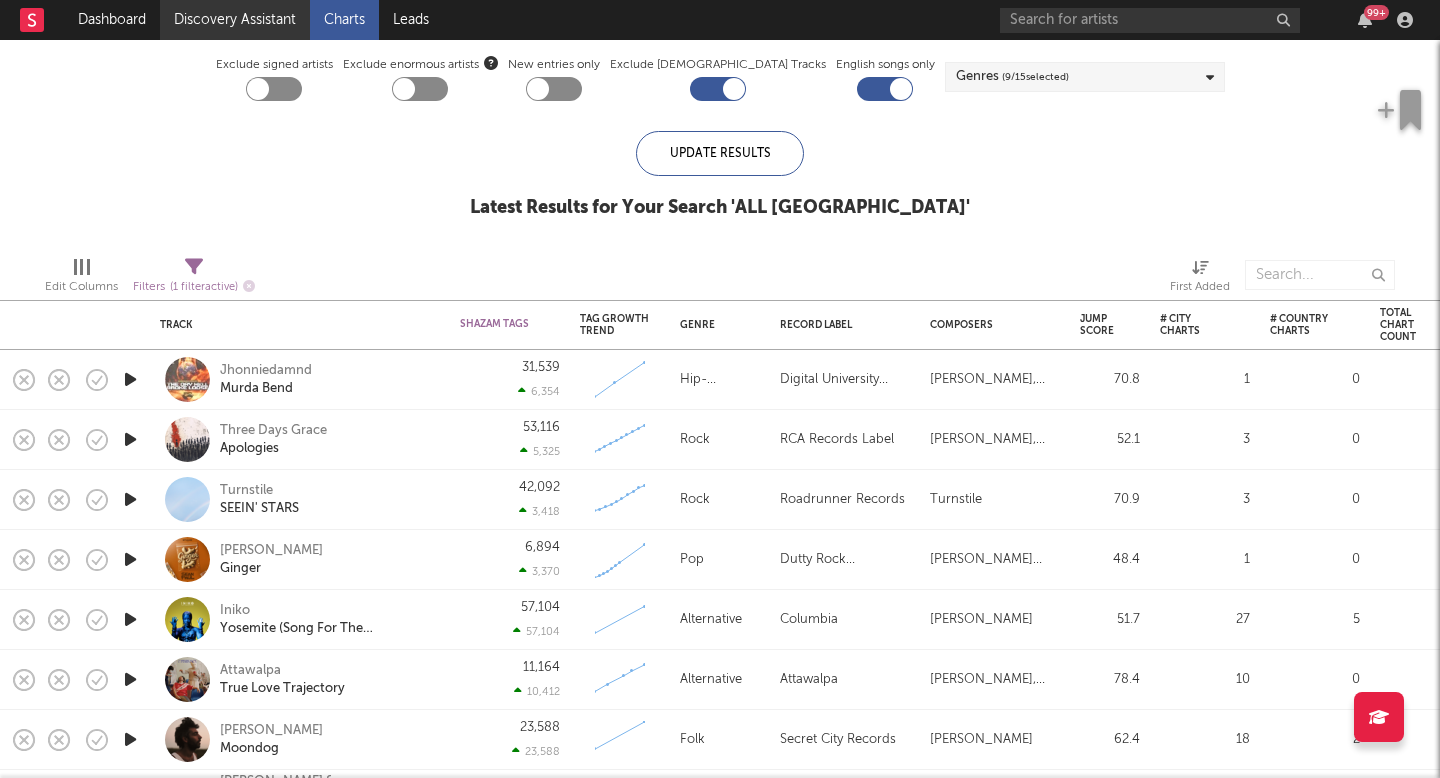 scroll, scrollTop: 0, scrollLeft: 0, axis: both 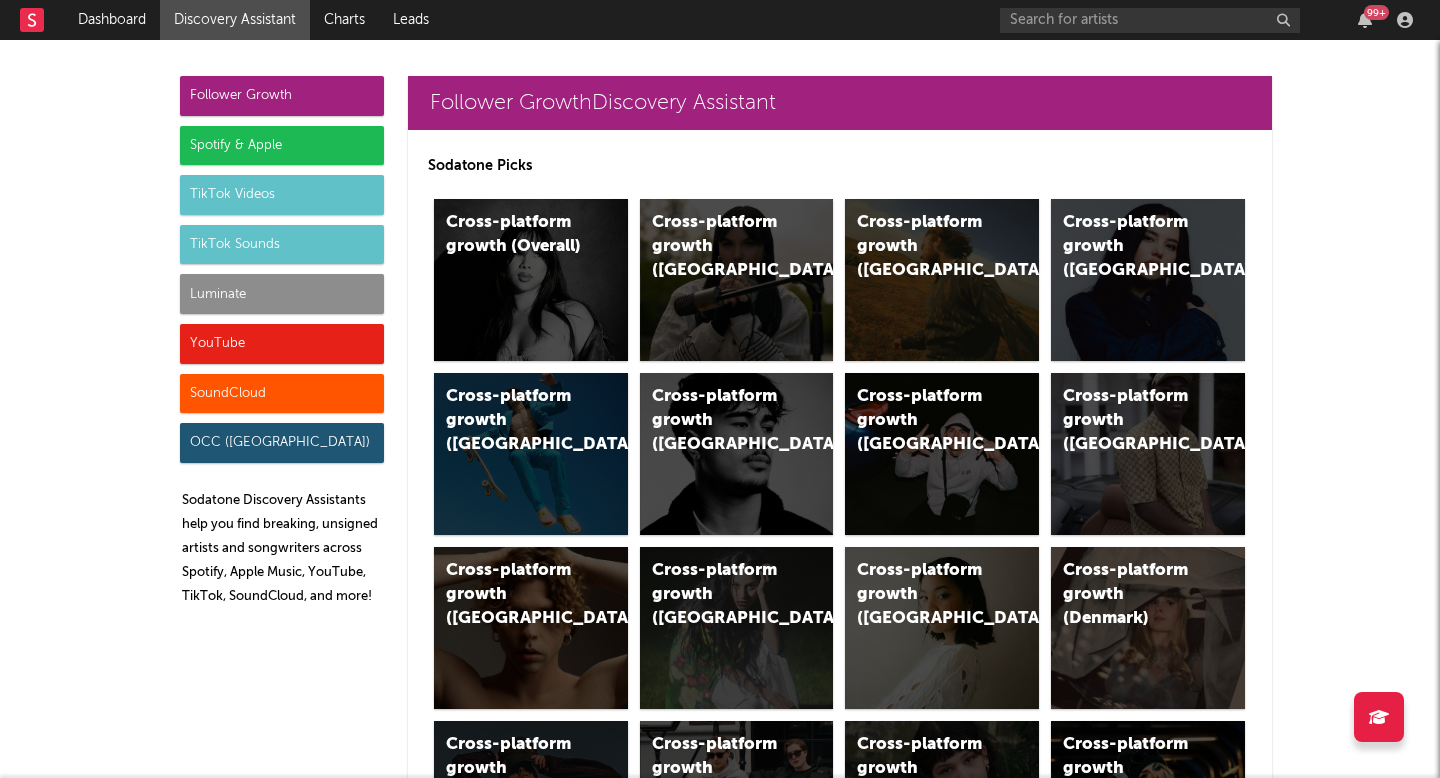 click on "Luminate" at bounding box center (282, 294) 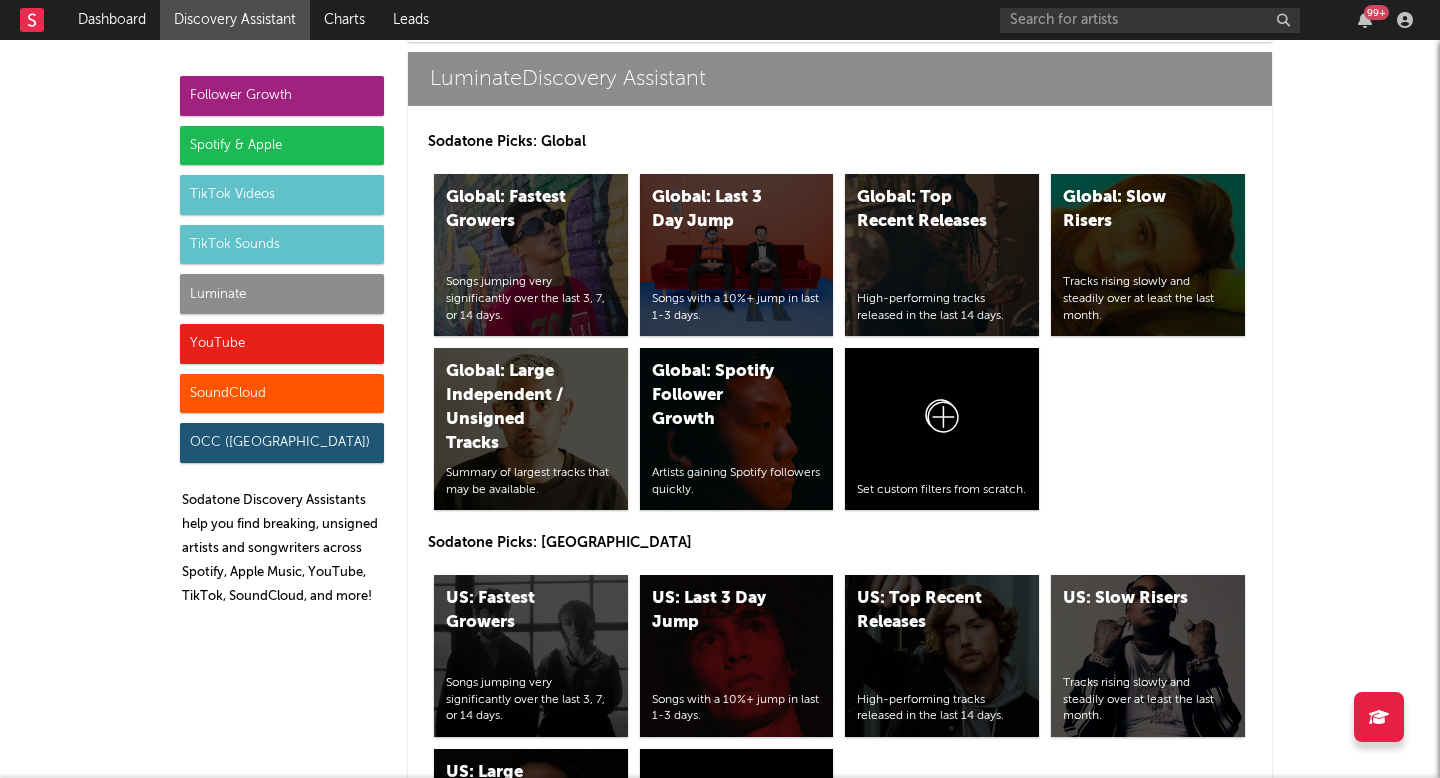 scroll, scrollTop: 9542, scrollLeft: 0, axis: vertical 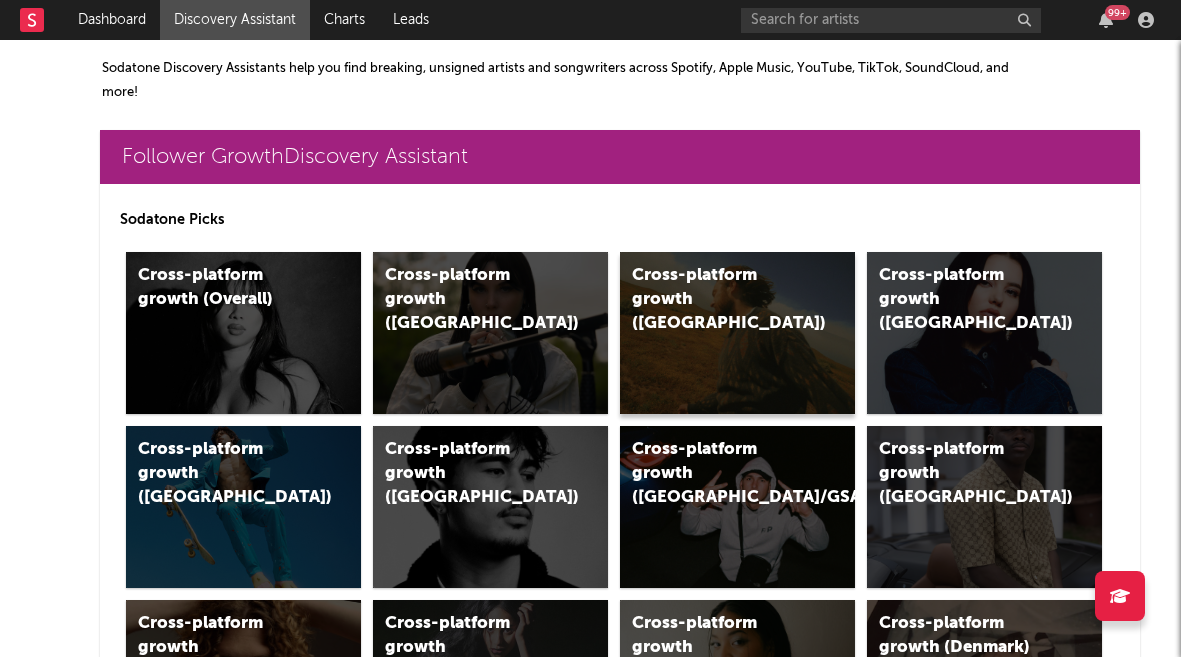 click on "Cross-platform growth ([GEOGRAPHIC_DATA])" at bounding box center (737, 333) 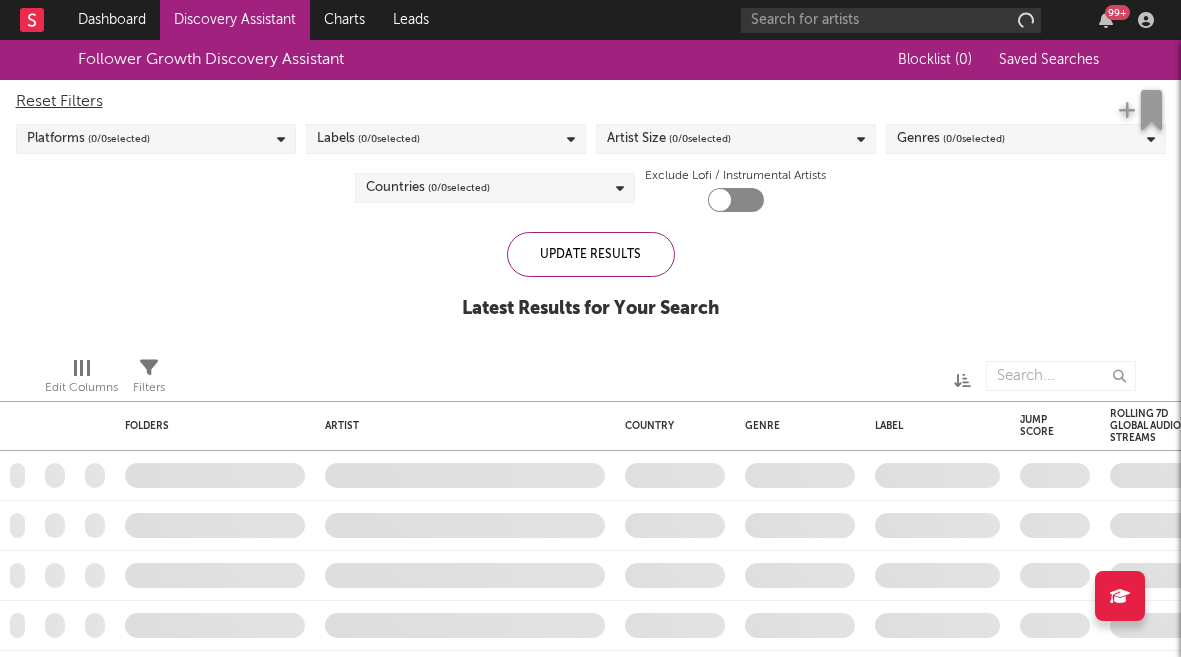 checkbox on "true" 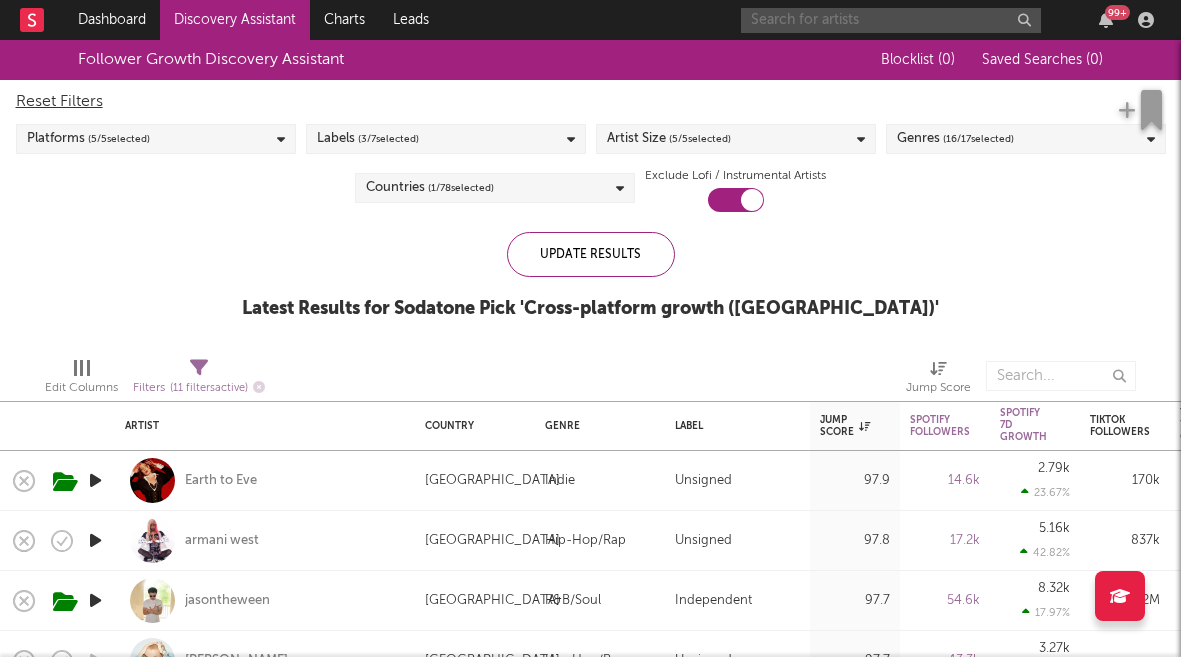 click at bounding box center (891, 20) 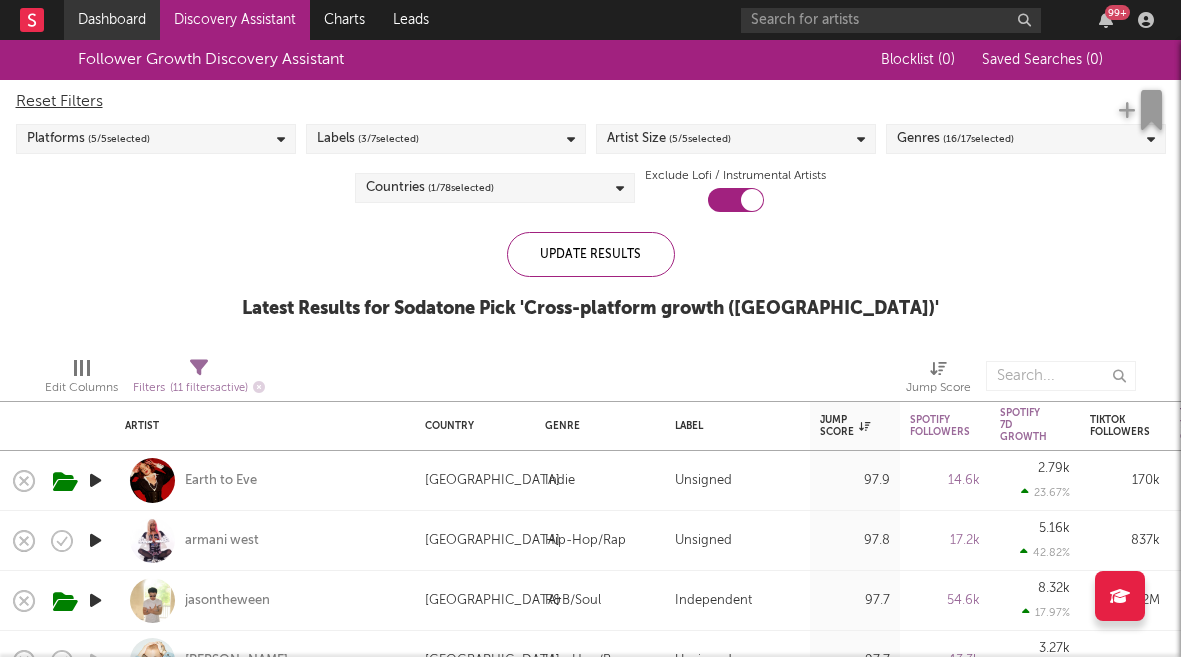 click on "Dashboard" at bounding box center [112, 20] 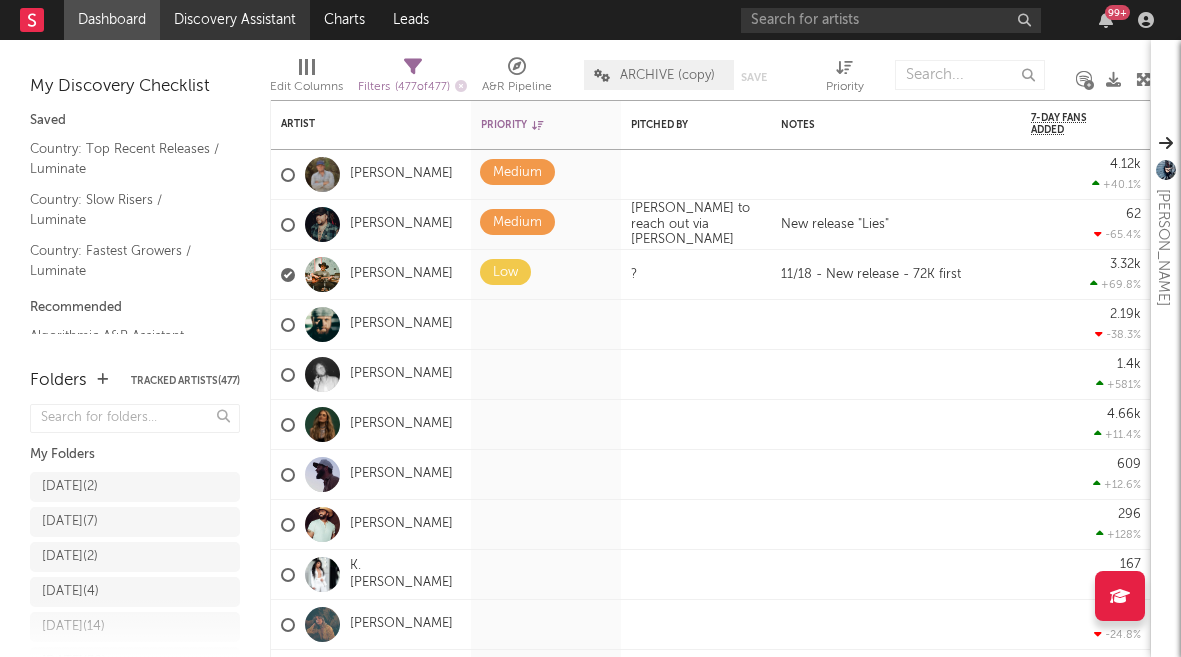 click on "Discovery Assistant" at bounding box center [235, 20] 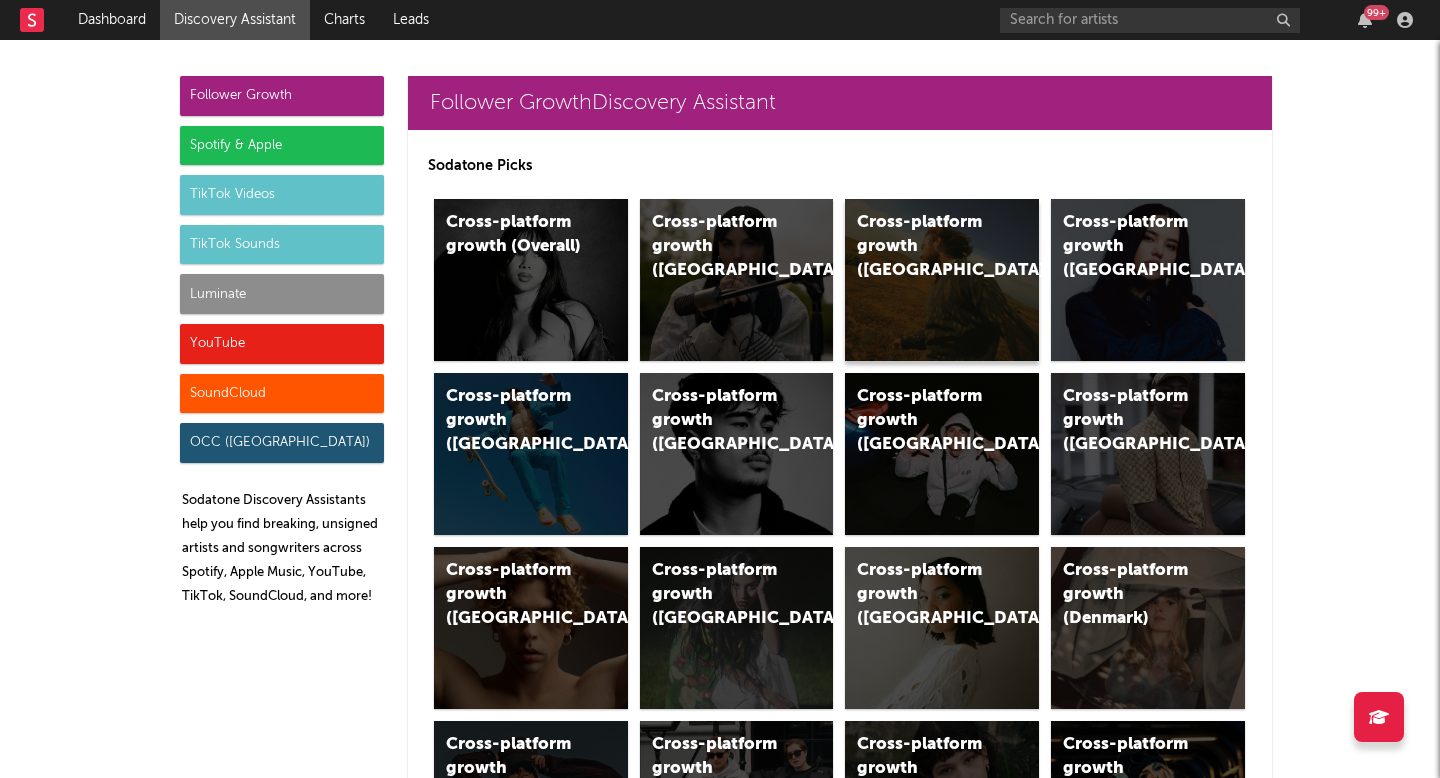 click on "Cross-platform growth (US)" at bounding box center [942, 280] 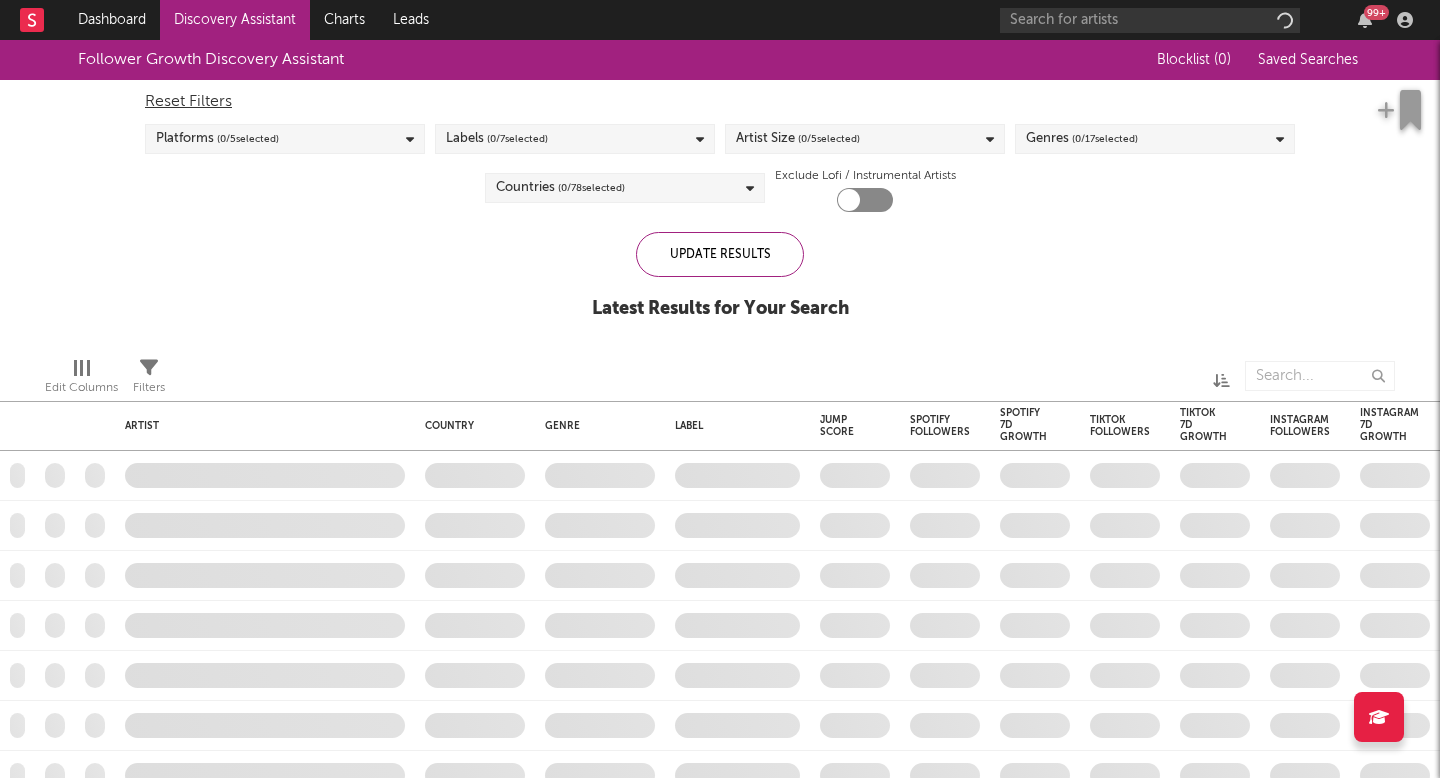 checkbox on "true" 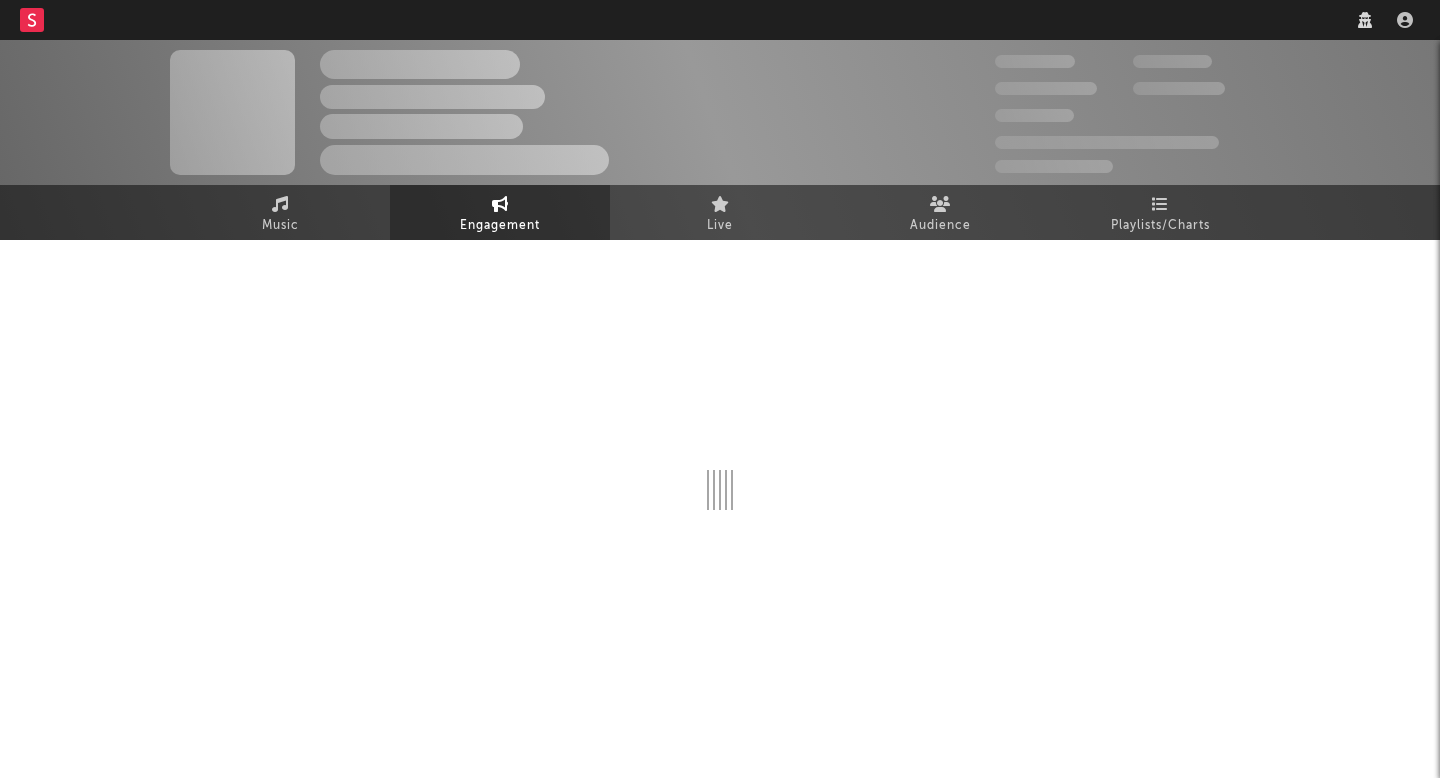 scroll, scrollTop: 0, scrollLeft: 0, axis: both 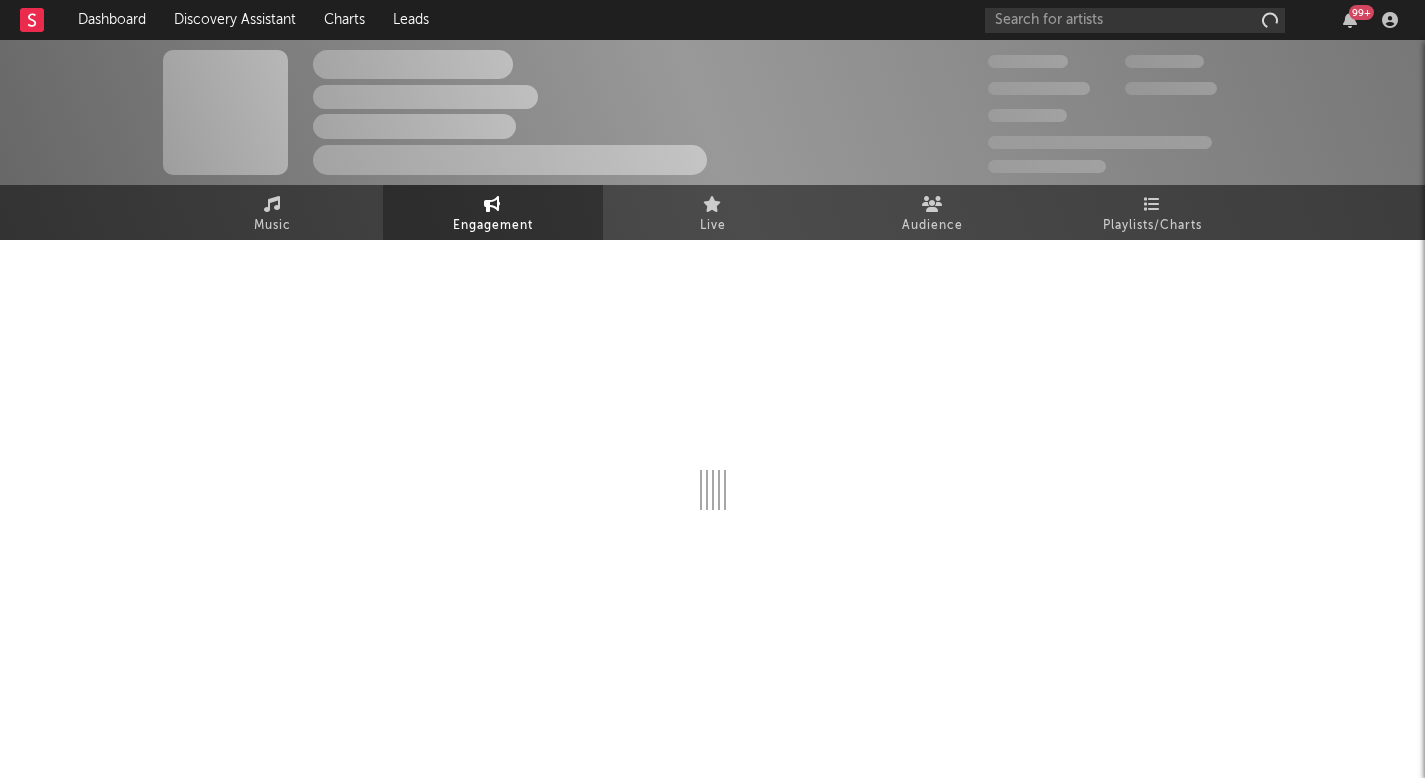 select on "1w" 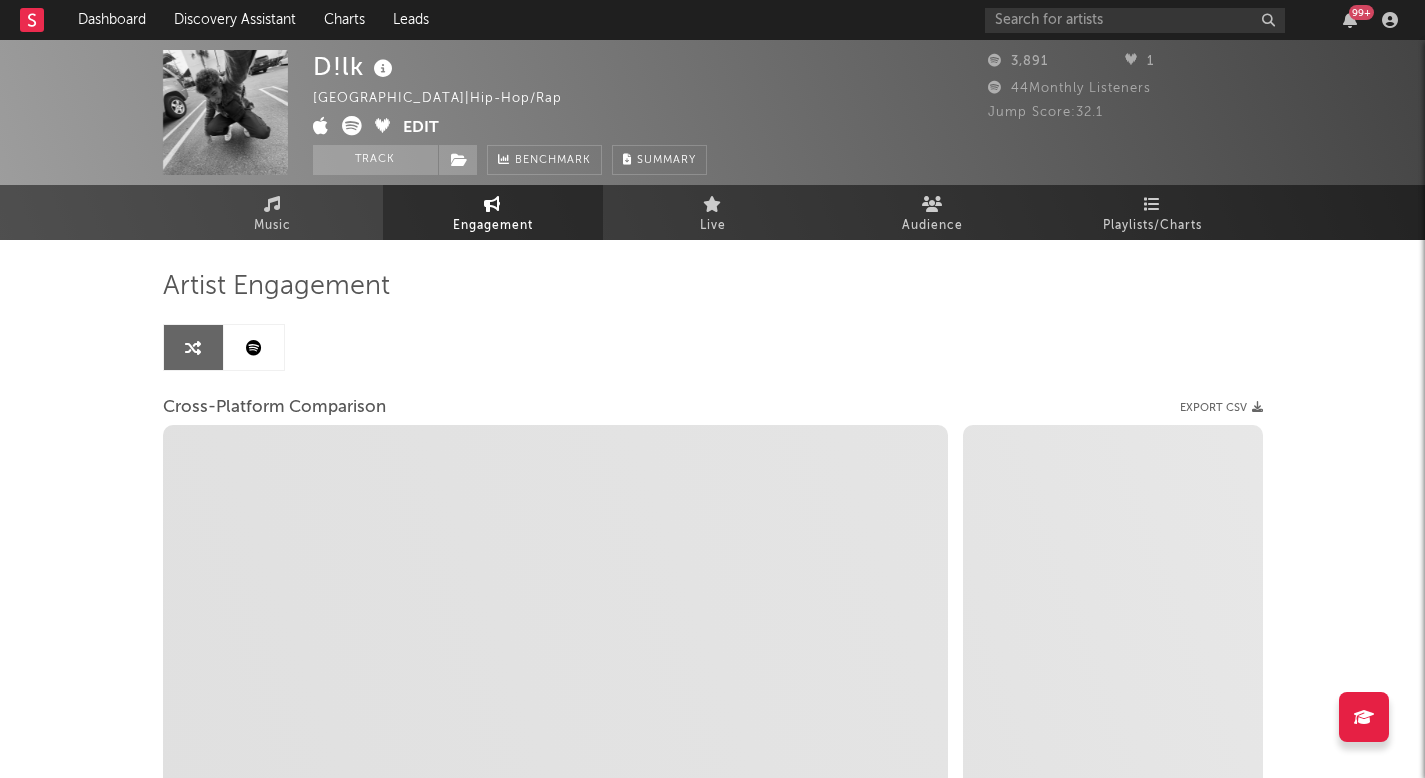 select on "1m" 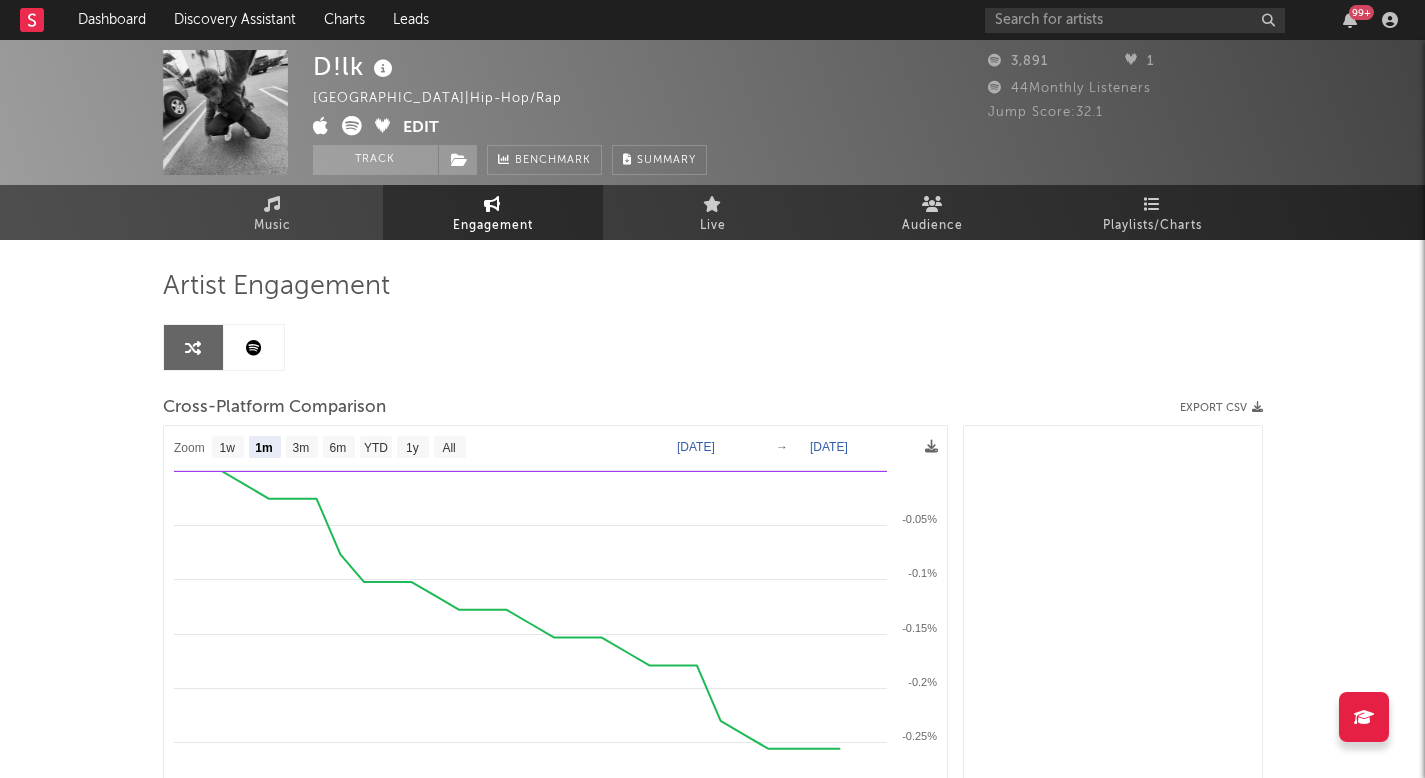 select on "1m" 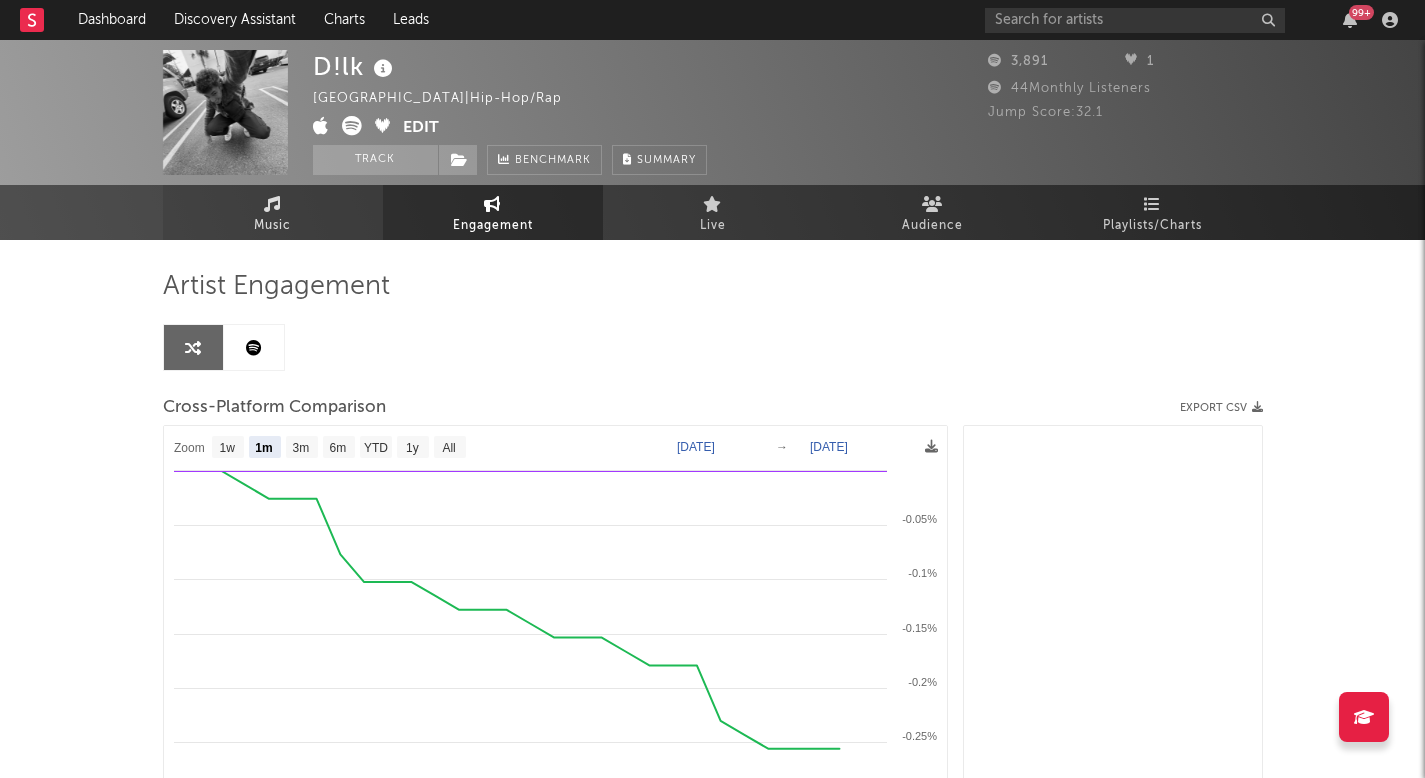 click on "Music" at bounding box center (273, 212) 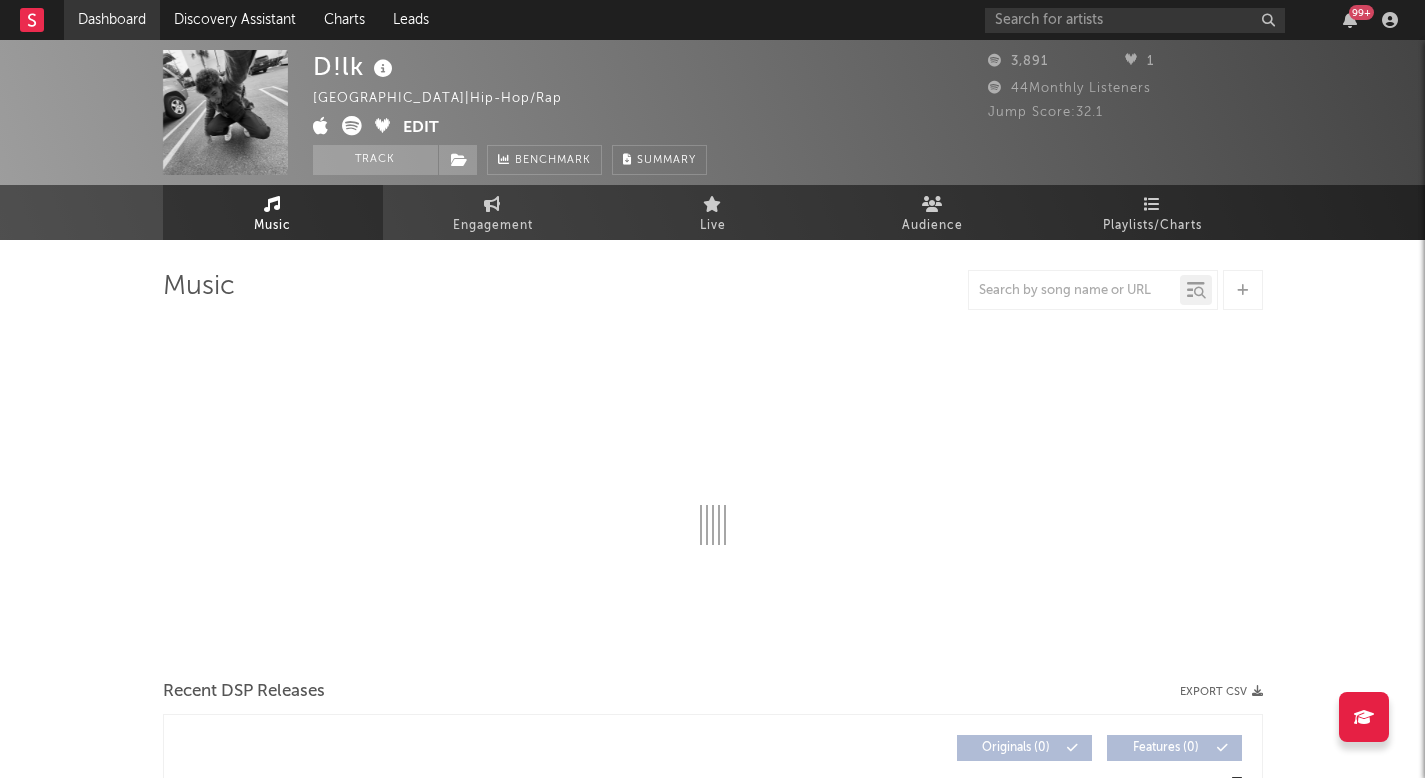 click on "Dashboard" at bounding box center (112, 20) 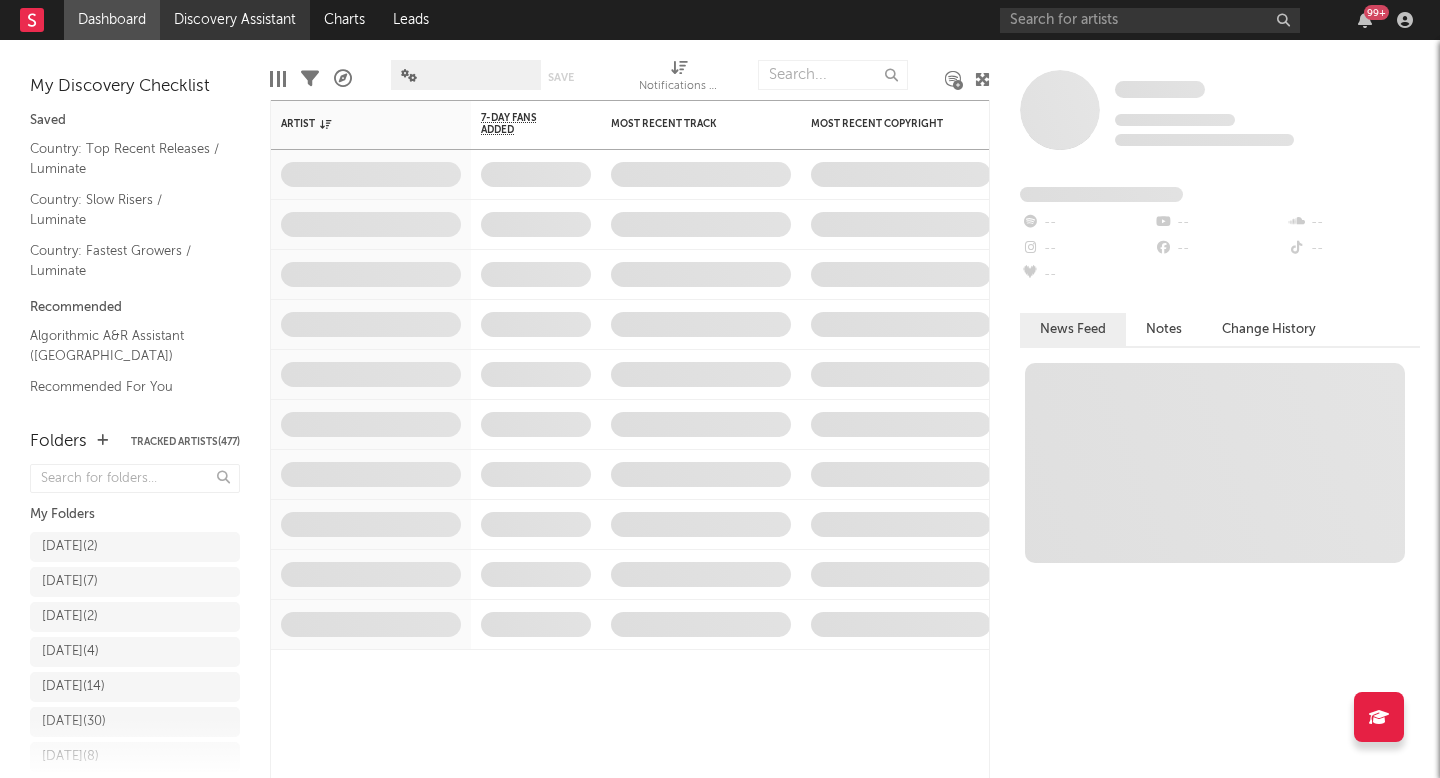 click on "Discovery Assistant" at bounding box center [235, 20] 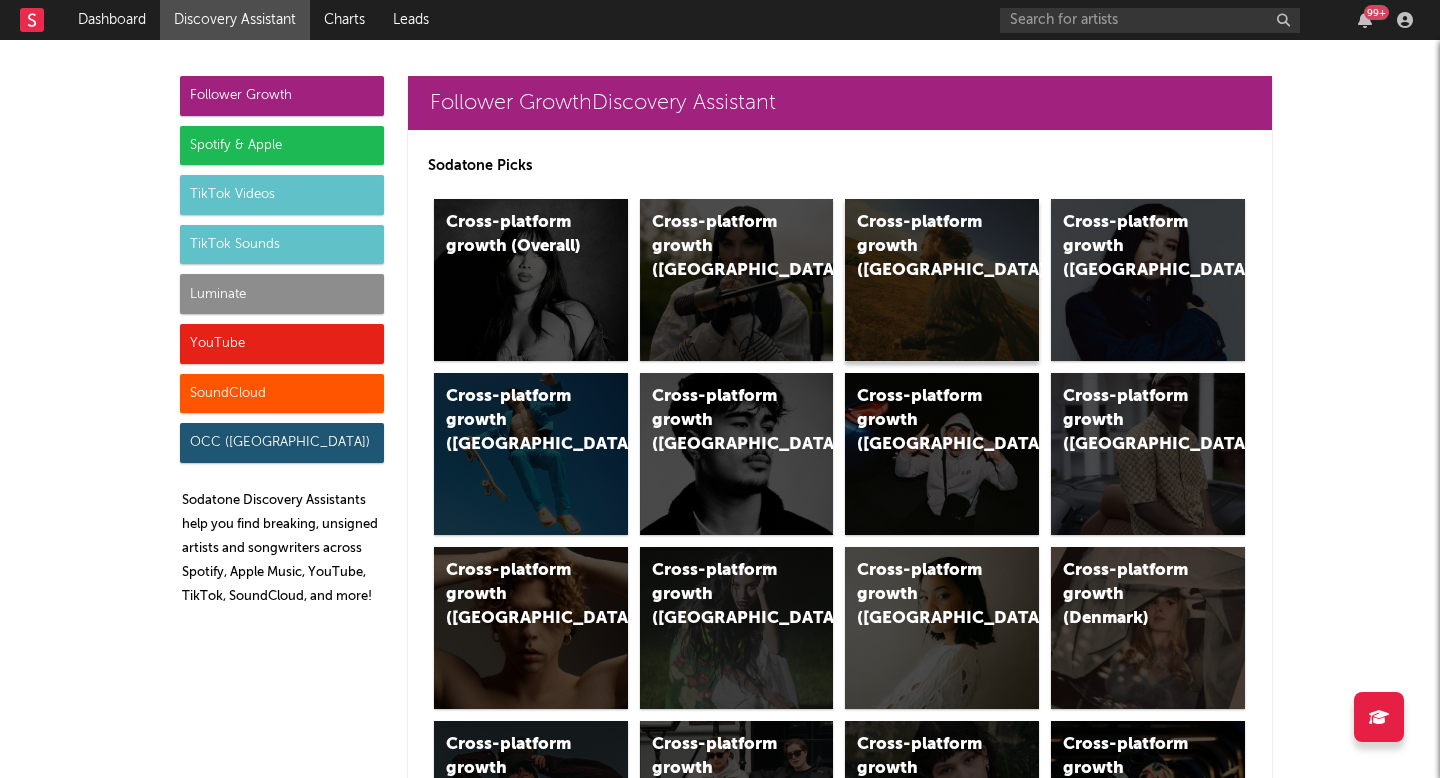 click on "Cross-platform growth (US)" at bounding box center [942, 280] 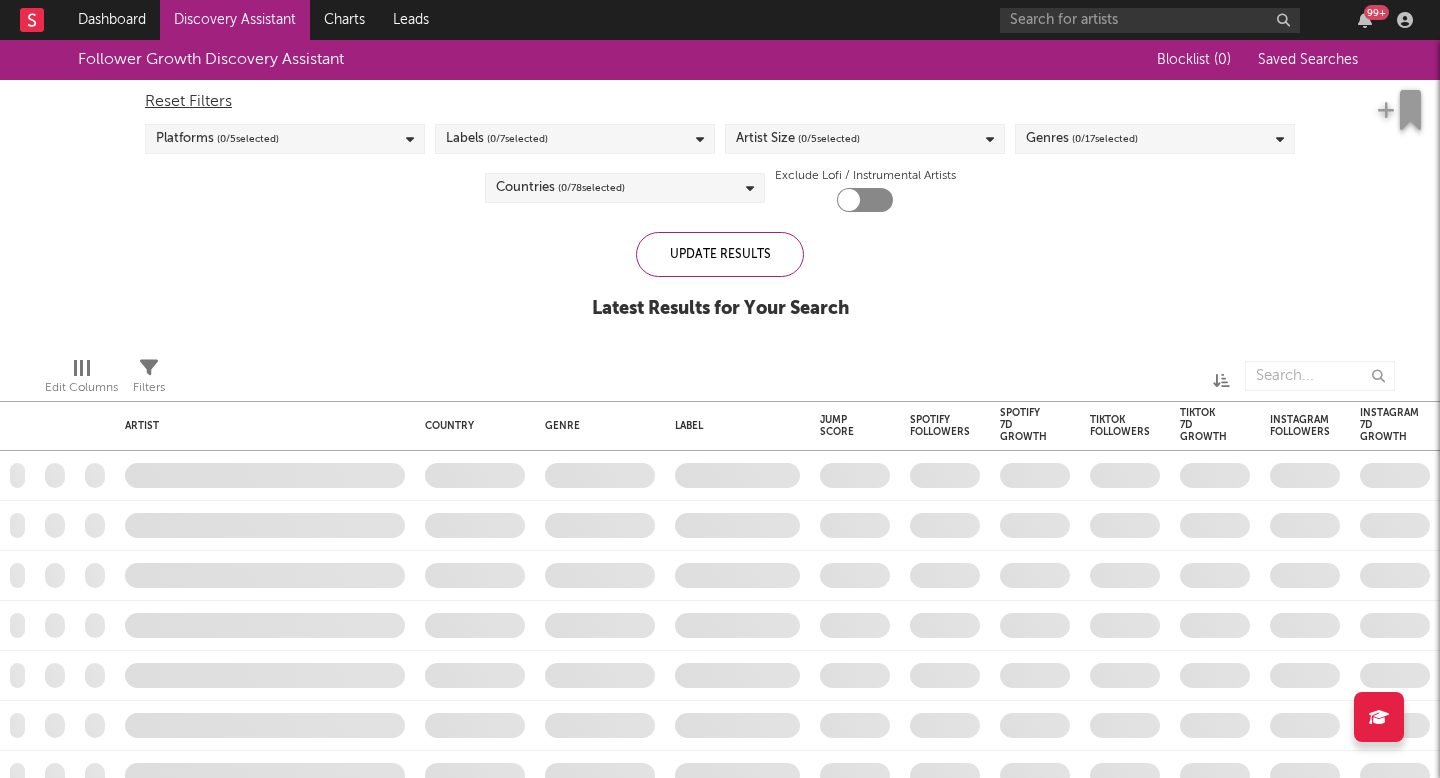 checkbox on "true" 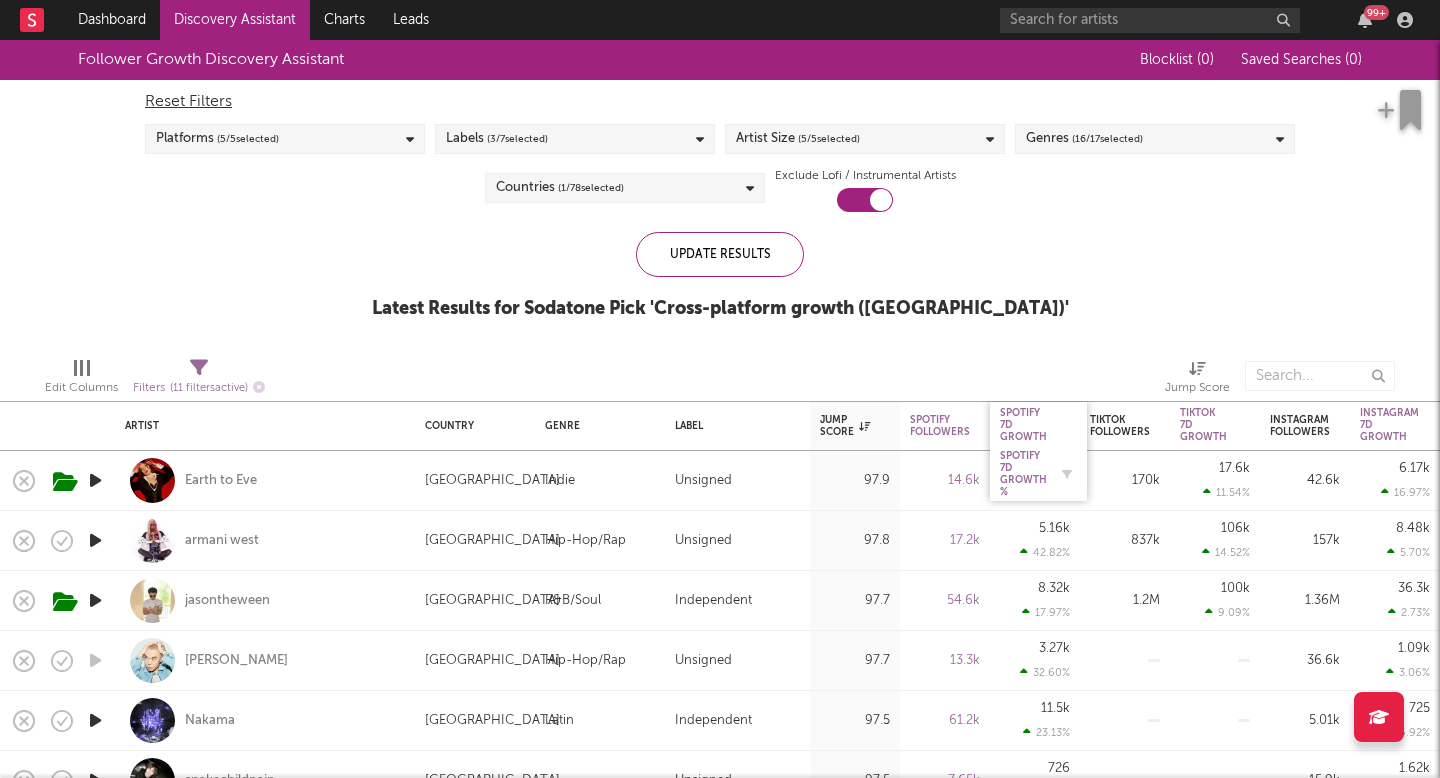 click on "Spotify 7D Growth %" at bounding box center (1023, 474) 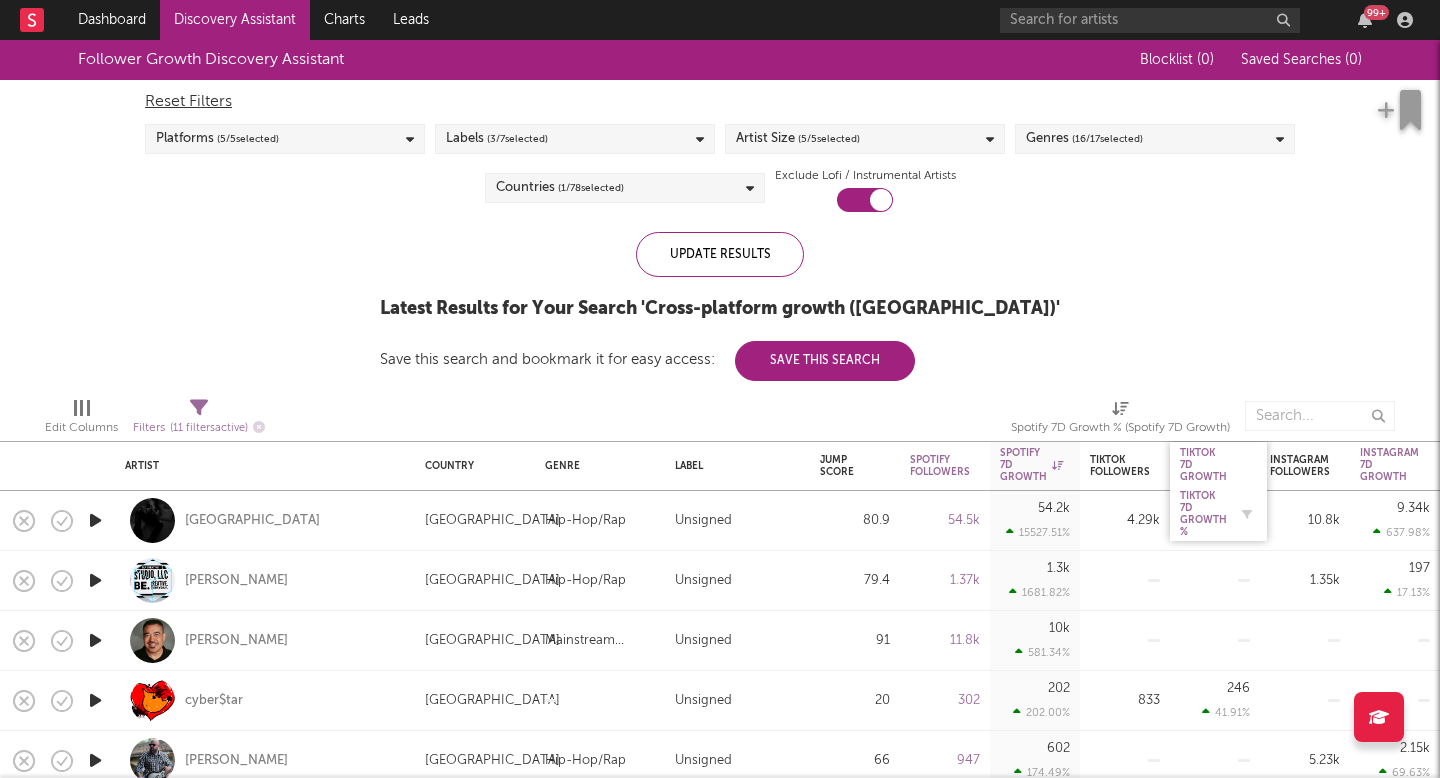 click on "Tiktok 7D Growth %" at bounding box center (1203, 514) 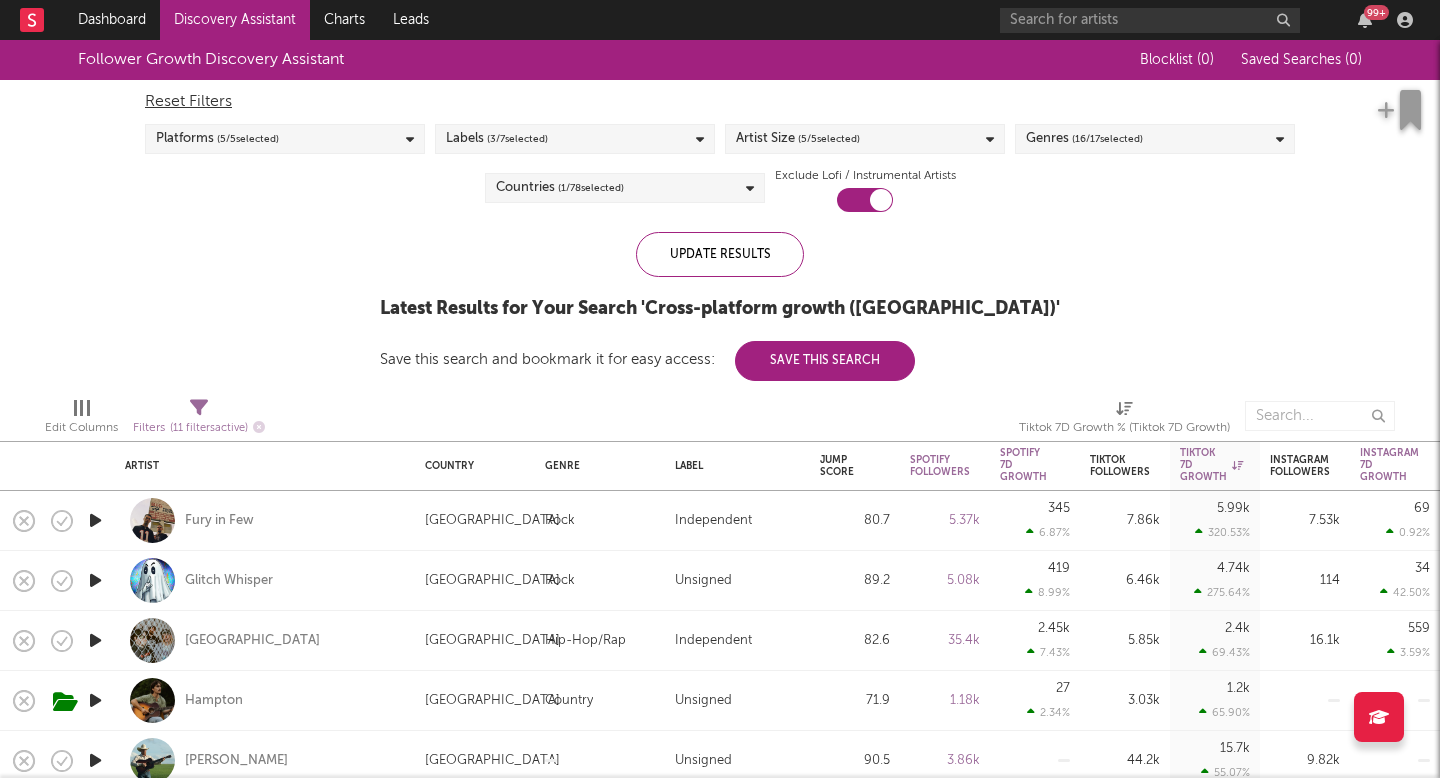 click at bounding box center [95, 520] 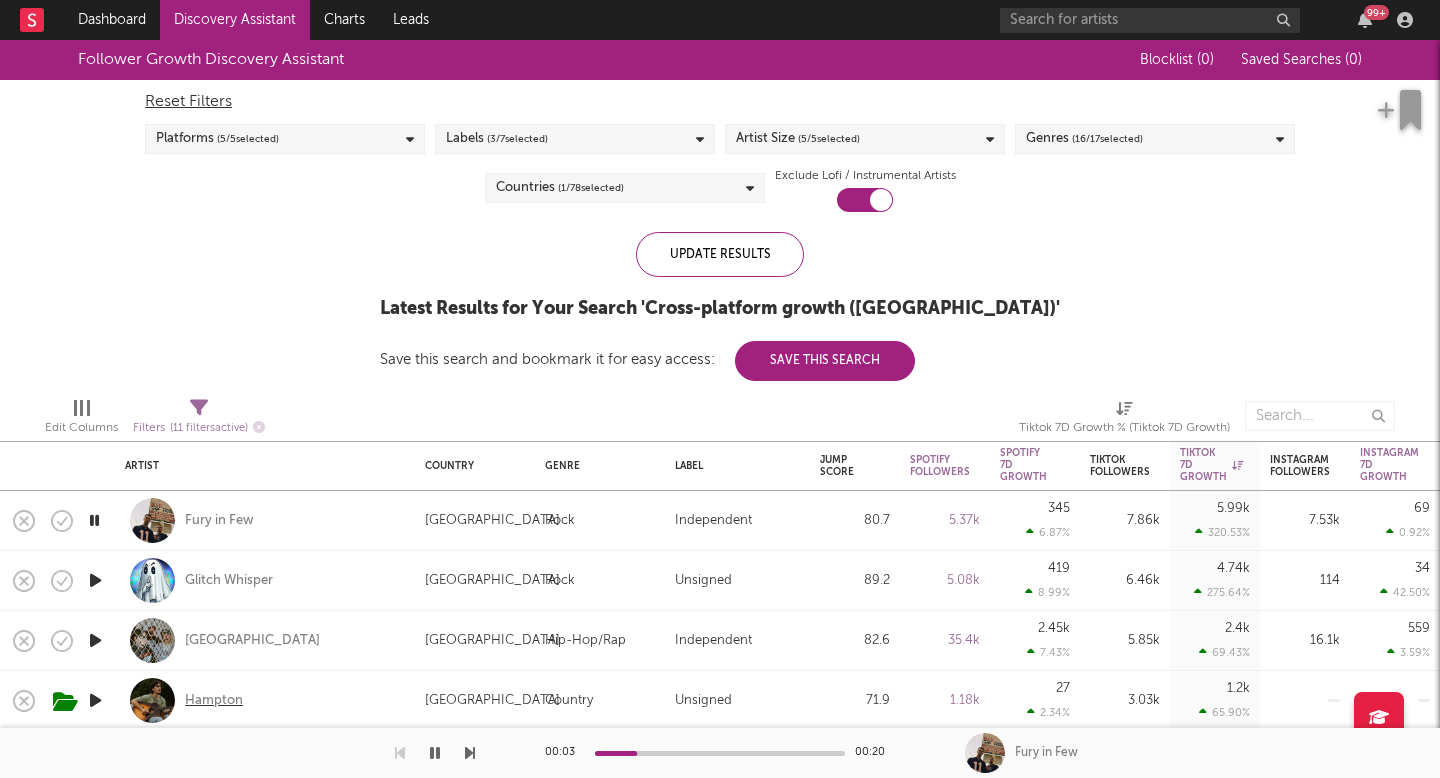 click on "Hampton" at bounding box center [214, 701] 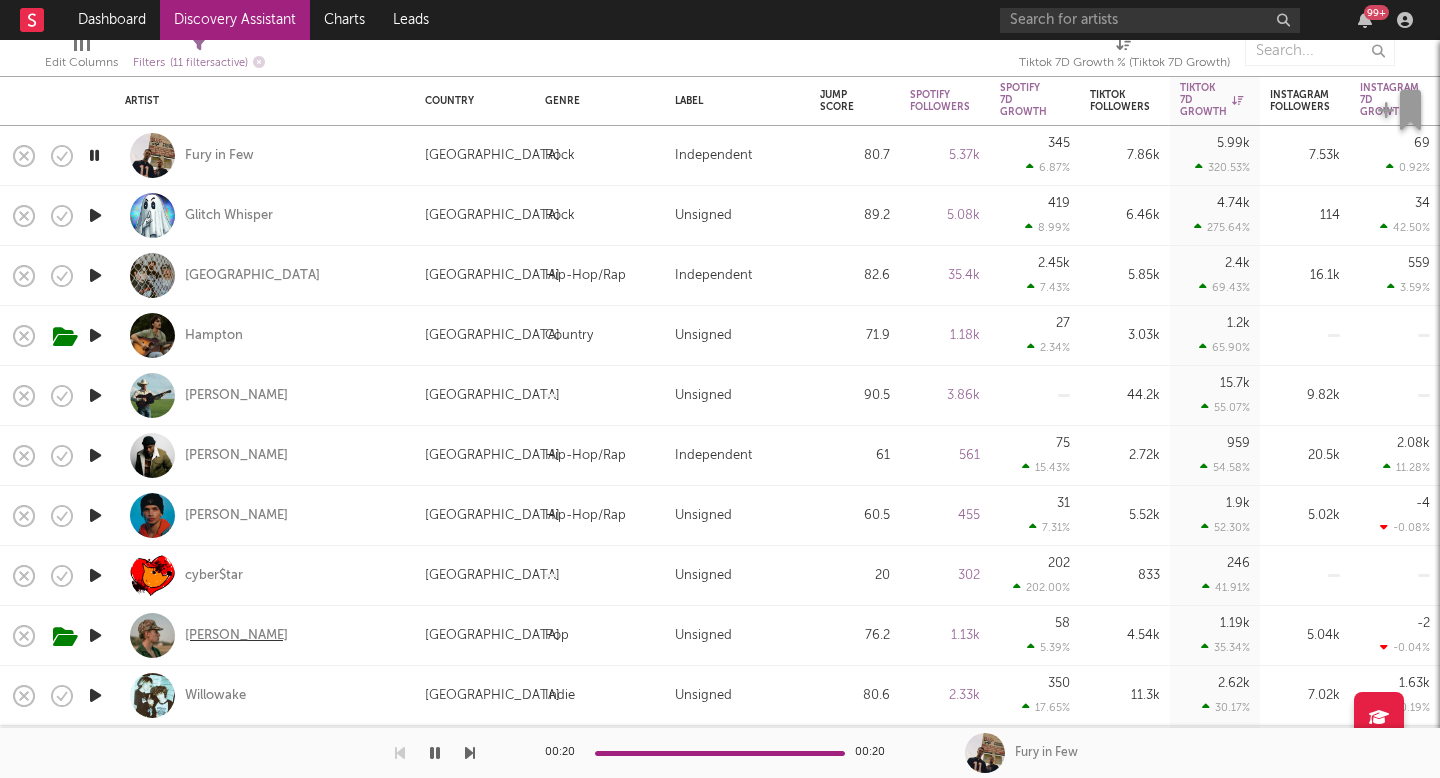 click on "Owen MacDonald" at bounding box center [236, 636] 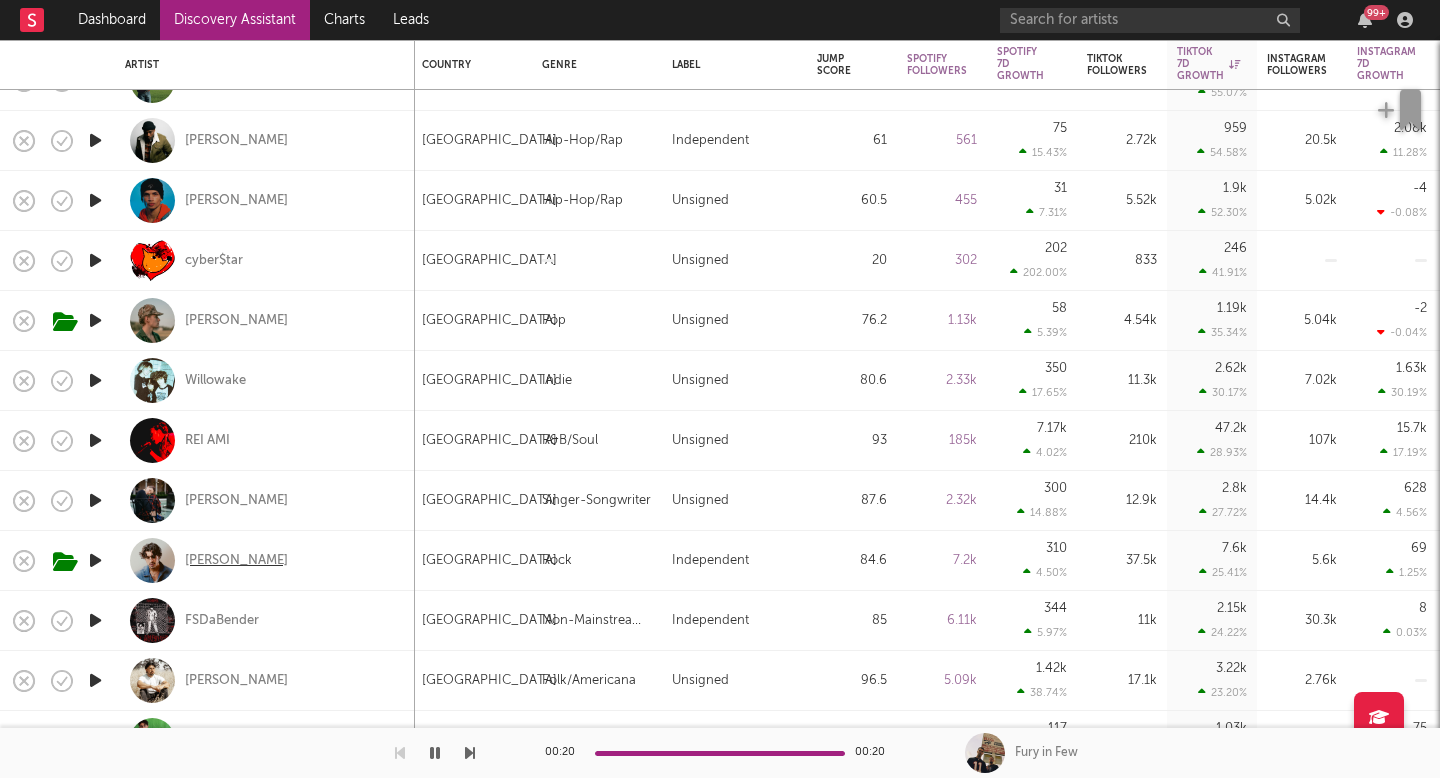click on "Jonny Stanback" at bounding box center (236, 561) 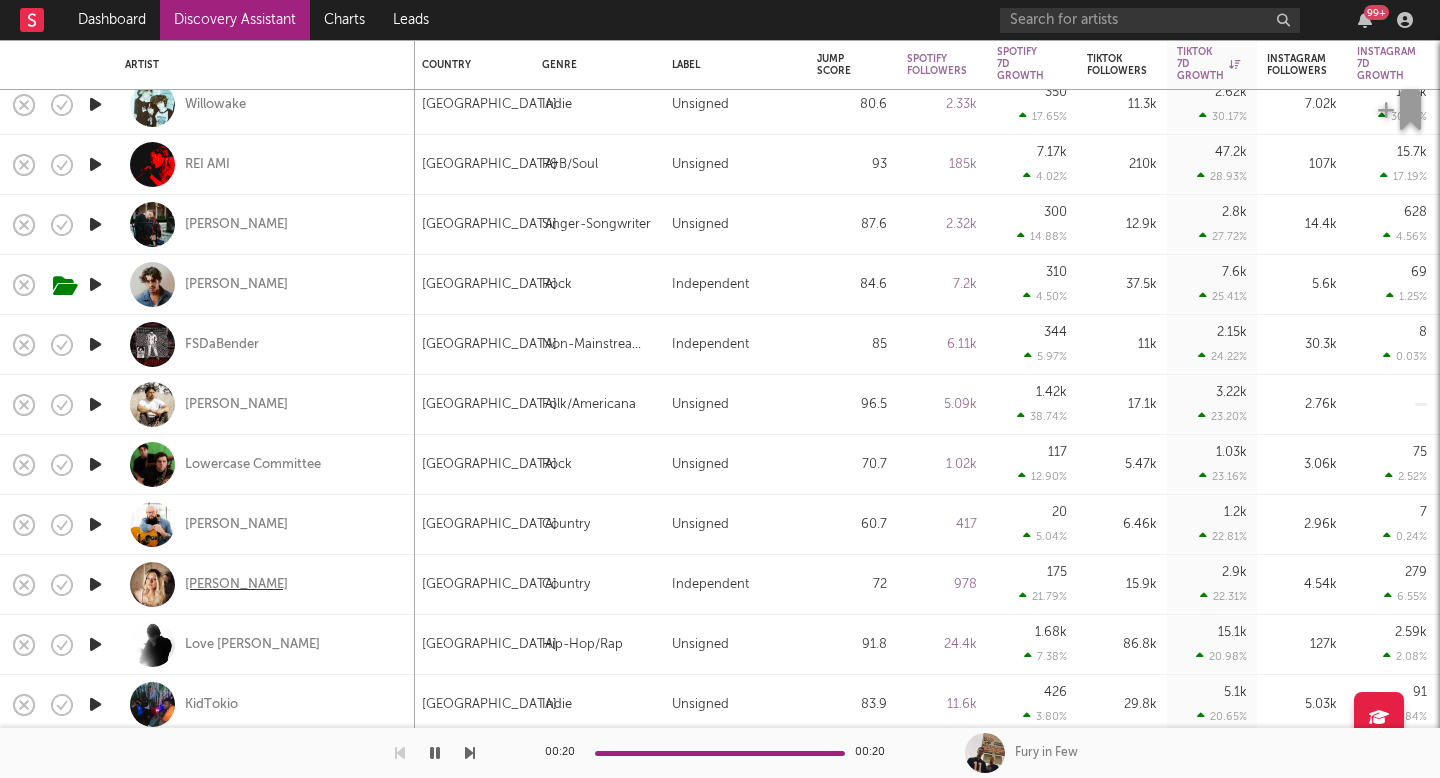 click on "KC Bruner" at bounding box center [236, 585] 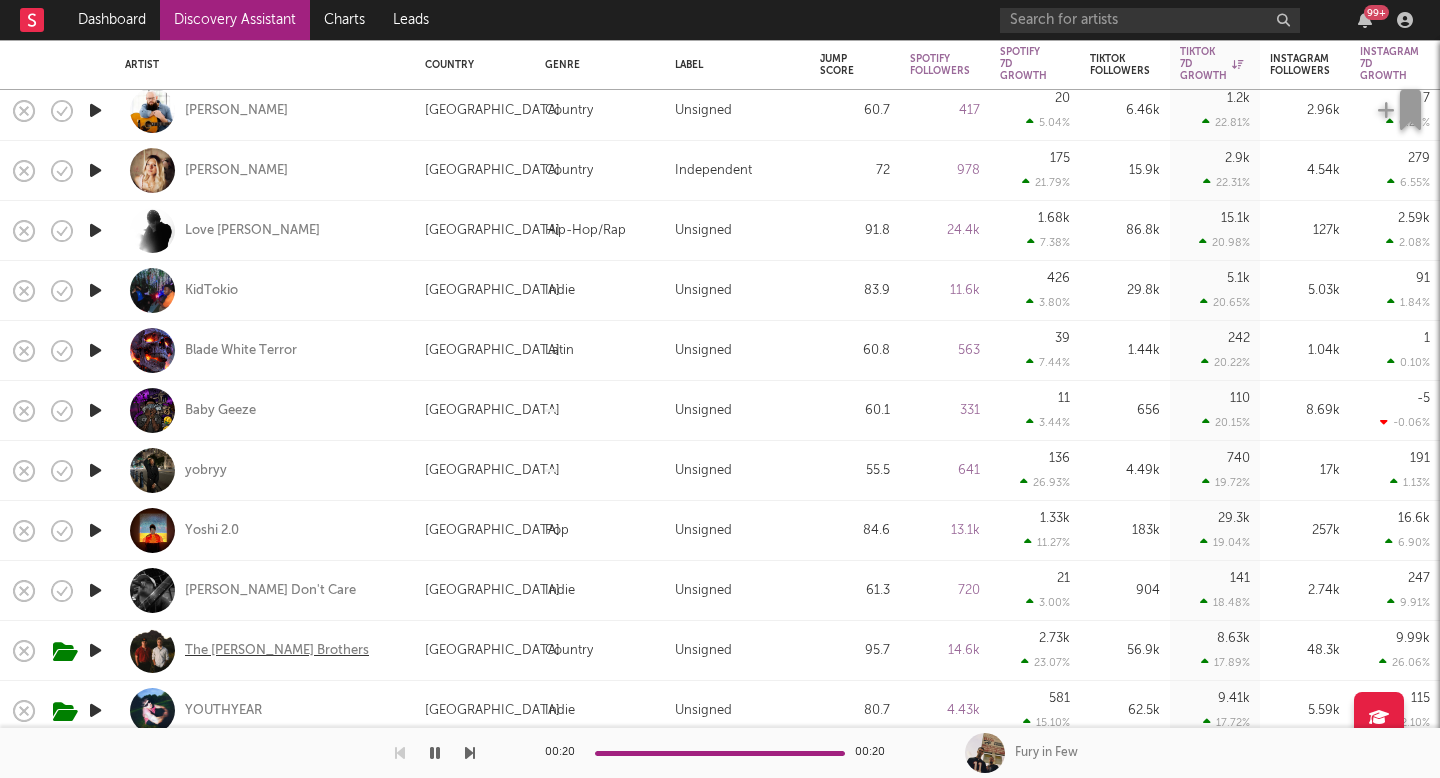 click on "The [PERSON_NAME] Brothers" at bounding box center [277, 651] 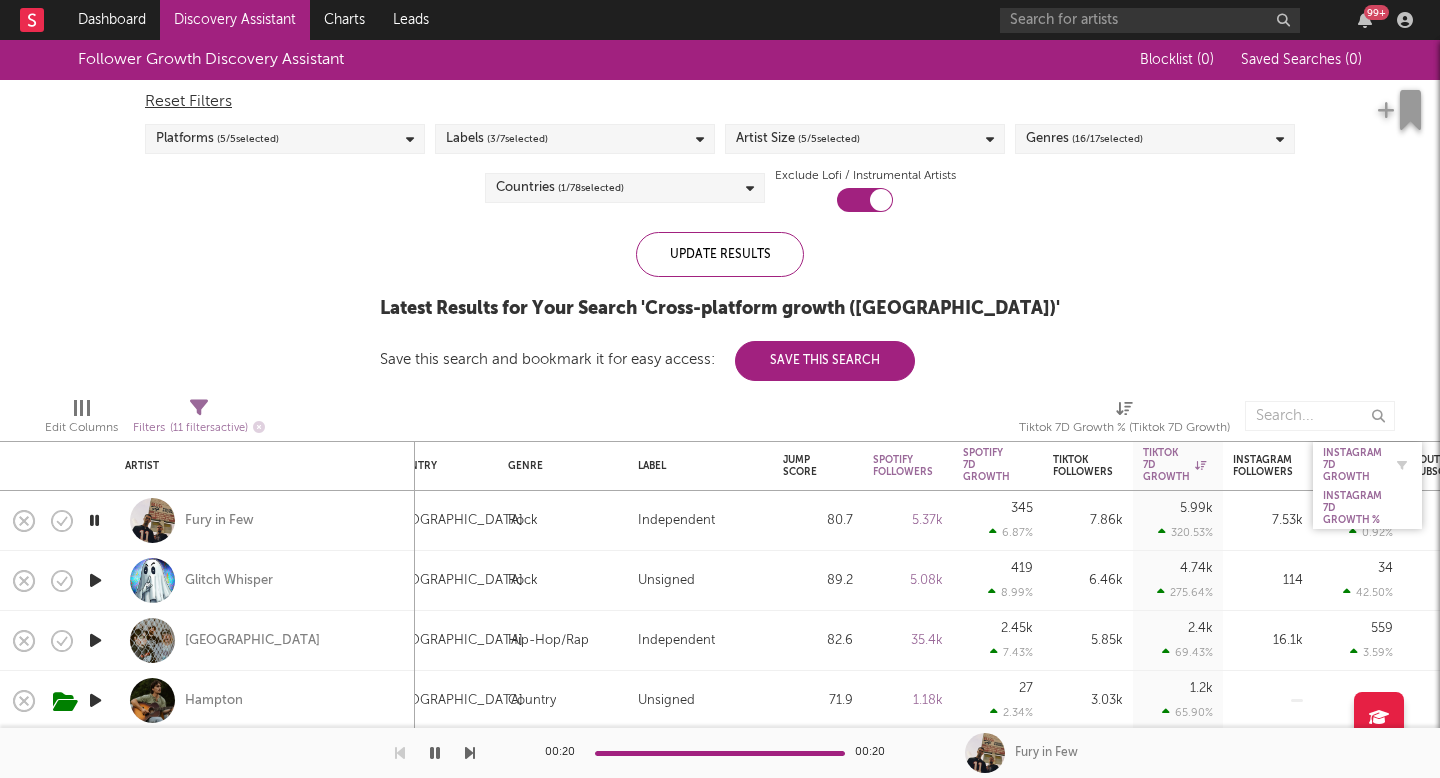 click on "Instagram 7D Growth" at bounding box center [1352, 465] 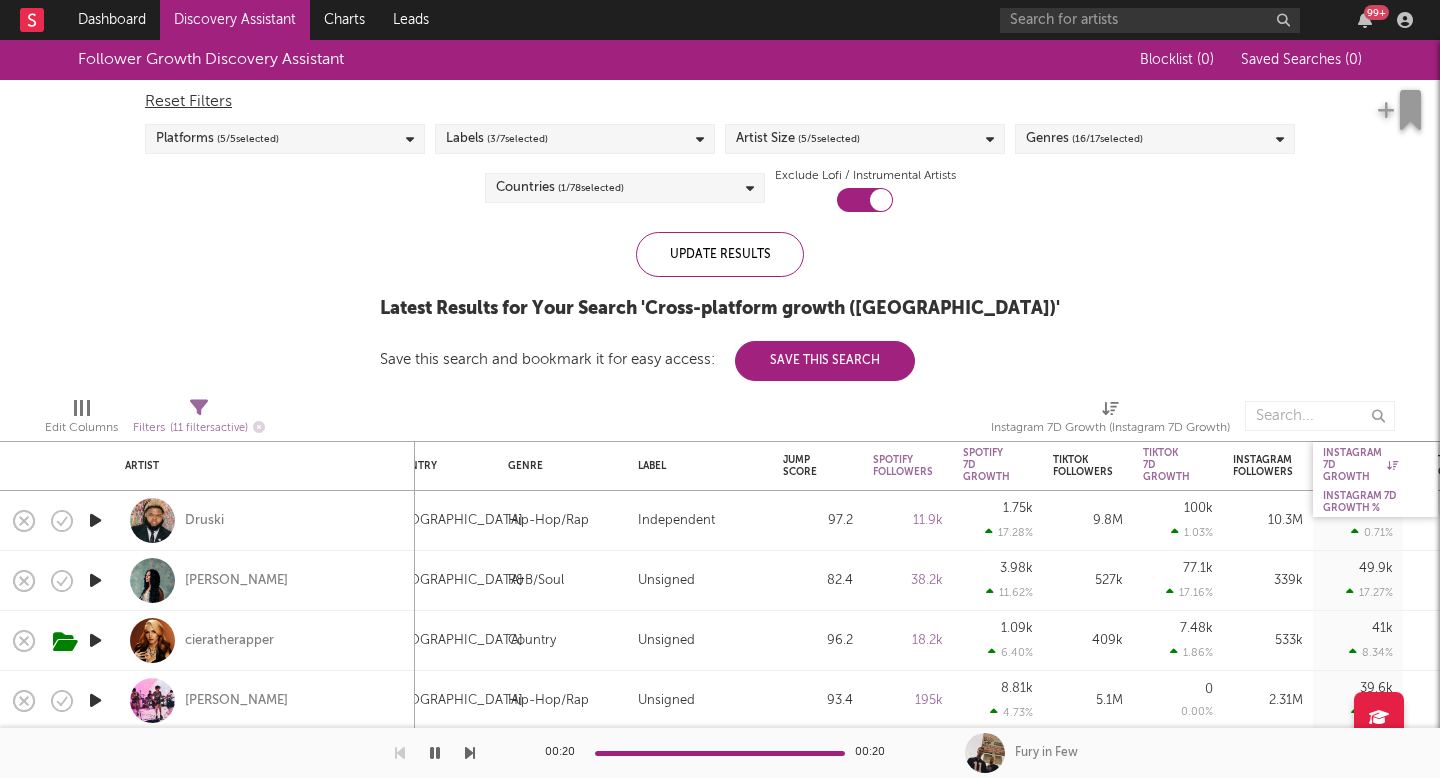 click on "Instagram 7D Growth %" at bounding box center (1375, 502) 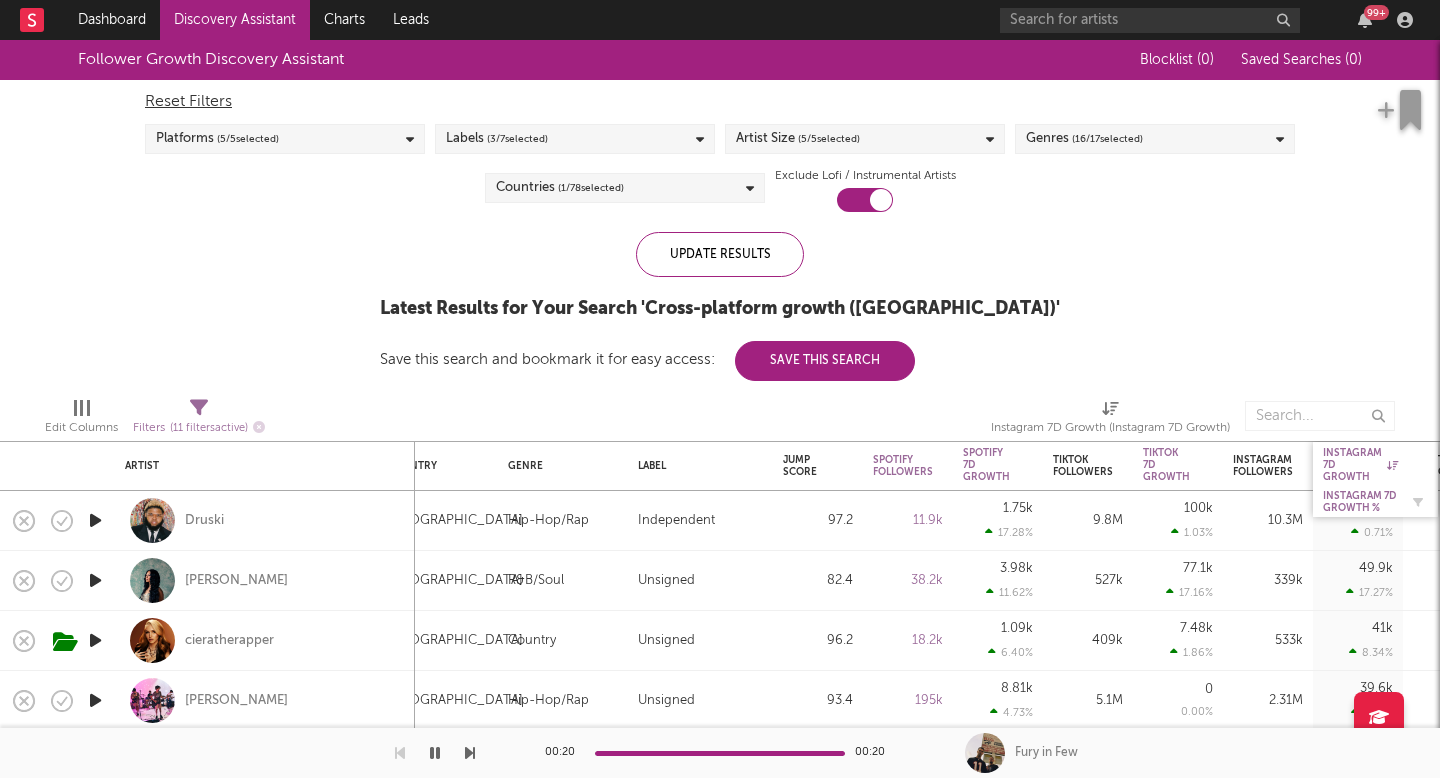 click on "Instagram 7D Growth %" at bounding box center [1360, 502] 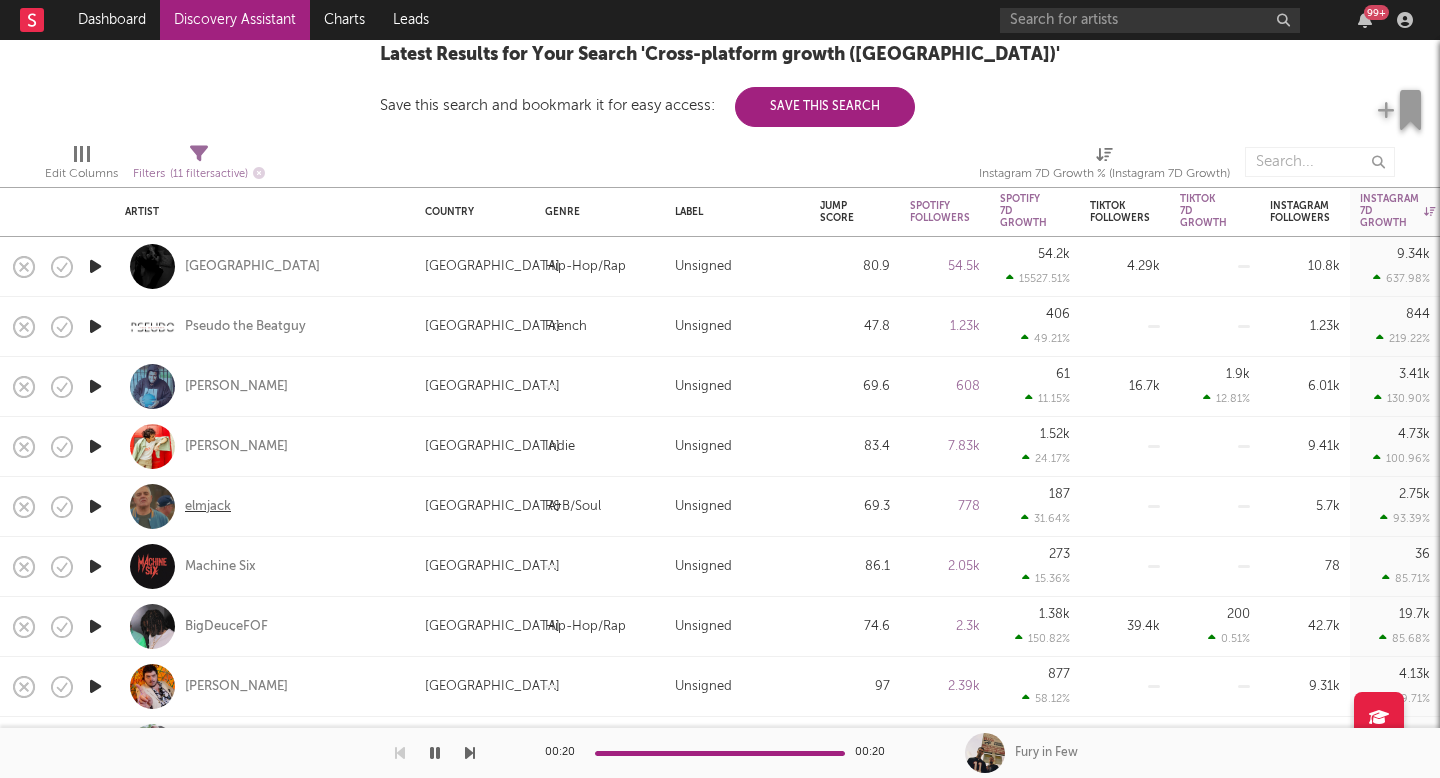 click on "elmjack" at bounding box center (208, 507) 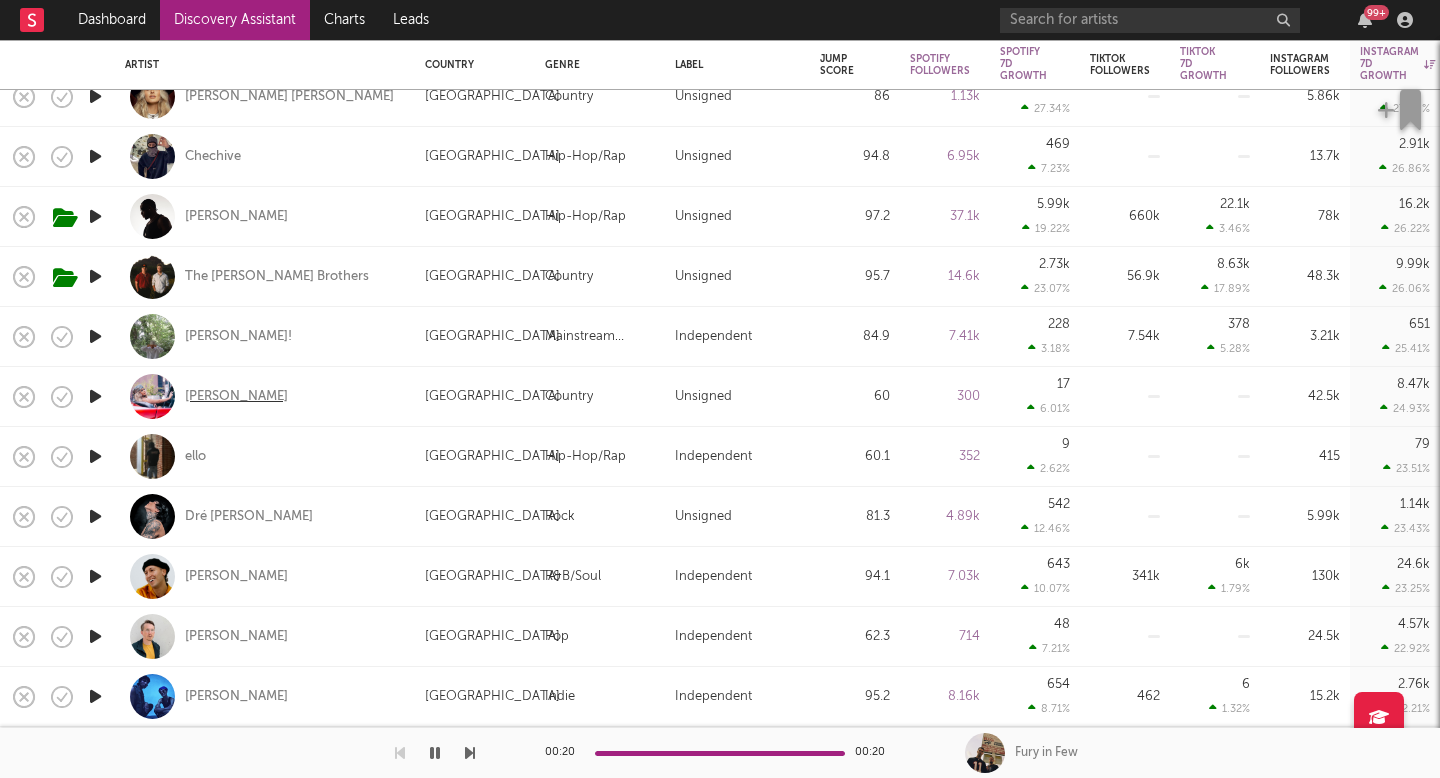 click on "[PERSON_NAME]" at bounding box center (236, 397) 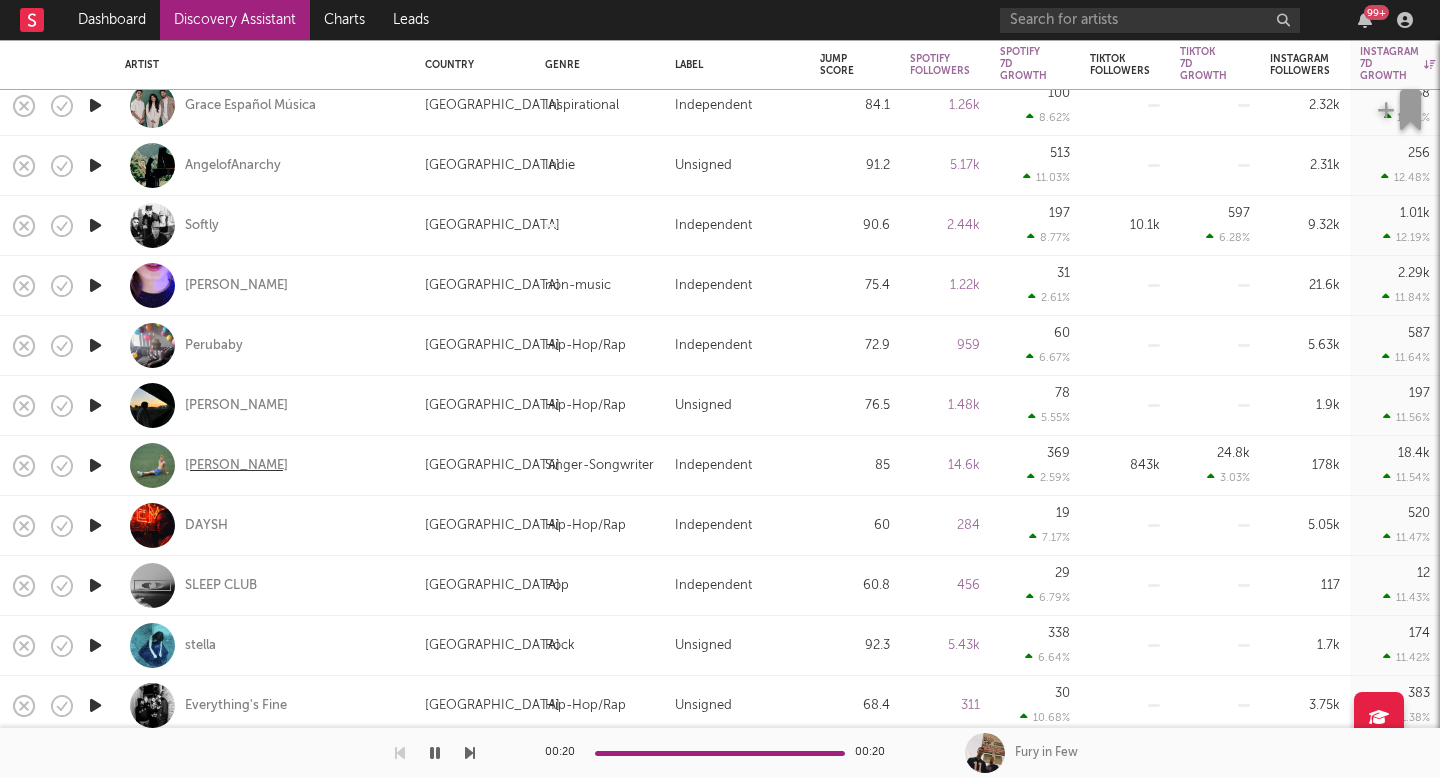 click on "Aeden Alvarez" at bounding box center [236, 466] 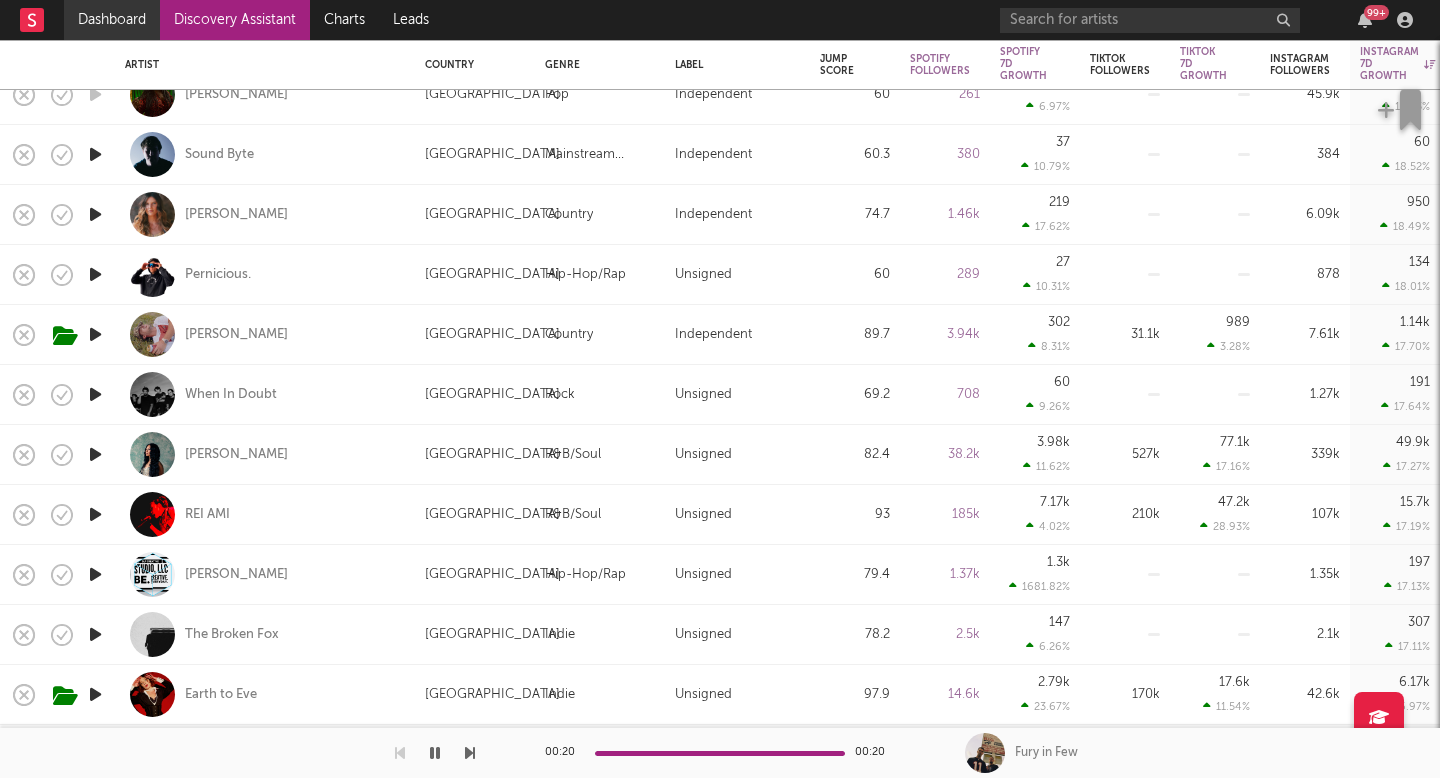 click on "Dashboard" at bounding box center [112, 20] 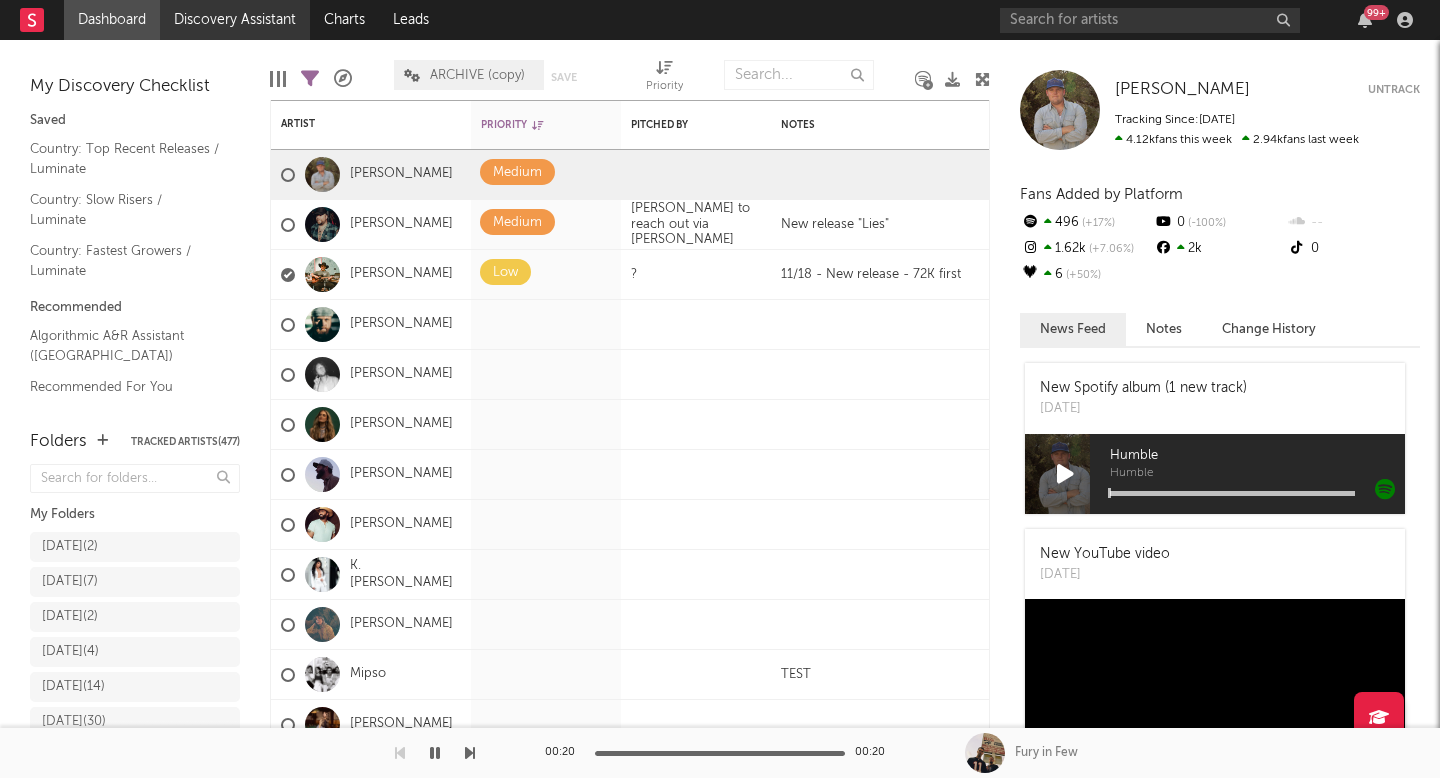 click on "Discovery Assistant" at bounding box center [235, 20] 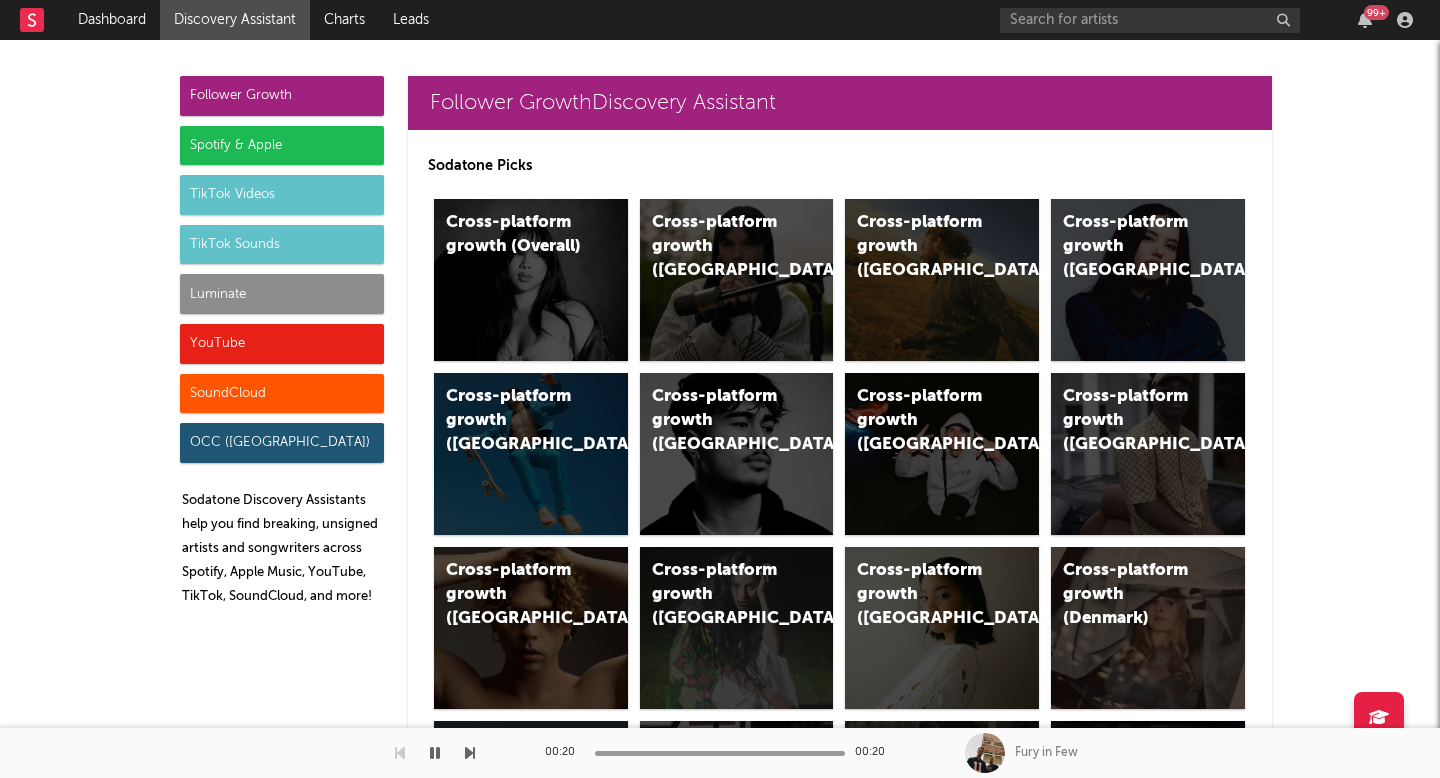 click on "Luminate" at bounding box center (282, 294) 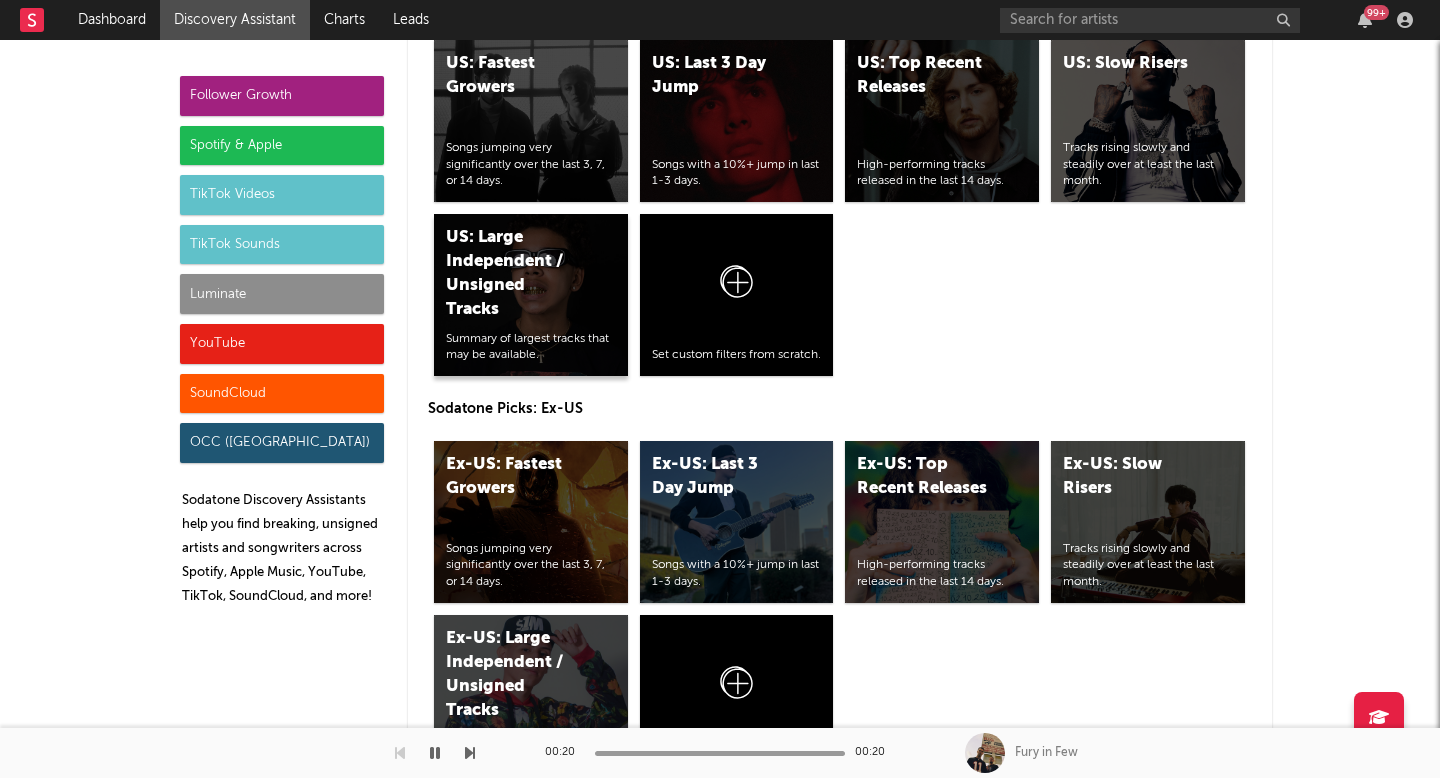 scroll, scrollTop: 9967, scrollLeft: 0, axis: vertical 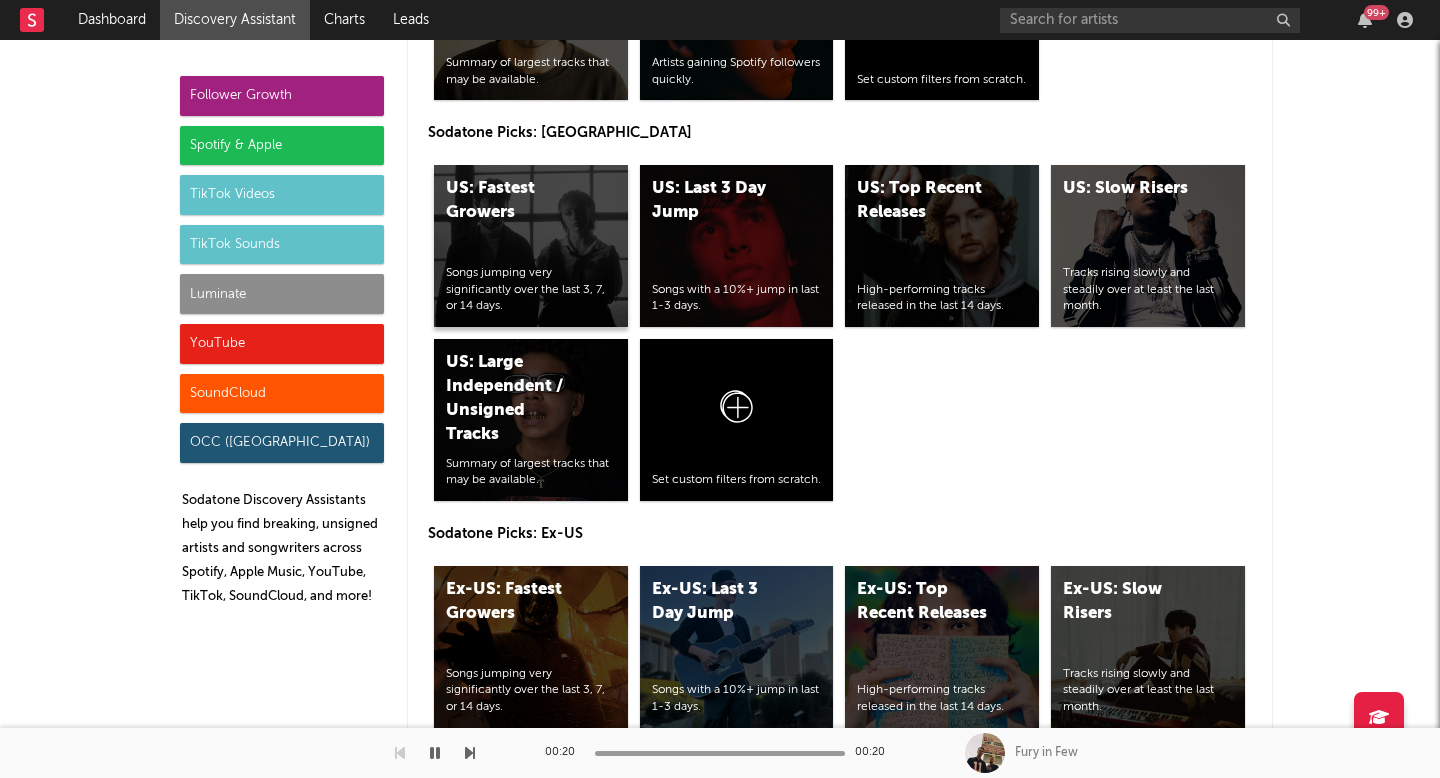 click on "Songs jumping very significantly over the last 3, 7, or 14 days." at bounding box center [531, 290] 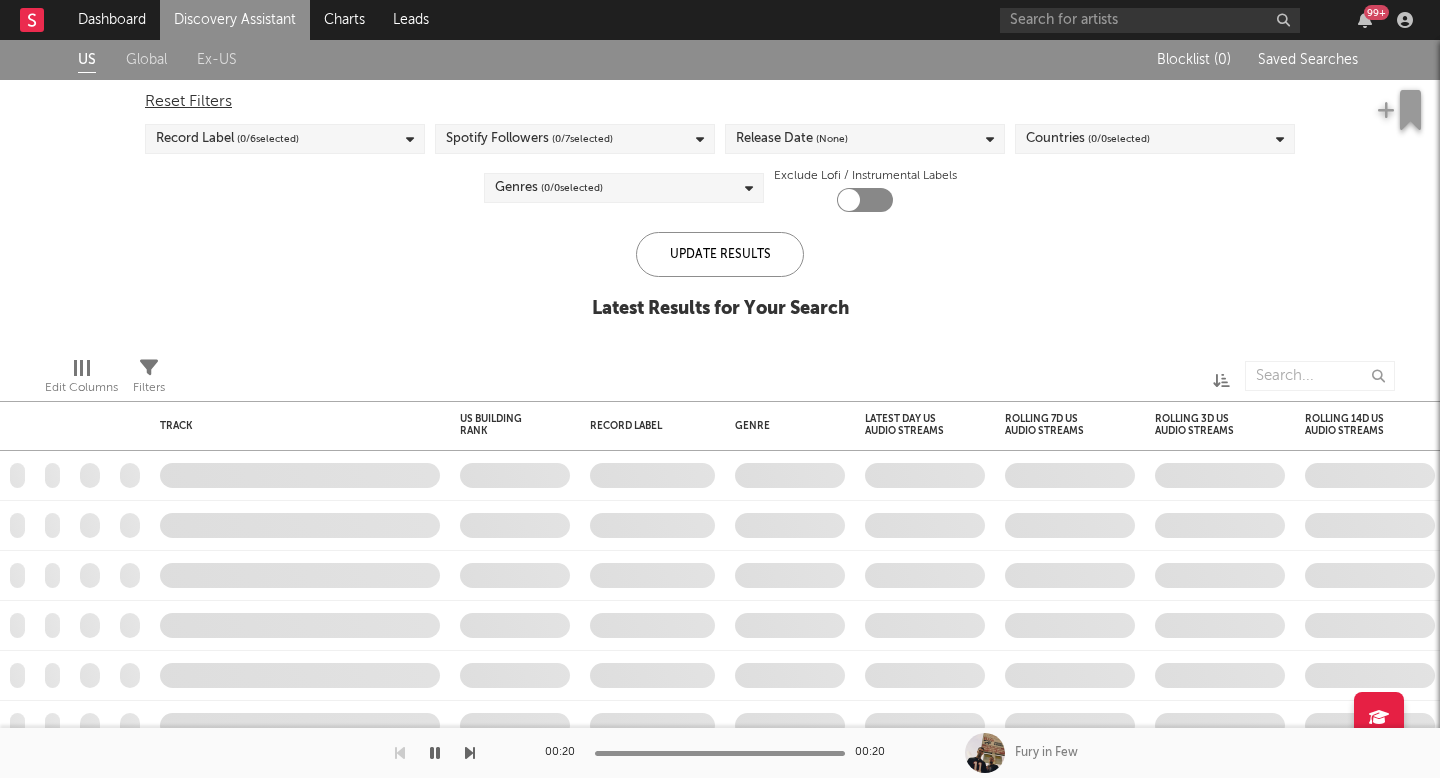 checkbox on "true" 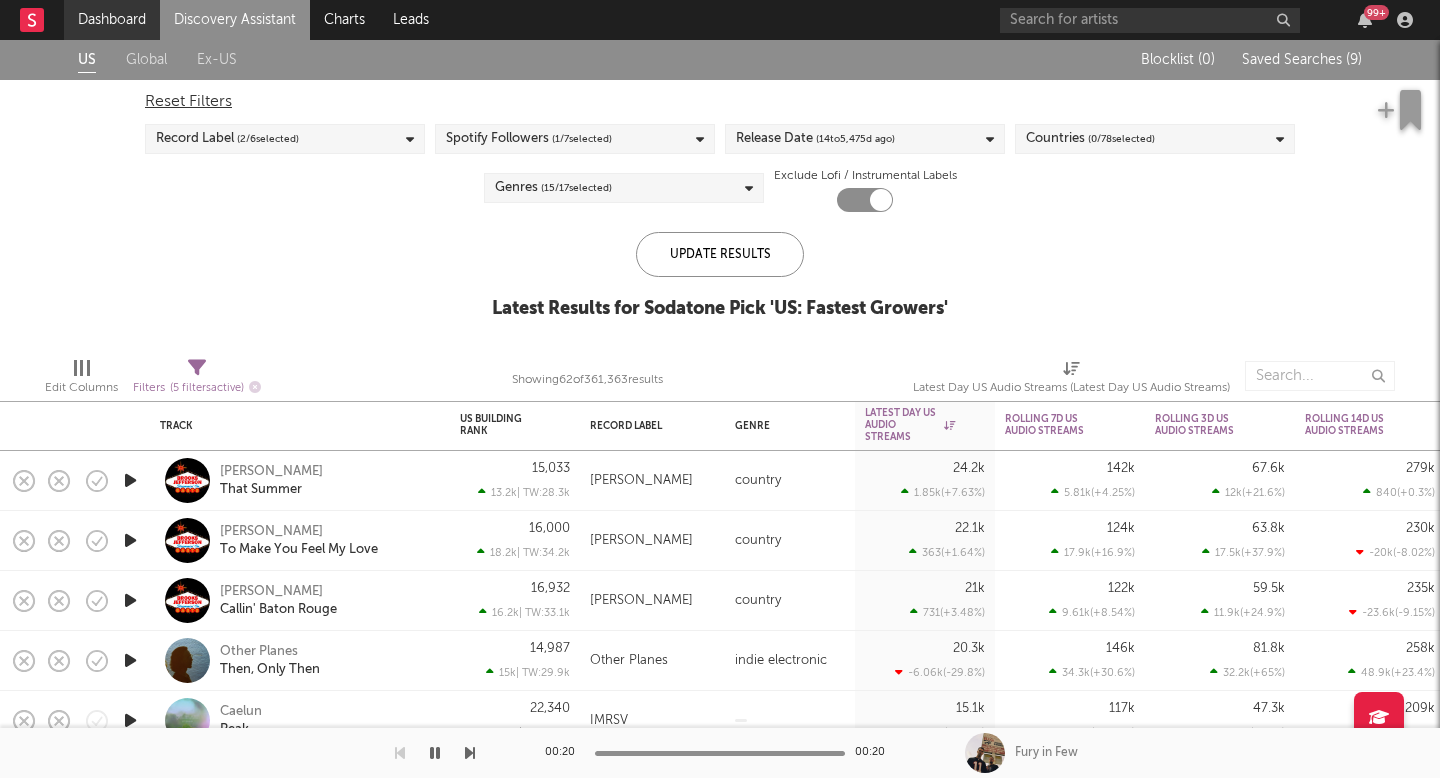 click on "Dashboard" at bounding box center [112, 20] 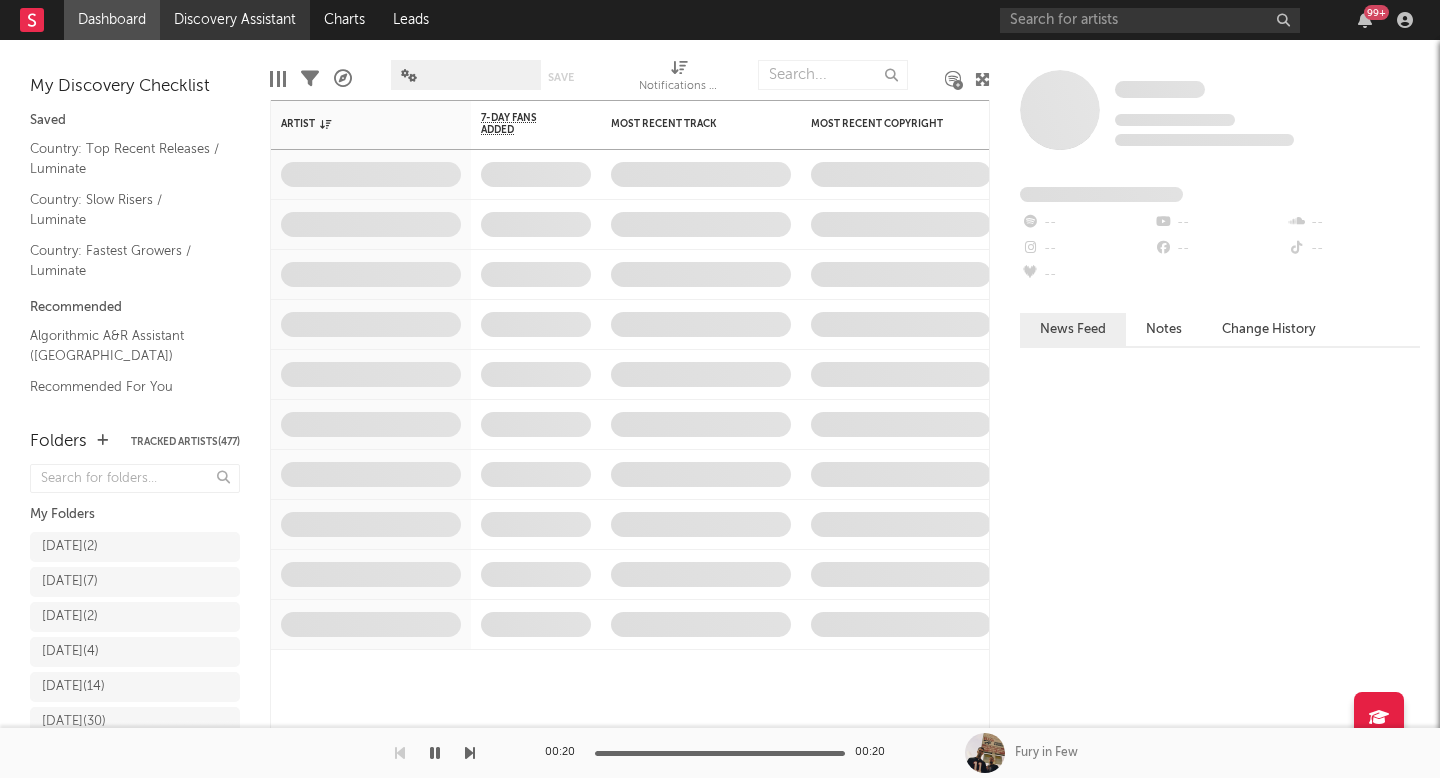 click on "Discovery Assistant" at bounding box center [235, 20] 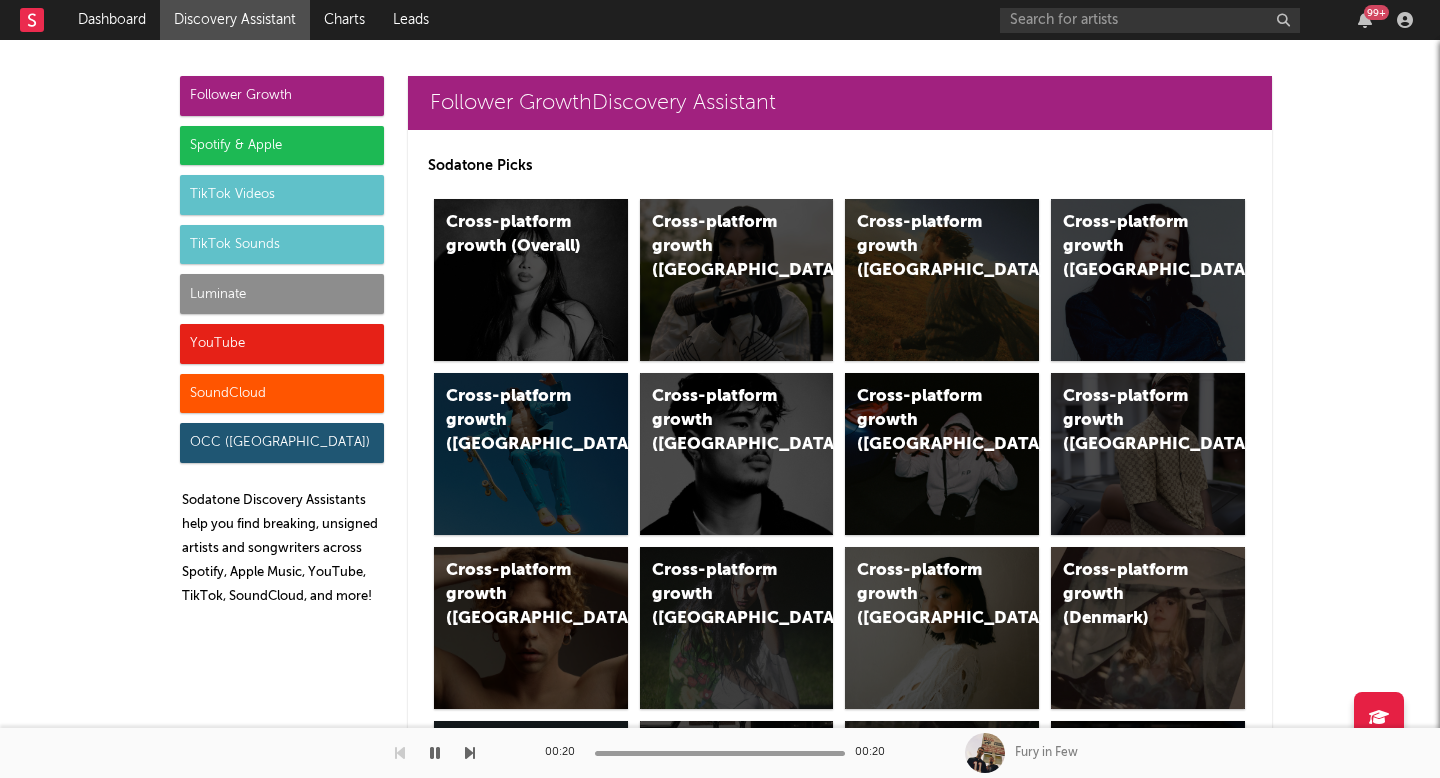 click on "Follower Growth" at bounding box center (282, 96) 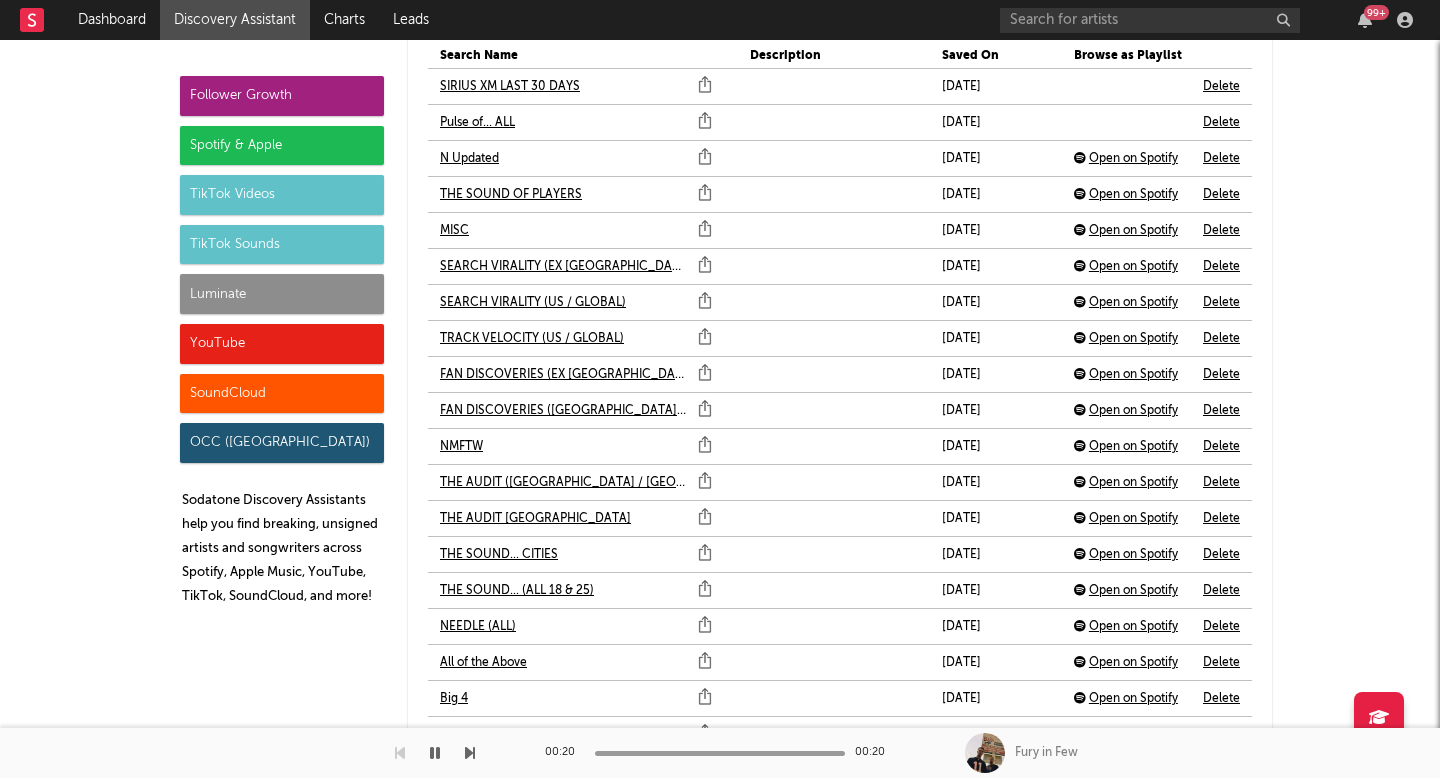 scroll, scrollTop: 4519, scrollLeft: 0, axis: vertical 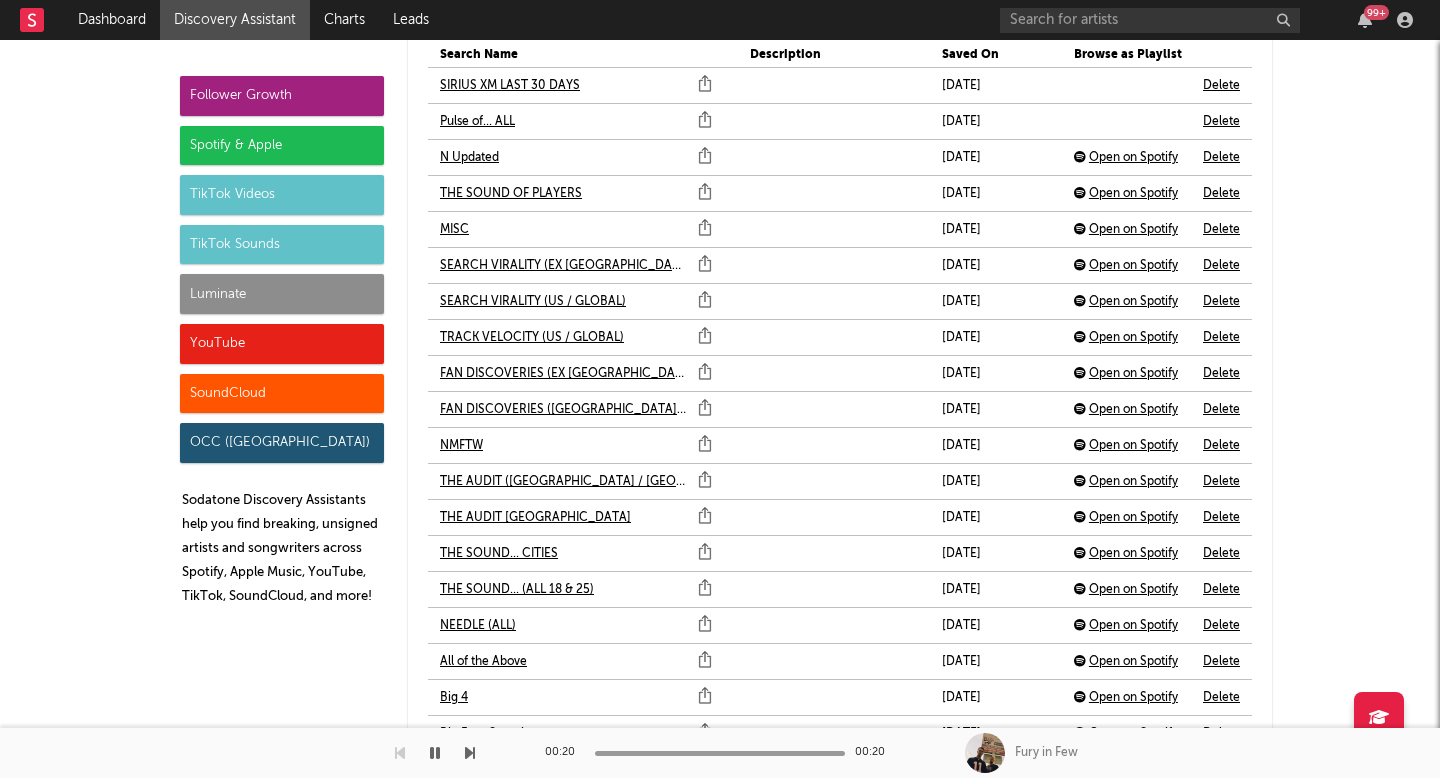 click on "Spotify & Apple" at bounding box center (282, 146) 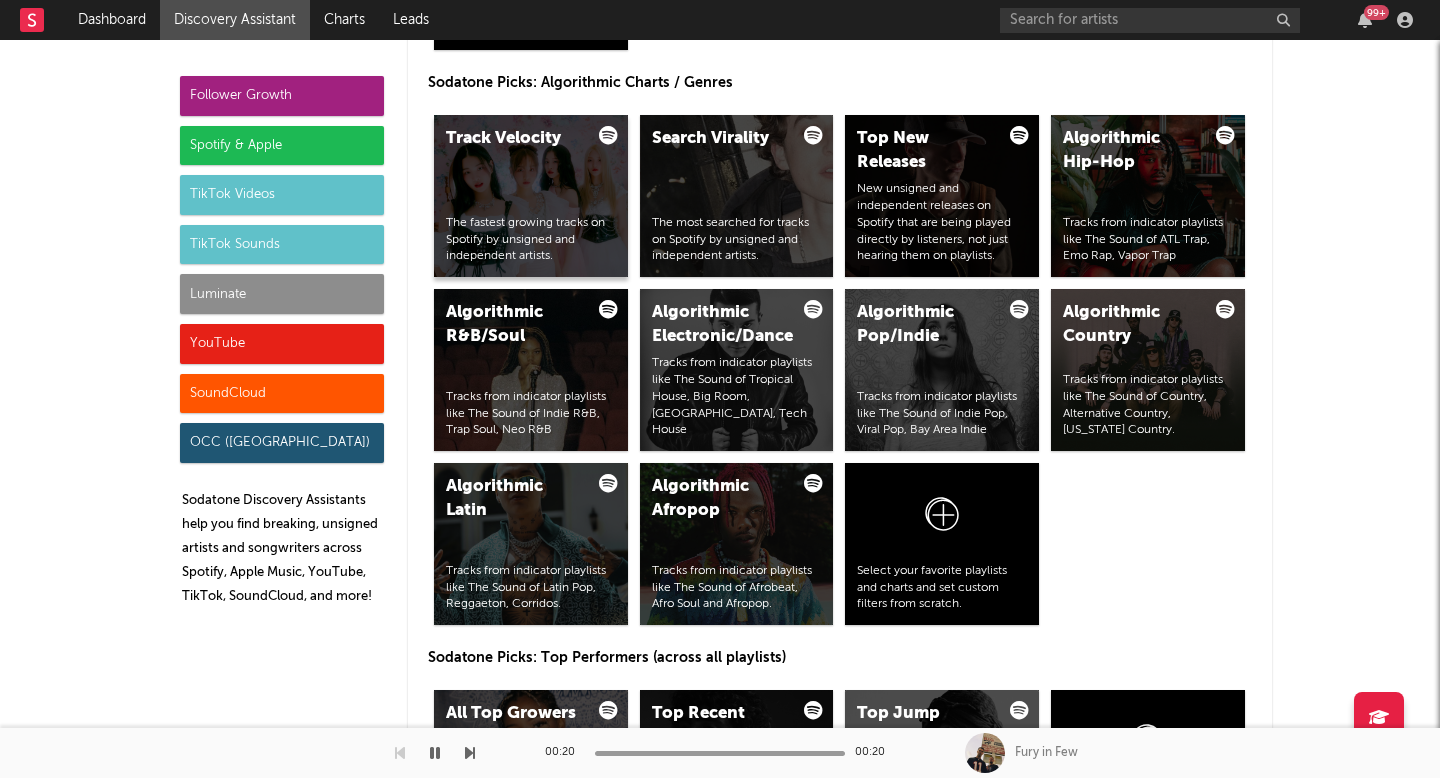 scroll, scrollTop: 2502, scrollLeft: 0, axis: vertical 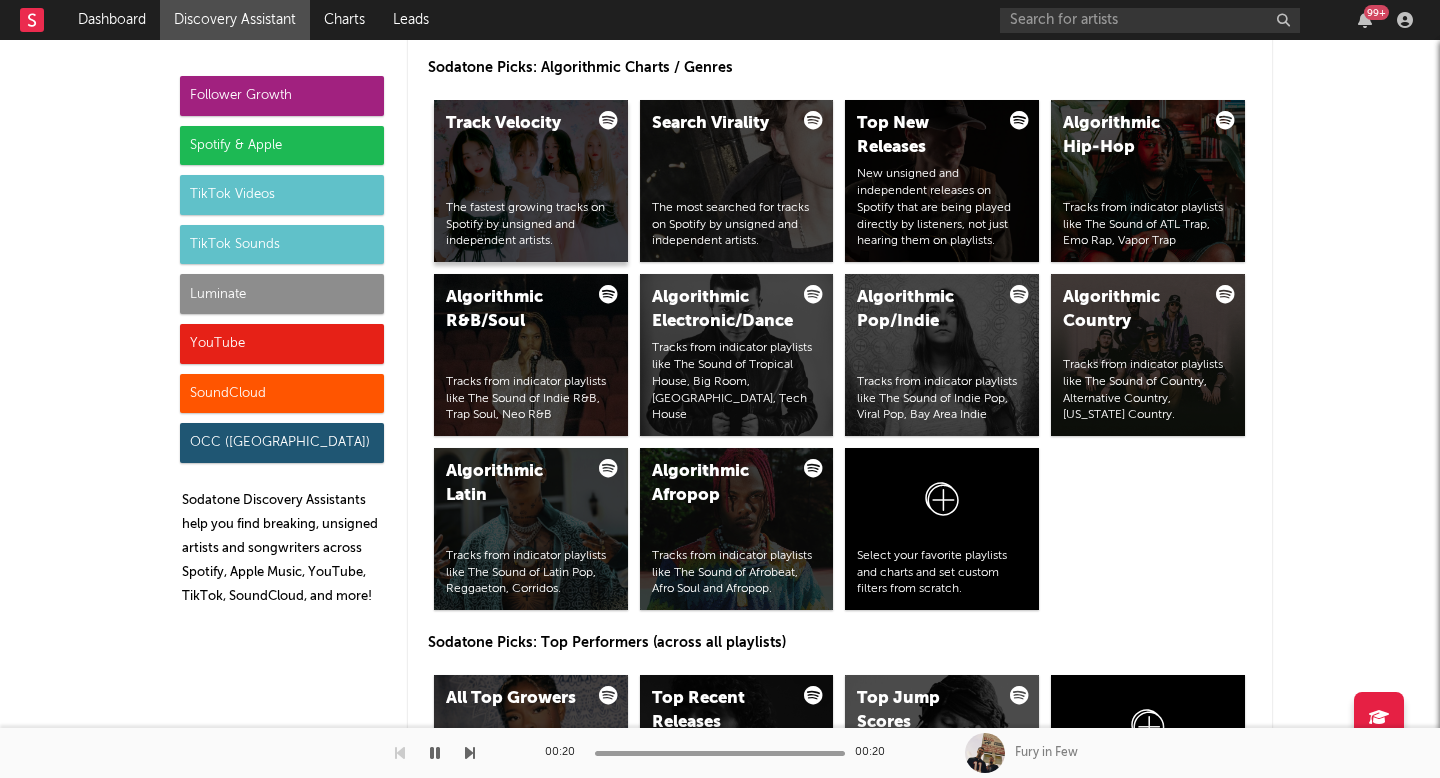 click on "Track Velocity" at bounding box center [514, 124] 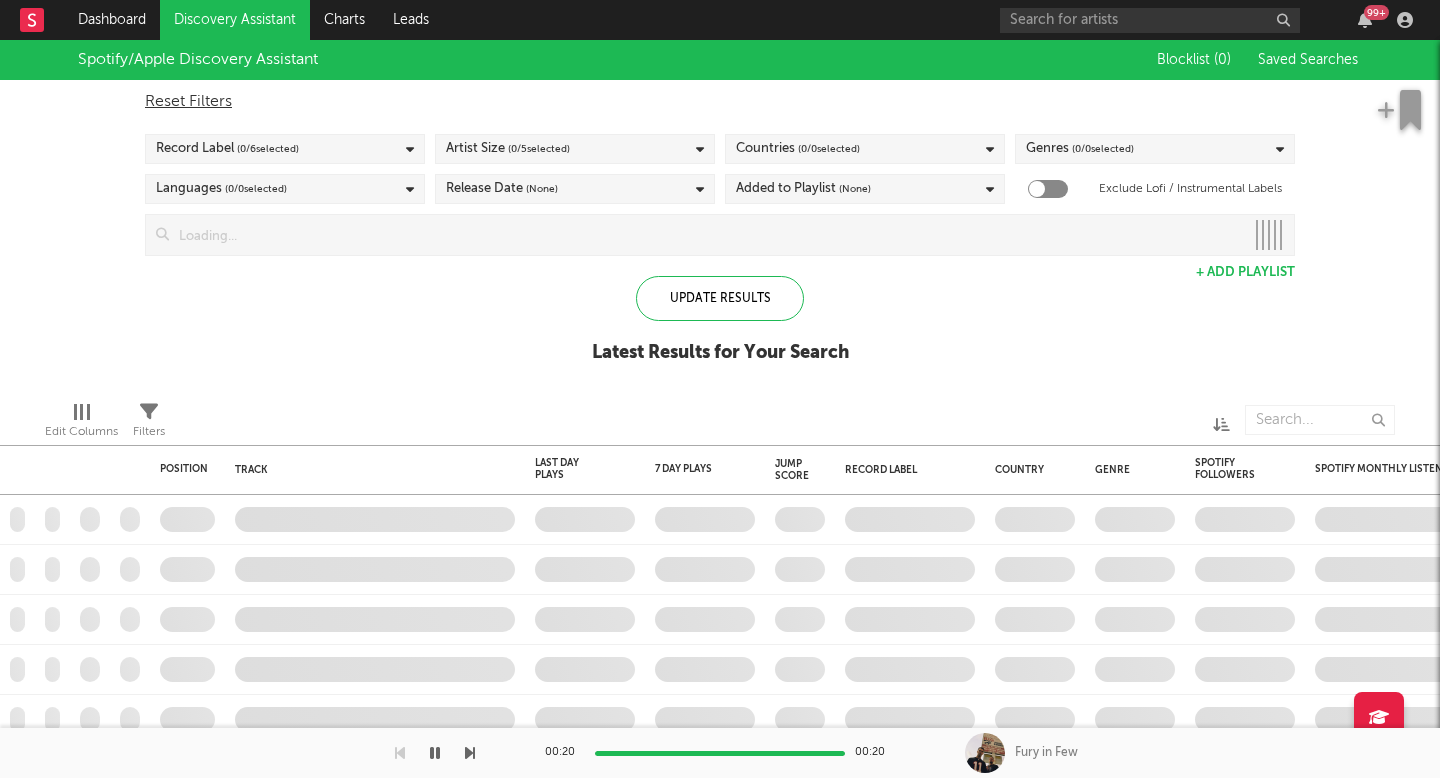 checkbox on "true" 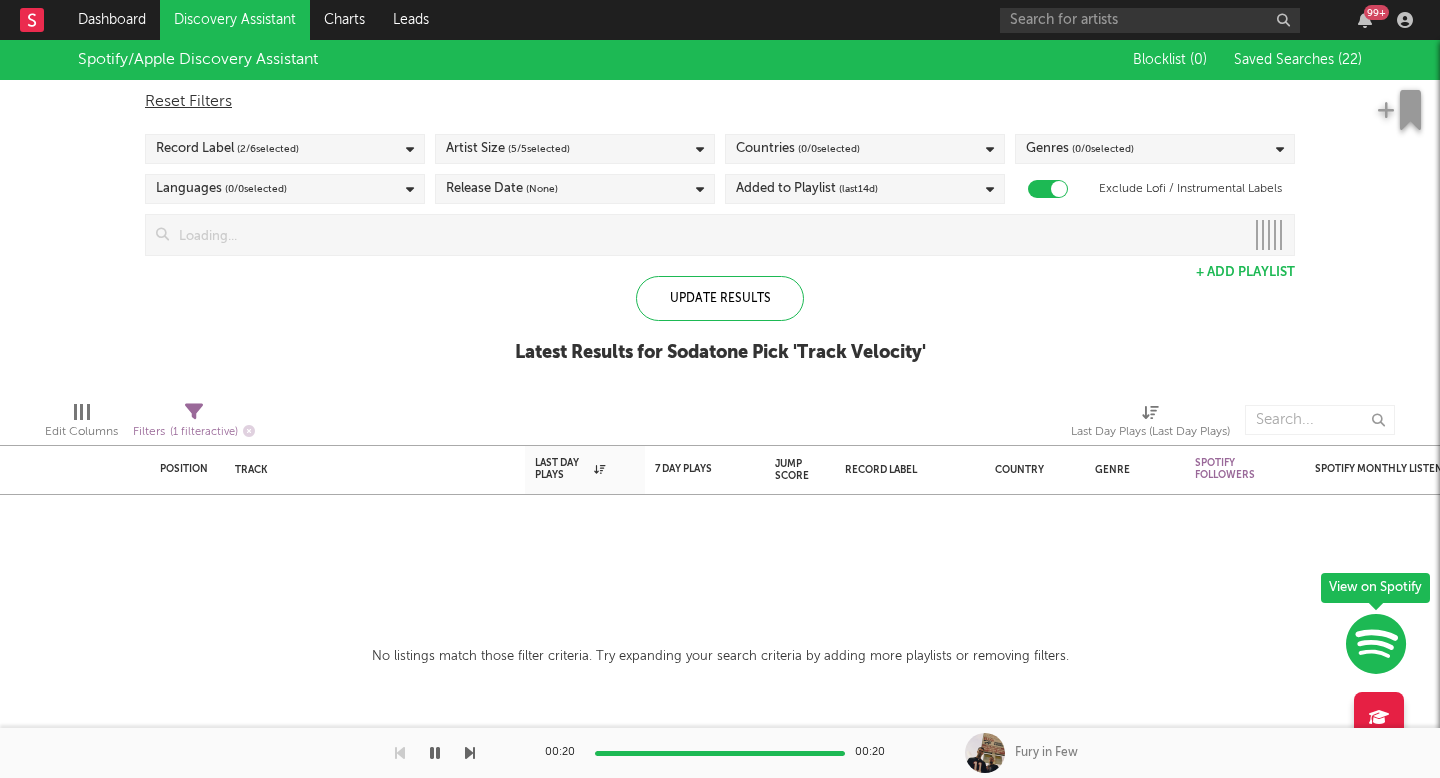 click on "Discovery Assistant" at bounding box center (235, 20) 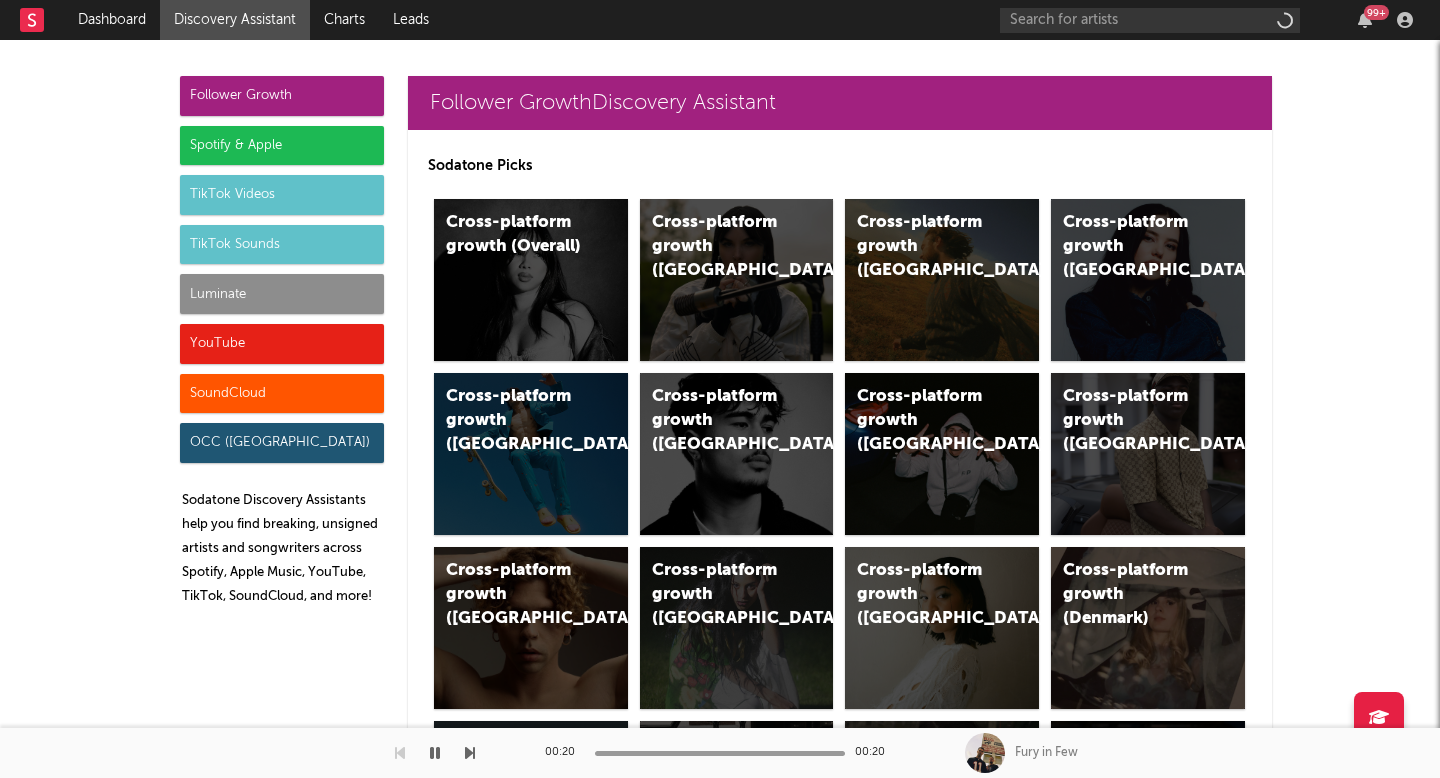 click on "Luminate" at bounding box center (282, 294) 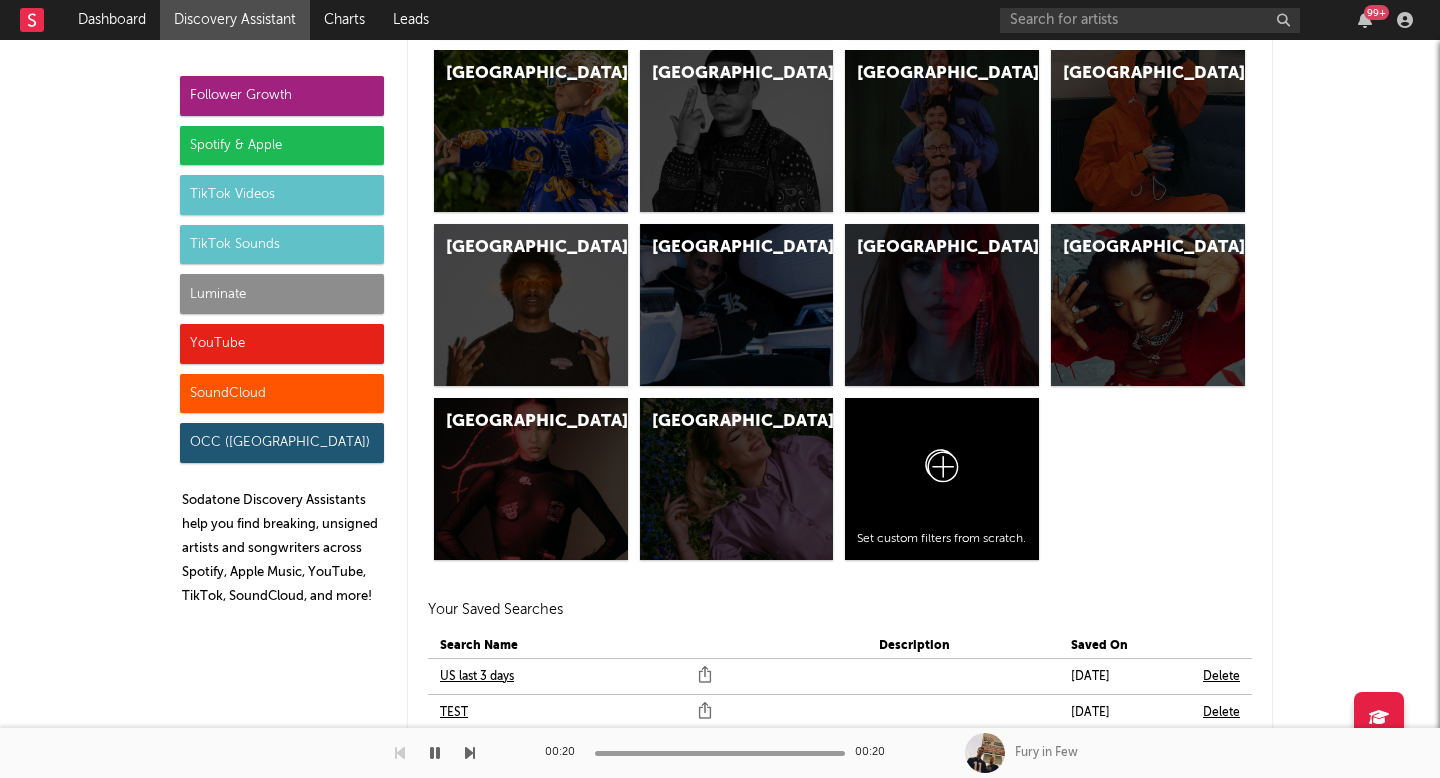 scroll, scrollTop: 9529, scrollLeft: 0, axis: vertical 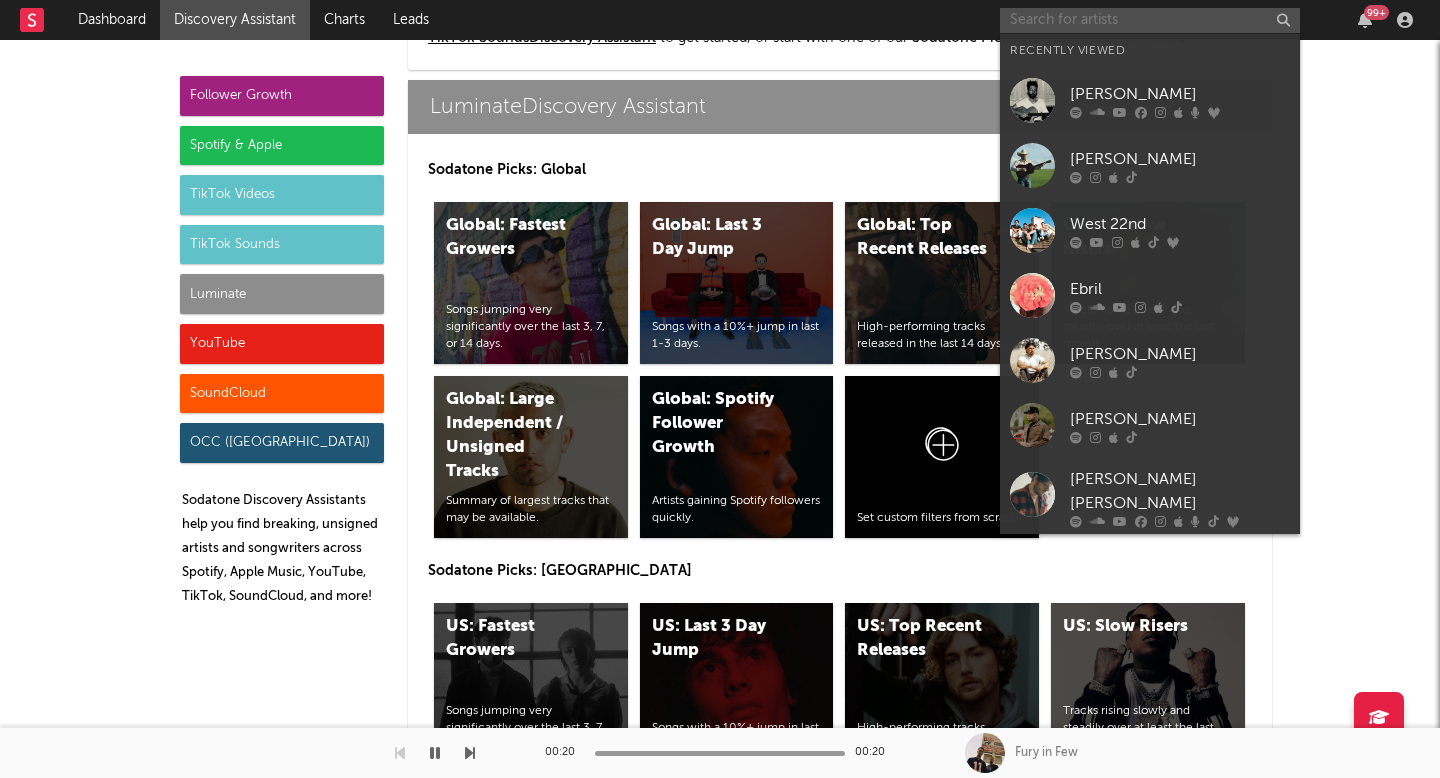 click at bounding box center (1150, 20) 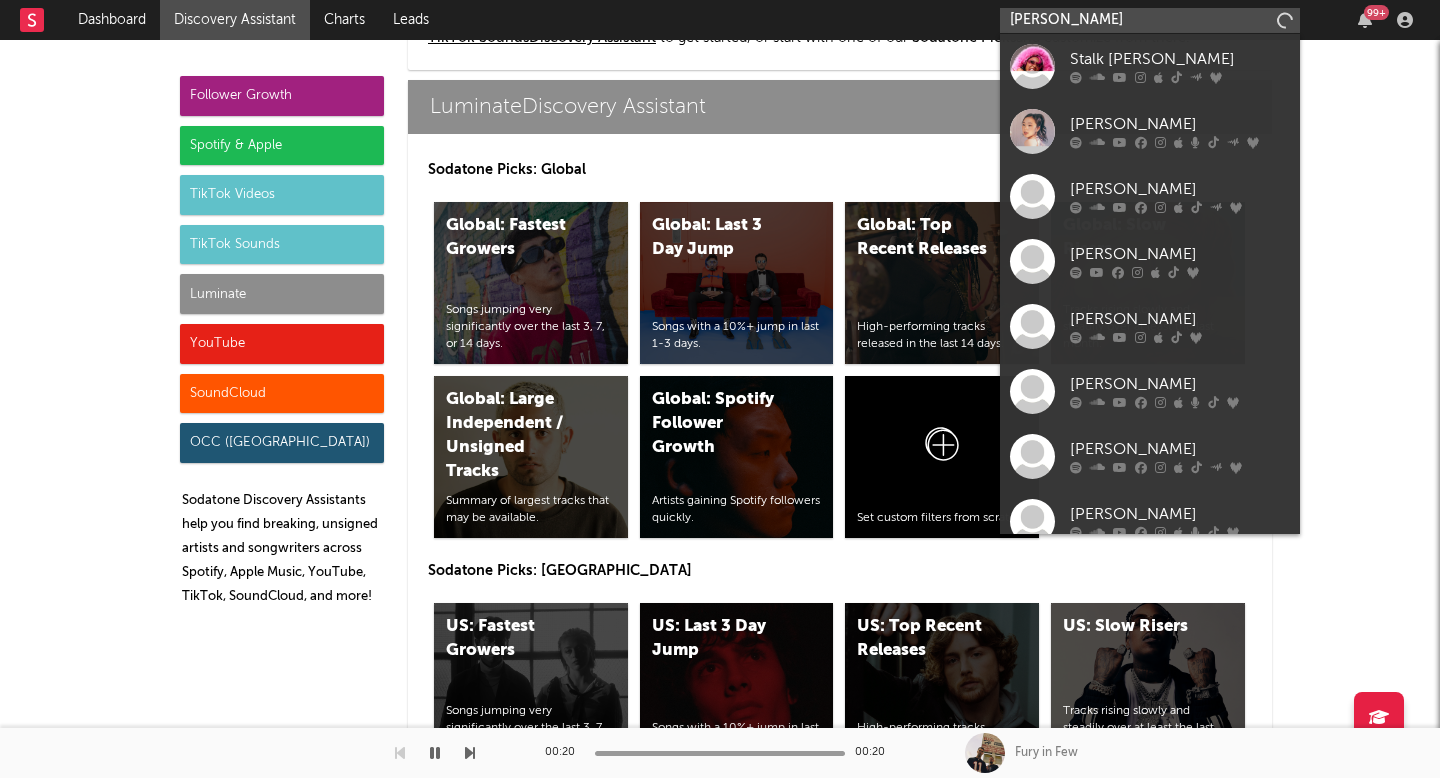type on "ashley brooks" 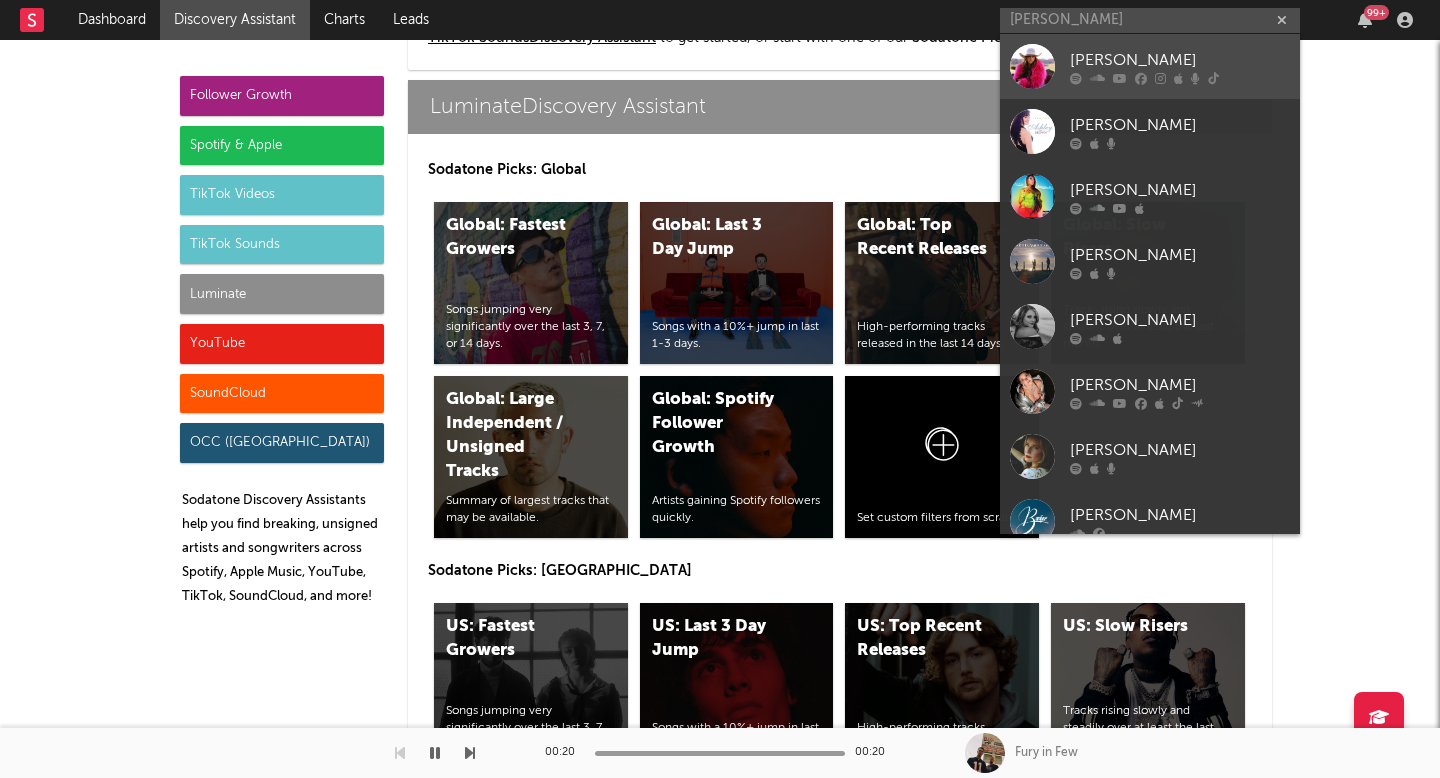 click at bounding box center [1032, 66] 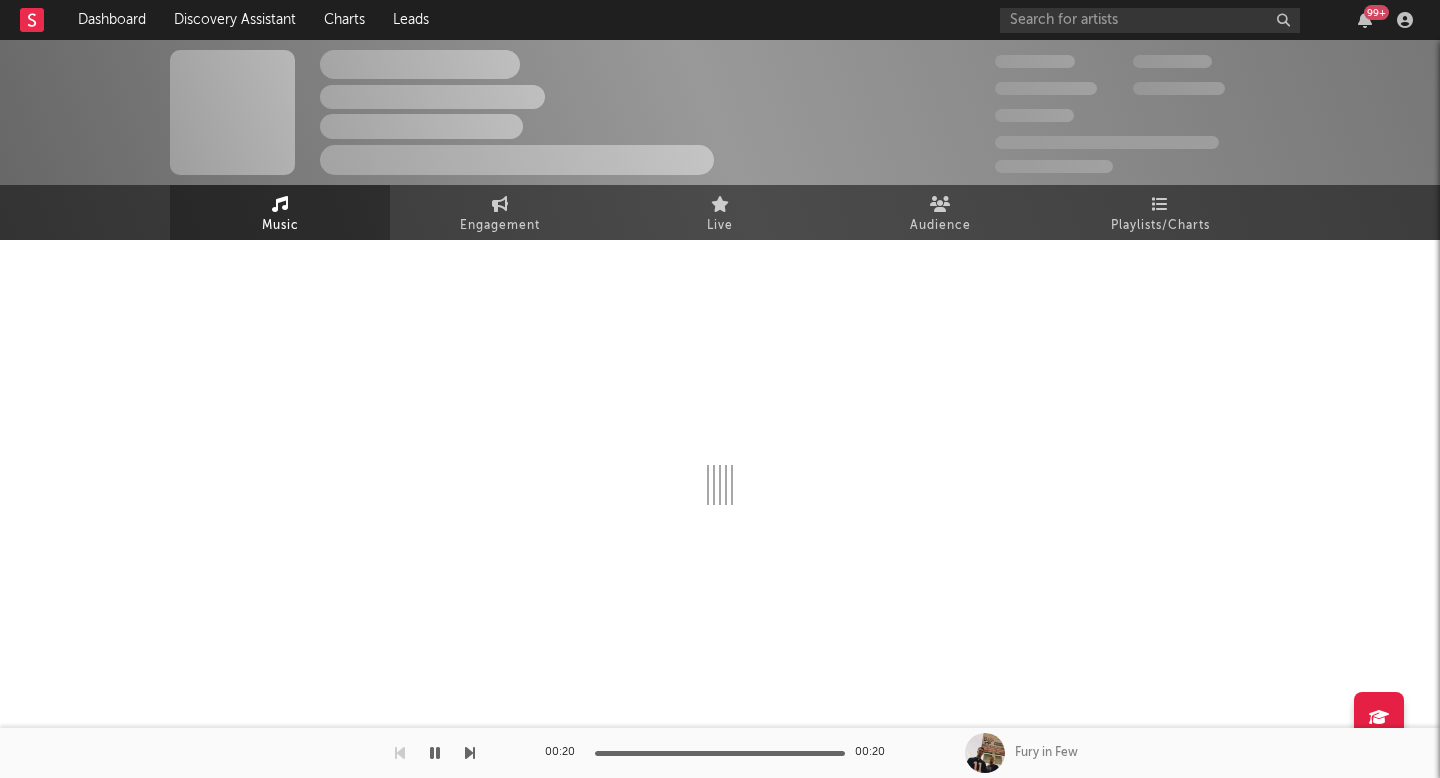 select on "1w" 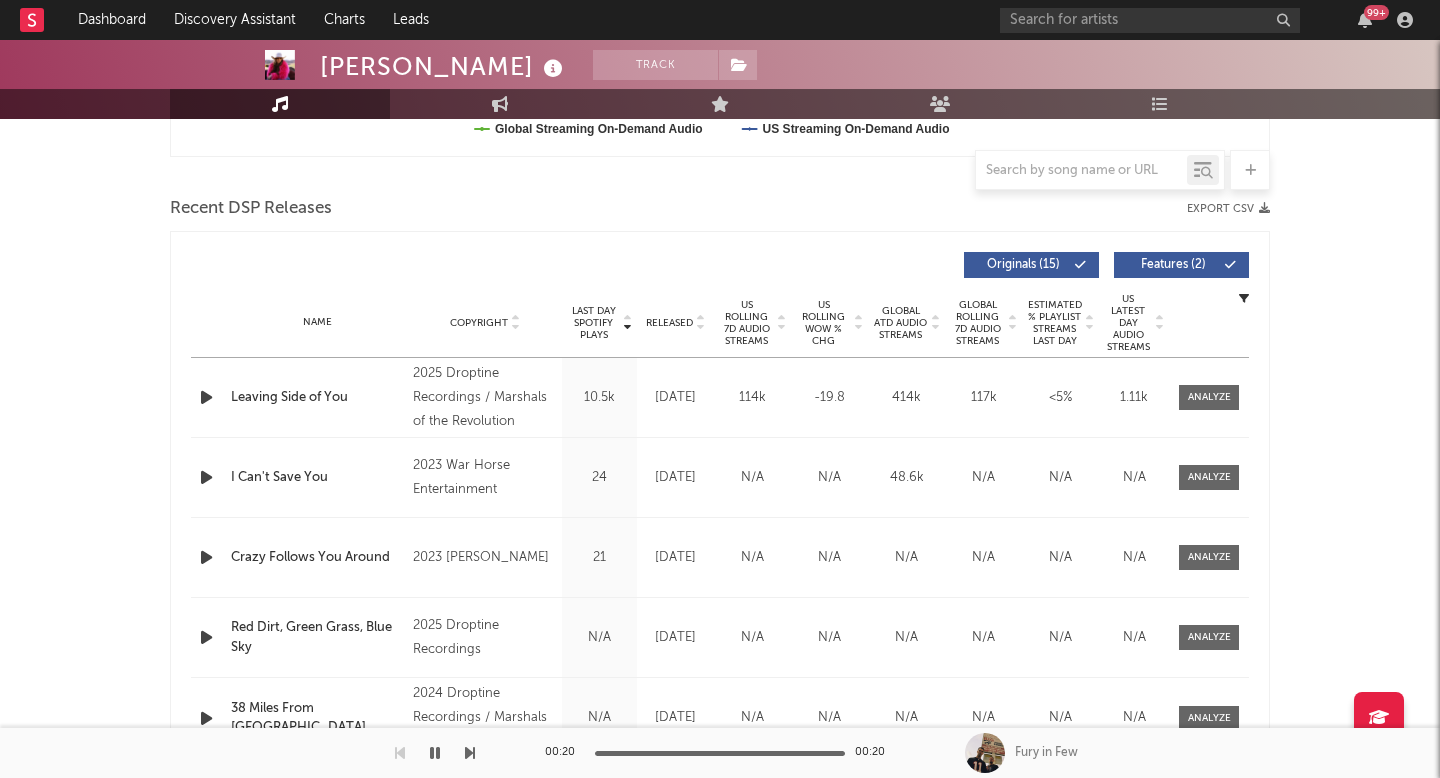 scroll, scrollTop: 713, scrollLeft: 0, axis: vertical 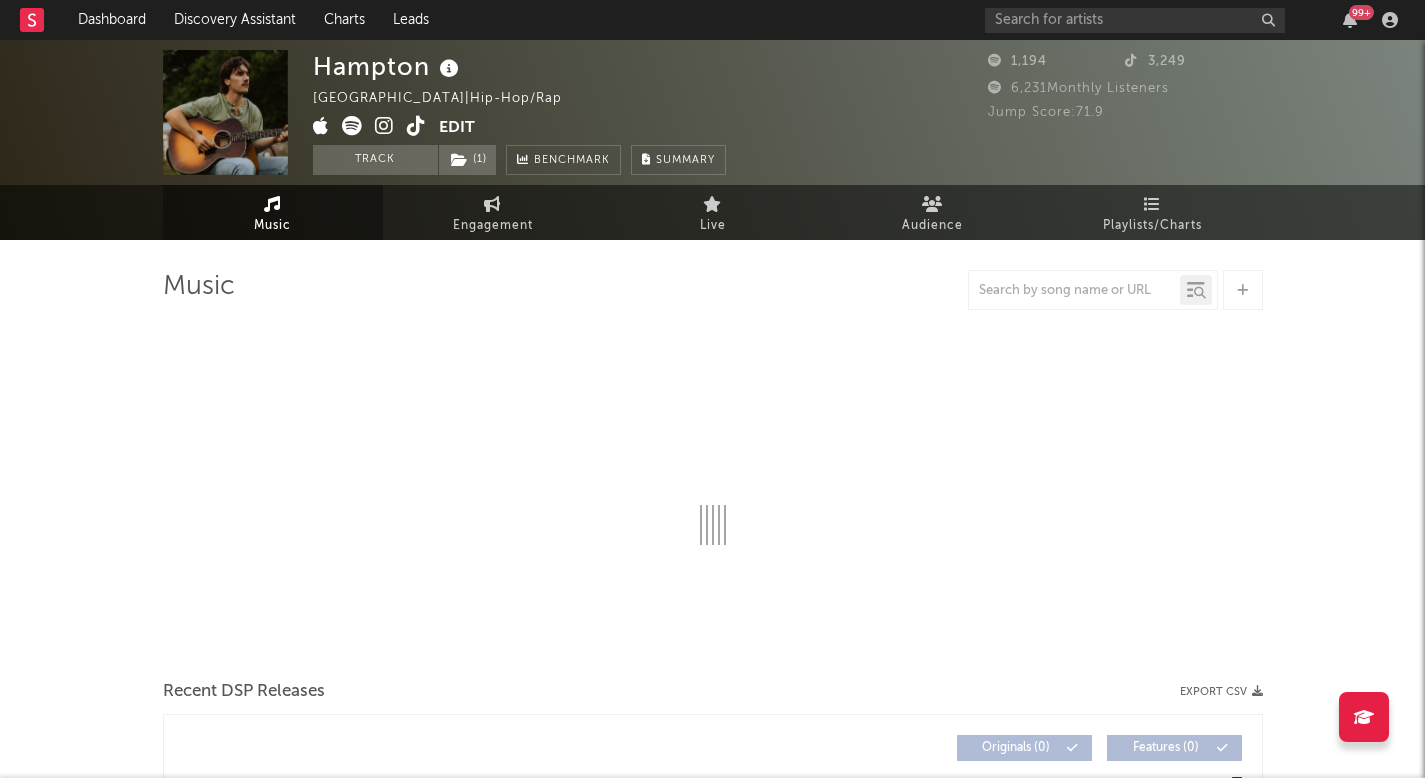 select on "1w" 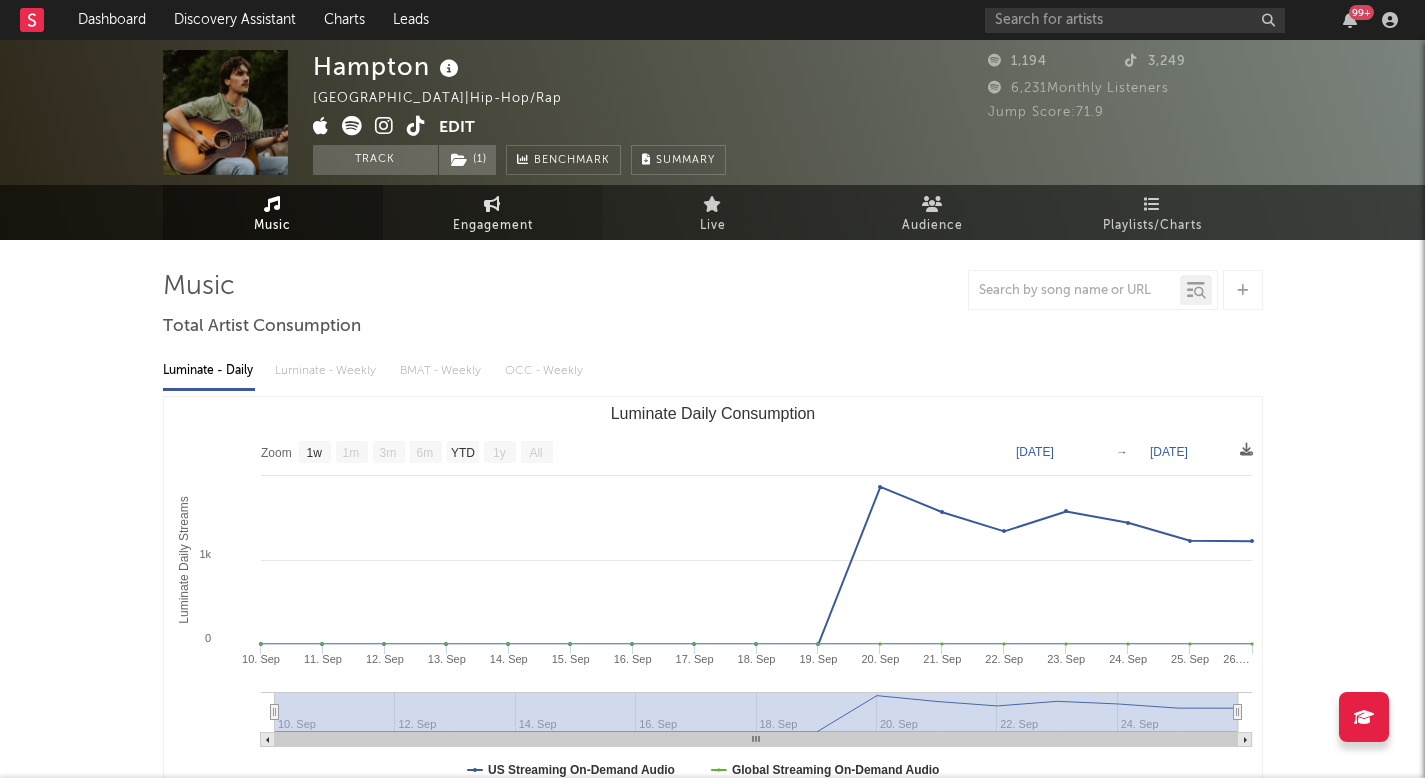 click on "Engagement" at bounding box center [493, 212] 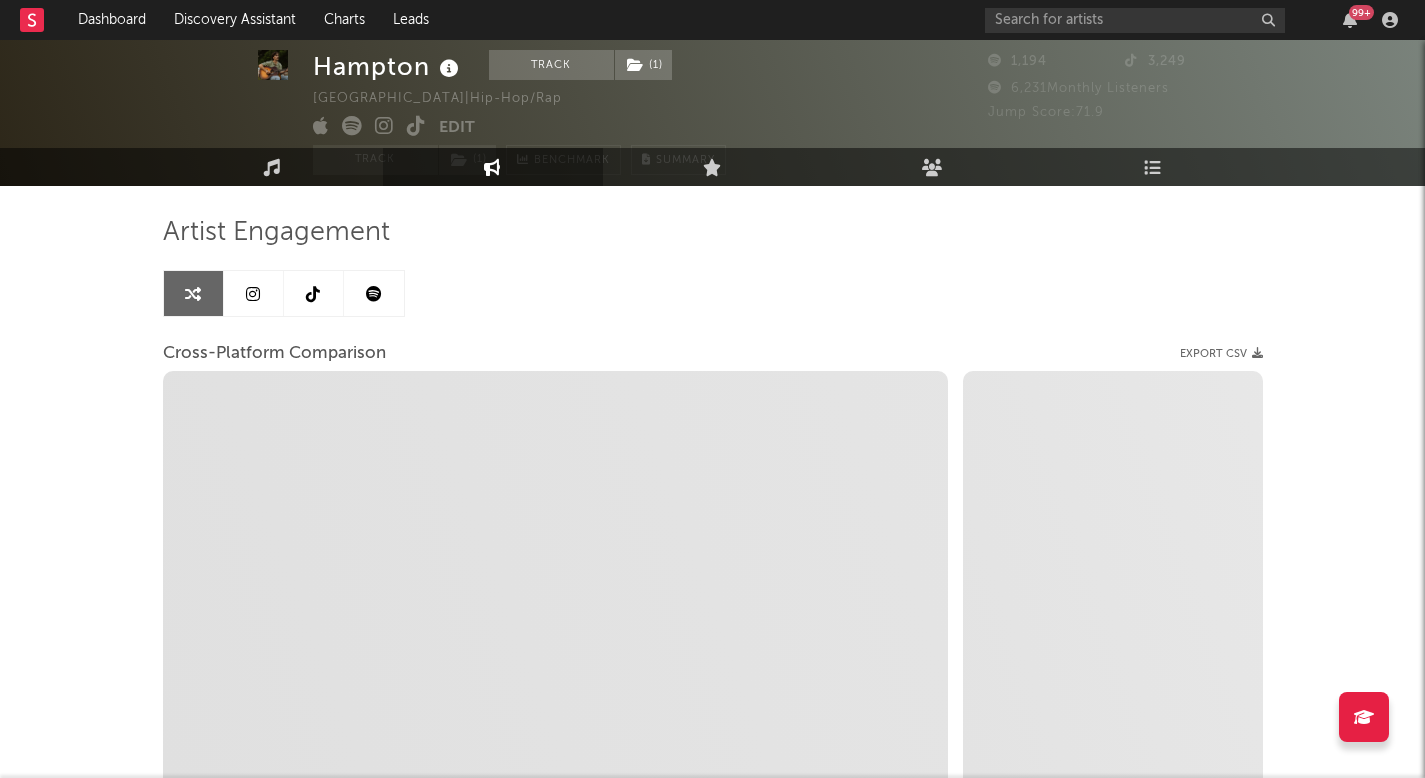 scroll, scrollTop: 56, scrollLeft: 0, axis: vertical 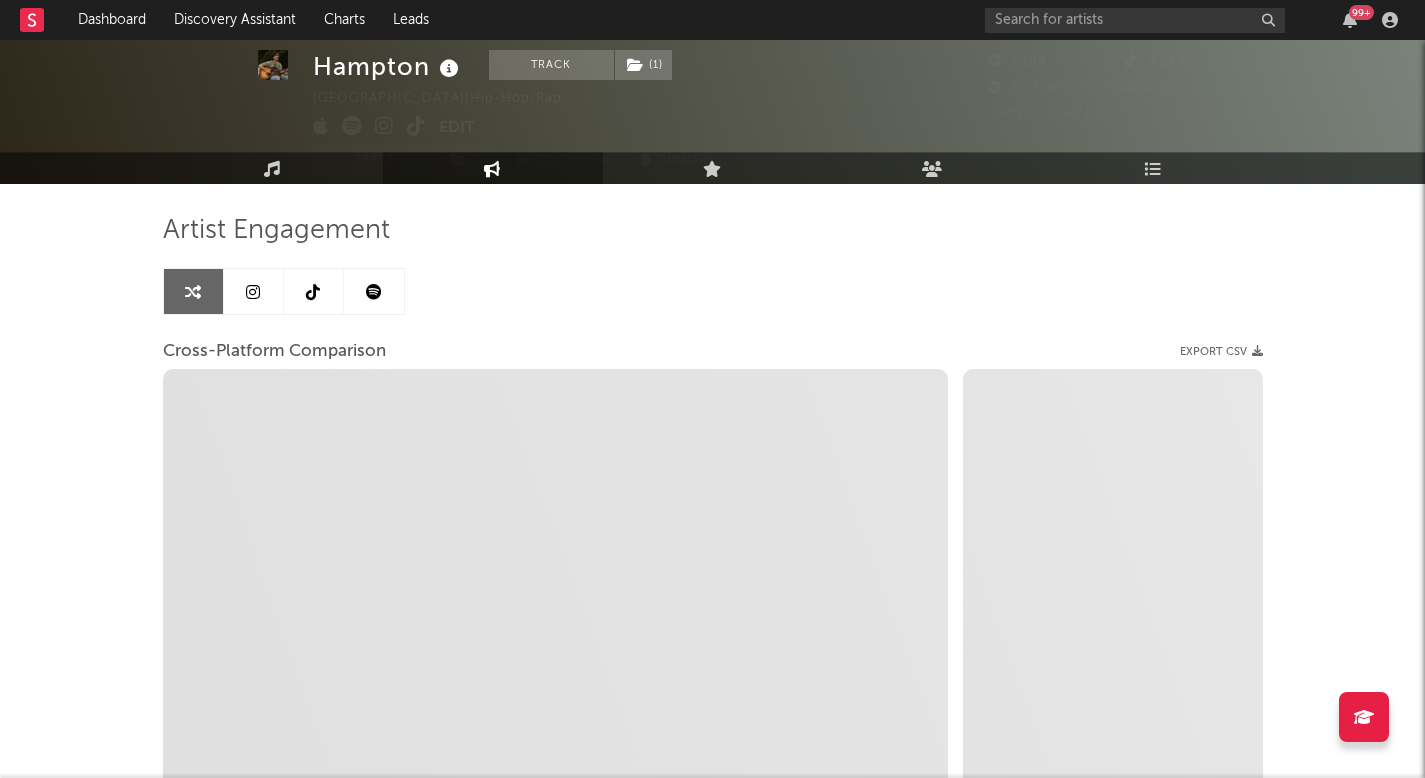 select on "1m" 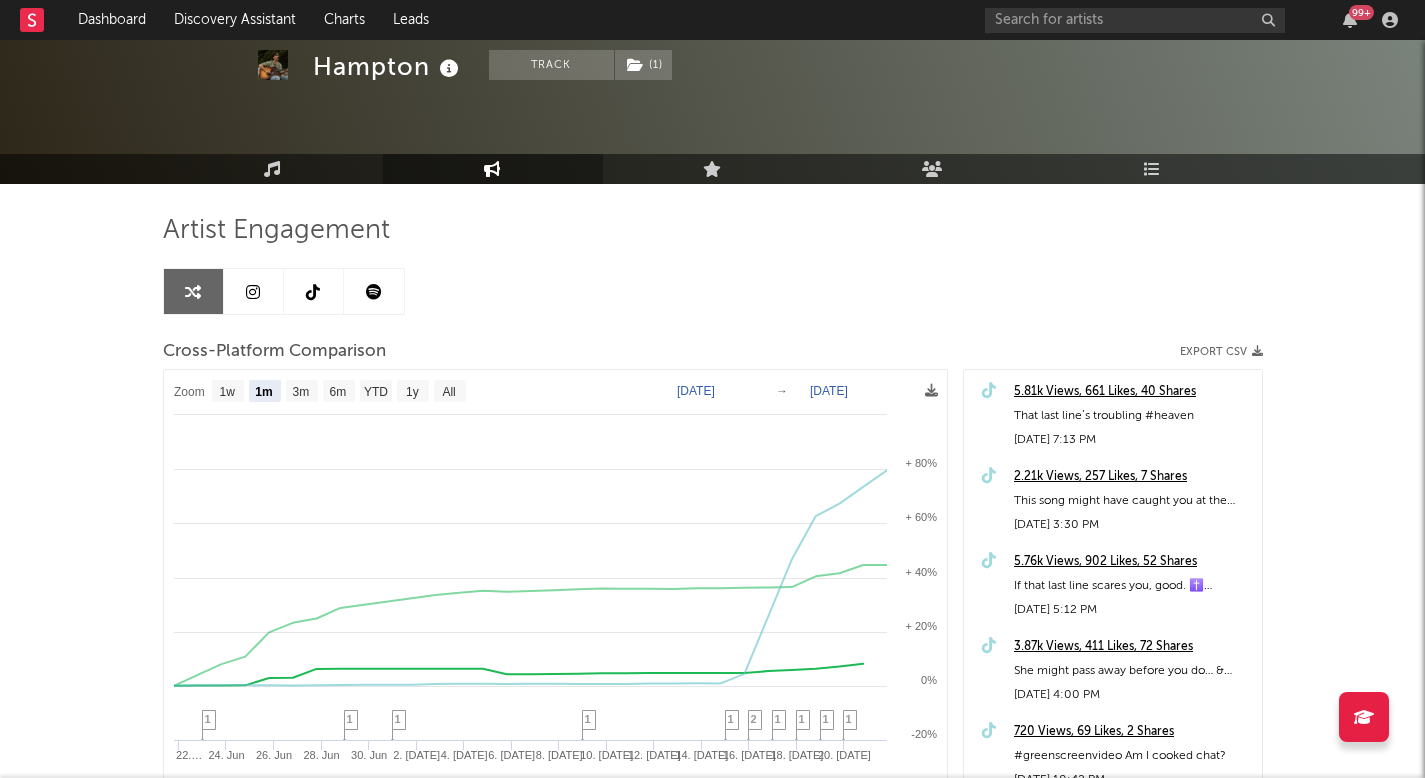 scroll, scrollTop: 101, scrollLeft: 0, axis: vertical 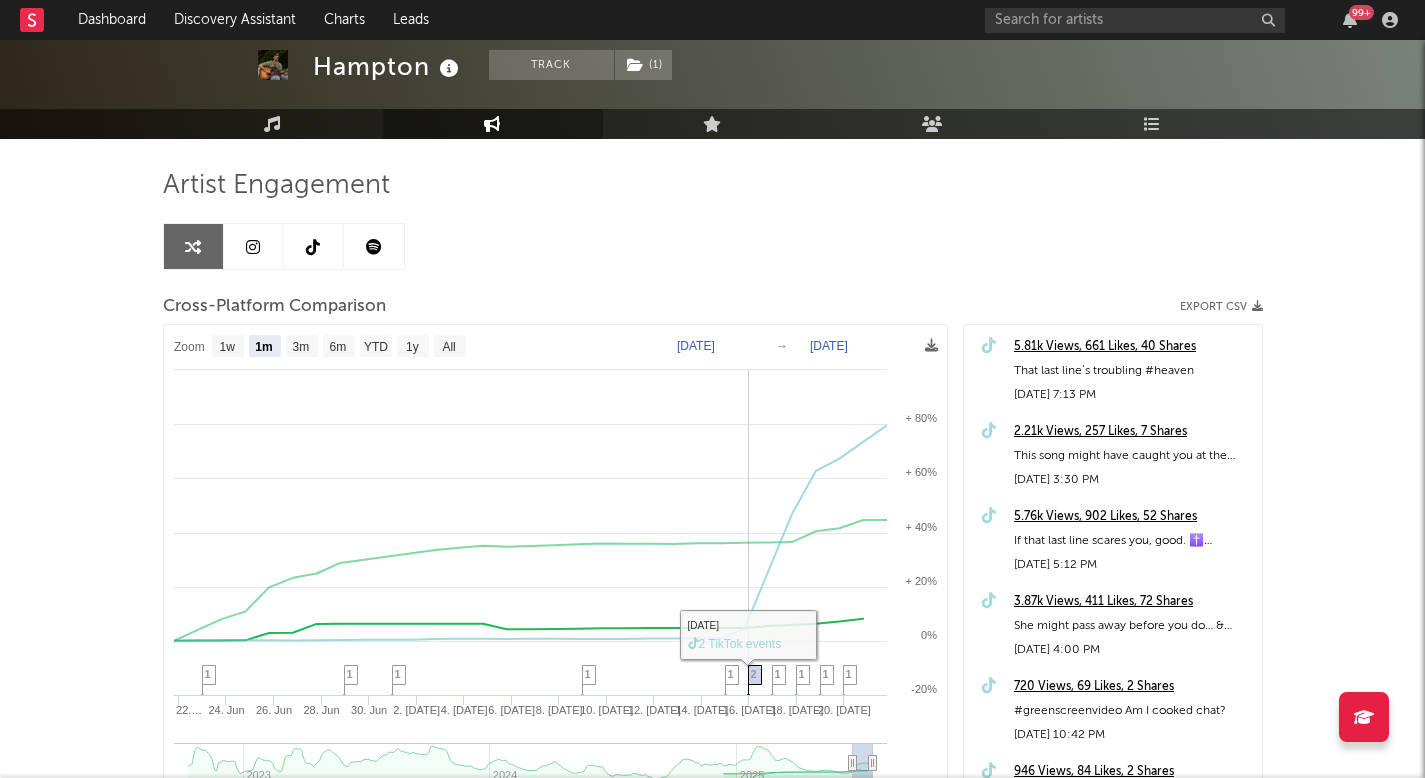 click 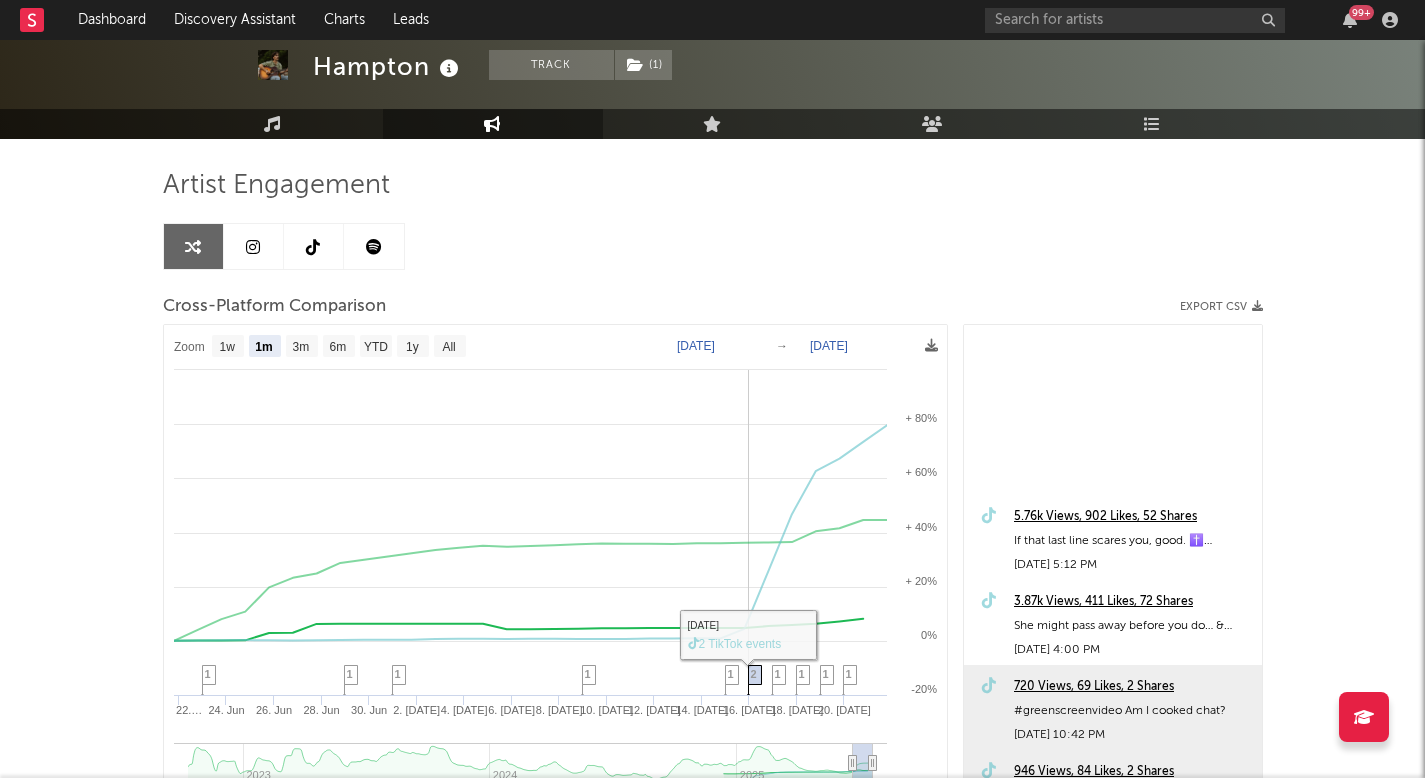 scroll, scrollTop: 340, scrollLeft: 0, axis: vertical 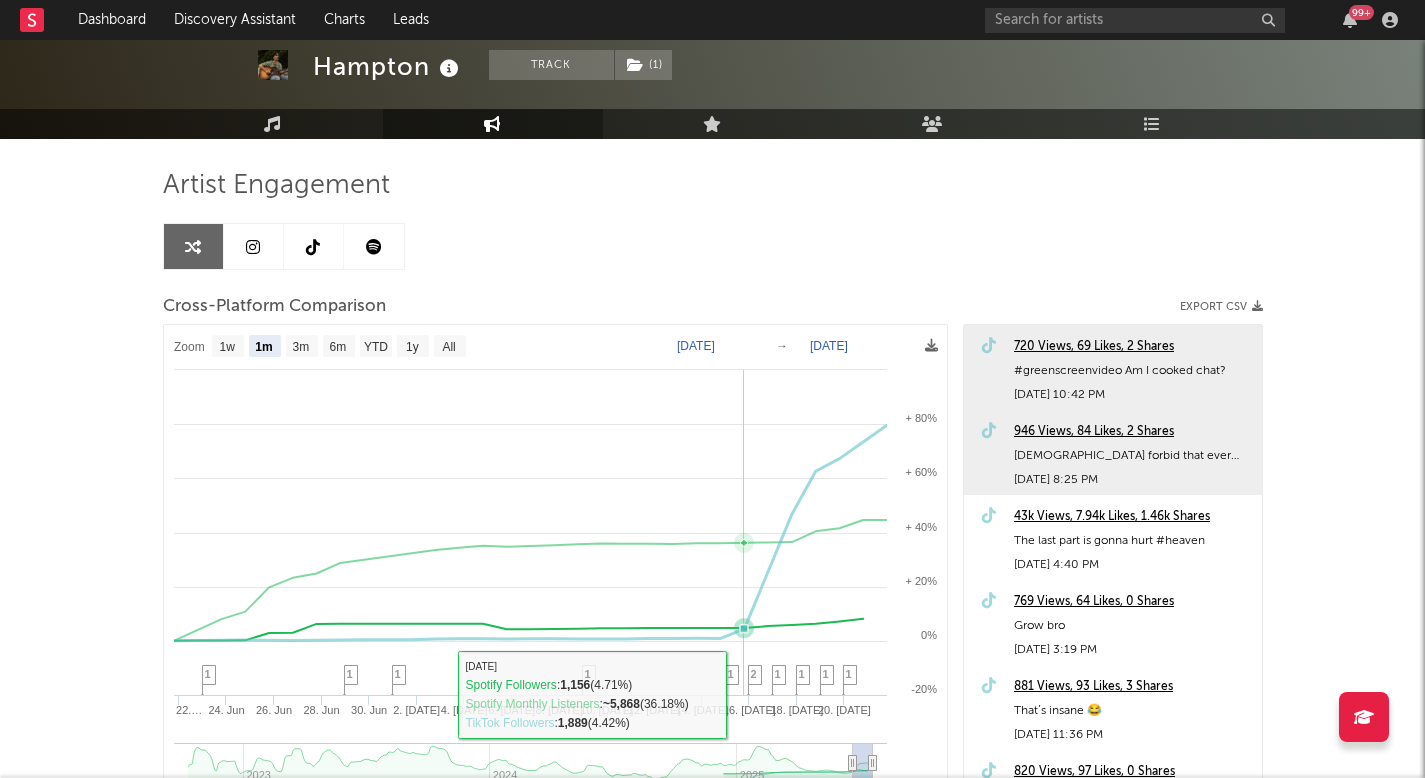 click on "1" at bounding box center [731, 674] 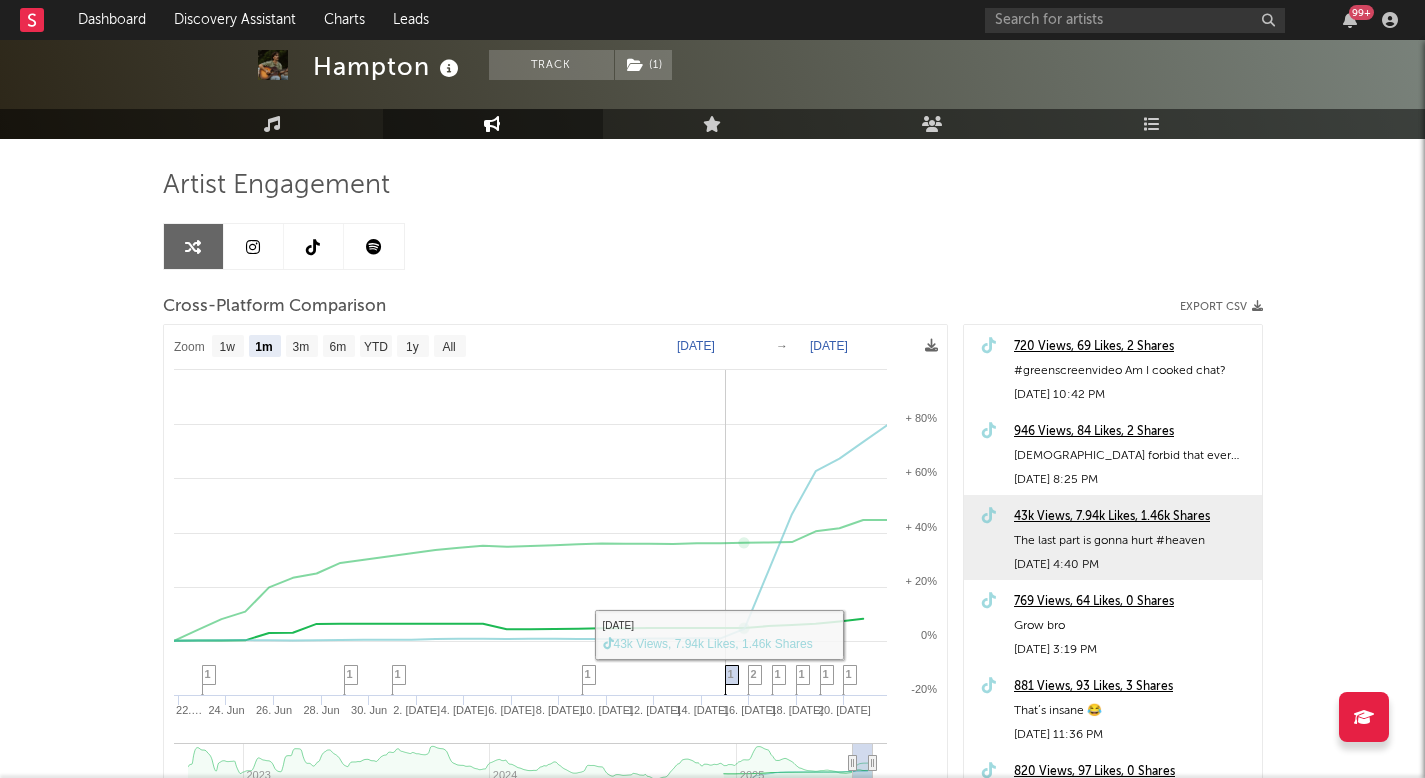 scroll, scrollTop: 510, scrollLeft: 0, axis: vertical 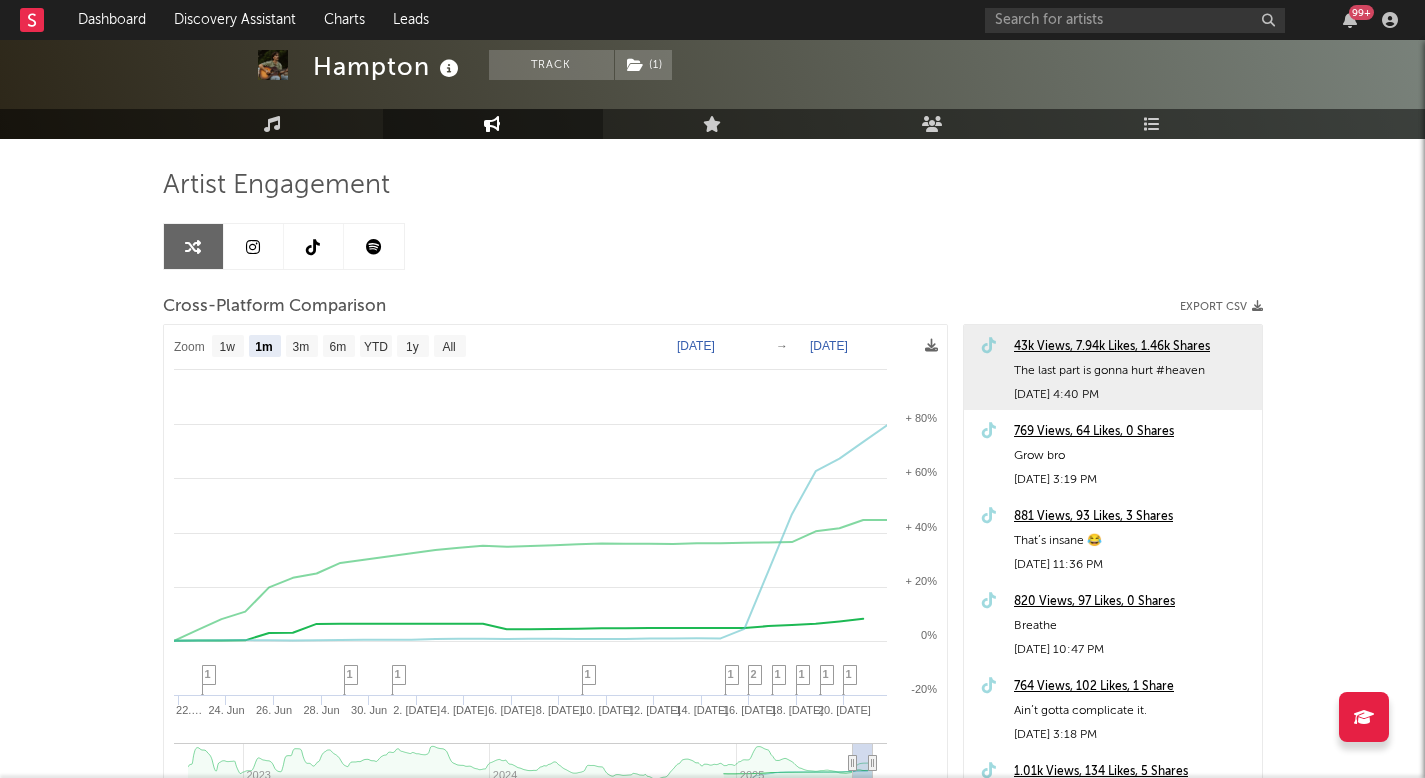 click on "43k Views, 7.94k Likes, 1.46k Shares The last part is gonna hurt #heaven  Jul 15, 2025 4:40 PM" at bounding box center [1113, 367] 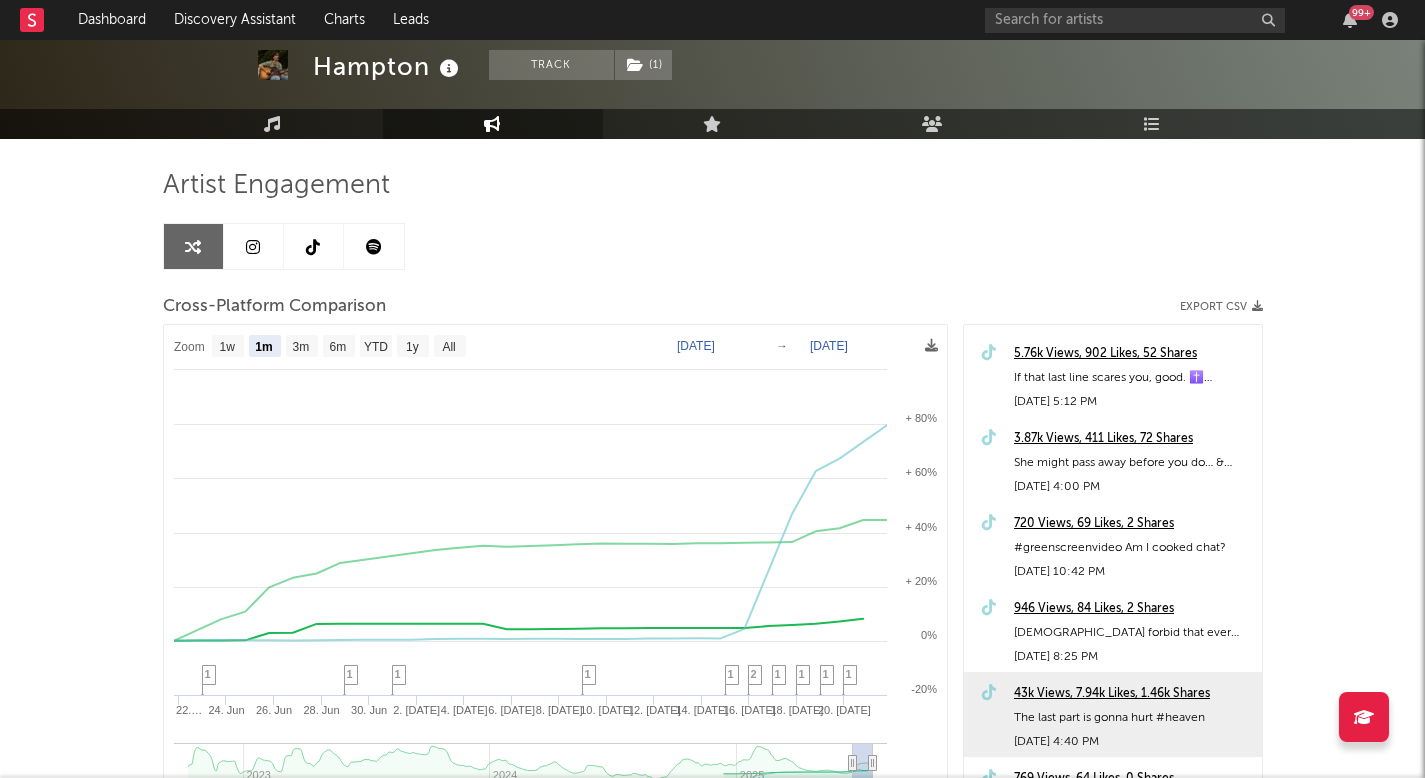 scroll, scrollTop: 0, scrollLeft: 0, axis: both 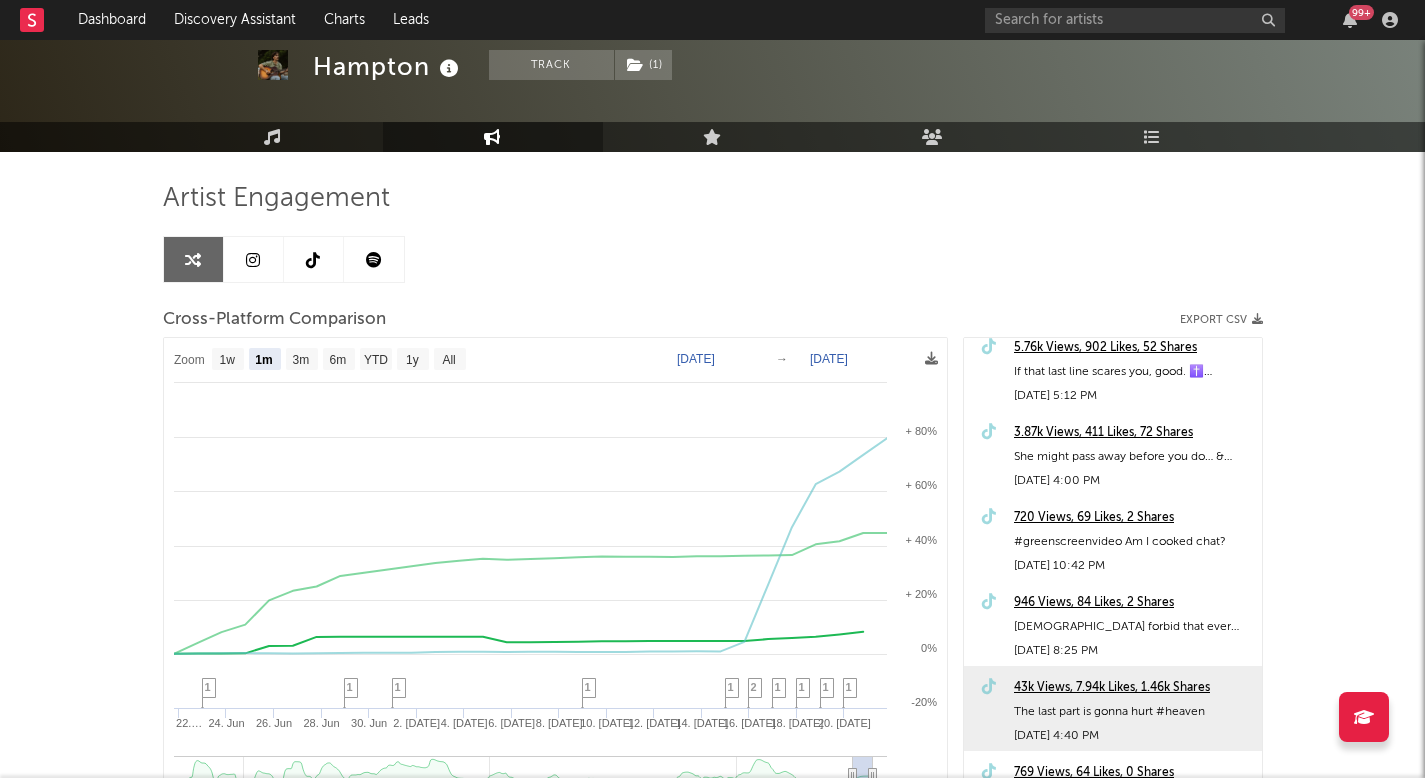 click on "43k Views, 7.94k Likes, 1.46k Shares" at bounding box center [1133, 688] 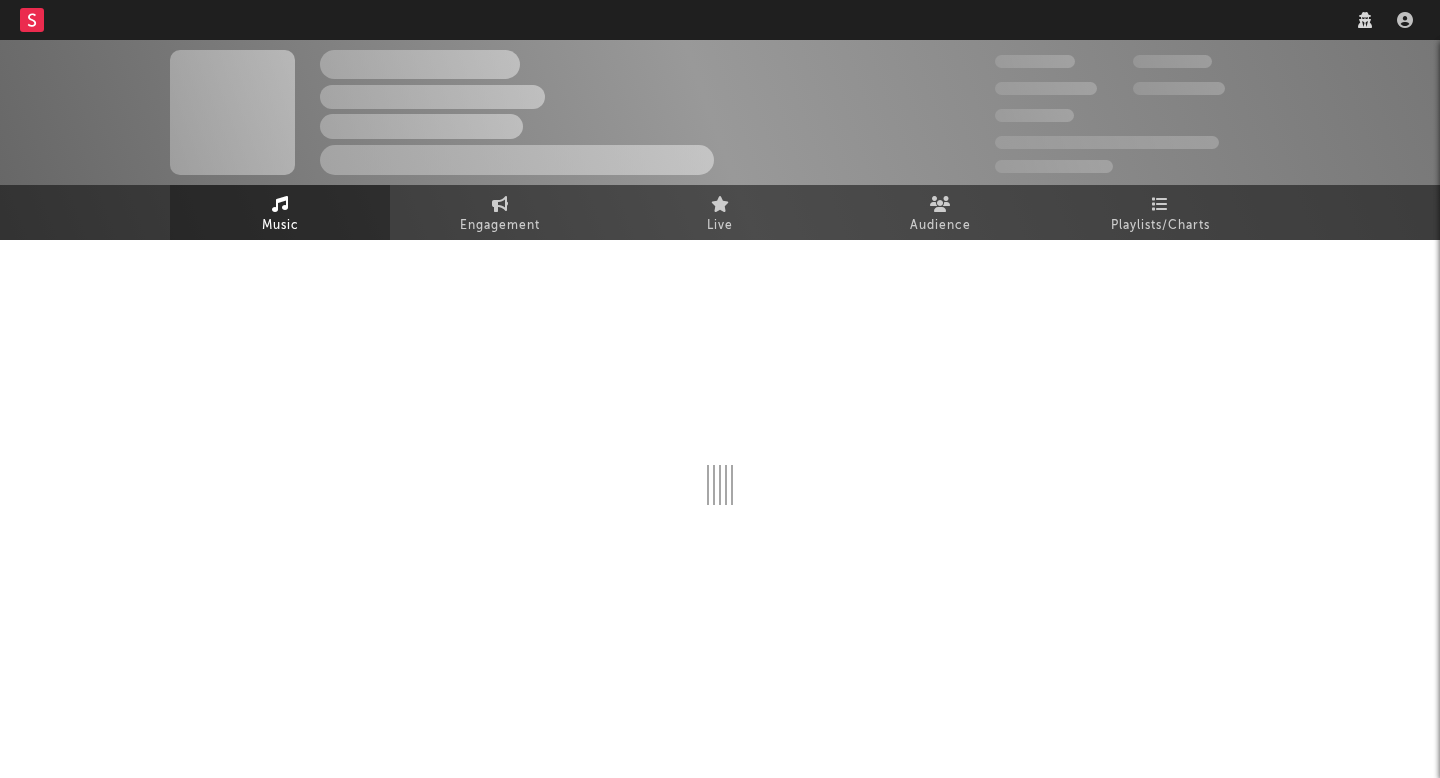scroll, scrollTop: 0, scrollLeft: 0, axis: both 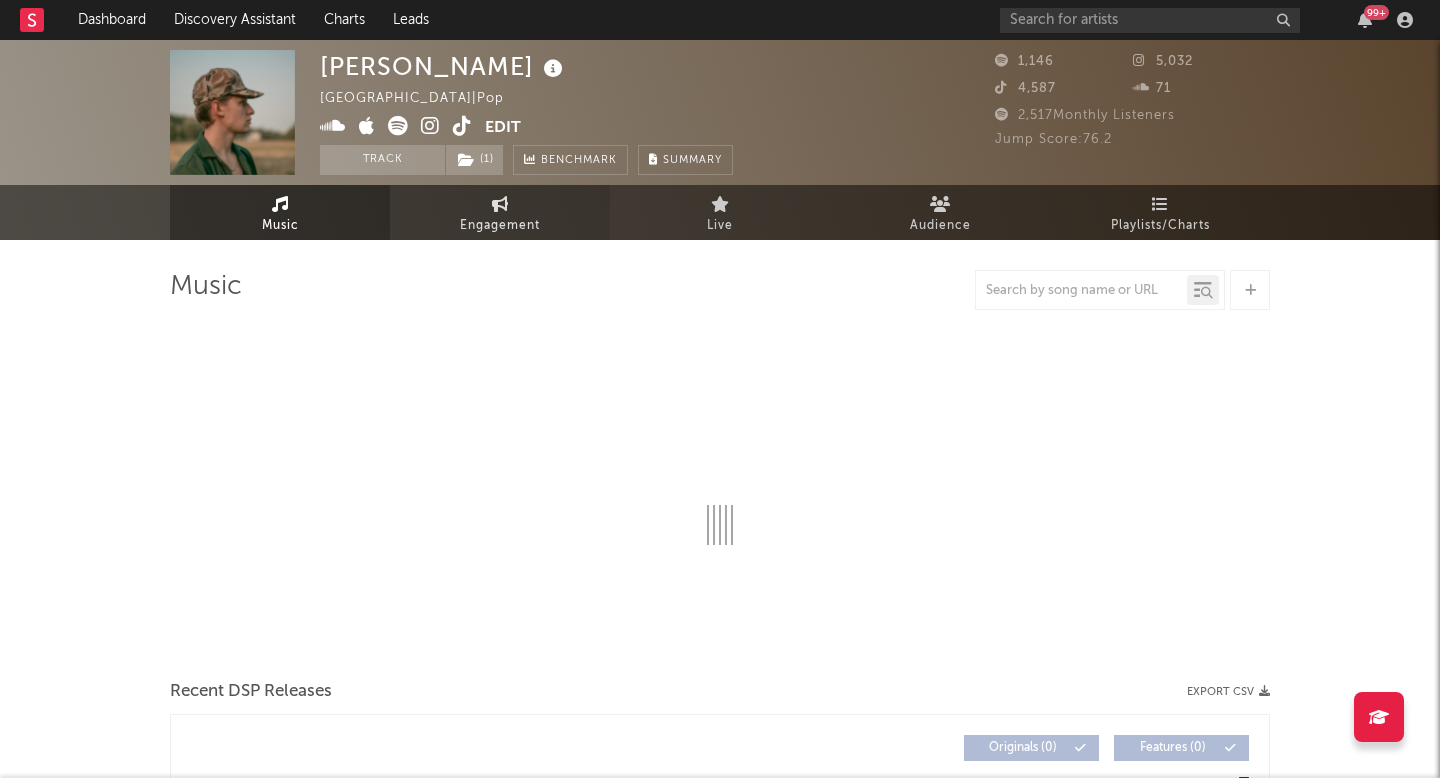 select on "6m" 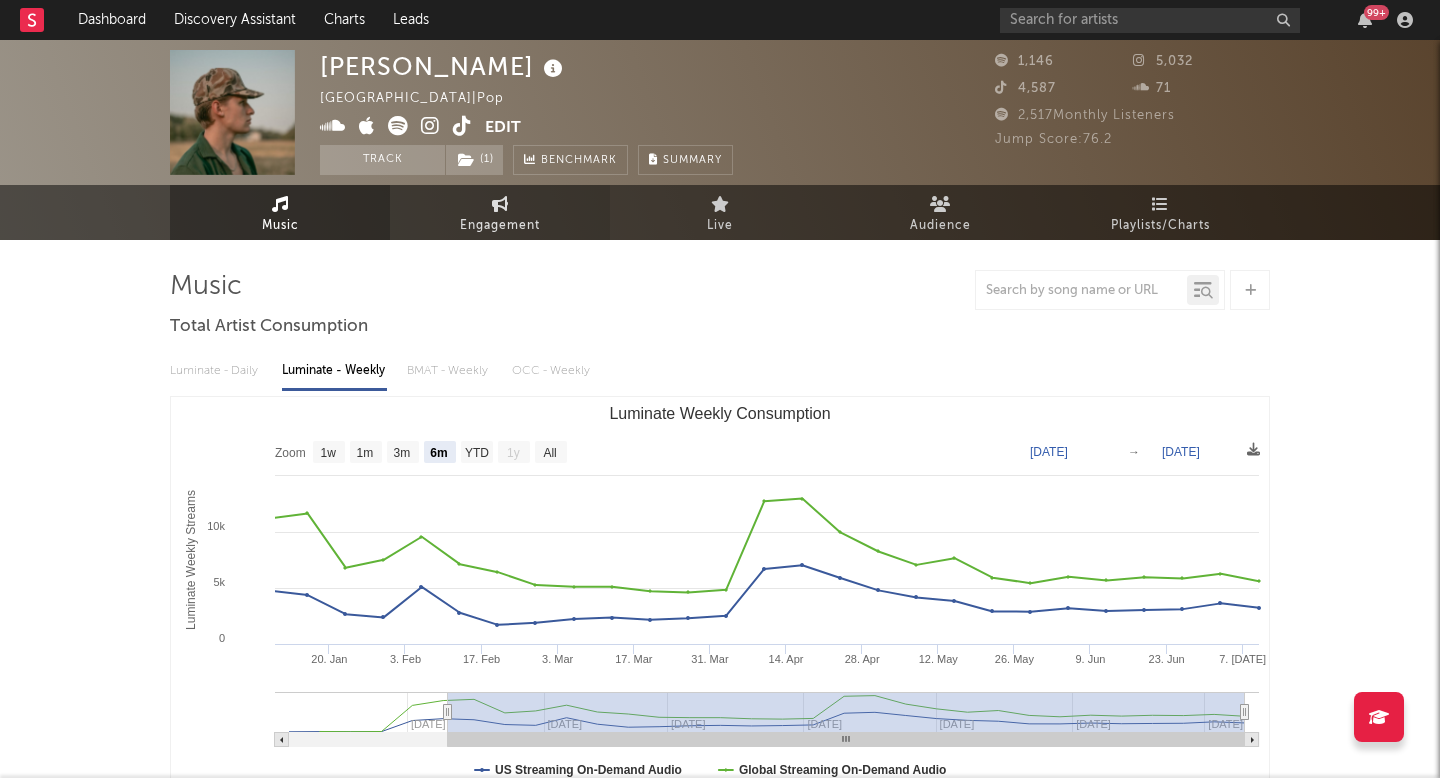 click on "Engagement" at bounding box center (500, 226) 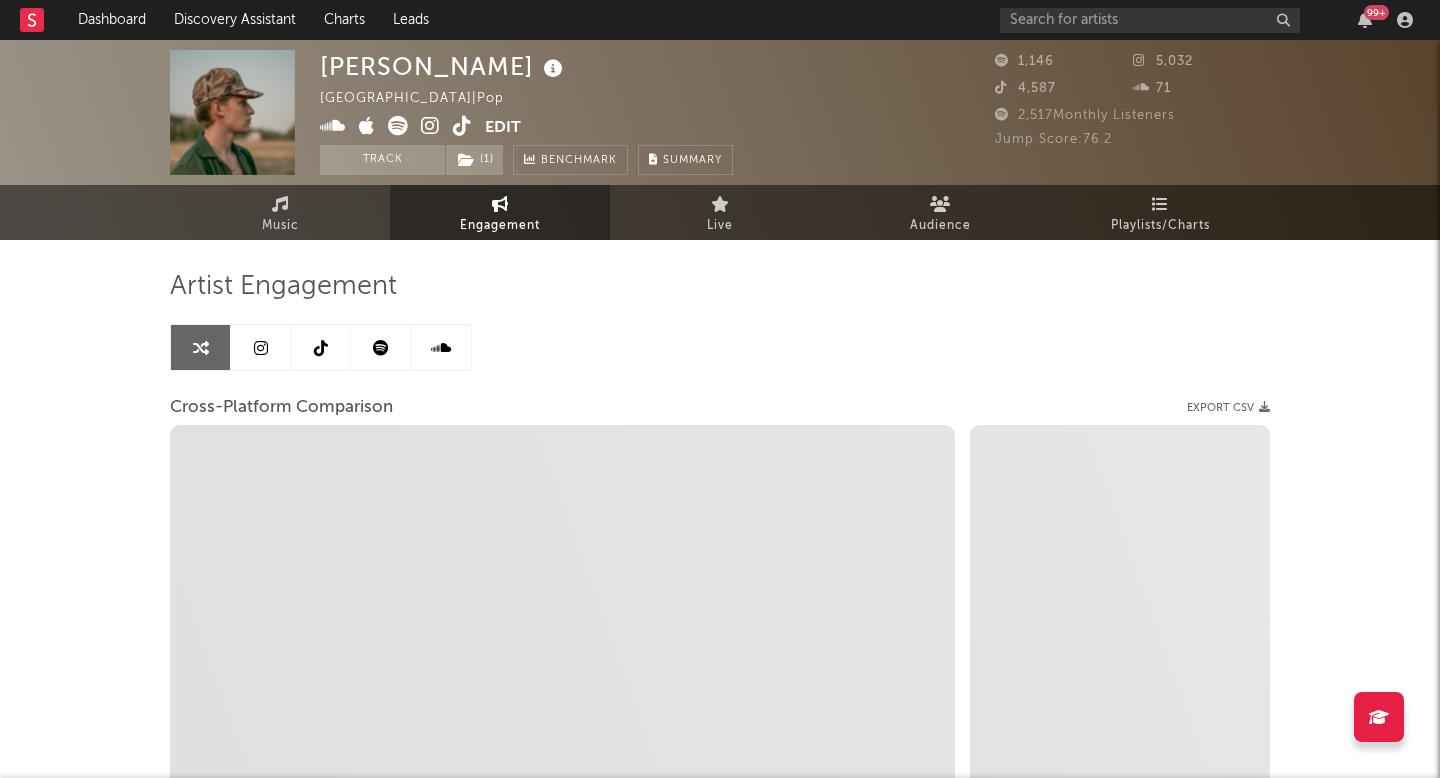 select on "1w" 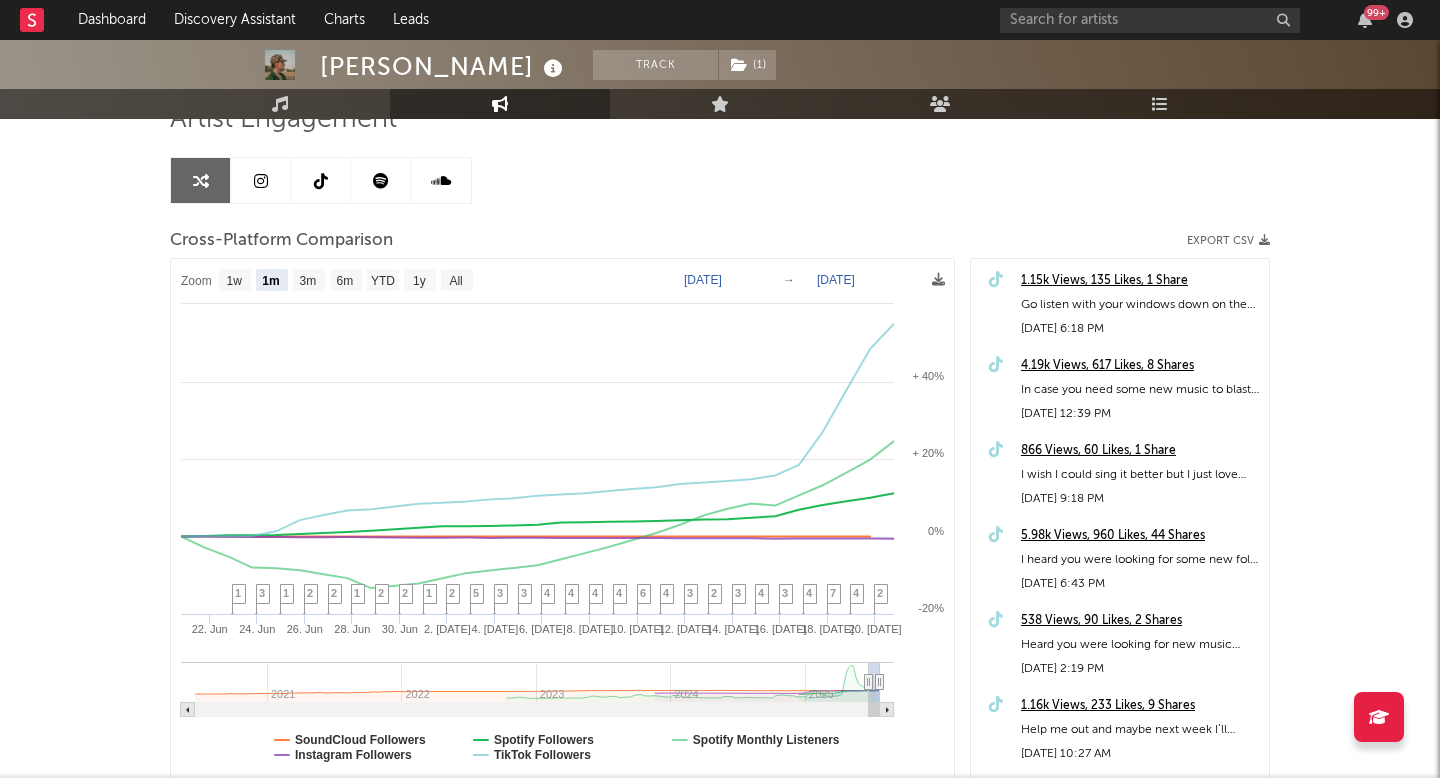 scroll, scrollTop: 234, scrollLeft: 0, axis: vertical 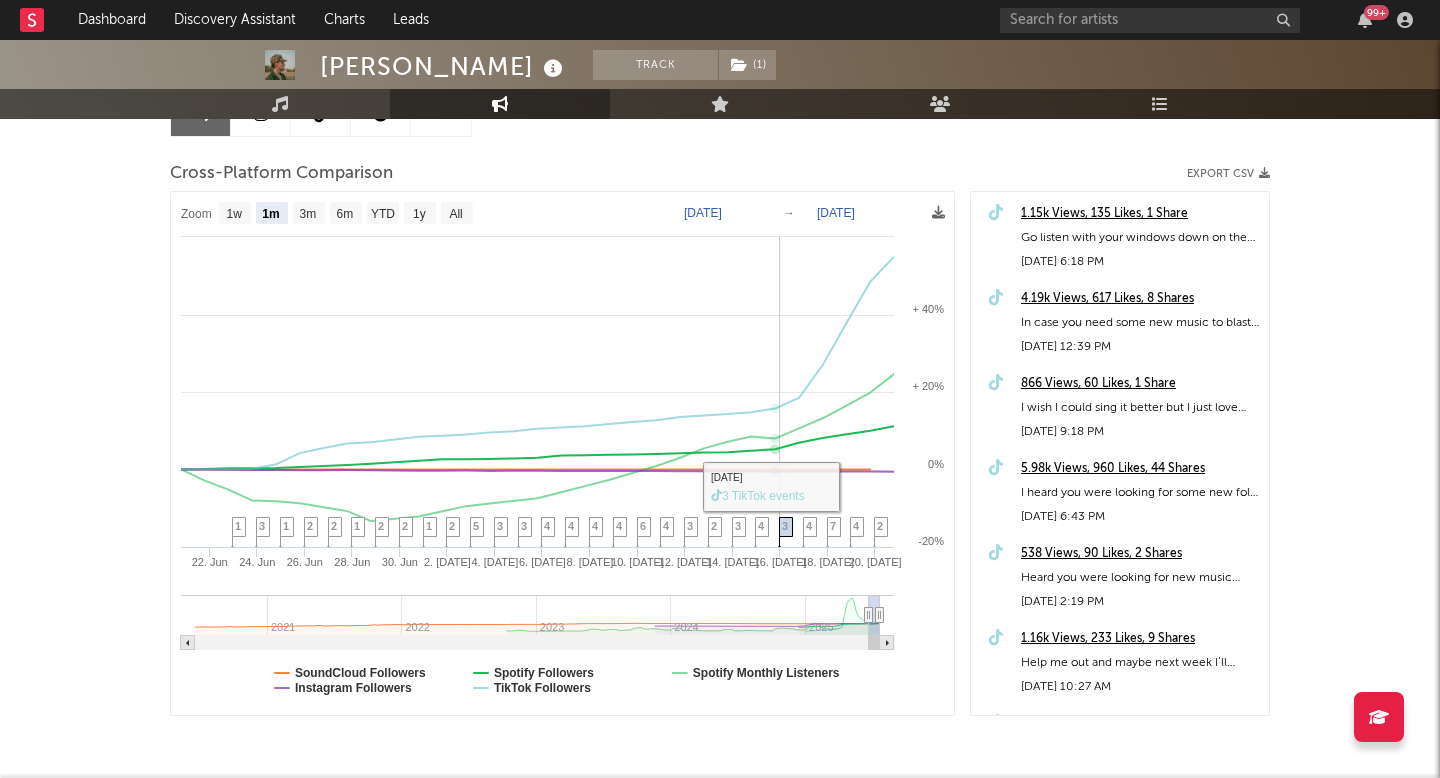 click on "3" at bounding box center [785, 526] 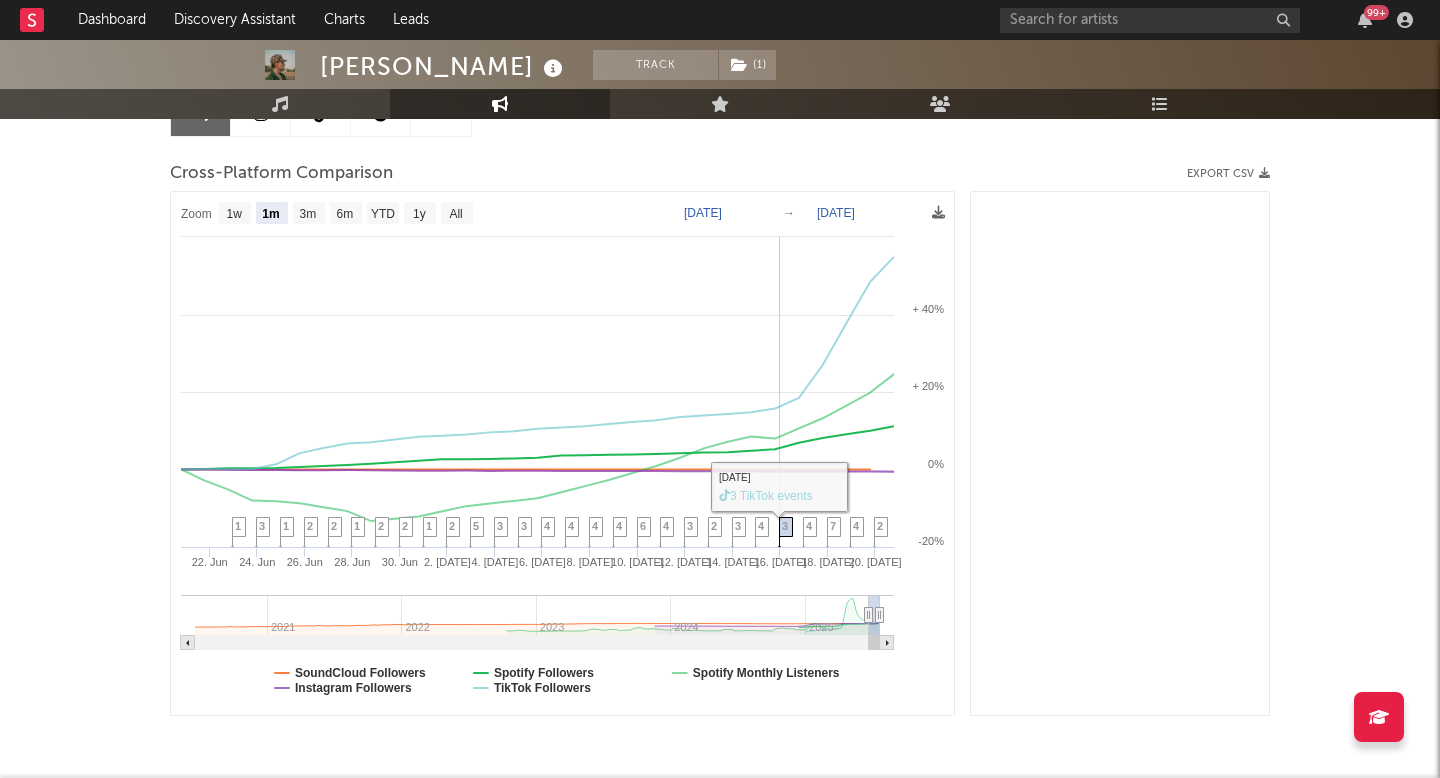 scroll, scrollTop: 1400, scrollLeft: 0, axis: vertical 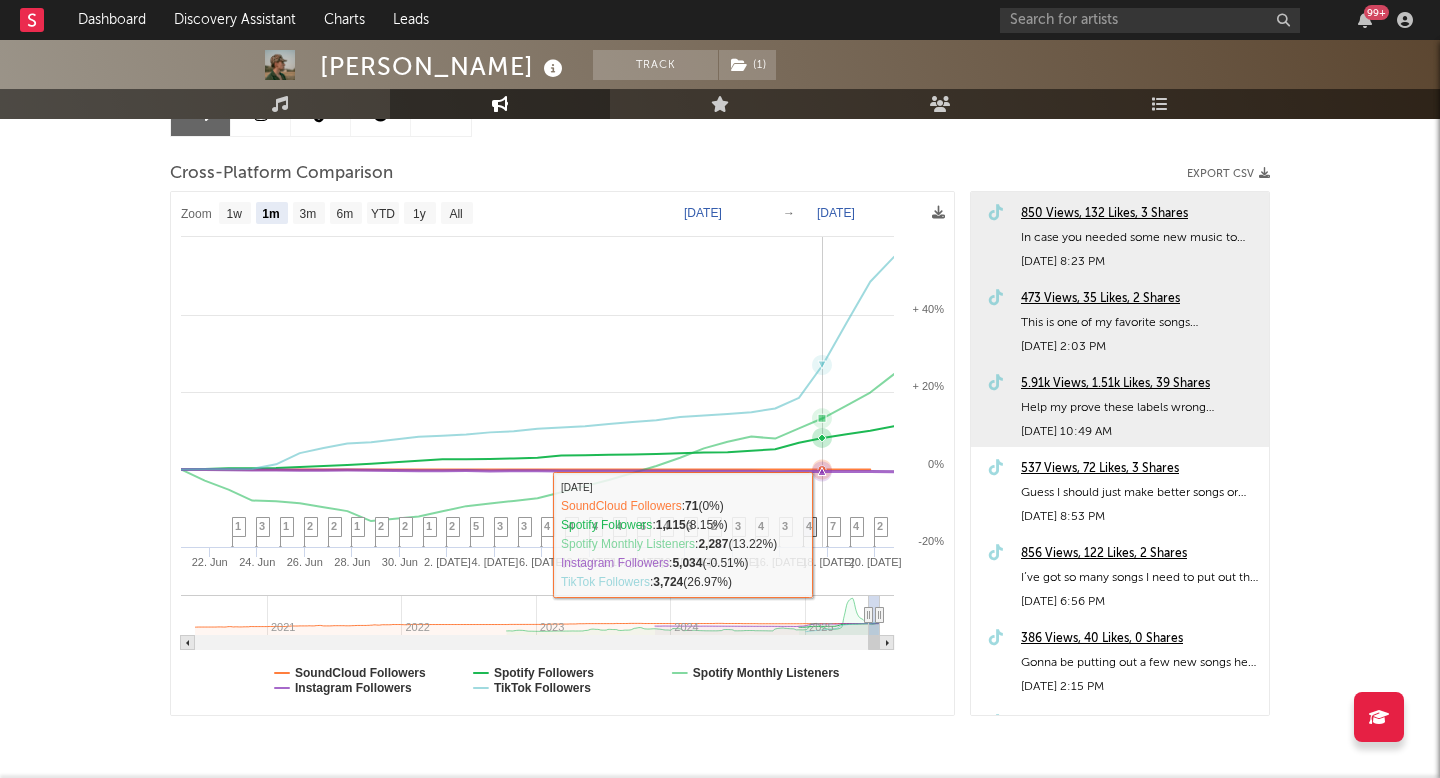 click 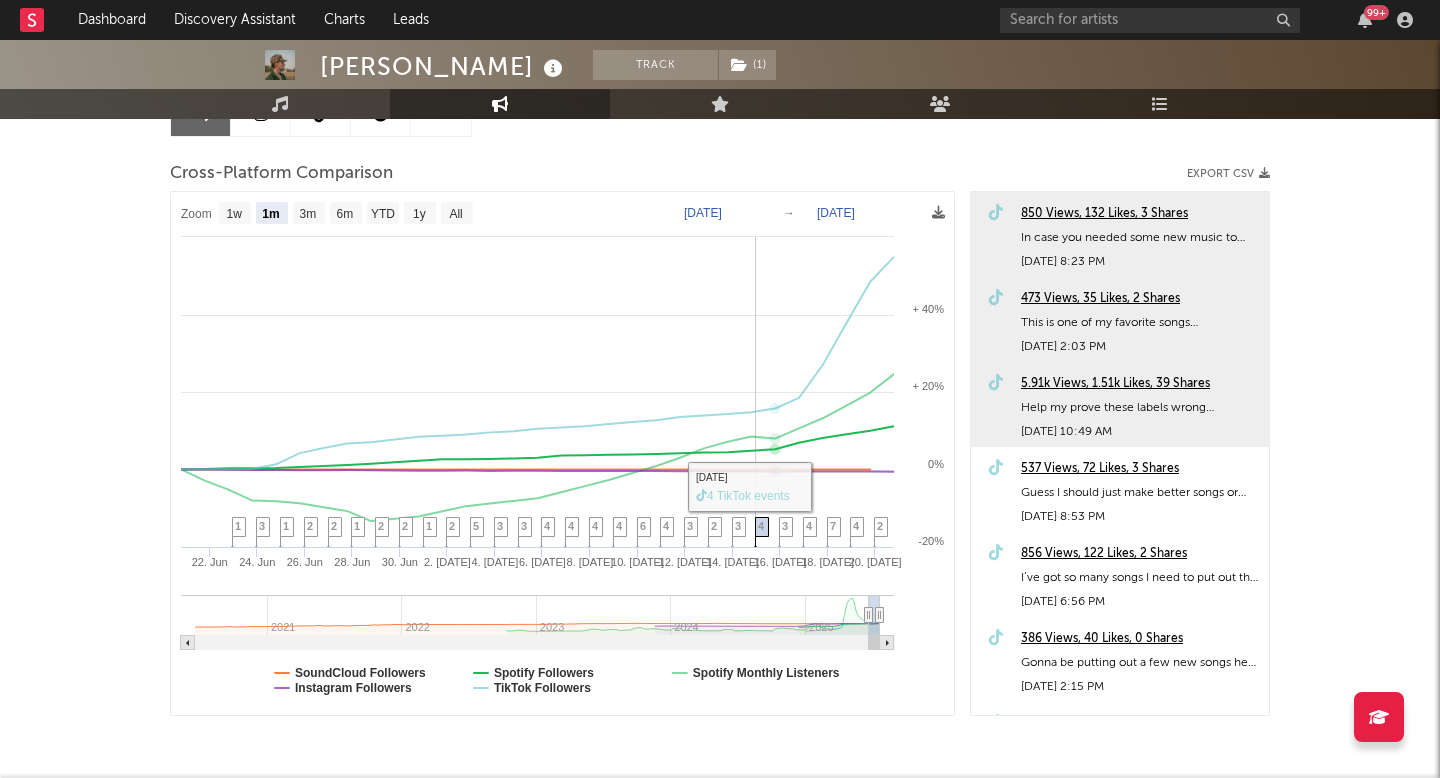 click on "4" at bounding box center (761, 526) 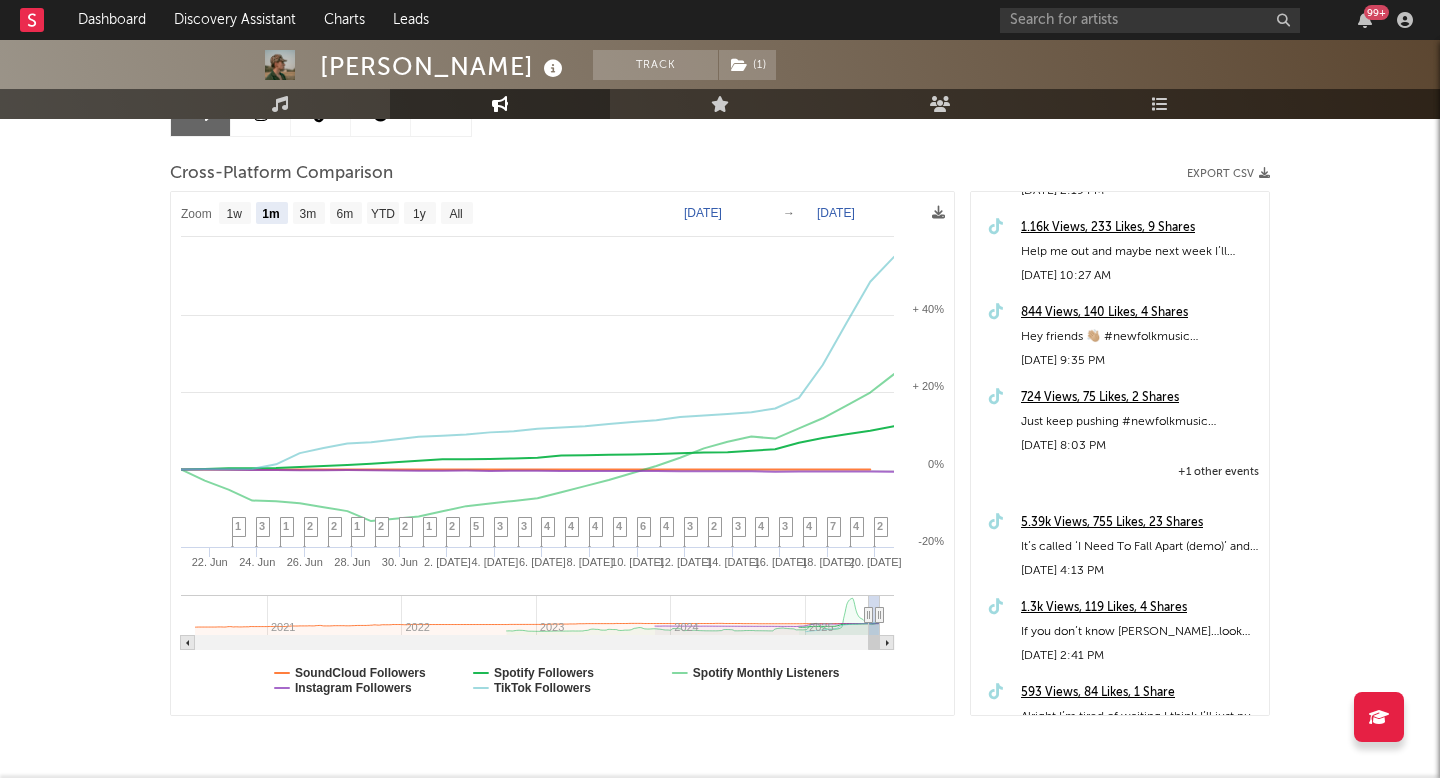 scroll, scrollTop: 364, scrollLeft: 0, axis: vertical 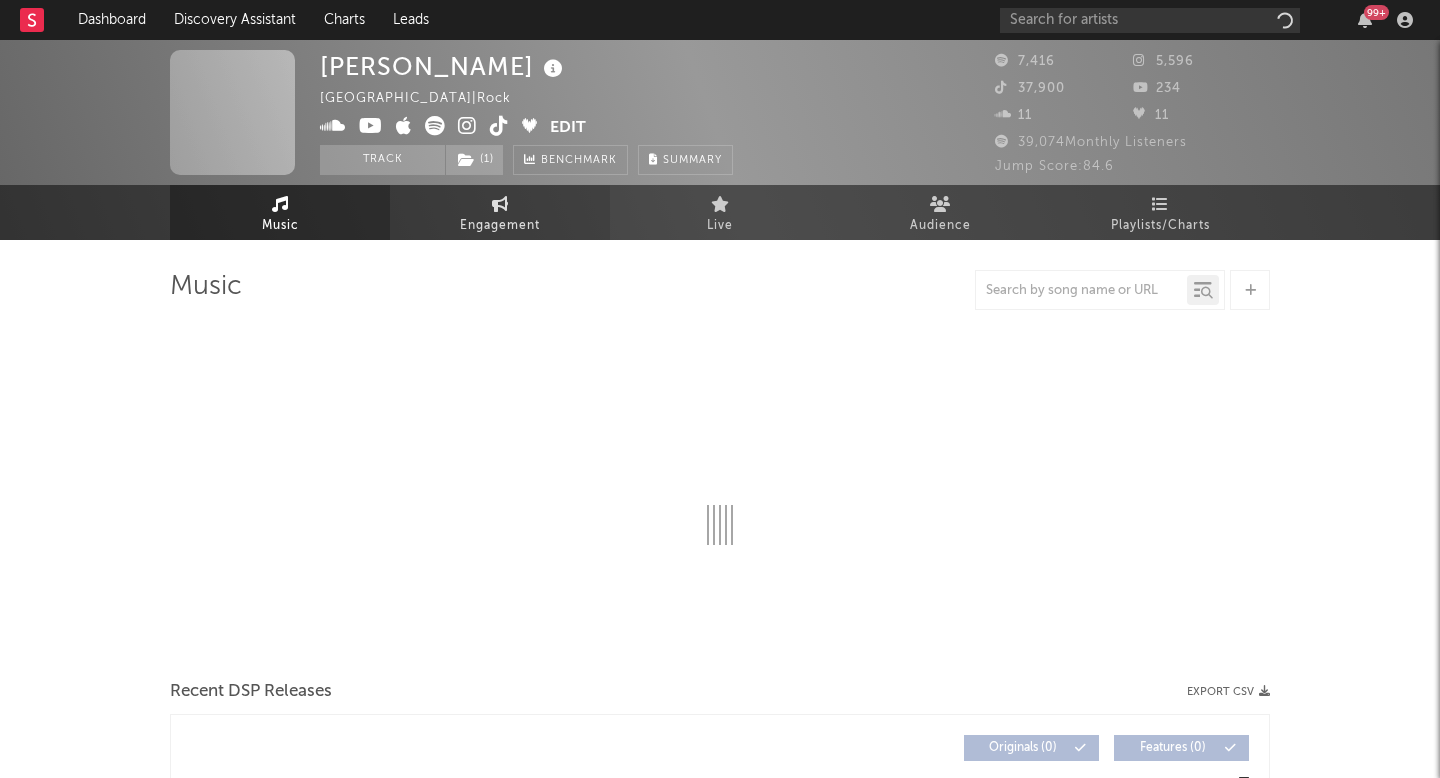 click on "Engagement" at bounding box center (500, 226) 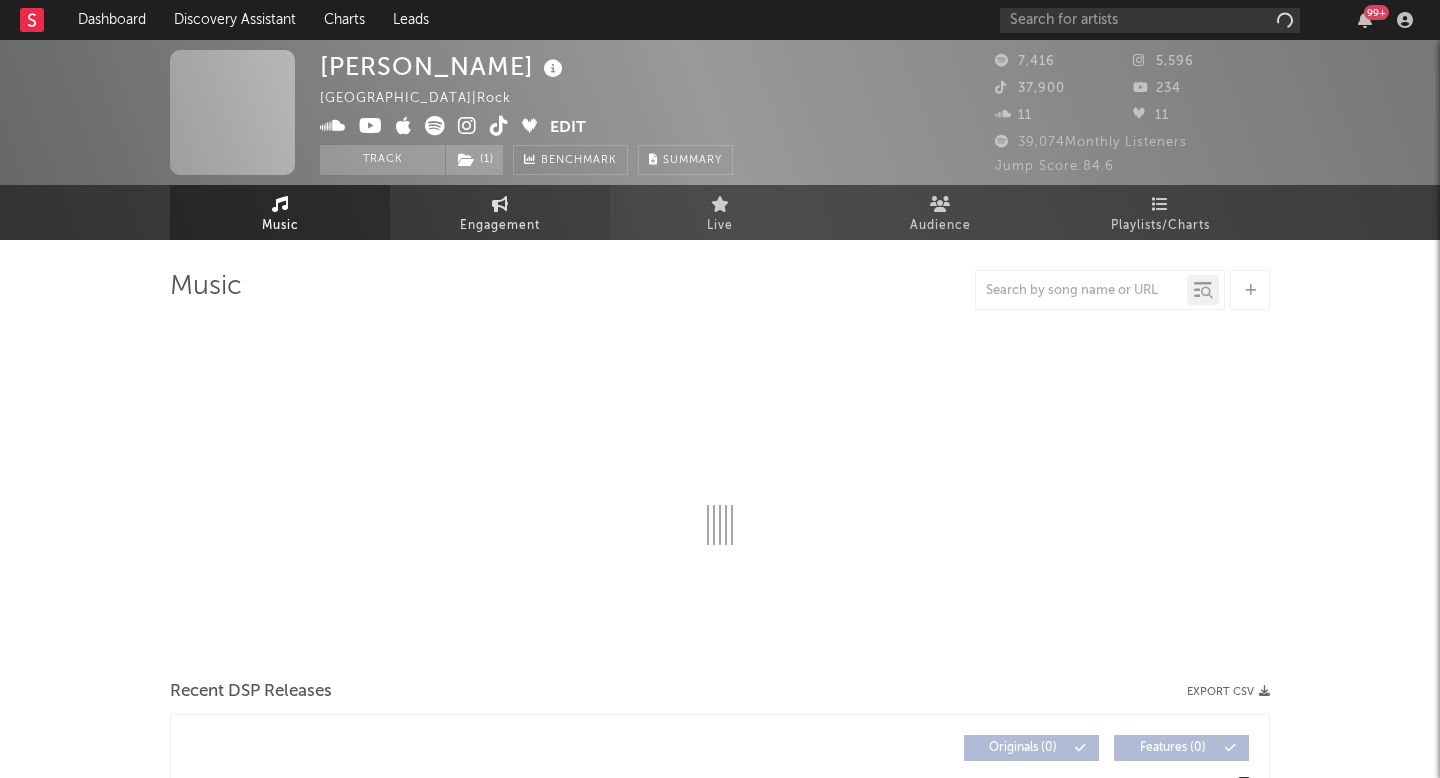 select on "1w" 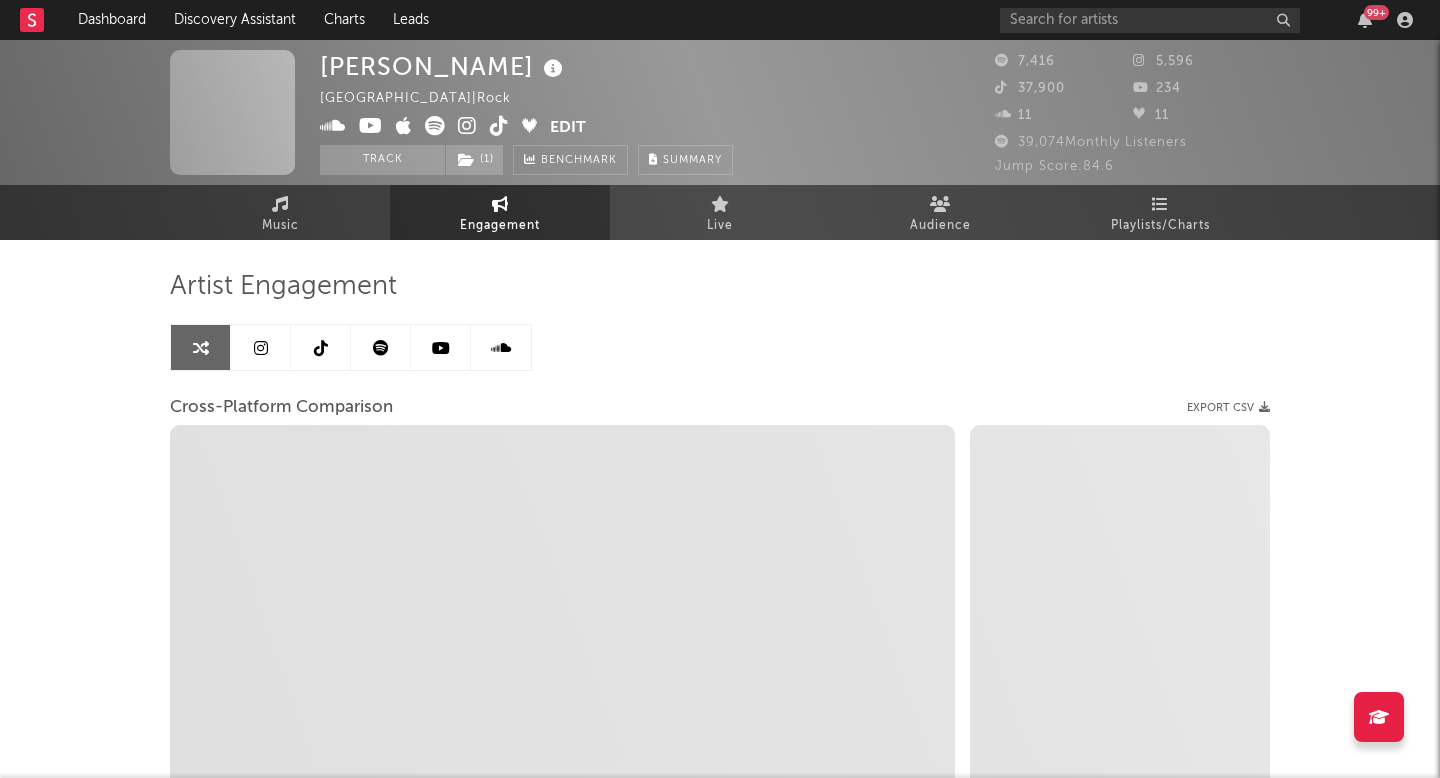 select on "1m" 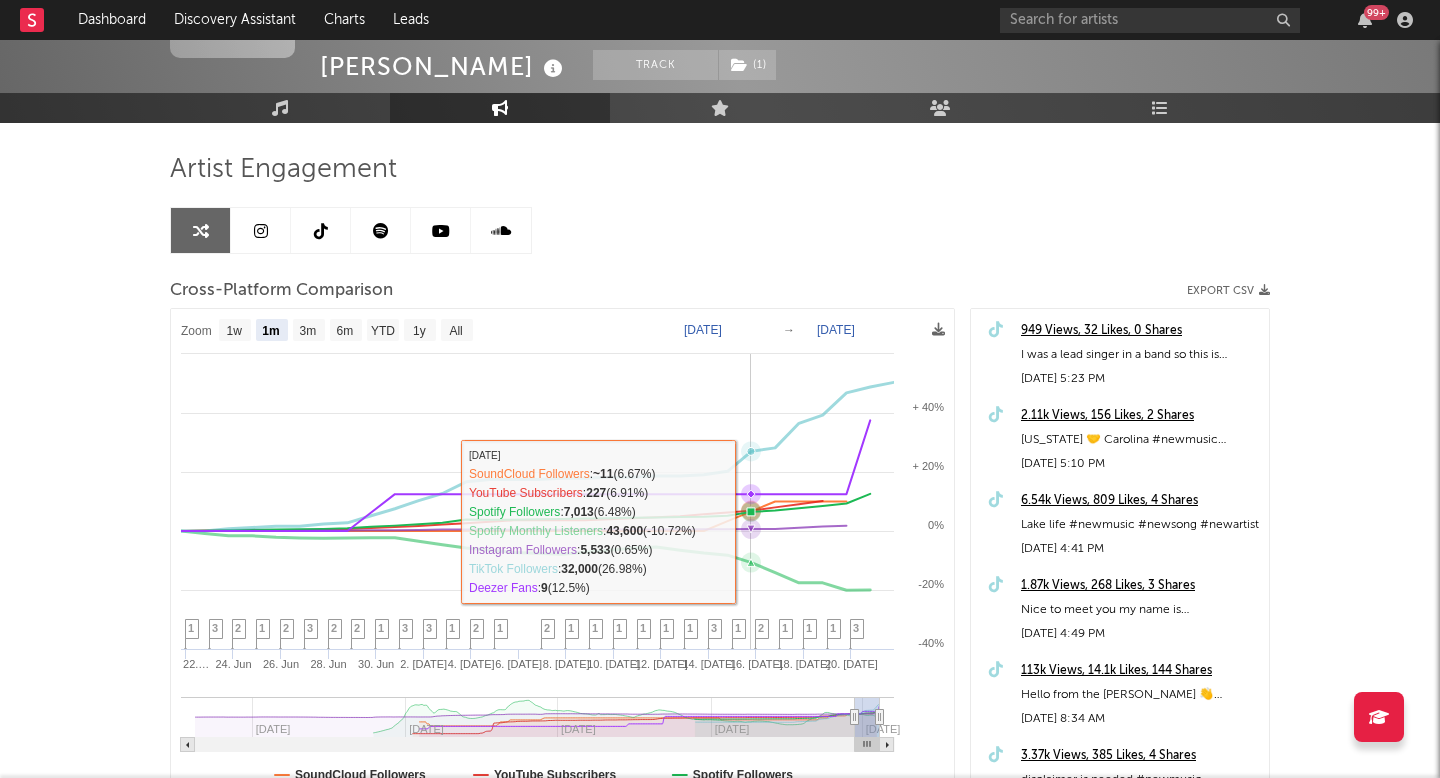 scroll, scrollTop: 121, scrollLeft: 0, axis: vertical 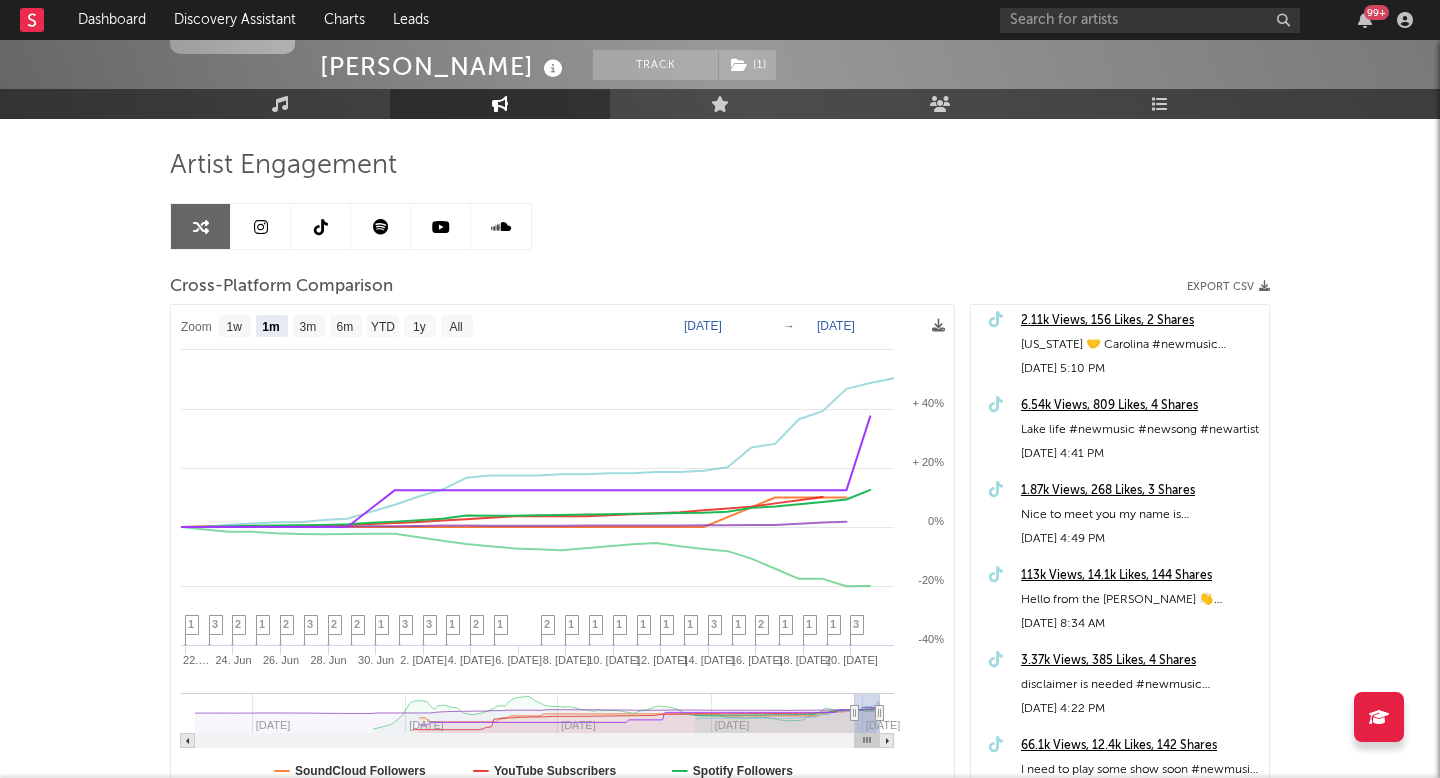 click on "113k Views, 14.1k Likes, 144 Shares" at bounding box center [1140, 576] 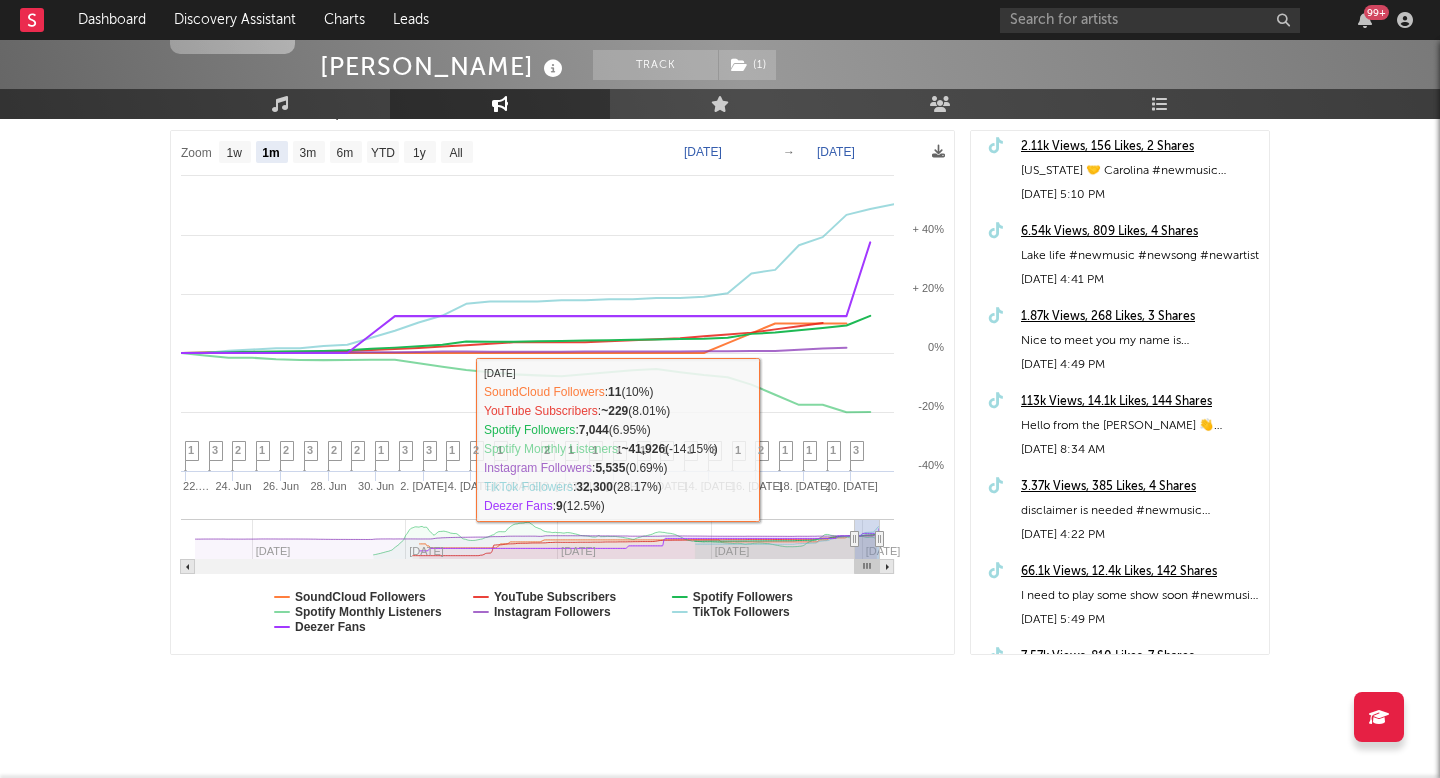 scroll, scrollTop: 296, scrollLeft: 0, axis: vertical 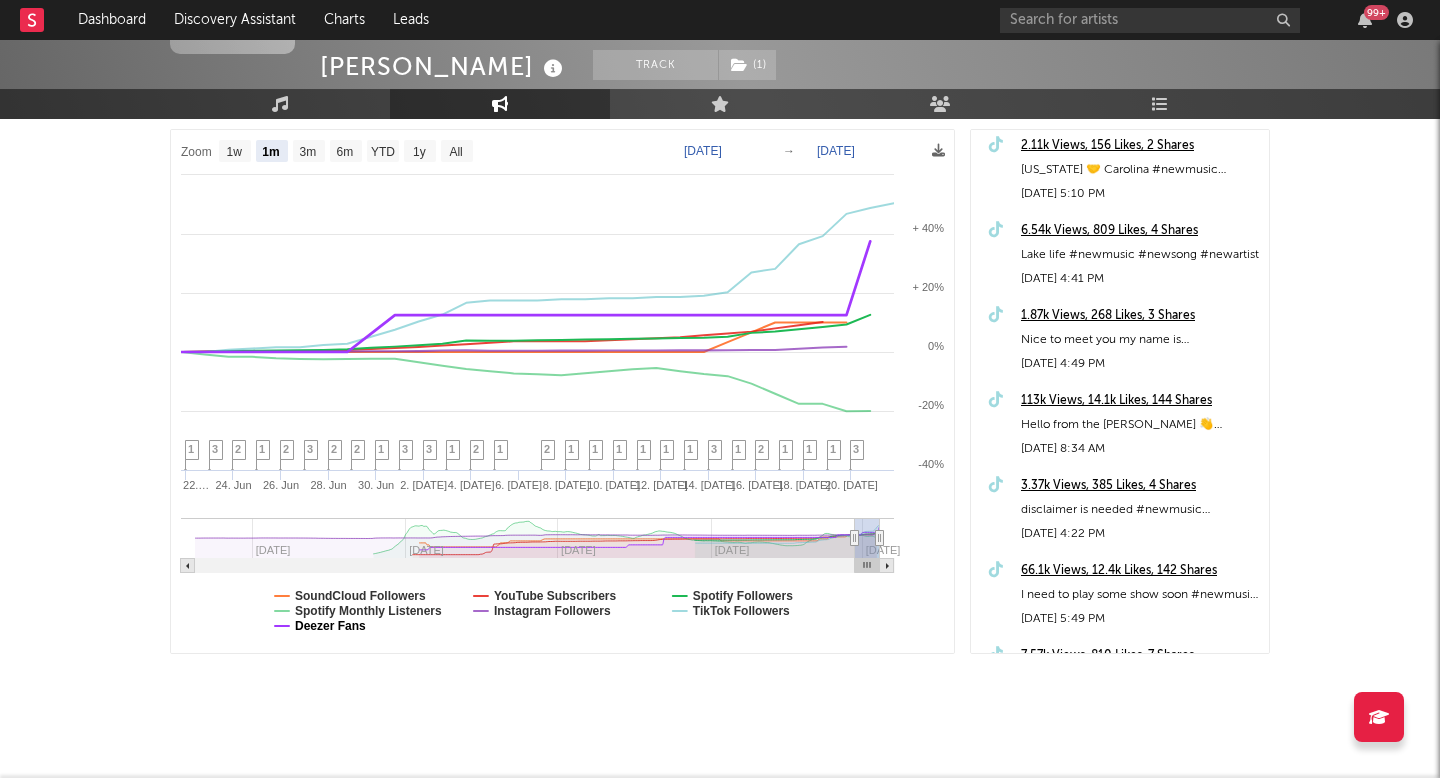 click on "Deezer Fans" 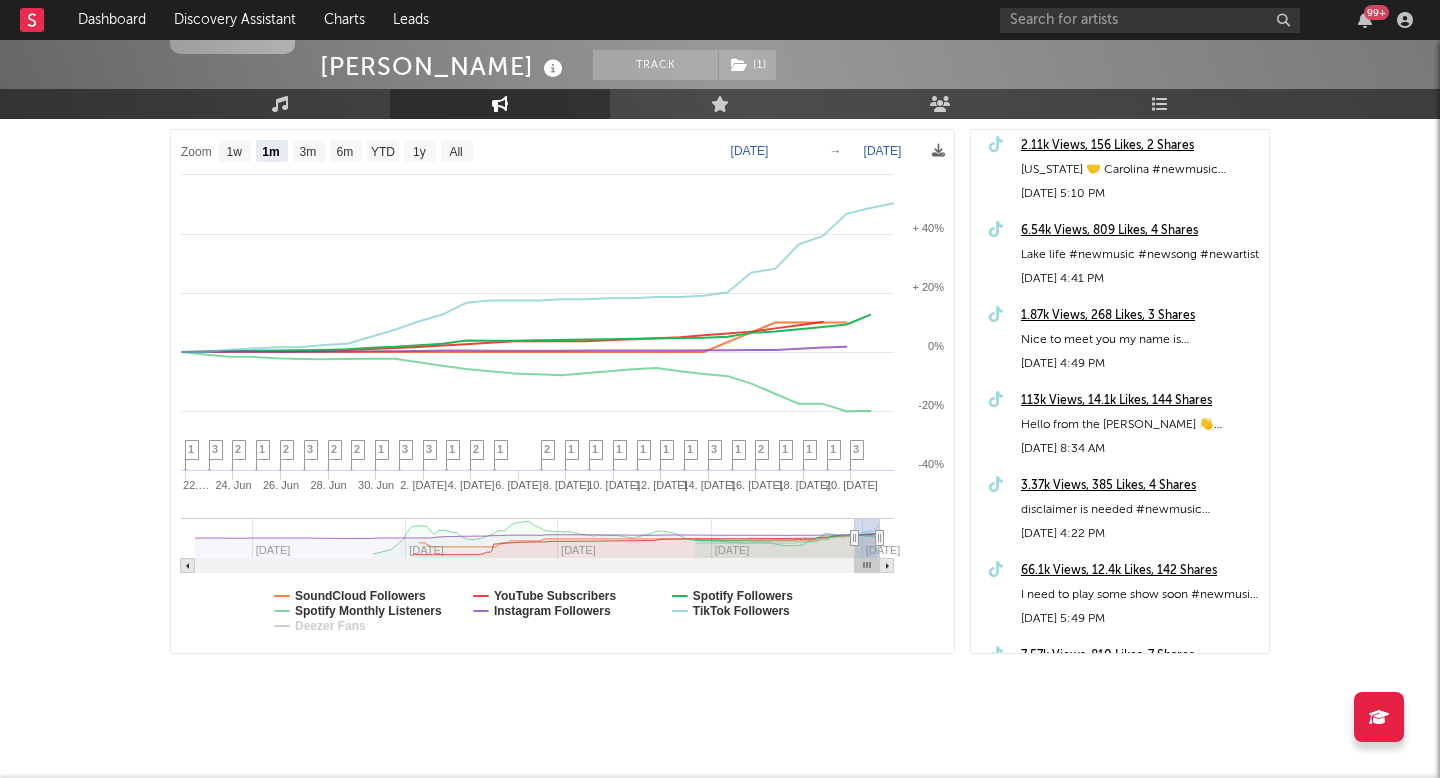 select on "1m" 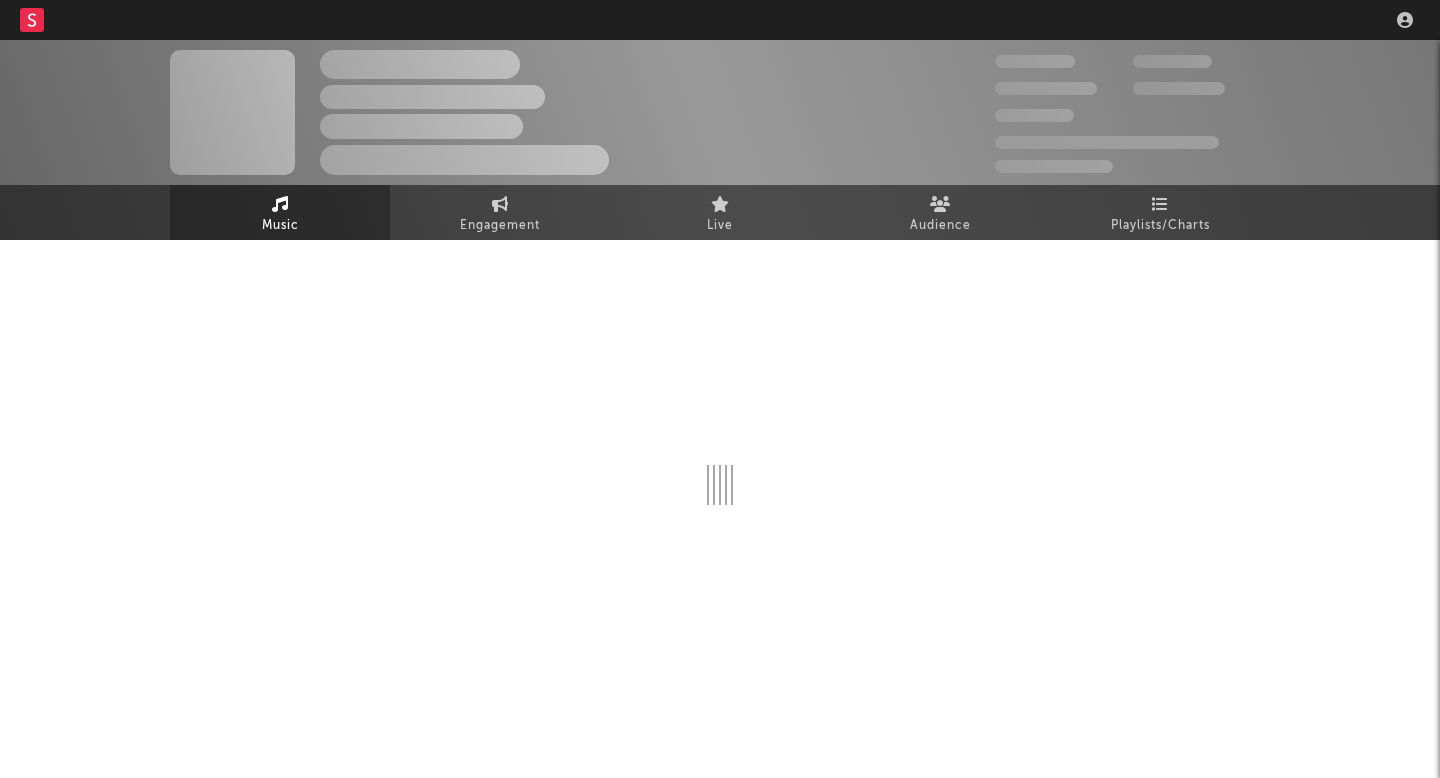 scroll, scrollTop: 0, scrollLeft: 0, axis: both 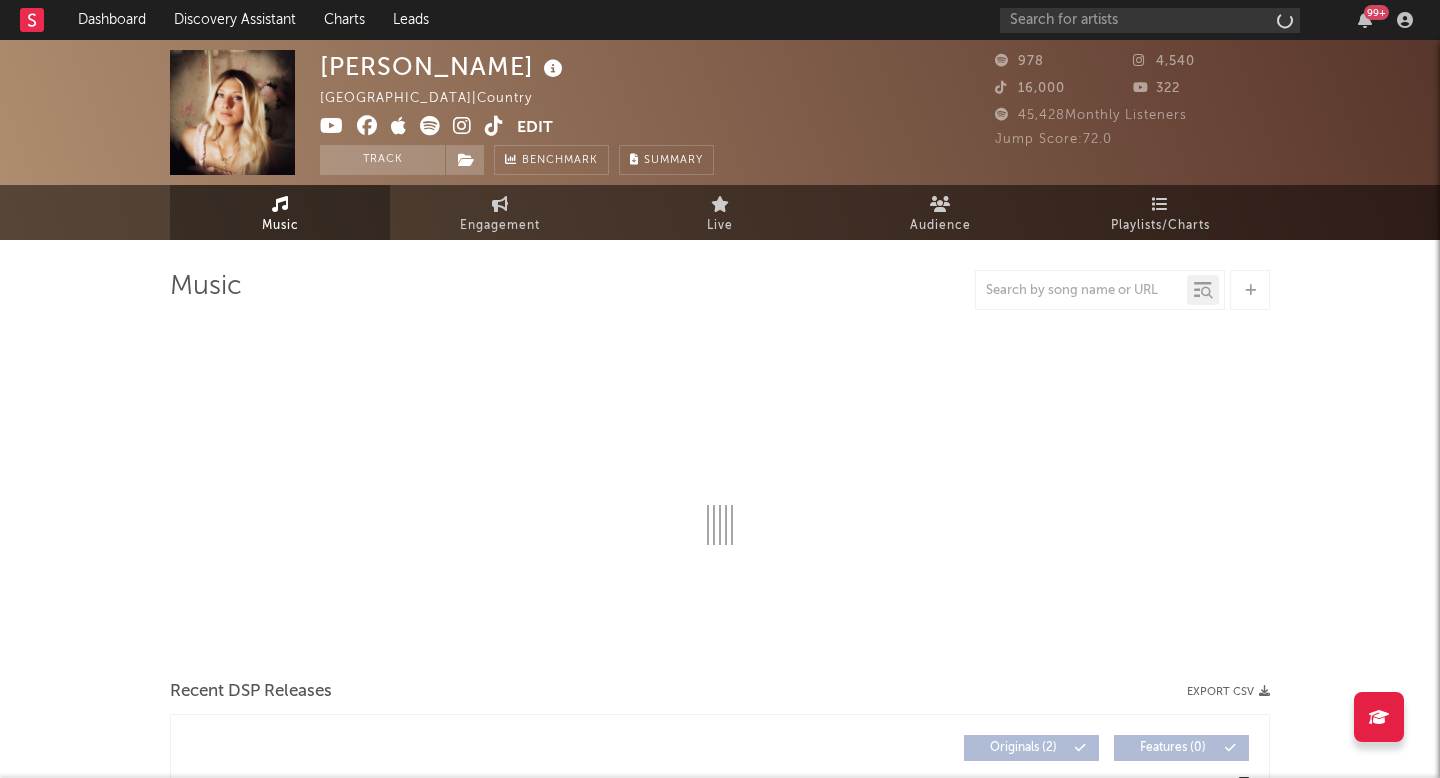 select on "1w" 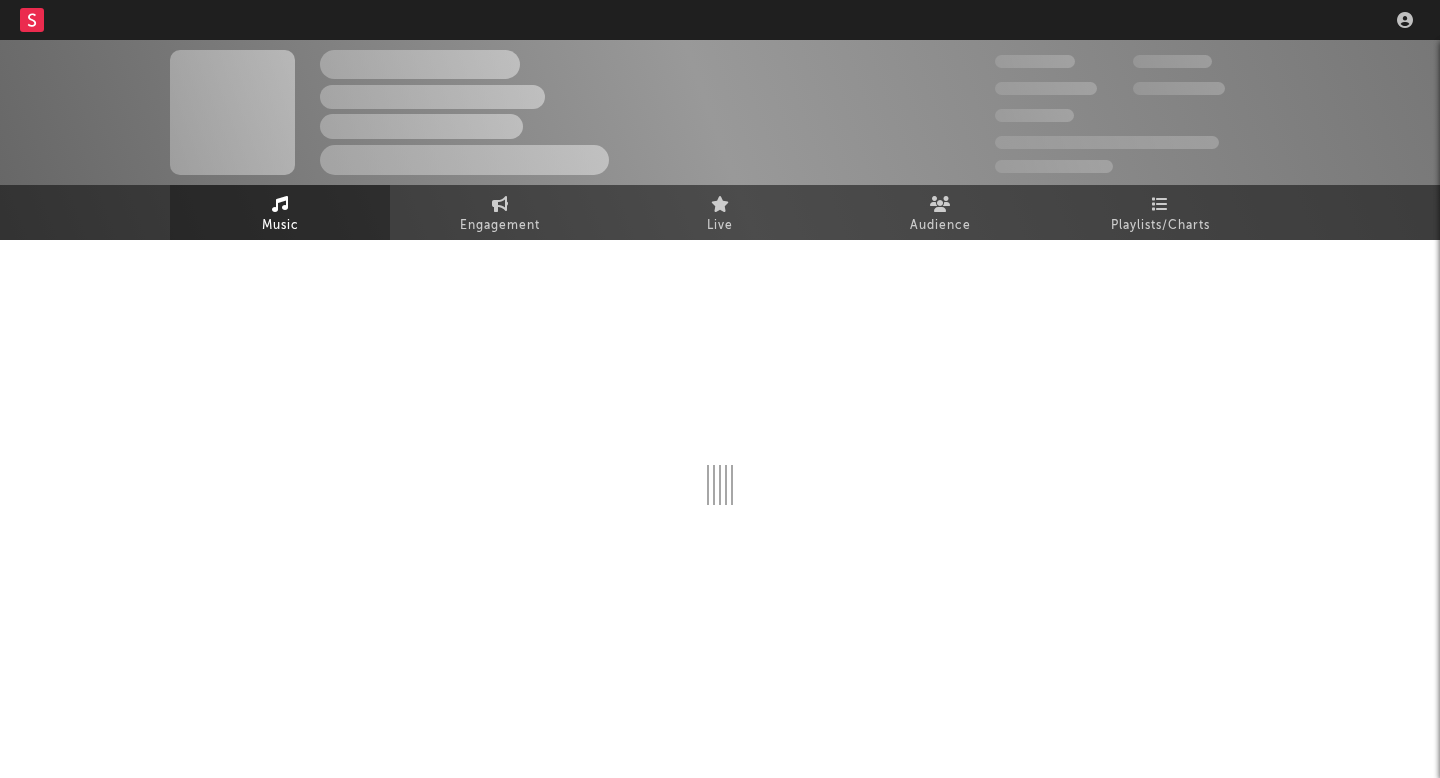 scroll, scrollTop: 0, scrollLeft: 0, axis: both 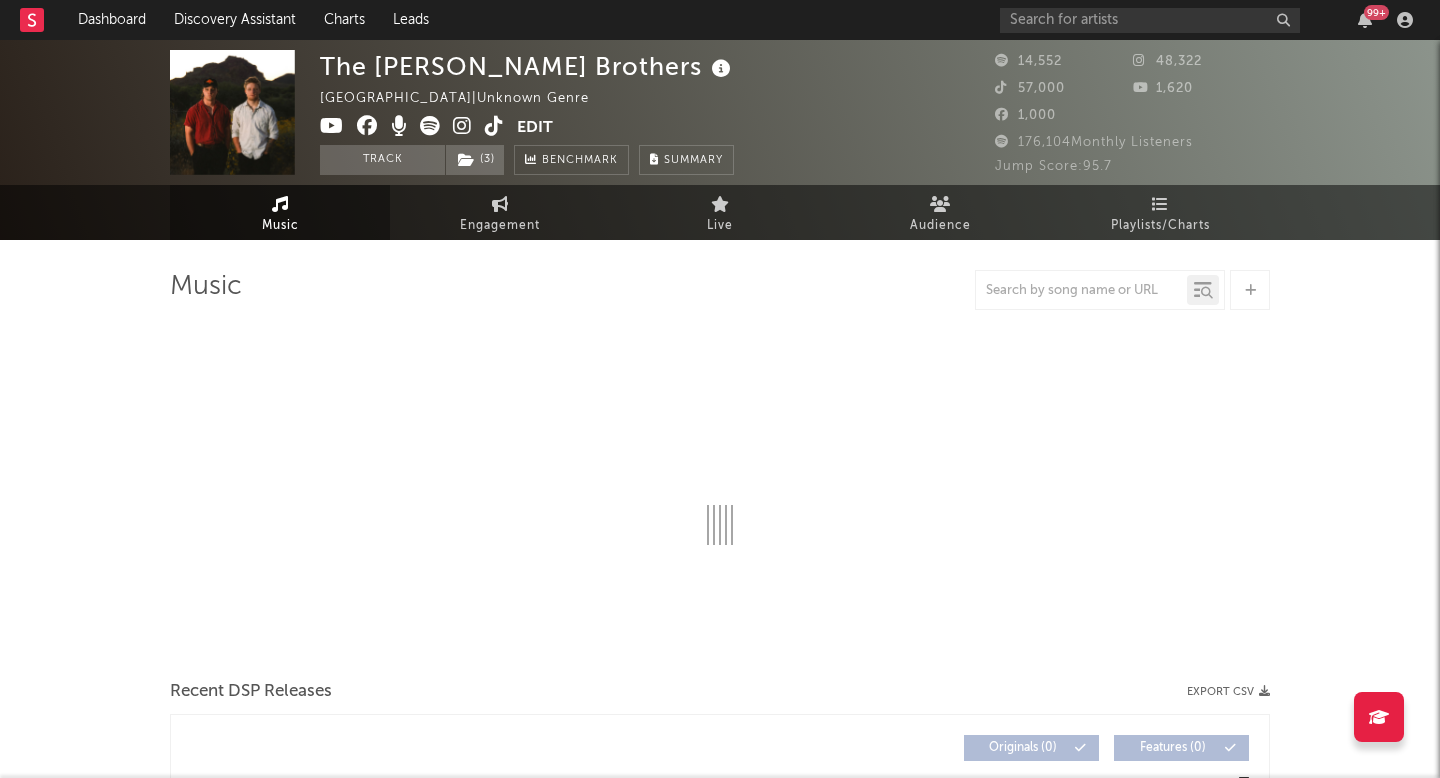select on "6m" 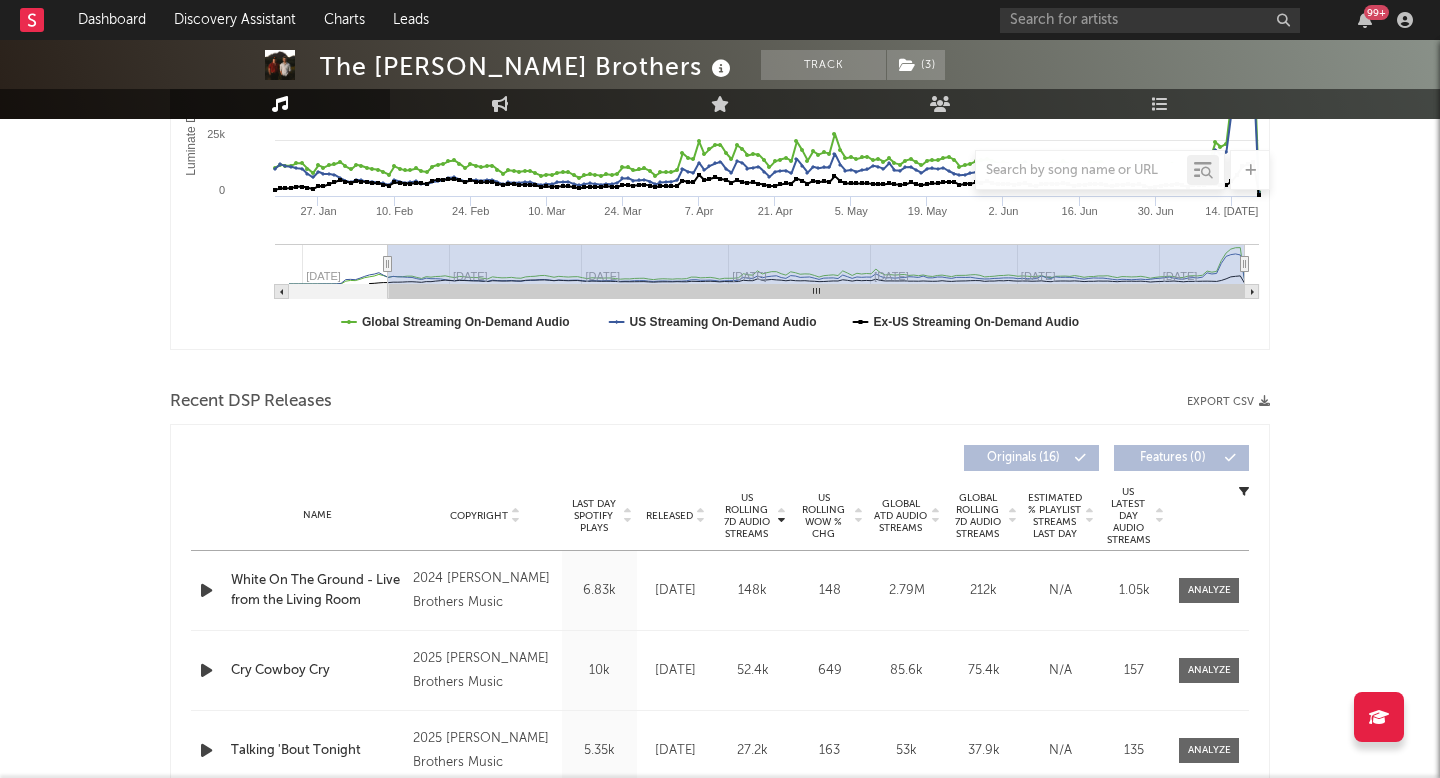 scroll, scrollTop: 450, scrollLeft: 0, axis: vertical 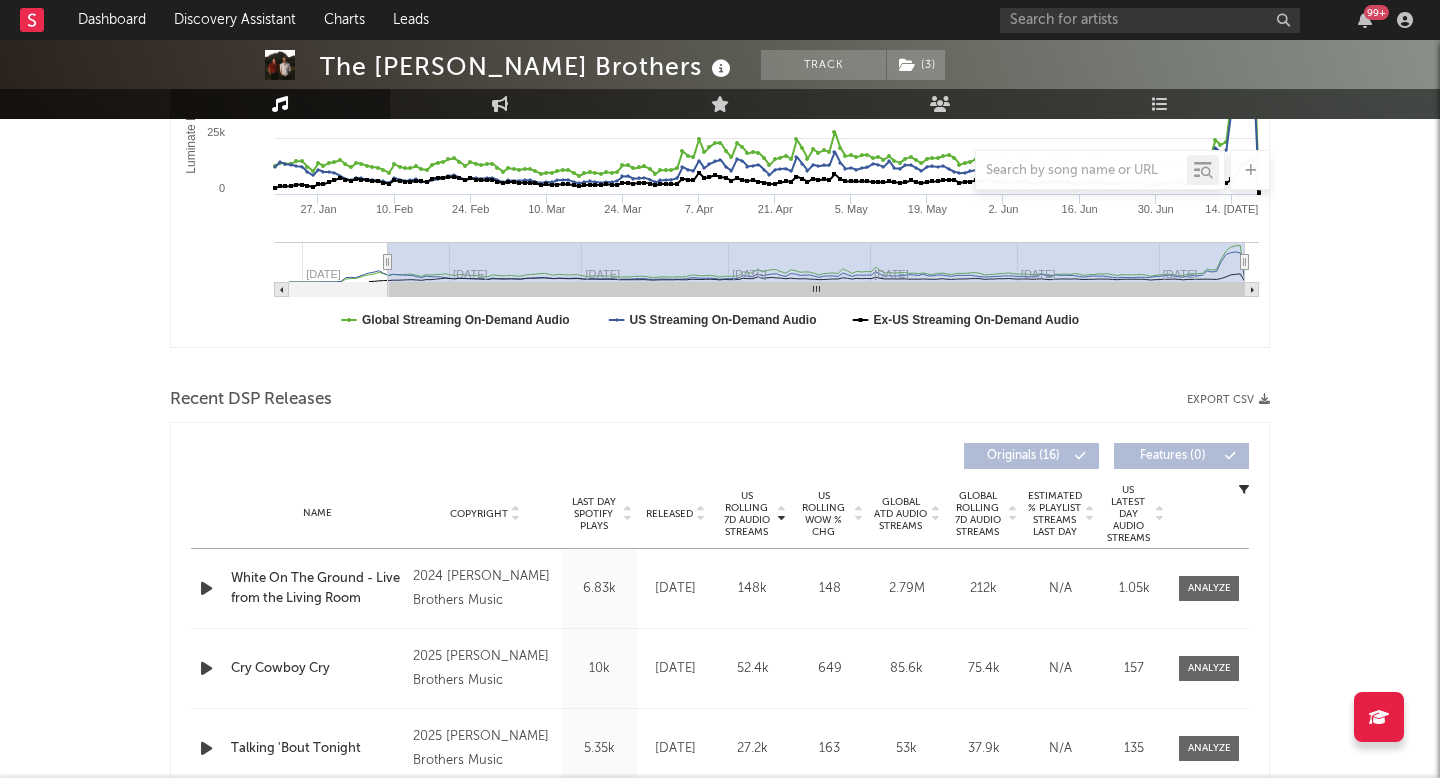 click on "US Rolling WoW % Chg" at bounding box center (823, 514) 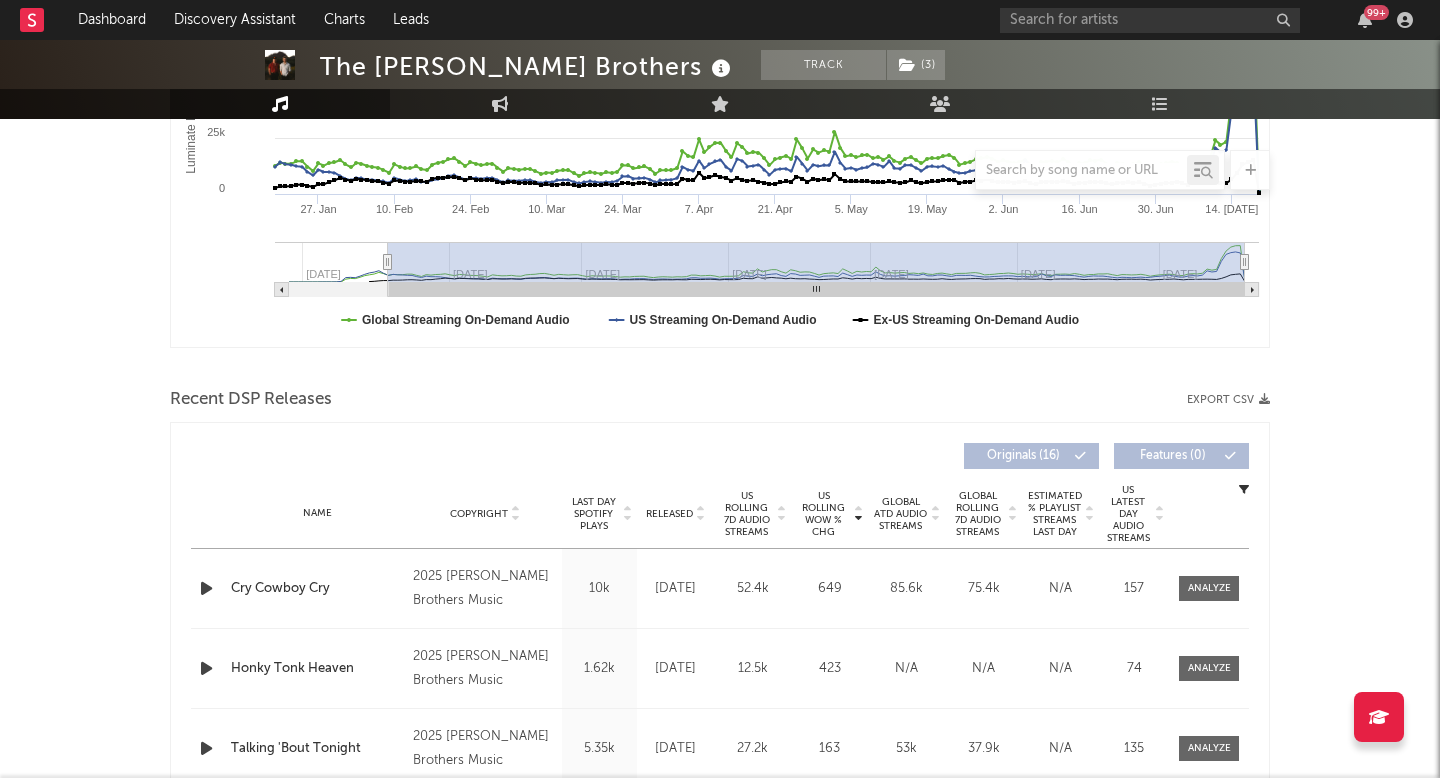 scroll, scrollTop: 441, scrollLeft: 0, axis: vertical 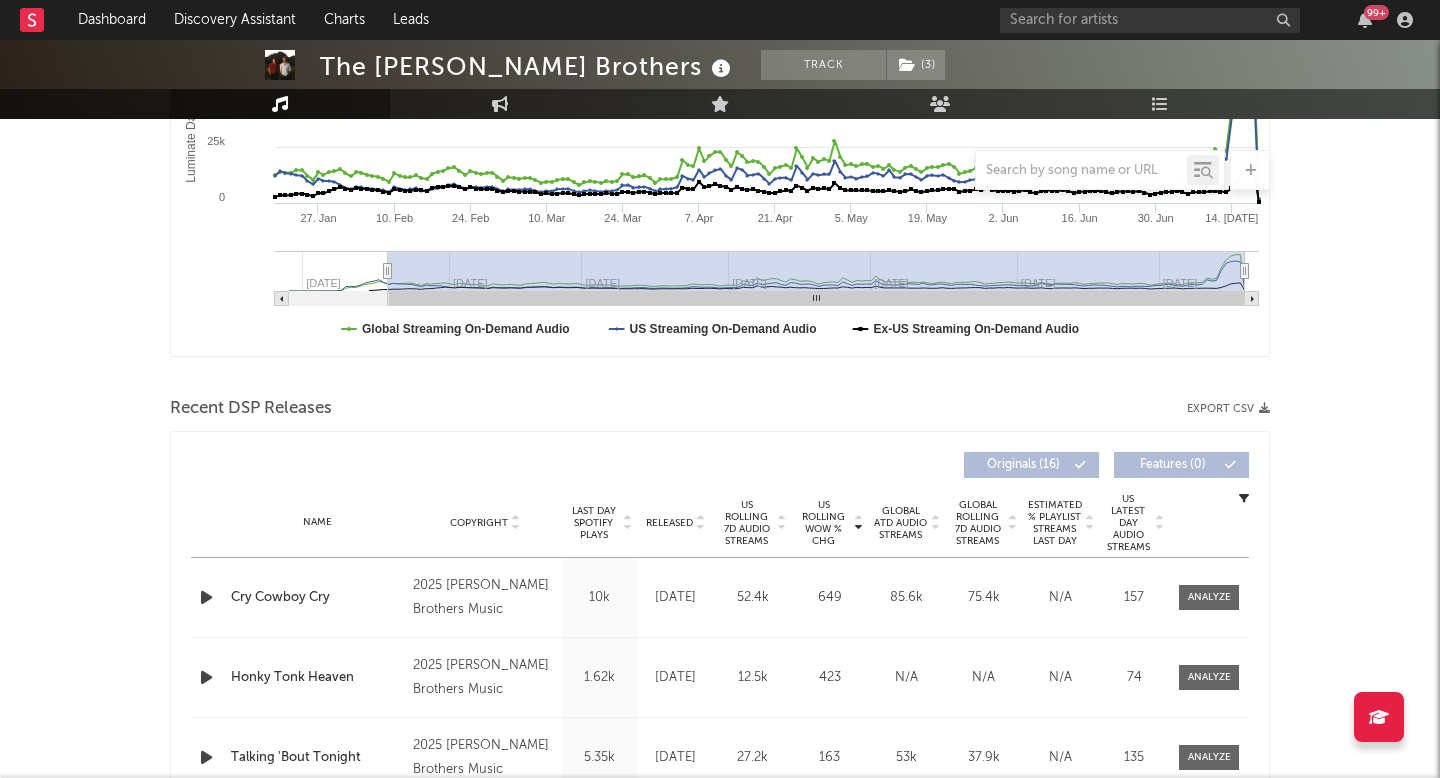 click on "US Rolling 7D Audio Streams" at bounding box center (746, 523) 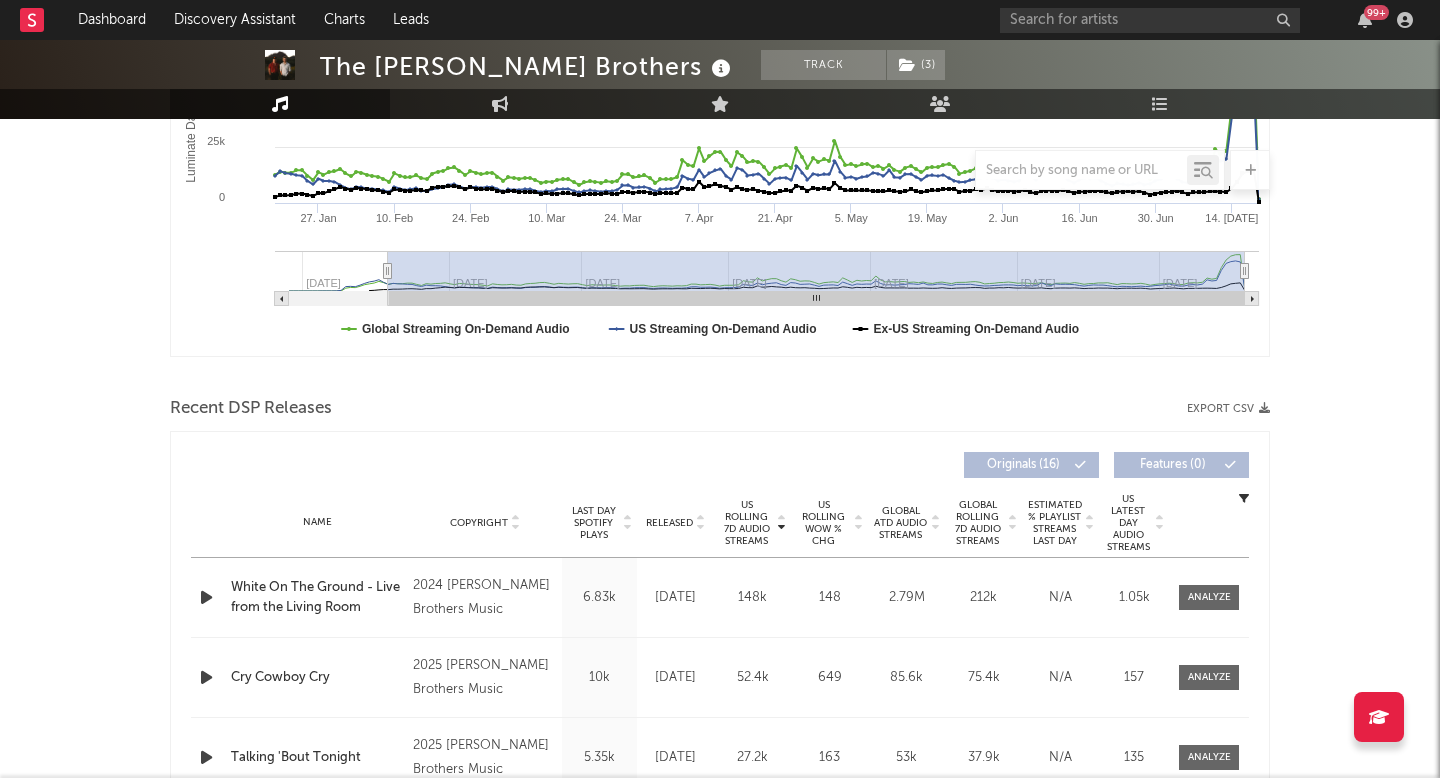 scroll, scrollTop: 0, scrollLeft: 0, axis: both 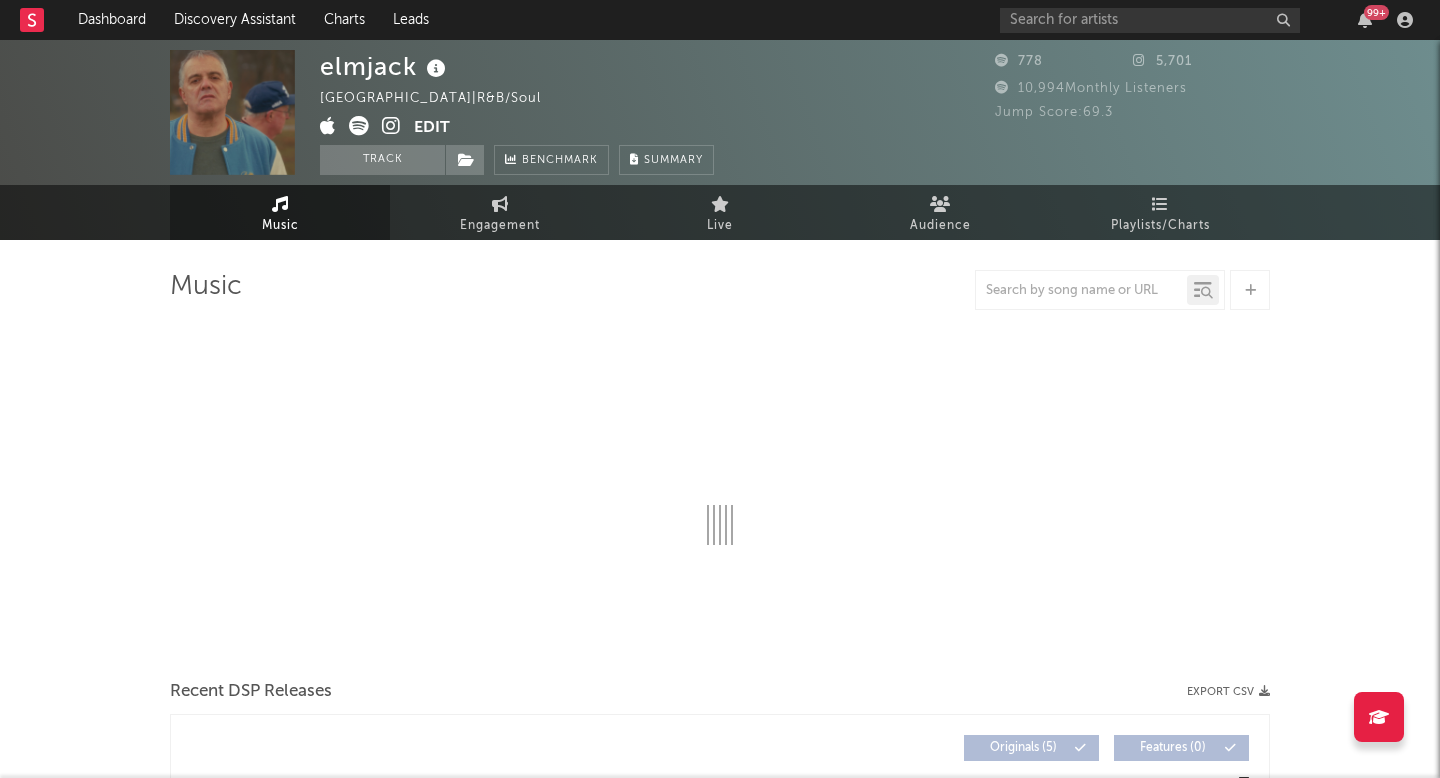 select on "1w" 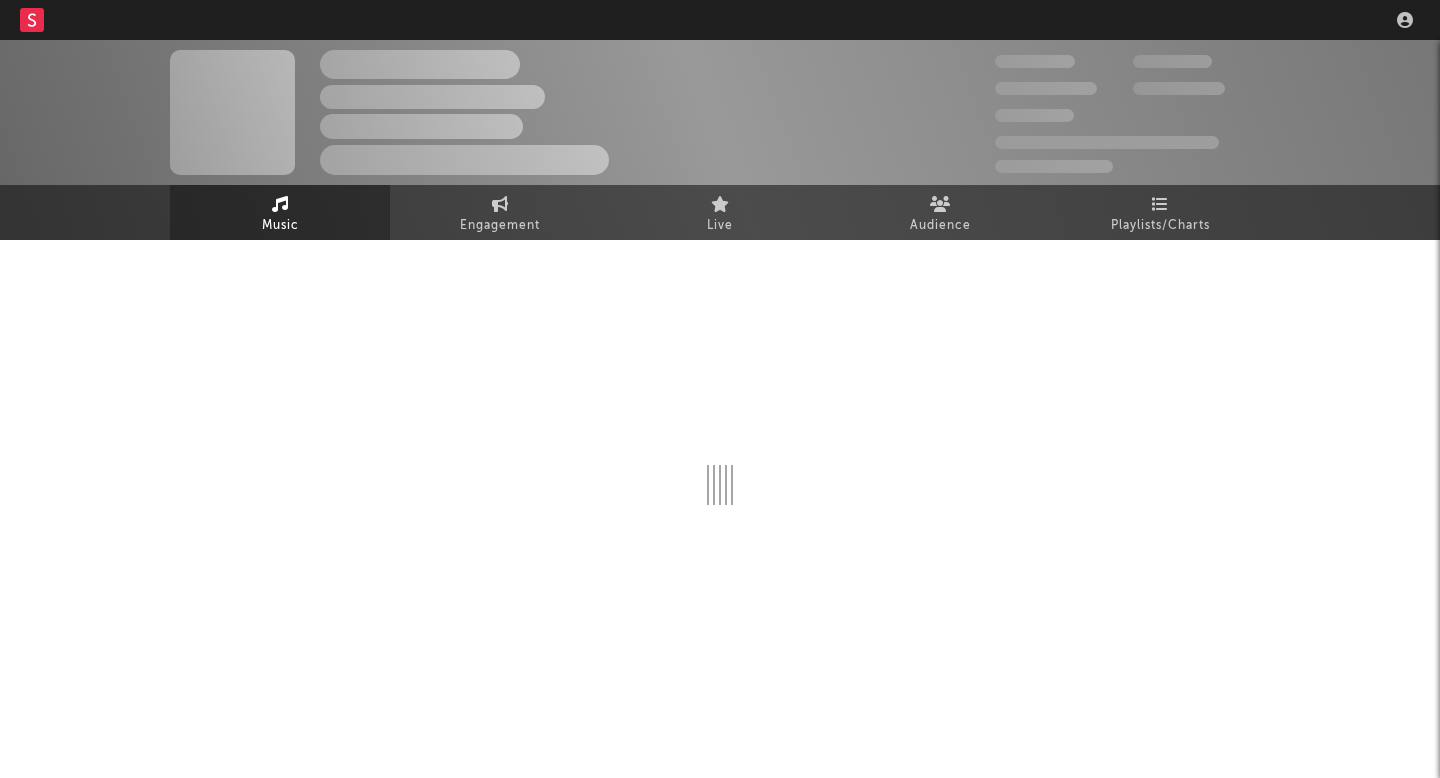 scroll, scrollTop: 0, scrollLeft: 0, axis: both 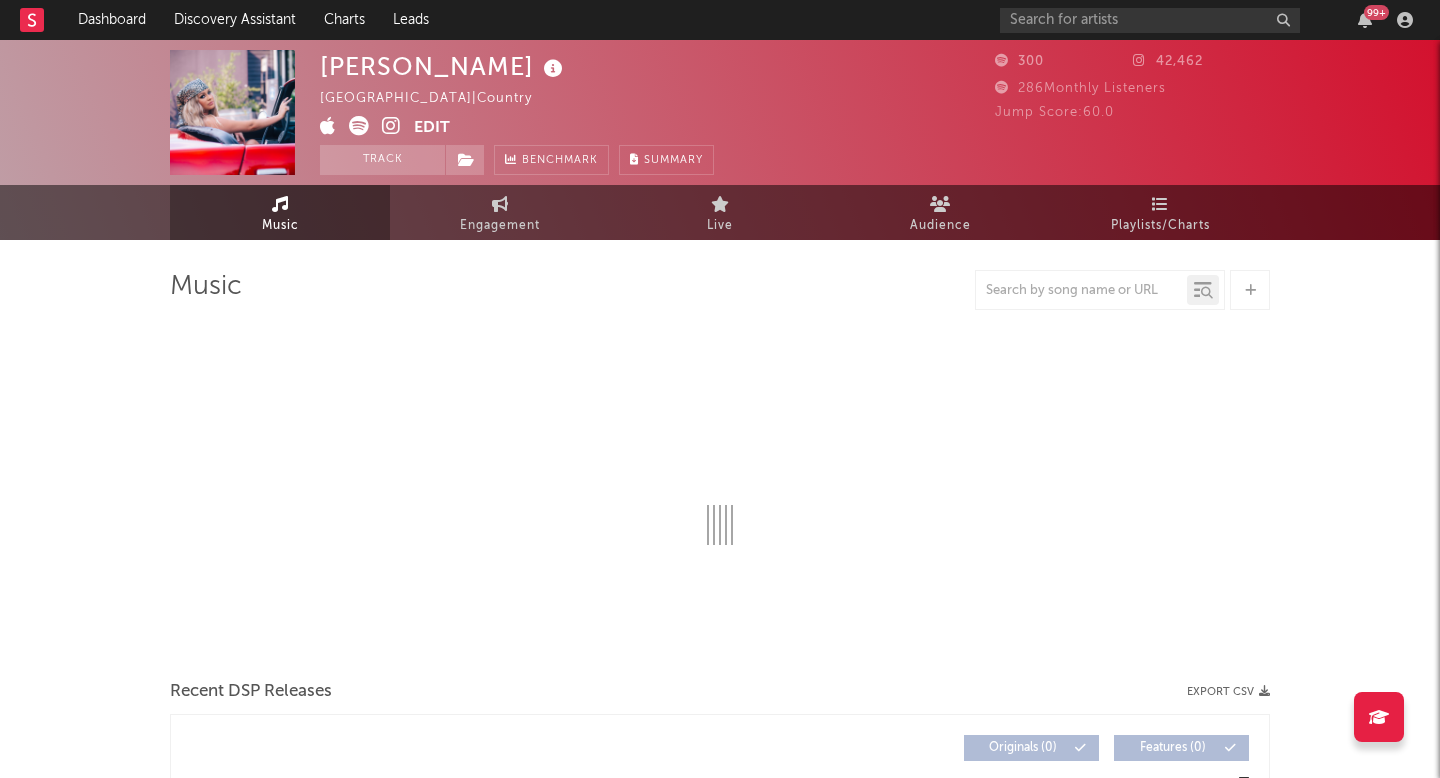 select on "1w" 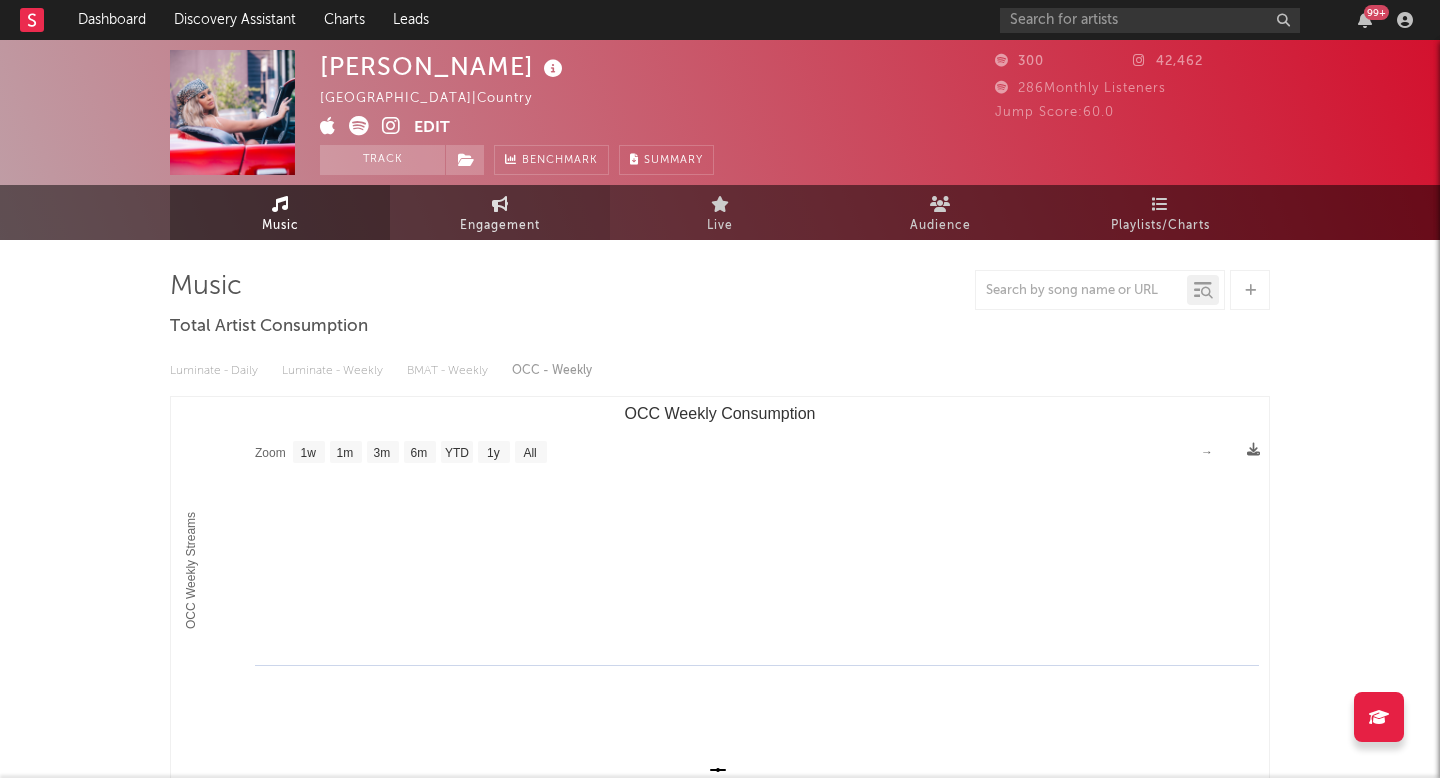 click on "Engagement" at bounding box center (500, 226) 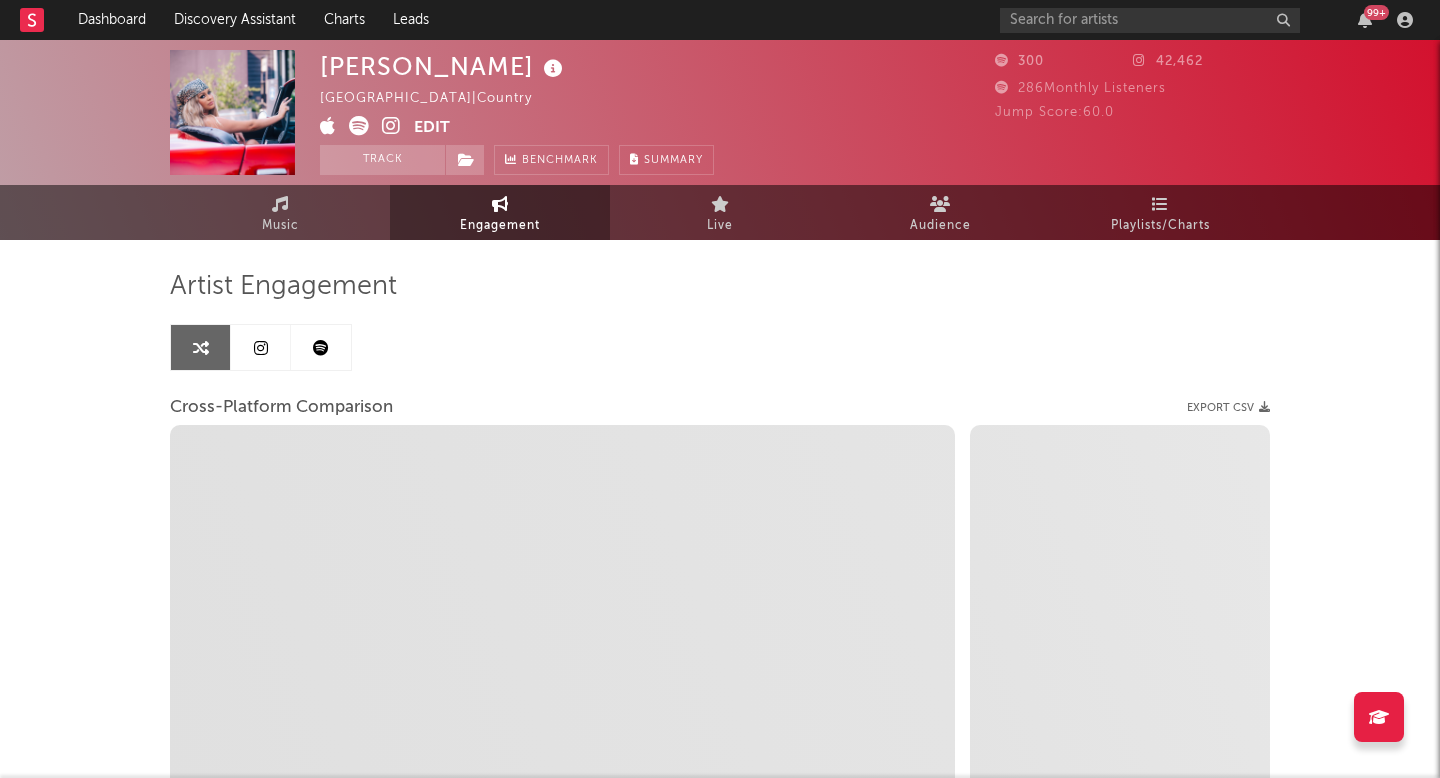 select on "1w" 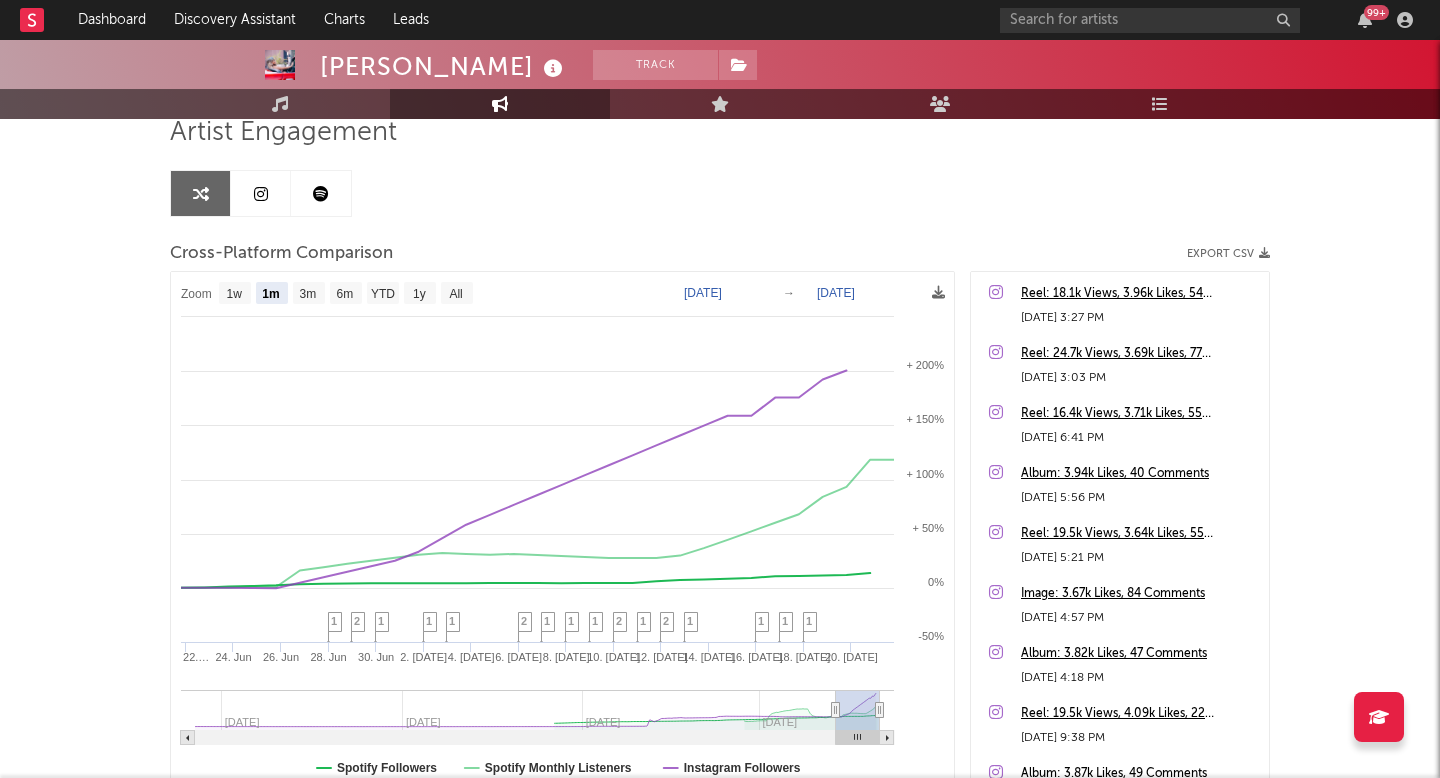 scroll, scrollTop: 162, scrollLeft: 0, axis: vertical 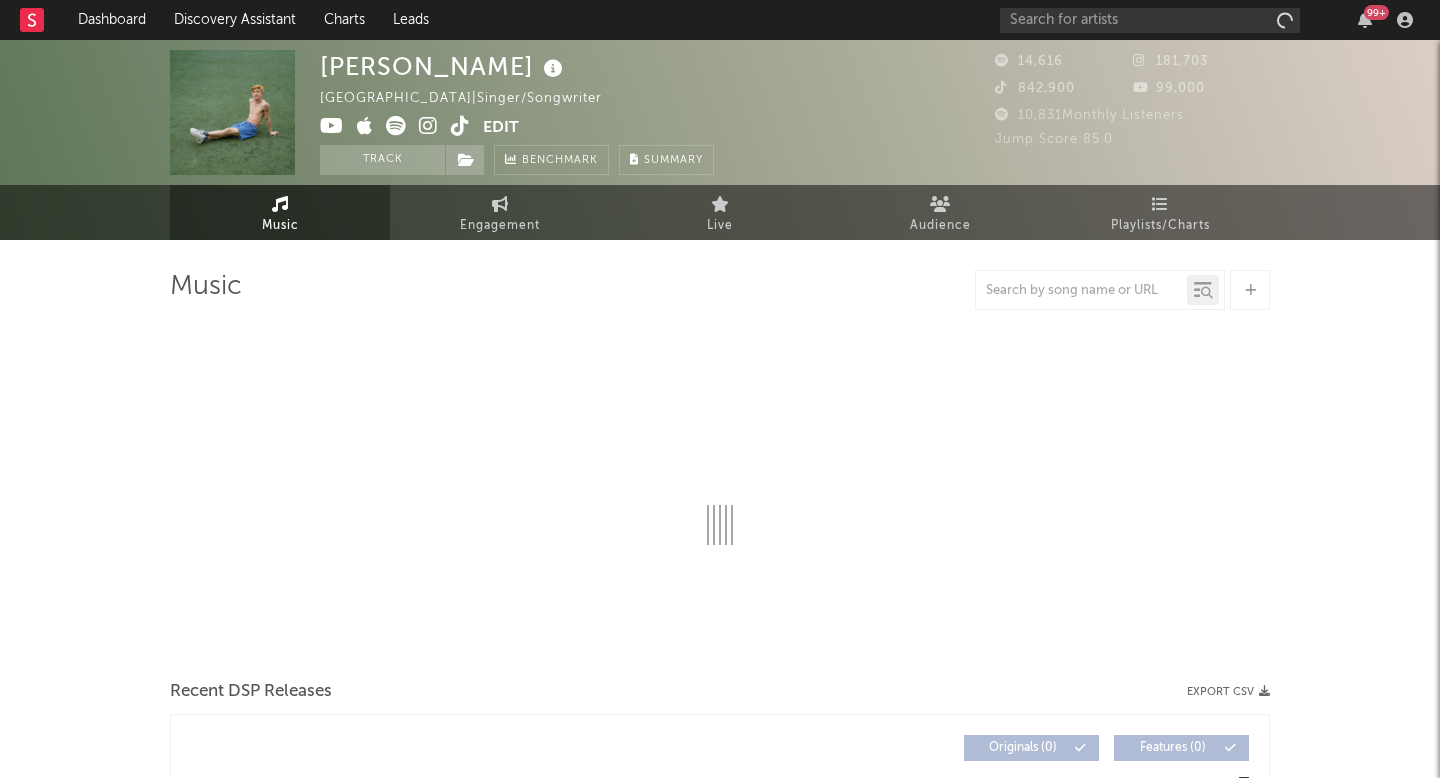 select on "6m" 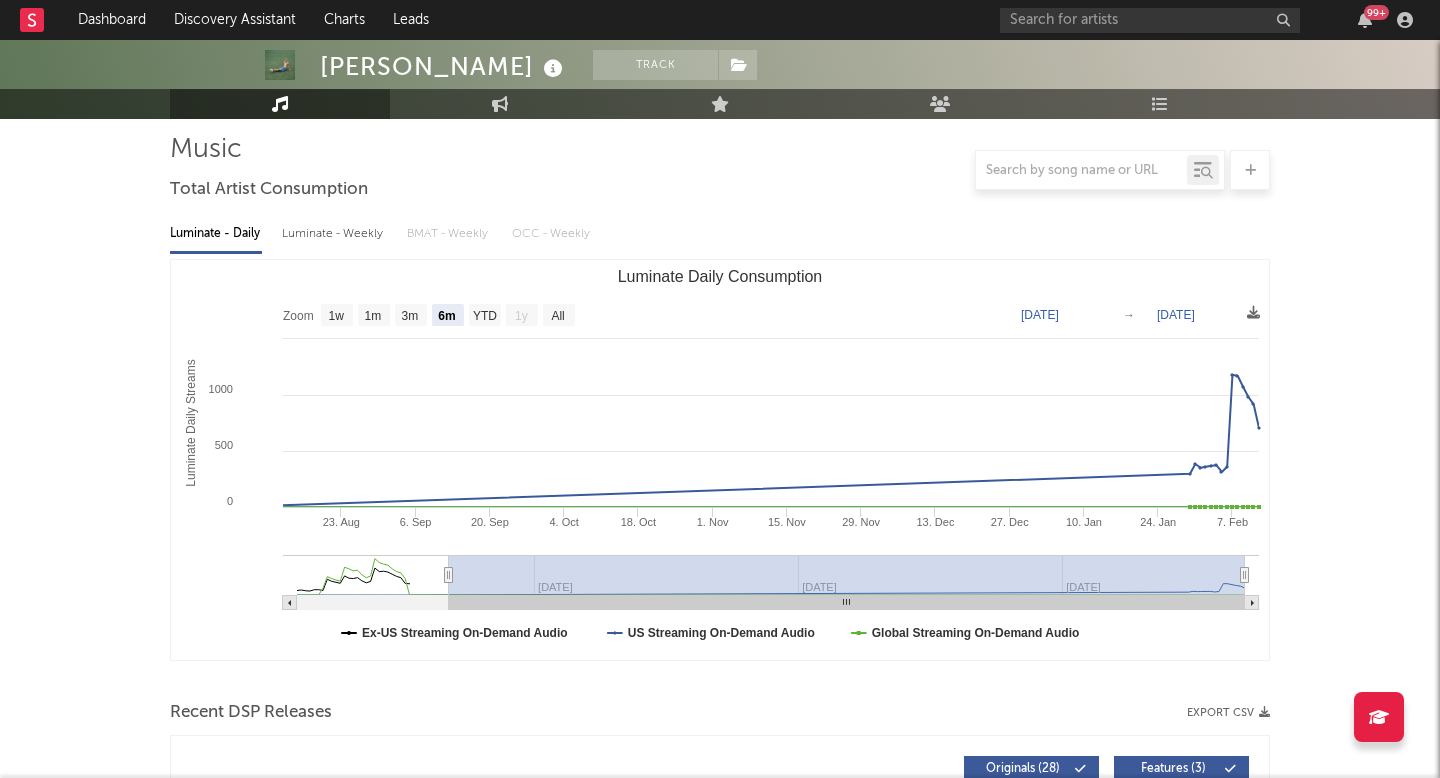 scroll, scrollTop: 0, scrollLeft: 0, axis: both 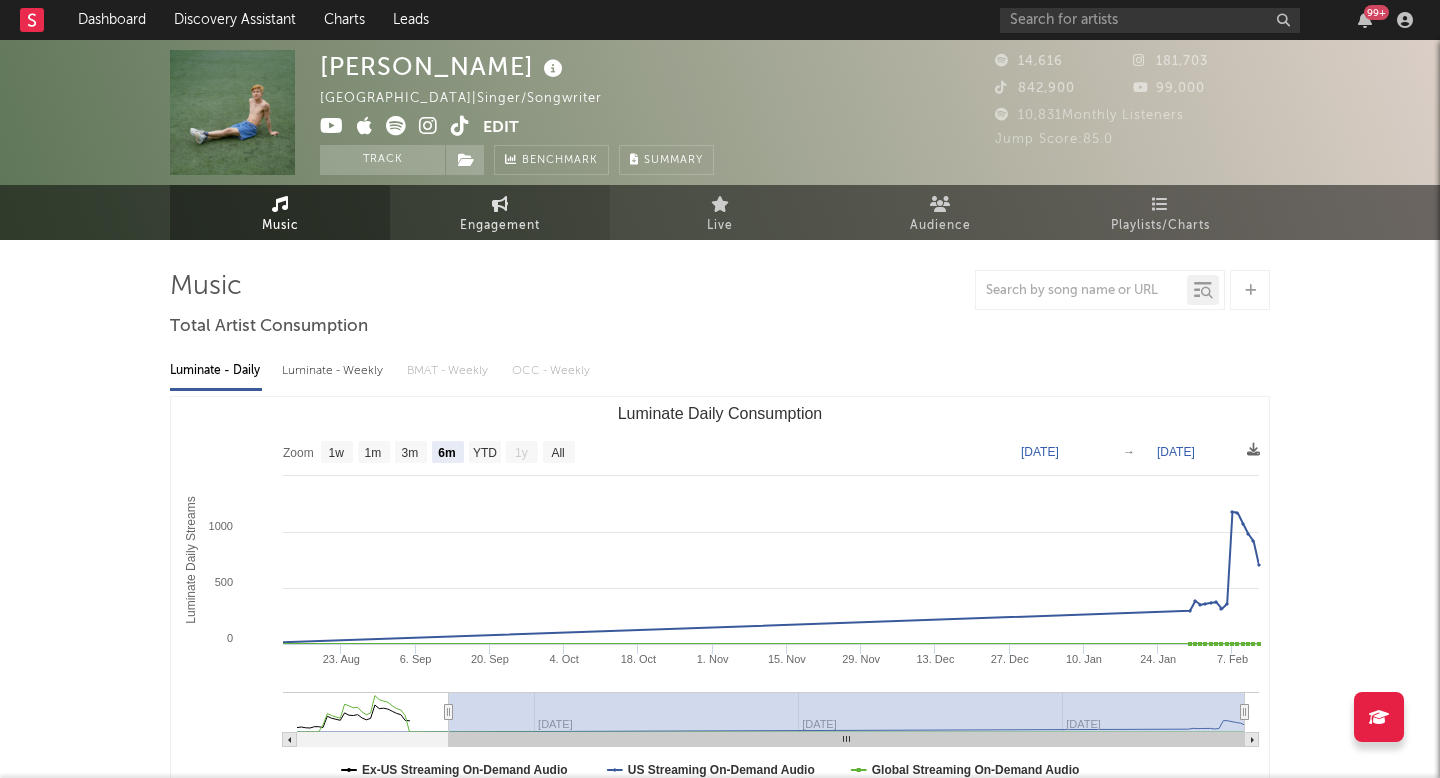 click on "Engagement" at bounding box center (500, 226) 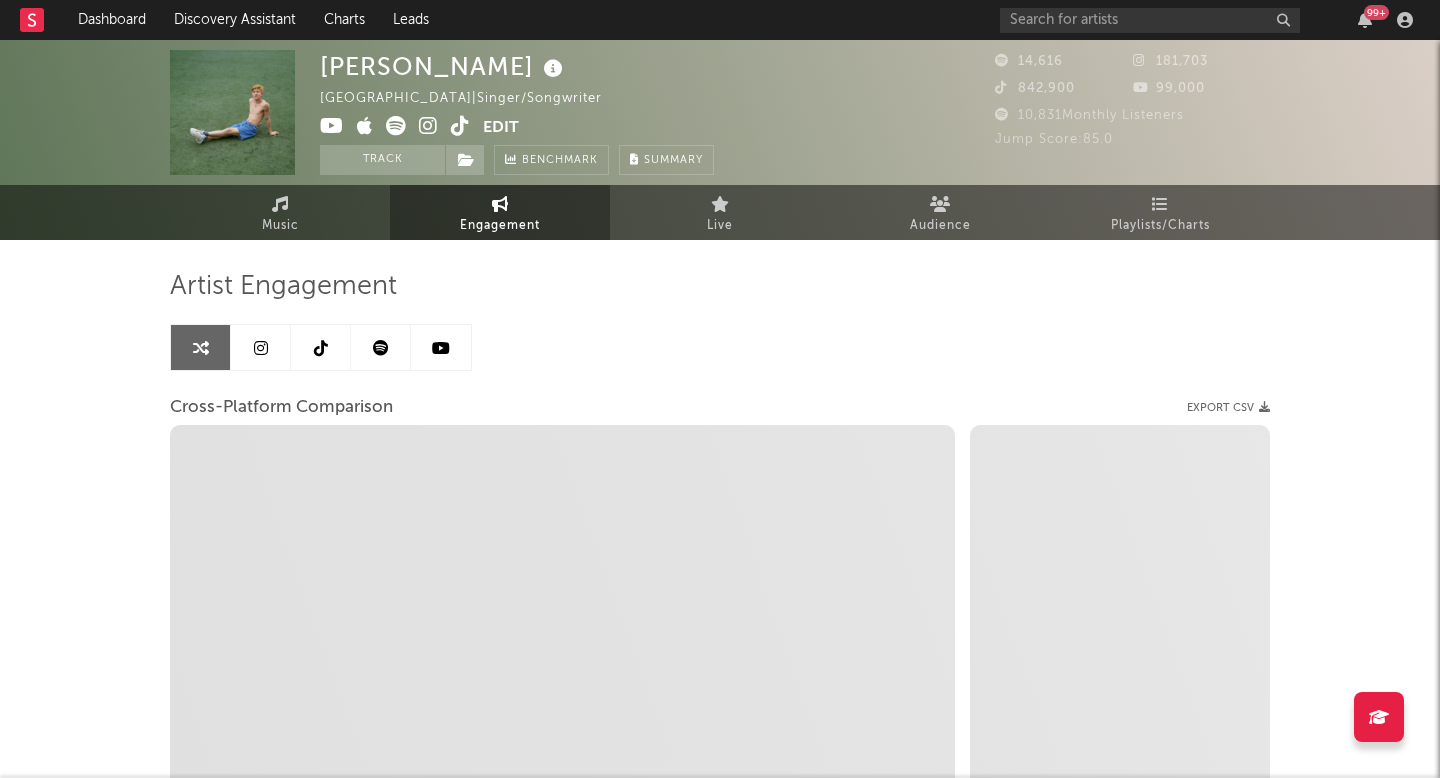 select on "1m" 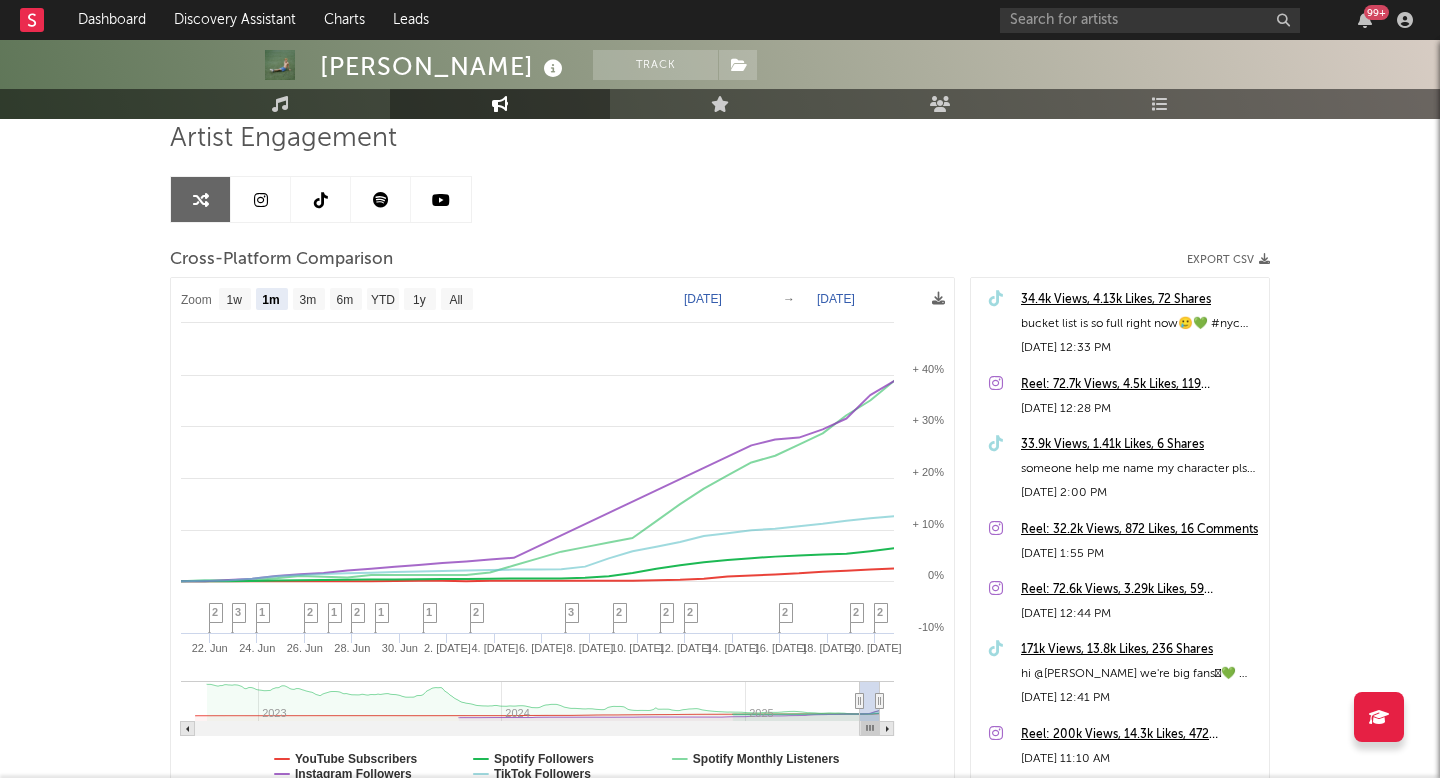 scroll, scrollTop: 213, scrollLeft: 0, axis: vertical 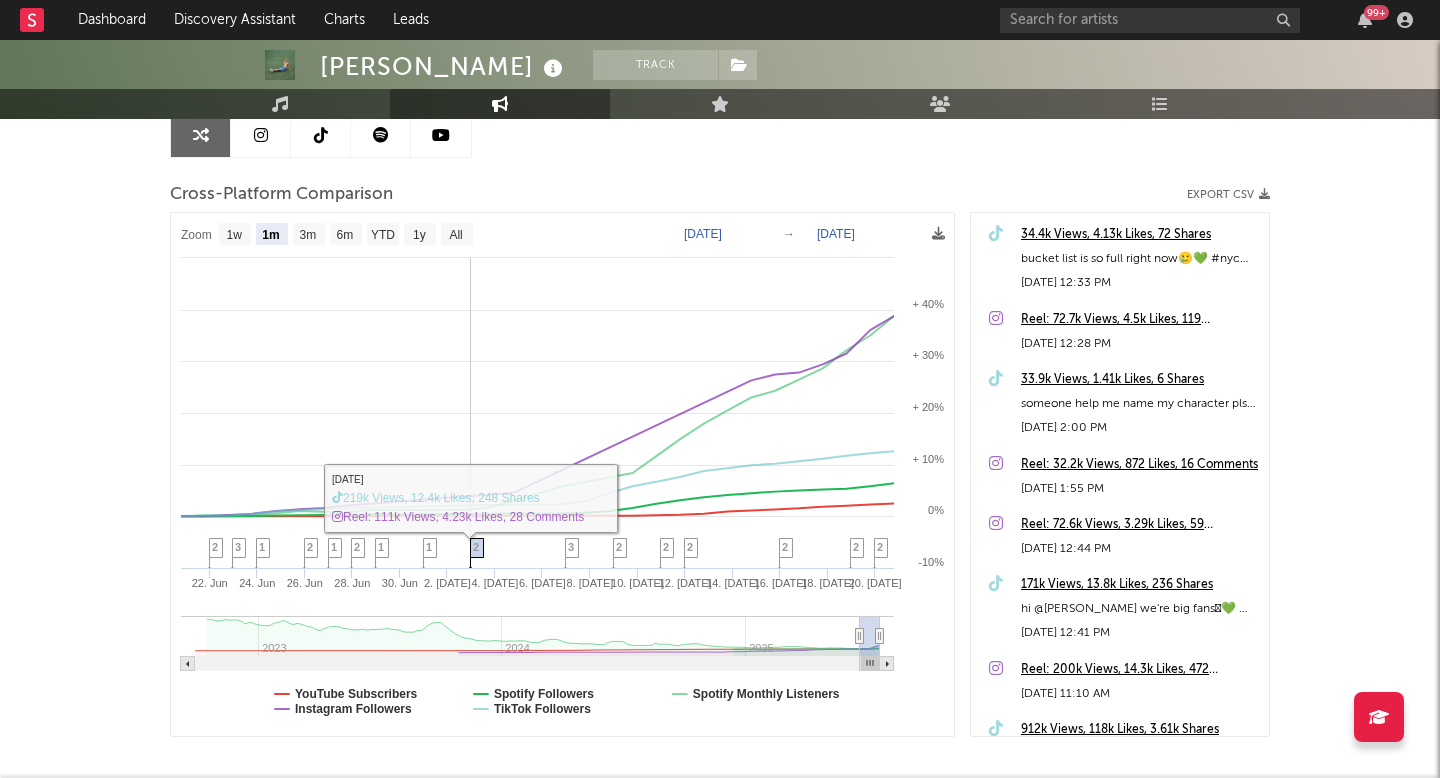 click on "2" at bounding box center (476, 547) 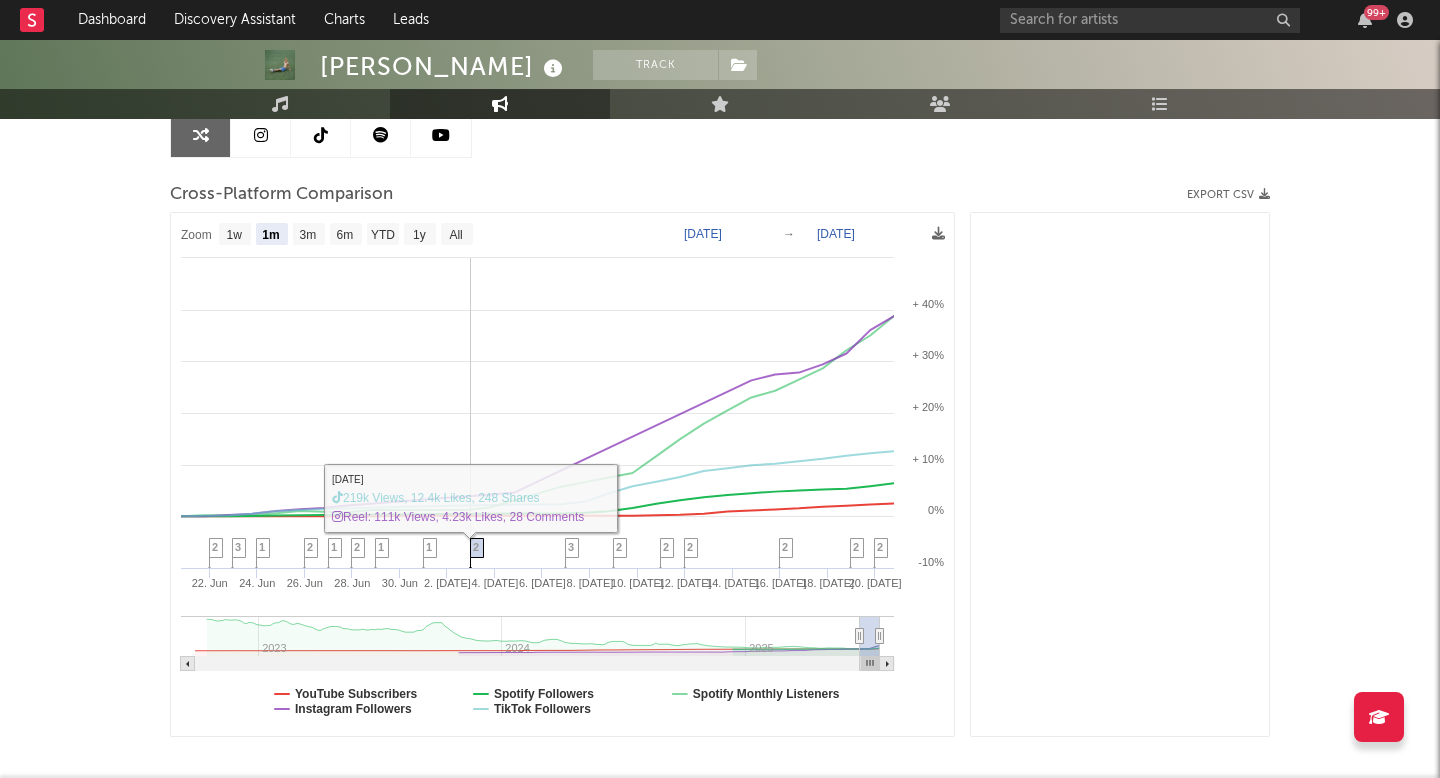 scroll, scrollTop: 1125, scrollLeft: 0, axis: vertical 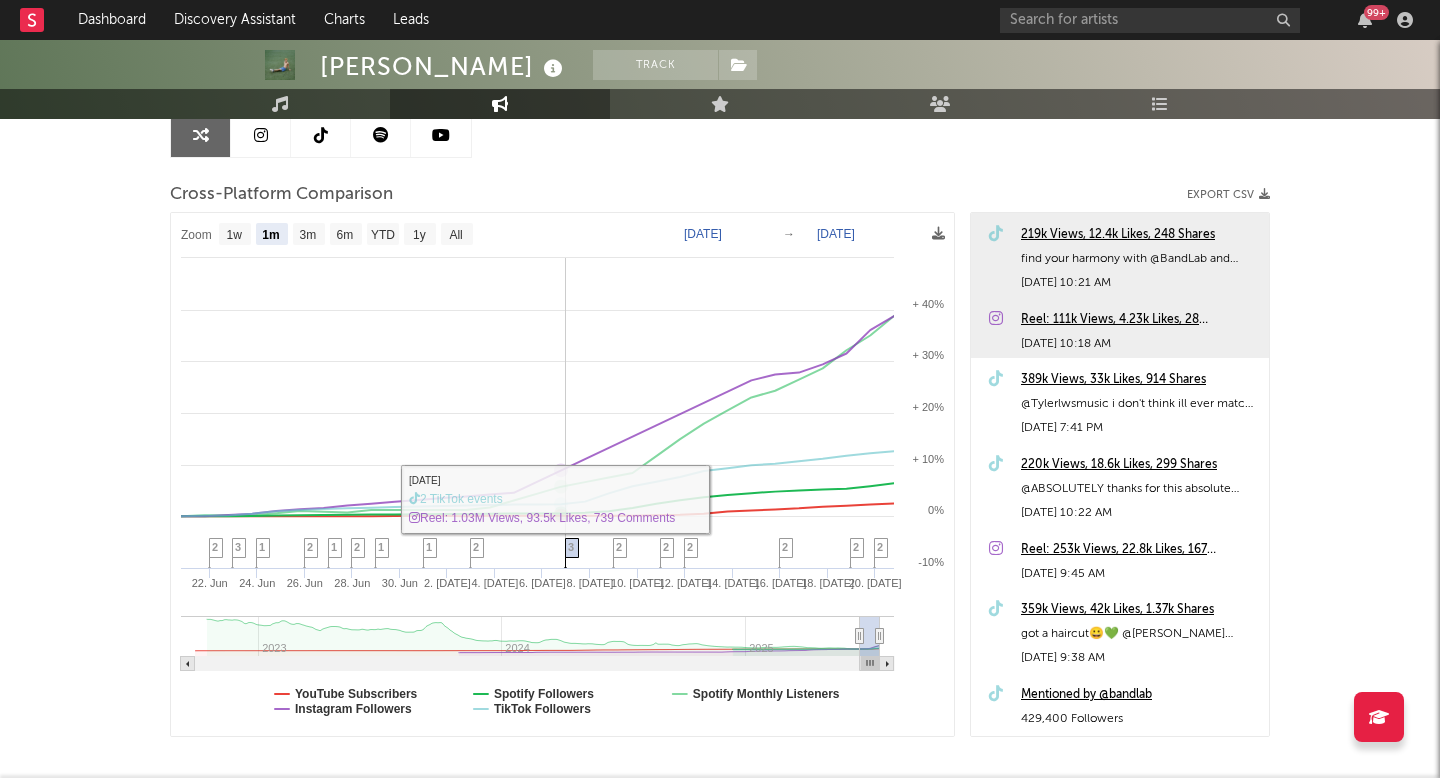 click 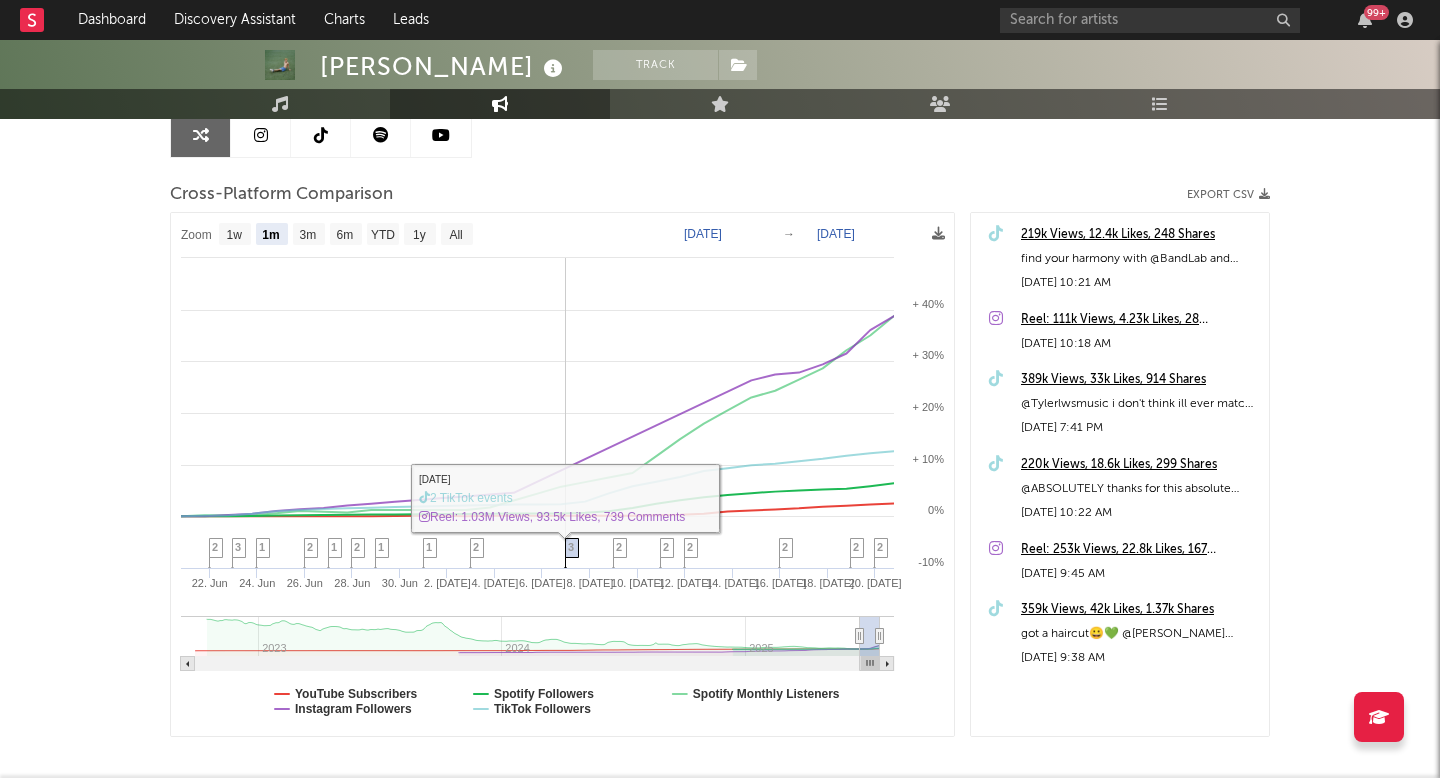 scroll, scrollTop: 895, scrollLeft: 0, axis: vertical 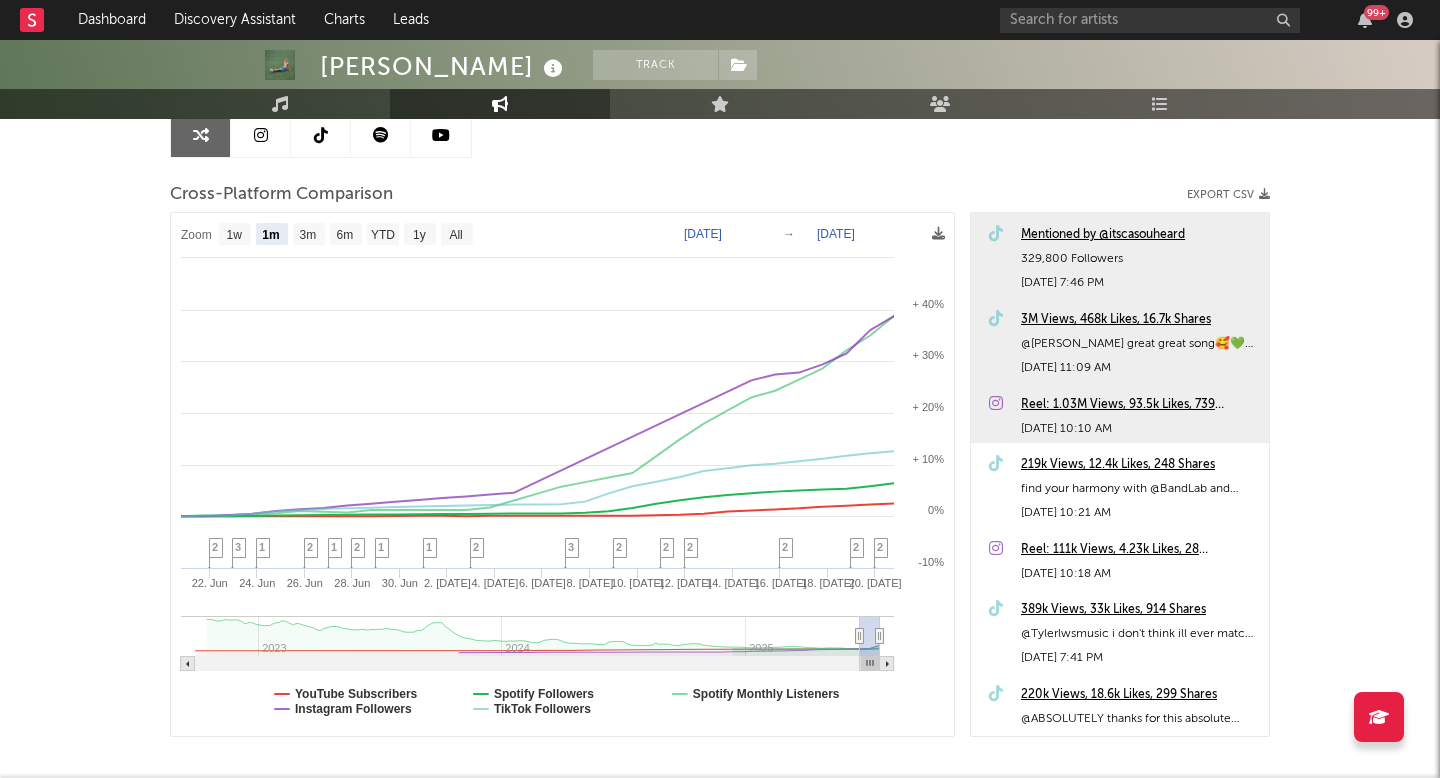 click on "3M Views, 468k Likes, 16.7k Shares" at bounding box center [1140, 320] 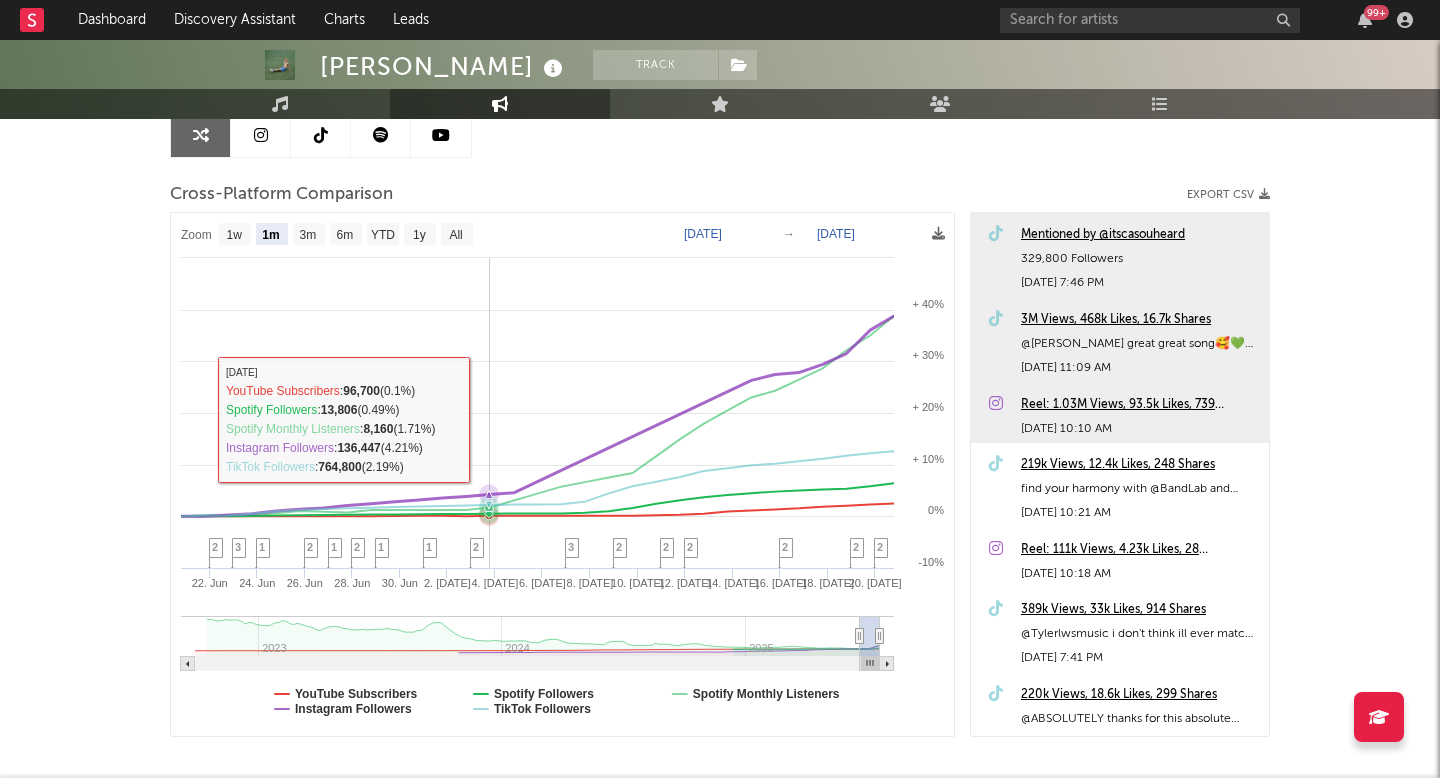 scroll, scrollTop: 0, scrollLeft: 0, axis: both 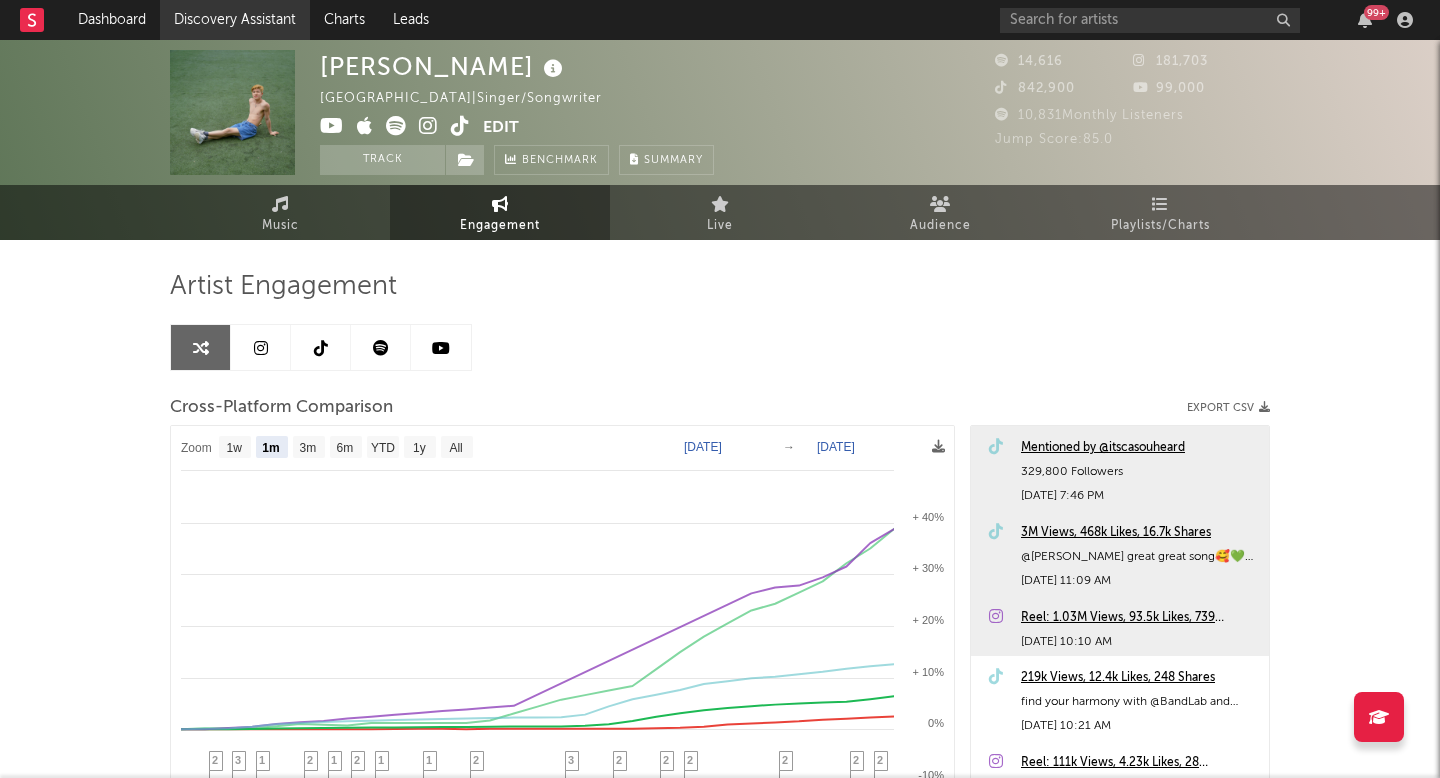 click on "Discovery Assistant" at bounding box center (235, 20) 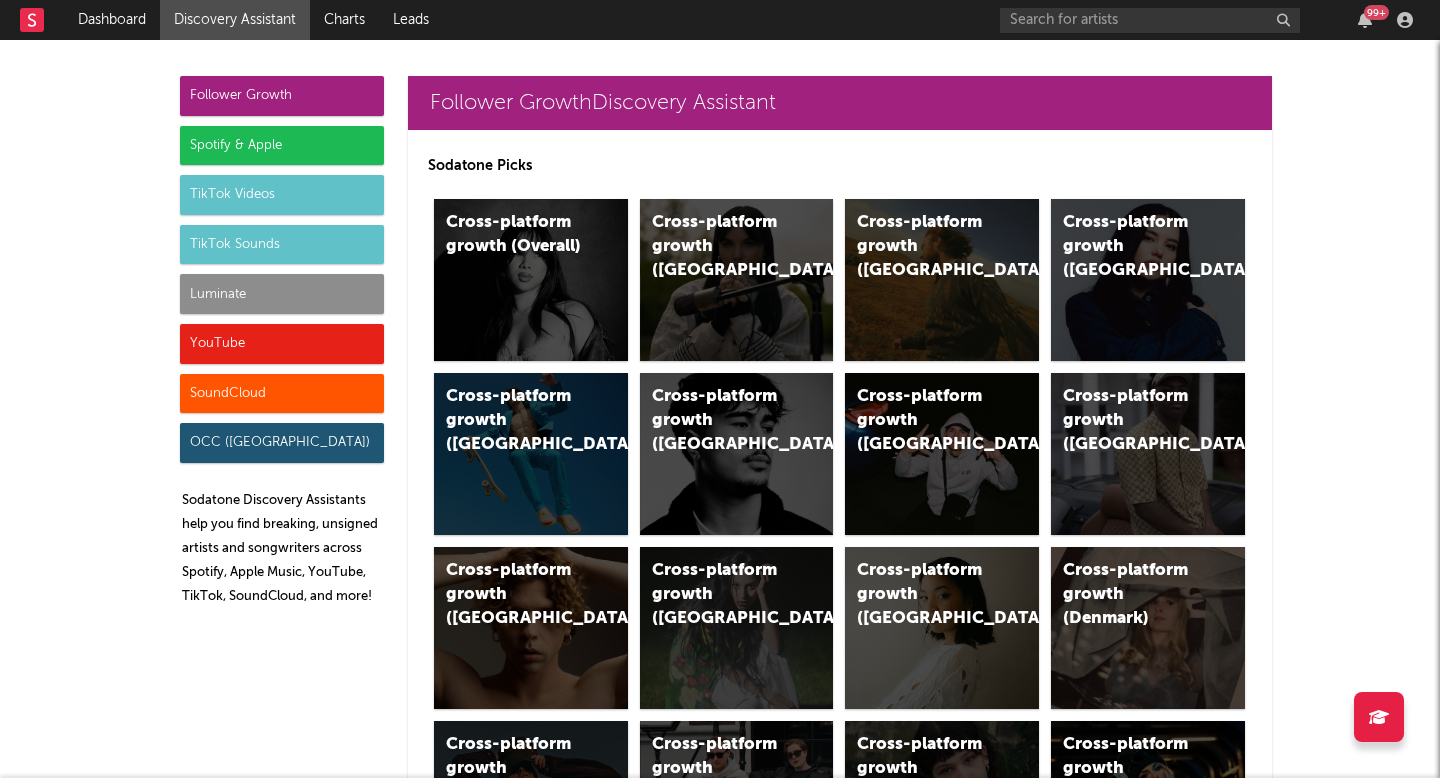 click on "Luminate" at bounding box center [282, 294] 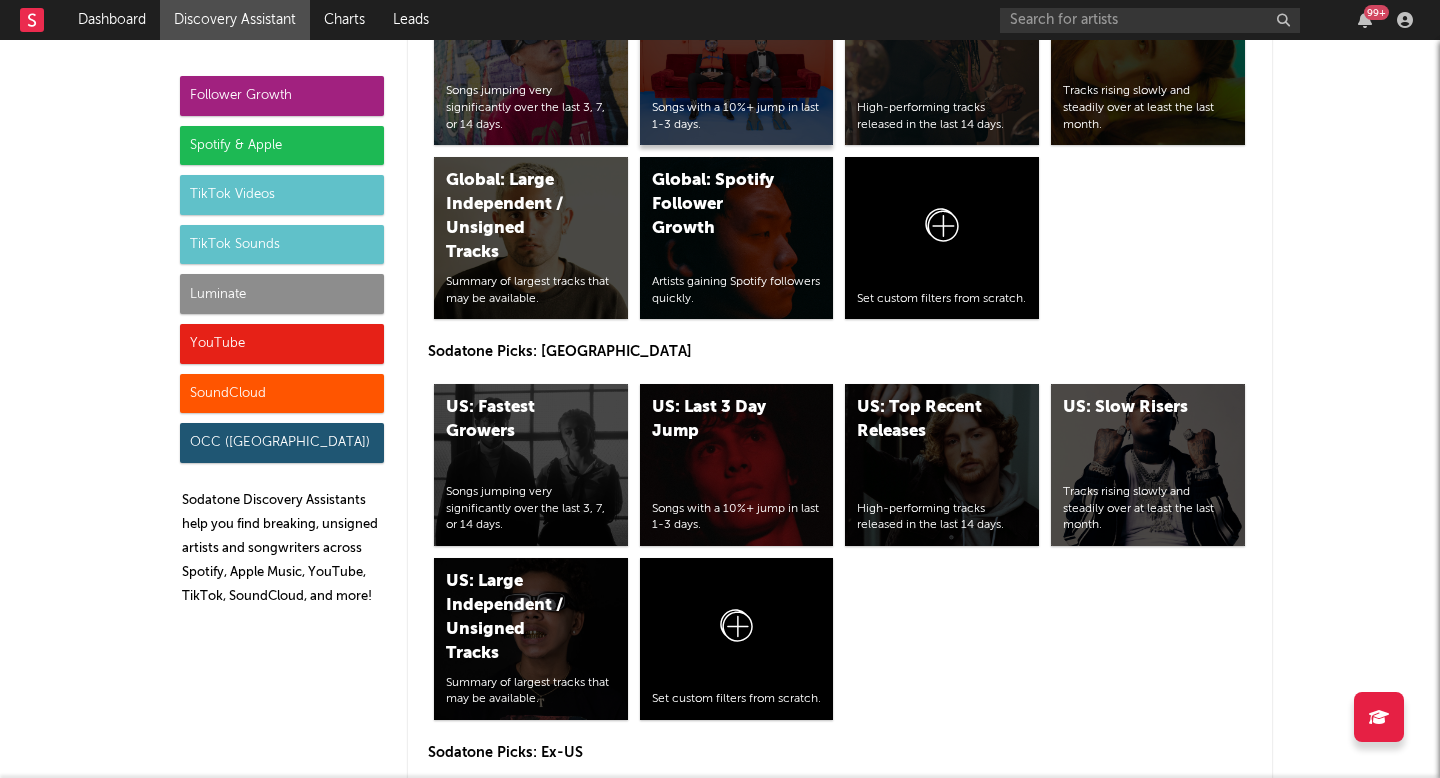 scroll, scrollTop: 9769, scrollLeft: 0, axis: vertical 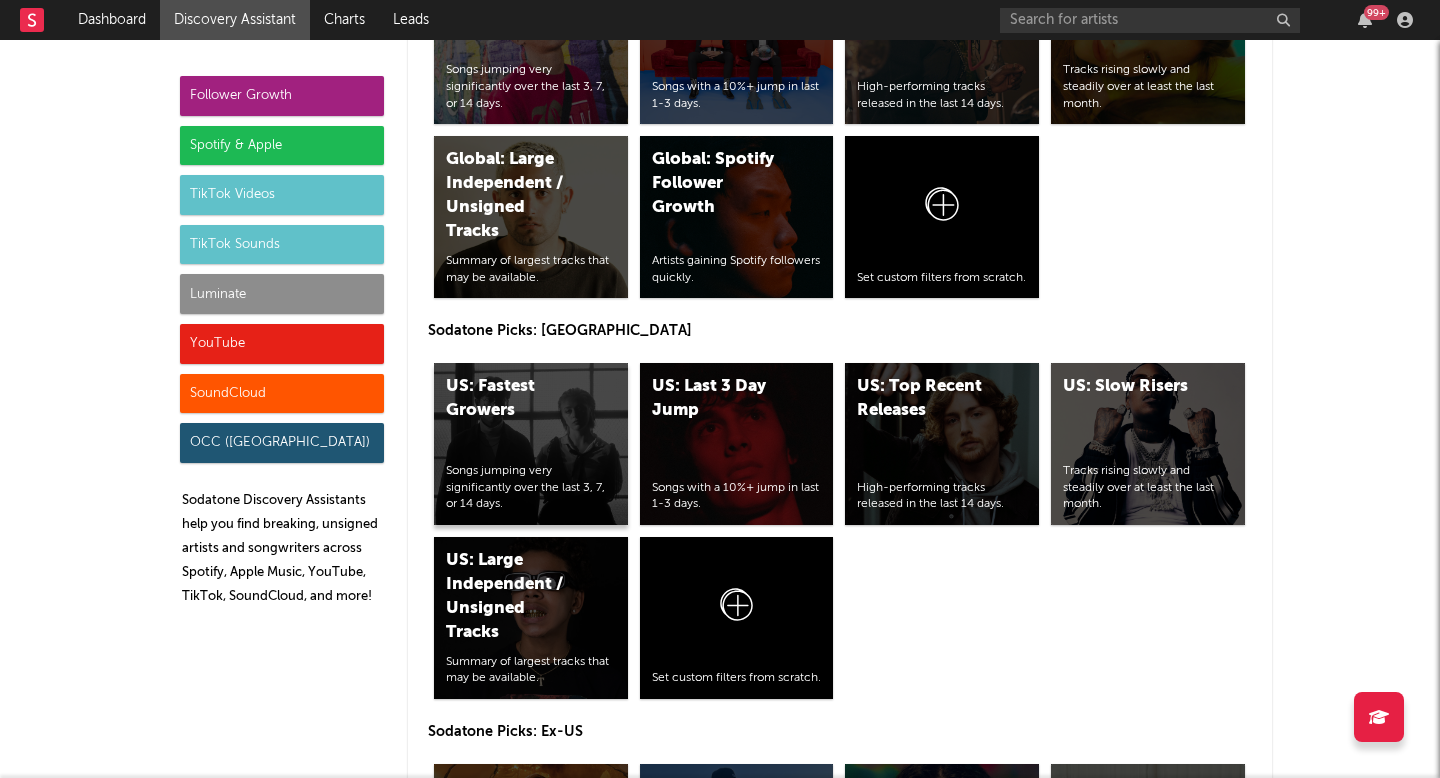 click on "US: Fastest Growers" at bounding box center [514, 399] 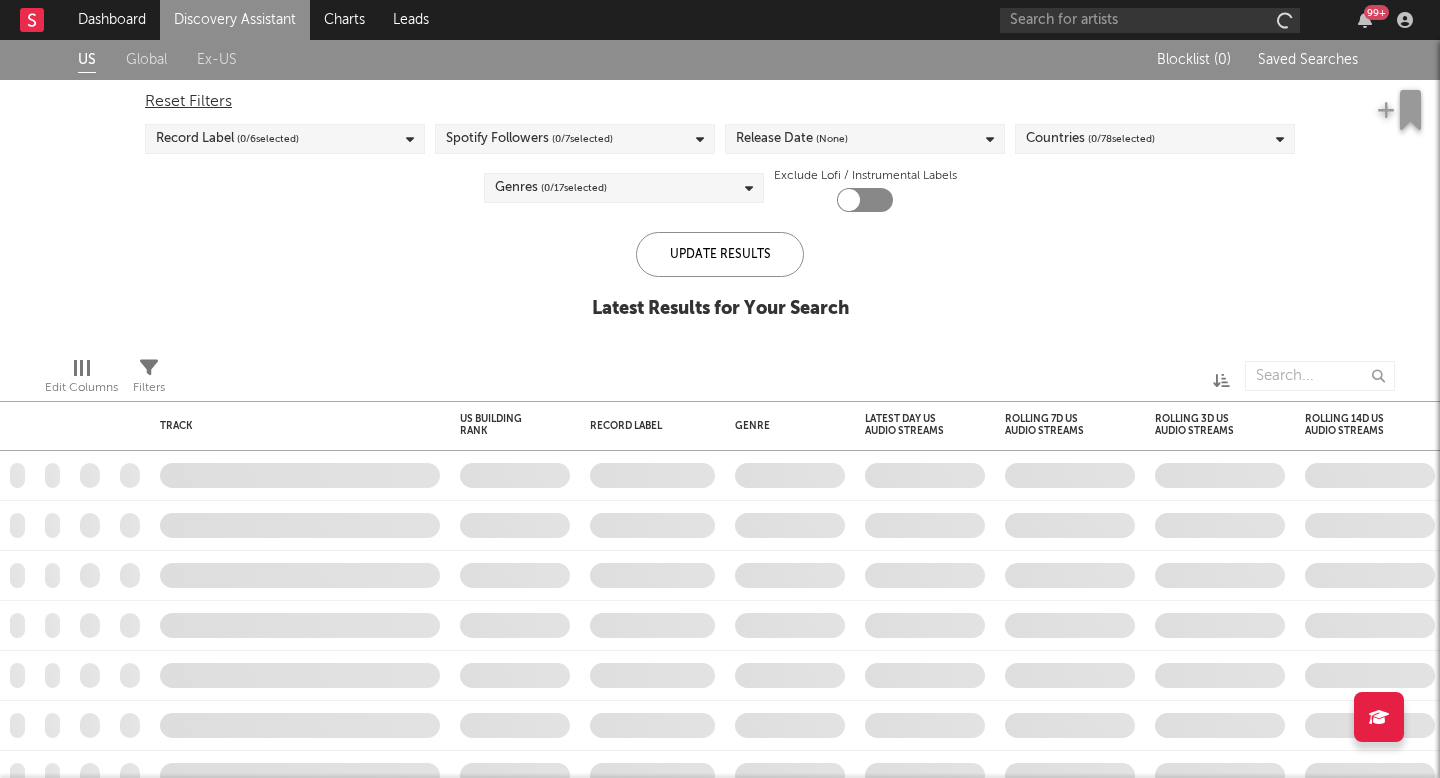 checkbox on "true" 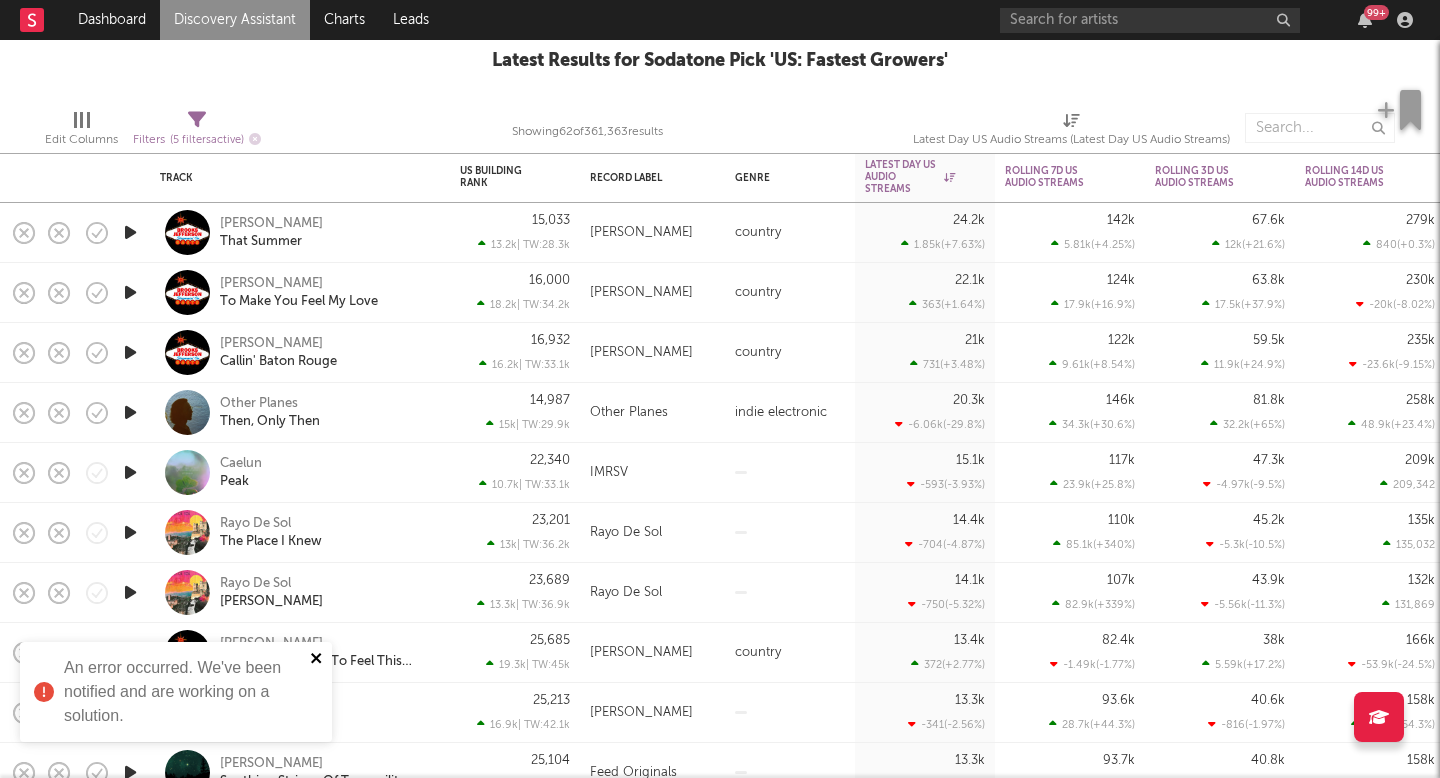 click 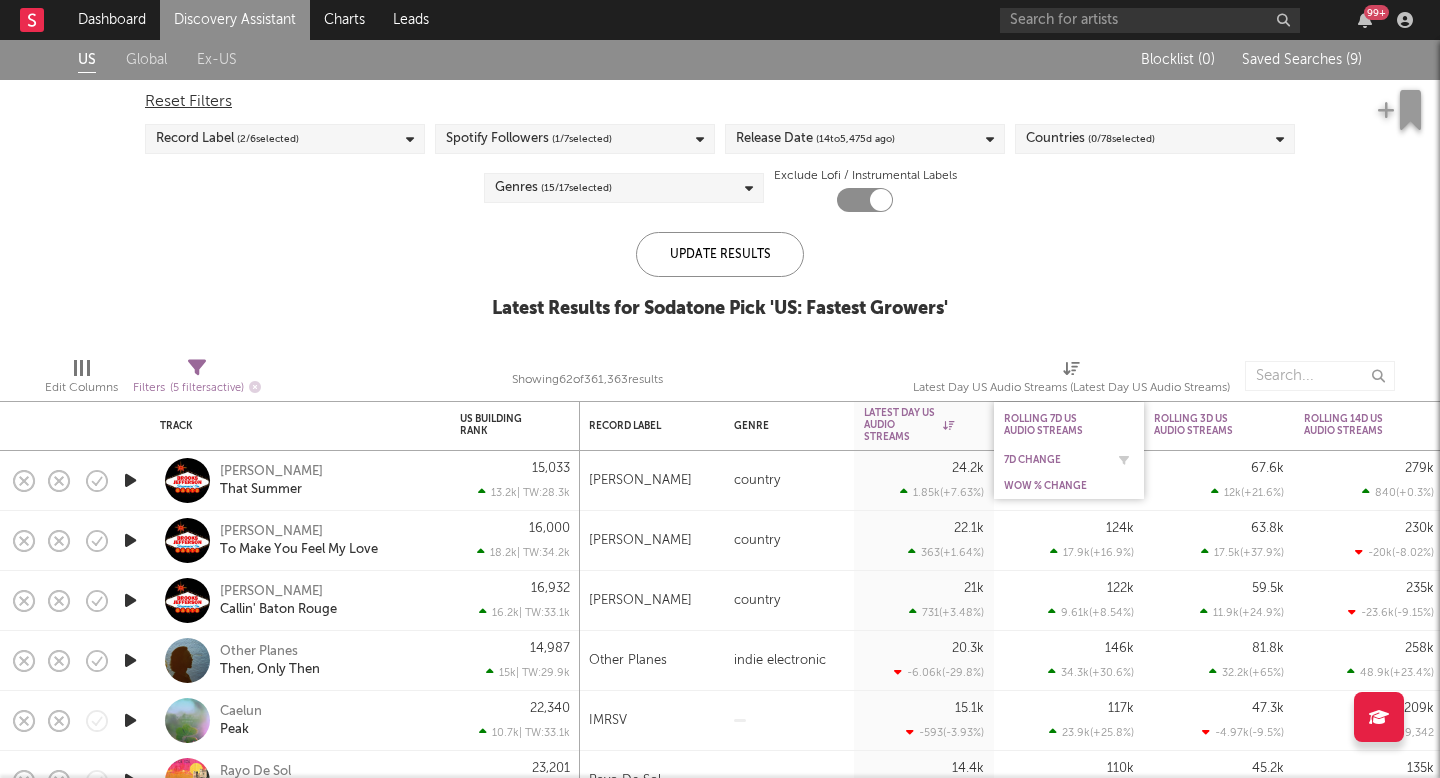 click on "7D Change" at bounding box center [1054, 460] 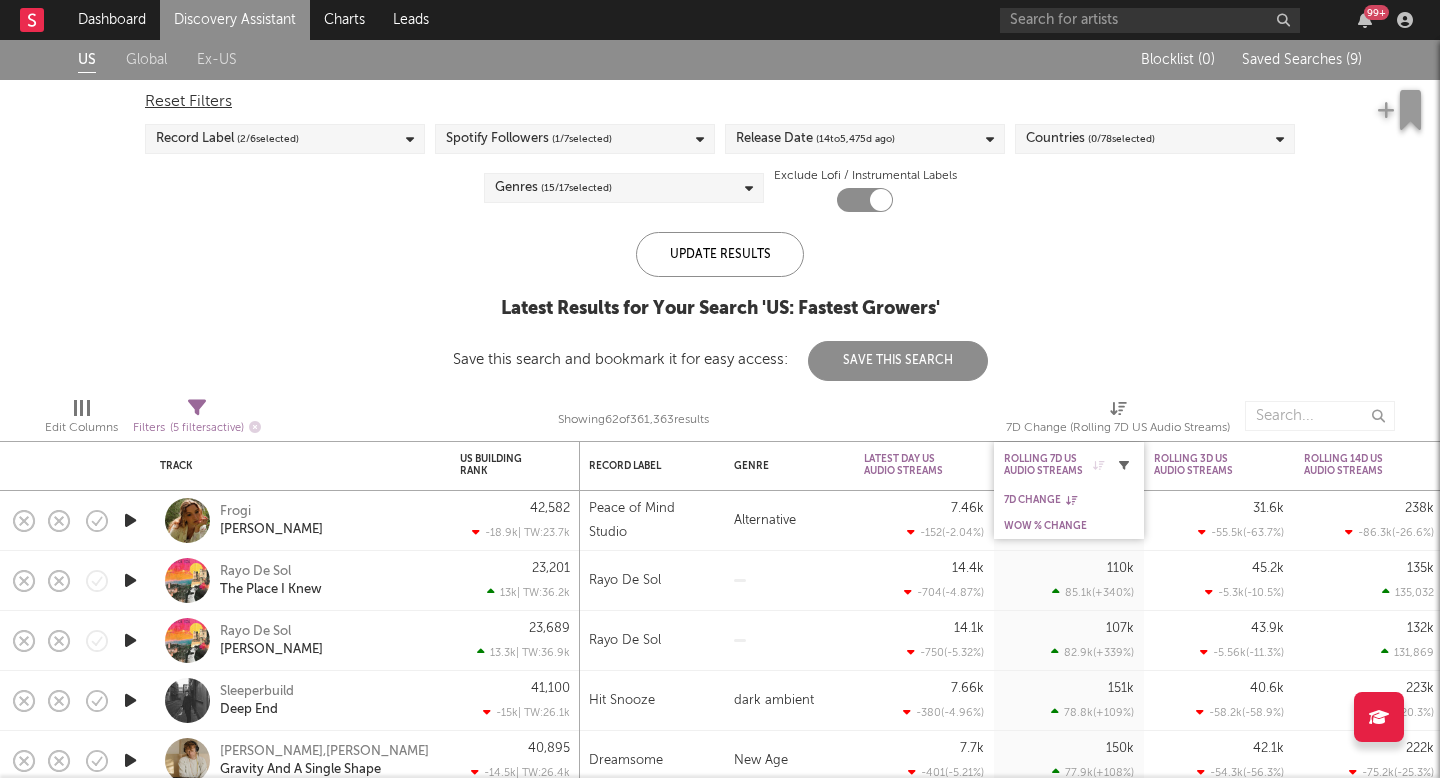 click at bounding box center [1124, 465] 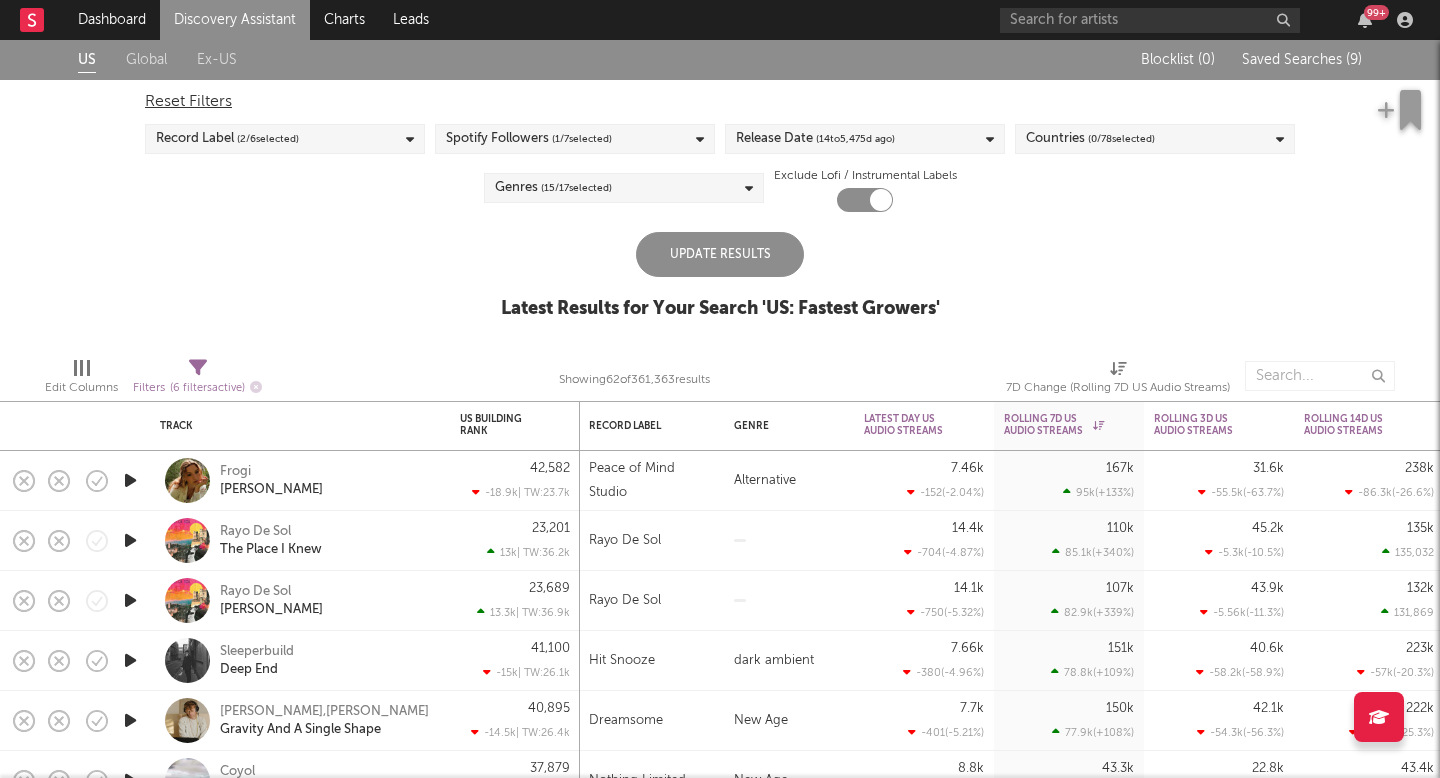 click on "US Global Ex-US Blocklist   ( 0 ) Saved Searches   ( 9 ) Reset Filters Record Label ( 2 / 6  selected) Spotify Followers ( 1 / 7  selected) Release Date ( 14  to  [DATE]) Countries ( 0 / 78  selected) Genres ( 15 / 17  selected) Exclude Lofi / Instrumental Labels Update Results Latest Results for Your Search ' US: Fastest Growers '" at bounding box center [720, 190] 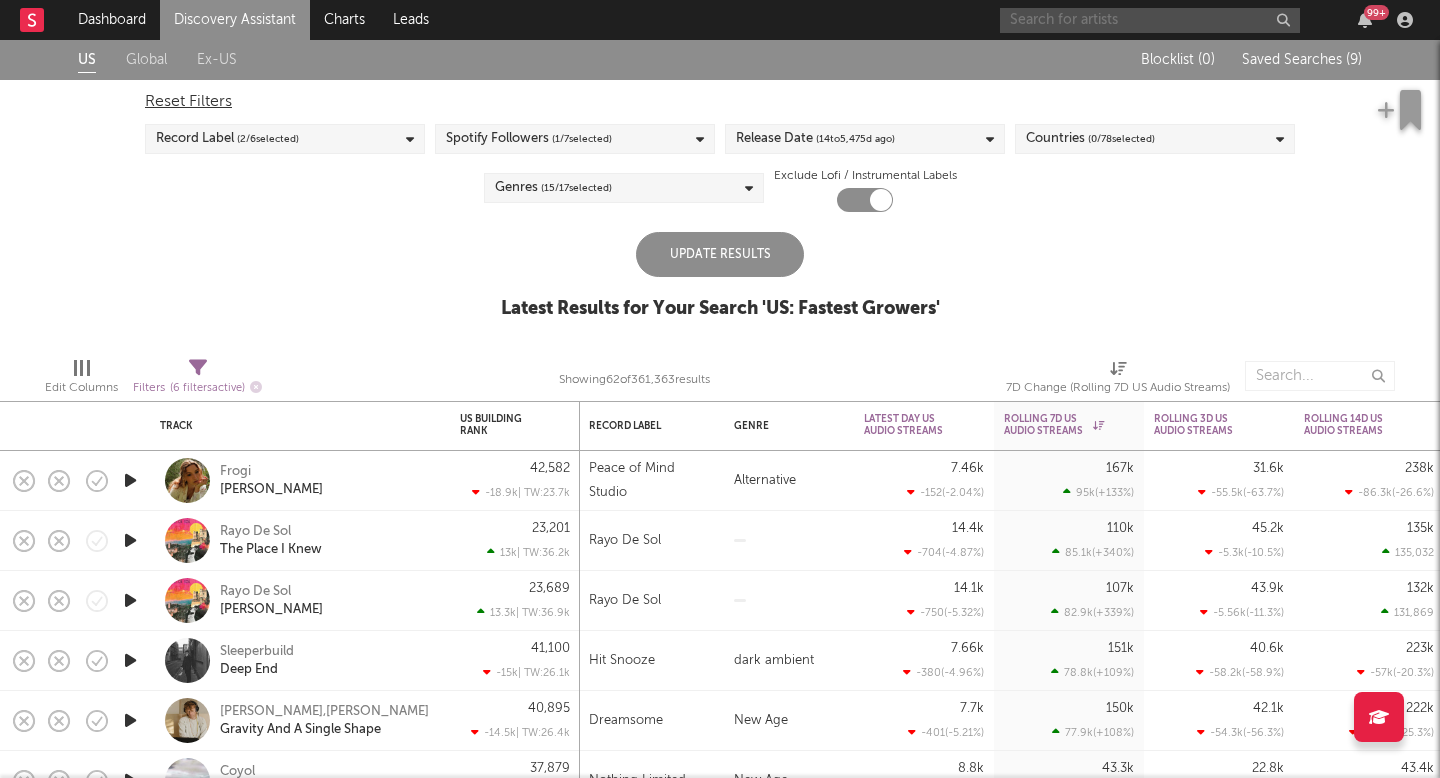 click at bounding box center [1150, 20] 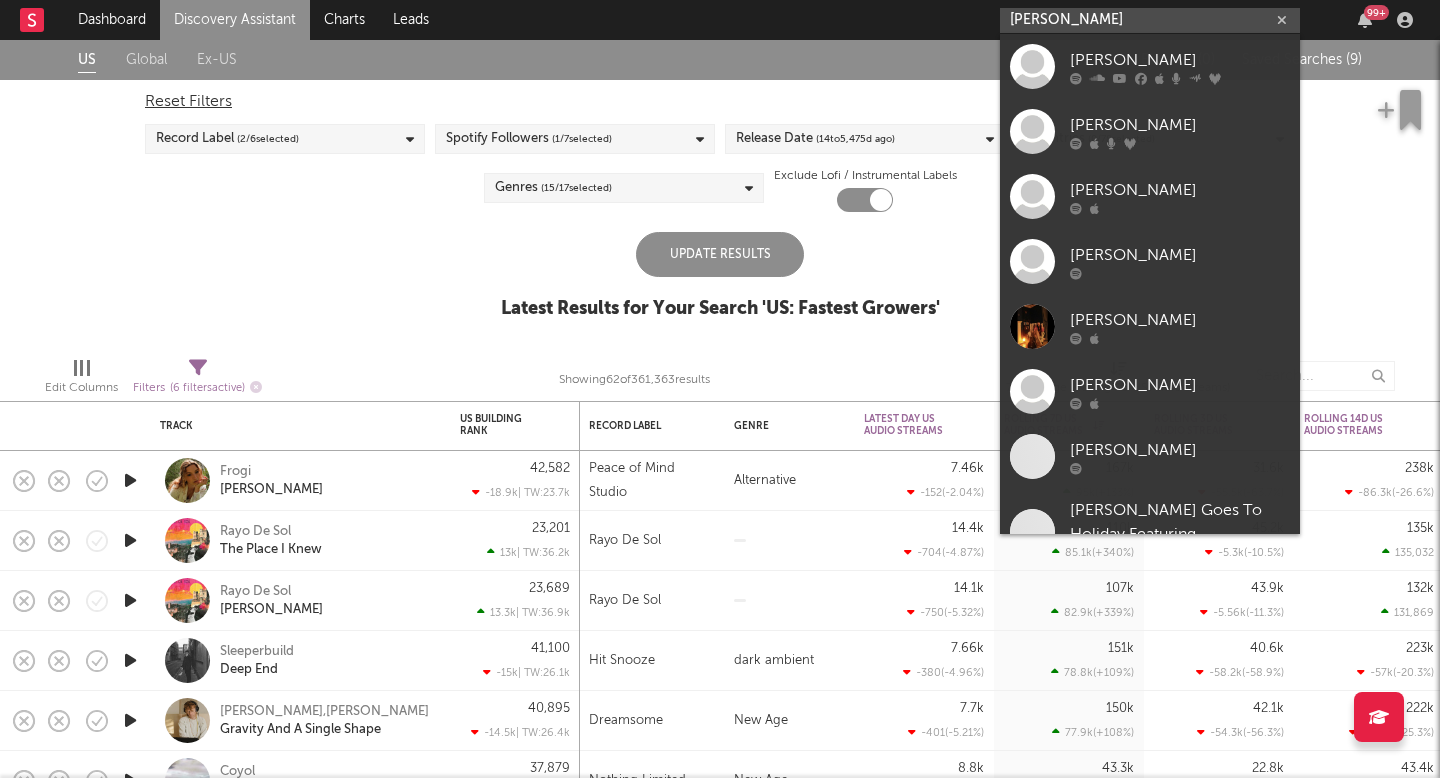 type on "[PERSON_NAME]" 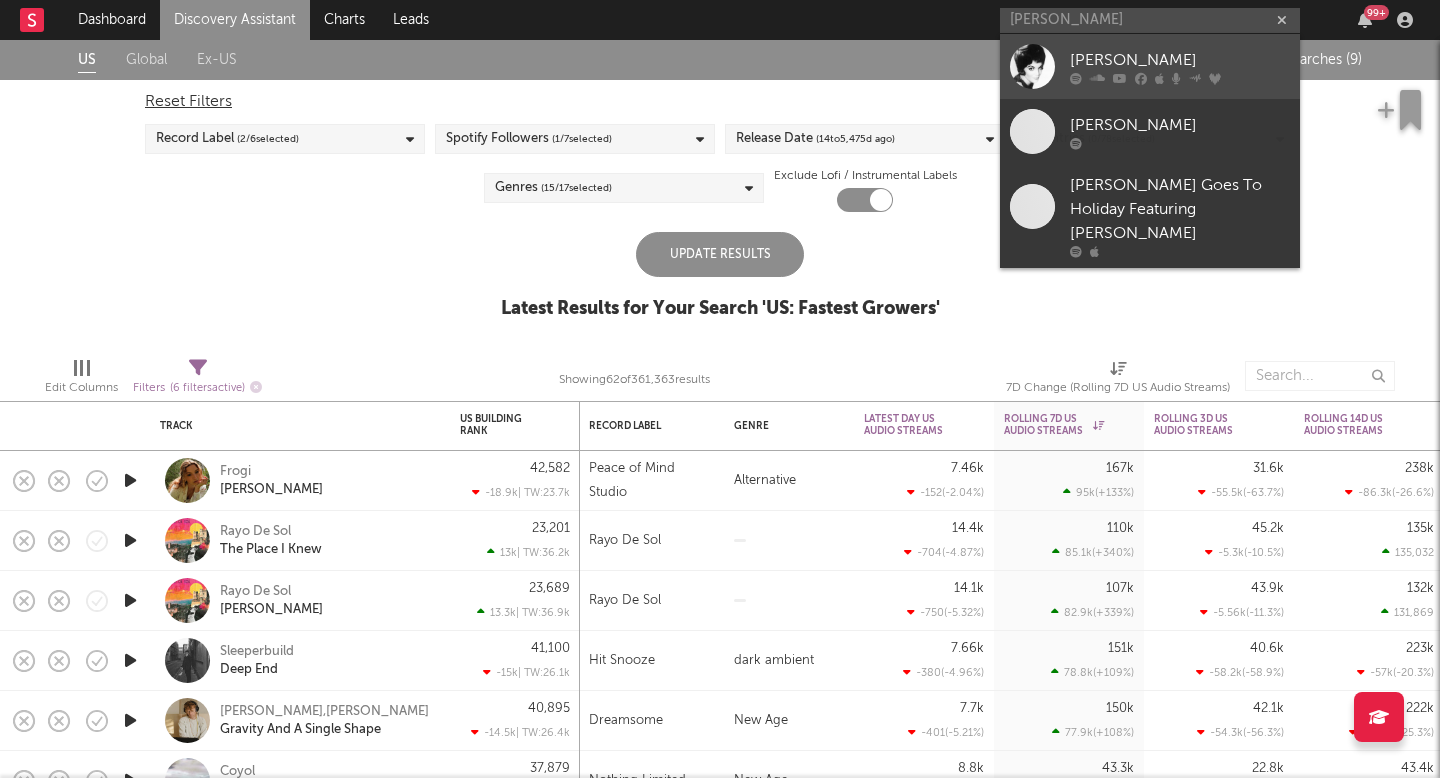 click on "[PERSON_NAME]" at bounding box center [1150, 66] 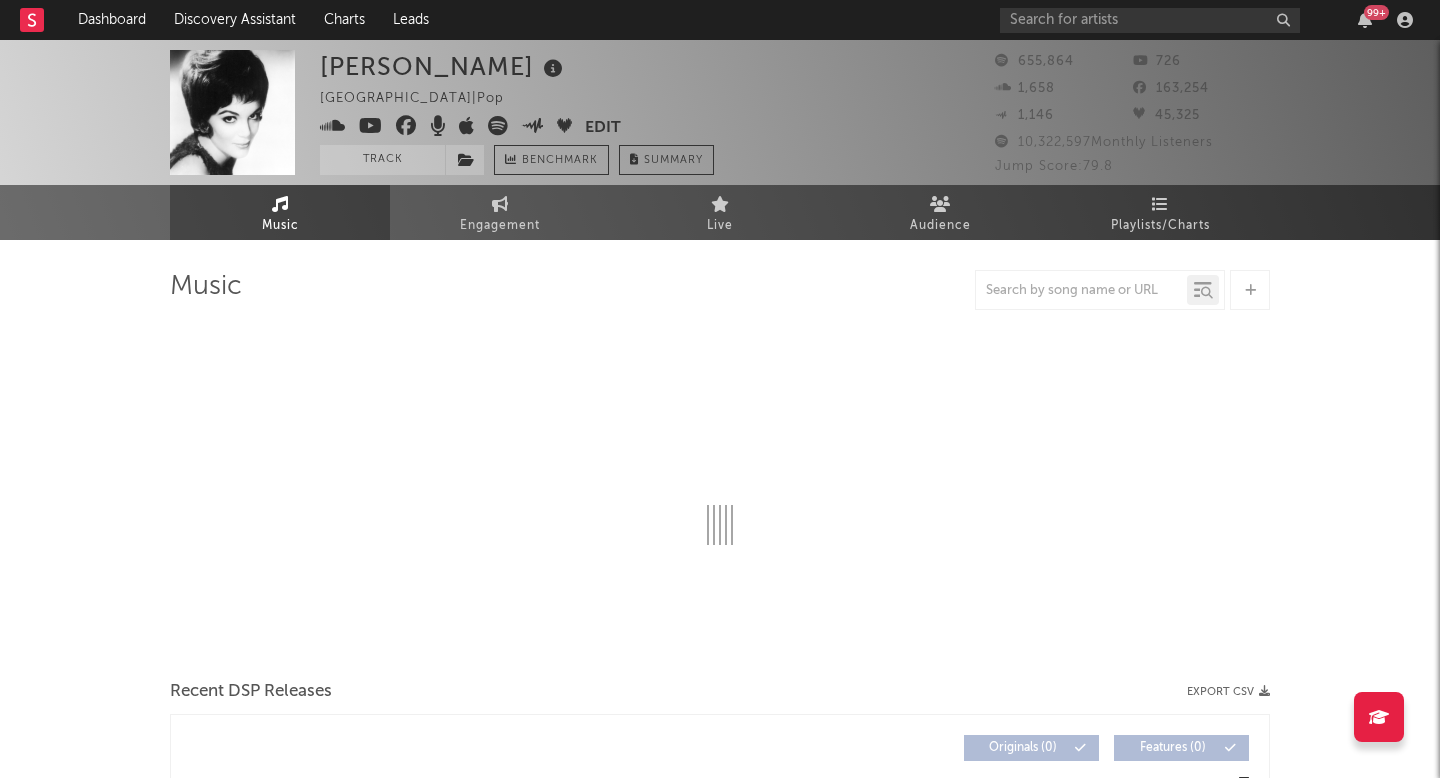select on "6m" 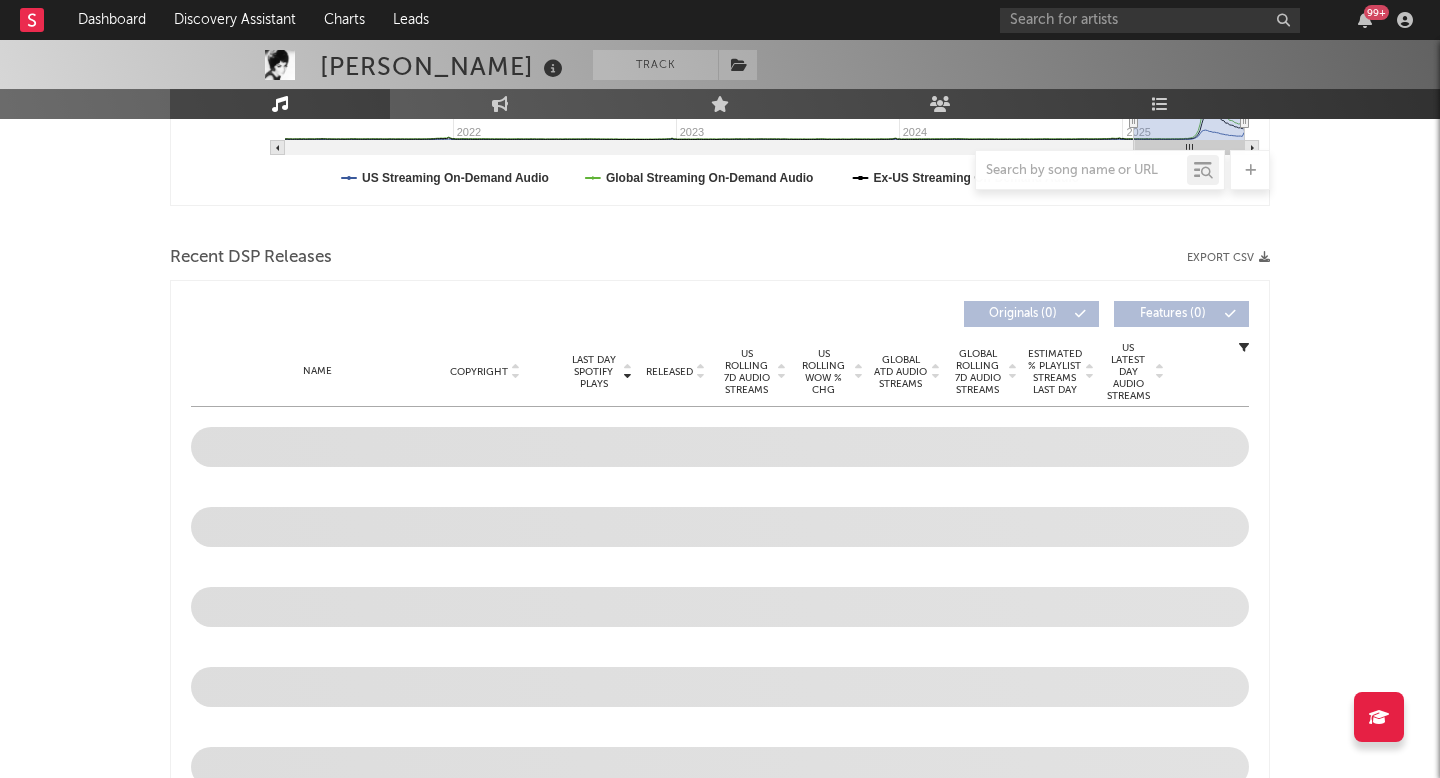 scroll, scrollTop: 0, scrollLeft: 0, axis: both 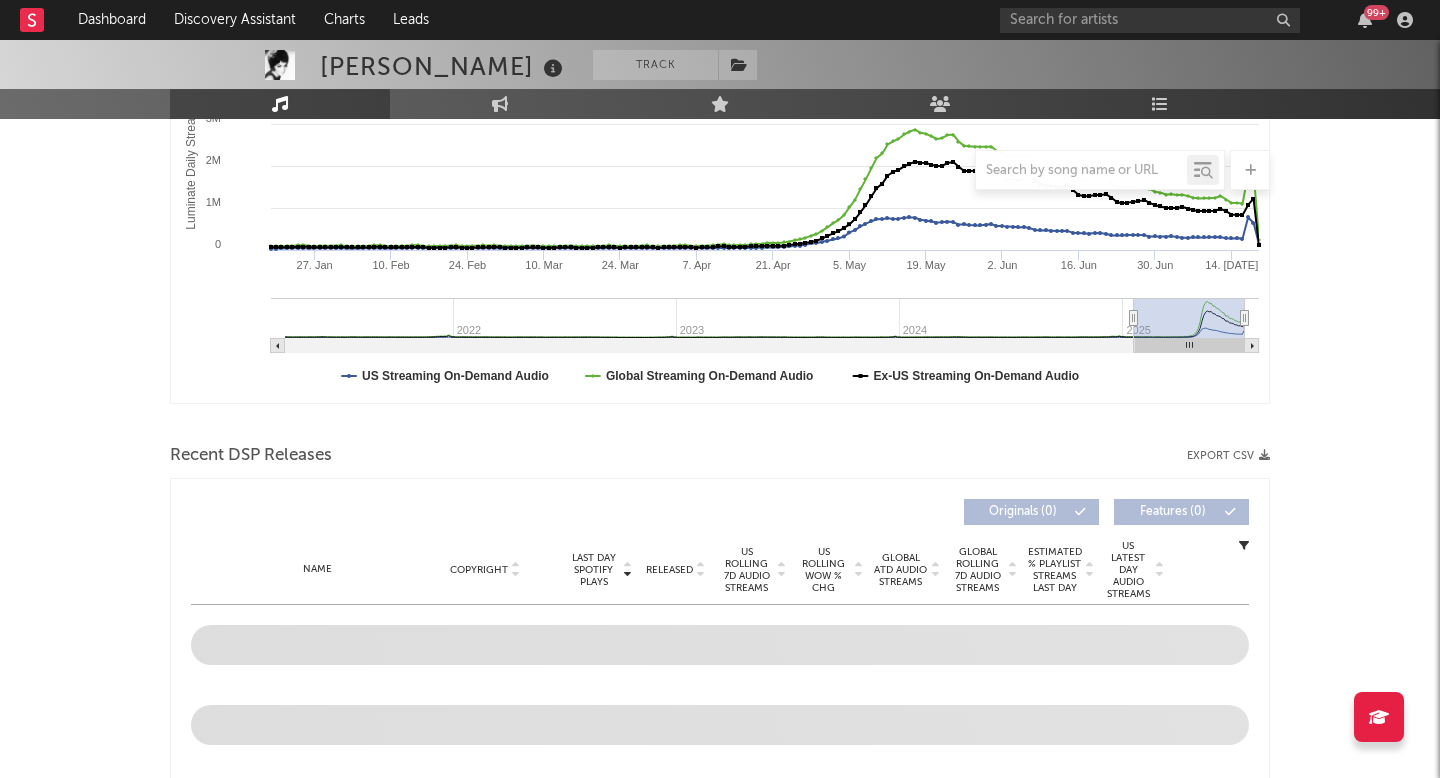 select on "6m" 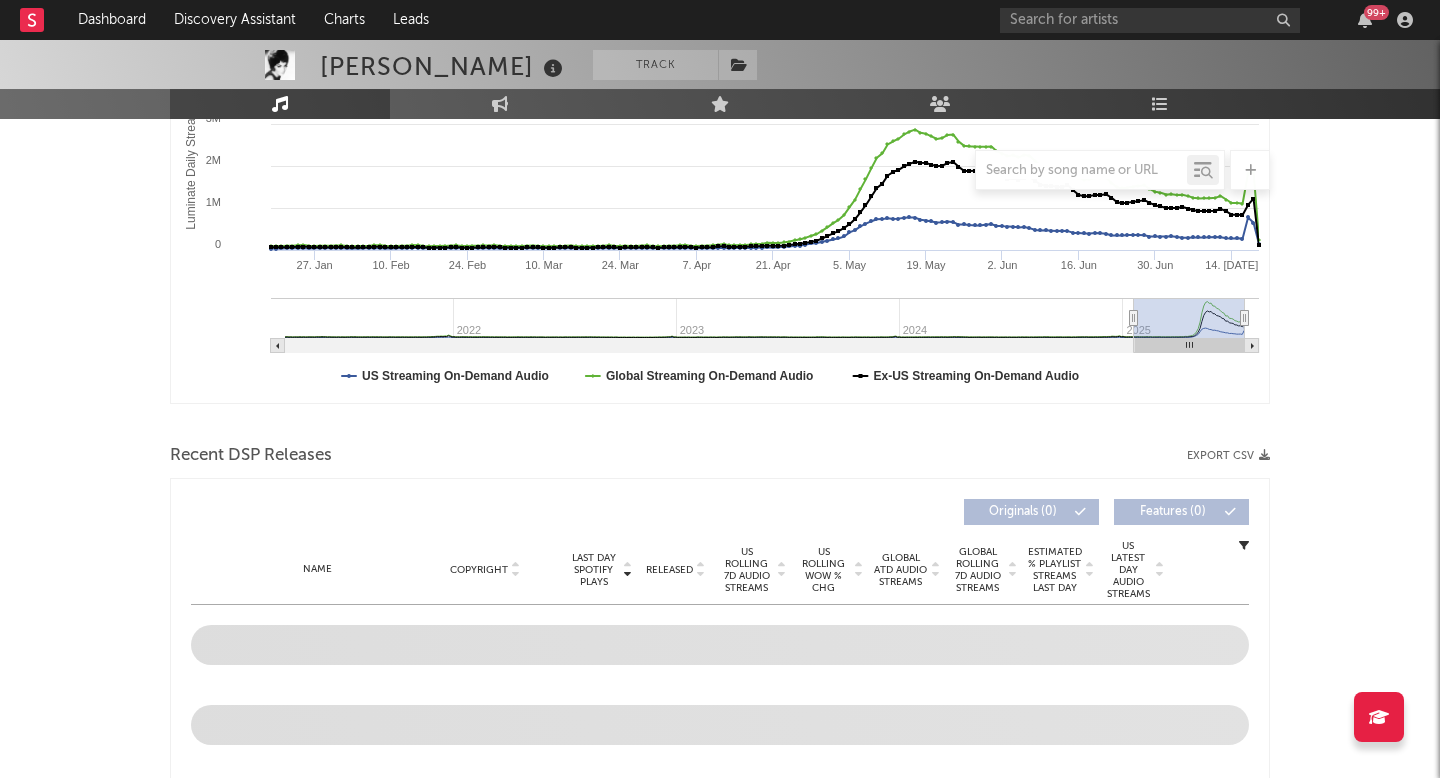 scroll, scrollTop: 422, scrollLeft: 0, axis: vertical 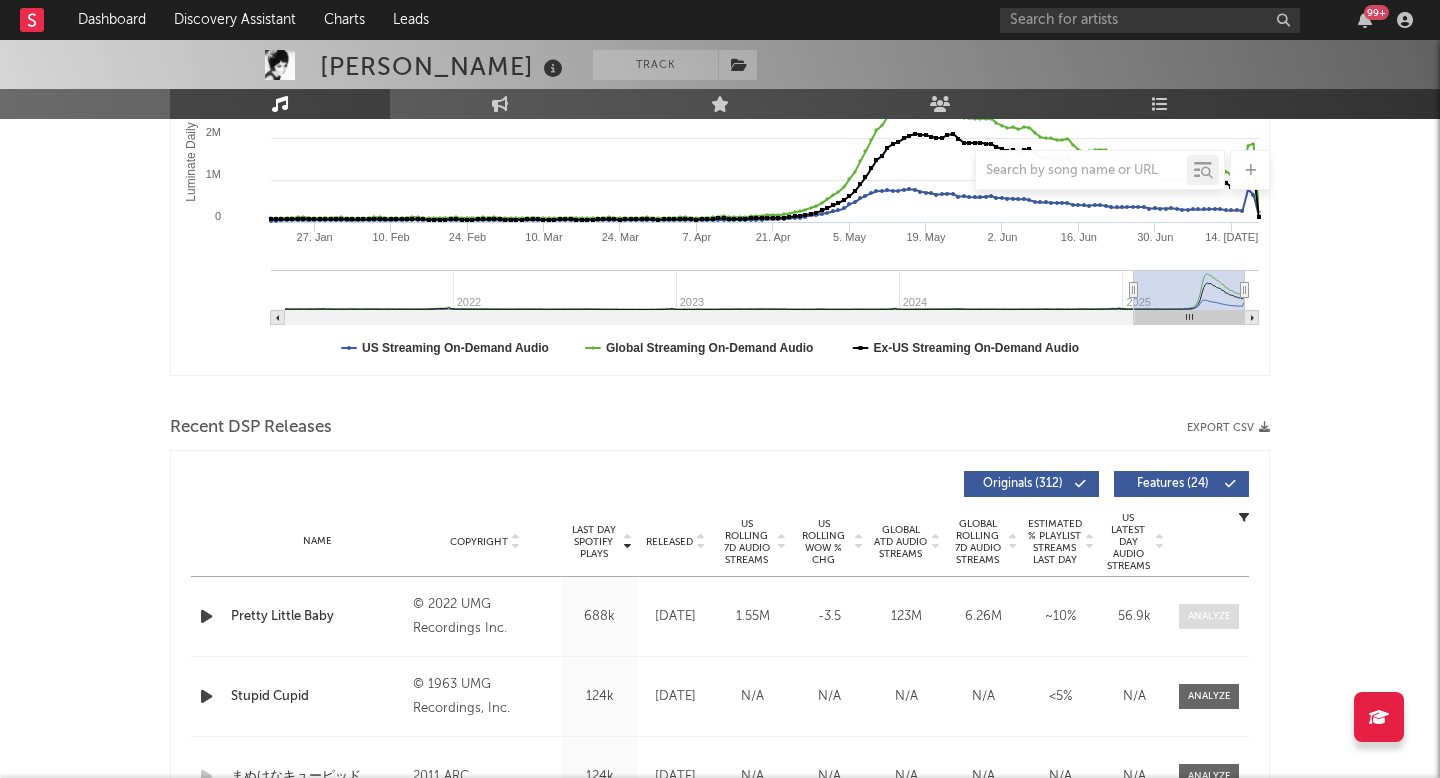 click at bounding box center (1209, 616) 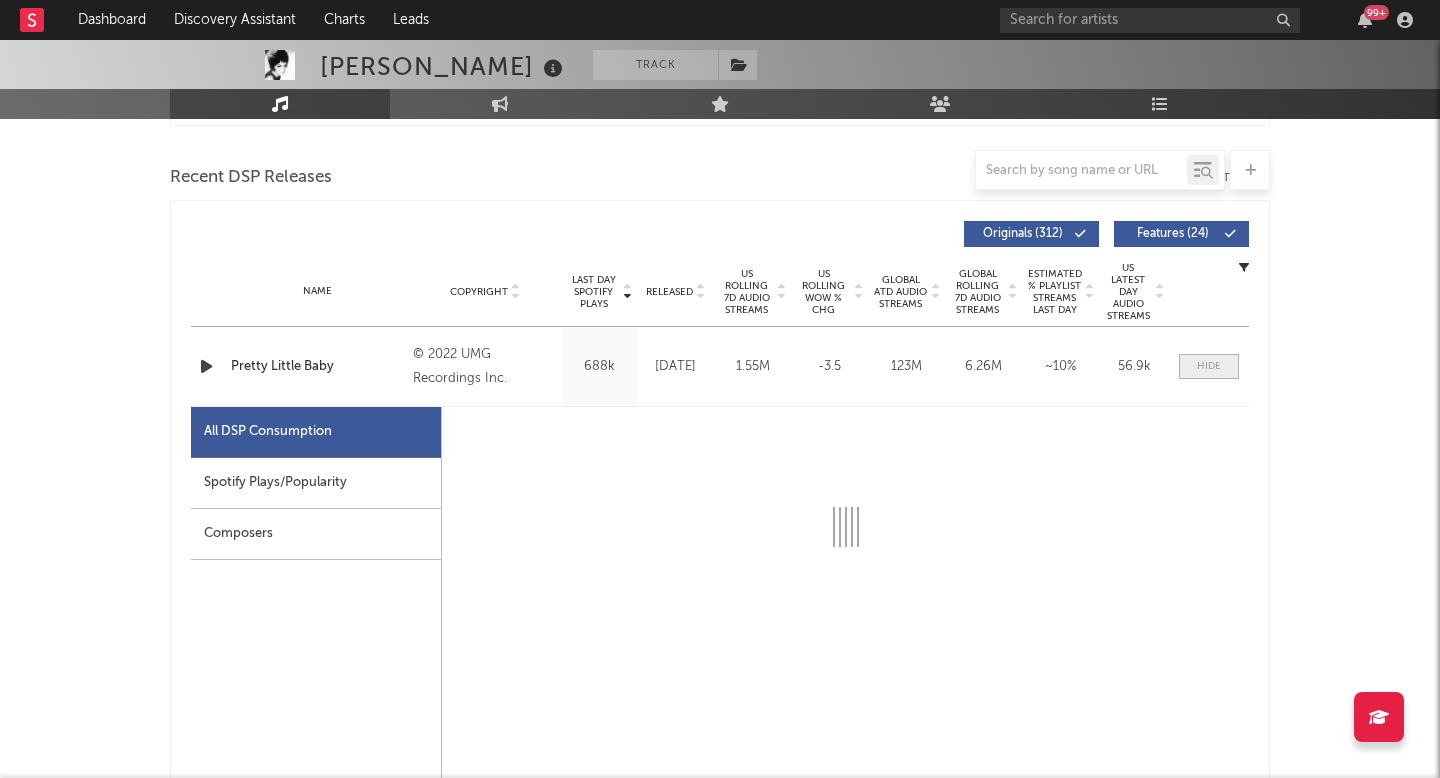 select on "1w" 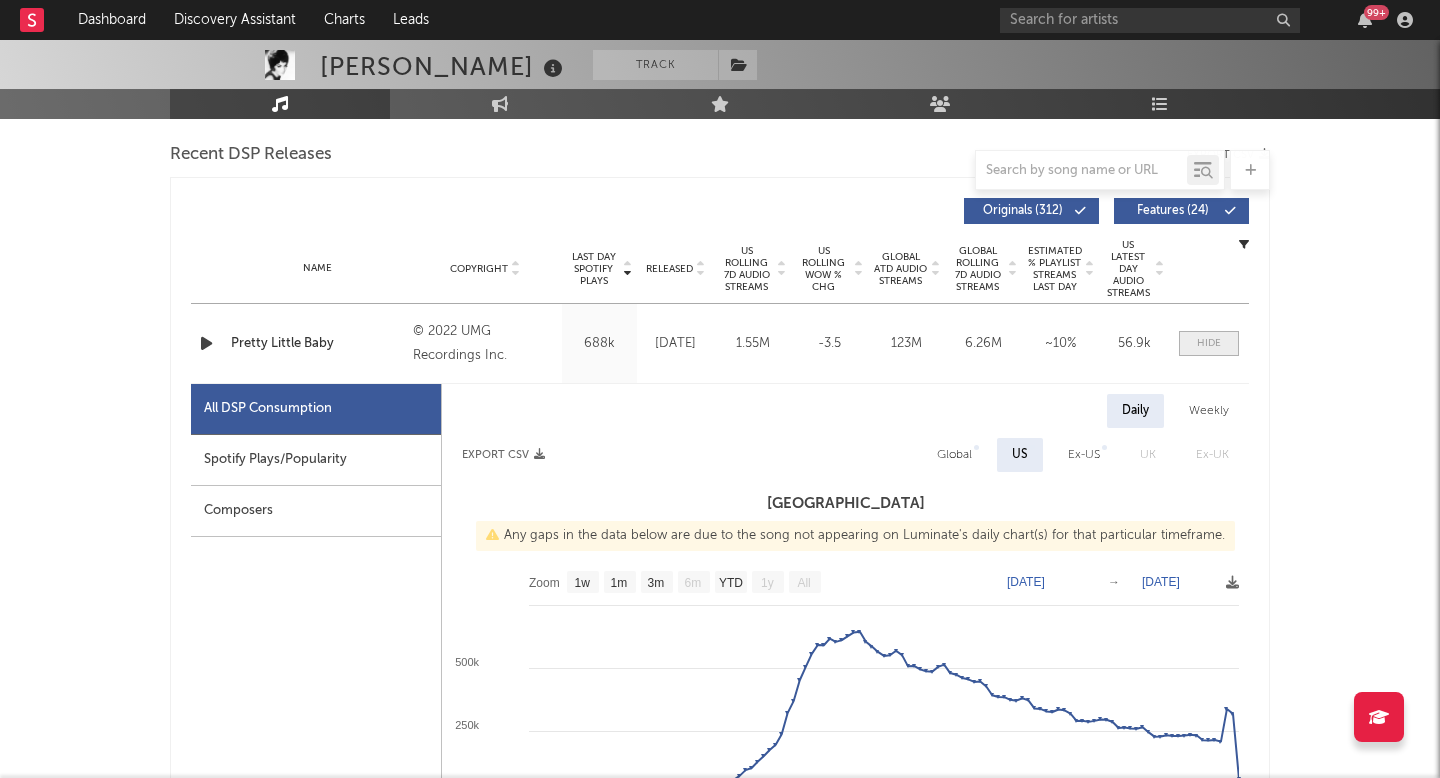scroll, scrollTop: 701, scrollLeft: 0, axis: vertical 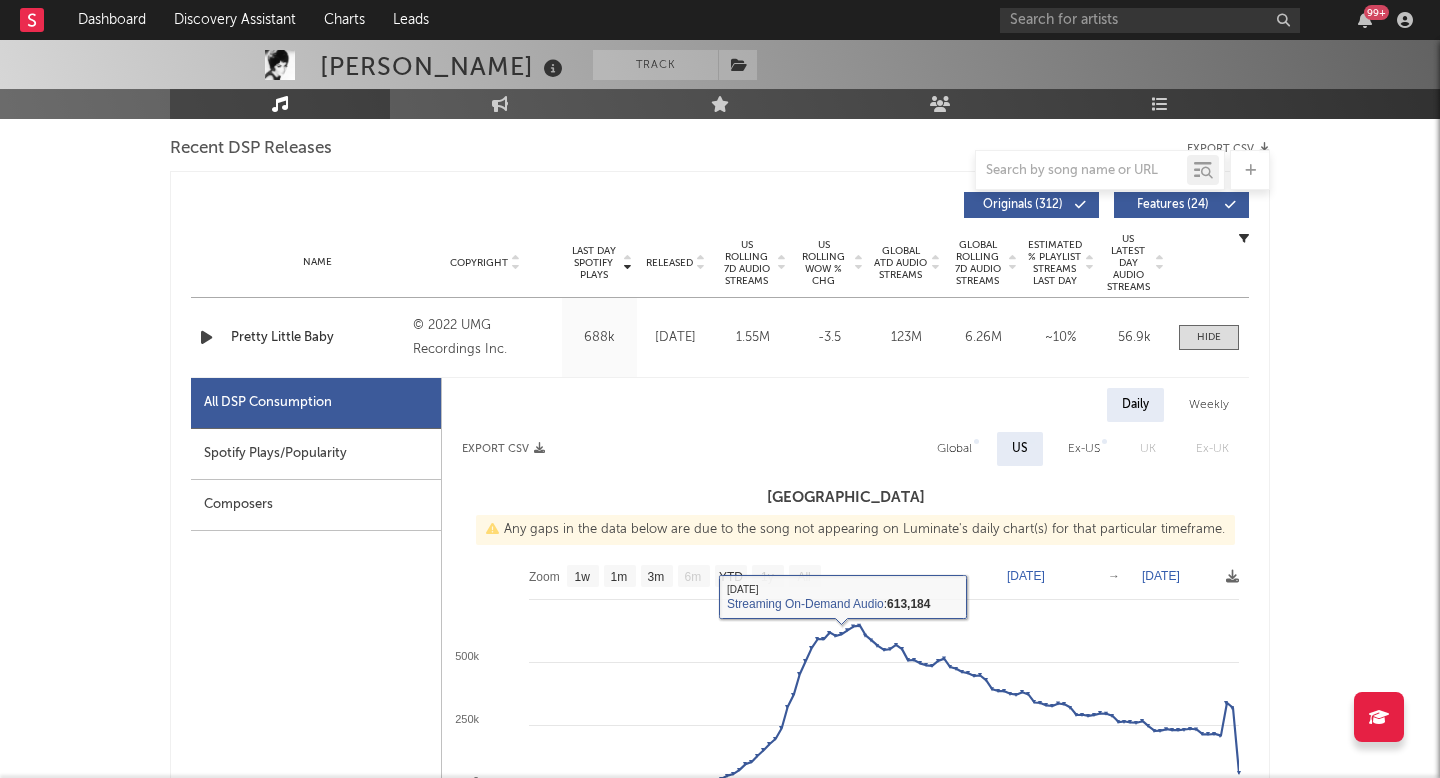 click on "Global" at bounding box center [954, 449] 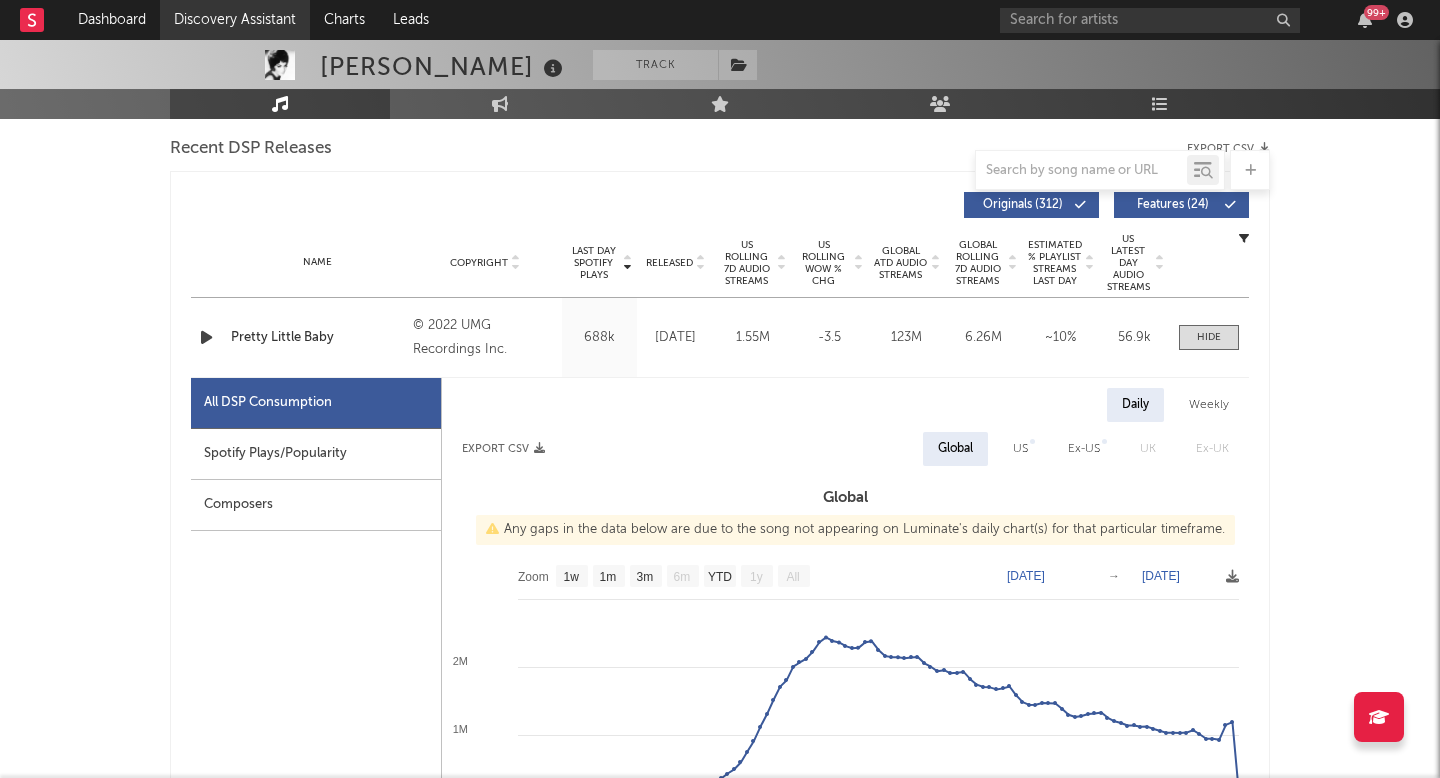 click on "Discovery Assistant" at bounding box center [235, 20] 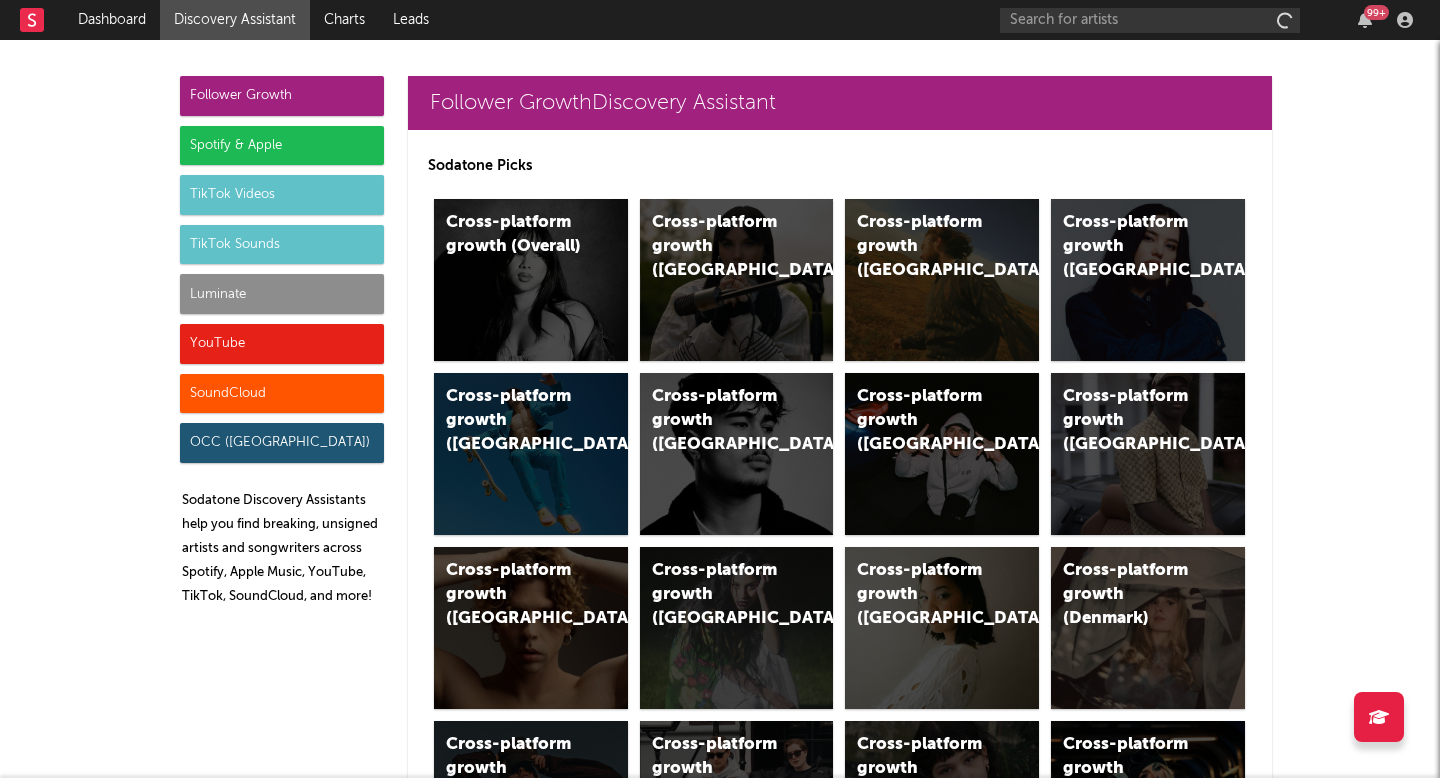 scroll, scrollTop: 0, scrollLeft: 0, axis: both 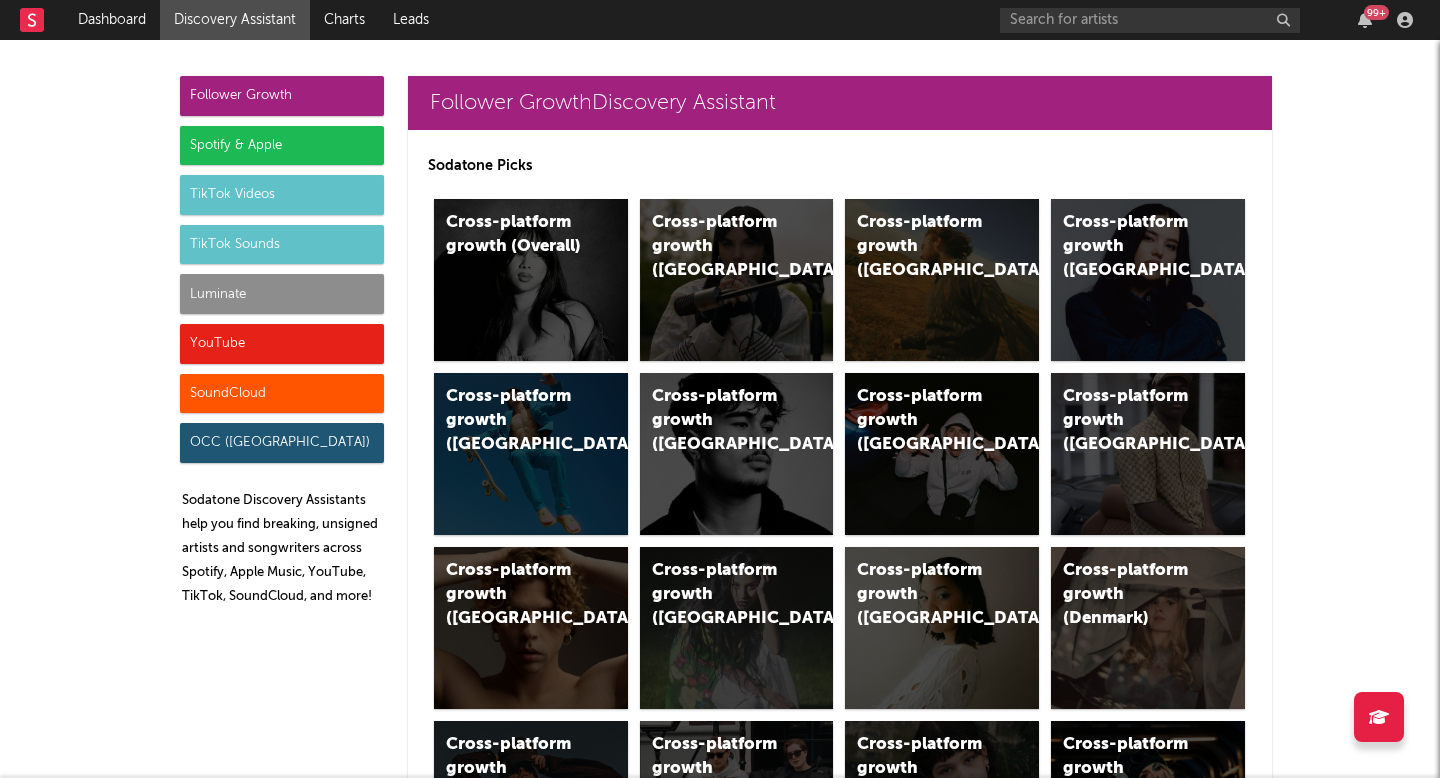 click on "Luminate" at bounding box center [282, 294] 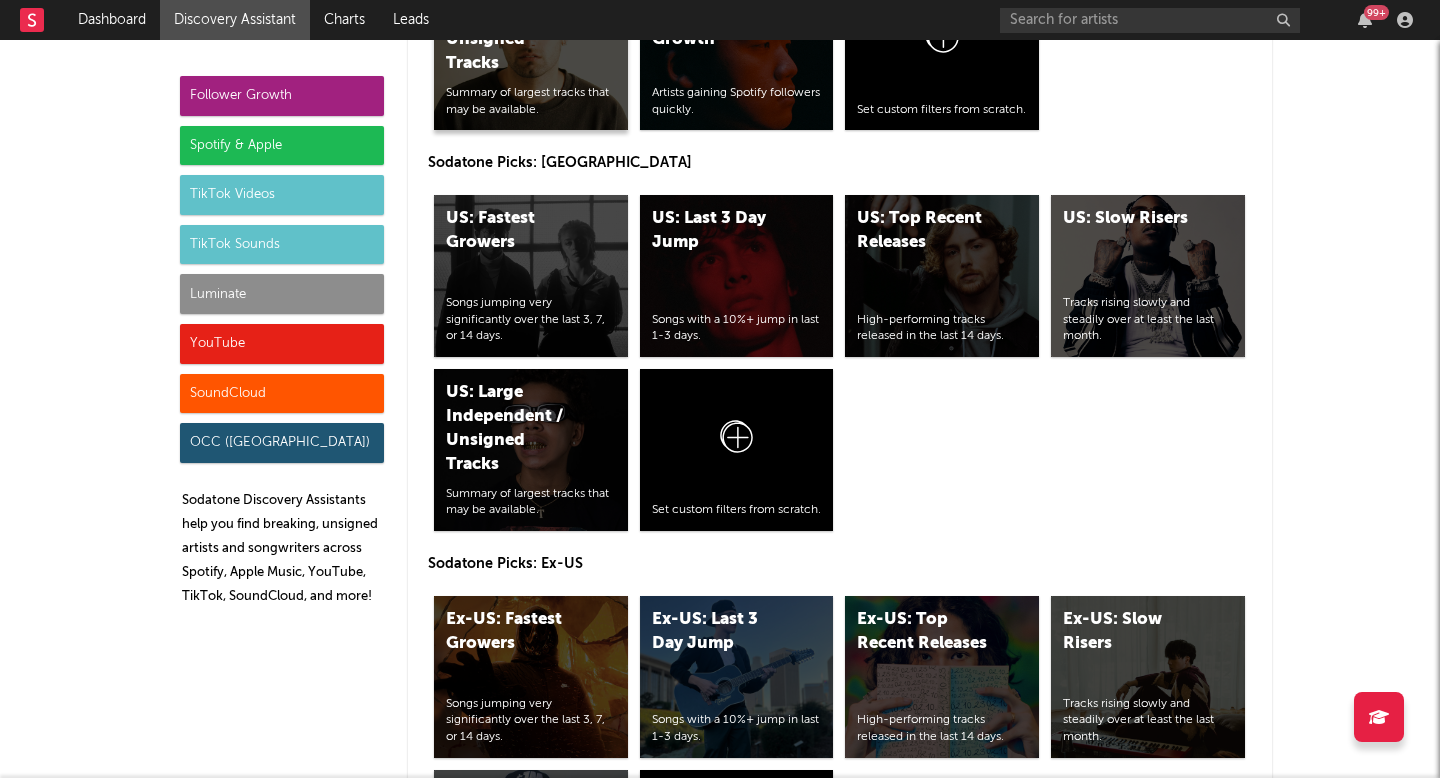 scroll, scrollTop: 9922, scrollLeft: 0, axis: vertical 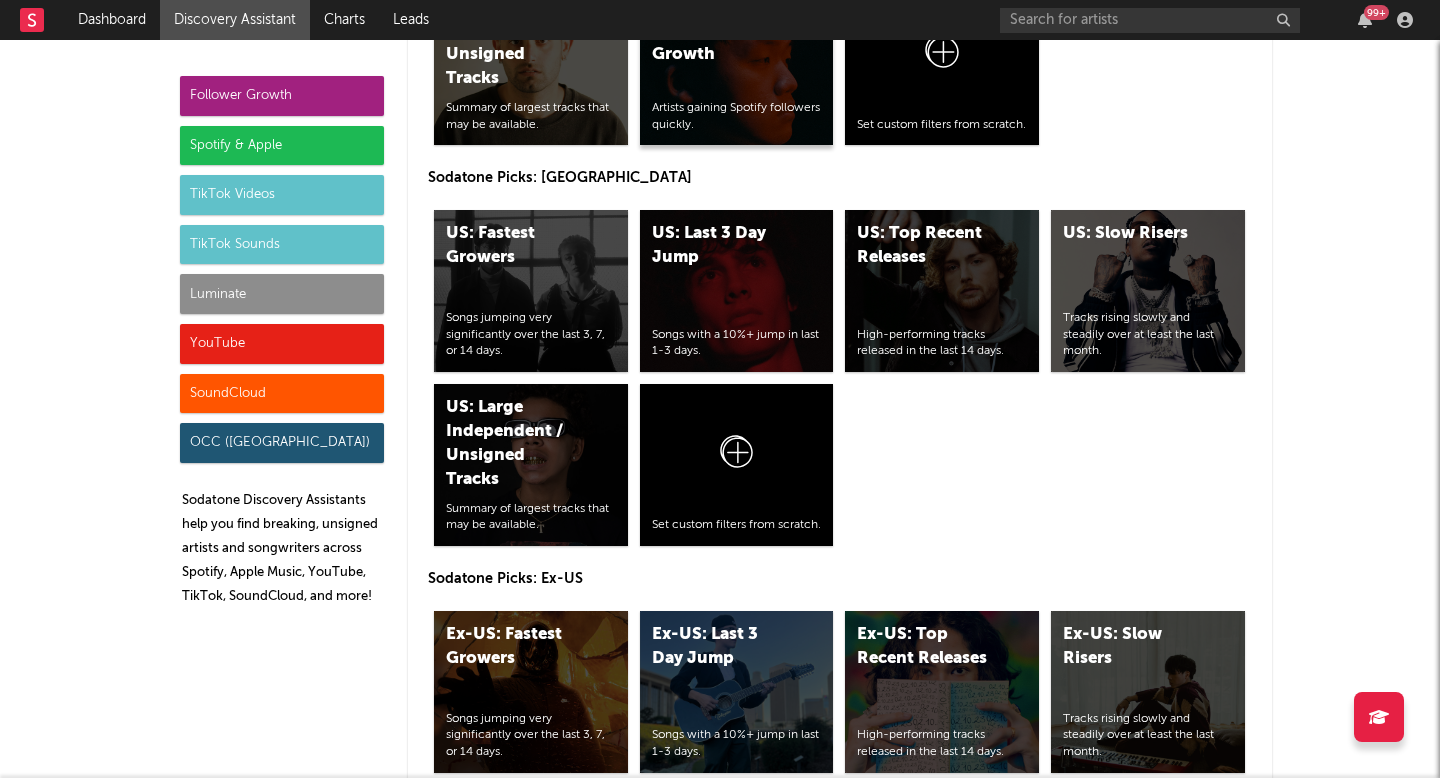click on "Artists gaining Spotify followers quickly." at bounding box center [737, 117] 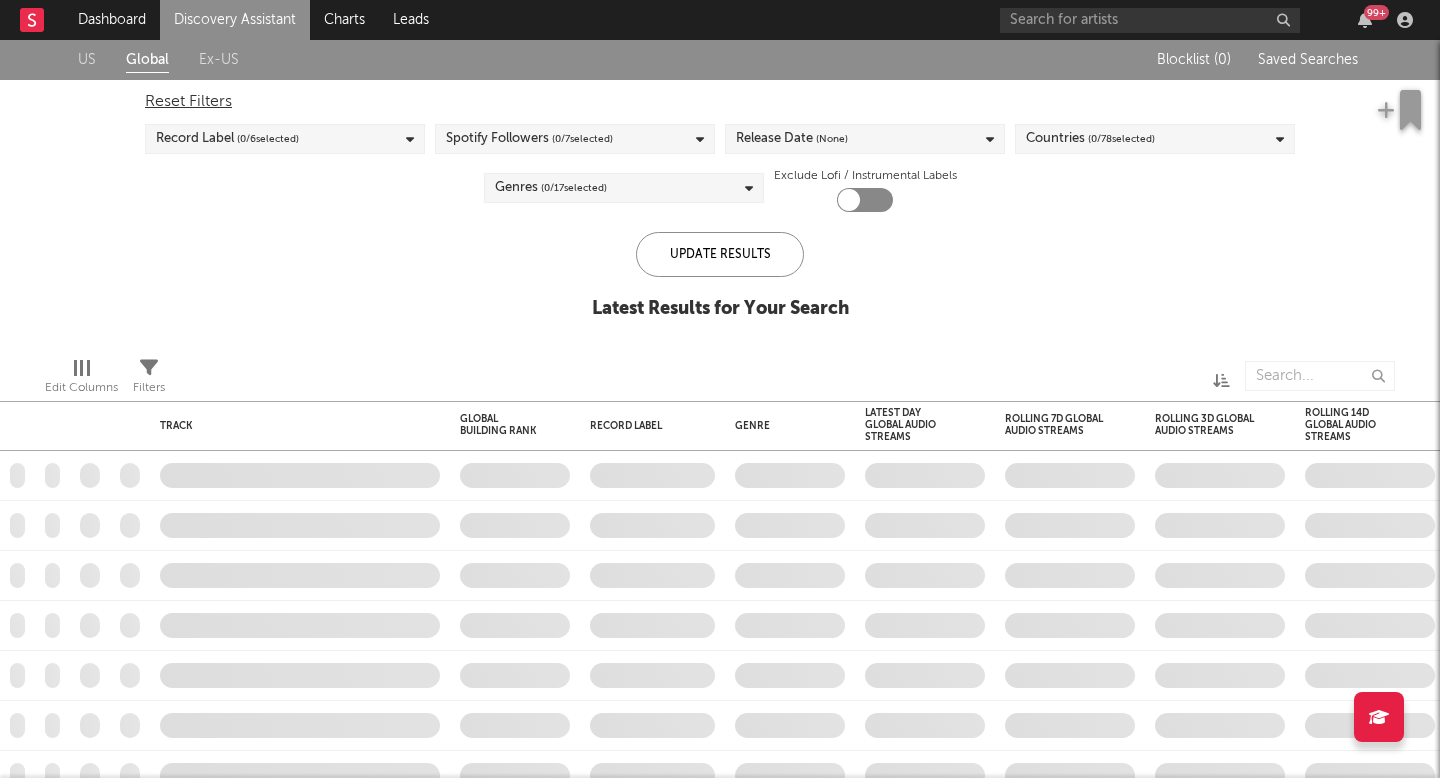 checkbox on "true" 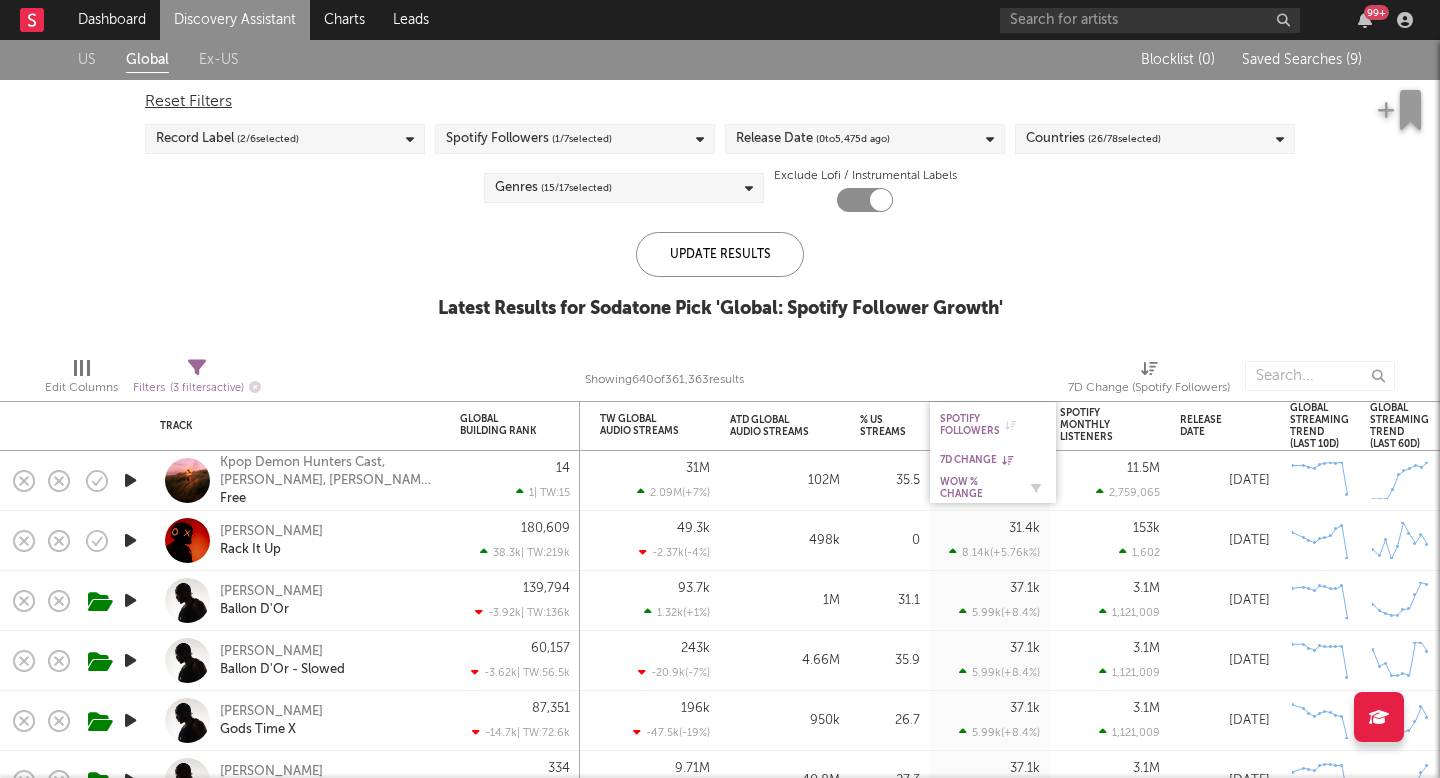 click on "WoW % Change" at bounding box center (978, 488) 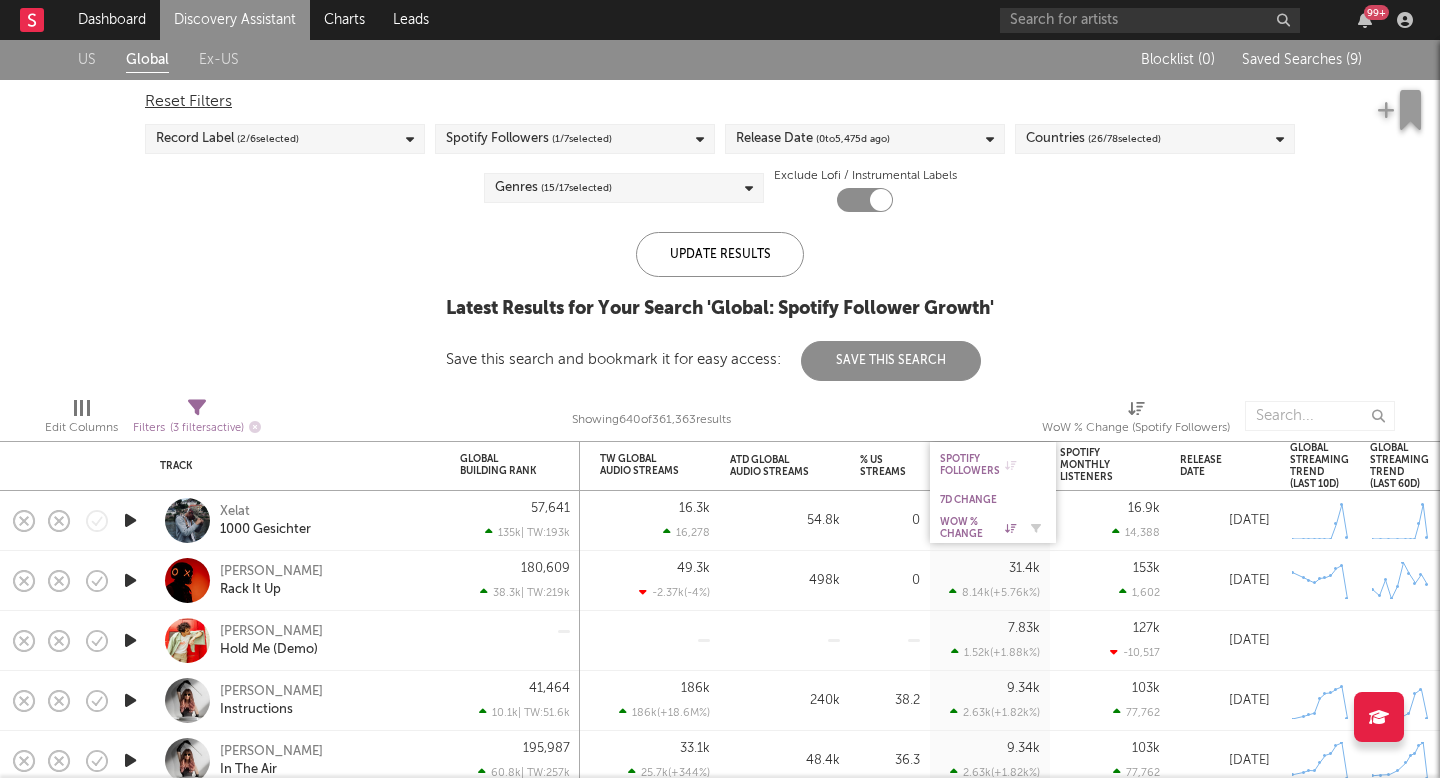 click on "WoW % Change" at bounding box center (978, 528) 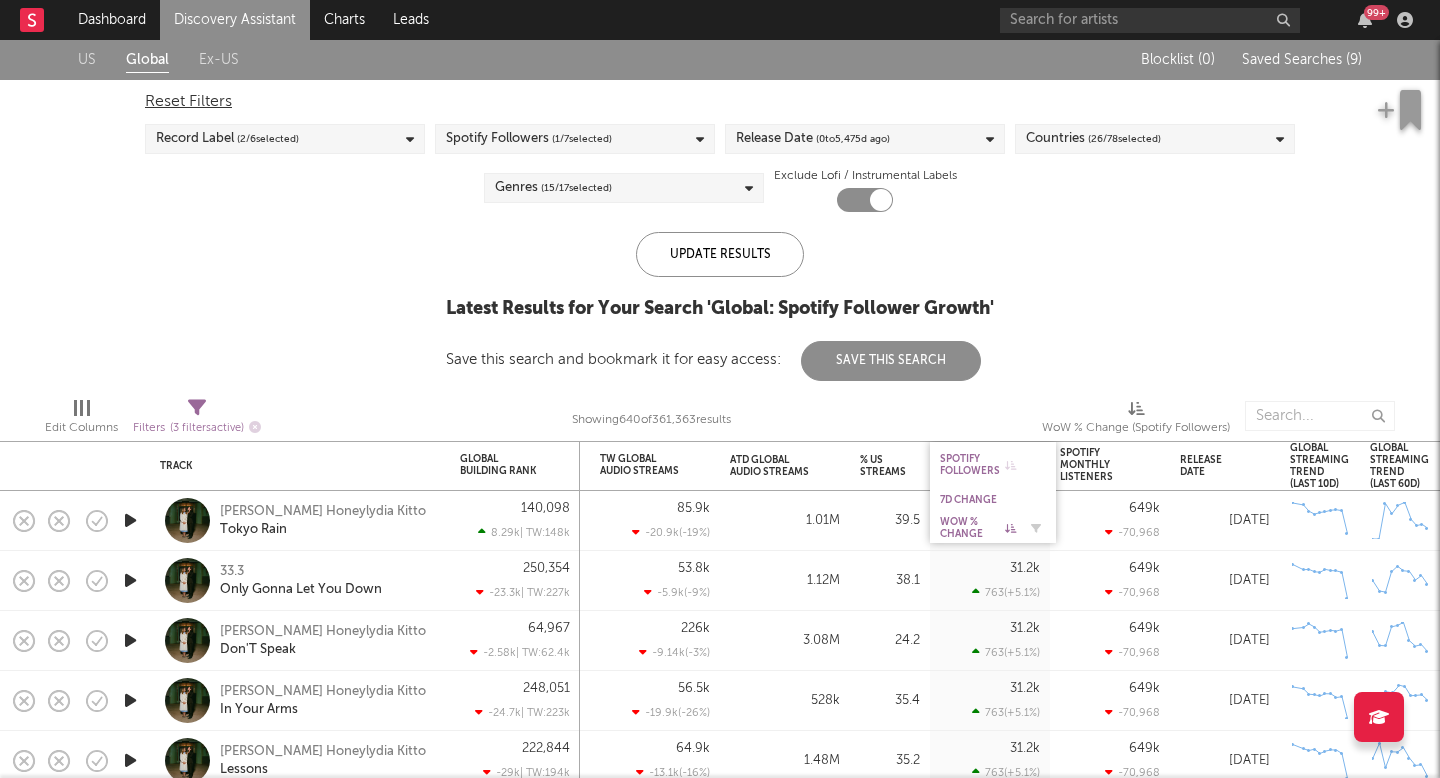 click on "WoW % Change" at bounding box center (978, 528) 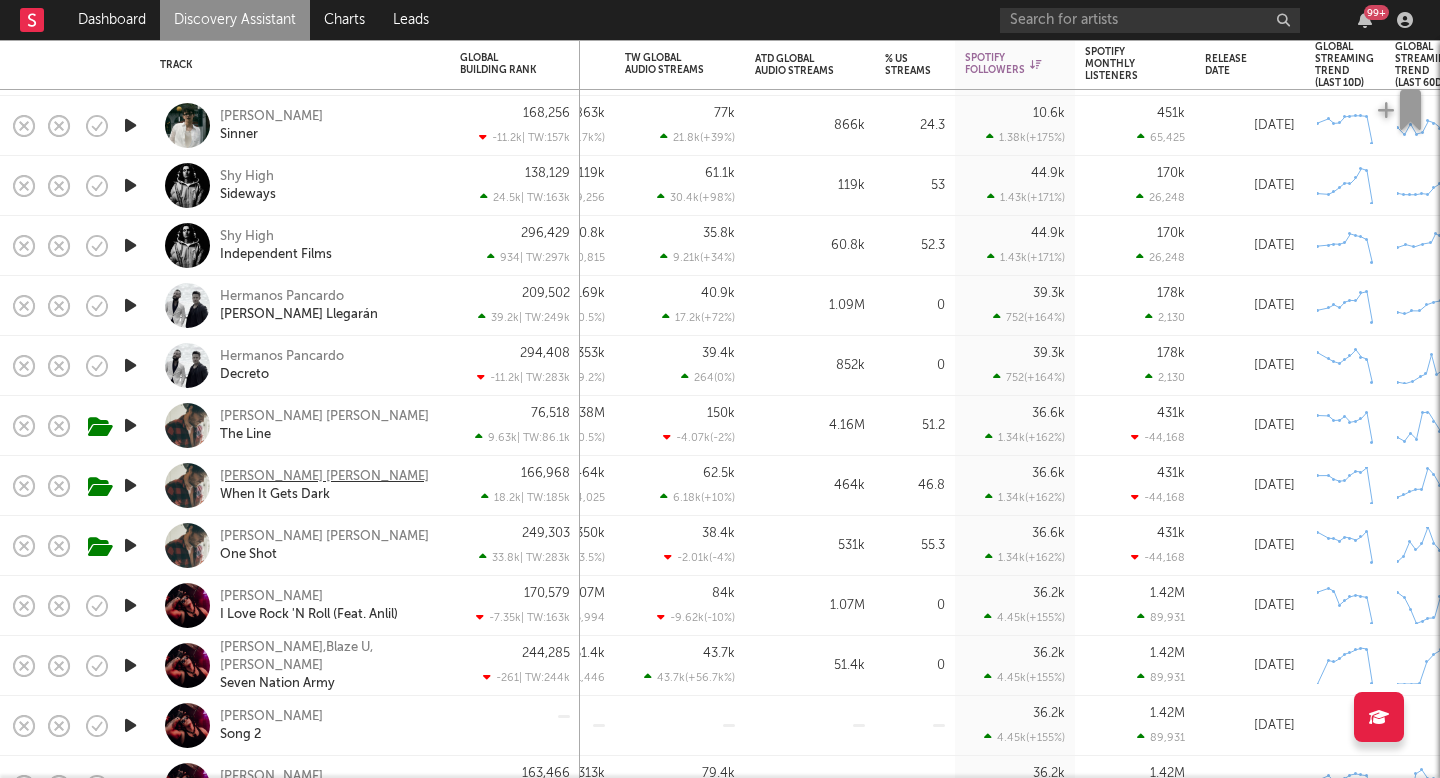 click on "[PERSON_NAME] [PERSON_NAME]" at bounding box center (324, 477) 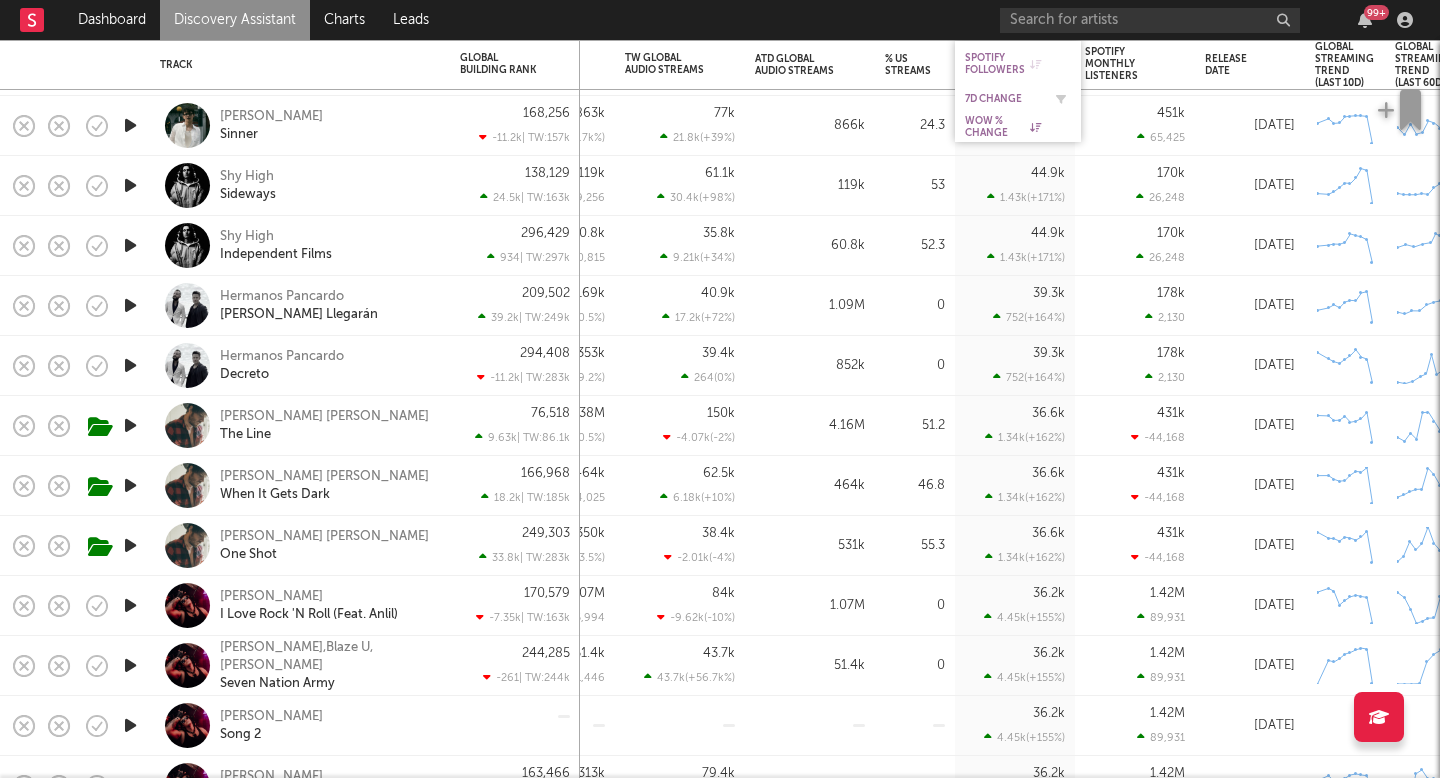 click on "7D Change" at bounding box center [1003, 99] 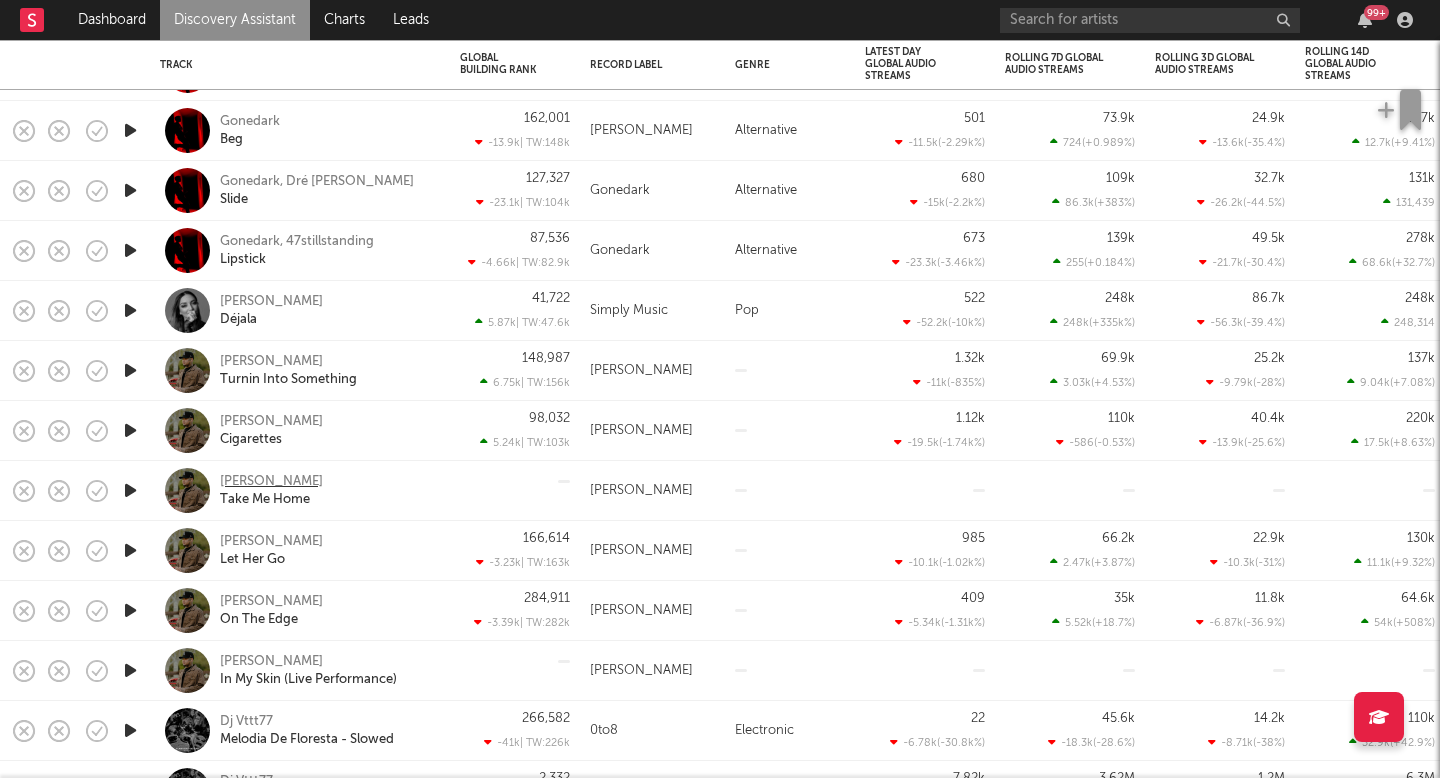 click on "Elijah Scott" at bounding box center (271, 482) 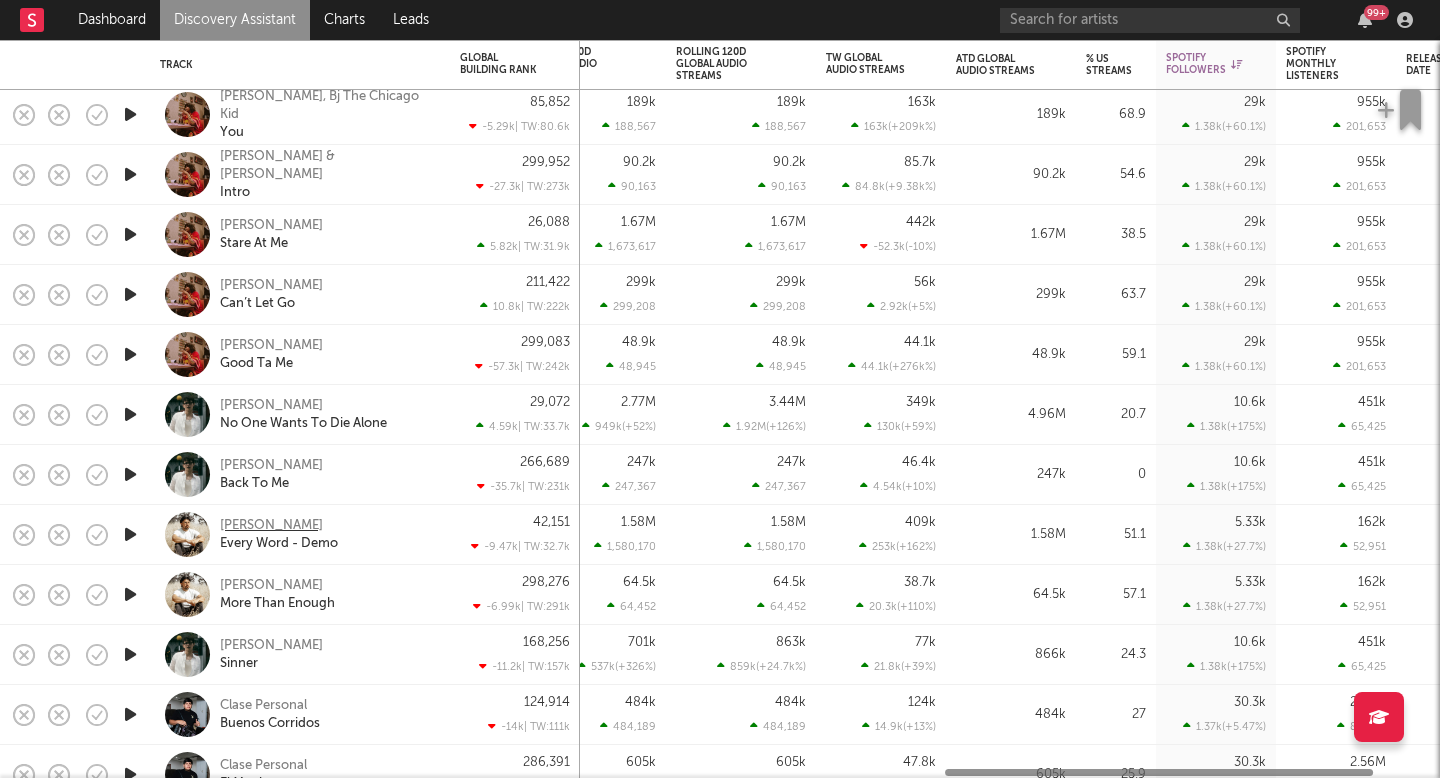 click on "Ivan Castro" at bounding box center (271, 526) 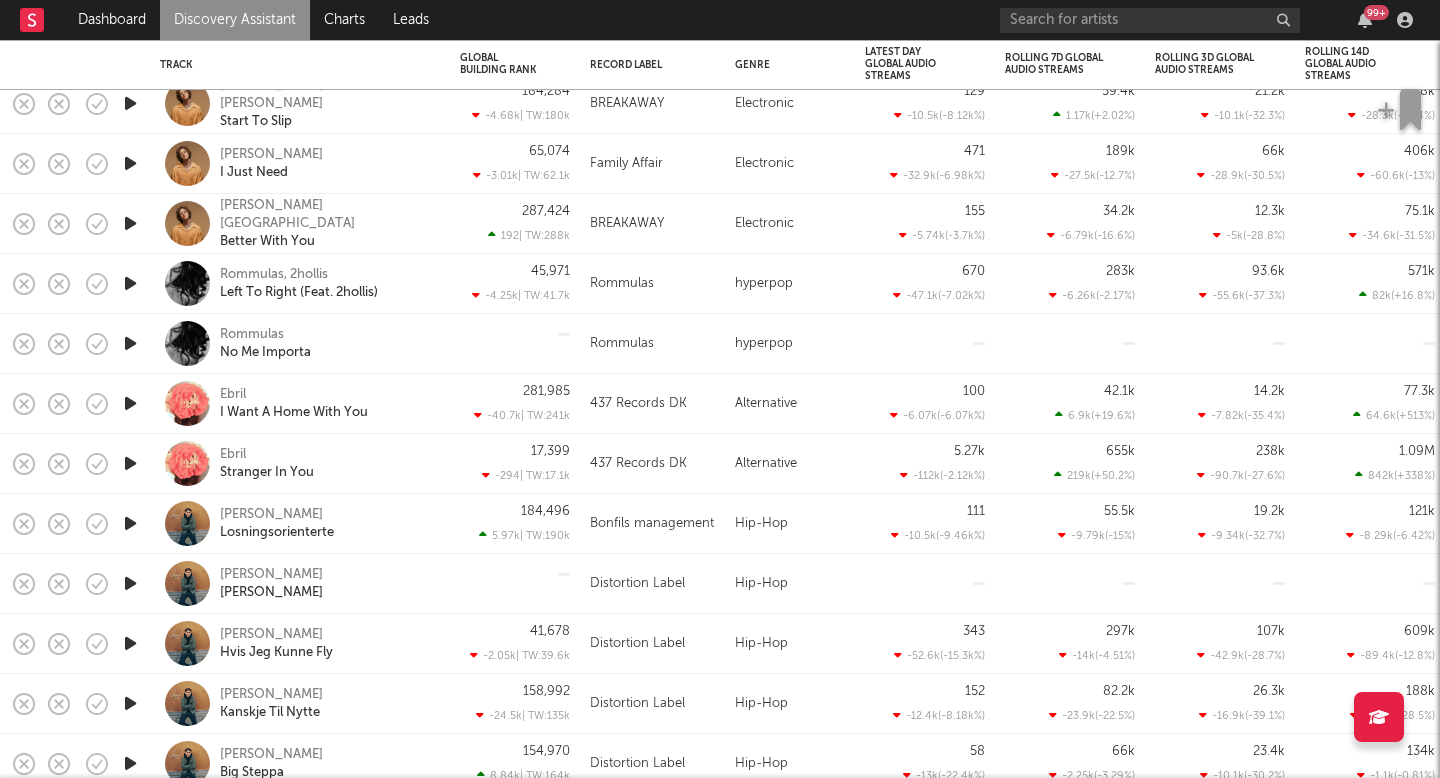 click on "Ebril I Want A Home With You" at bounding box center (300, 403) 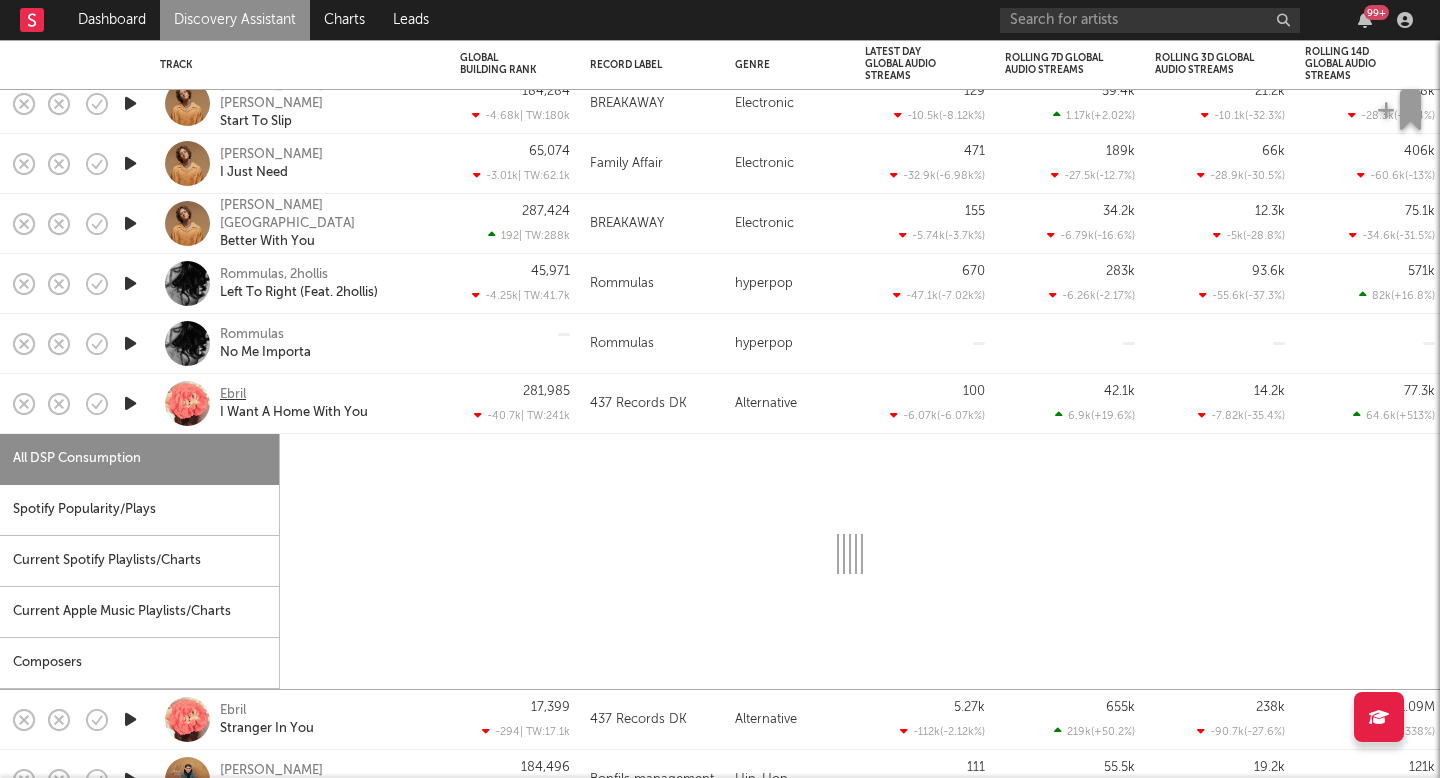 select on "1w" 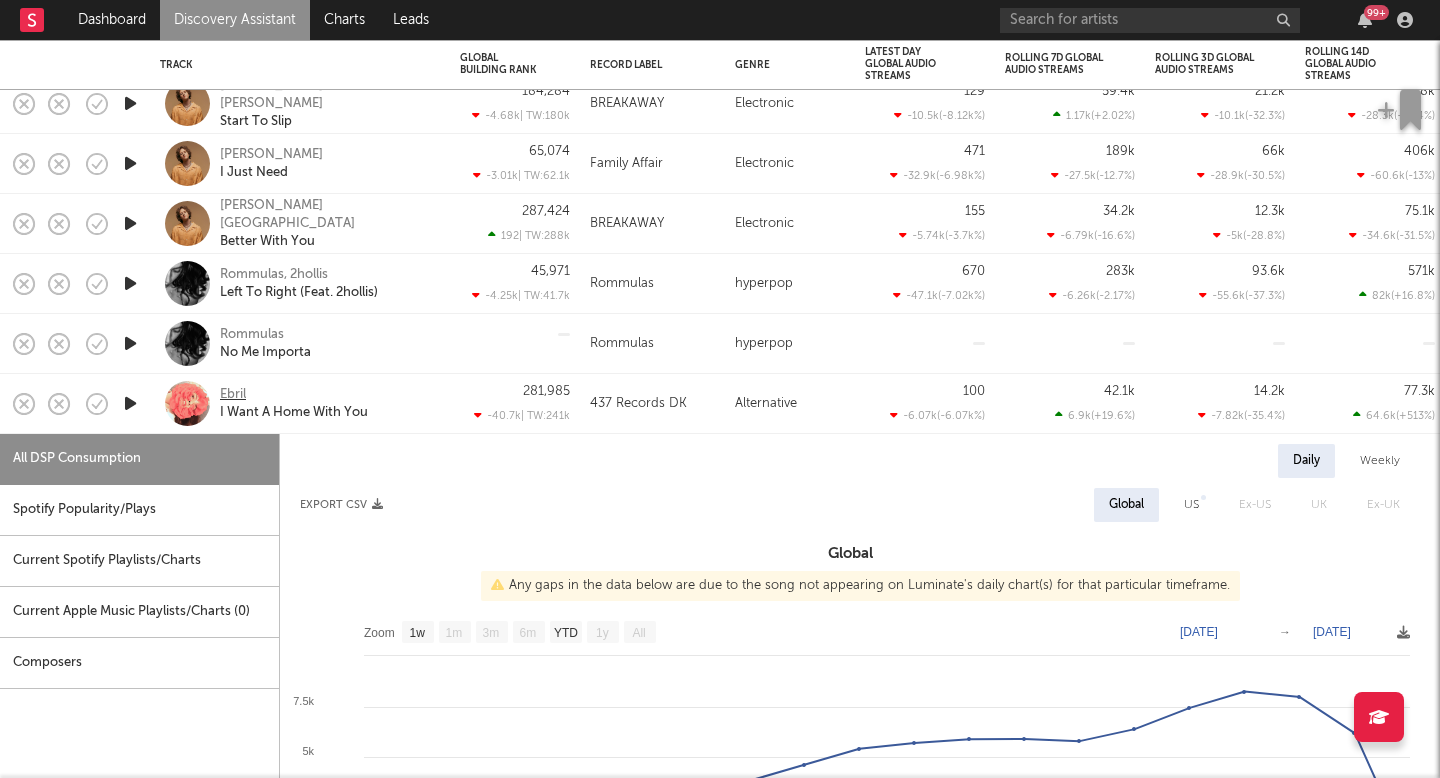 click on "Ebril" at bounding box center [233, 395] 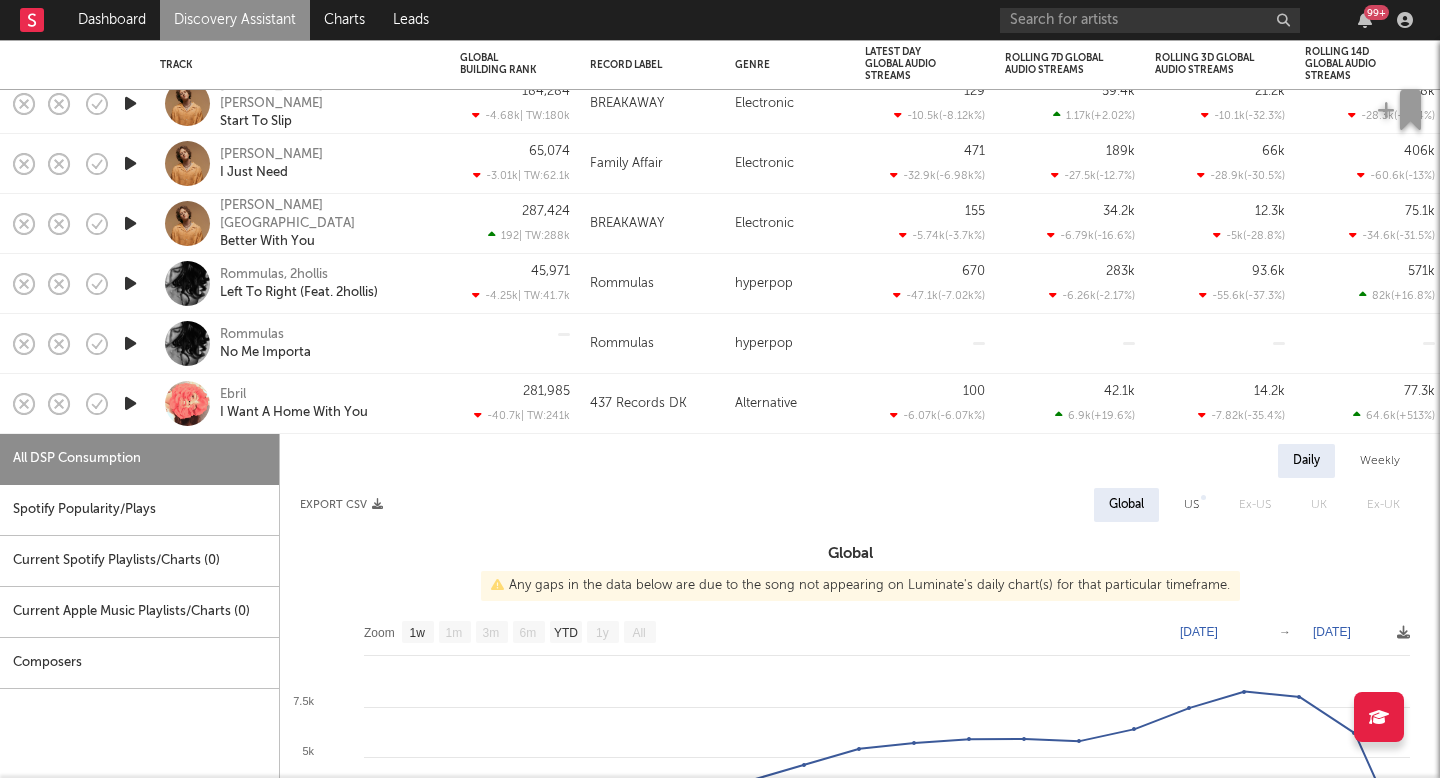 click on "Ebril I Want A Home With You" at bounding box center [327, 404] 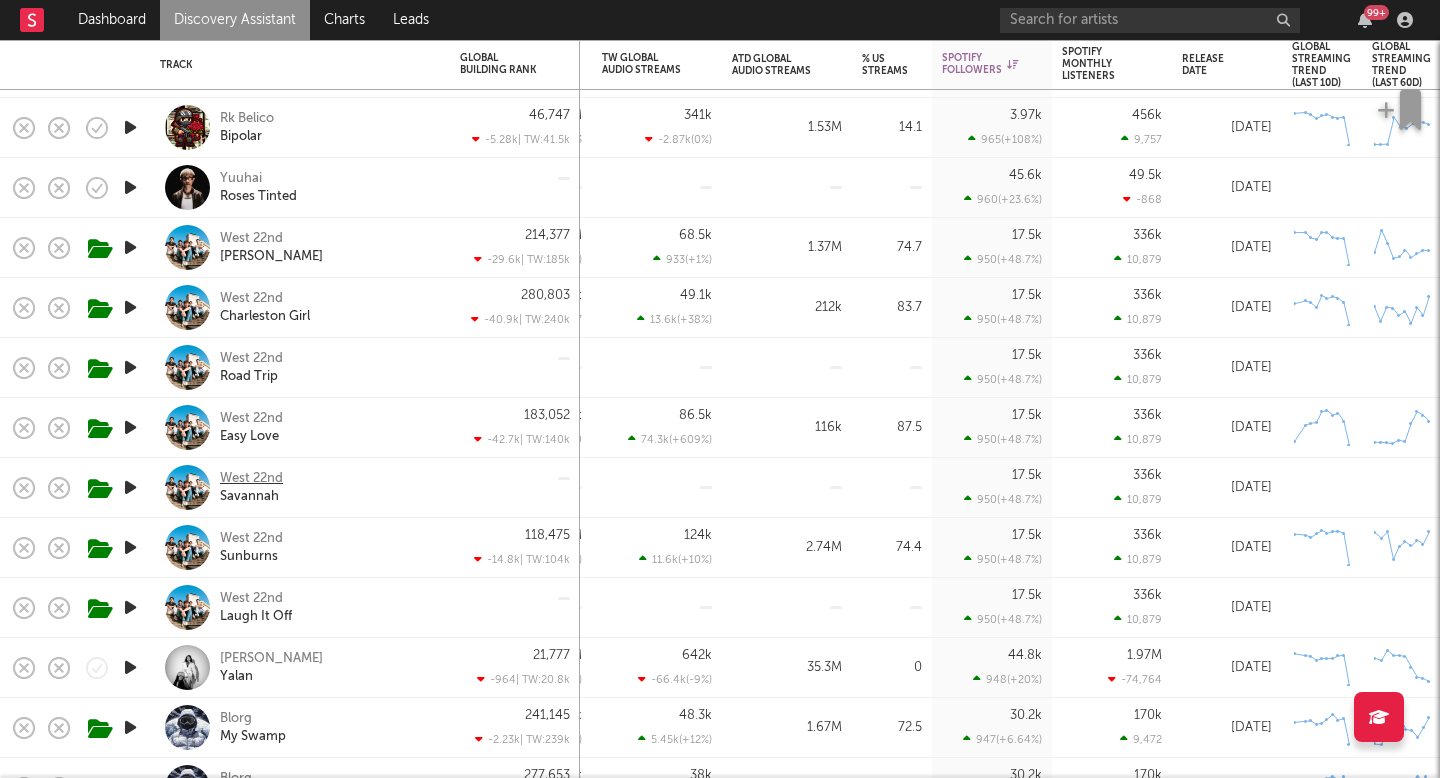 click on "West 22nd" at bounding box center (251, 479) 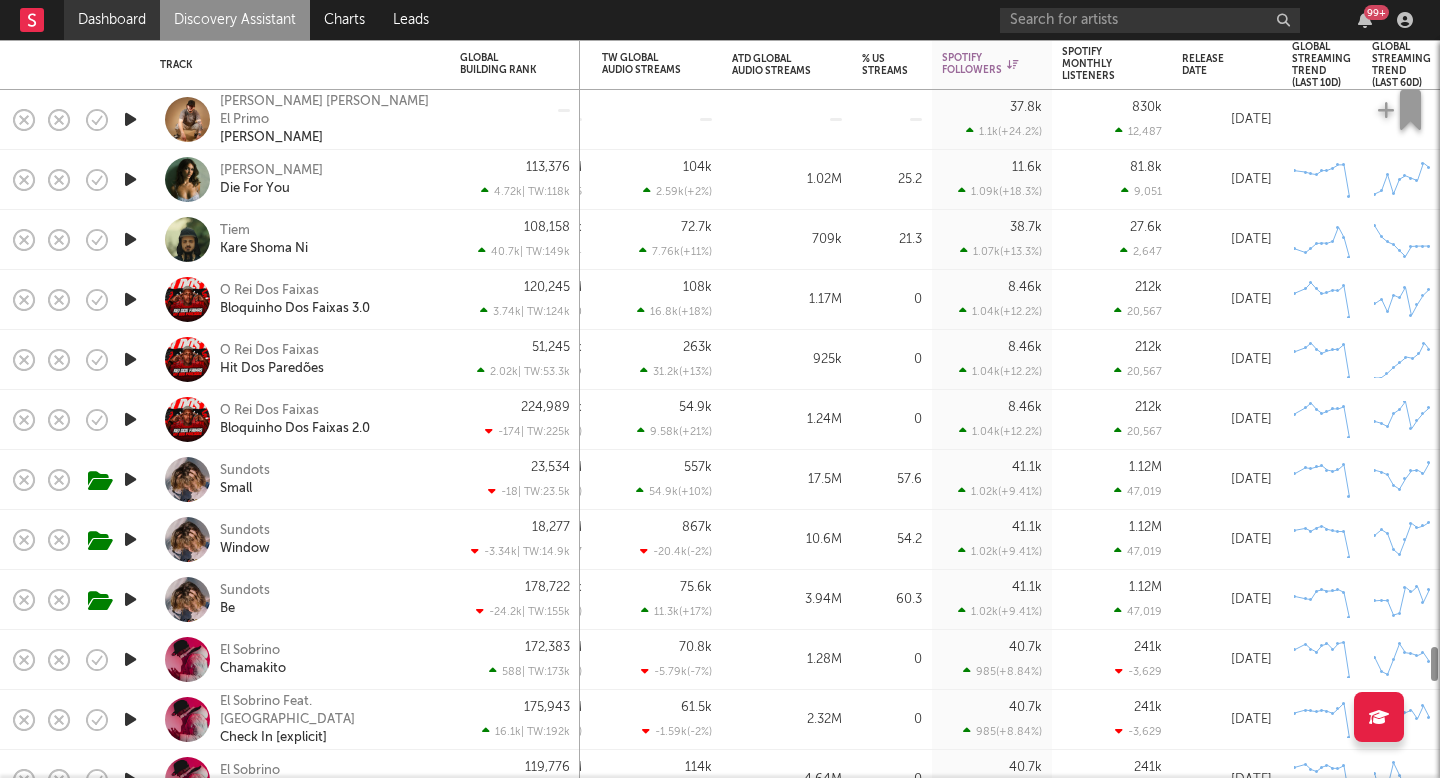 click on "Dashboard" at bounding box center [112, 20] 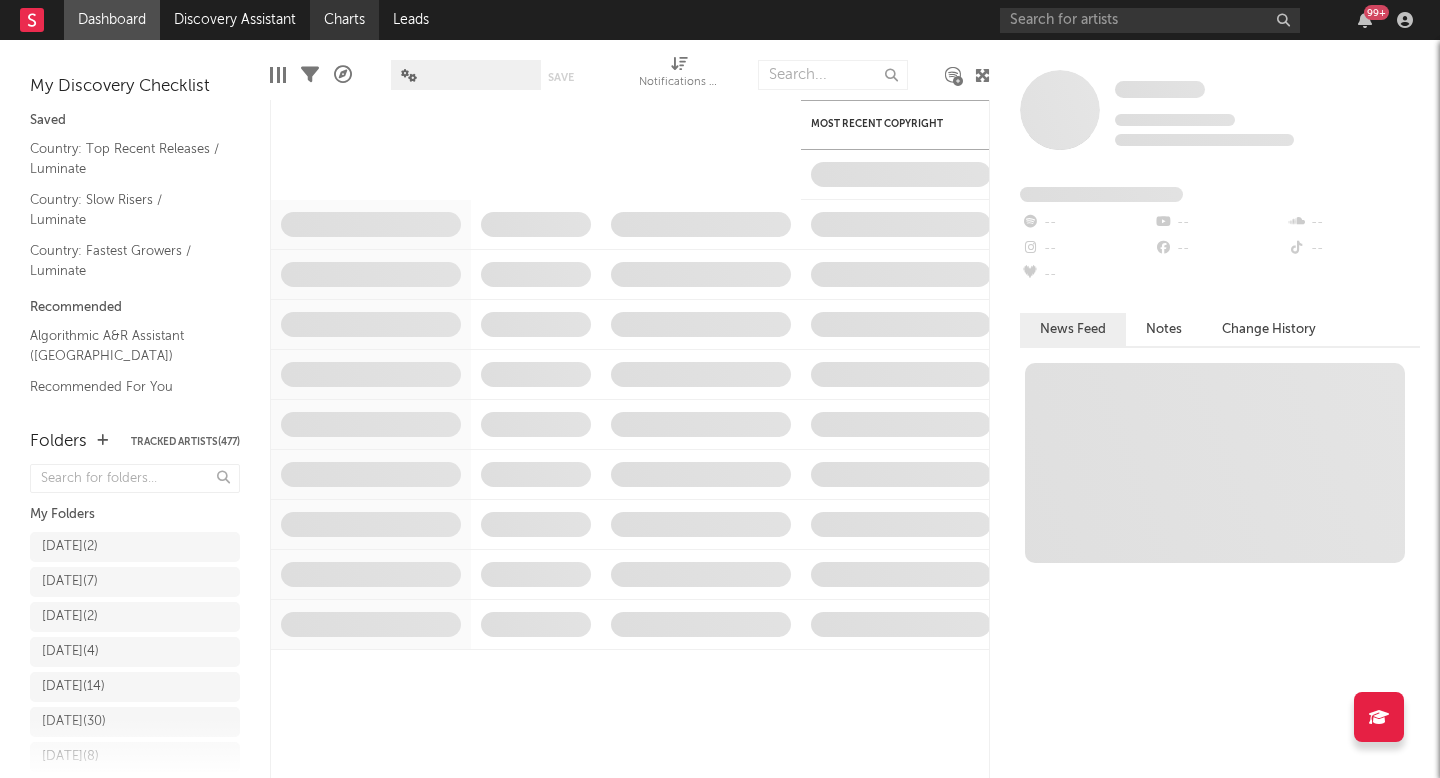 click on "Charts" at bounding box center [344, 20] 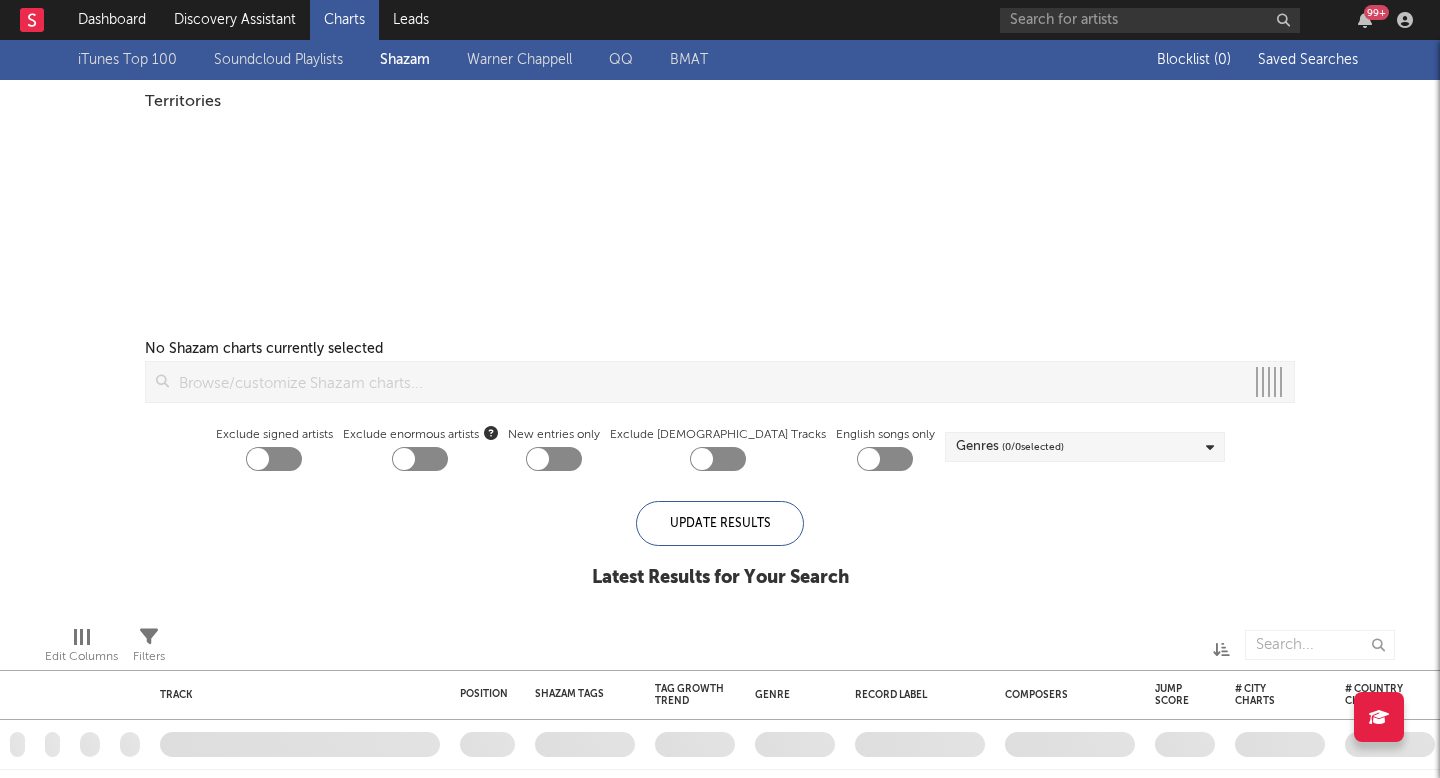 checkbox on "true" 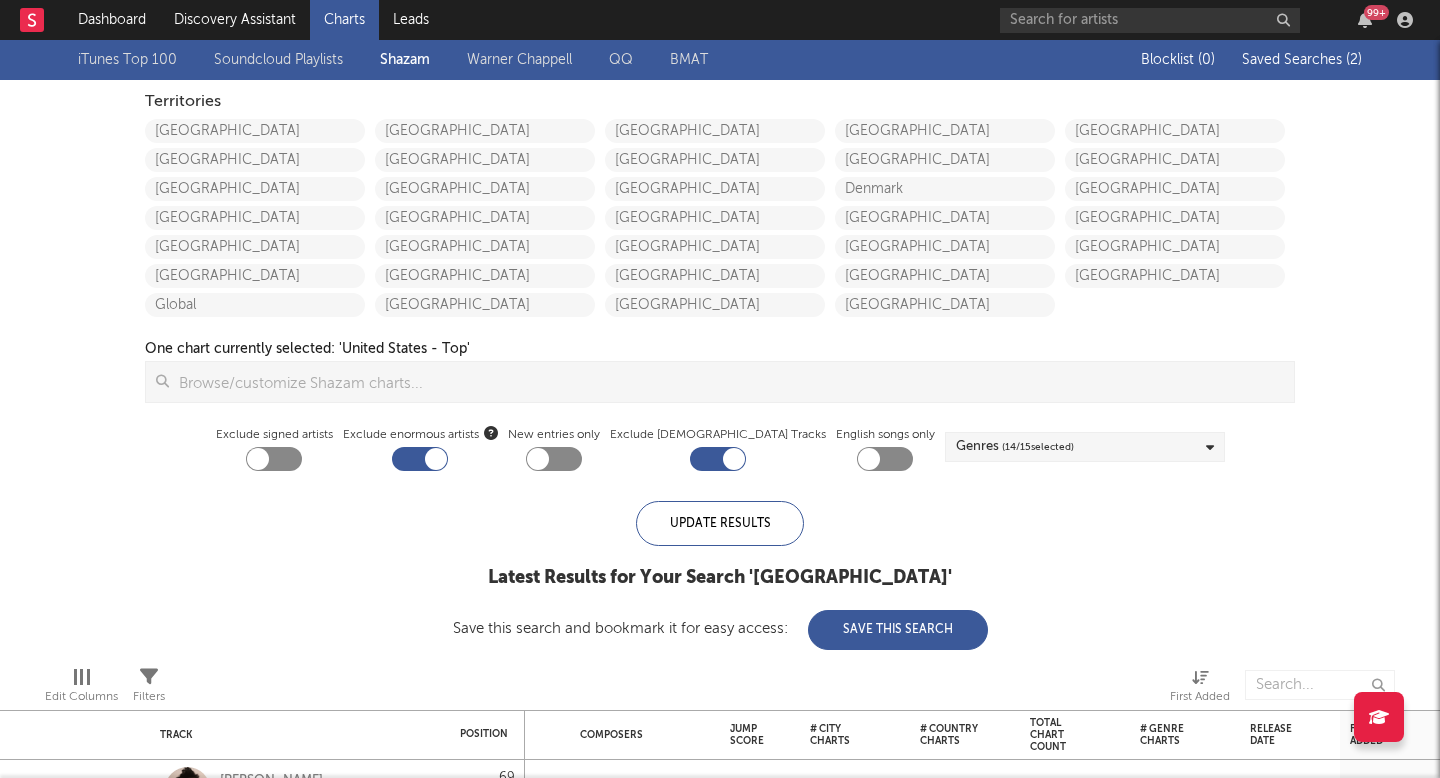 click on "Saved Searches   ( 2 )" at bounding box center [1302, 60] 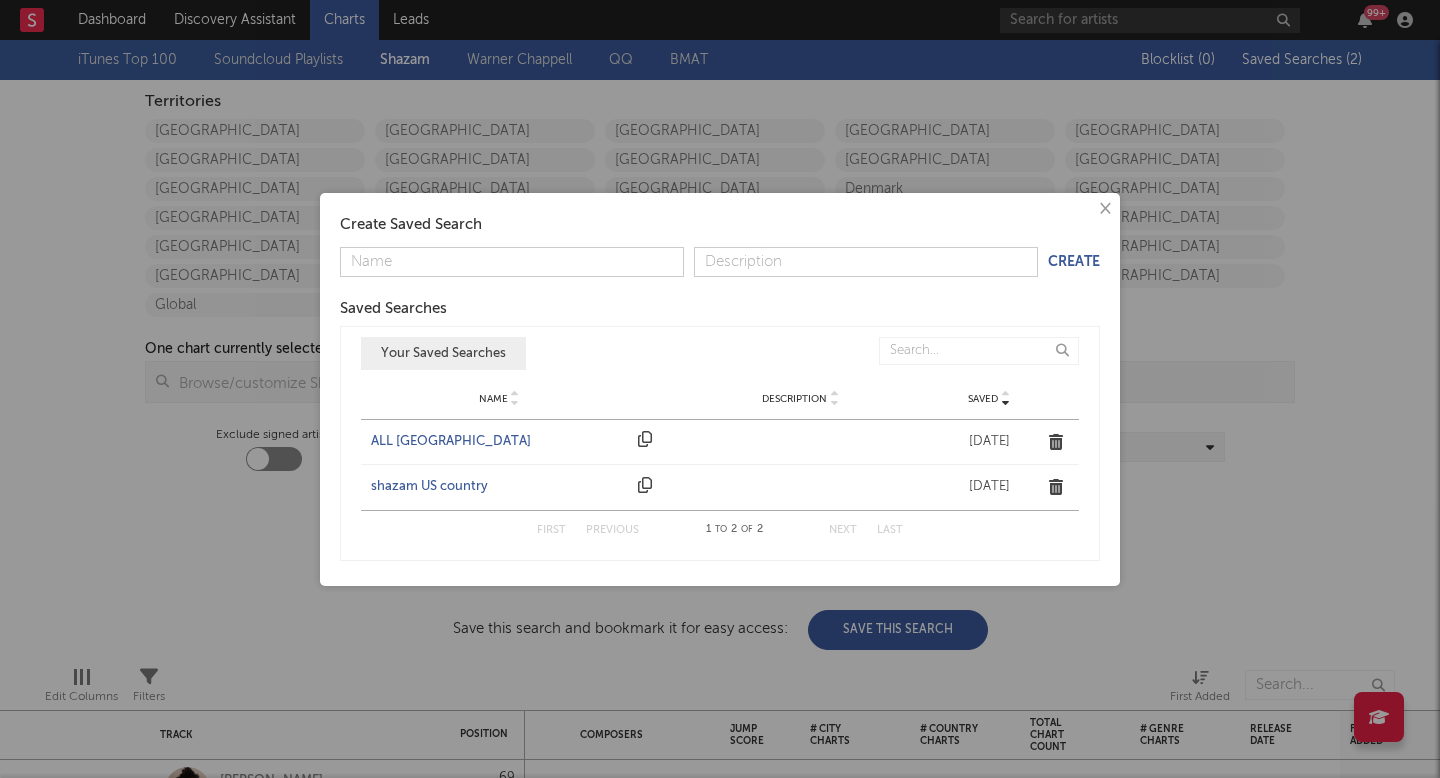 click on "Name ALL UNITED STATES Description Saved Nov 14, 2024" at bounding box center (720, 442) 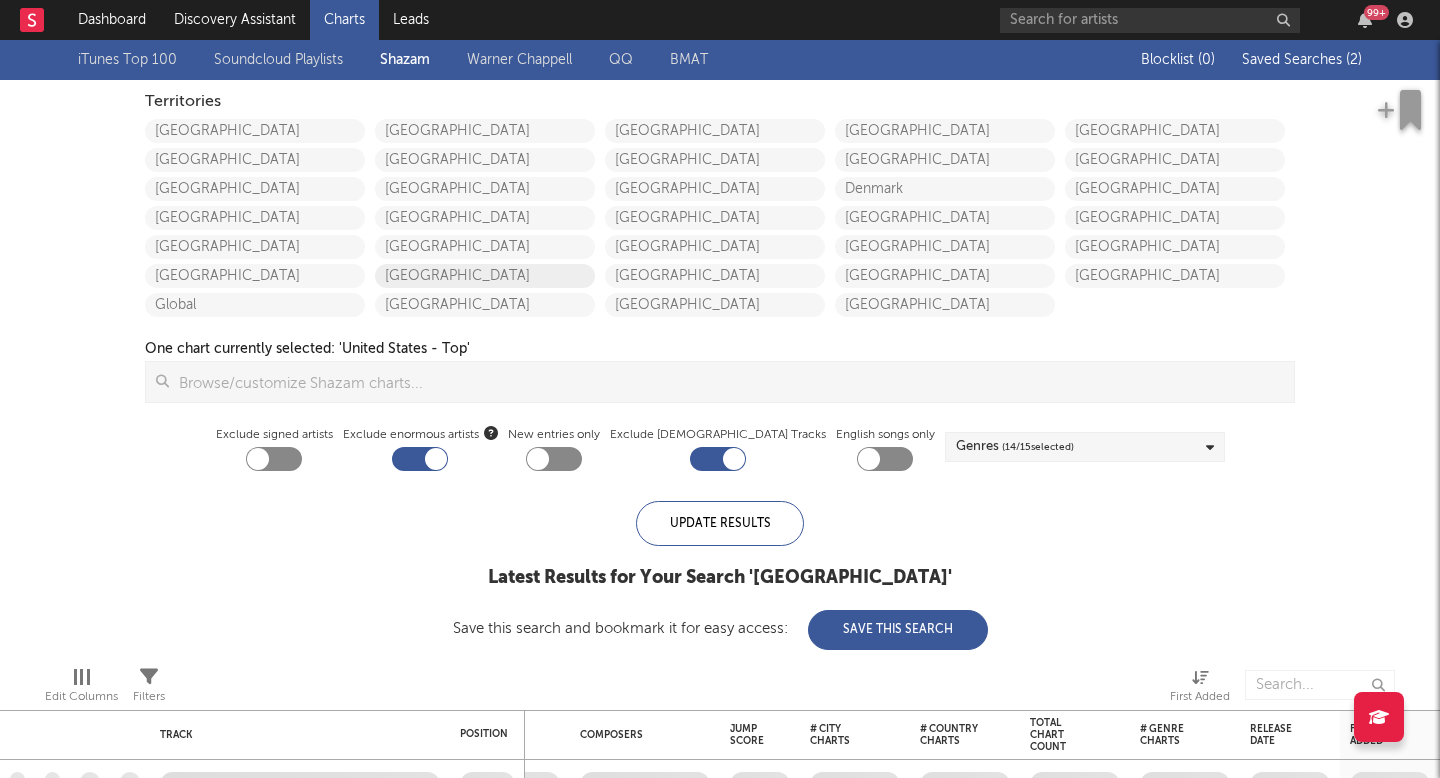 checkbox on "false" 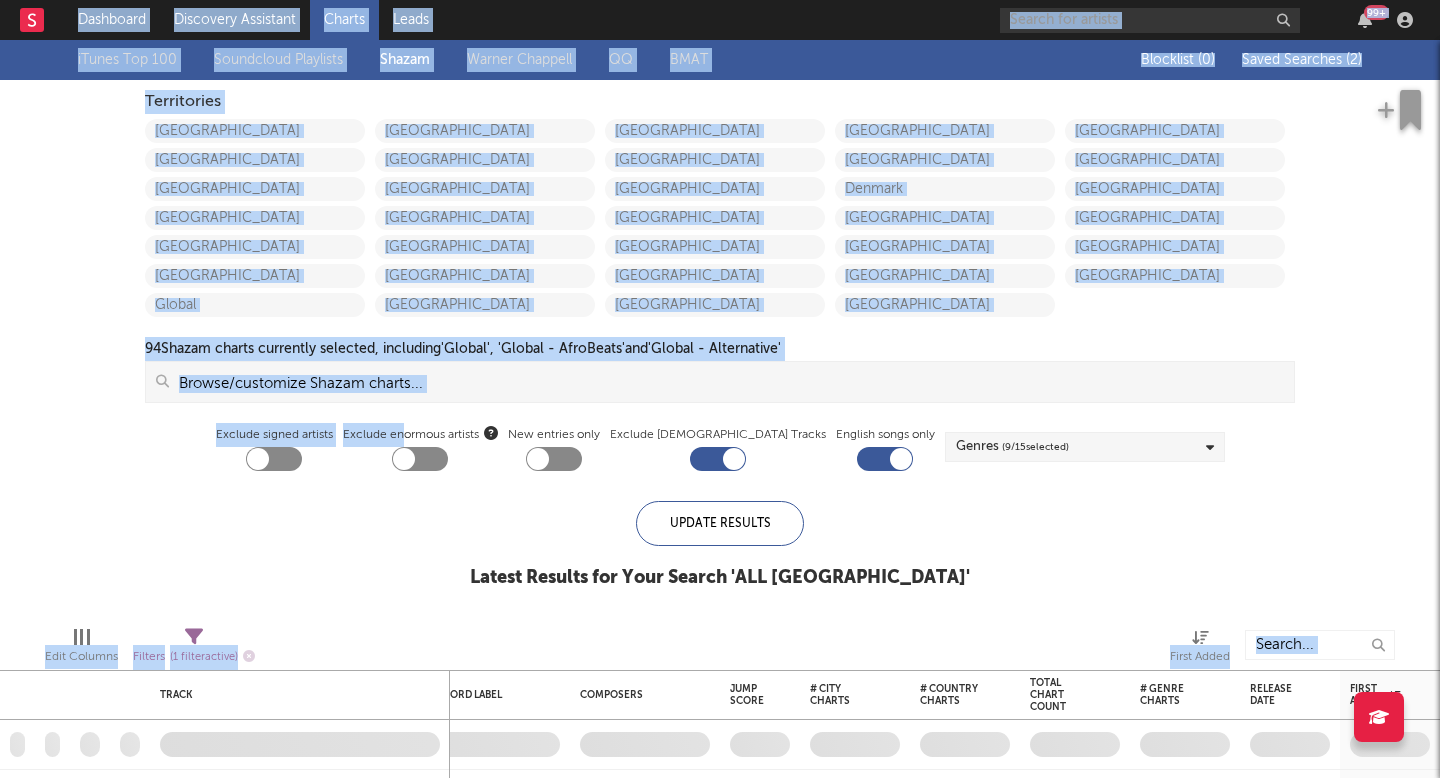 drag, startPoint x: 430, startPoint y: 442, endPoint x: 572, endPoint y: -122, distance: 581.60126 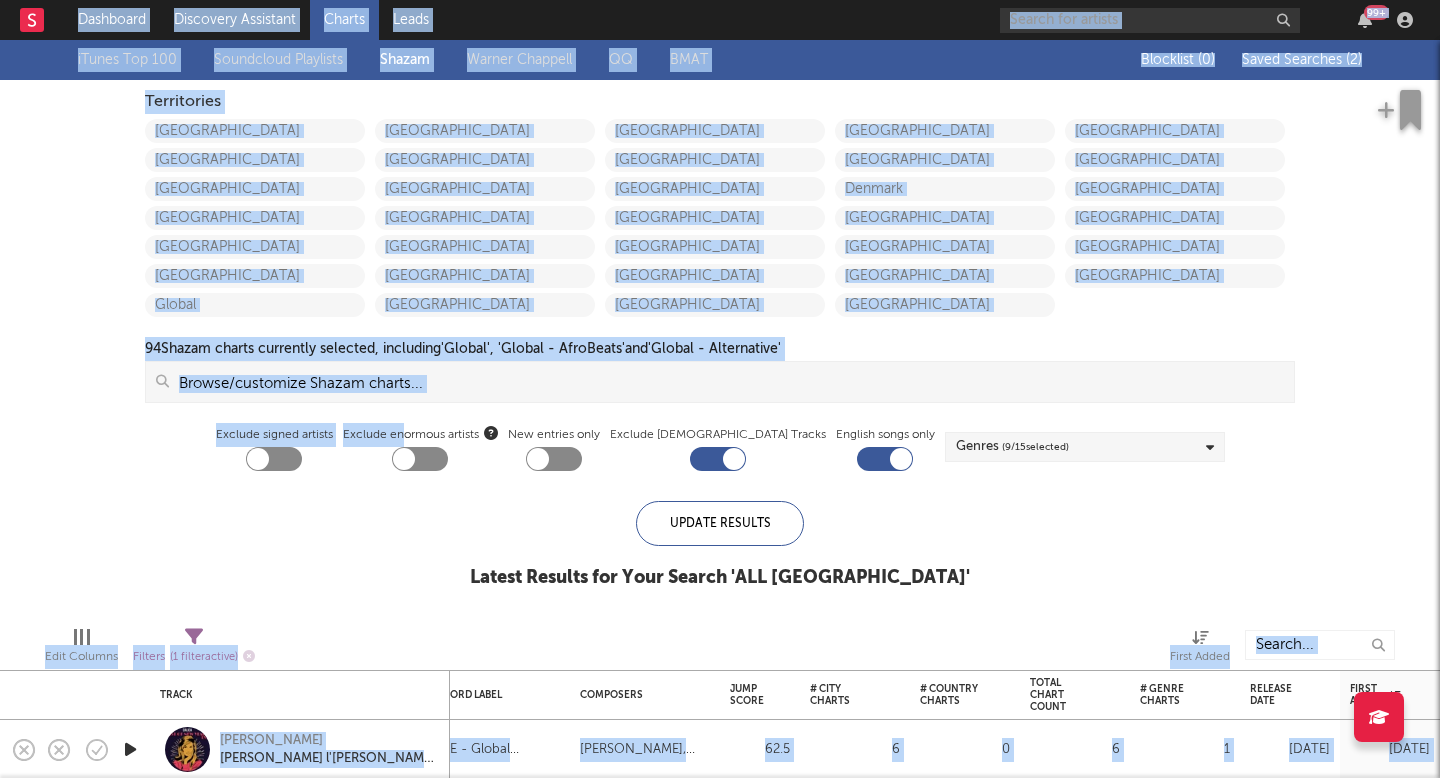 click on "iTunes Top 100 Soundcloud Playlists Shazam Warner Chappell QQ BMAT Blocklist   ( 0 ) Saved Searches   ( 2 ) Territories United States Canada Australia China Japan New Zealand Global Mexico Costa Rica Brasil Argentina Colombia Chile Peru United Kingdom Germany France Italy Spain Portugal Ireland Sweden Norway Denmark Belgium Netherlands Finland Poland Taiwan Indonesia Malaysia Thailand Korea Singapore 94  Shazam charts currently selected, including  'Global', 'Global - AfroBeats'  and  'Global - Alternative' Update Results Exclude signed artists Exclude enormous artists   New entries only Exclude 5+ Year Old Tracks English songs only Genres ( 9 / 15  selected) Update Results Latest Results for Your Search ' ALL UNITED STATES '" at bounding box center [720, 325] 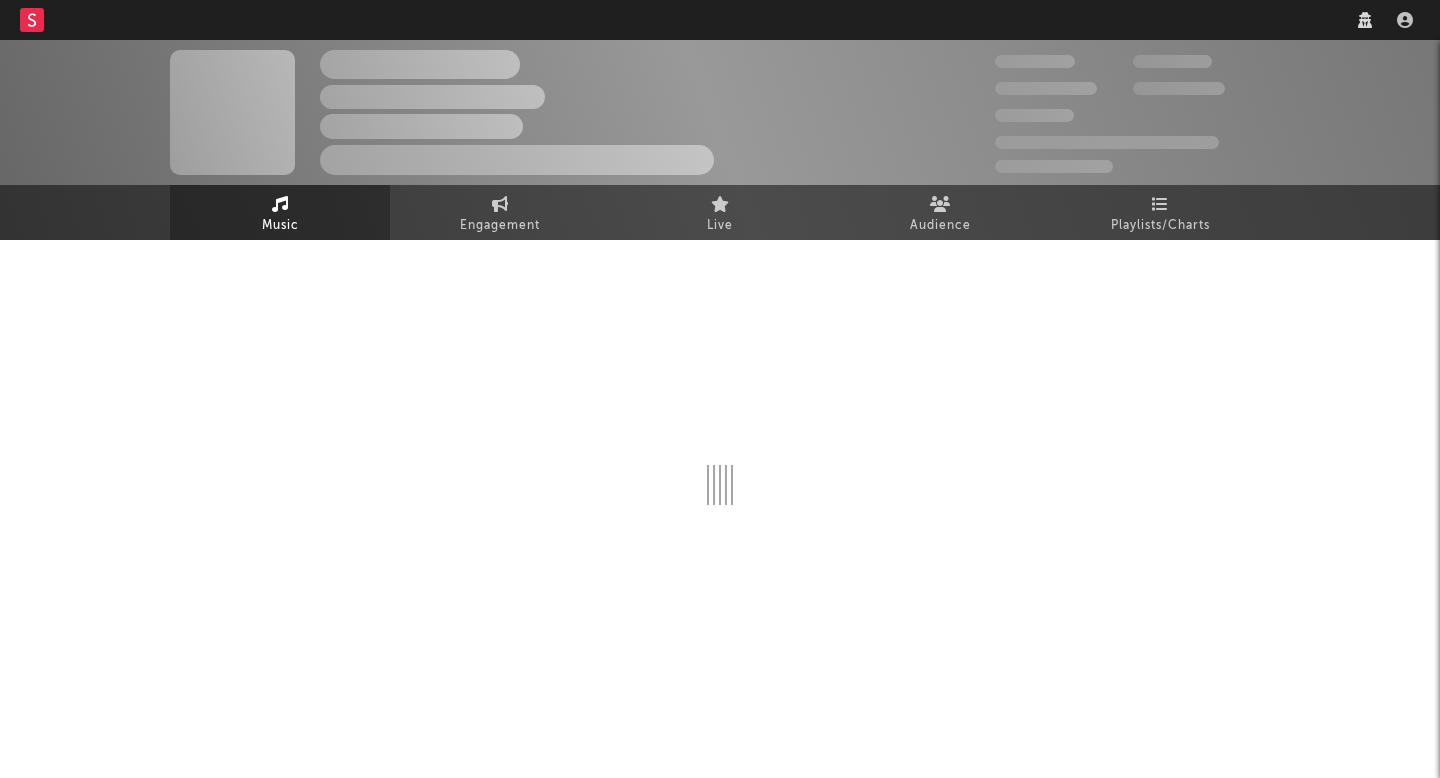scroll, scrollTop: 0, scrollLeft: 0, axis: both 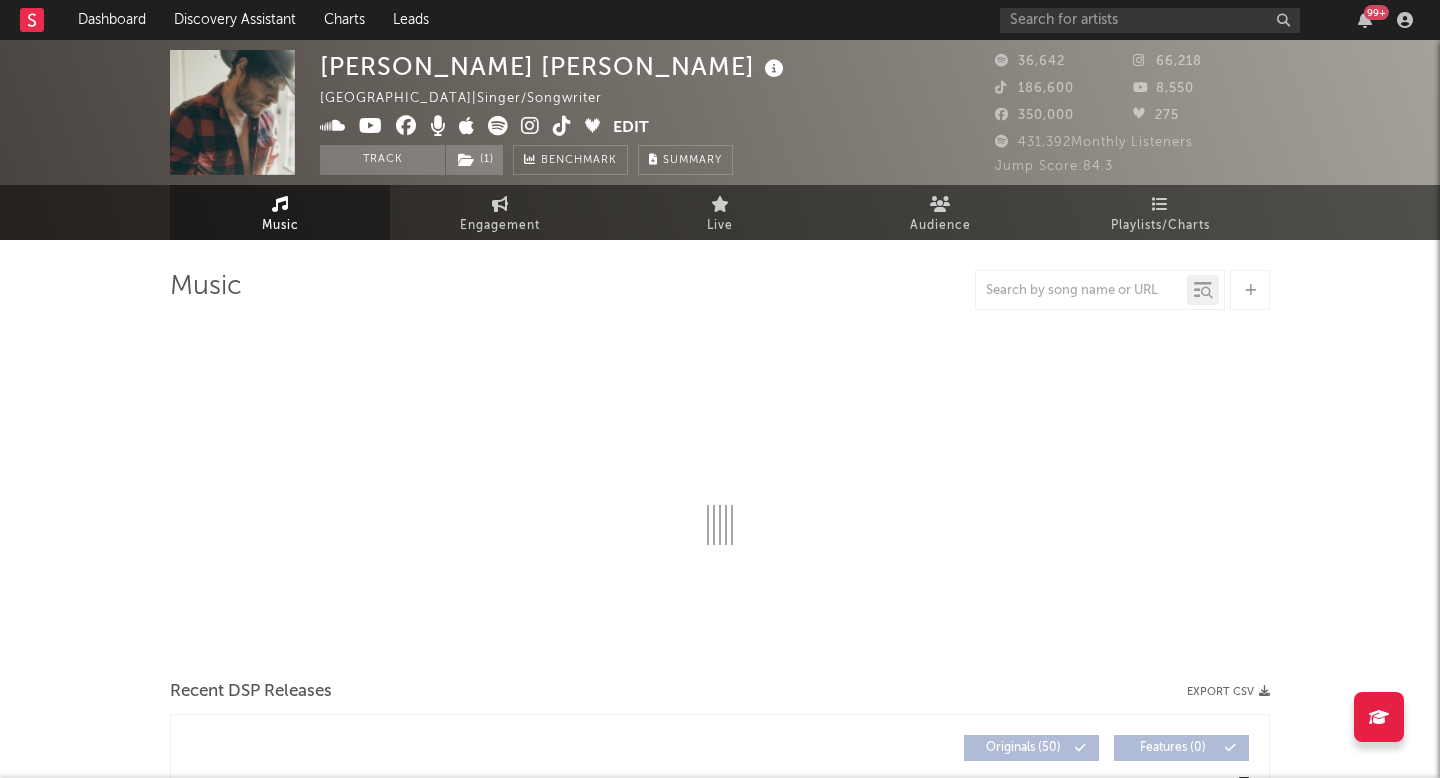 select on "6m" 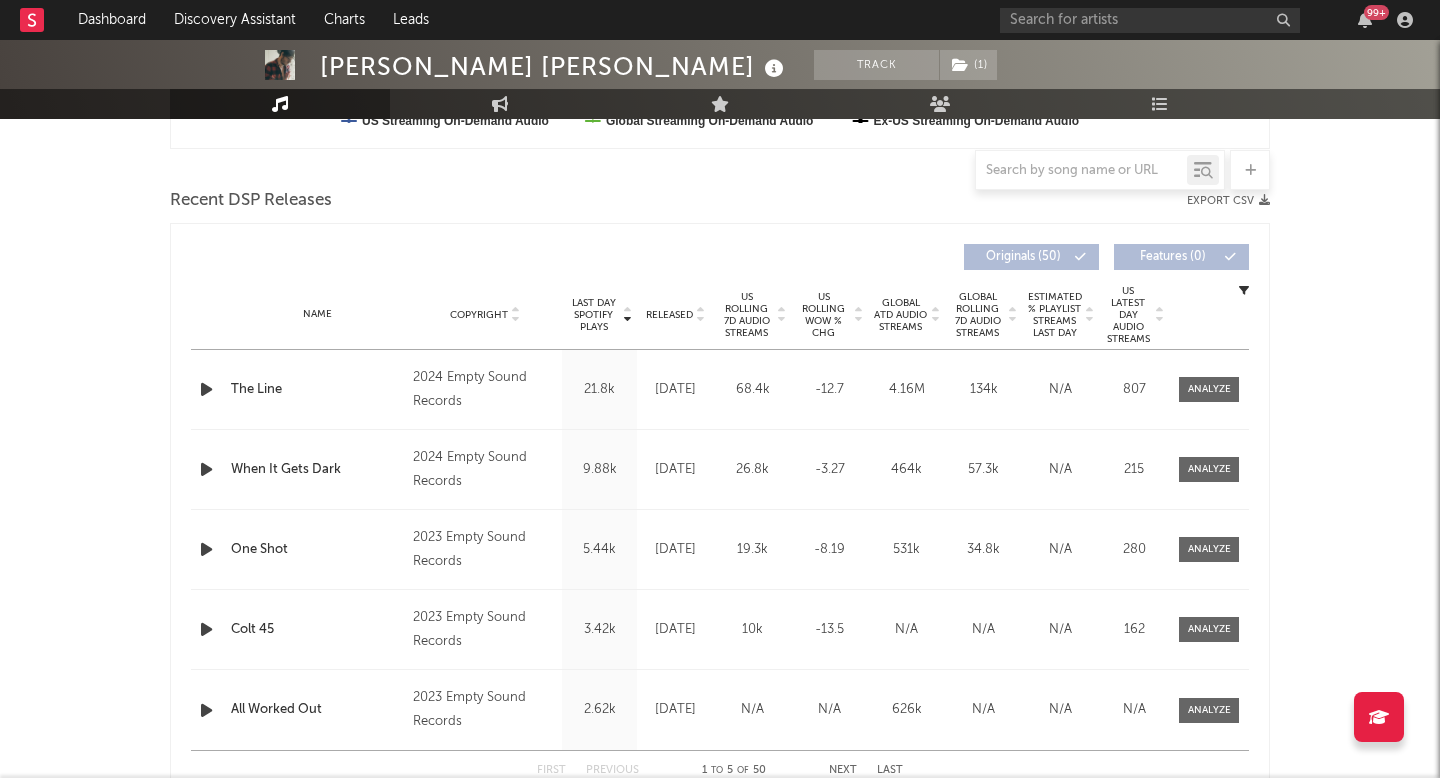 scroll, scrollTop: 591, scrollLeft: 0, axis: vertical 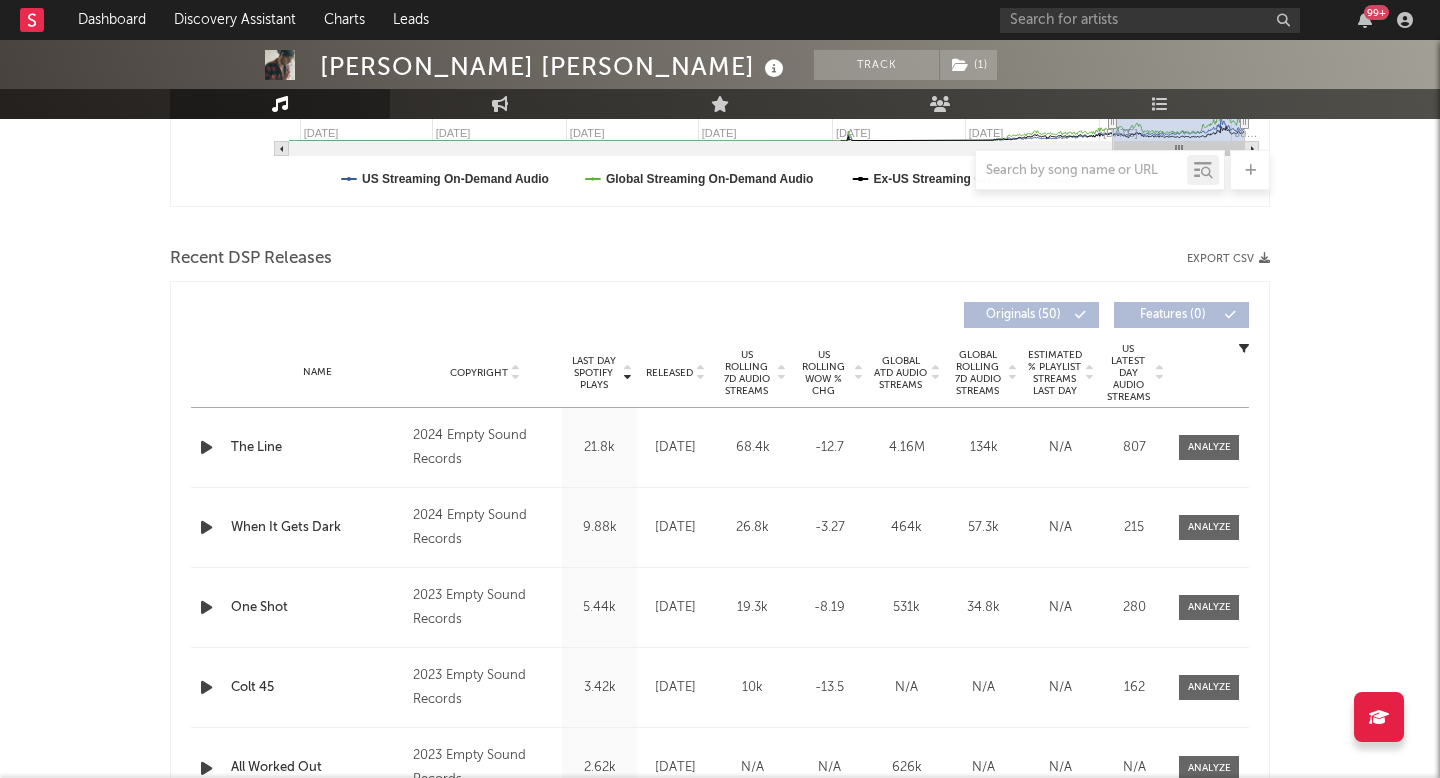 click on "US Rolling WoW % Chg" at bounding box center (823, 373) 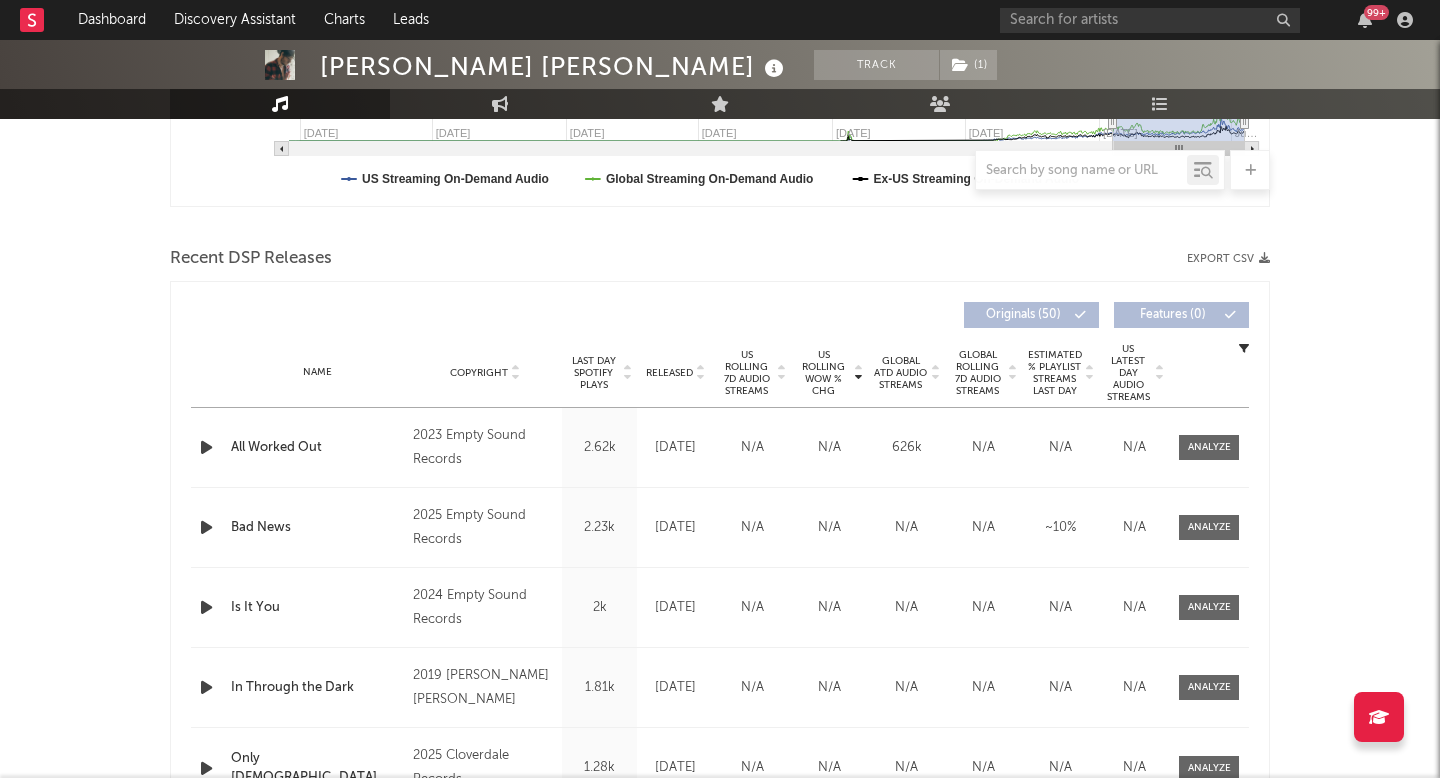 click on "US Rolling WoW % Chg" at bounding box center (823, 373) 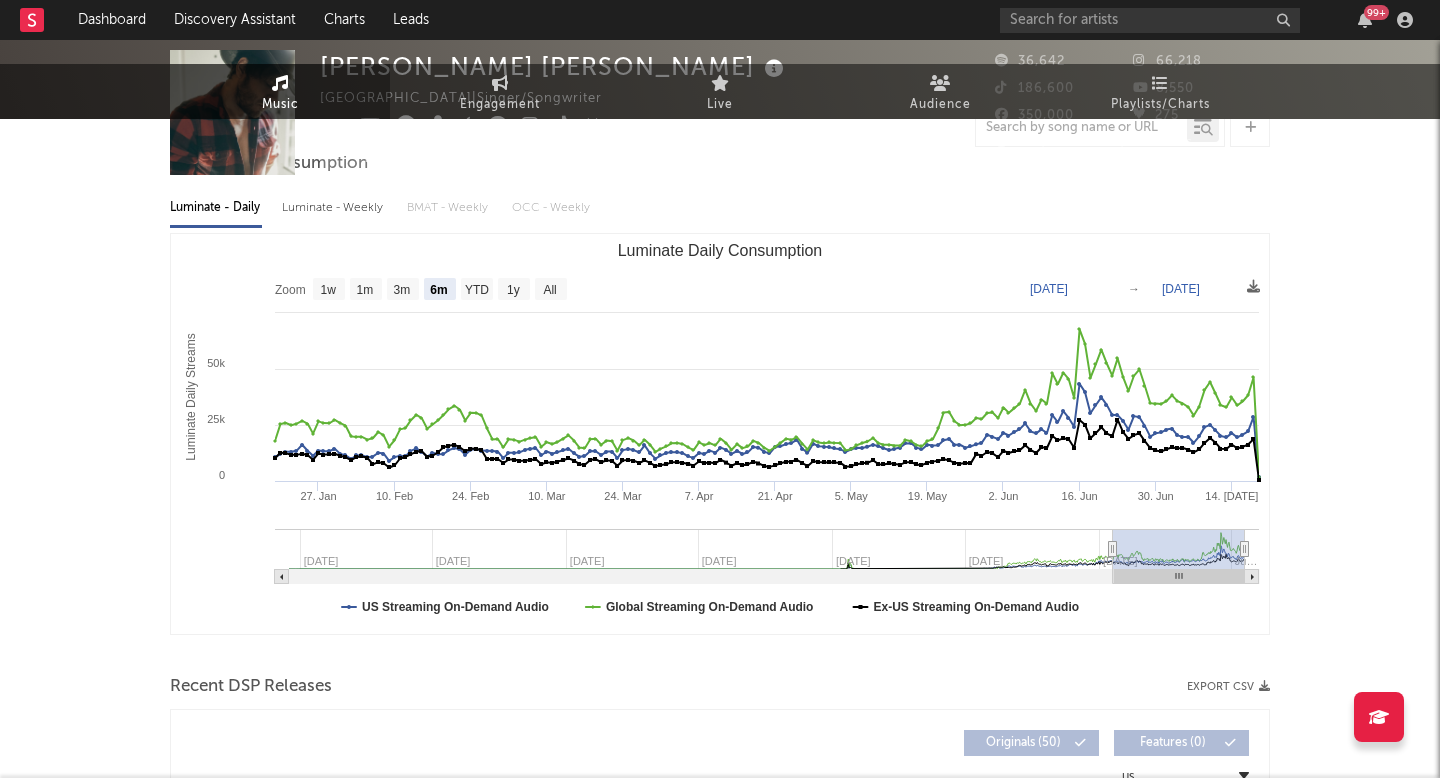 scroll, scrollTop: 0, scrollLeft: 0, axis: both 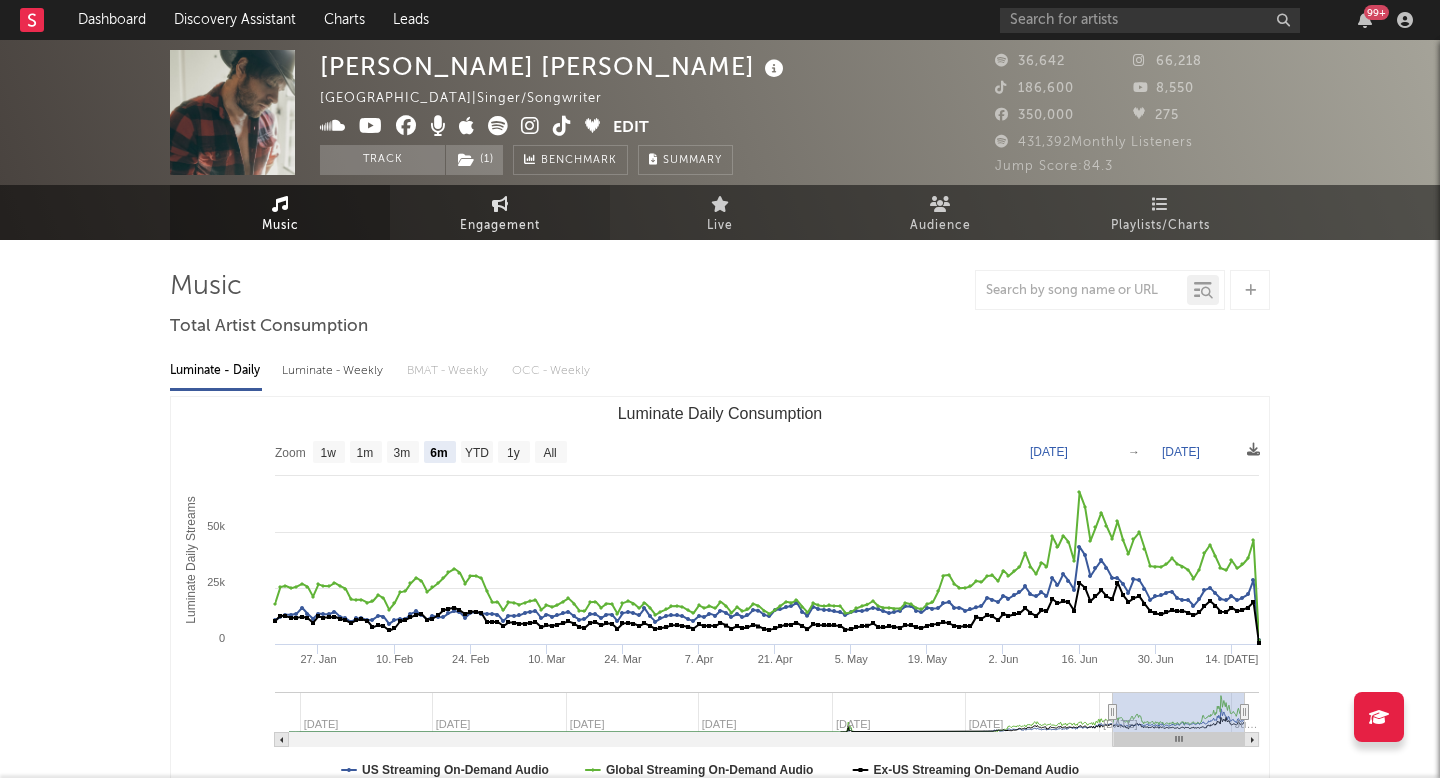 click at bounding box center (500, 204) 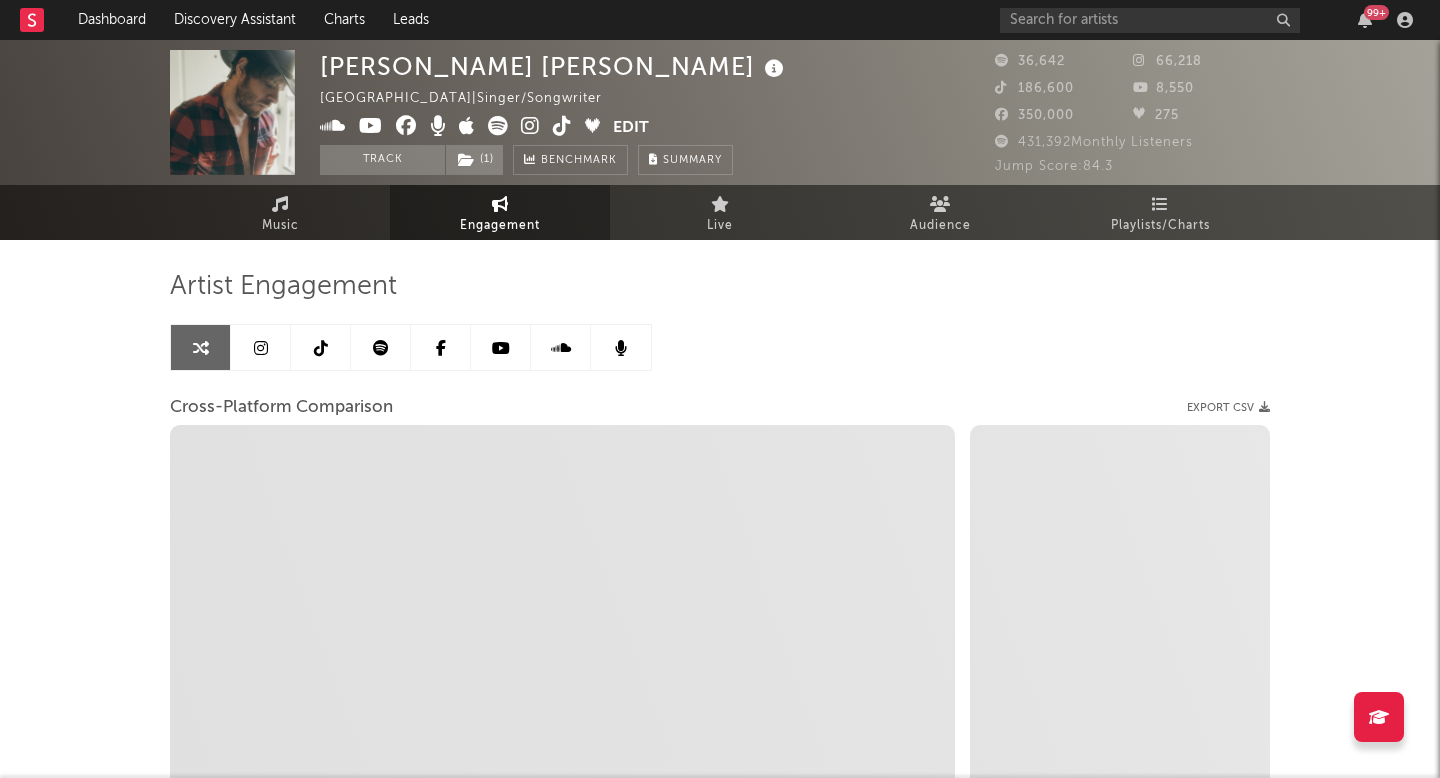select on "1w" 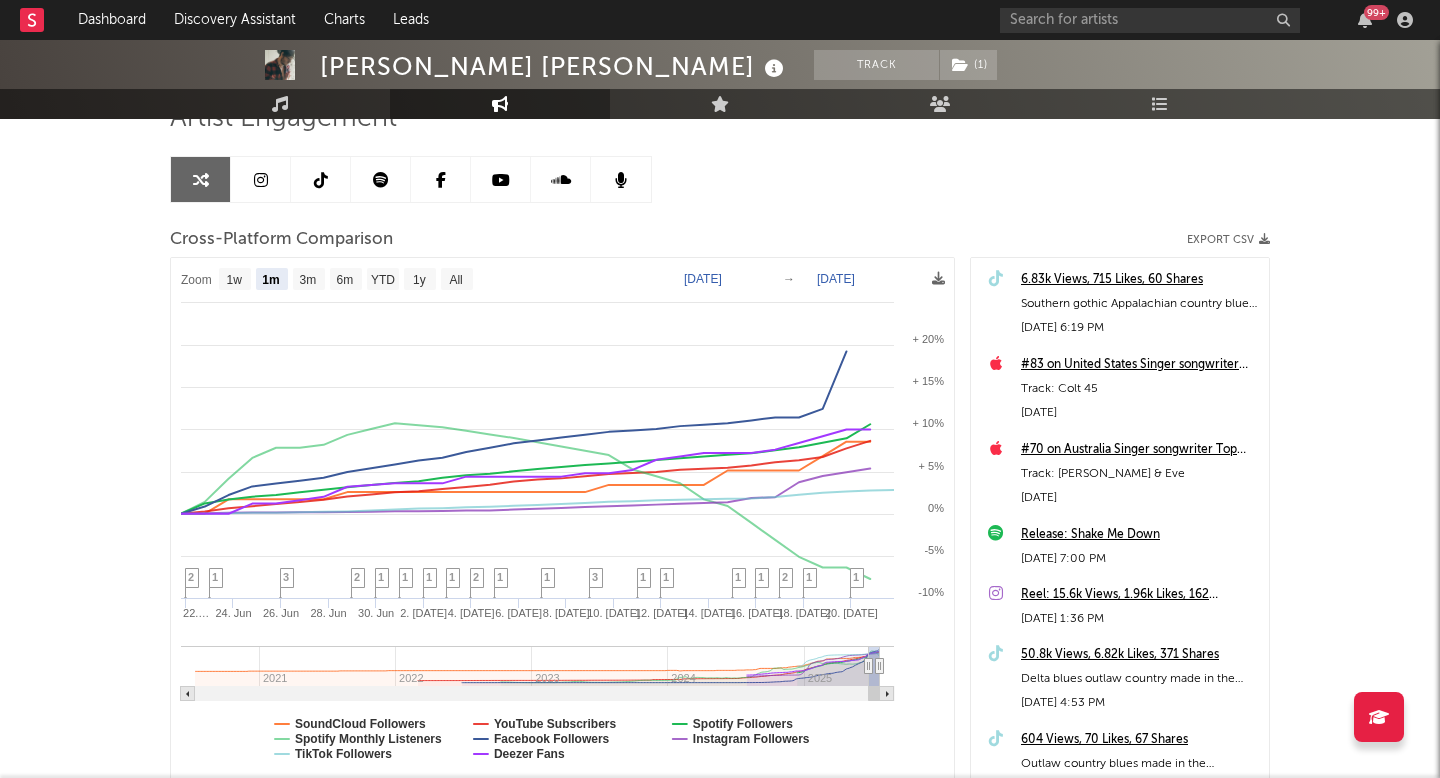 scroll, scrollTop: 214, scrollLeft: 0, axis: vertical 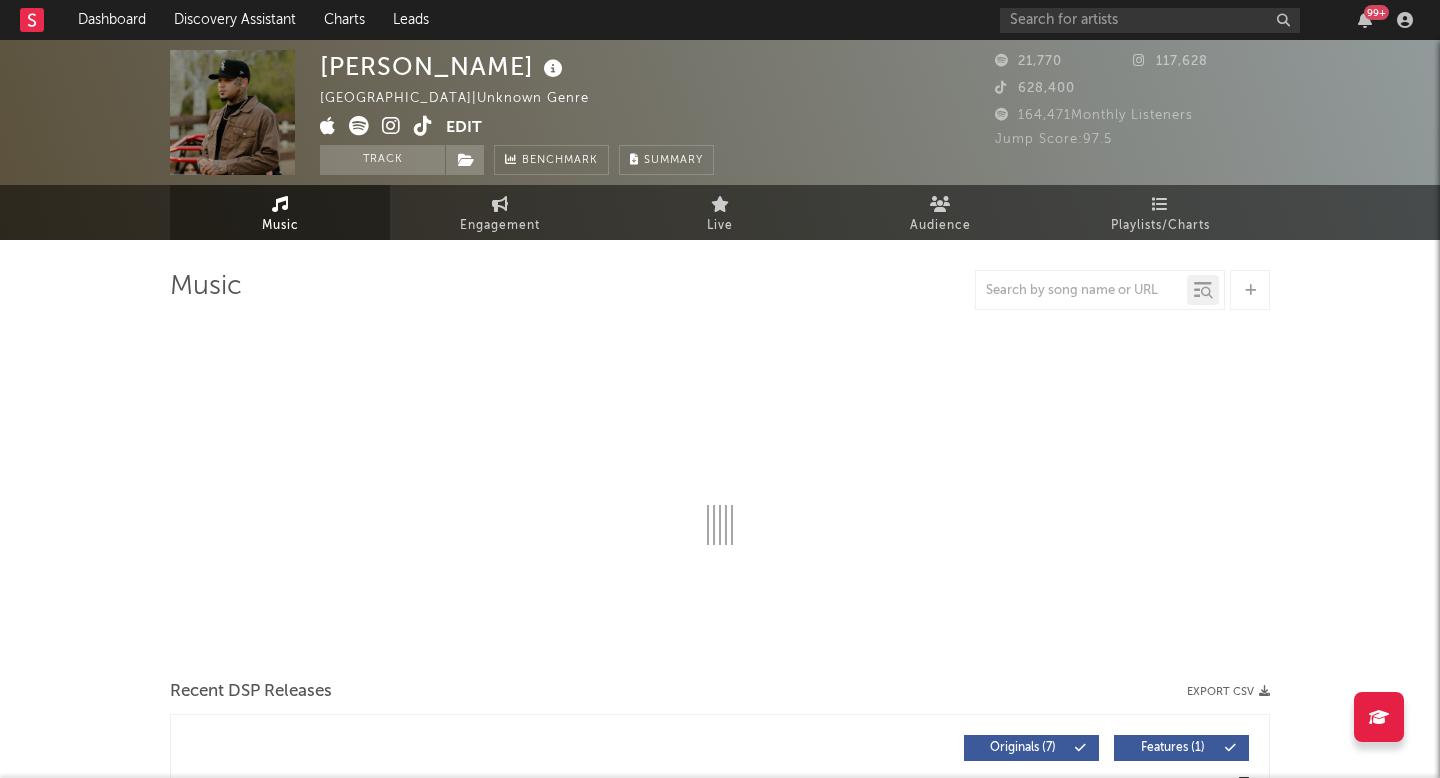 select on "6m" 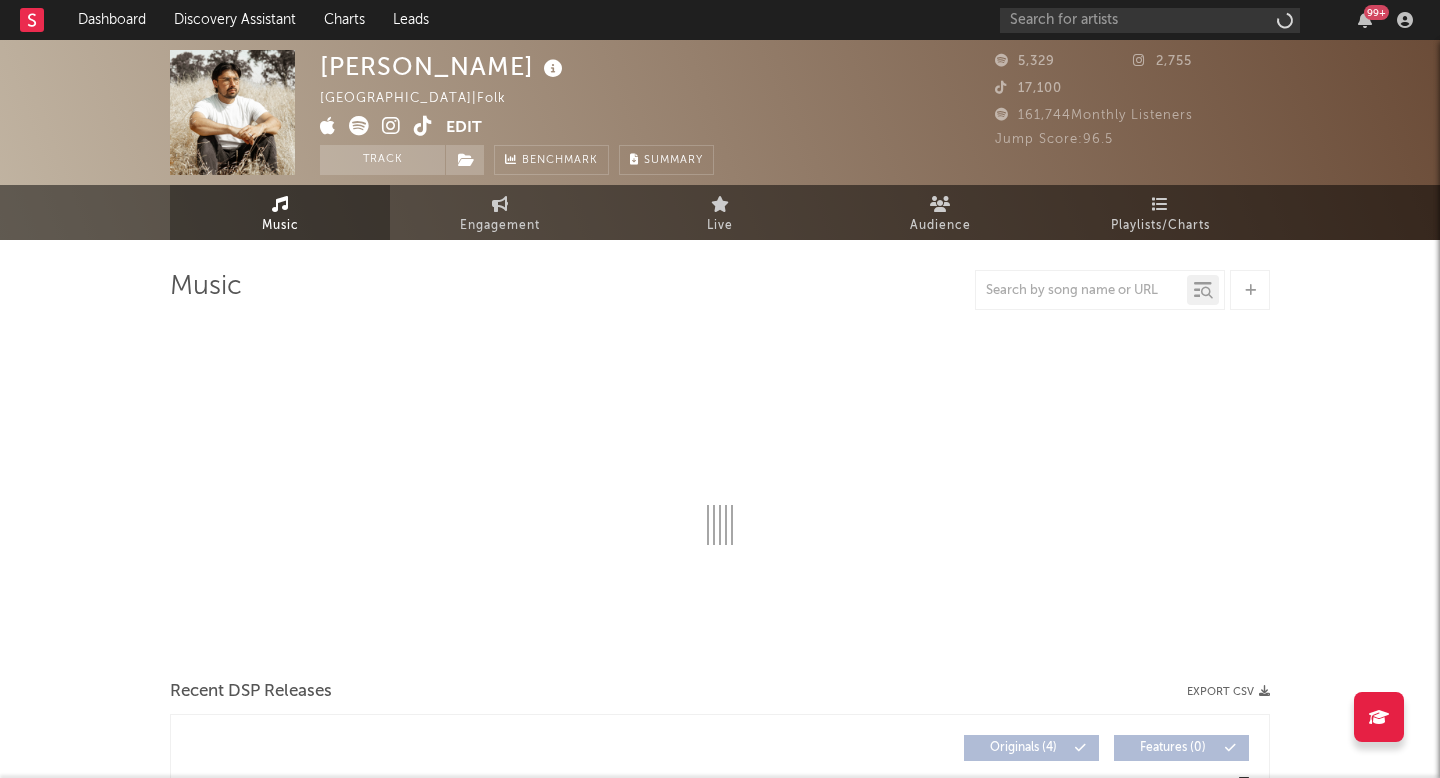 select on "1w" 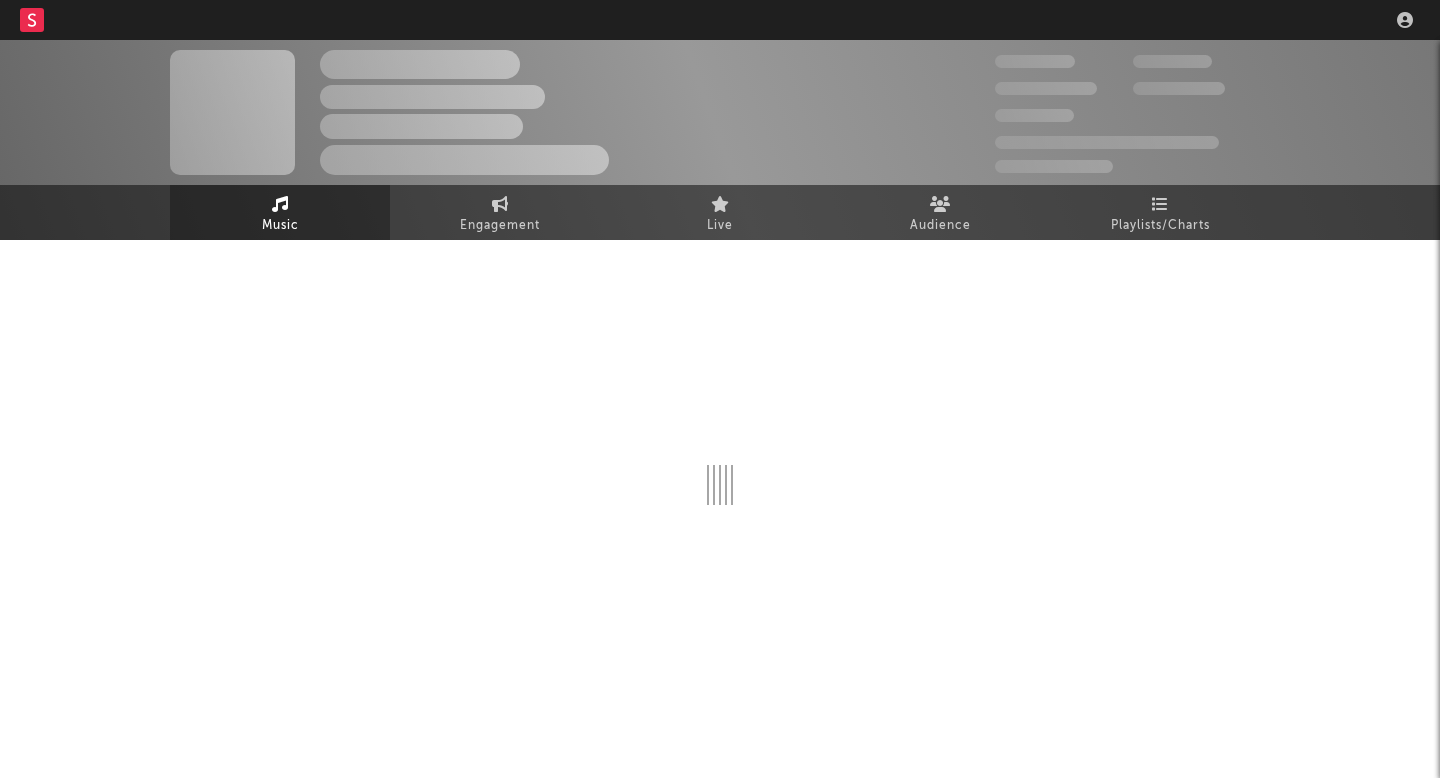 scroll, scrollTop: 0, scrollLeft: 0, axis: both 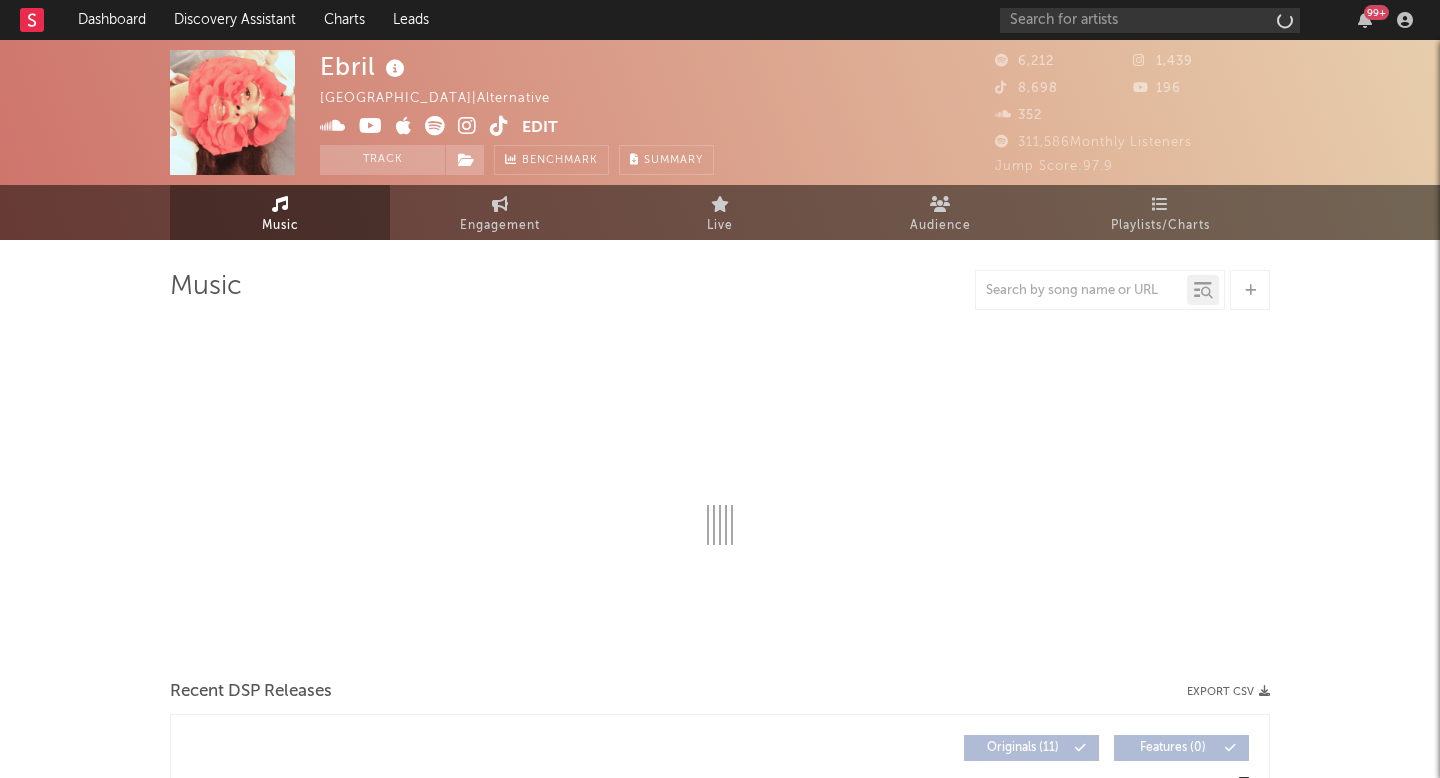 select on "1w" 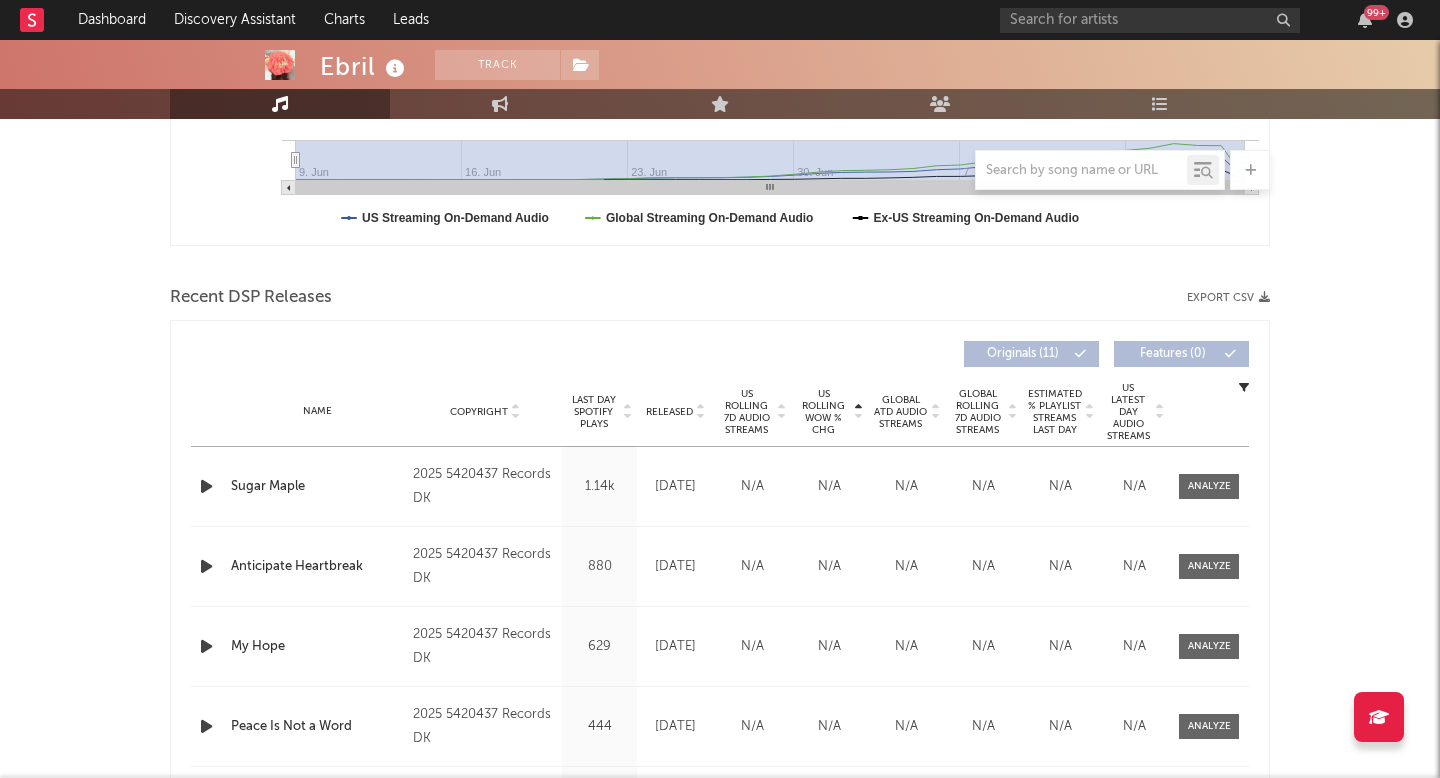 scroll, scrollTop: 567, scrollLeft: 0, axis: vertical 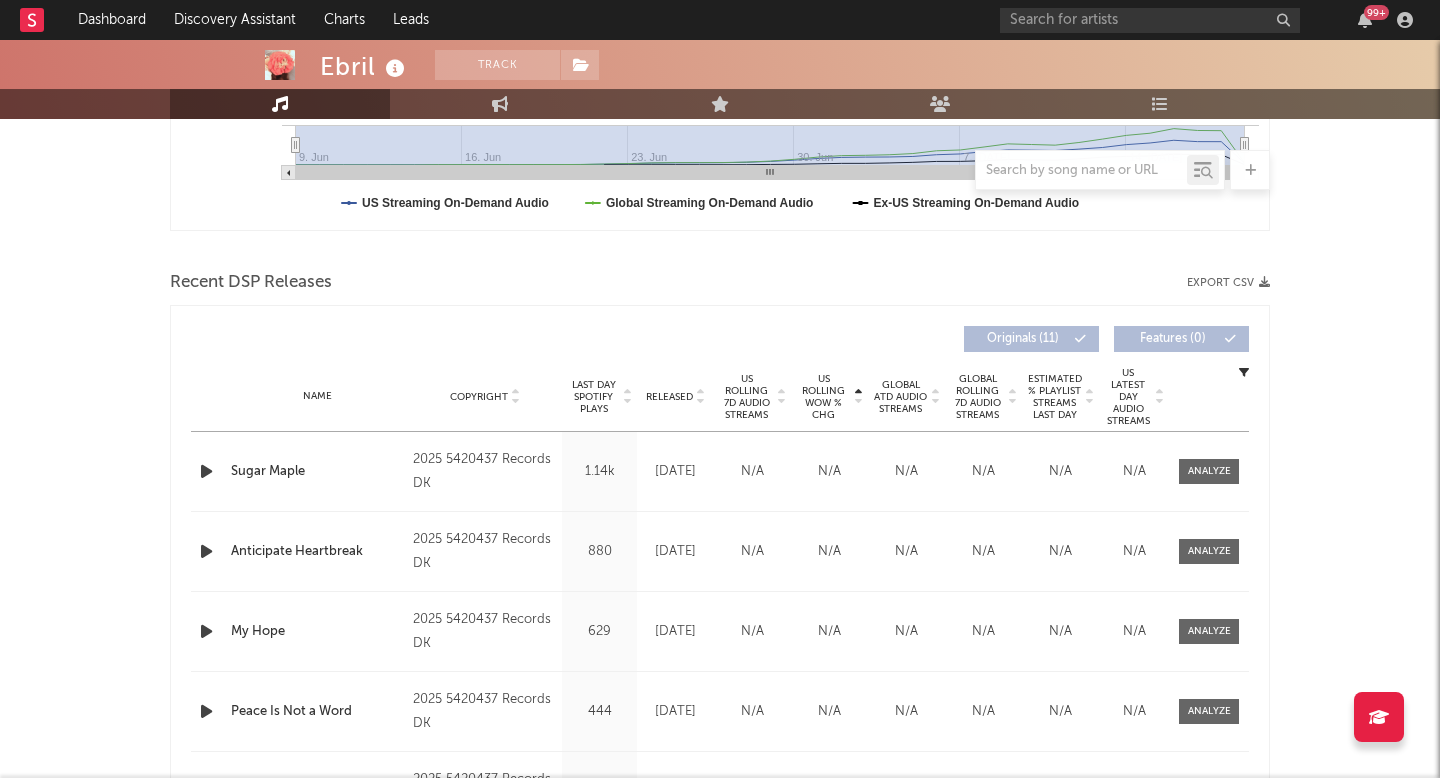 click on "US Rolling 7D Audio Streams" at bounding box center (752, 397) 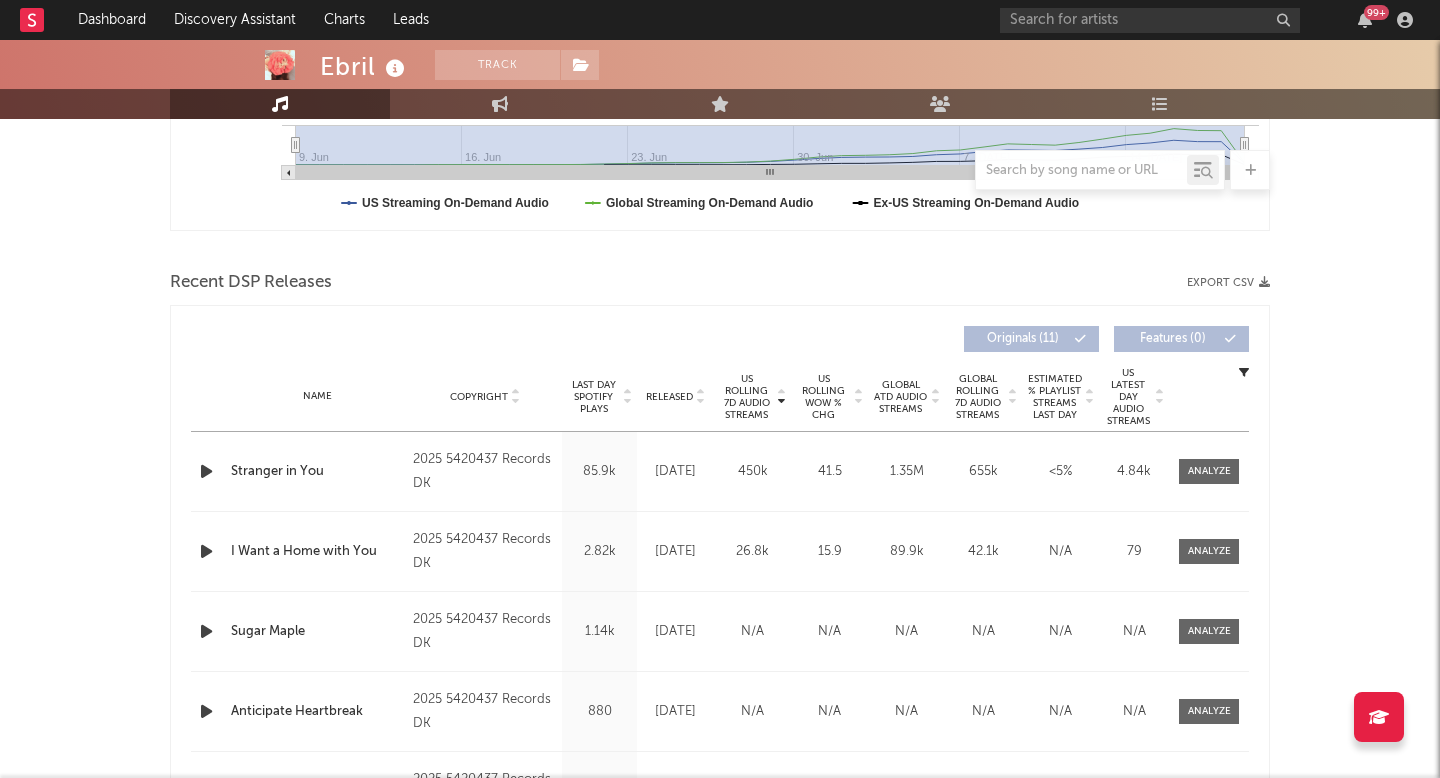click on "US Rolling WoW % Chg" at bounding box center (823, 397) 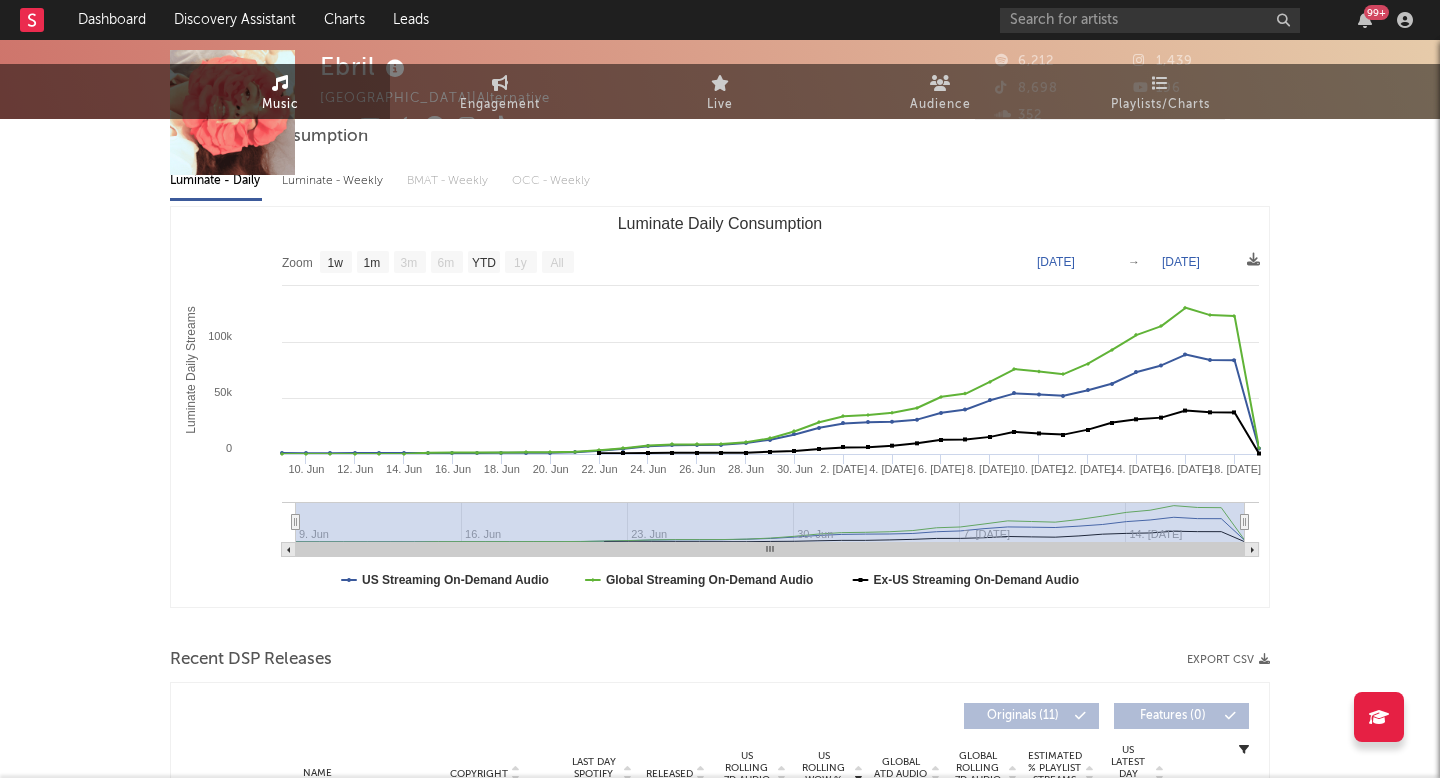 scroll, scrollTop: 0, scrollLeft: 0, axis: both 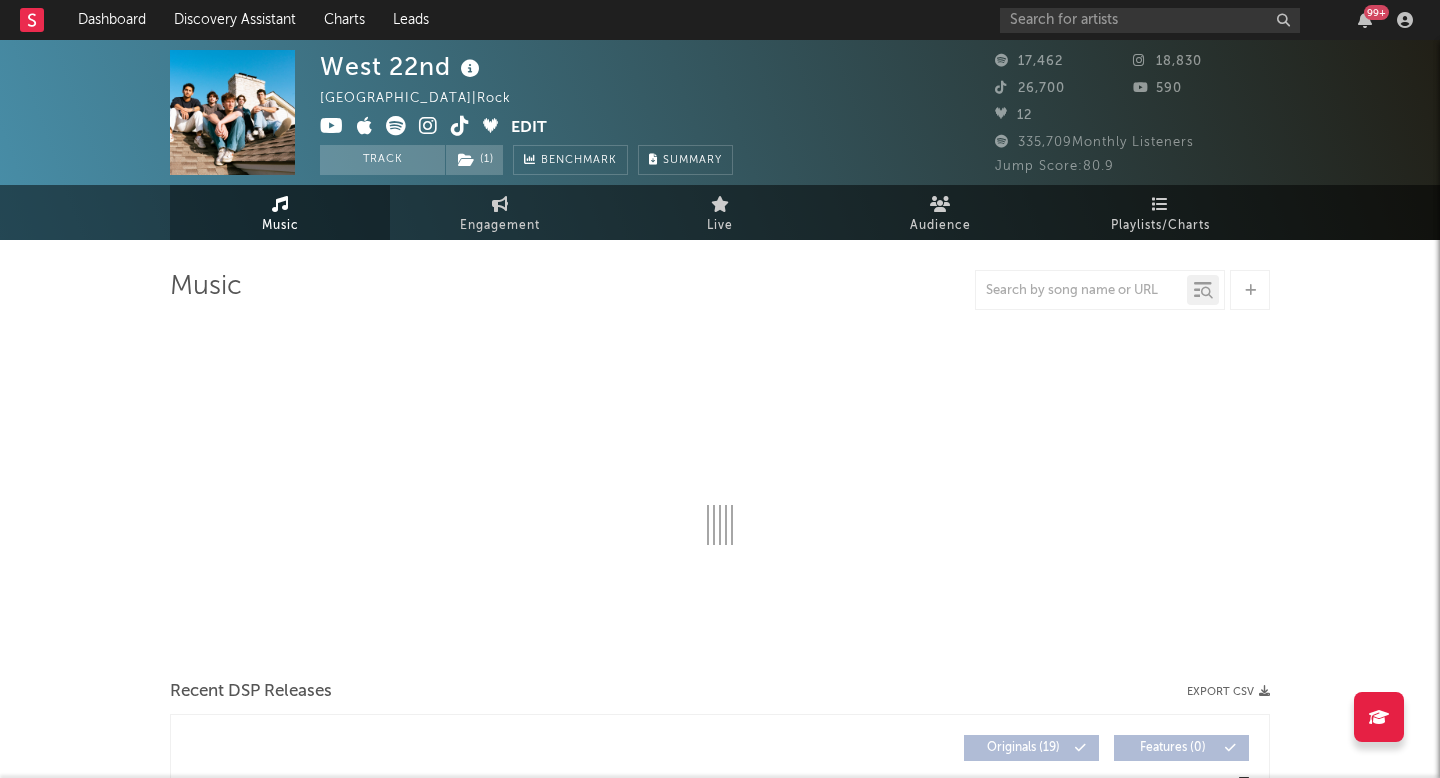 select on "6m" 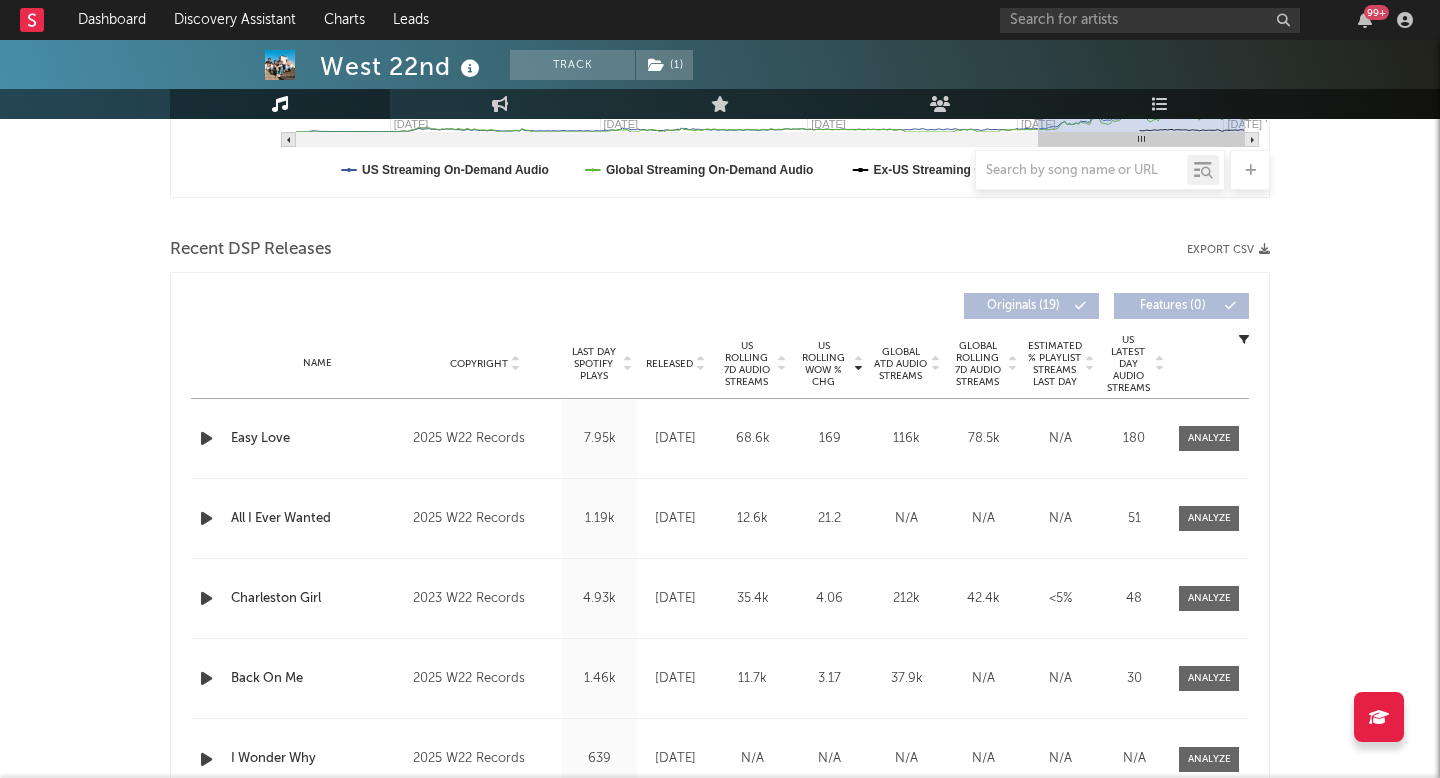 scroll, scrollTop: 676, scrollLeft: 0, axis: vertical 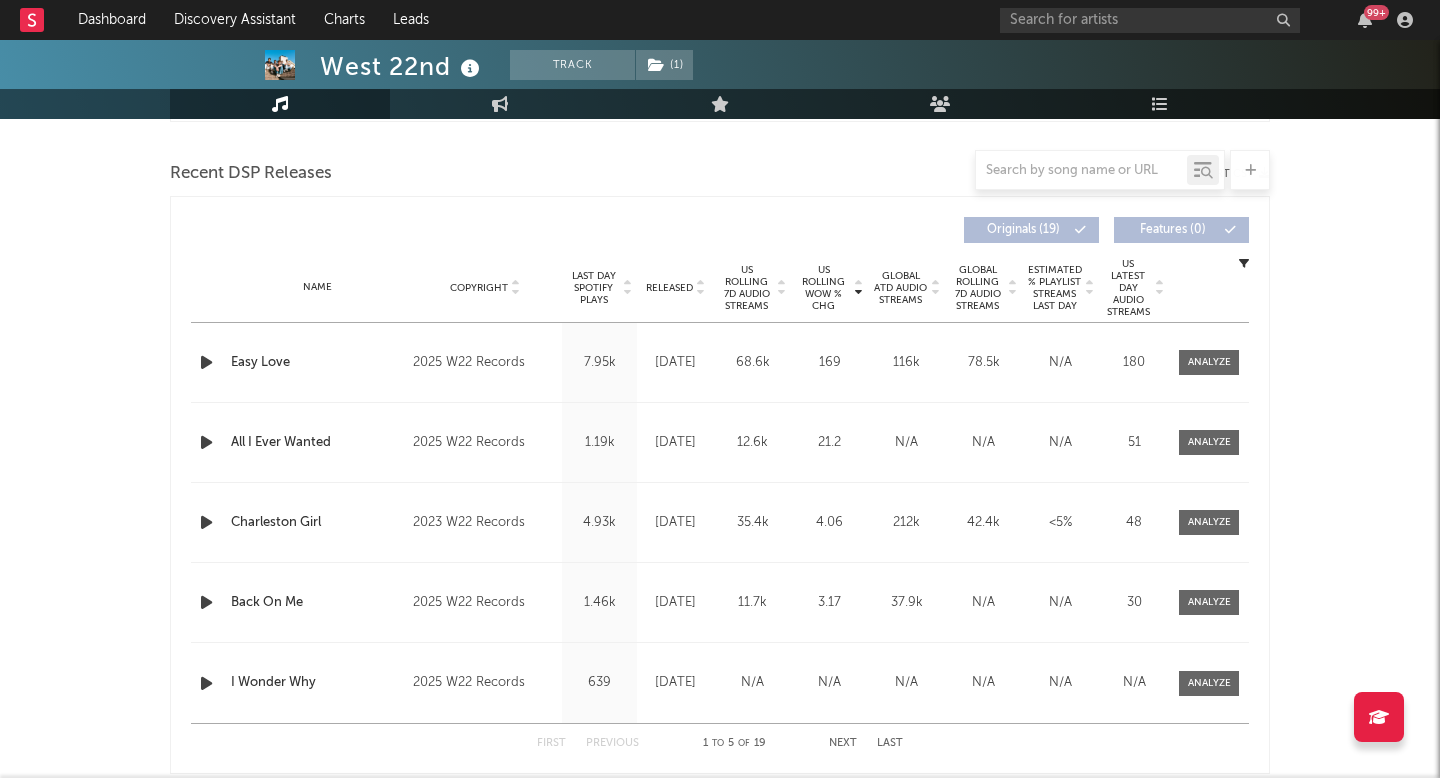 click on "US Rolling 7D Audio Streams" at bounding box center [746, 288] 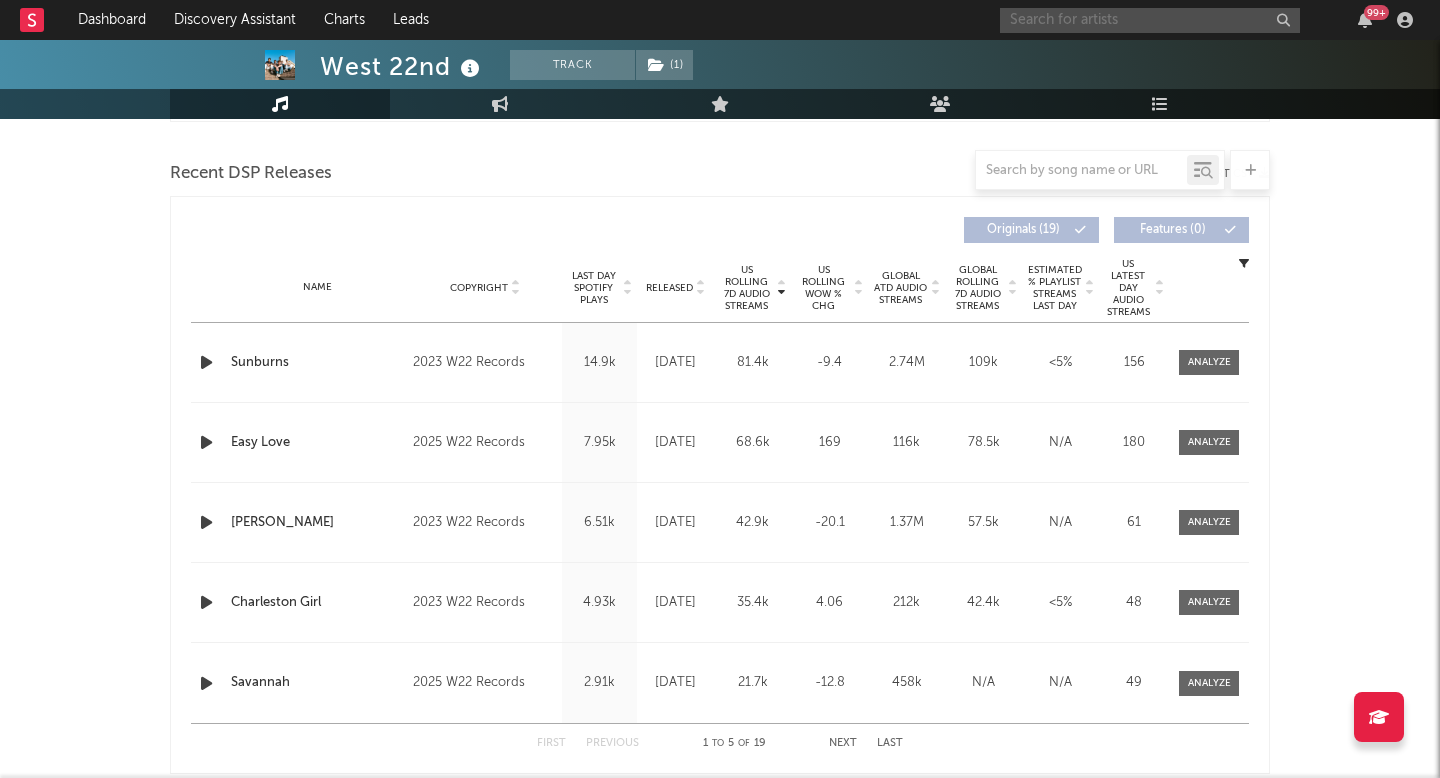 click at bounding box center [1150, 20] 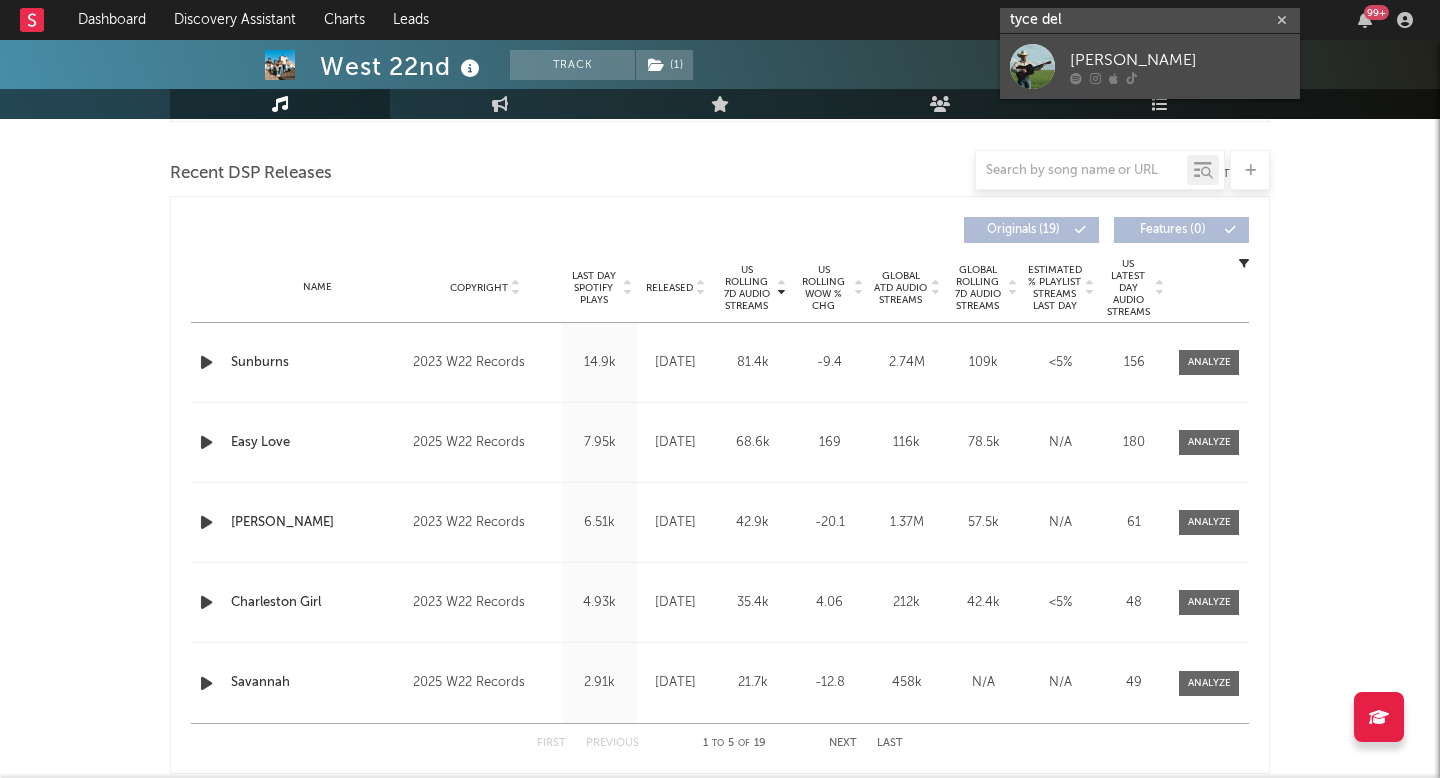 type on "tyce del" 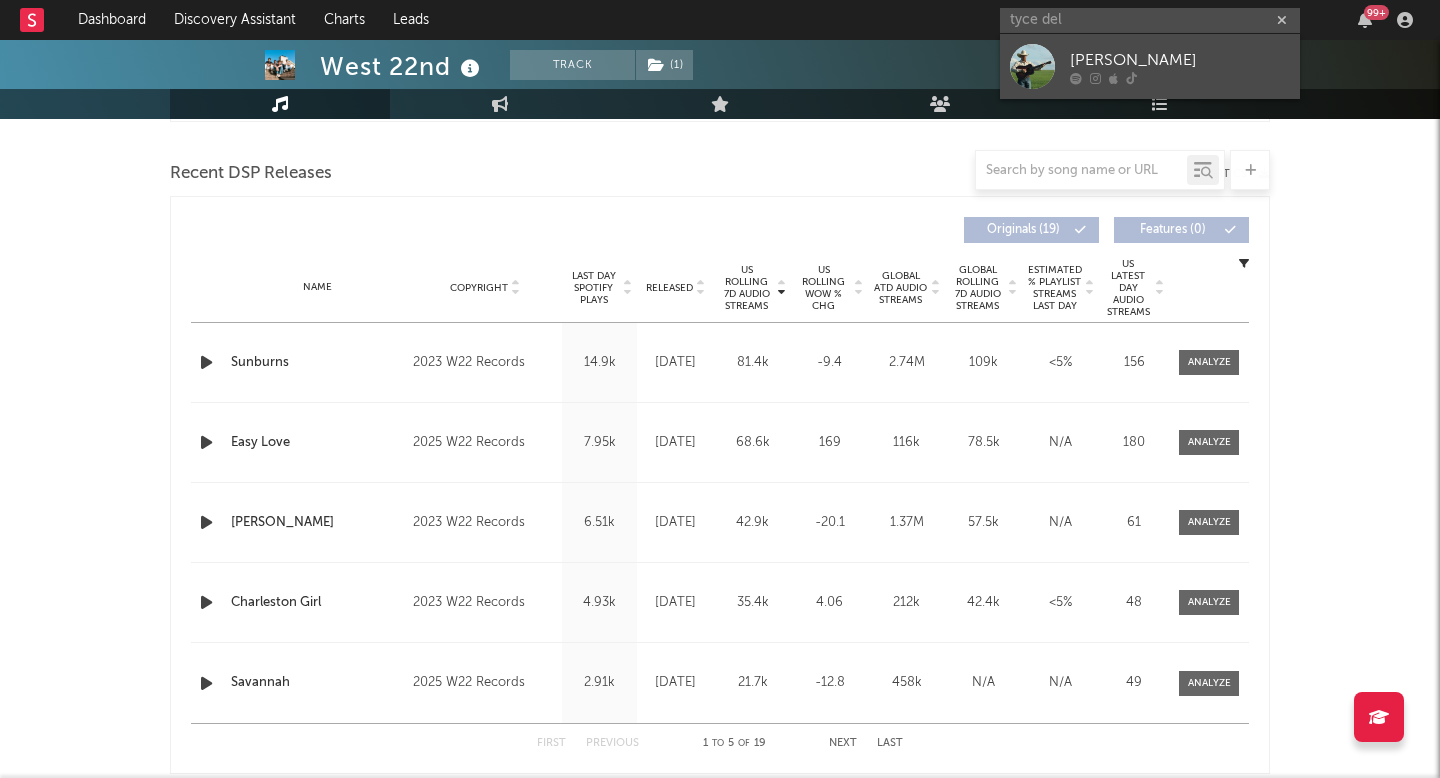 click on "[PERSON_NAME]" at bounding box center (1180, 60) 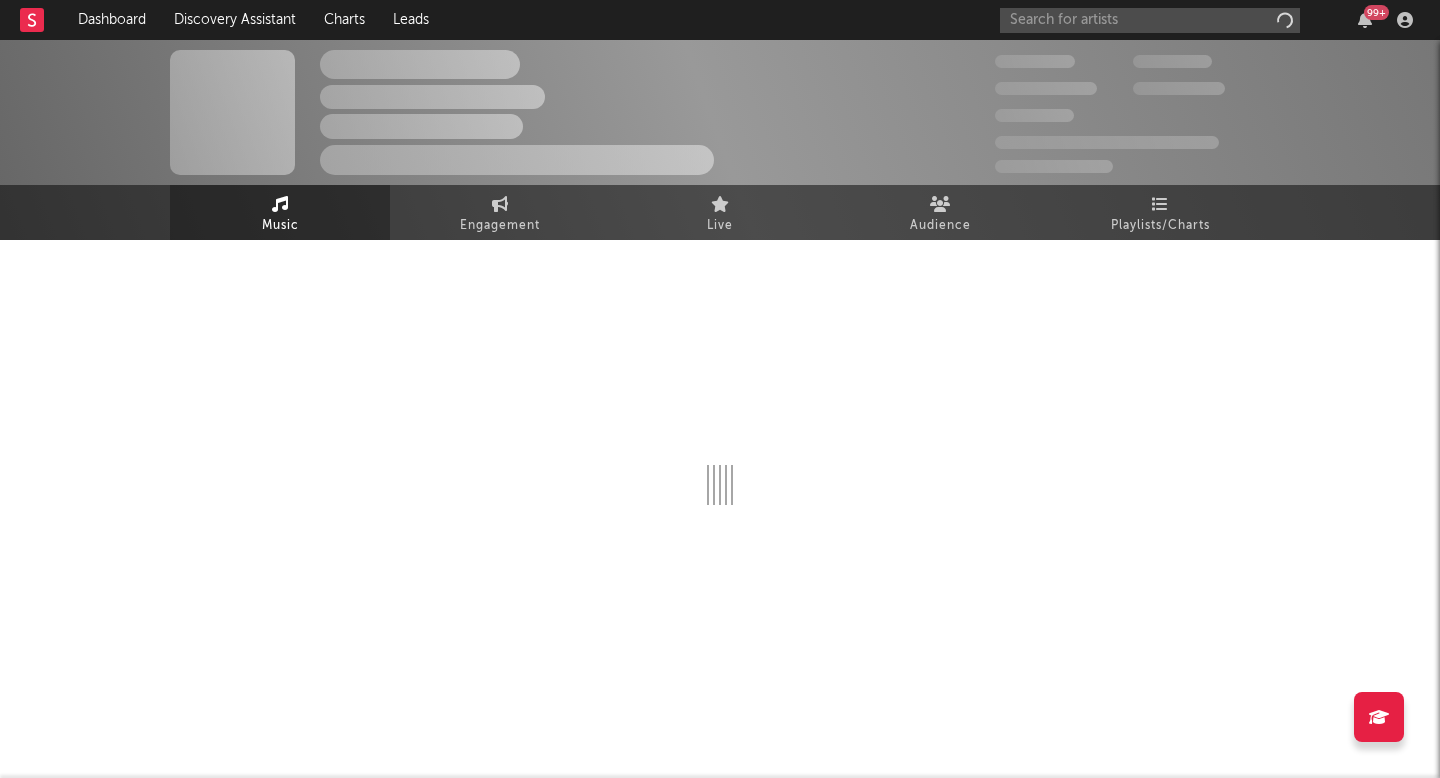 scroll, scrollTop: 0, scrollLeft: 0, axis: both 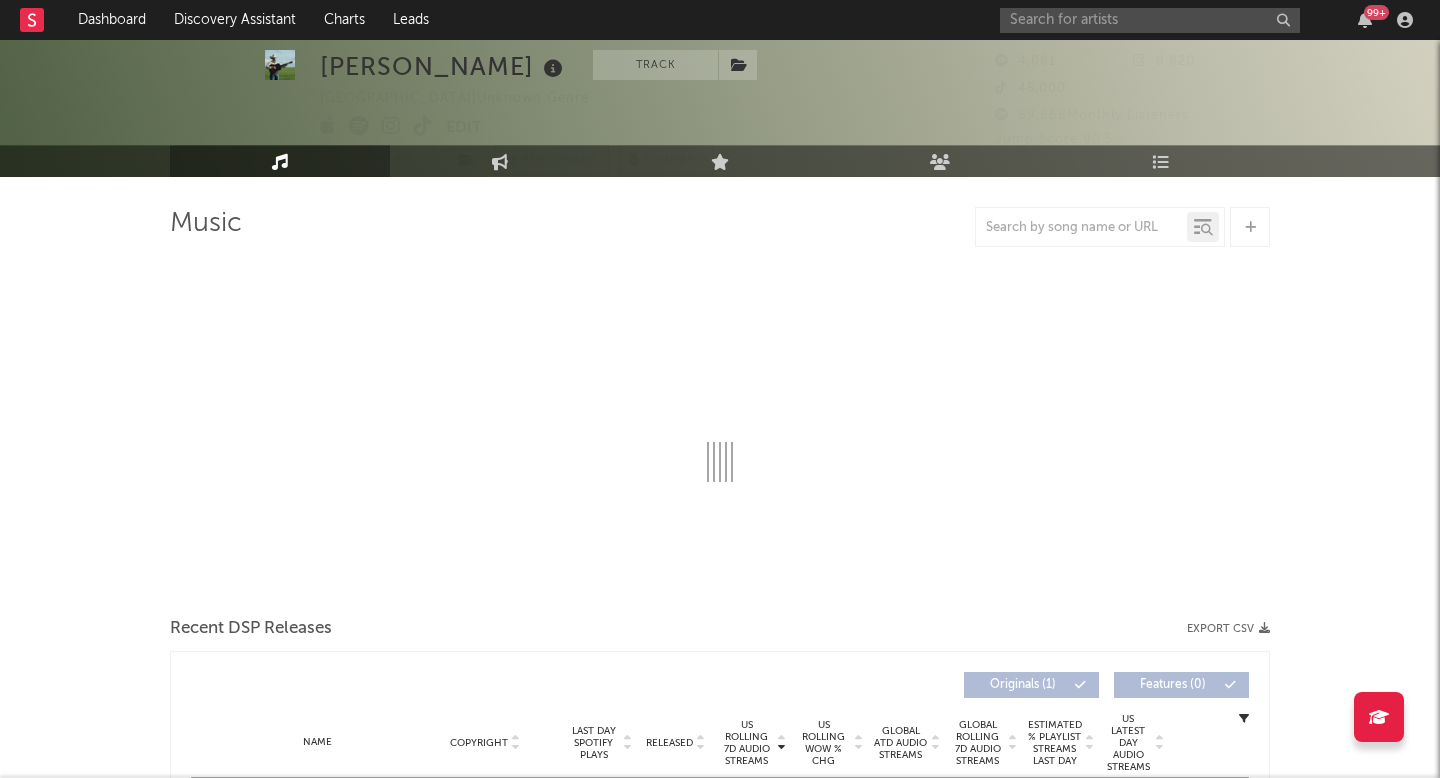 select on "1w" 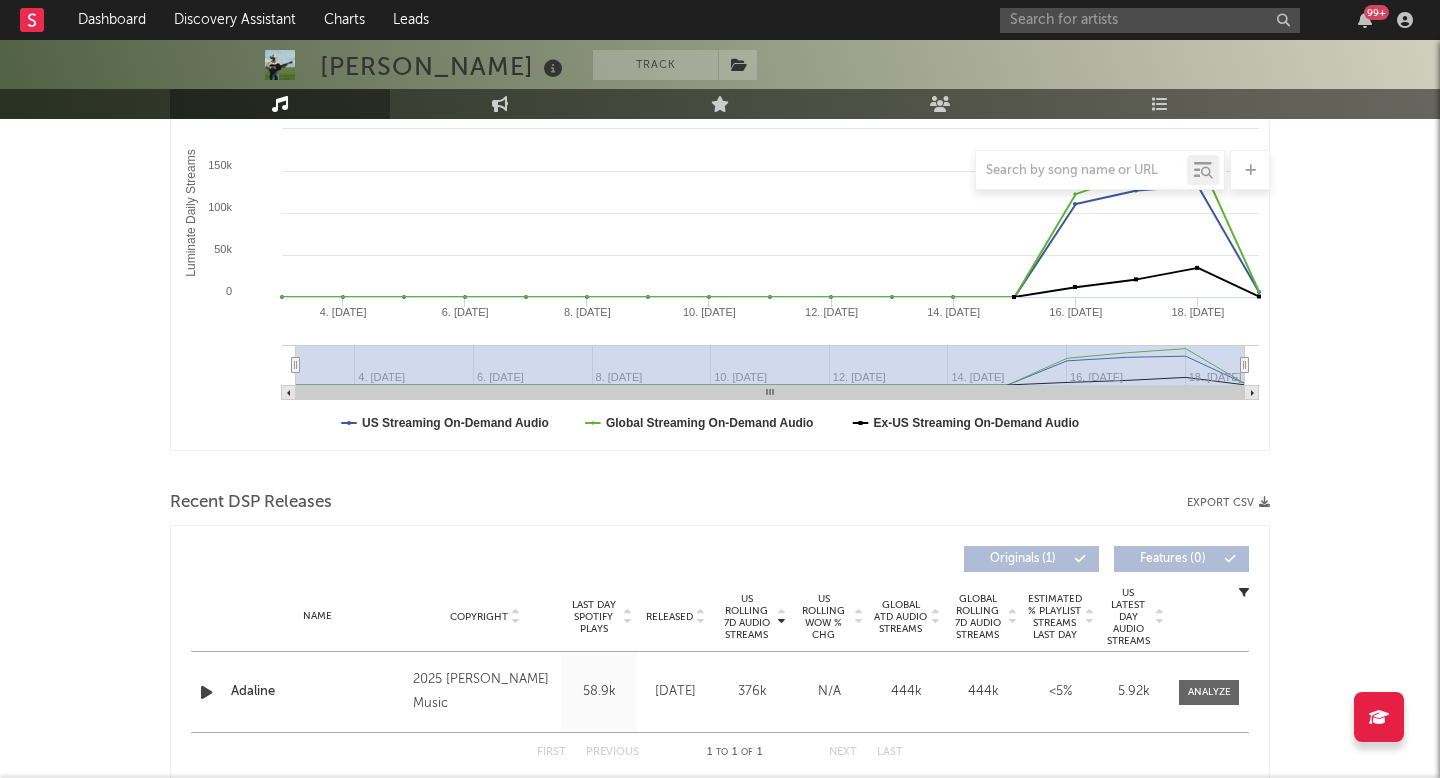 scroll, scrollTop: 0, scrollLeft: 0, axis: both 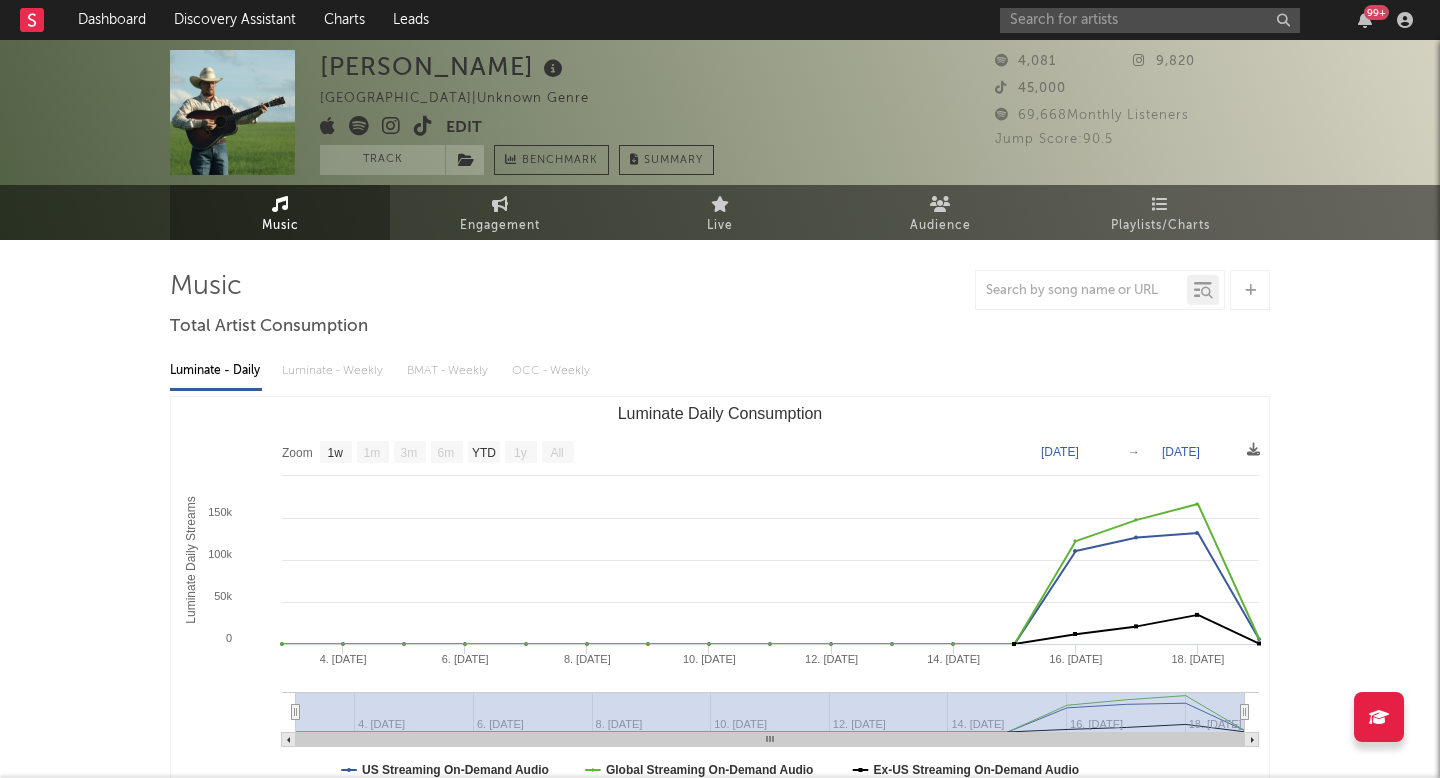 click on "Tyce Delk United States  |  Unknown Genre Edit Track Benchmark Summary" at bounding box center [517, 112] 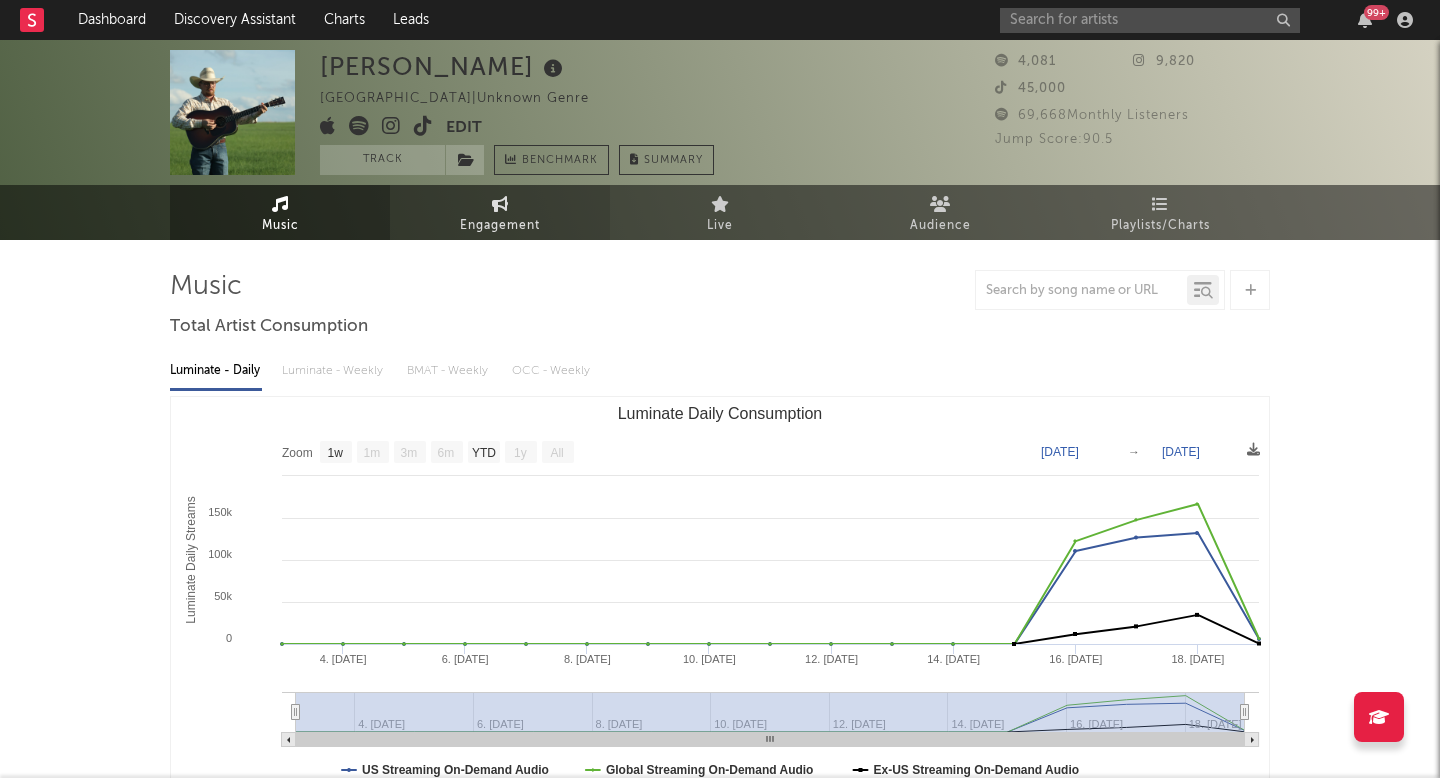 click on "Engagement" at bounding box center [500, 212] 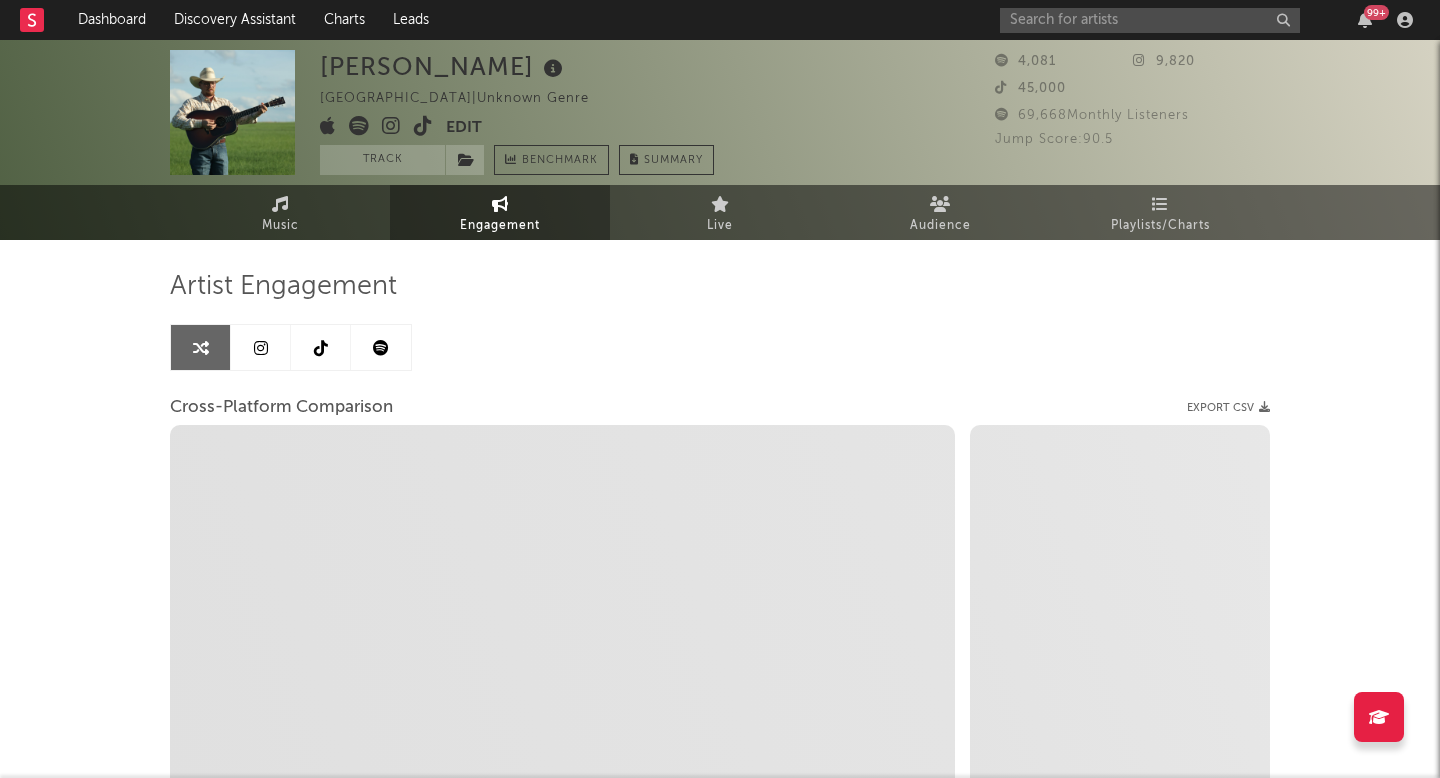 select on "1w" 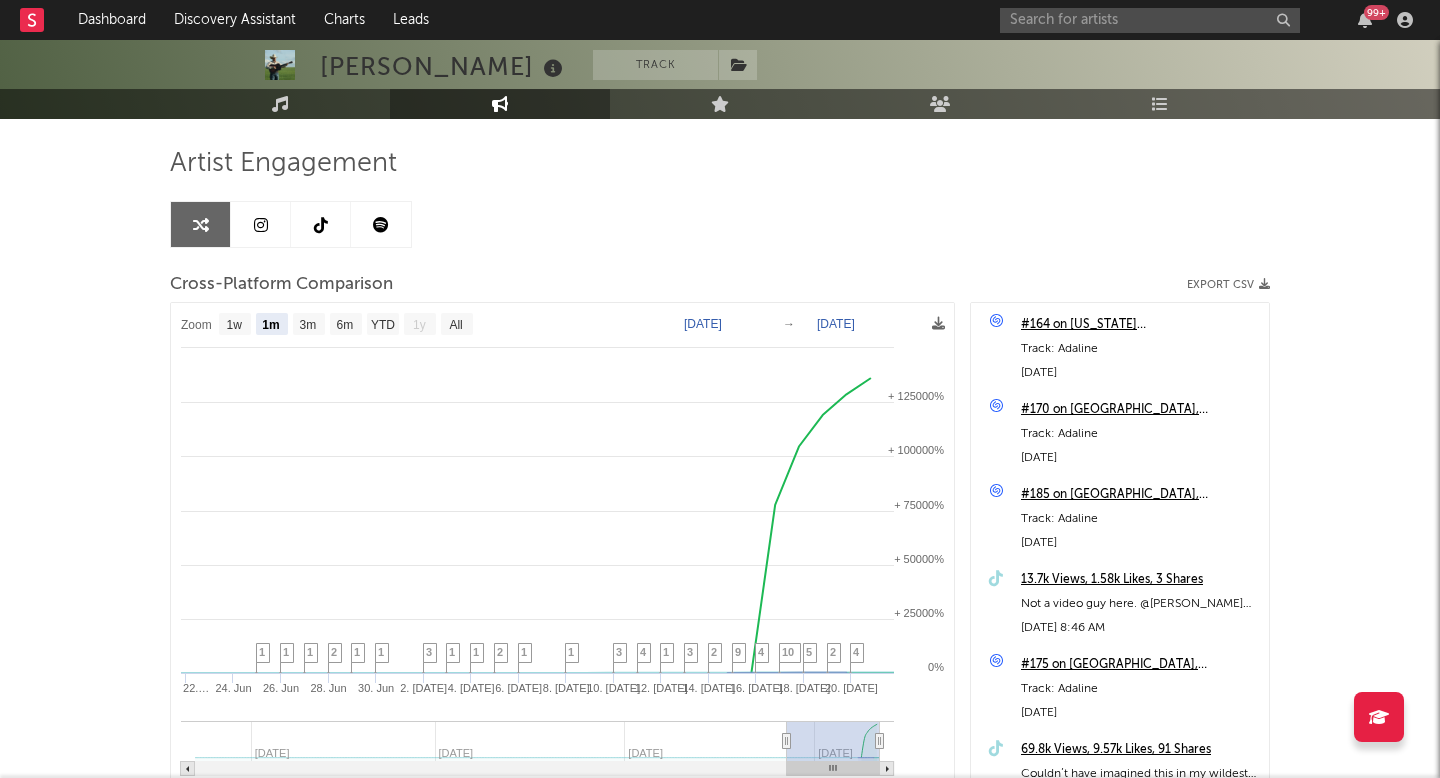 scroll, scrollTop: 129, scrollLeft: 0, axis: vertical 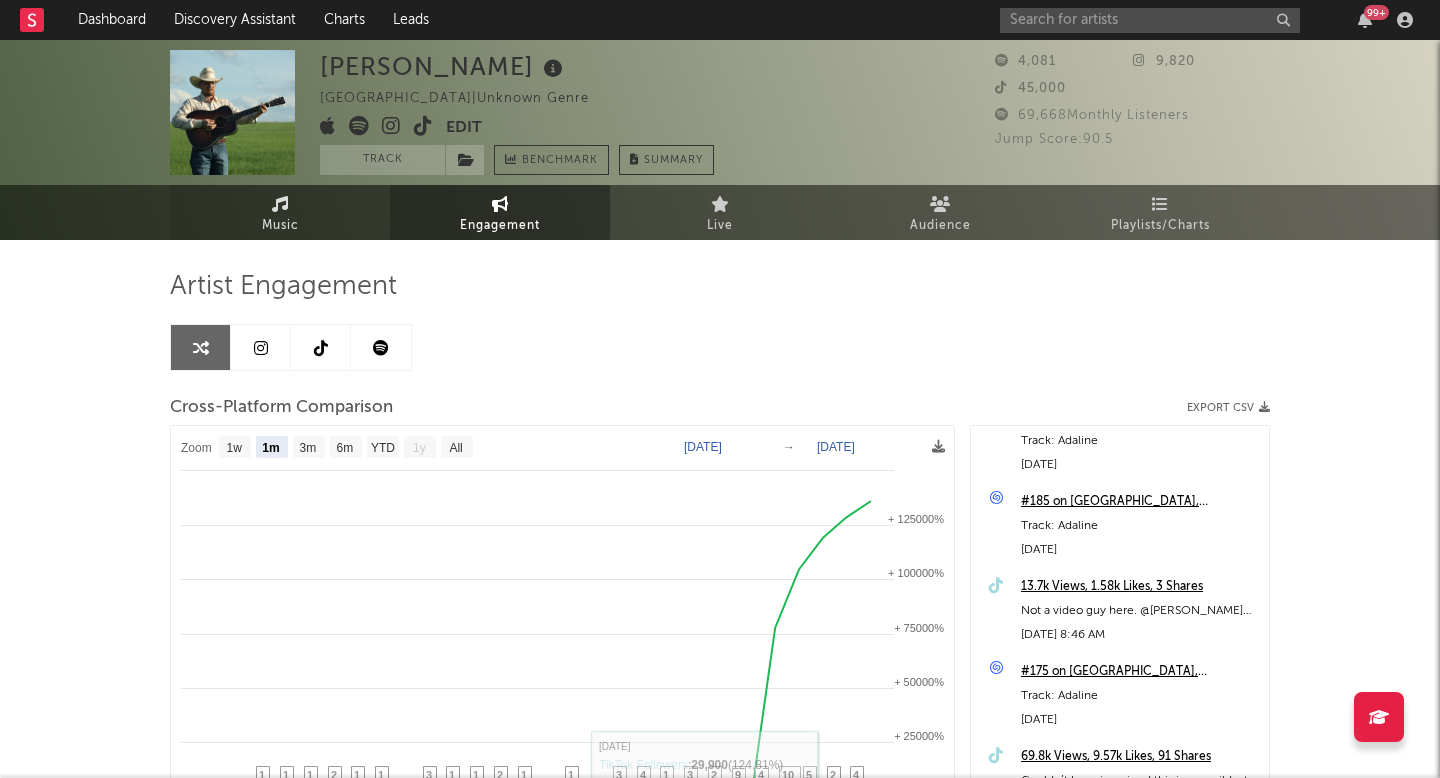click on "Music" at bounding box center [280, 212] 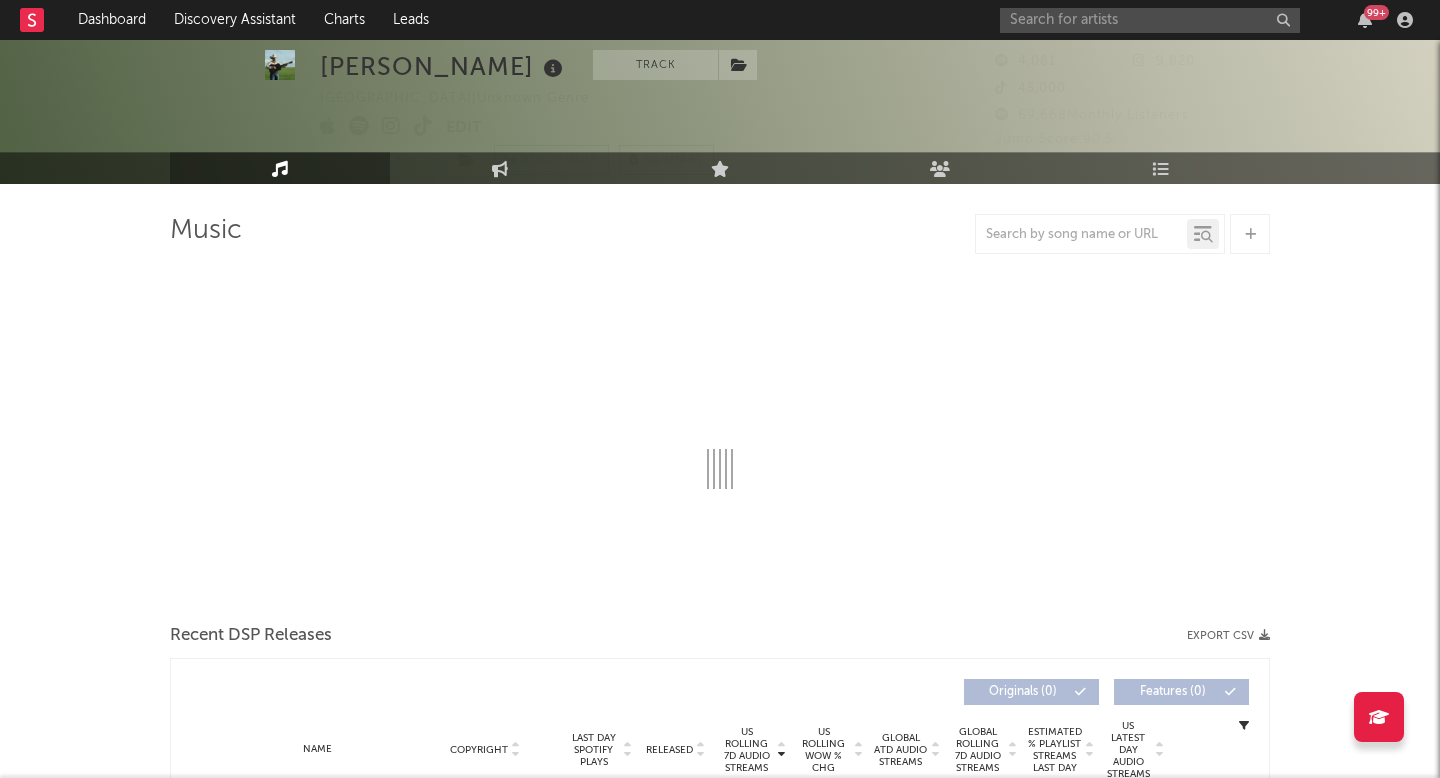 select on "1w" 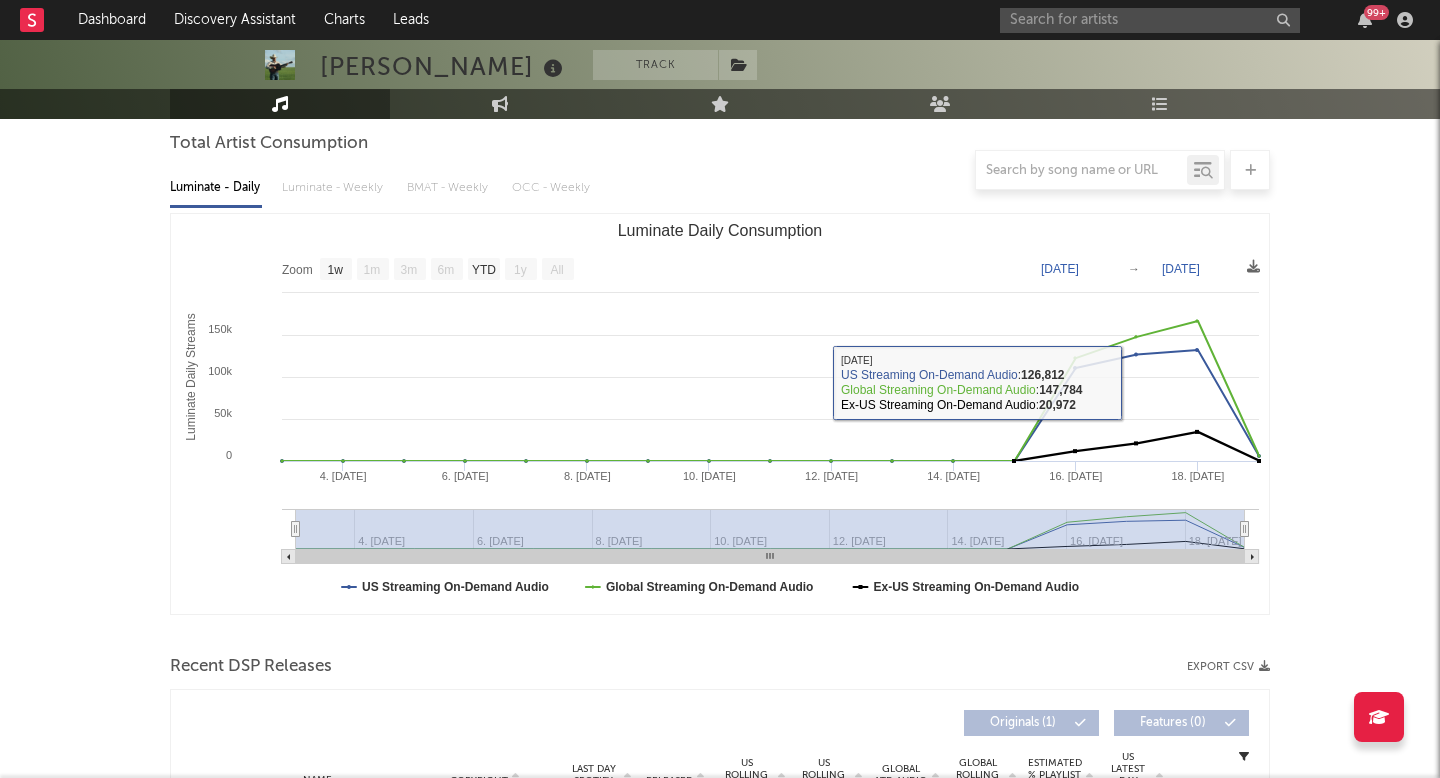 scroll, scrollTop: 164, scrollLeft: 0, axis: vertical 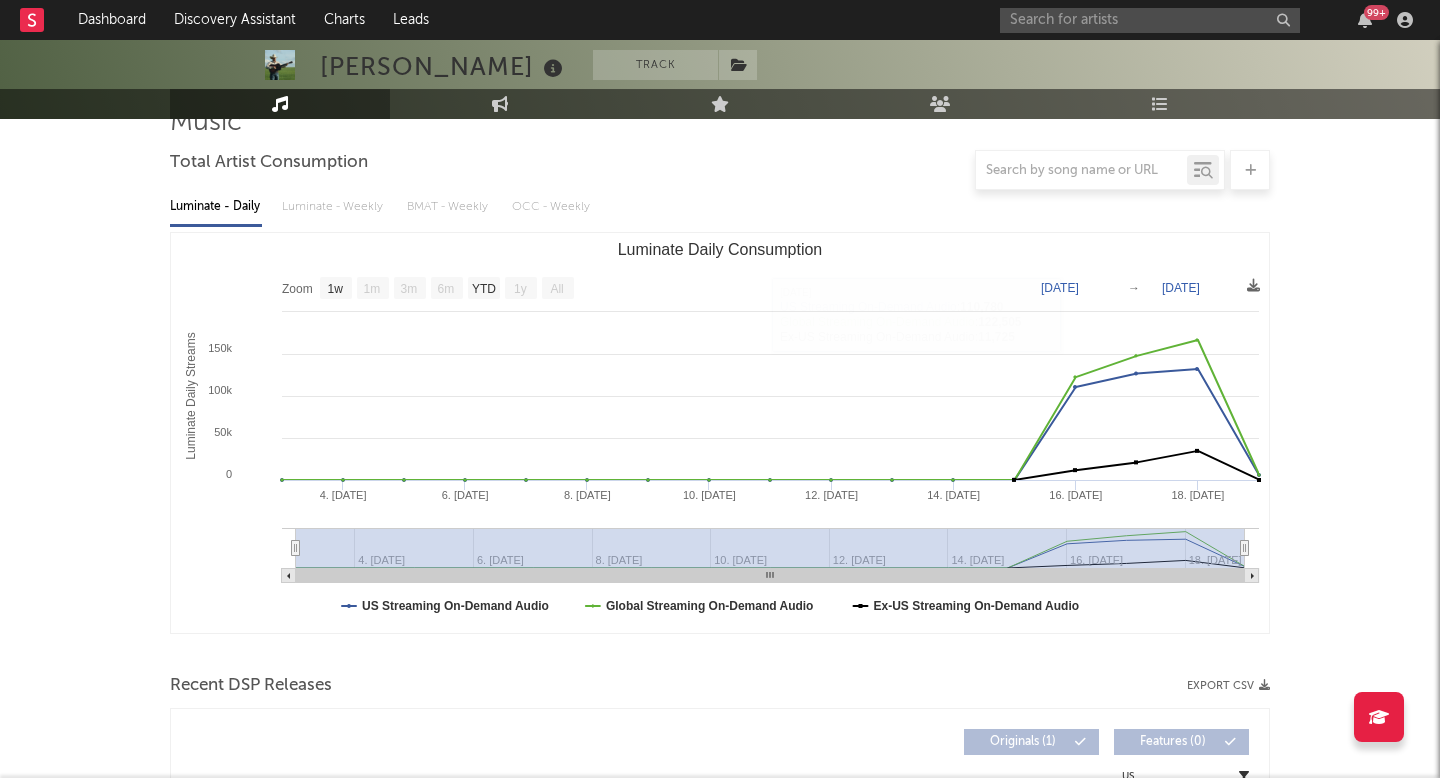 click 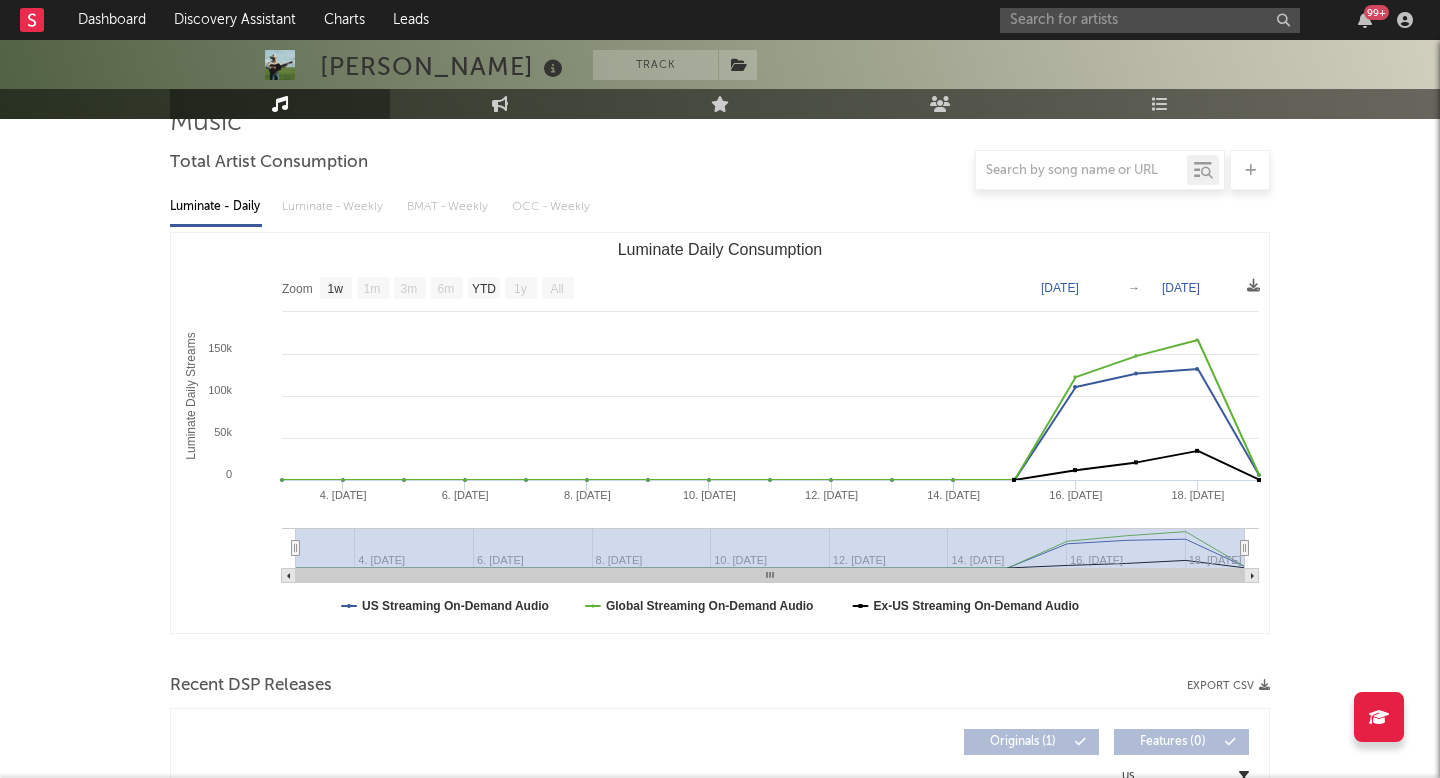 click on "Tyce Delk Track United States  |  Unknown Genre Edit Track Benchmark Summary 4,081 9,820 45,000 69,668  Monthly Listeners Jump Score:  90.5 Music Engagement Live Audience Playlists/Charts Music Total Artist Consumption Luminate - Daily Luminate - Weekly BMAT - Weekly OCC - Weekly Zoom 1w 1m 3m 6m YTD 1y All 2025-07-03 2025-07-19 Created with Highcharts 10.3.3 Luminate Daily Streams Luminate Daily Consumption 4. Jul 6. Jul 8. Jul 10. Jul 12. Jul 14. Jul 16. Jul 18. Jul 4. Jul 6. Jul 8. Jul 10. Jul 12. Jul 14. Jul 16. Jul 18. Jul 0 50k 100k 150k 200k Zoom 1w 1m 3m 6m YTD 1y All Jul  3, 2025 → Jul 19, 2025 US Streaming On-Demand Audio Global Streaming On-Demand Audio Ex-US Streaming On-Demand Audio Thursday, Jul 17, 2025 ​ US Streaming On-Demand Audio :  126,812 ​ Global Streaming On-Demand Audio :  147,784 ​ Ex-US Streaming On-Demand Audio :  20,972 ​ Recent DSP Releases Export CSV  US Rolling 7D Audio Streams Copyright Last Day Spotify Plays Released US Rolling 7D Audio Streams US Rolling WoW % Chg (" at bounding box center (720, 862) 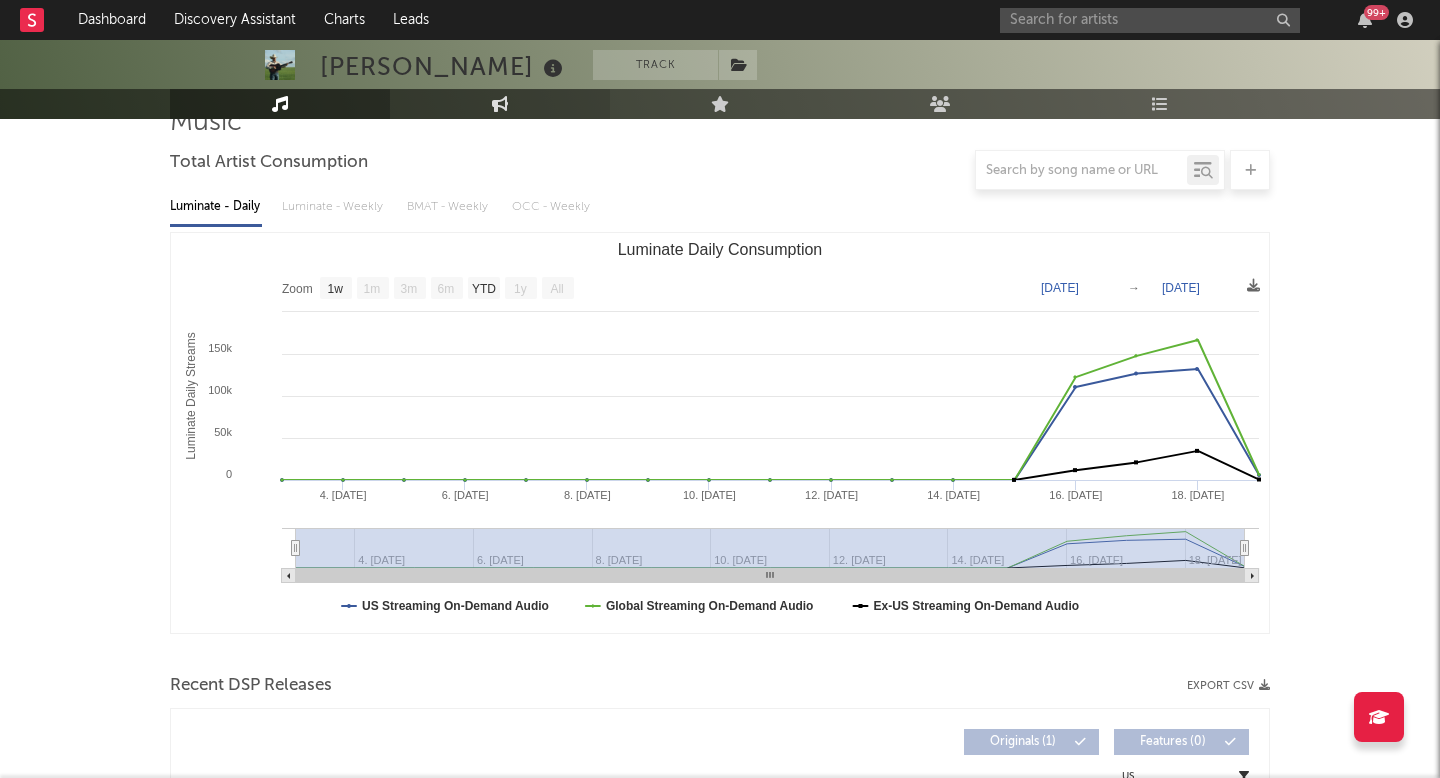 click on "Engagement" at bounding box center [500, 104] 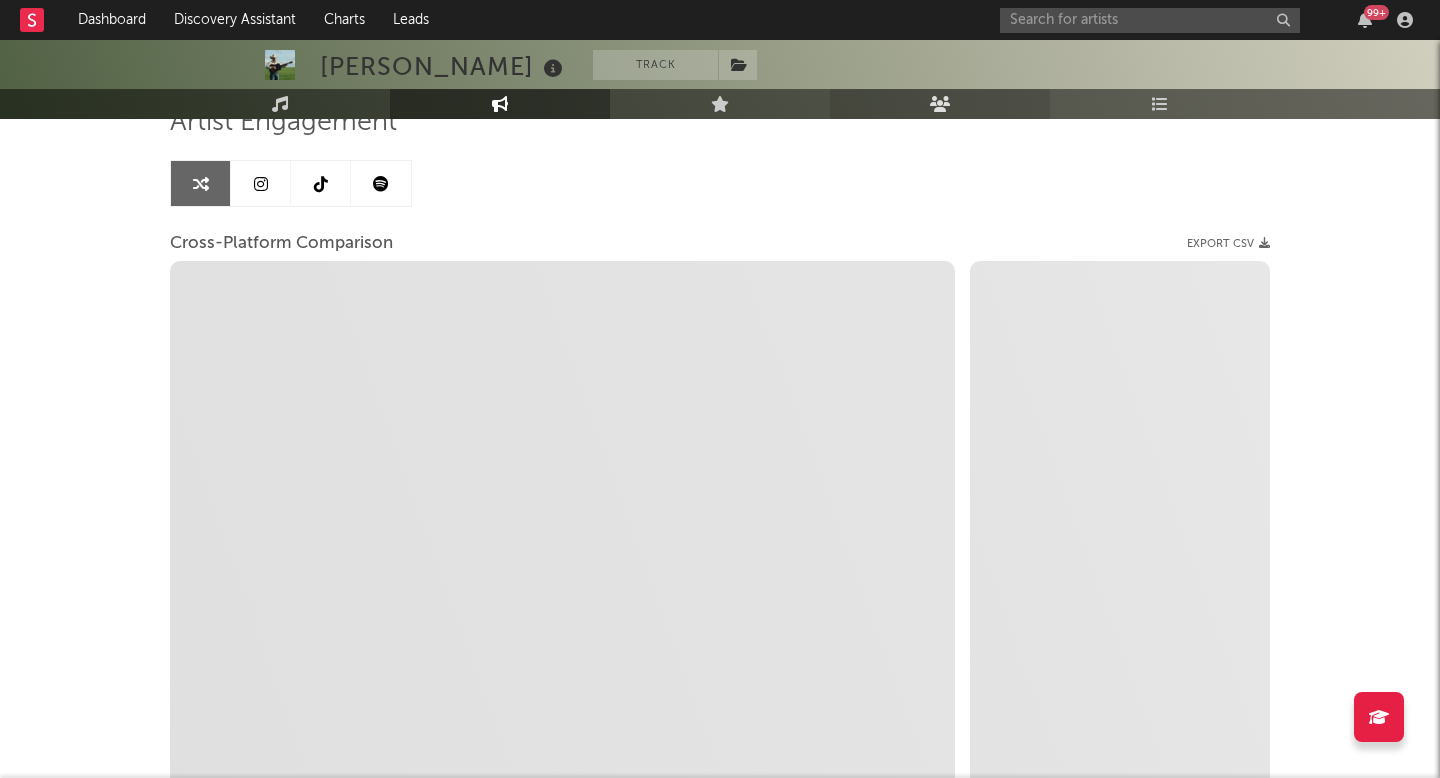 click on "Audience" at bounding box center (940, 104) 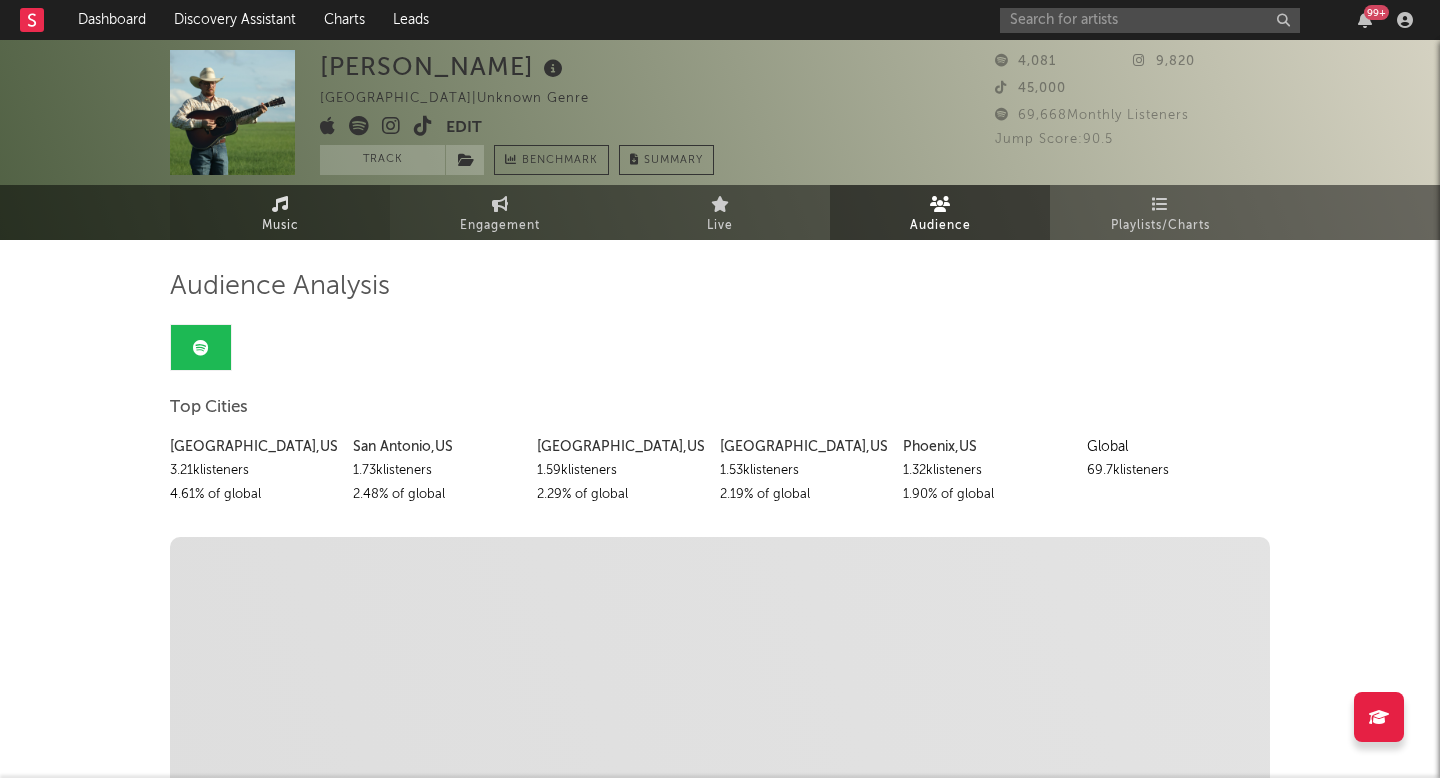 click on "Music" at bounding box center (280, 226) 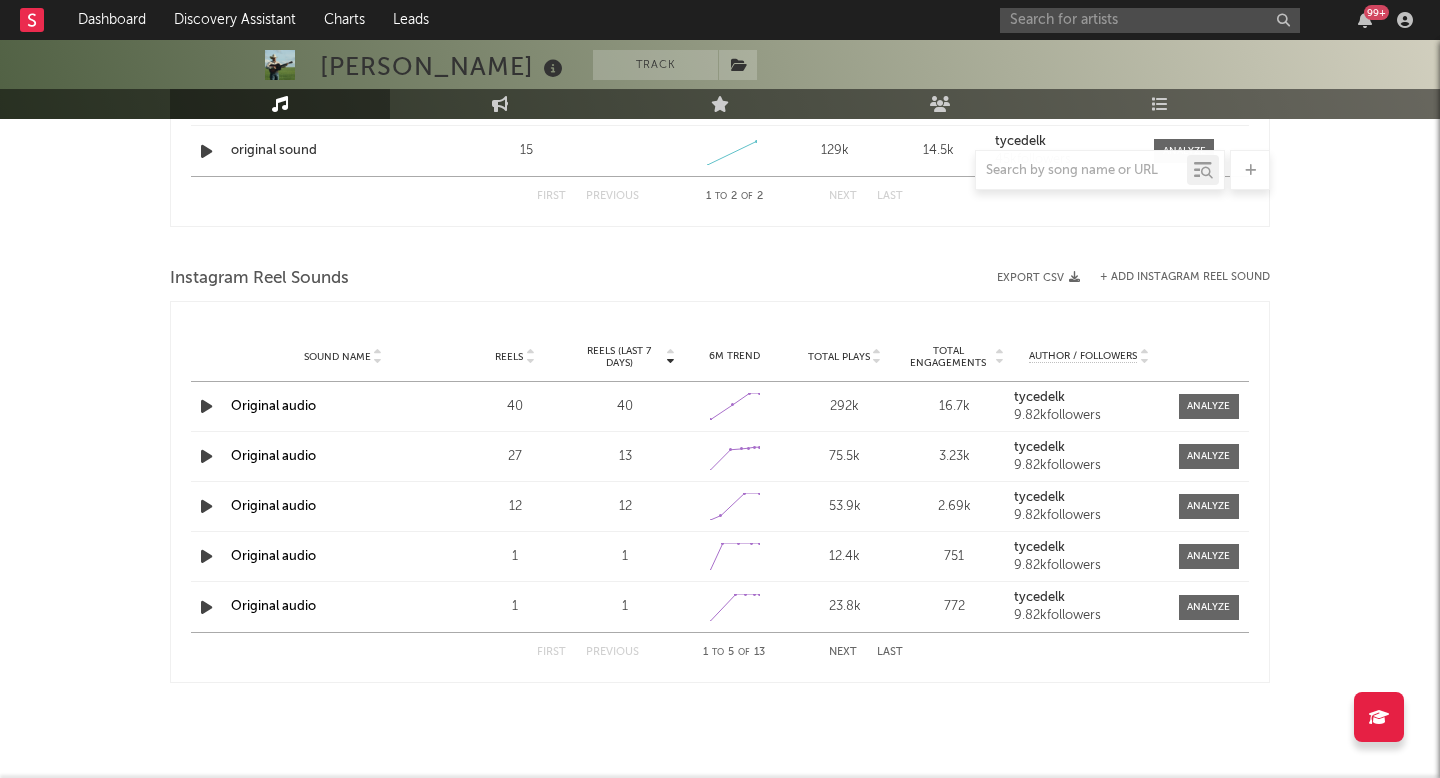 select on "1w" 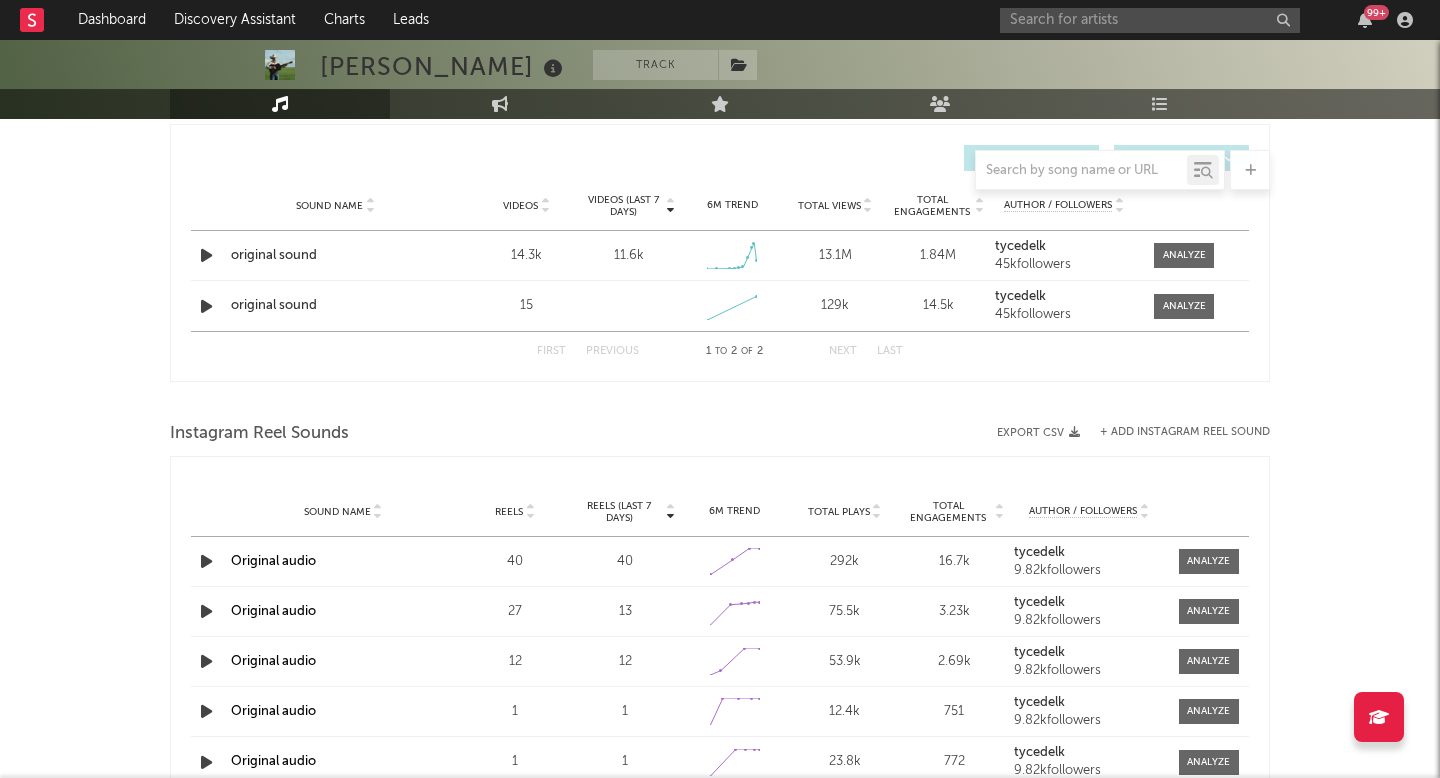 scroll, scrollTop: 827, scrollLeft: 0, axis: vertical 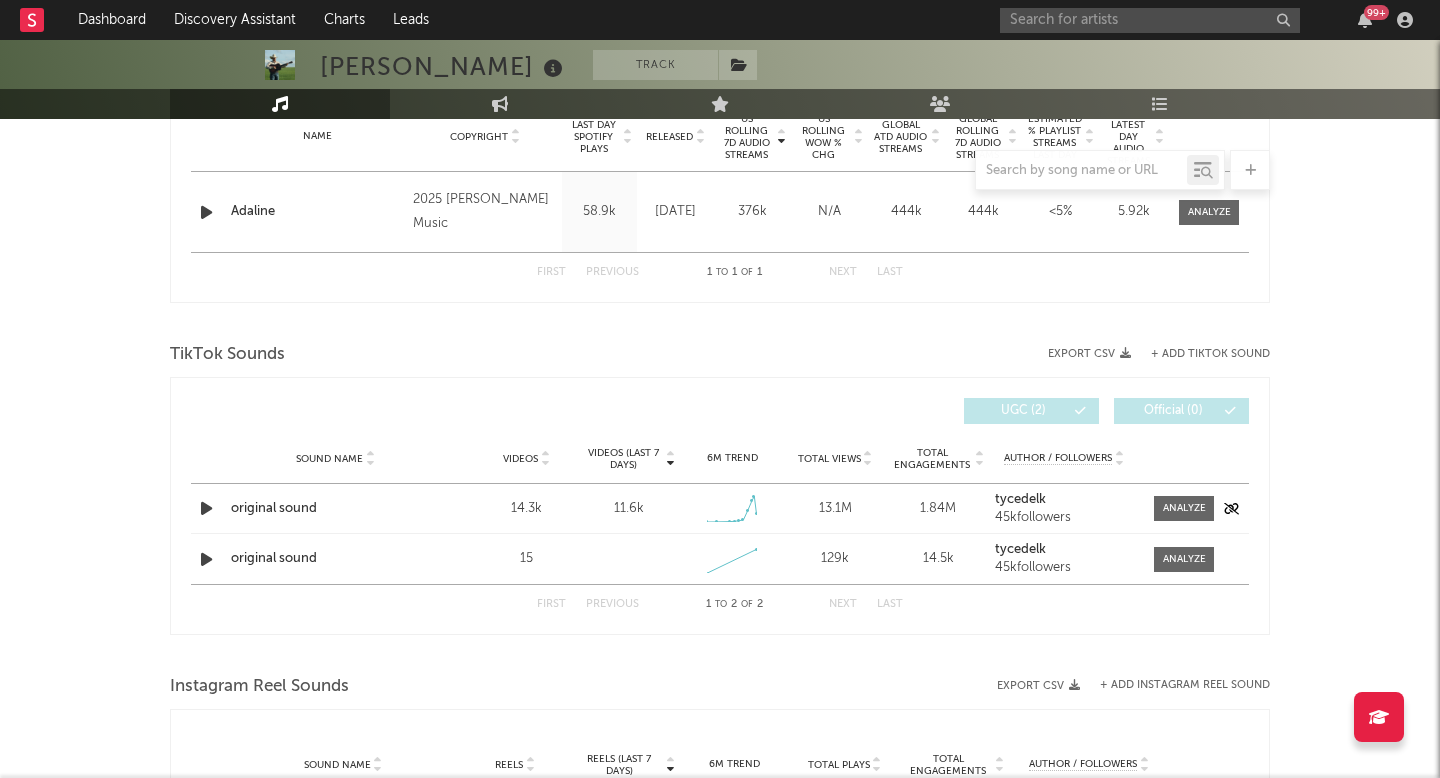 click on "Sound Name original sound Videos 14.3k Videos (last 7 days) 11.6k Weekly Growth % + 436 % 6M Trend Created with Highcharts 10.3.3 Total Views 13.1M Total Engagements 1.84M Author / Followers tycedelk 45k  followers" at bounding box center [720, 508] 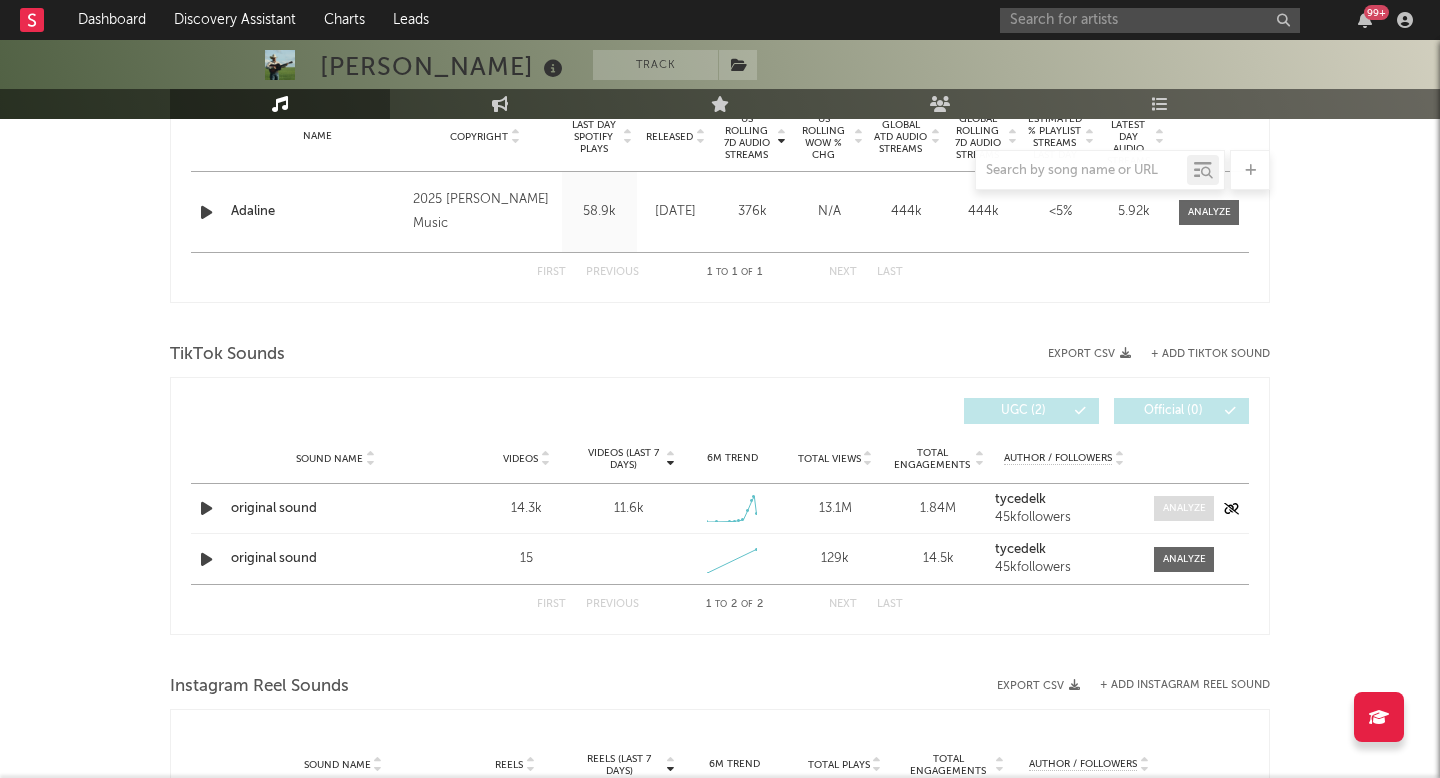 click at bounding box center [1184, 508] 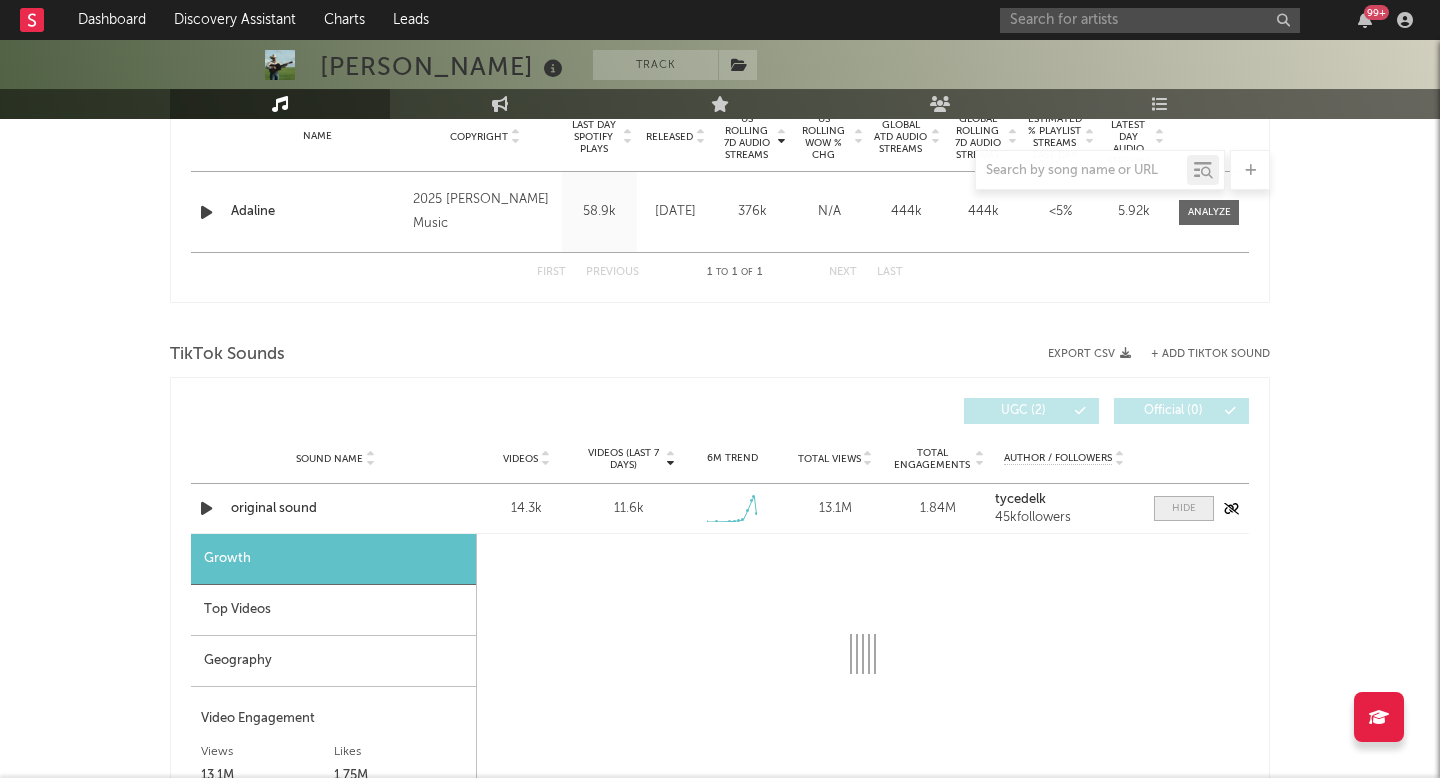 select on "1w" 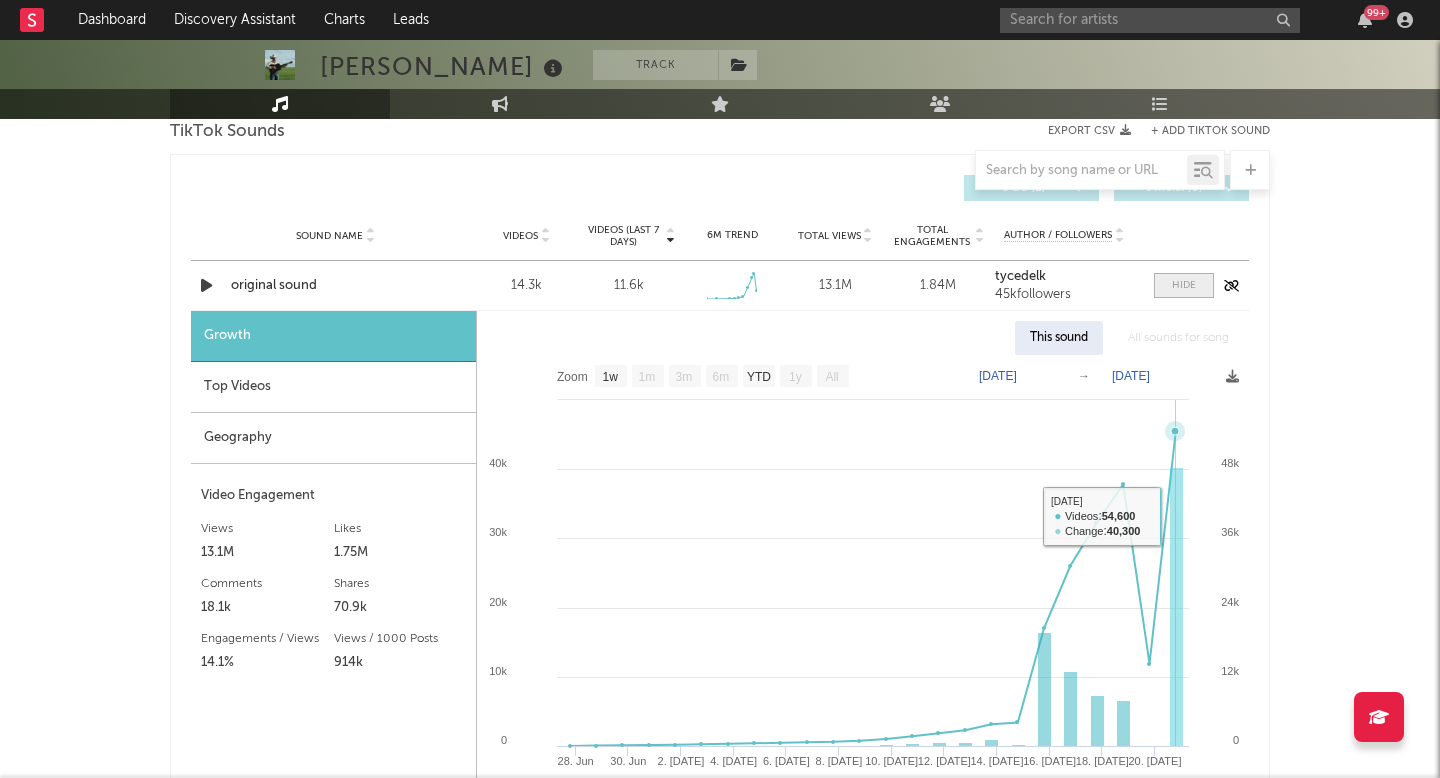 scroll, scrollTop: 1051, scrollLeft: 0, axis: vertical 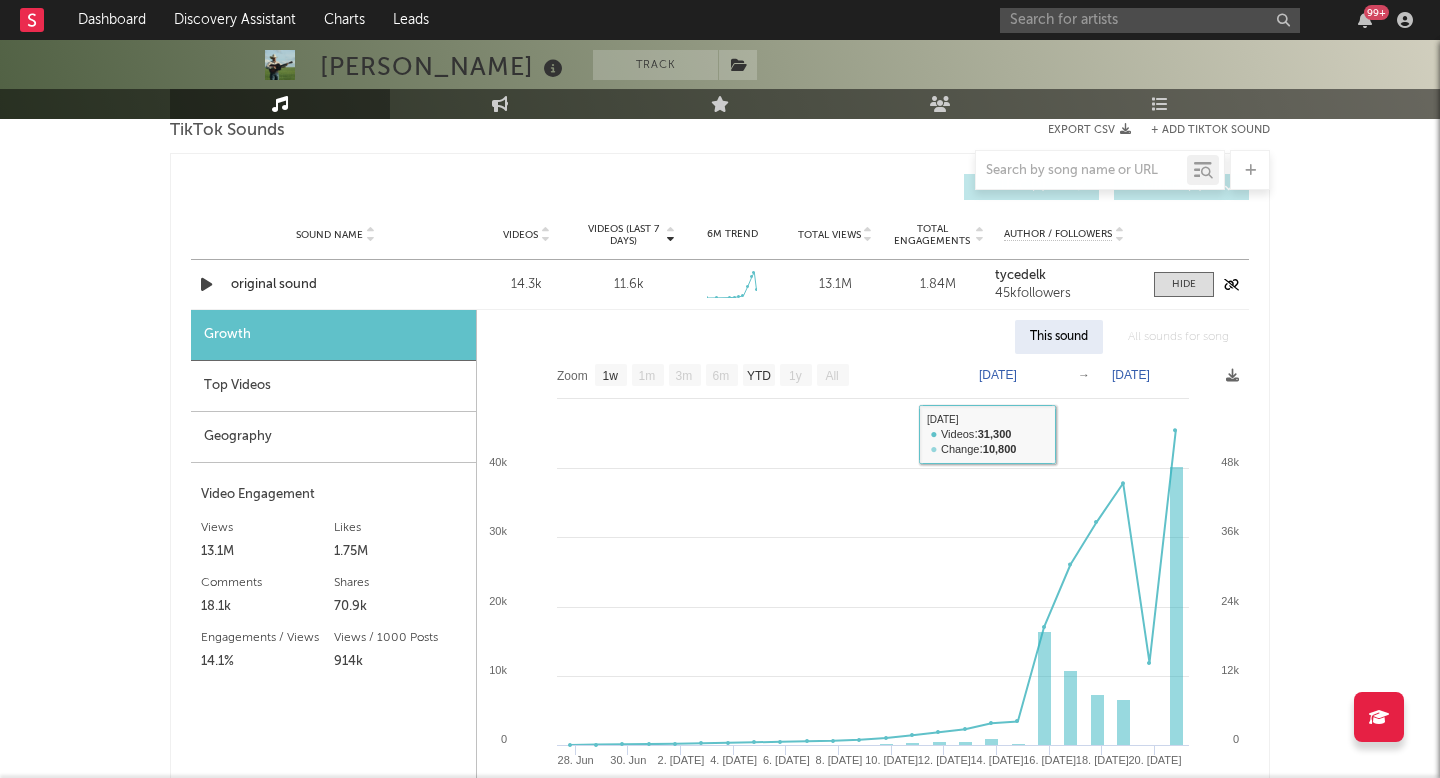 click on "original sound" at bounding box center [335, 285] 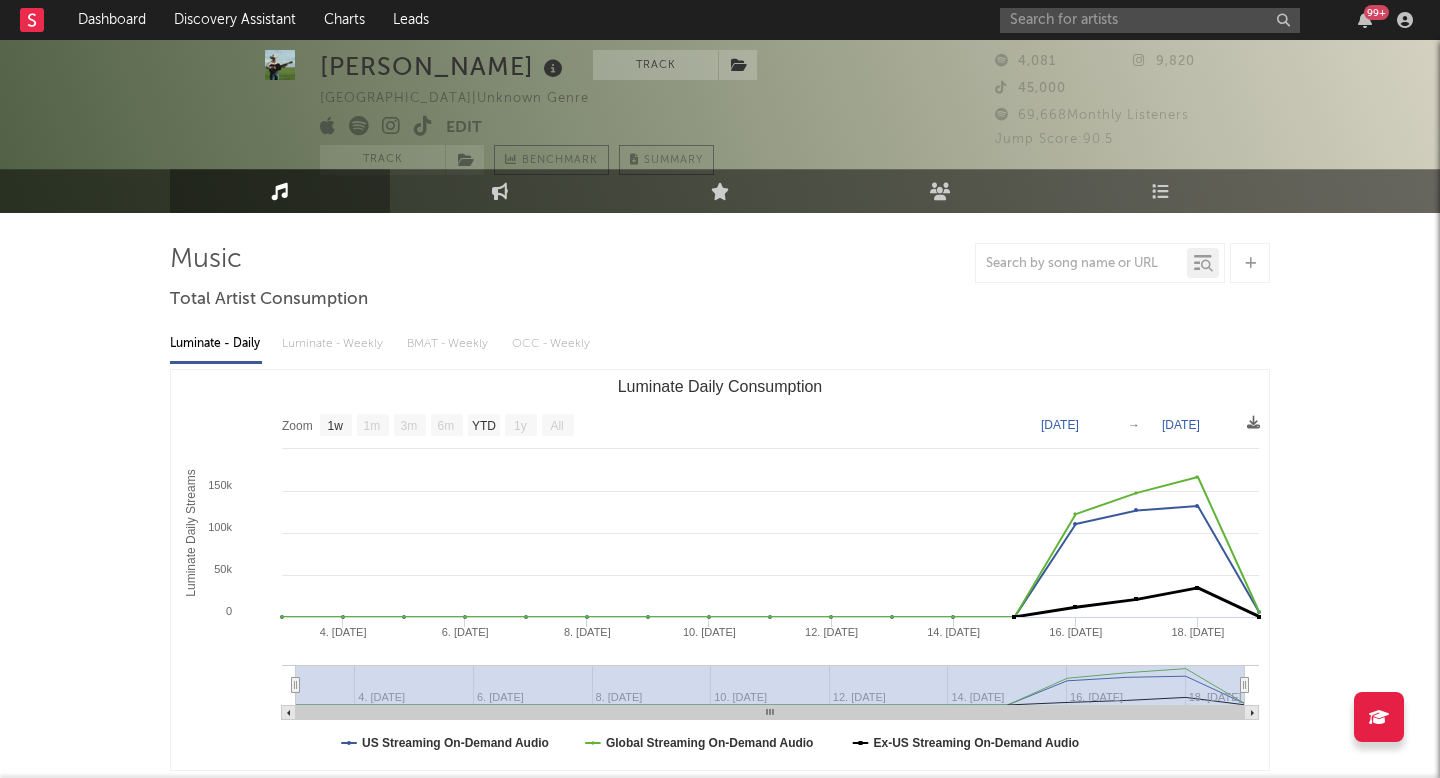 scroll, scrollTop: 0, scrollLeft: 0, axis: both 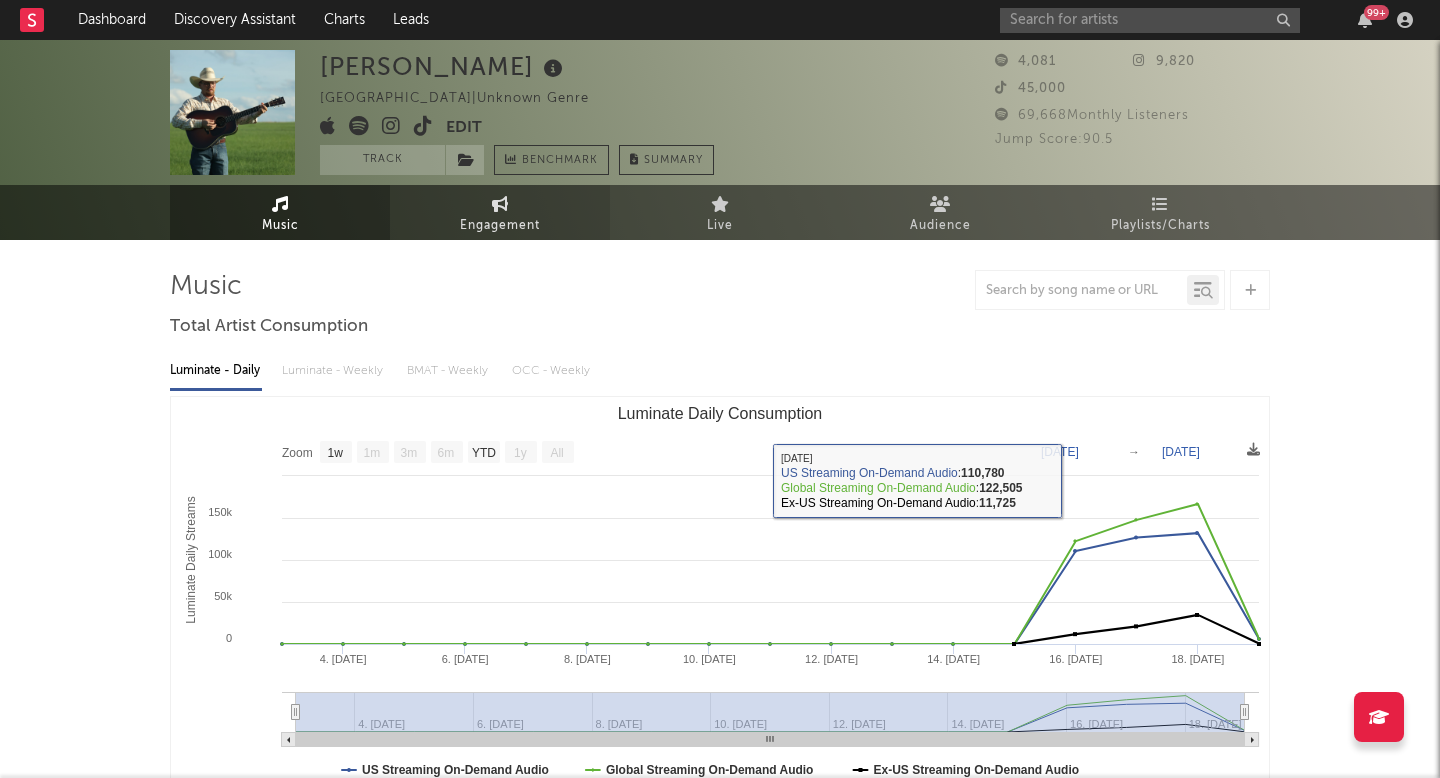 click on "Engagement" at bounding box center (500, 212) 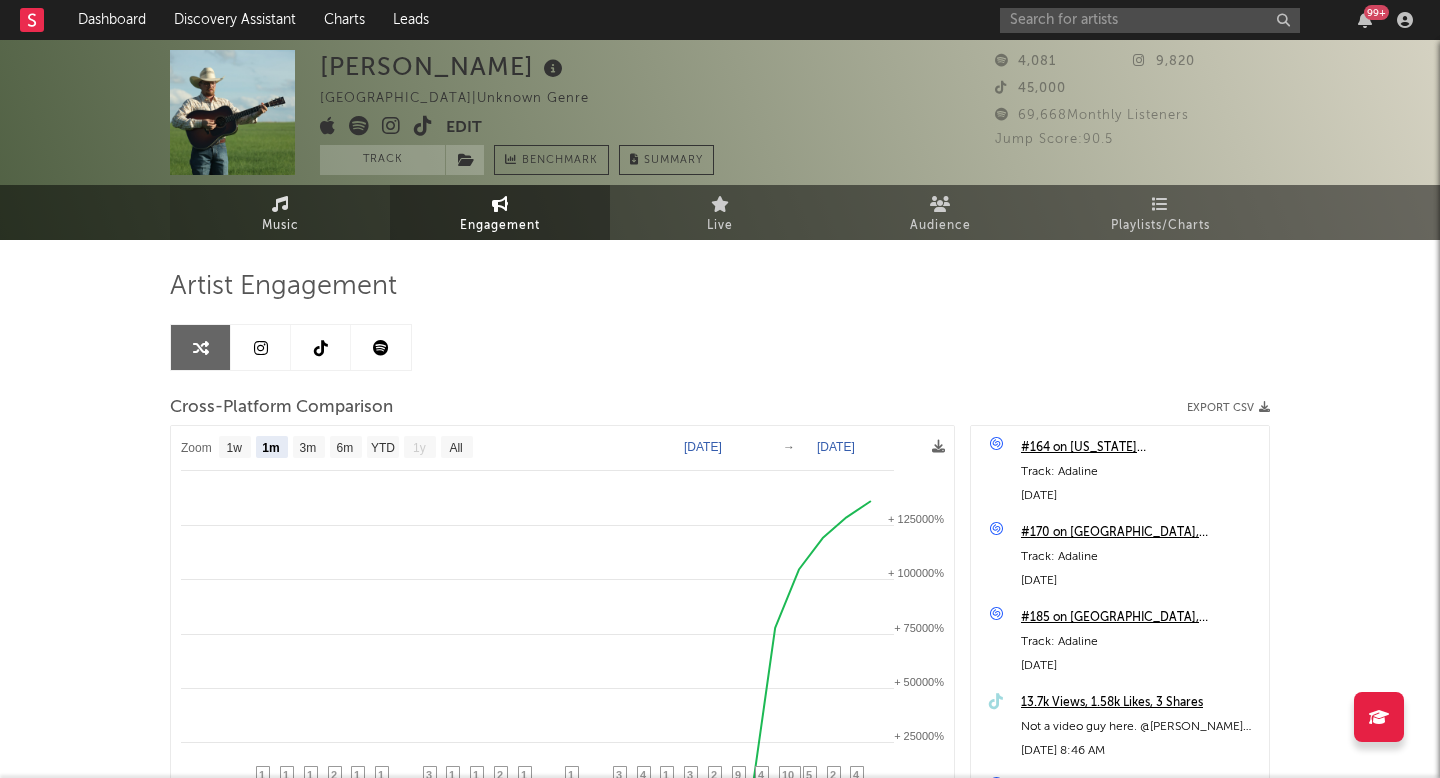 click on "Music" at bounding box center (280, 212) 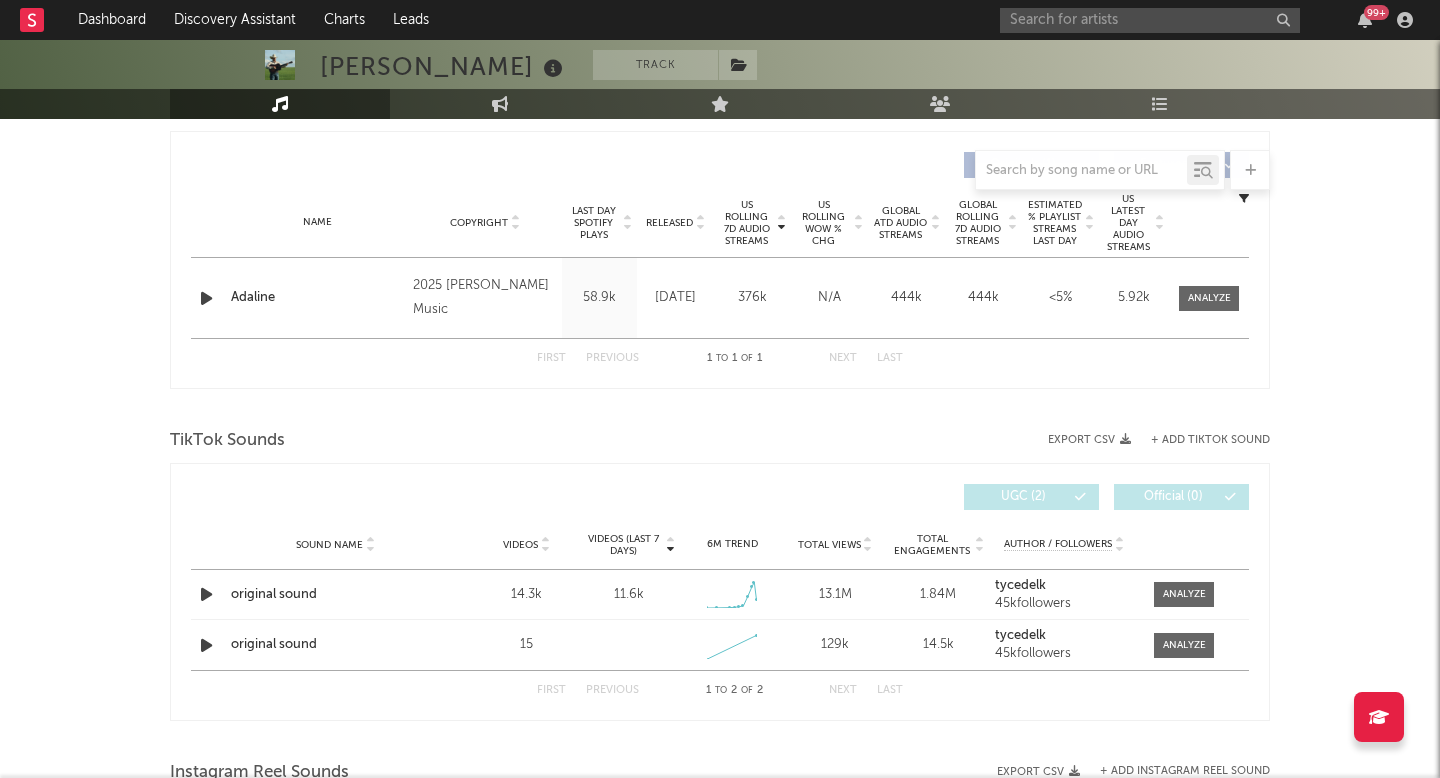 select on "1w" 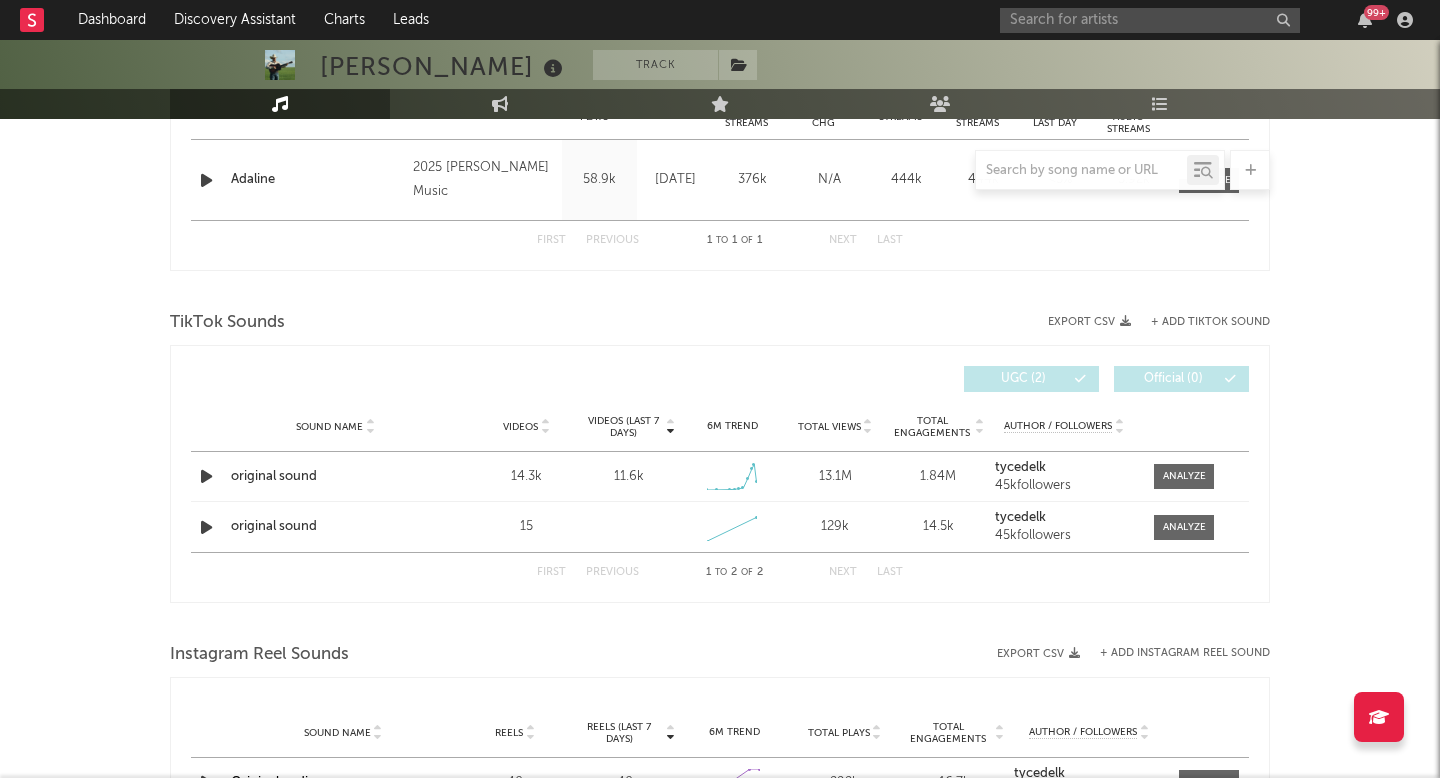 scroll, scrollTop: 863, scrollLeft: 0, axis: vertical 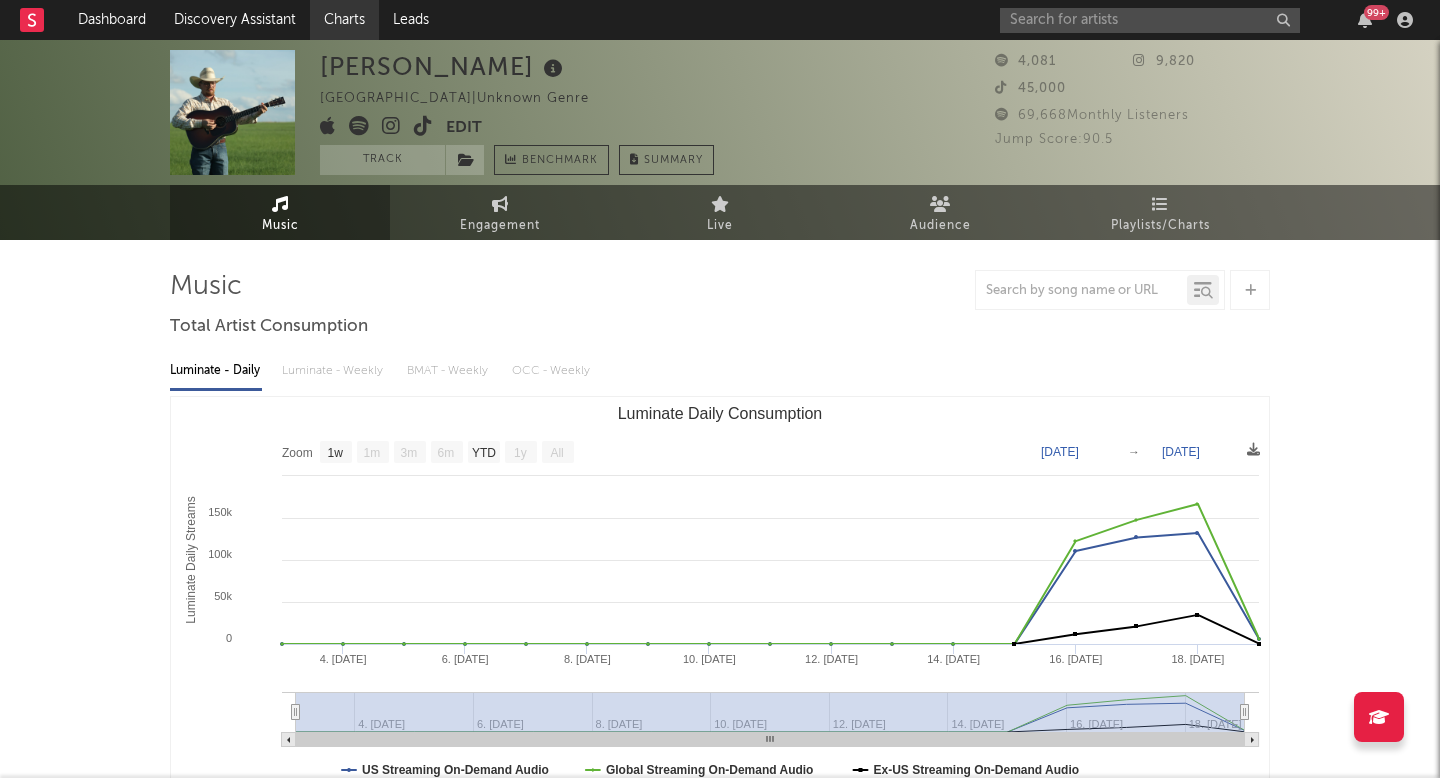 click on "Charts" at bounding box center [344, 20] 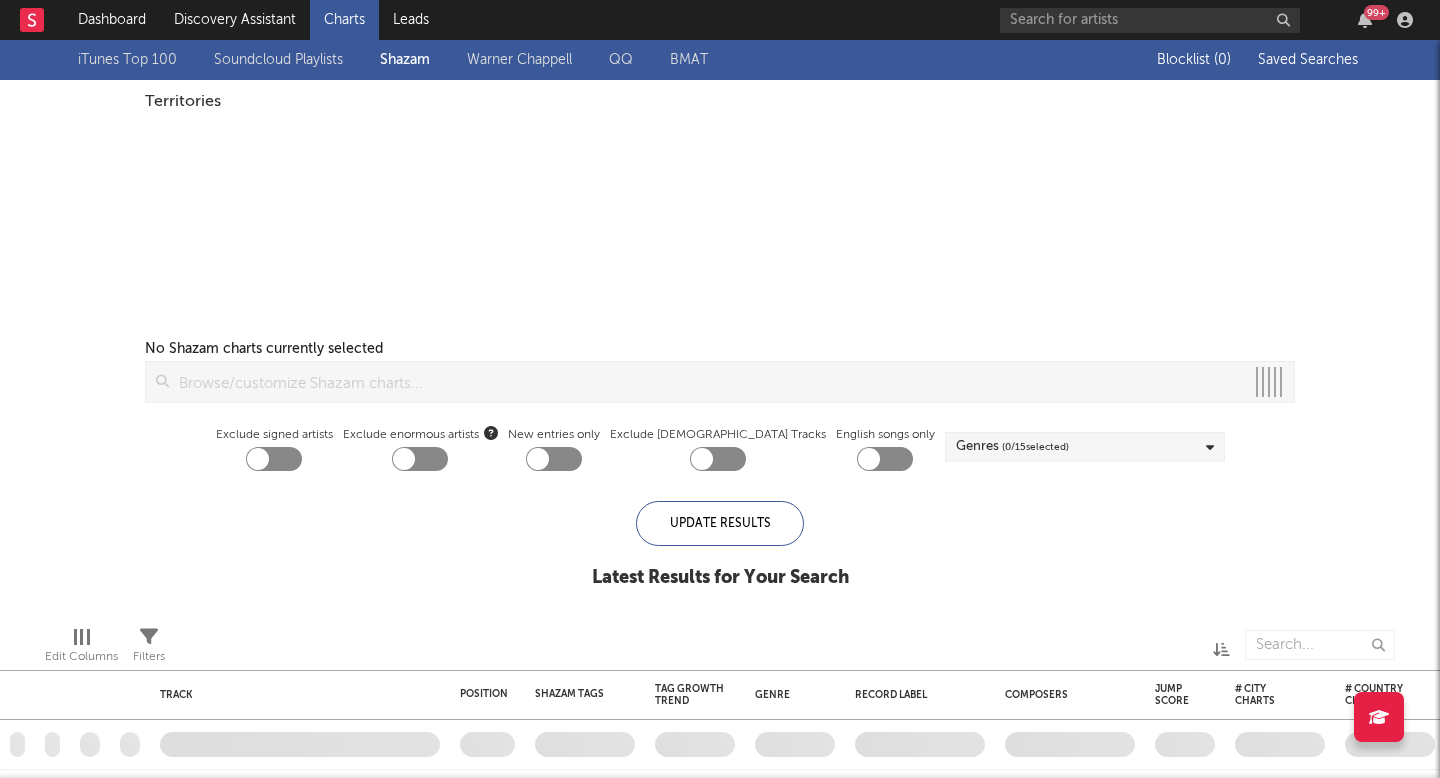 checkbox on "true" 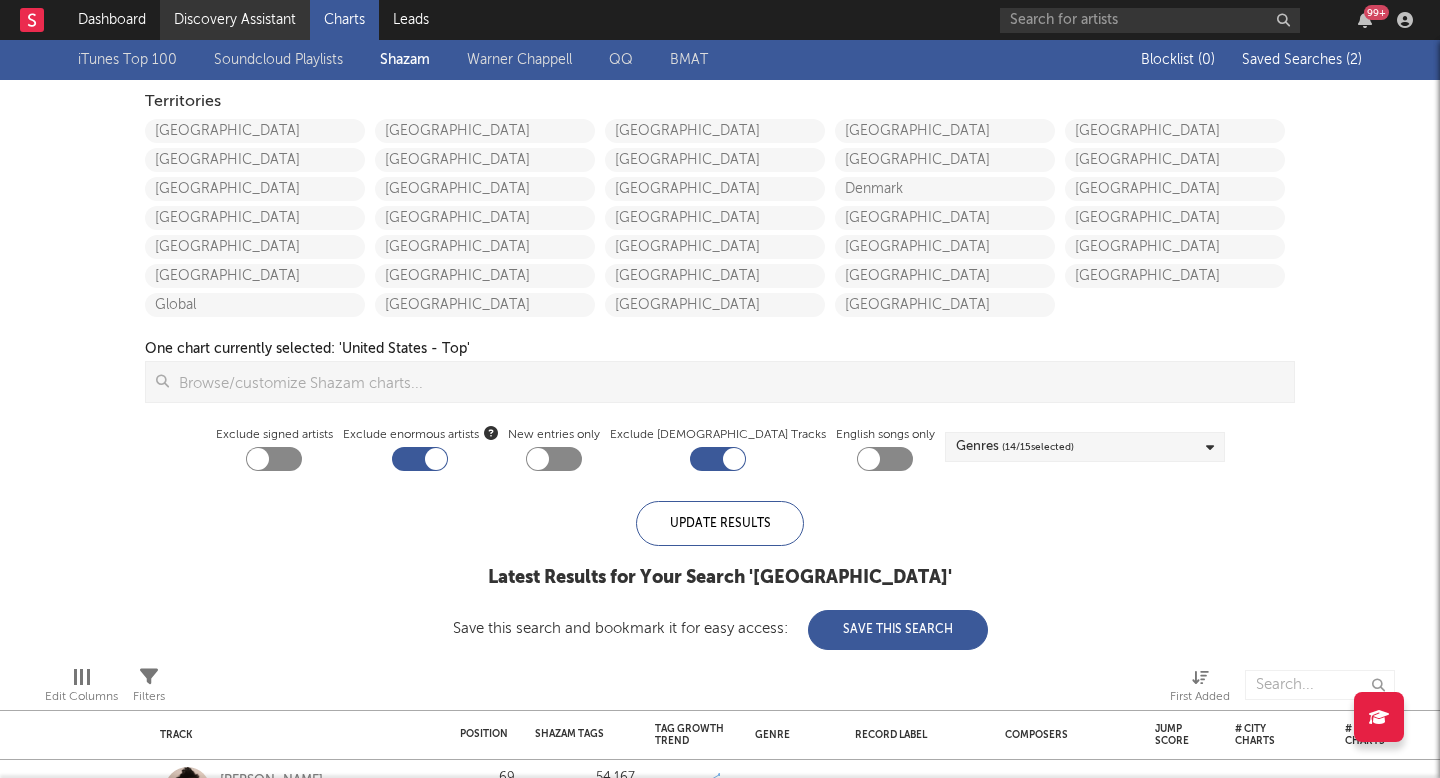 click on "Discovery Assistant" at bounding box center (235, 20) 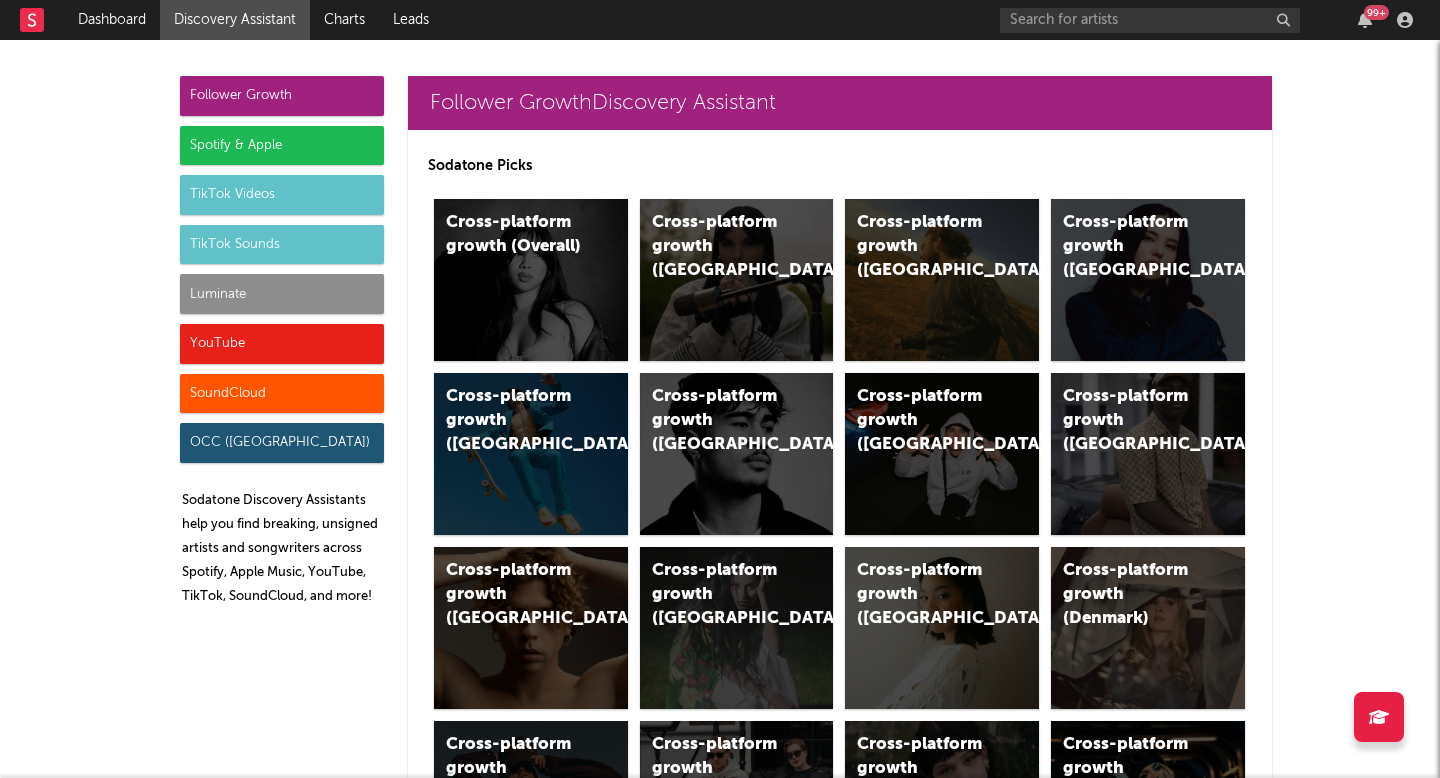 click on "Follower Growth Spotify & Apple TikTok Videos TikTok Sounds Luminate YouTube SoundCloud OCC (UK) Sodatone Discovery Assistants help you find breaking, unsigned artists and songwriters across Spotify, Apple Music, YouTube, TikTok, SoundCloud, and more!" at bounding box center (282, 349) 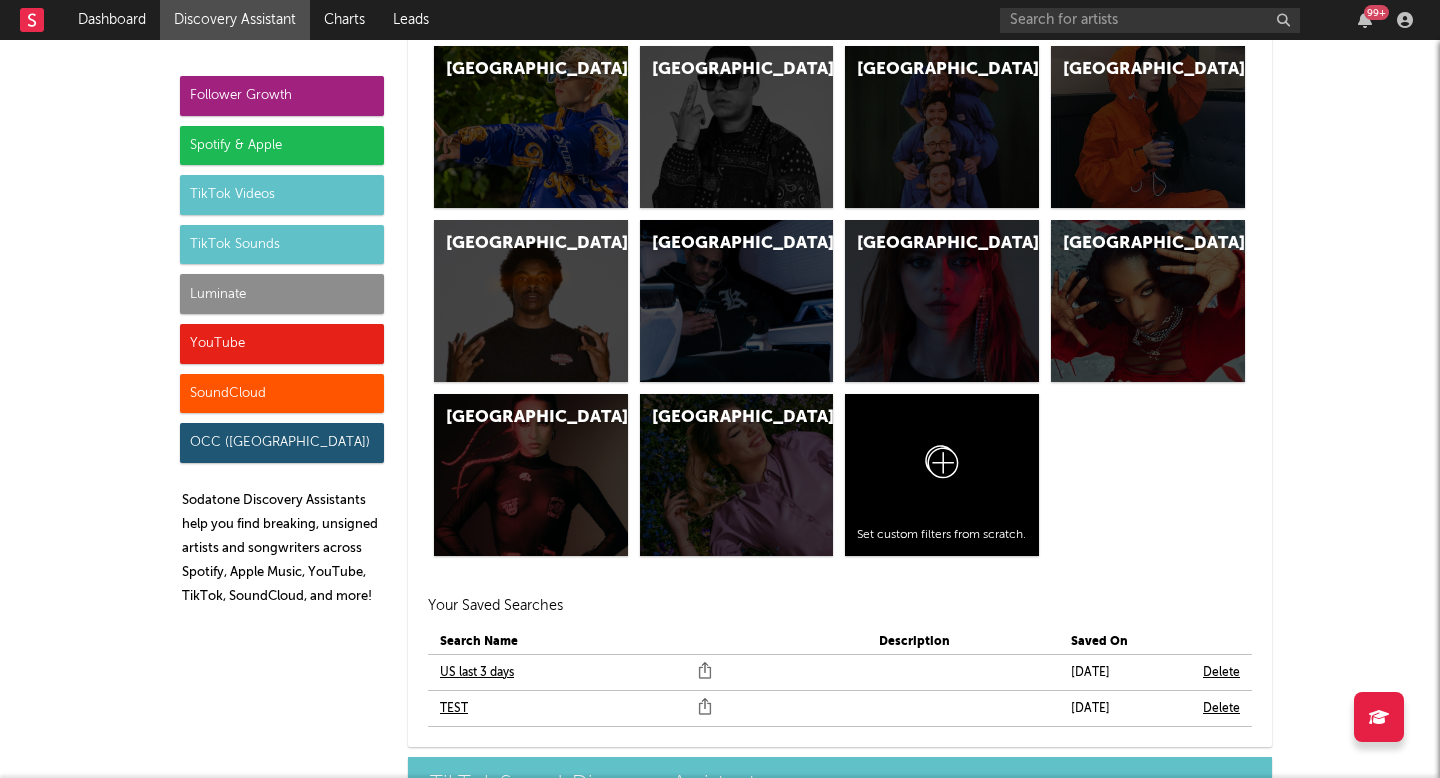 scroll, scrollTop: 9529, scrollLeft: 0, axis: vertical 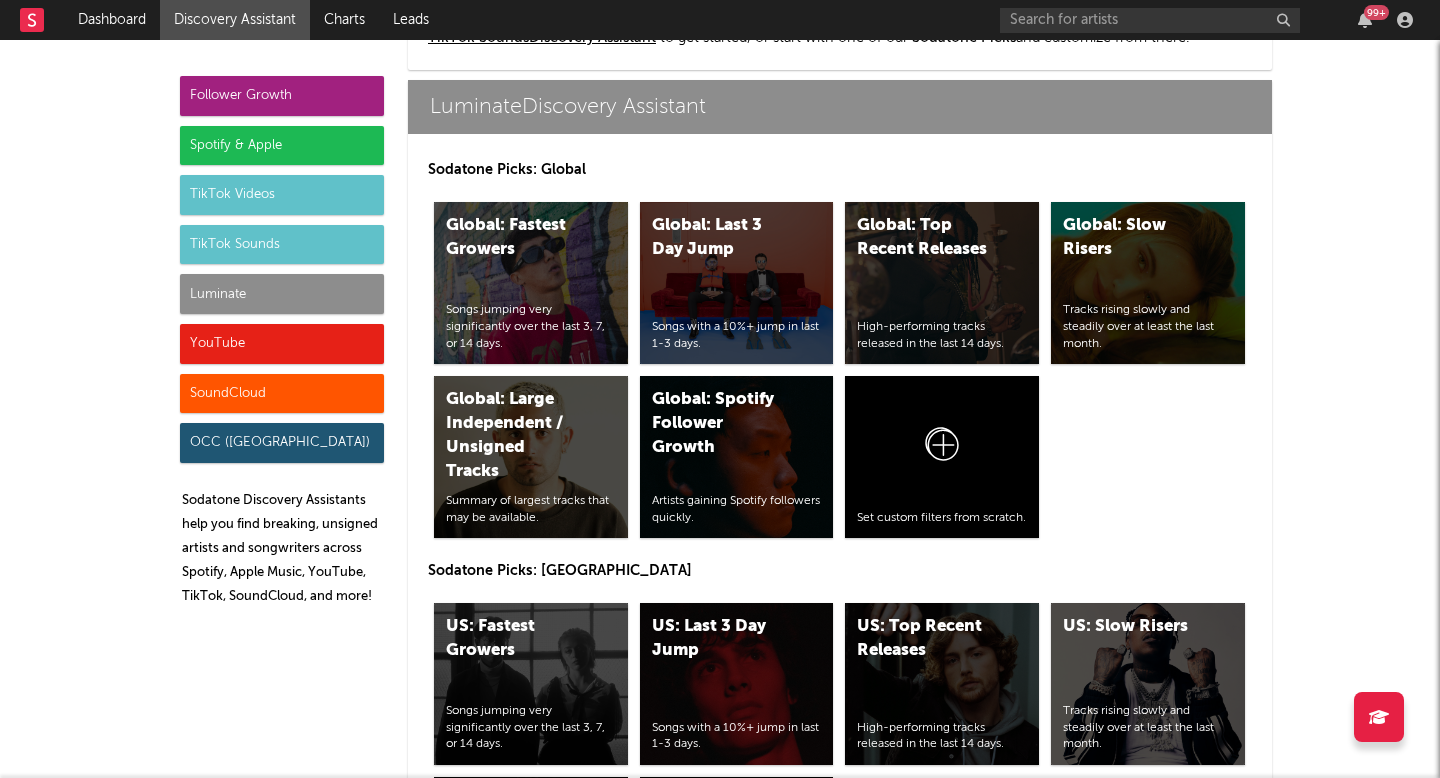 click on "Luminate" at bounding box center (282, 294) 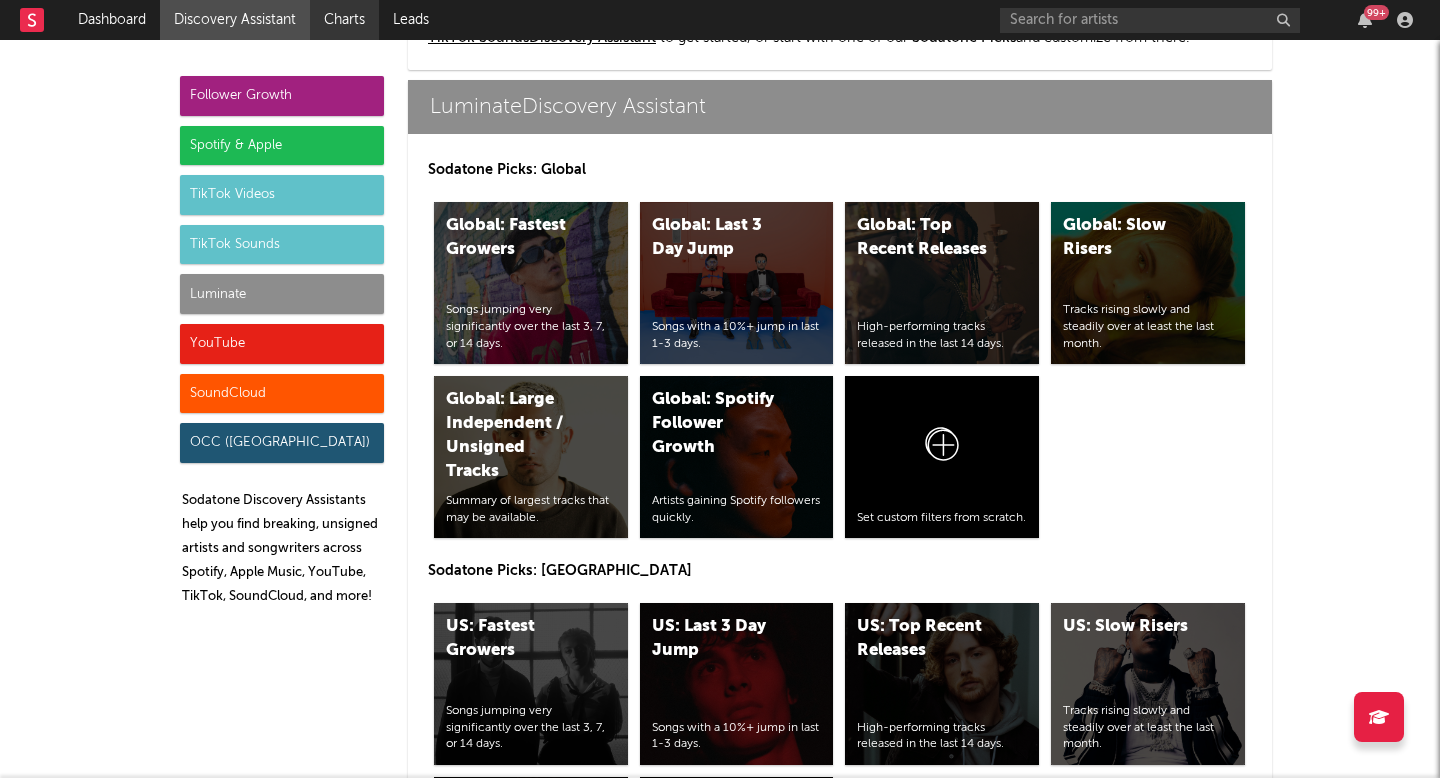 click on "Charts" at bounding box center [344, 20] 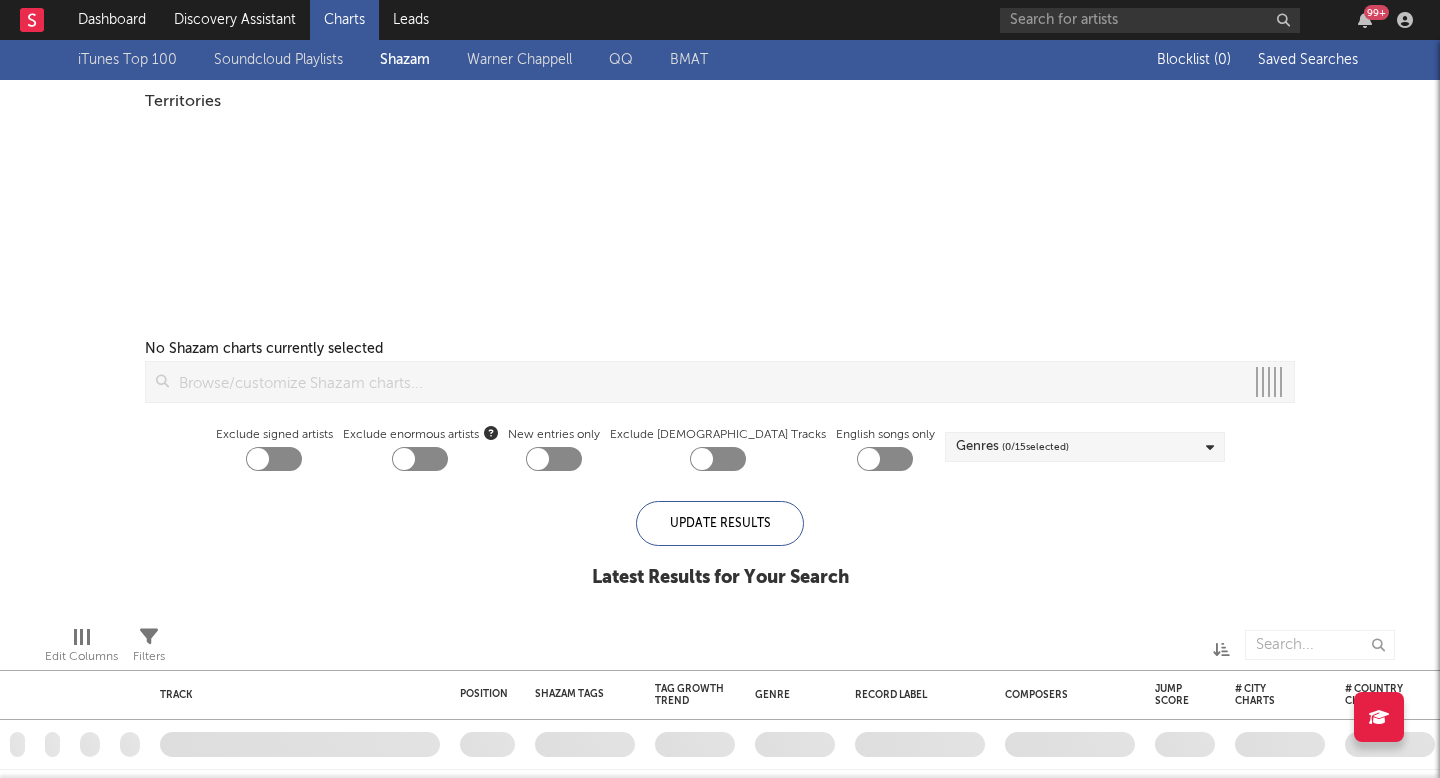 checkbox on "true" 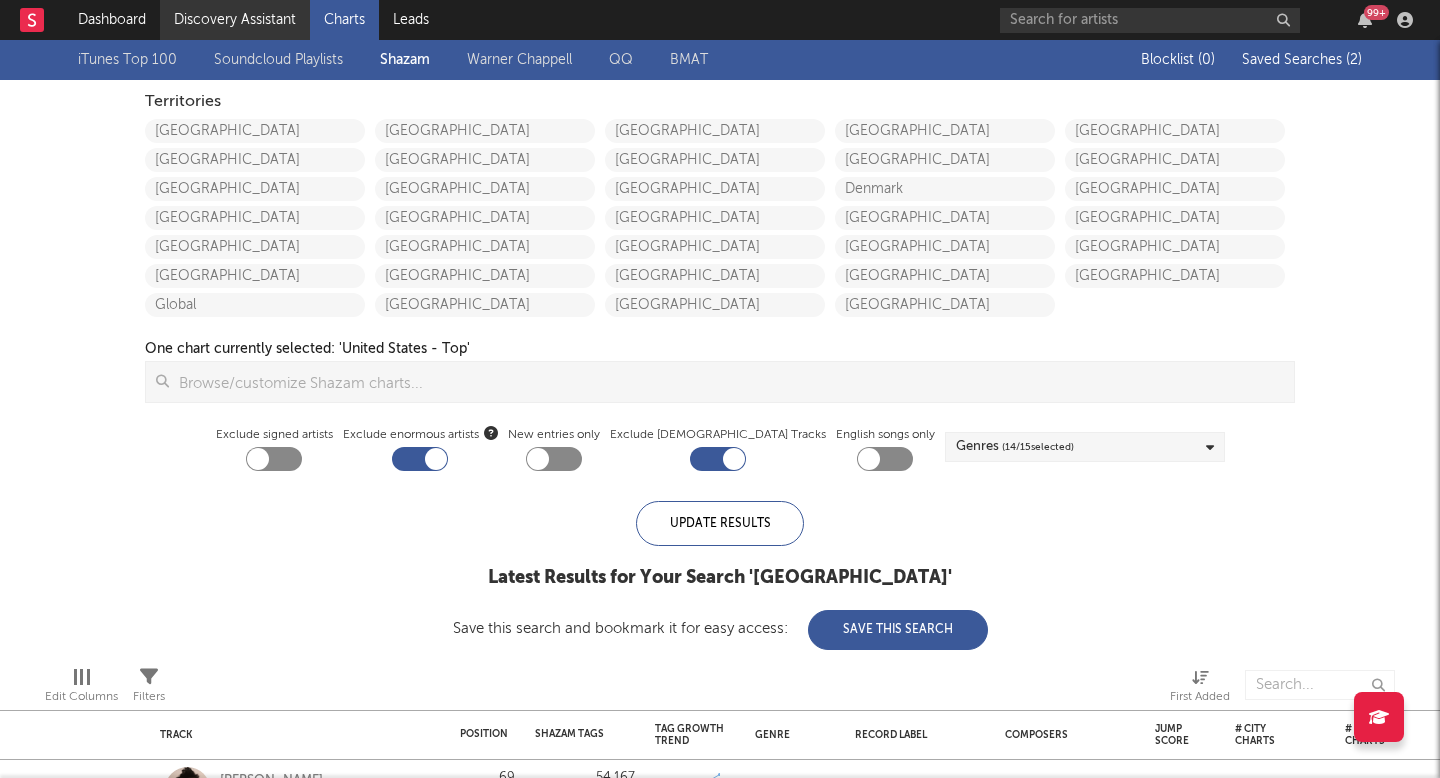 click on "Discovery Assistant" at bounding box center (235, 20) 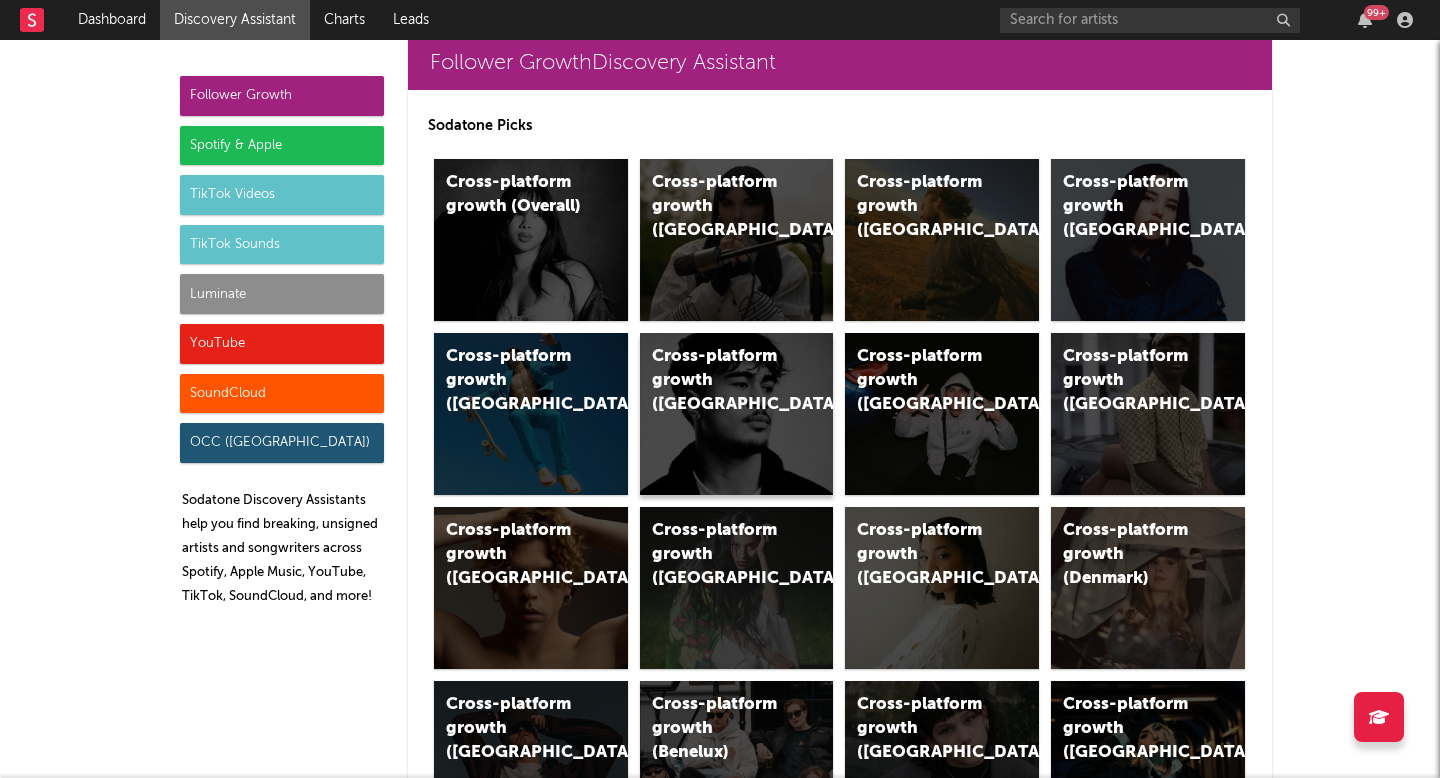 scroll, scrollTop: 0, scrollLeft: 0, axis: both 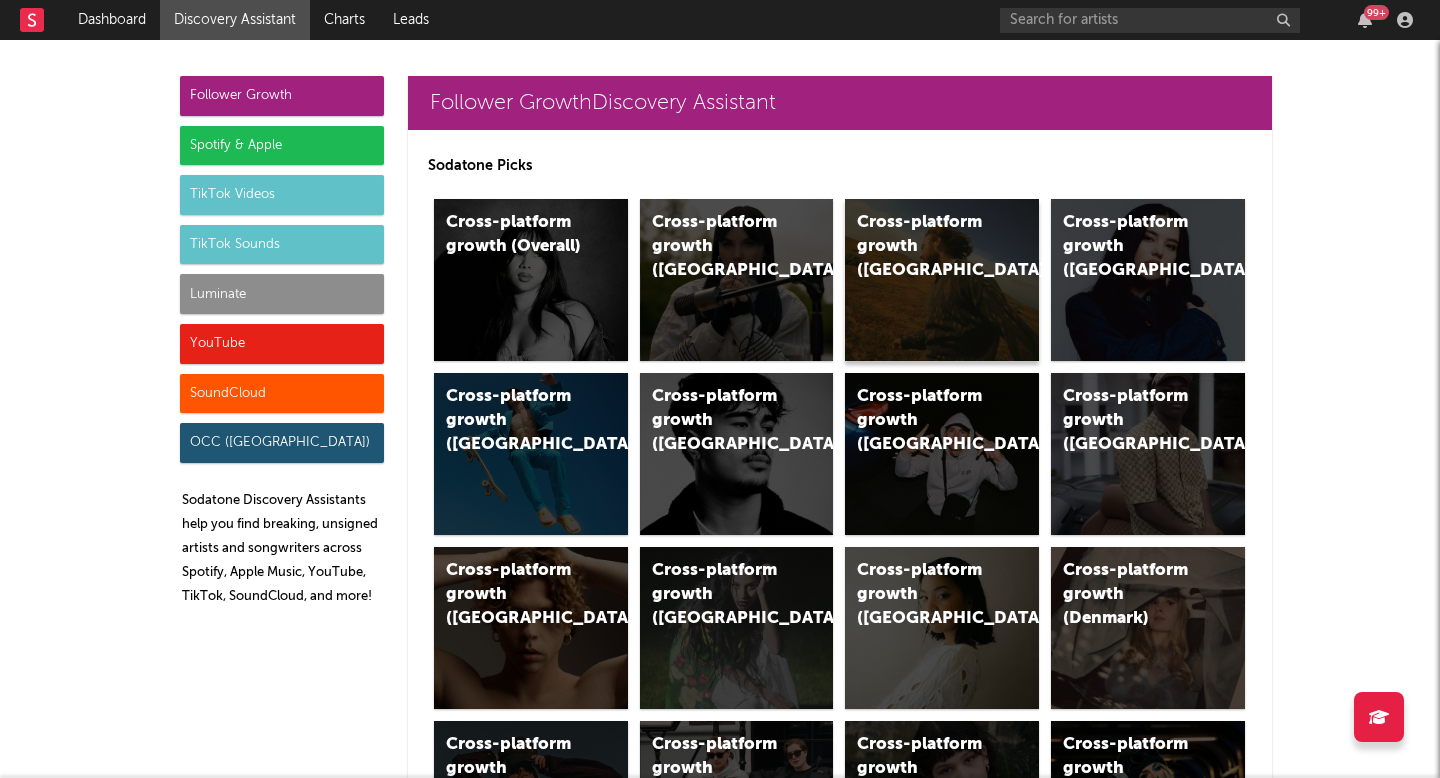 click on "Cross-platform growth (US)" at bounding box center [942, 280] 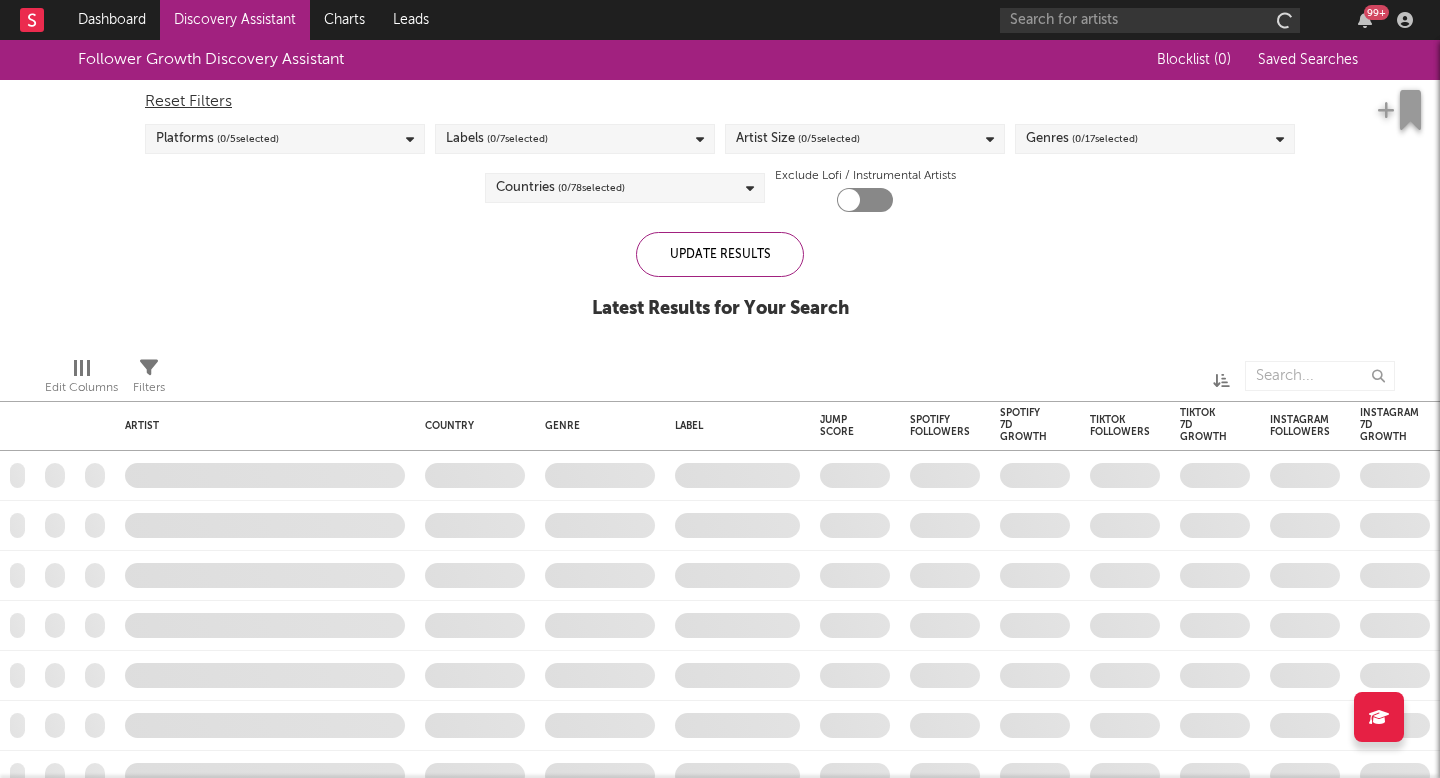 checkbox on "true" 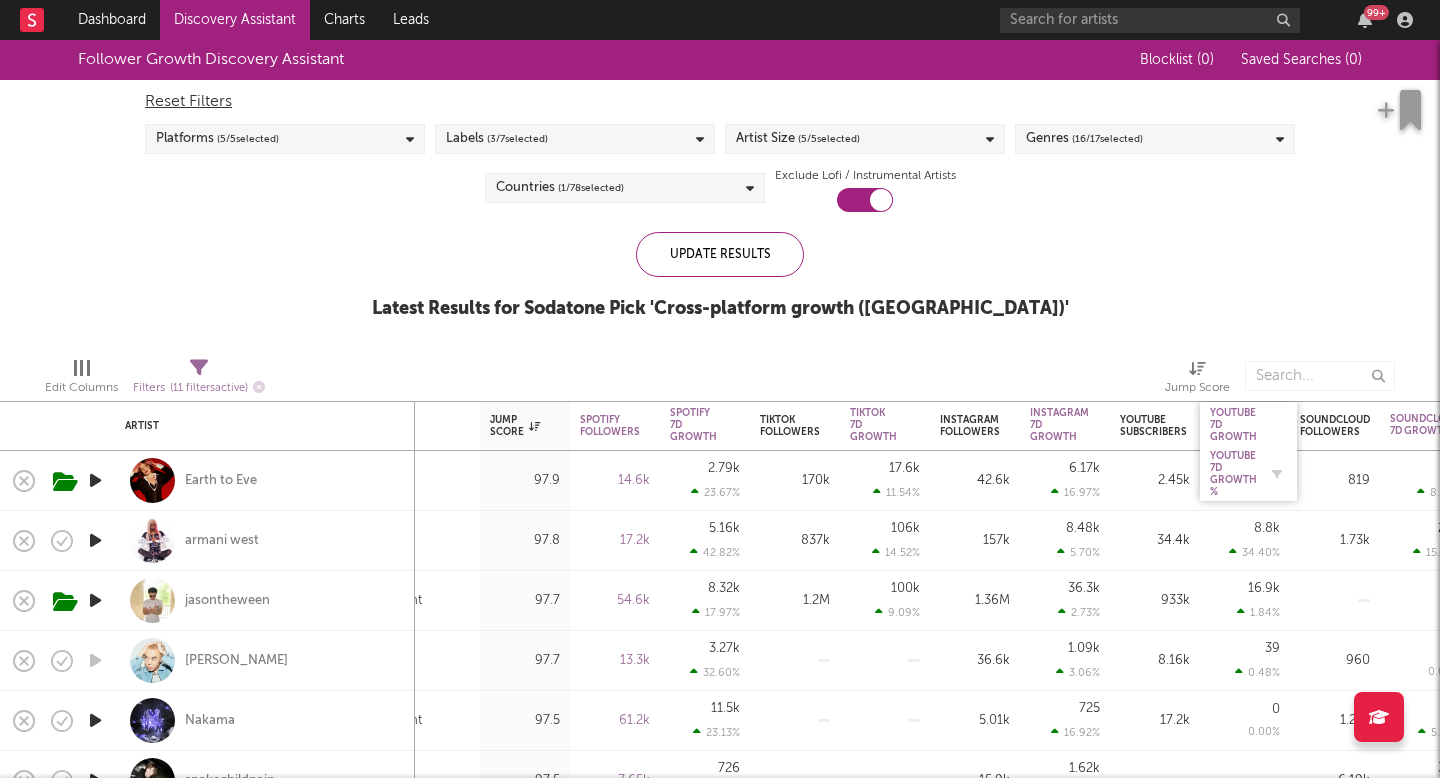 click on "YouTube 7D Growth %" at bounding box center (1233, 474) 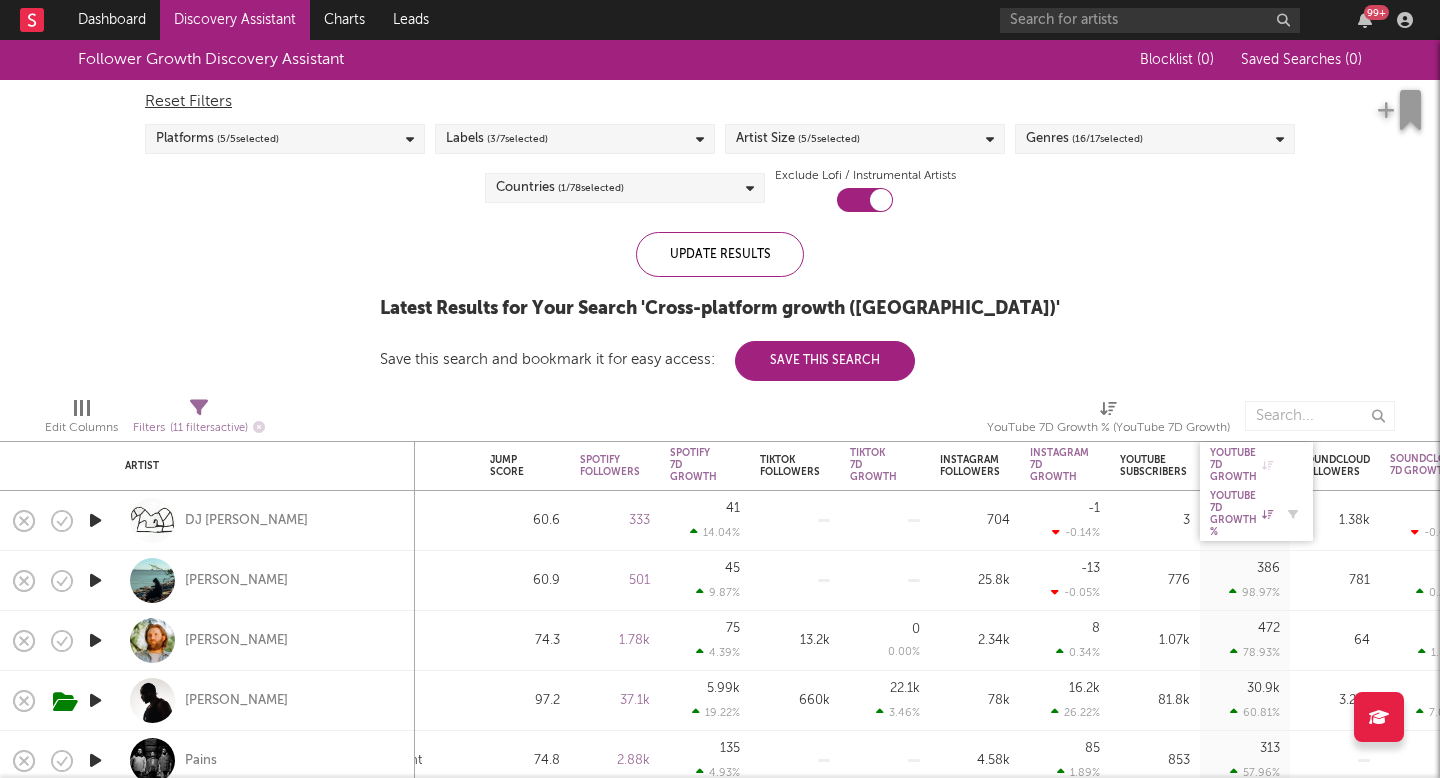 click on "YouTube 7D Growth %" at bounding box center [1241, 514] 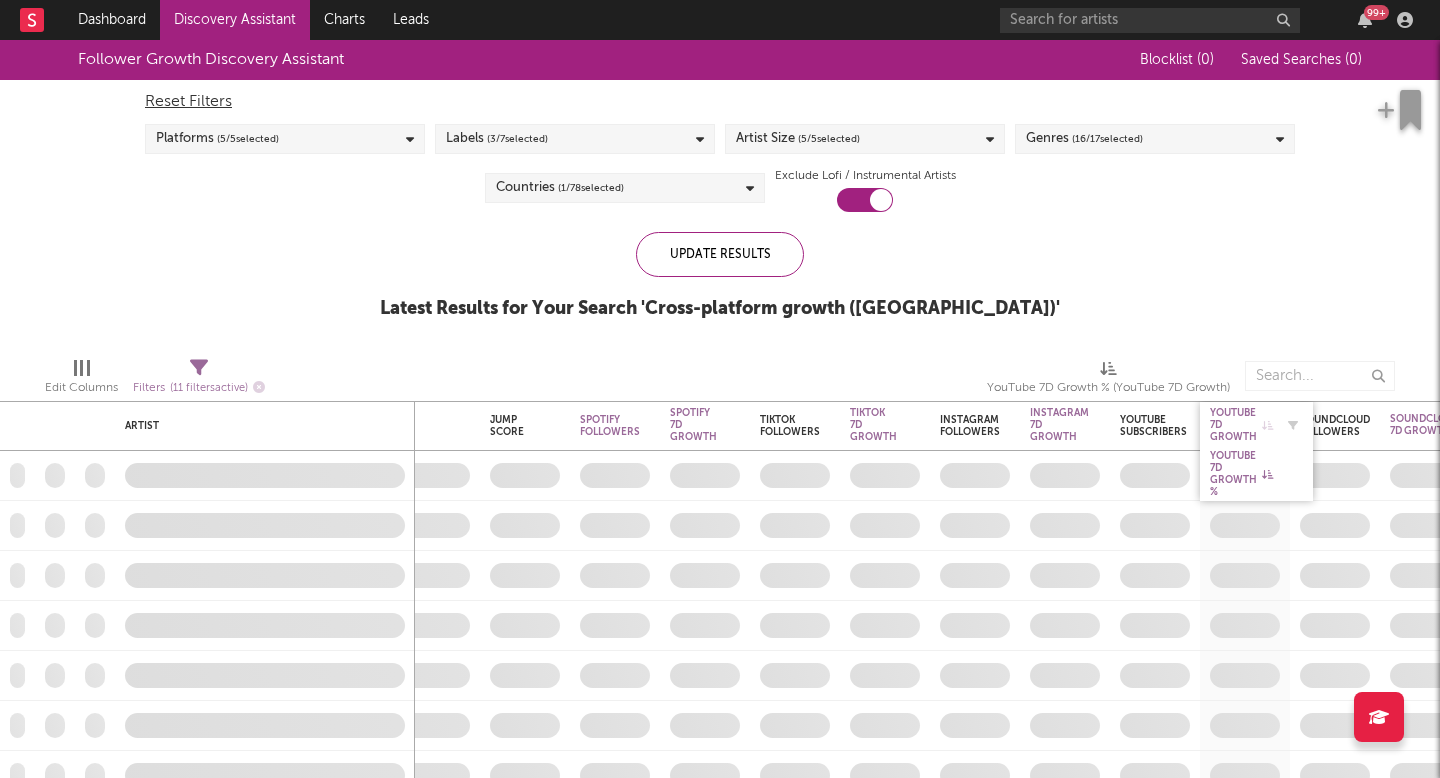 click on "YouTube 7D Growth" at bounding box center [1241, 425] 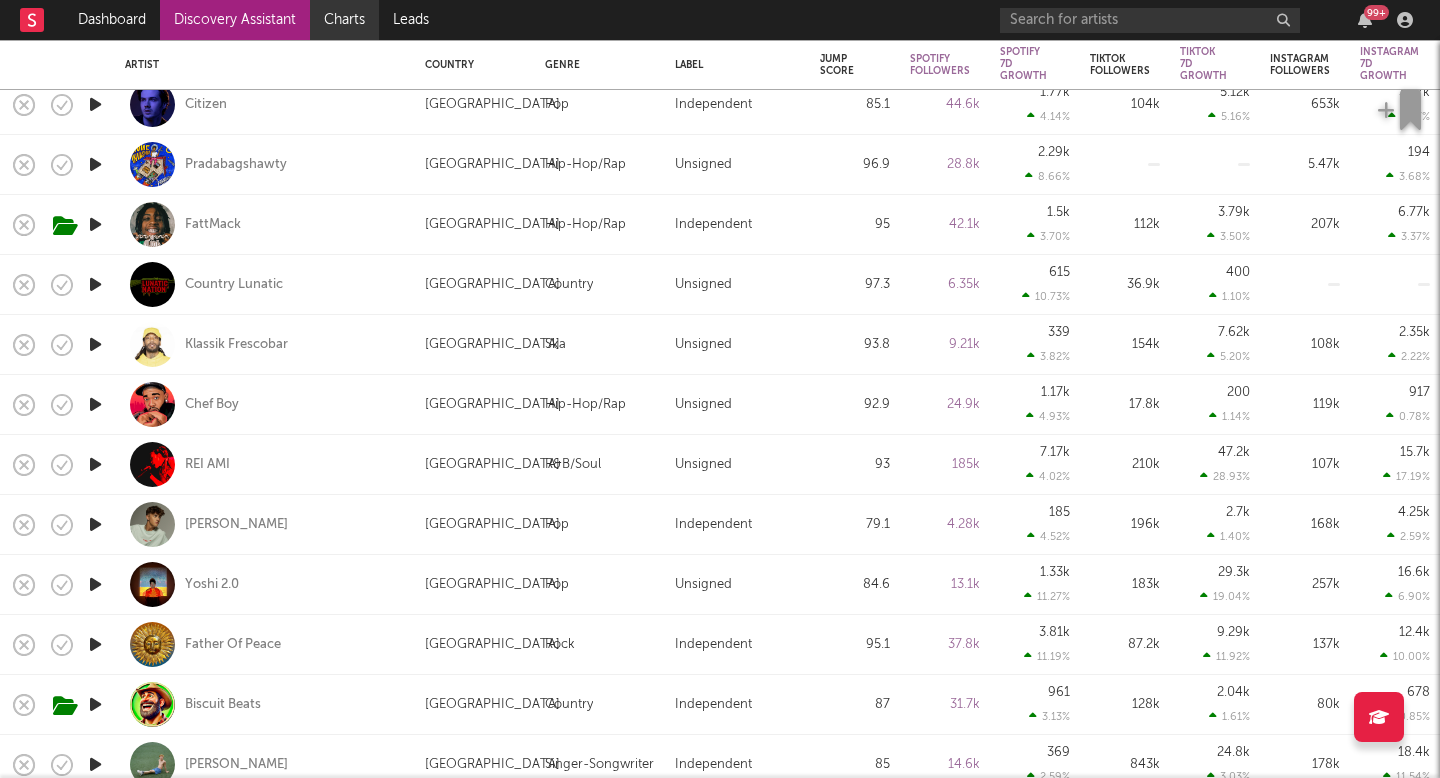 click on "Charts" at bounding box center (344, 20) 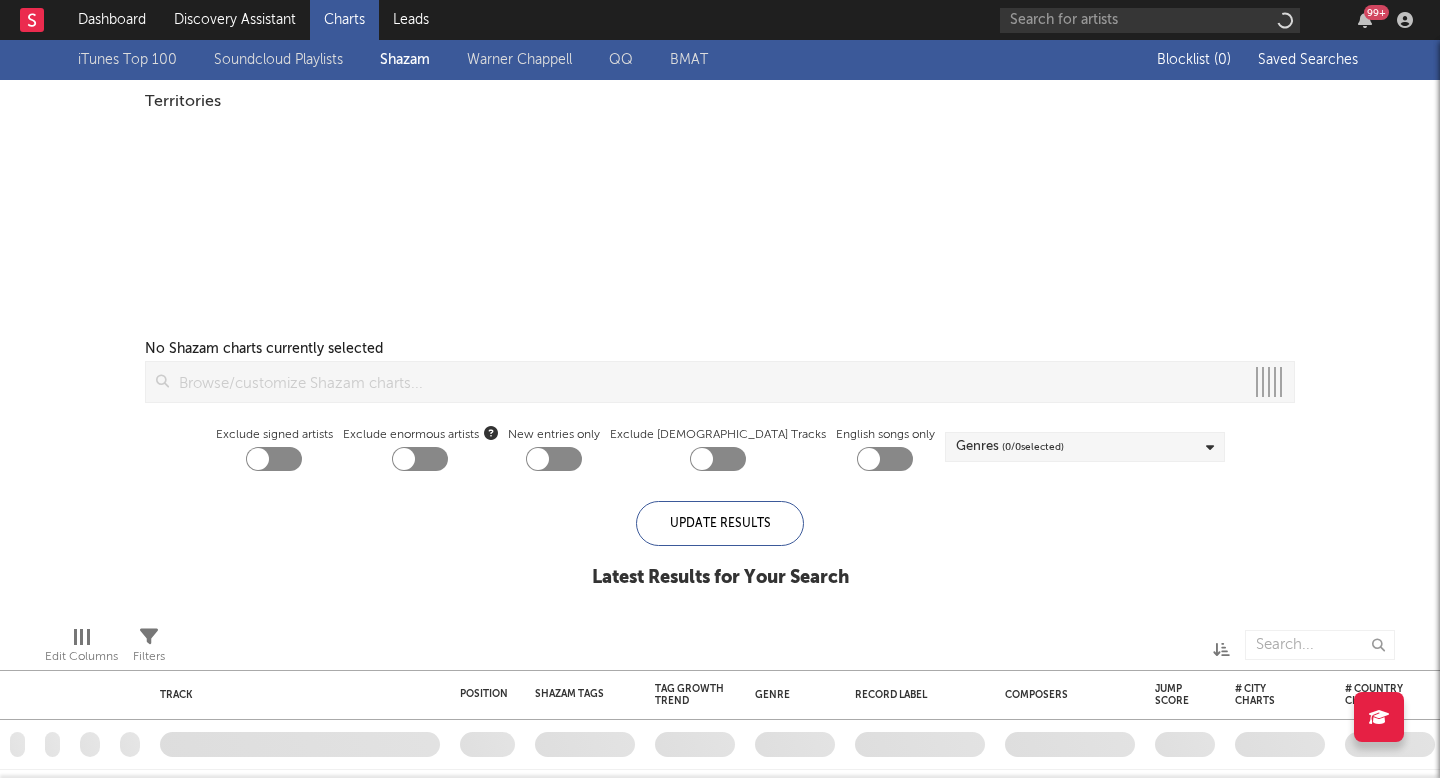 checkbox on "true" 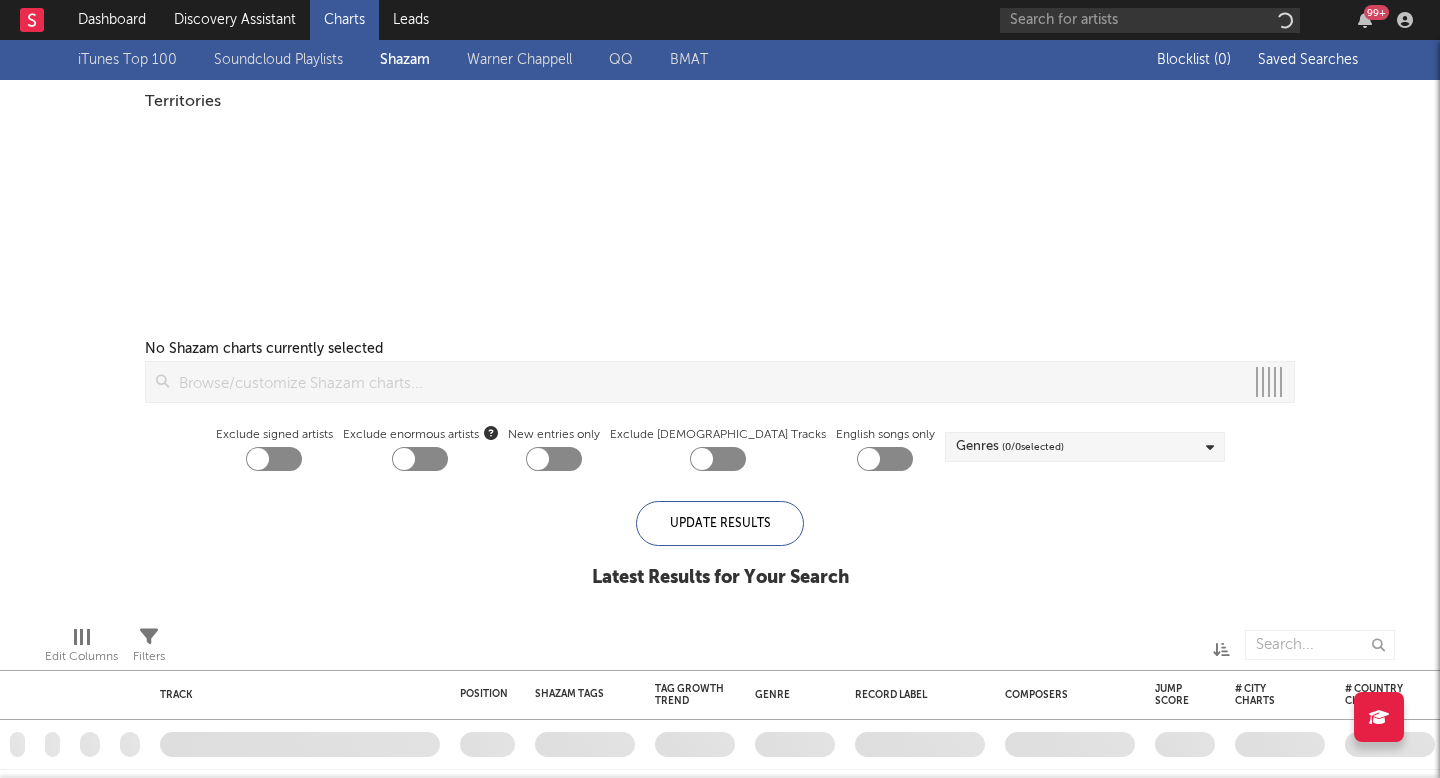 checkbox on "true" 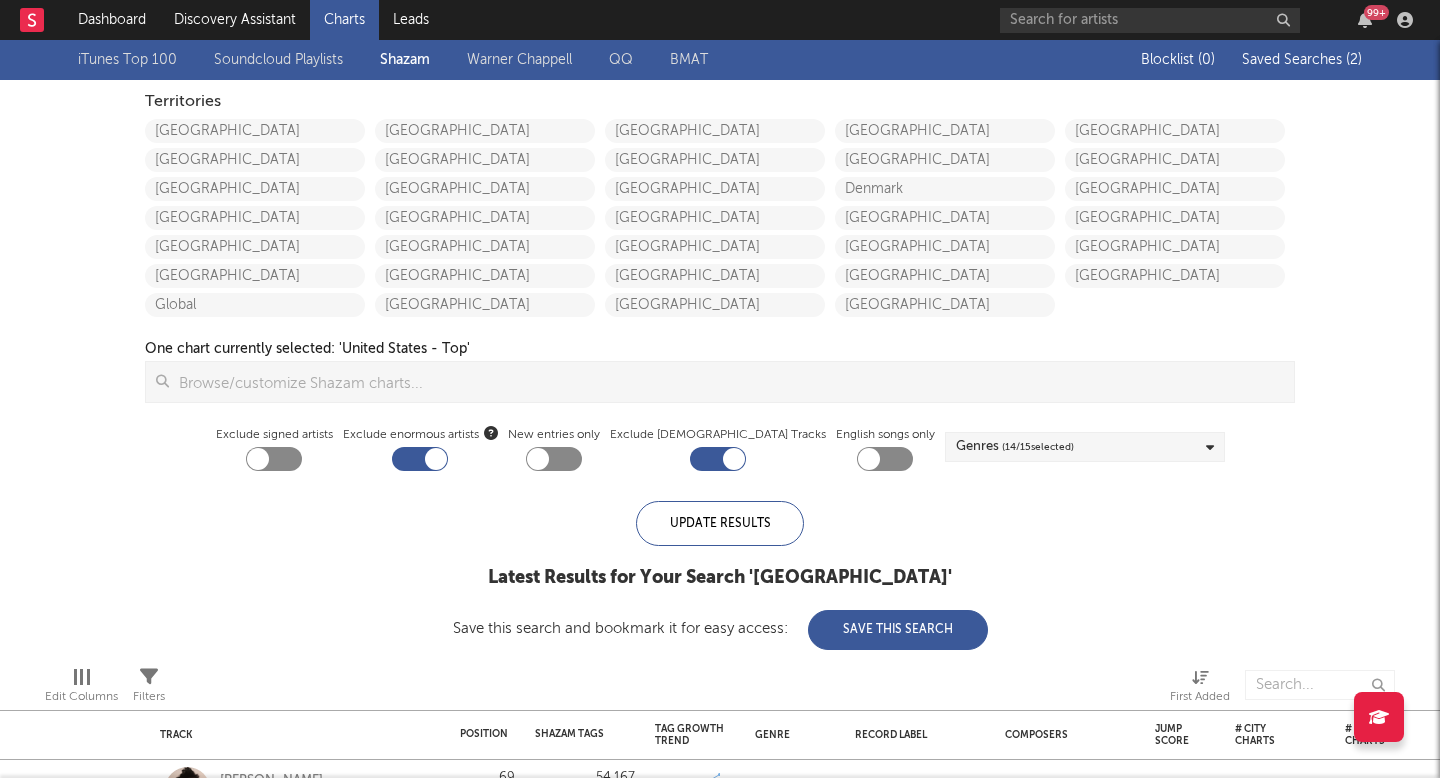 click on "( 2 )" at bounding box center (1354, 60) 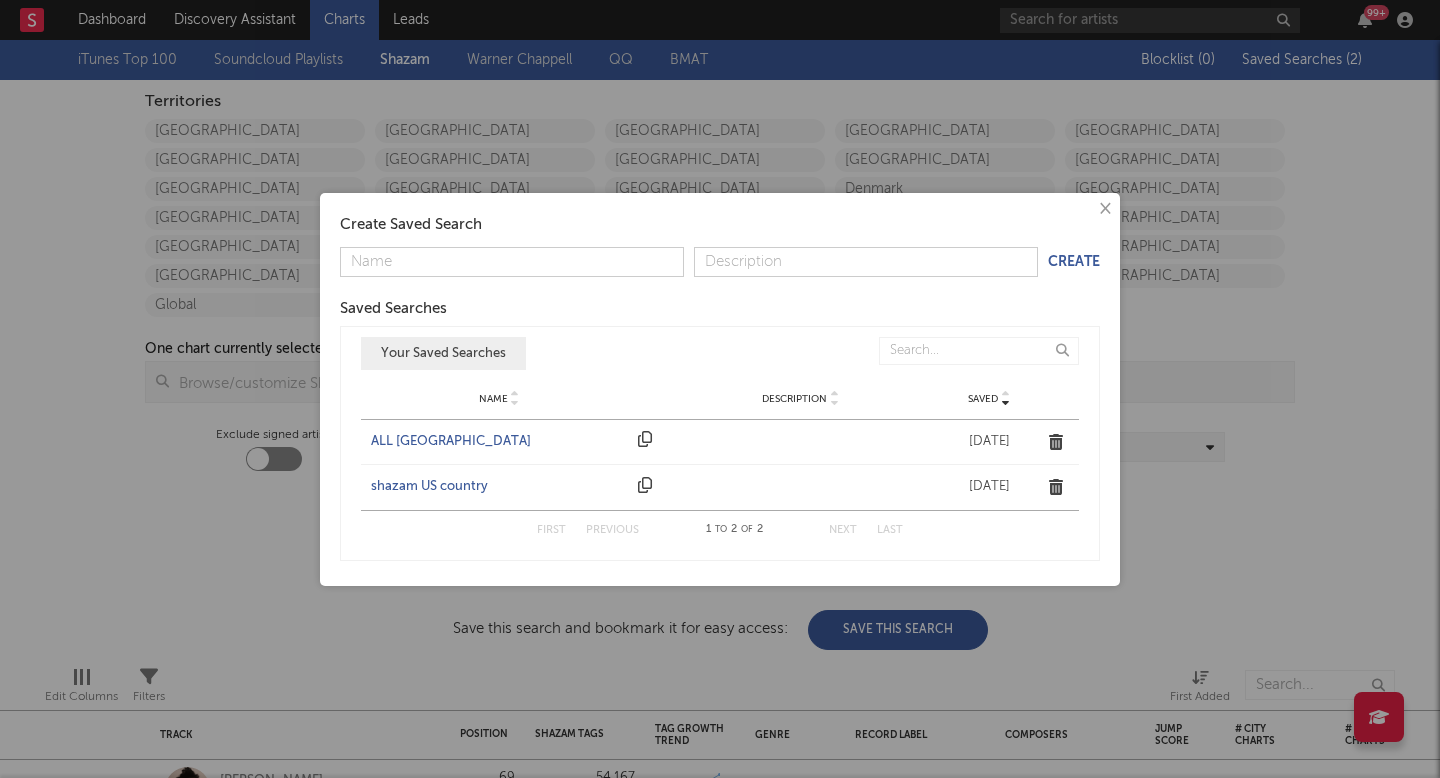 click on "ALL [GEOGRAPHIC_DATA]" at bounding box center [499, 442] 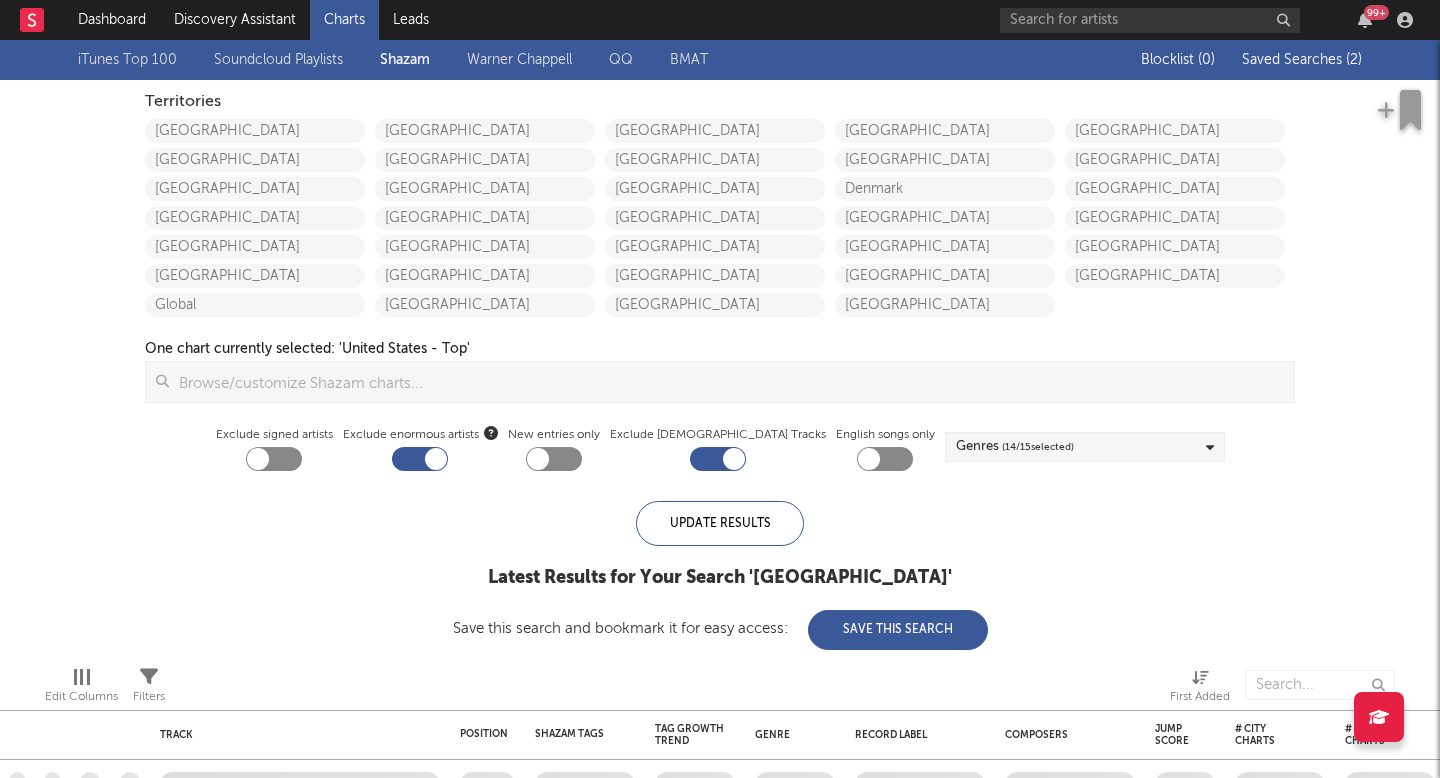 checkbox on "false" 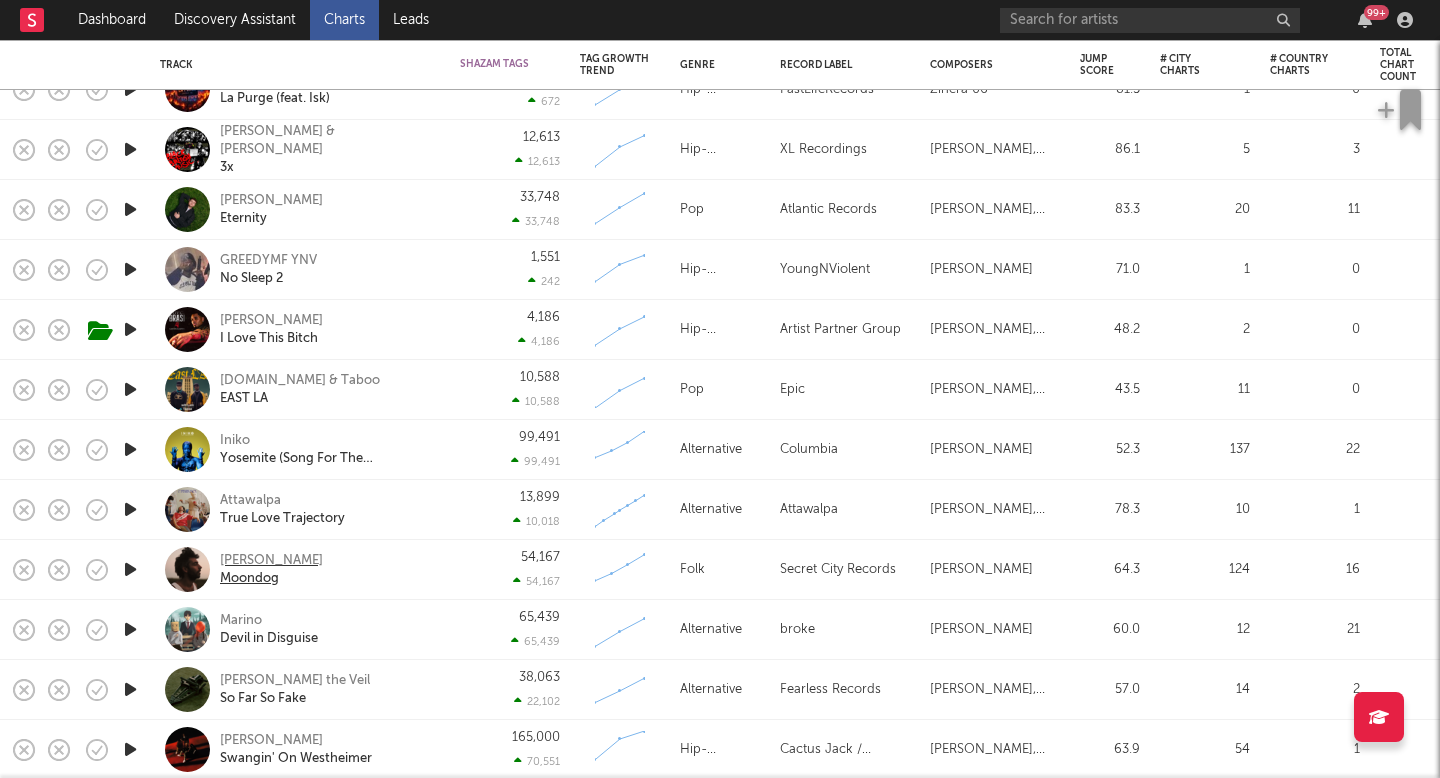 click on "Leif Vollebekk" at bounding box center [271, 561] 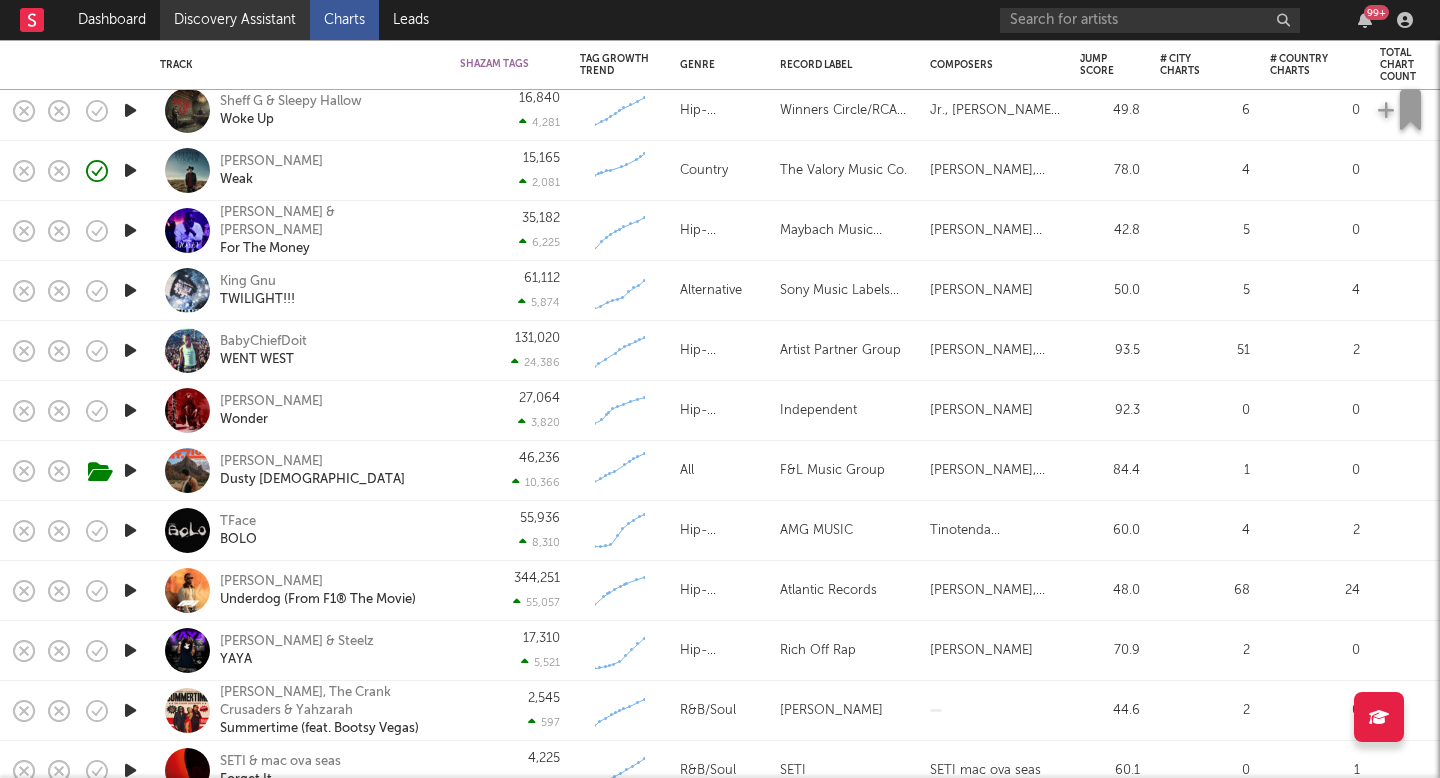 click on "Discovery Assistant" at bounding box center [235, 20] 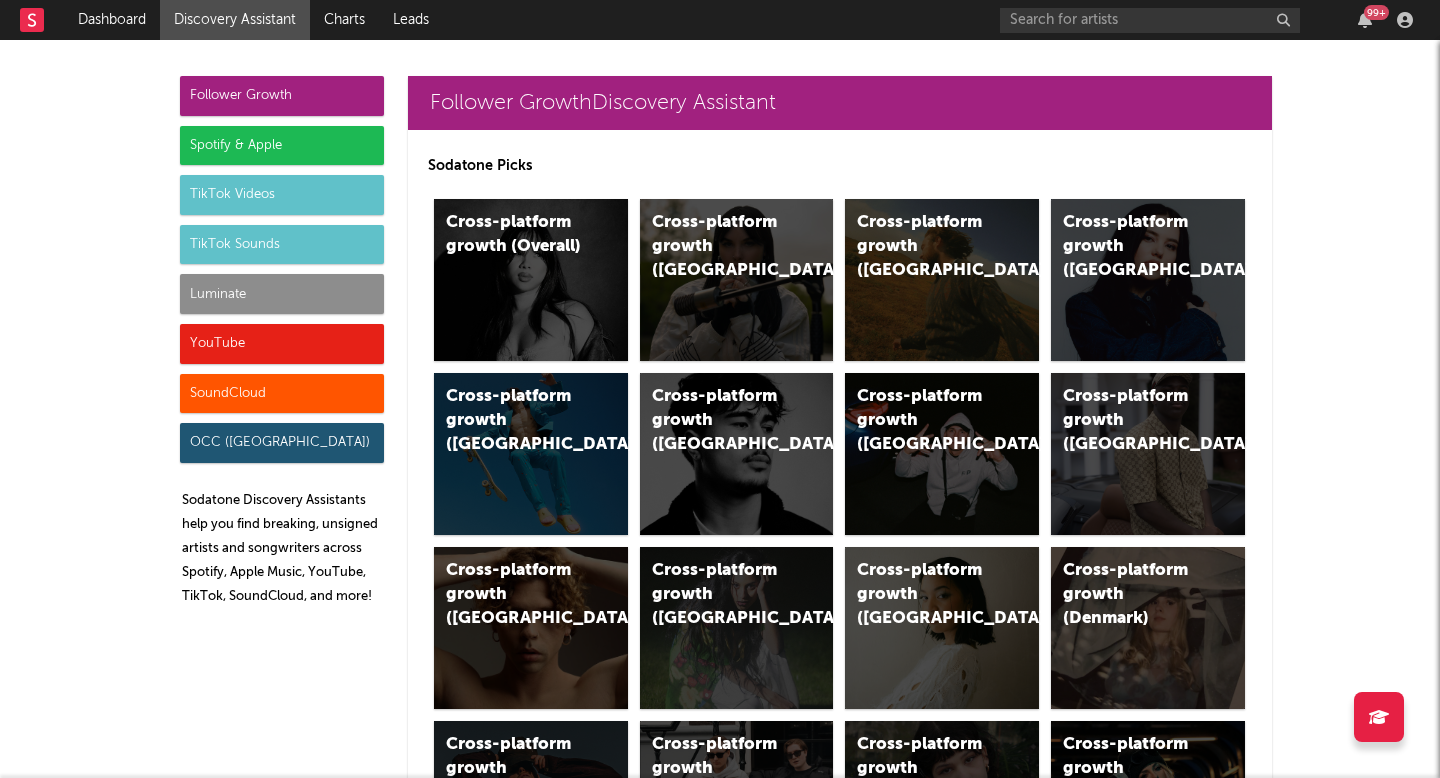 click on "Luminate" at bounding box center (282, 294) 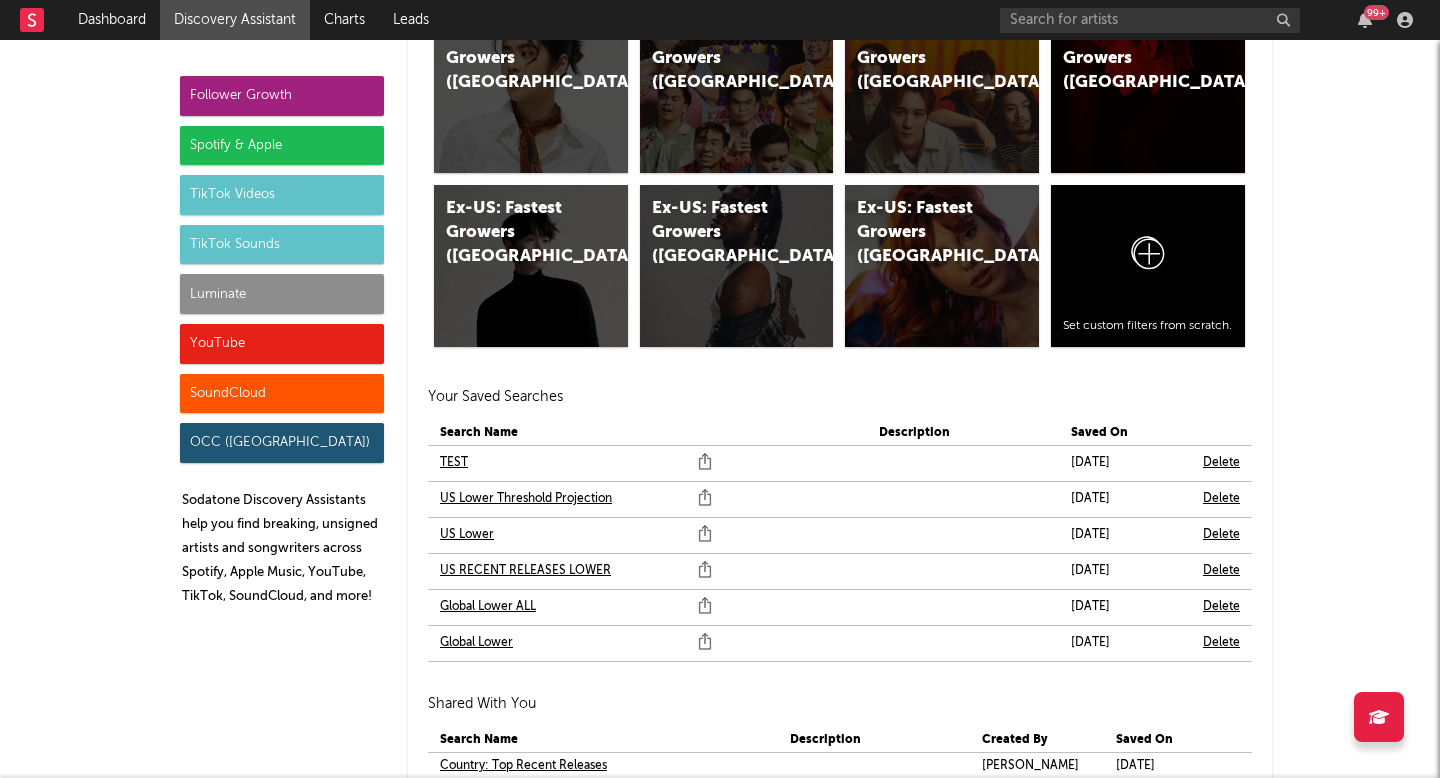 scroll, scrollTop: 11597, scrollLeft: 0, axis: vertical 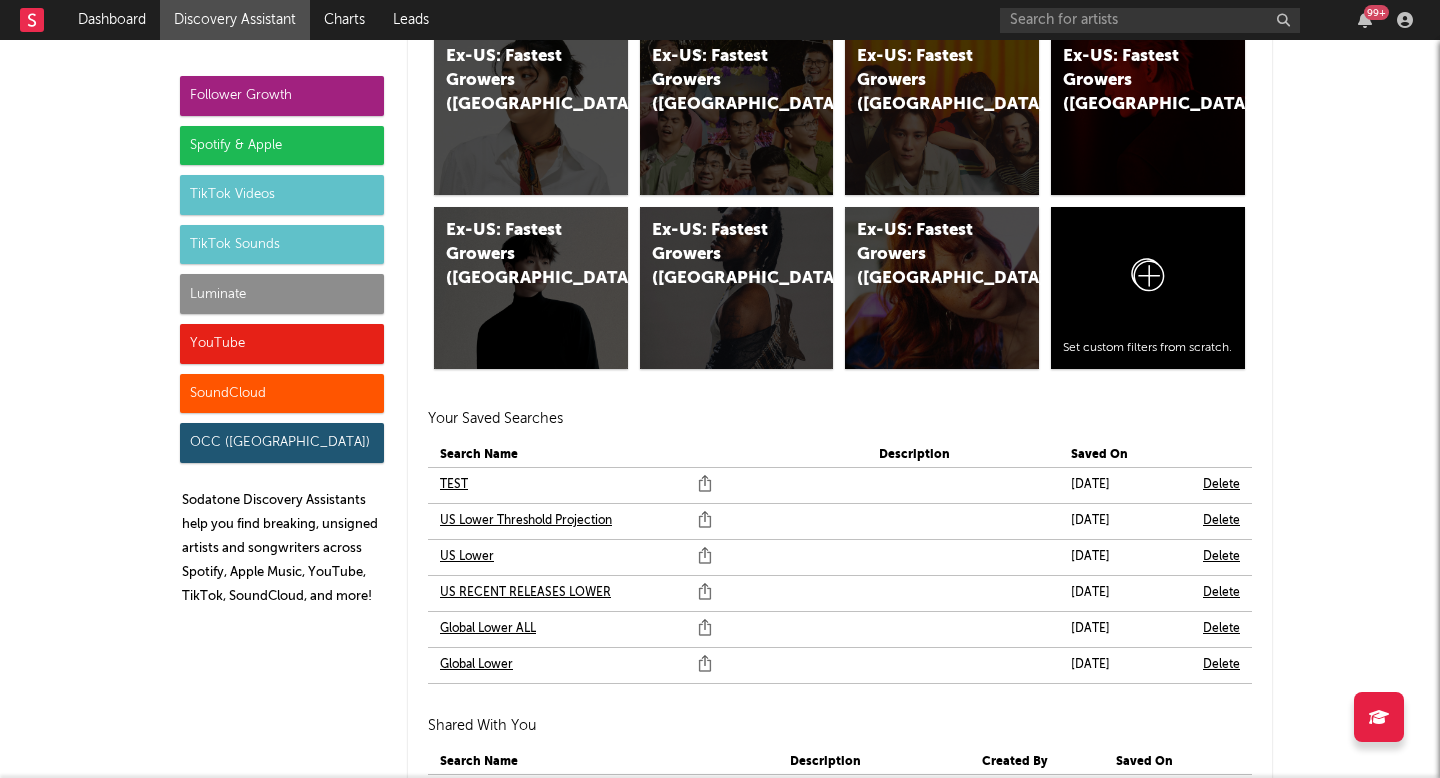 click on "US Lower" at bounding box center (467, 557) 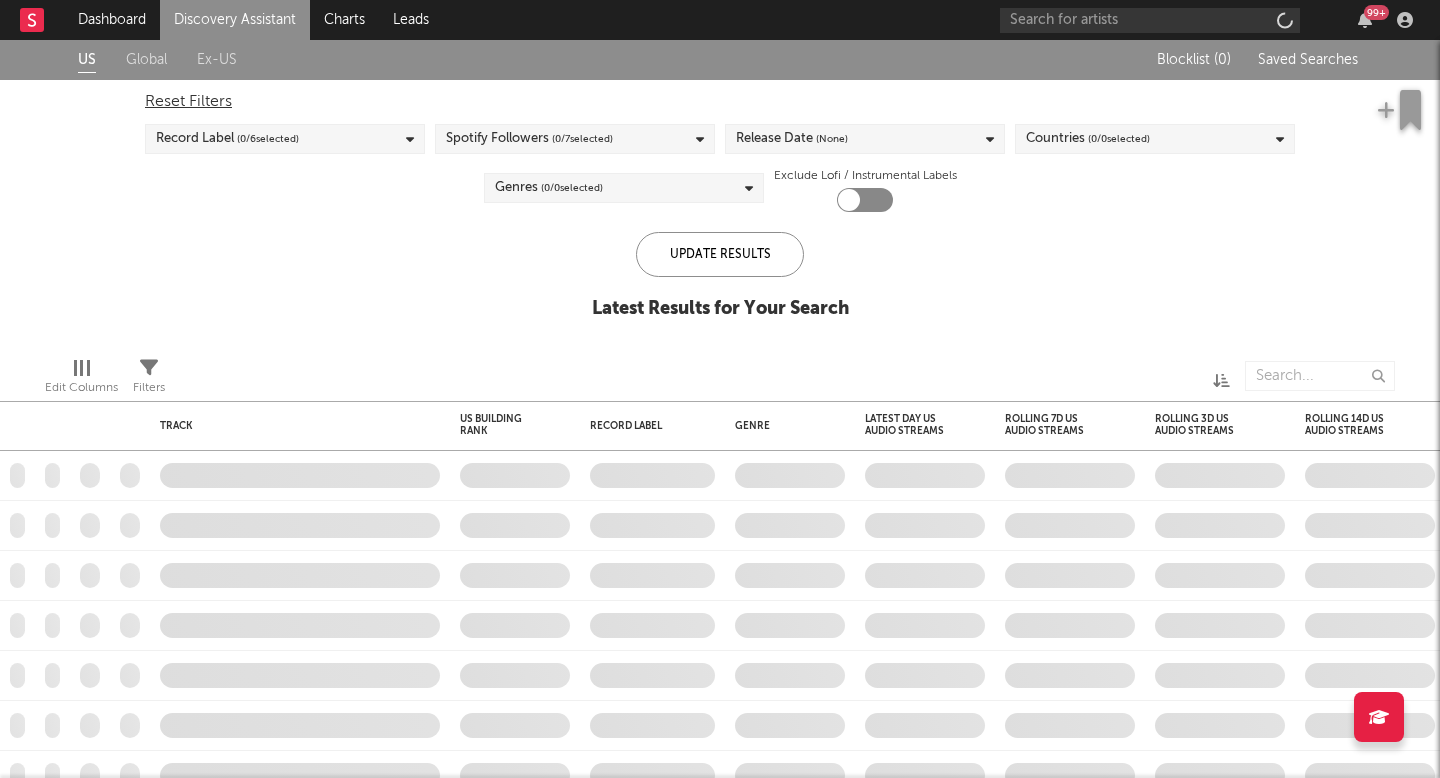 checkbox on "true" 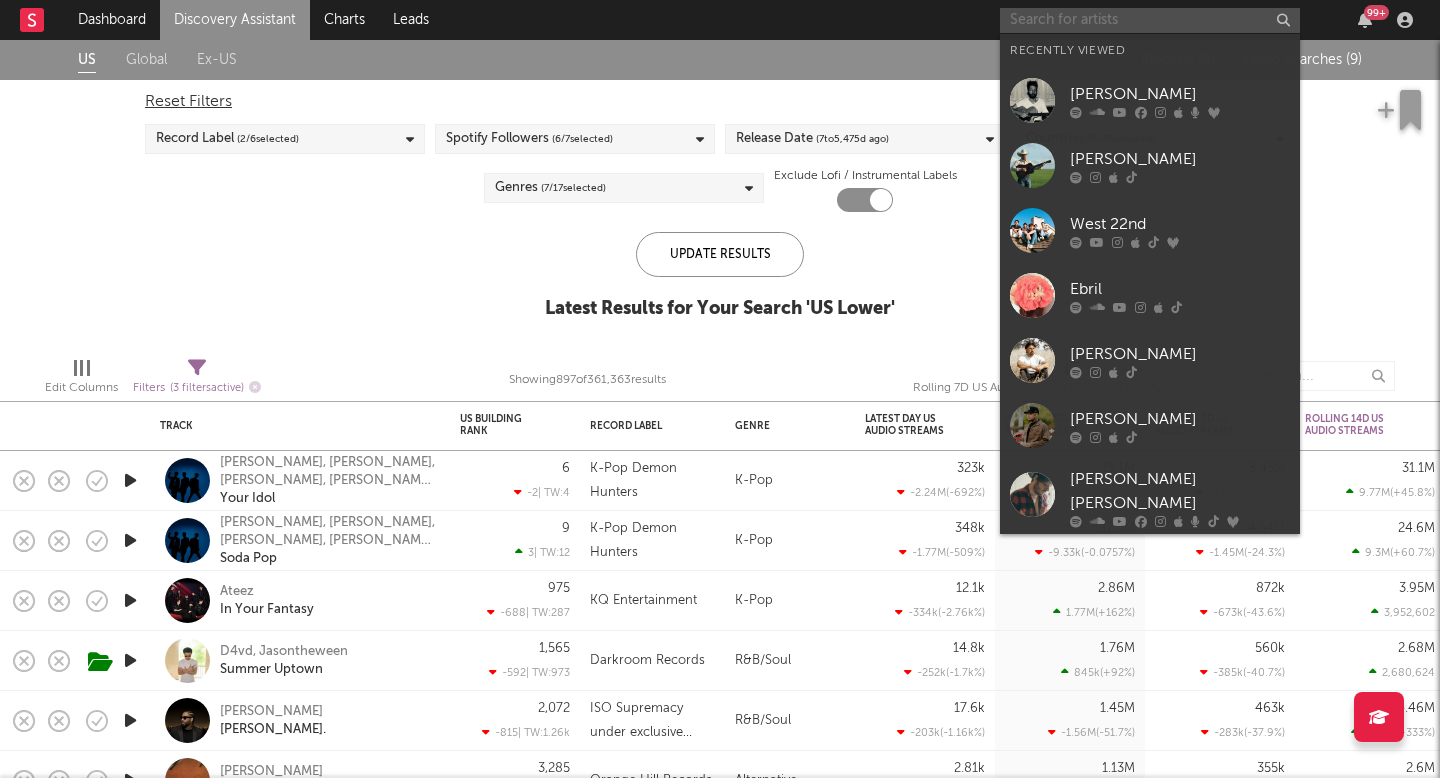 click at bounding box center (1150, 20) 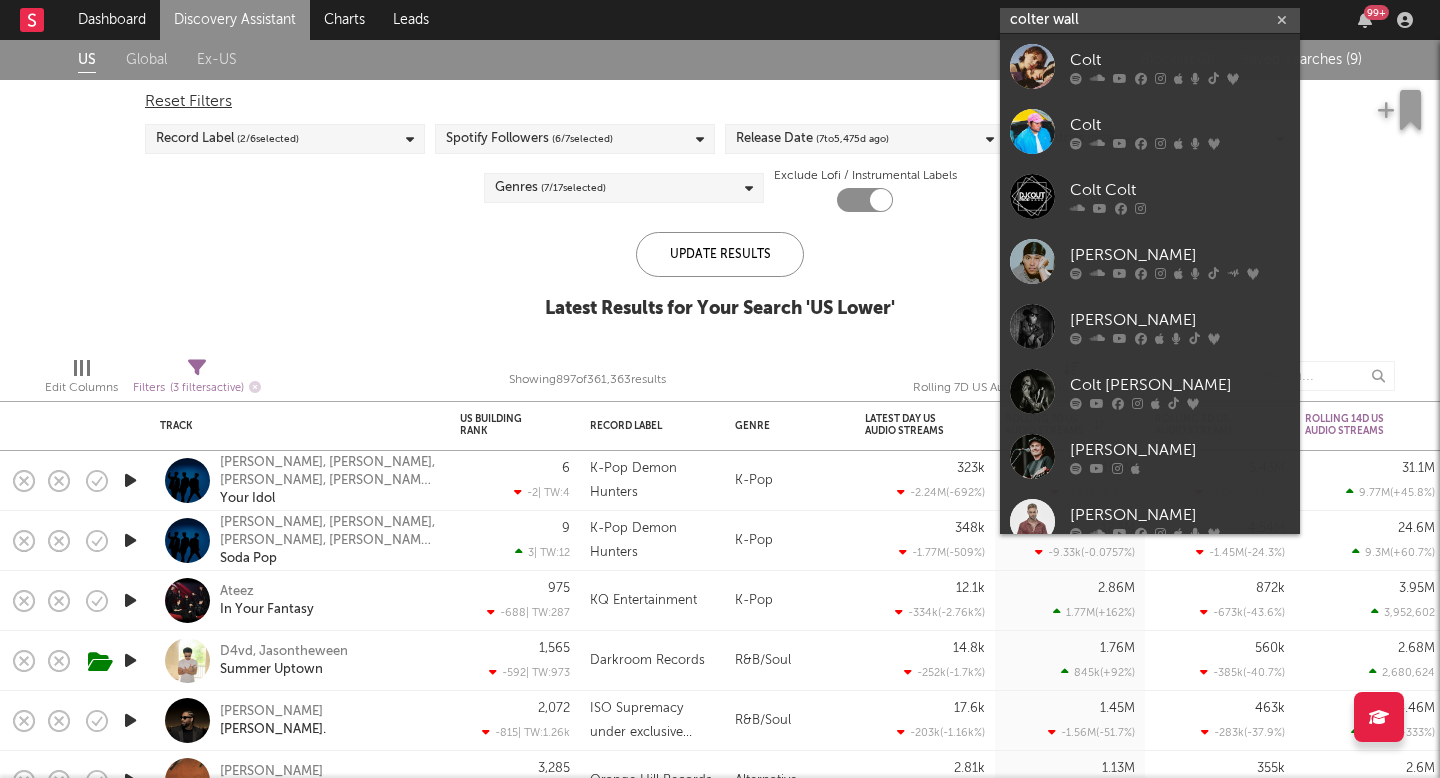 type on "colter wall" 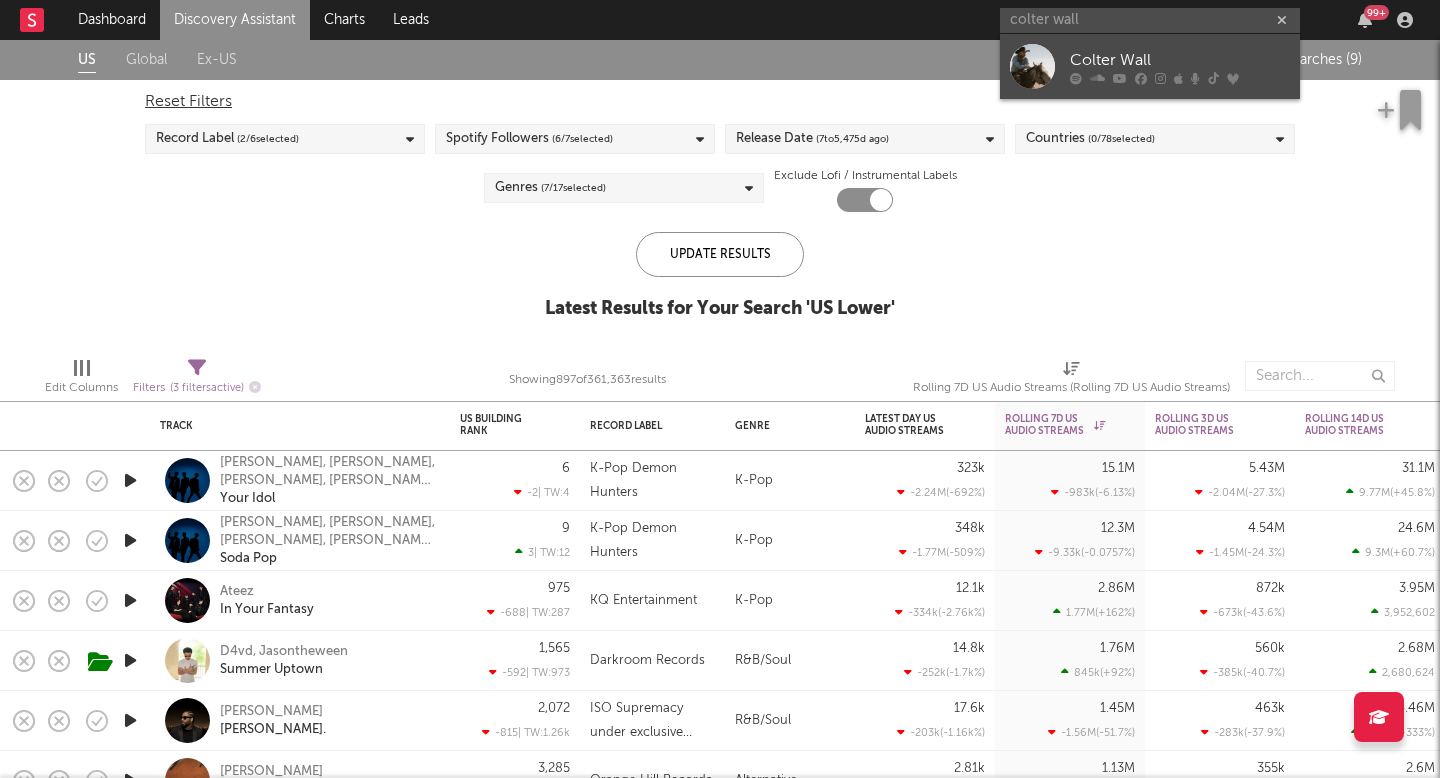 click on "Colter Wall" at bounding box center [1180, 60] 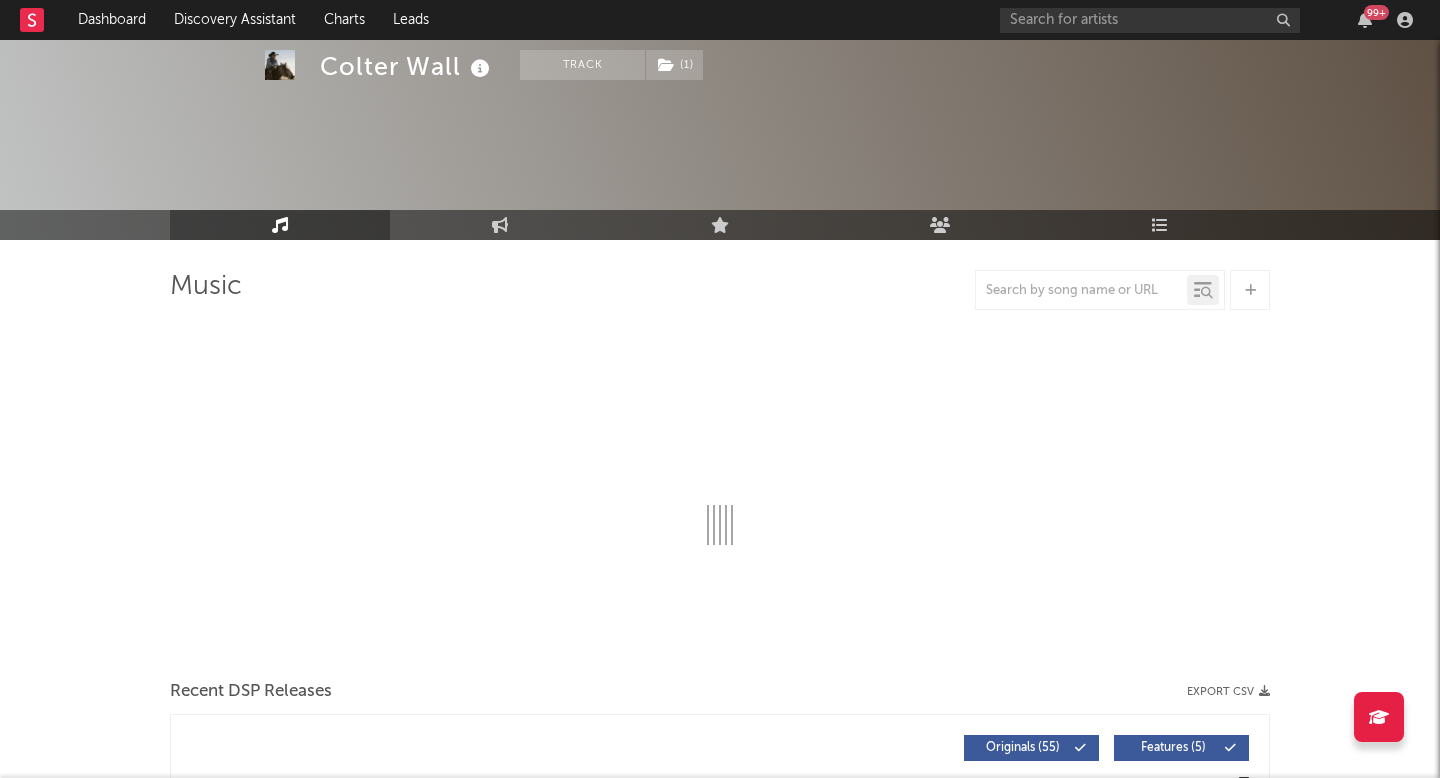 select on "6m" 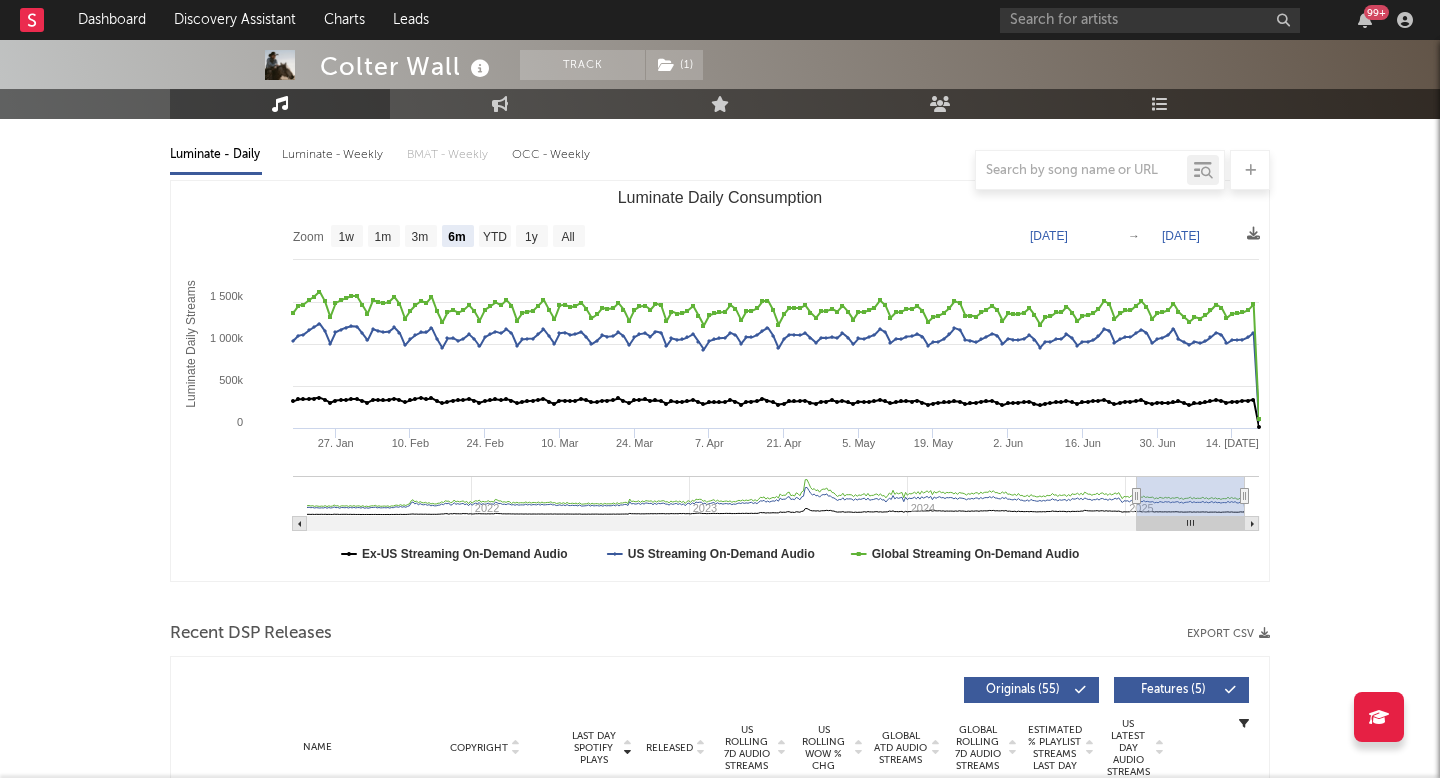 select on "6m" 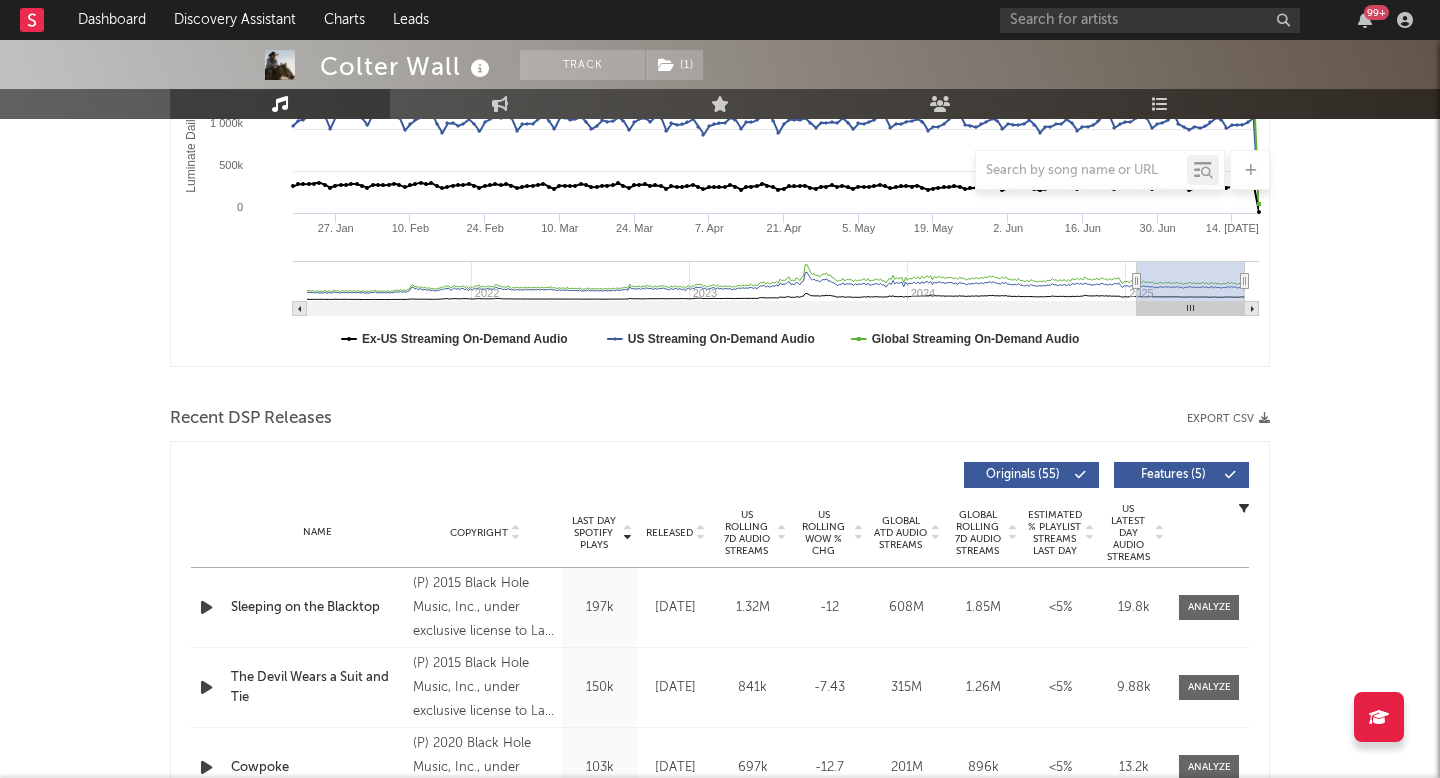 scroll, scrollTop: 393, scrollLeft: 0, axis: vertical 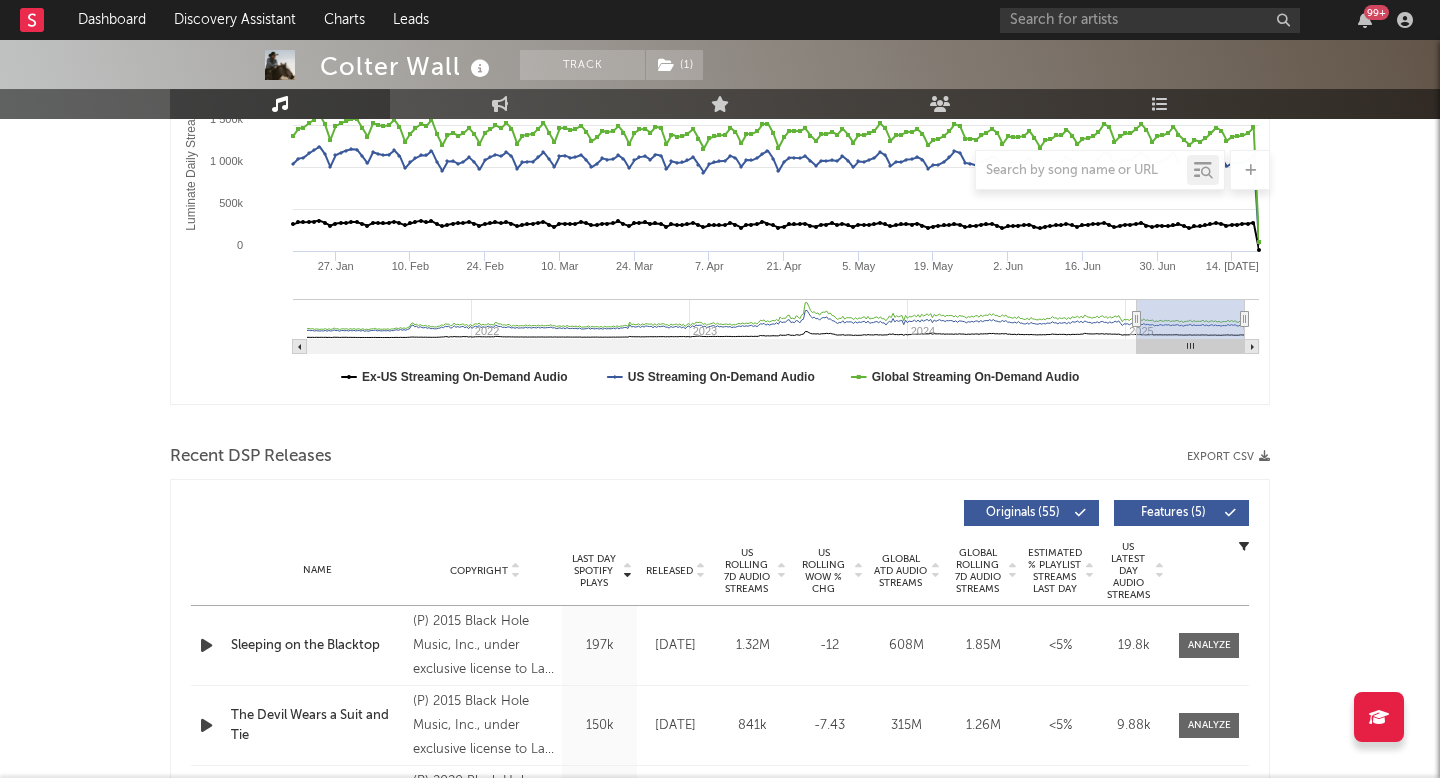 click on "US Rolling 7D Audio Streams" at bounding box center (746, 571) 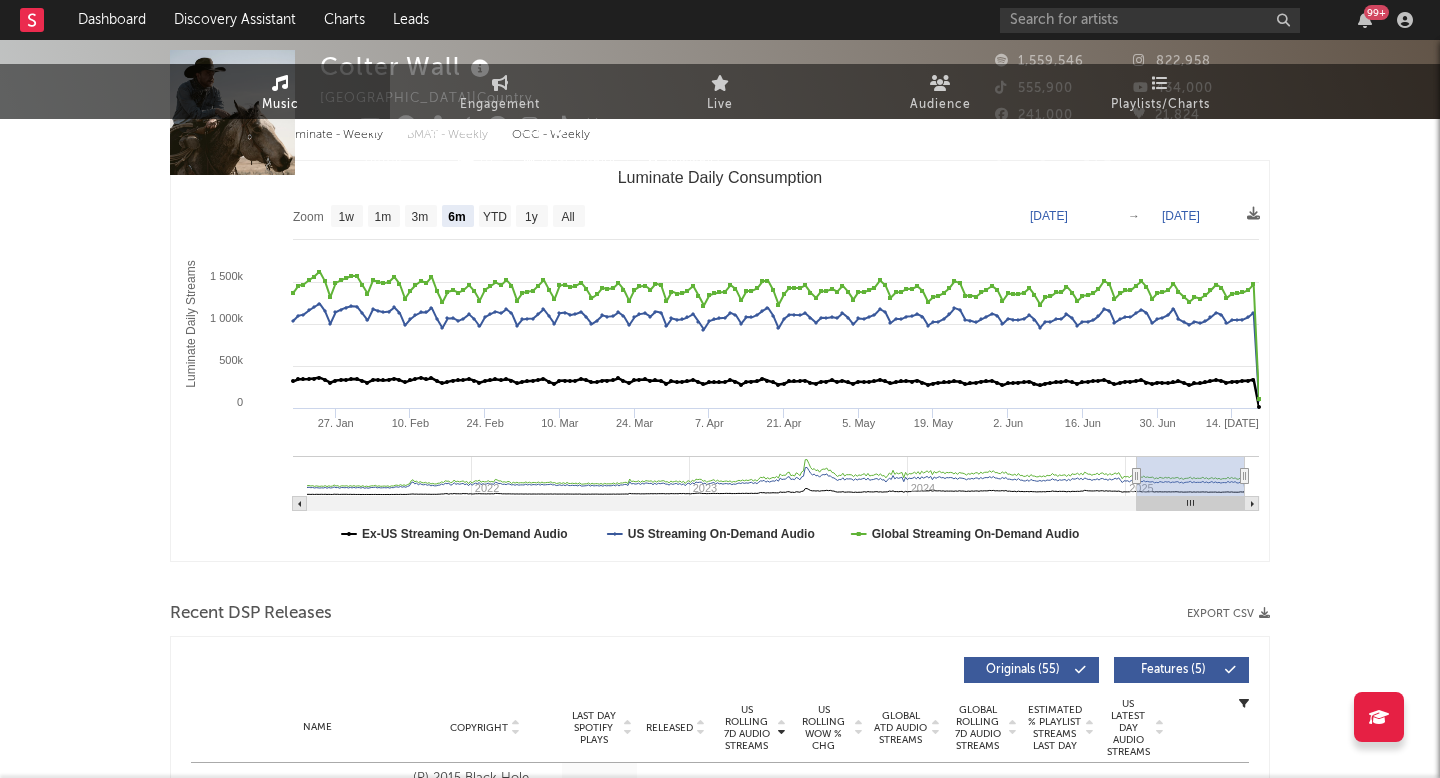 scroll, scrollTop: 0, scrollLeft: 0, axis: both 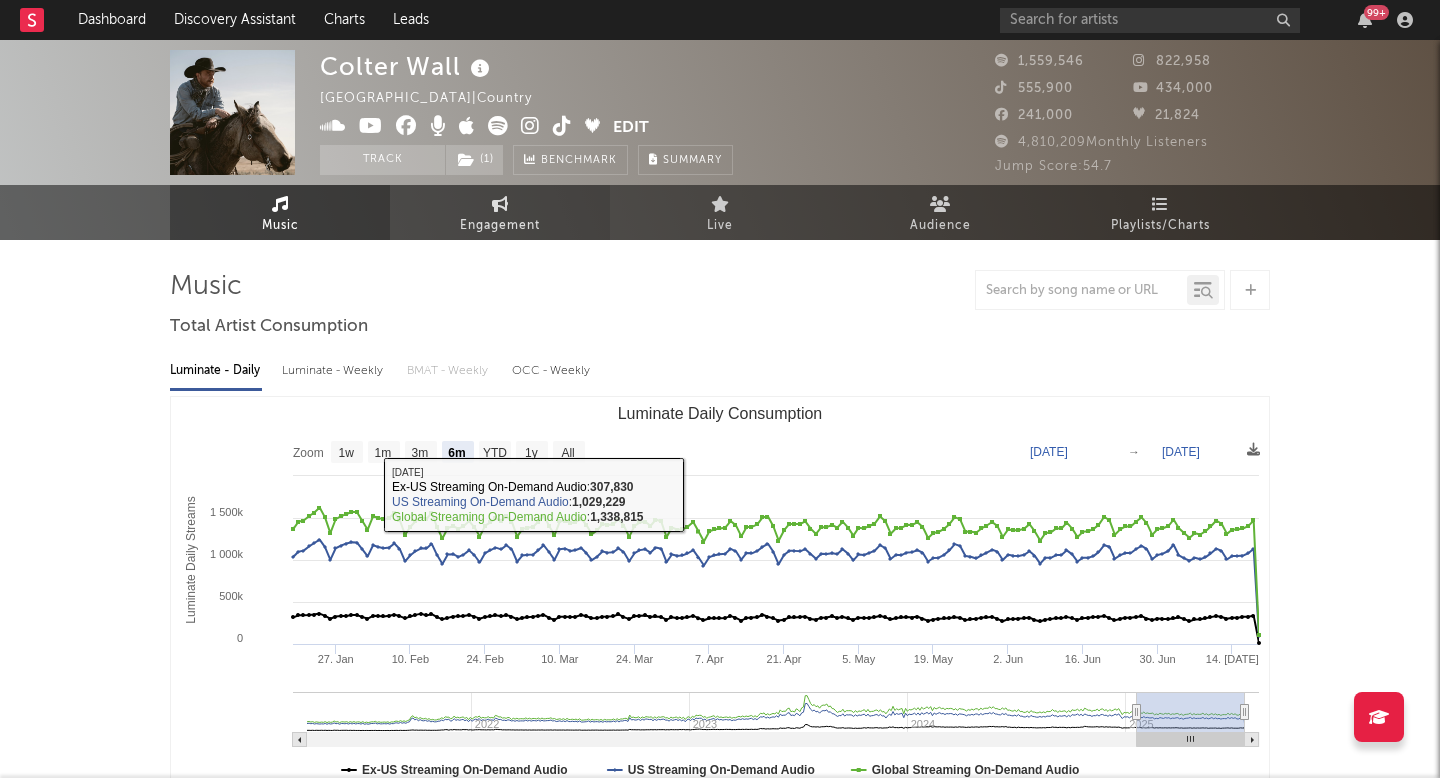 click on "Engagement" at bounding box center [500, 226] 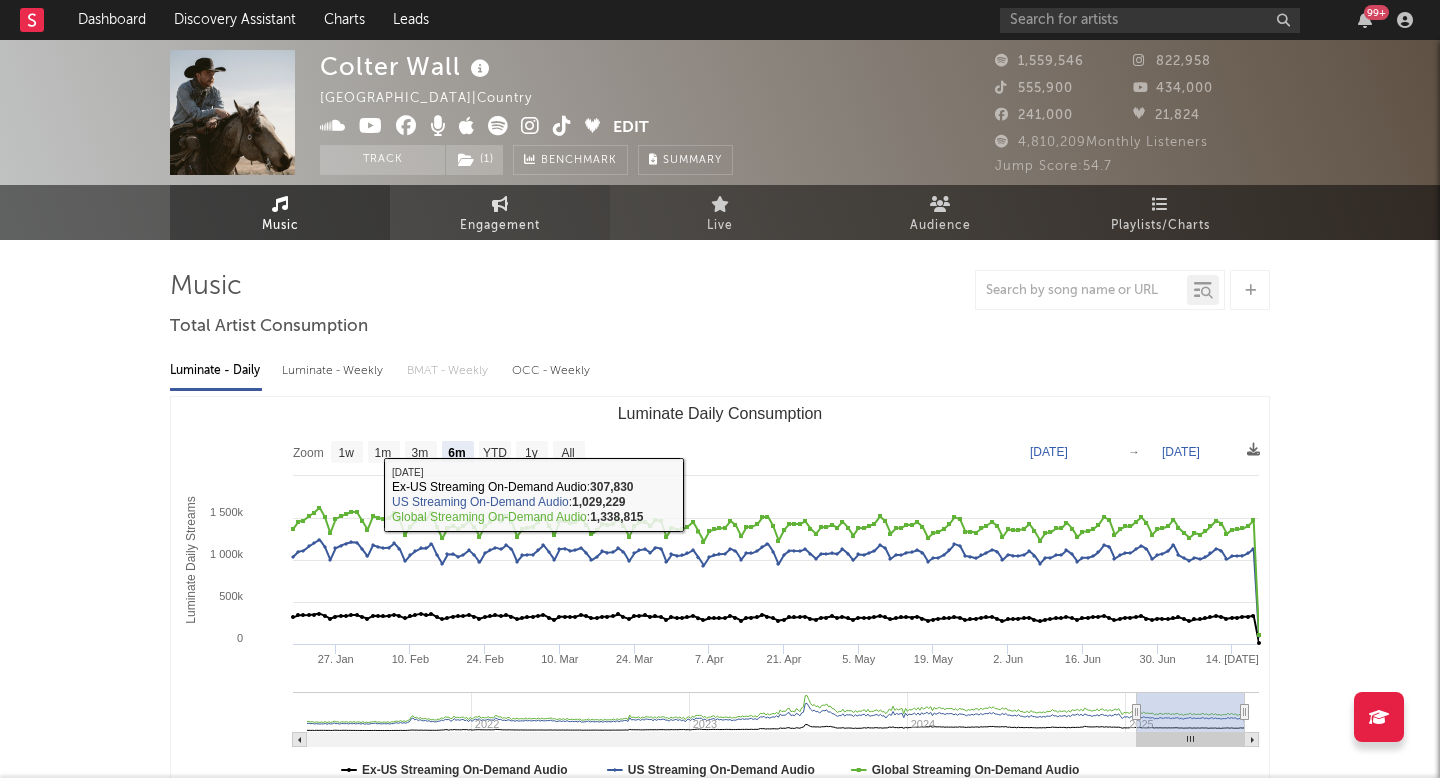 select on "1w" 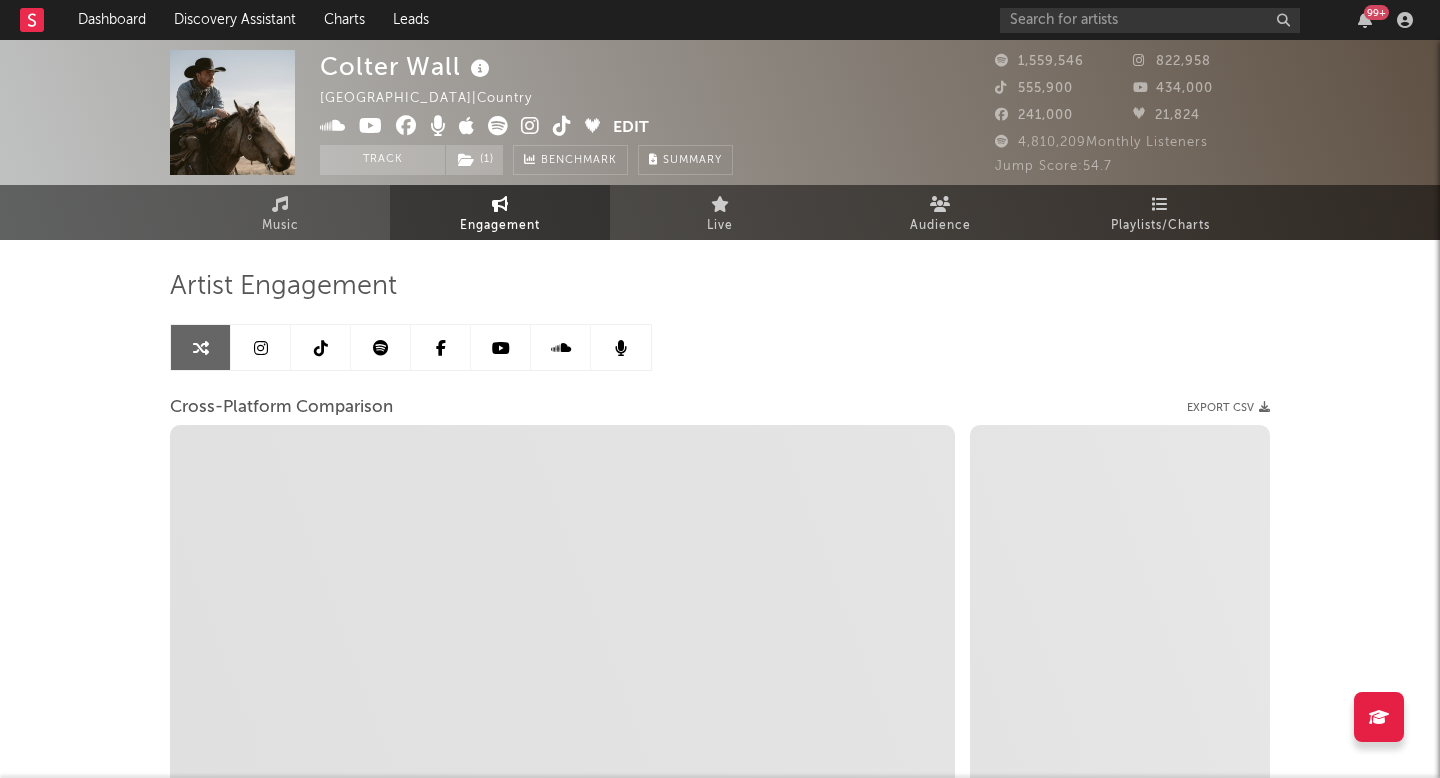select on "1m" 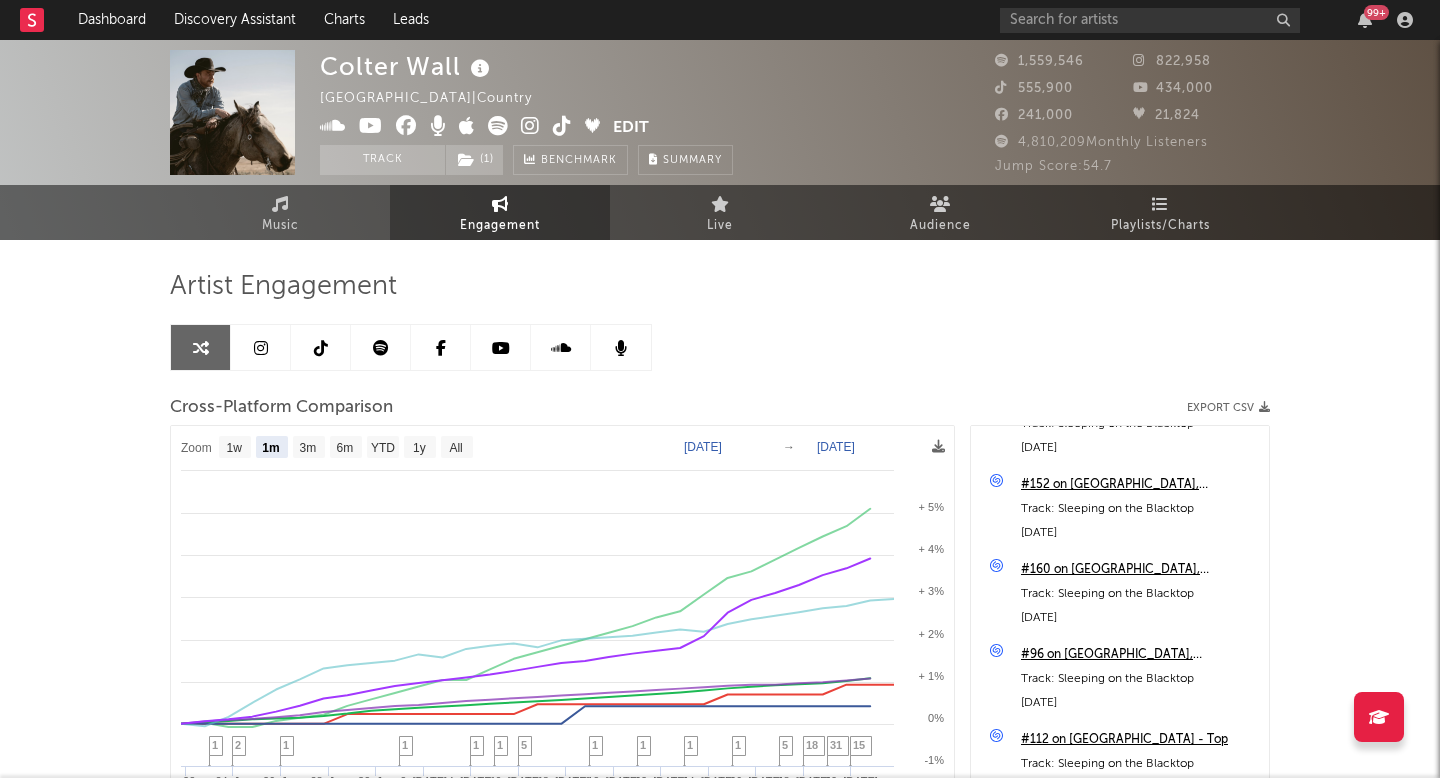 scroll, scrollTop: 2514, scrollLeft: 0, axis: vertical 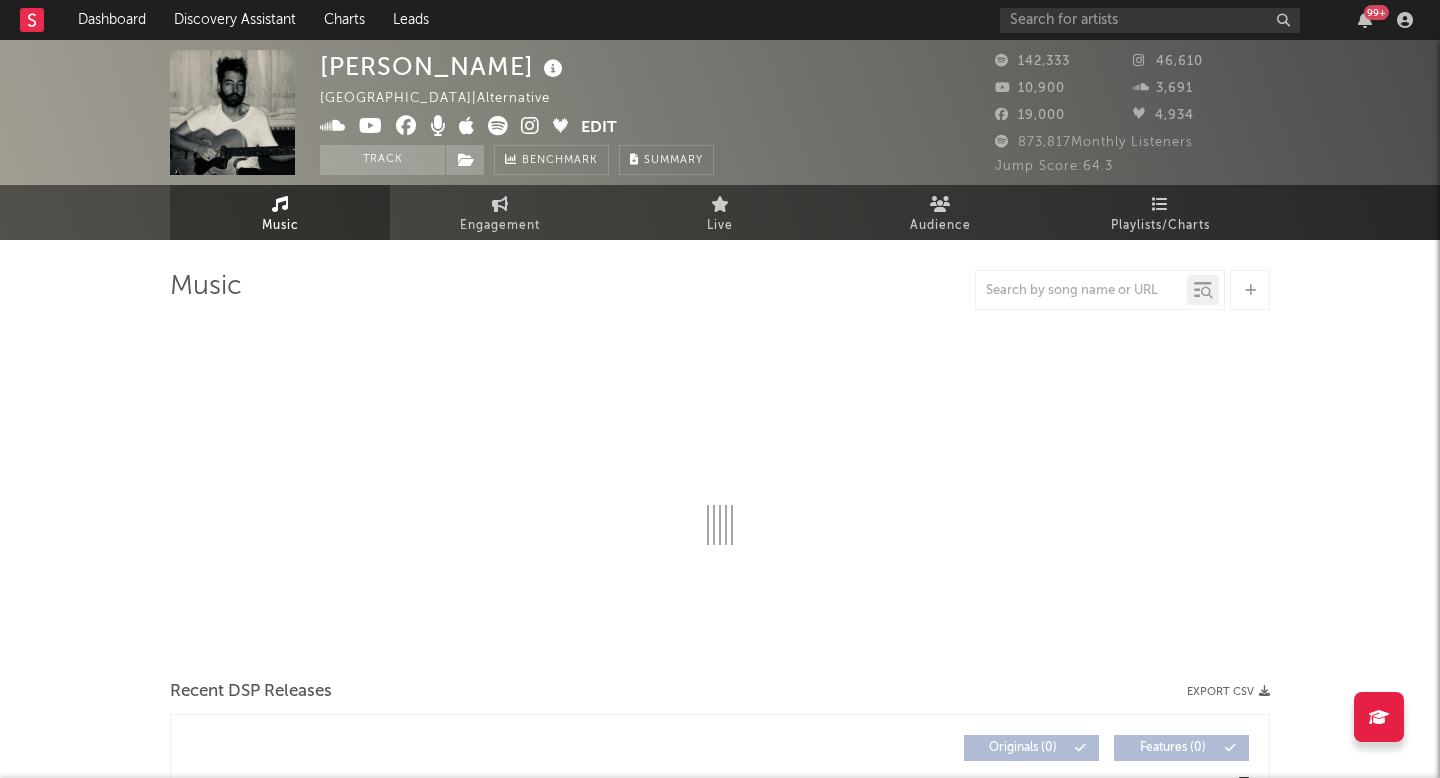 select on "6m" 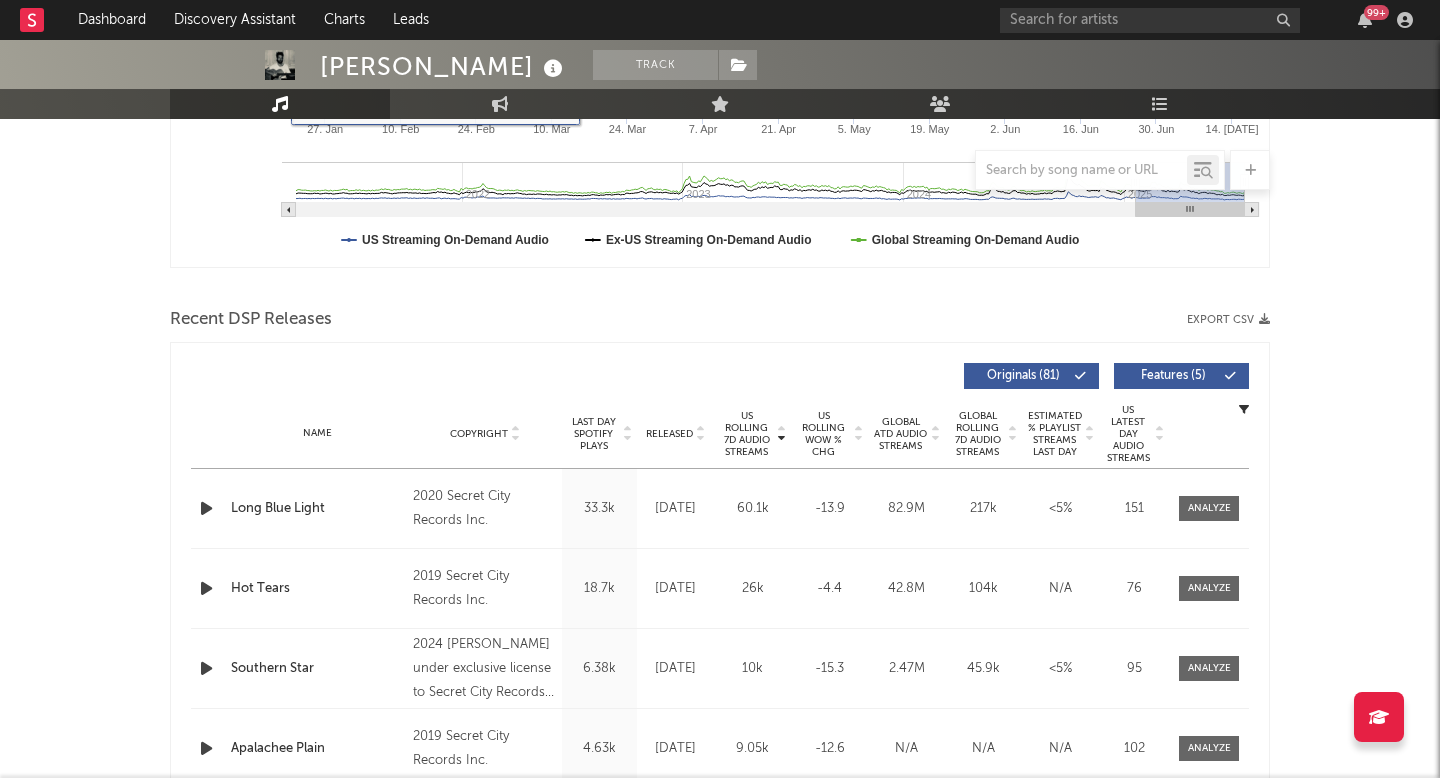 scroll, scrollTop: 536, scrollLeft: 0, axis: vertical 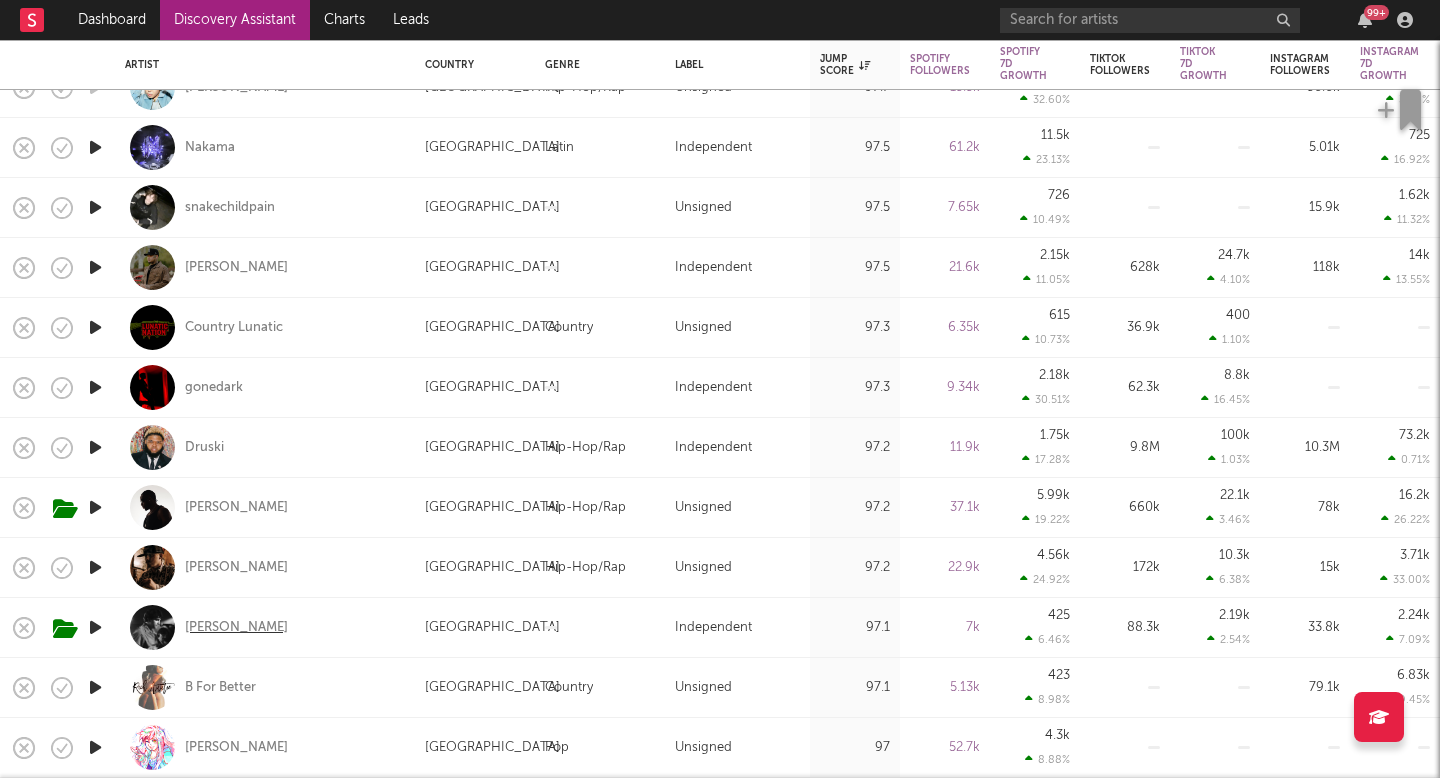 click on "[PERSON_NAME]" at bounding box center [236, 628] 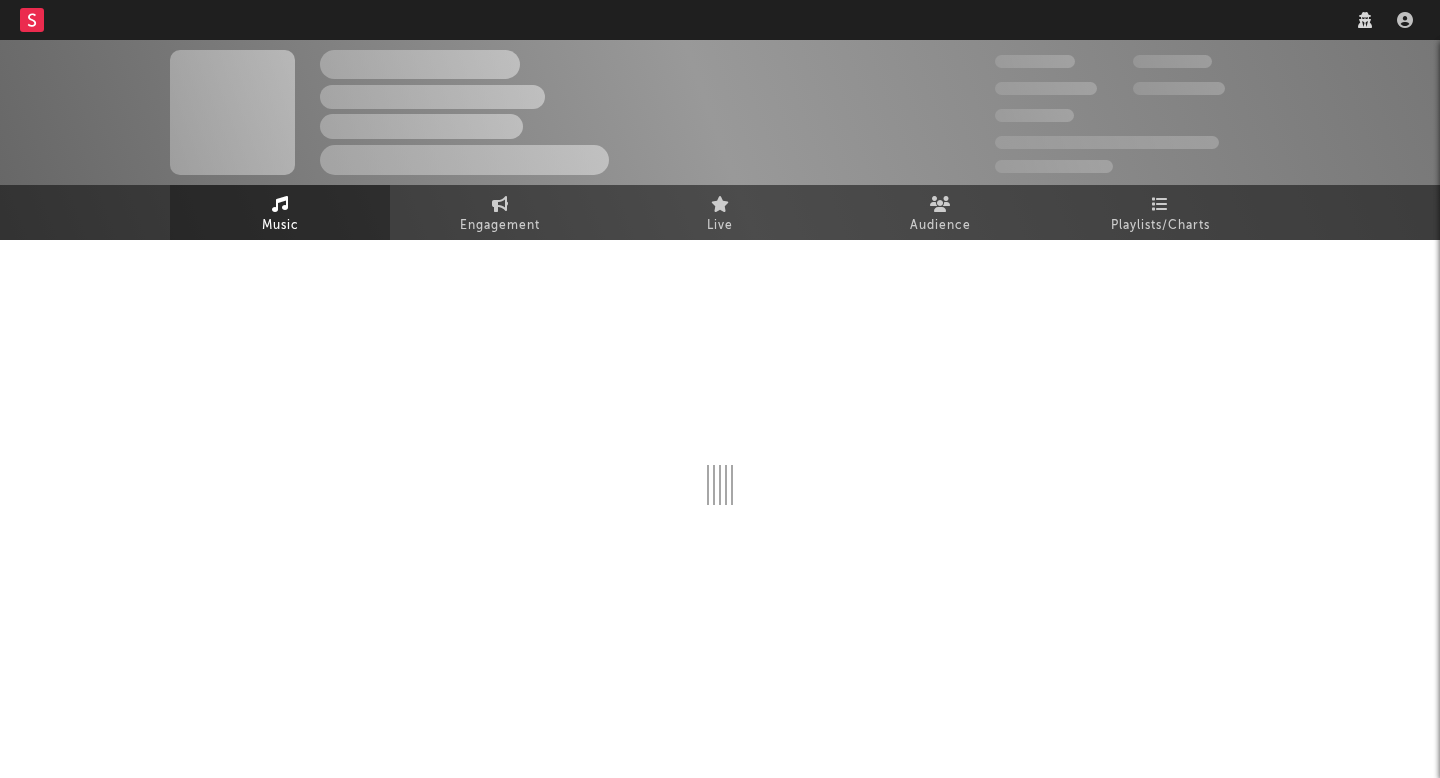scroll, scrollTop: 0, scrollLeft: 0, axis: both 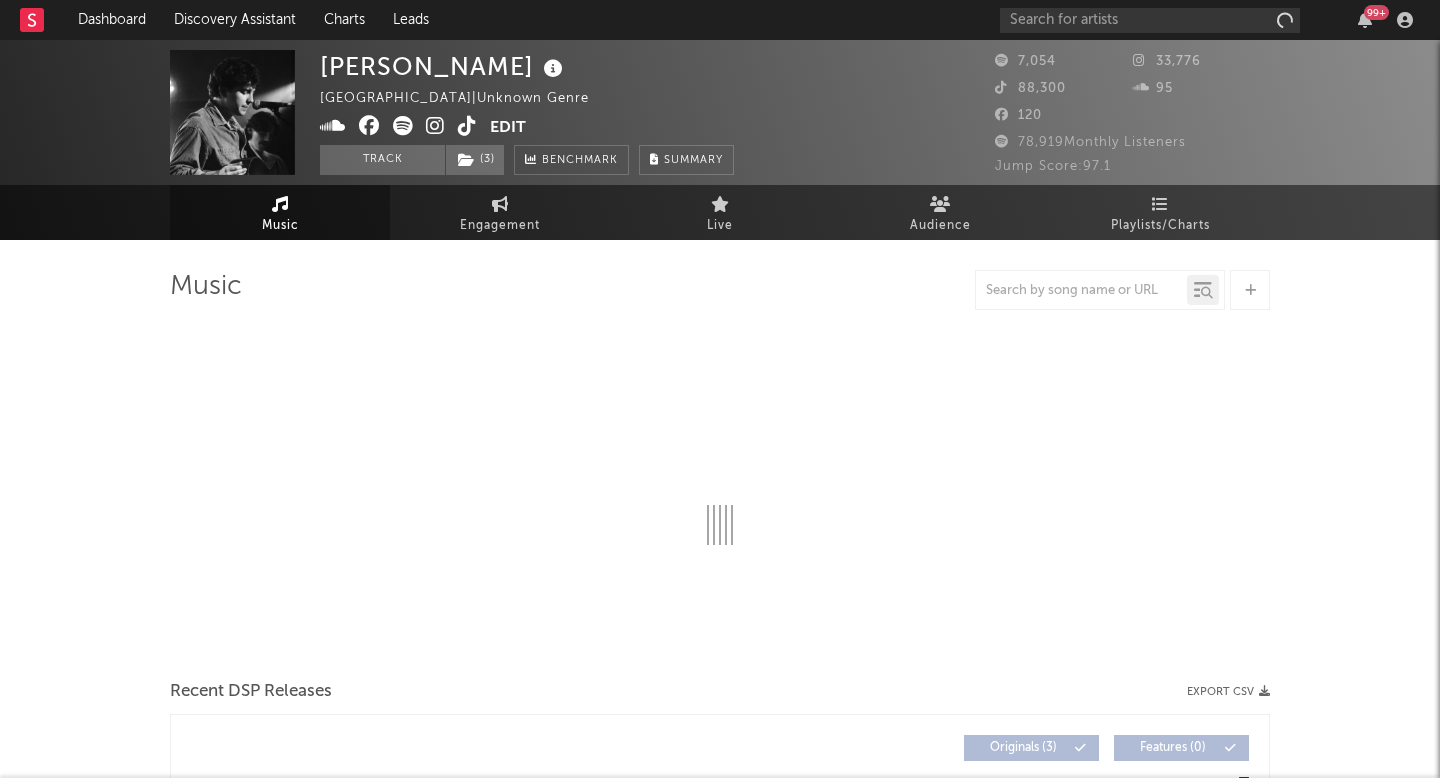 select on "6m" 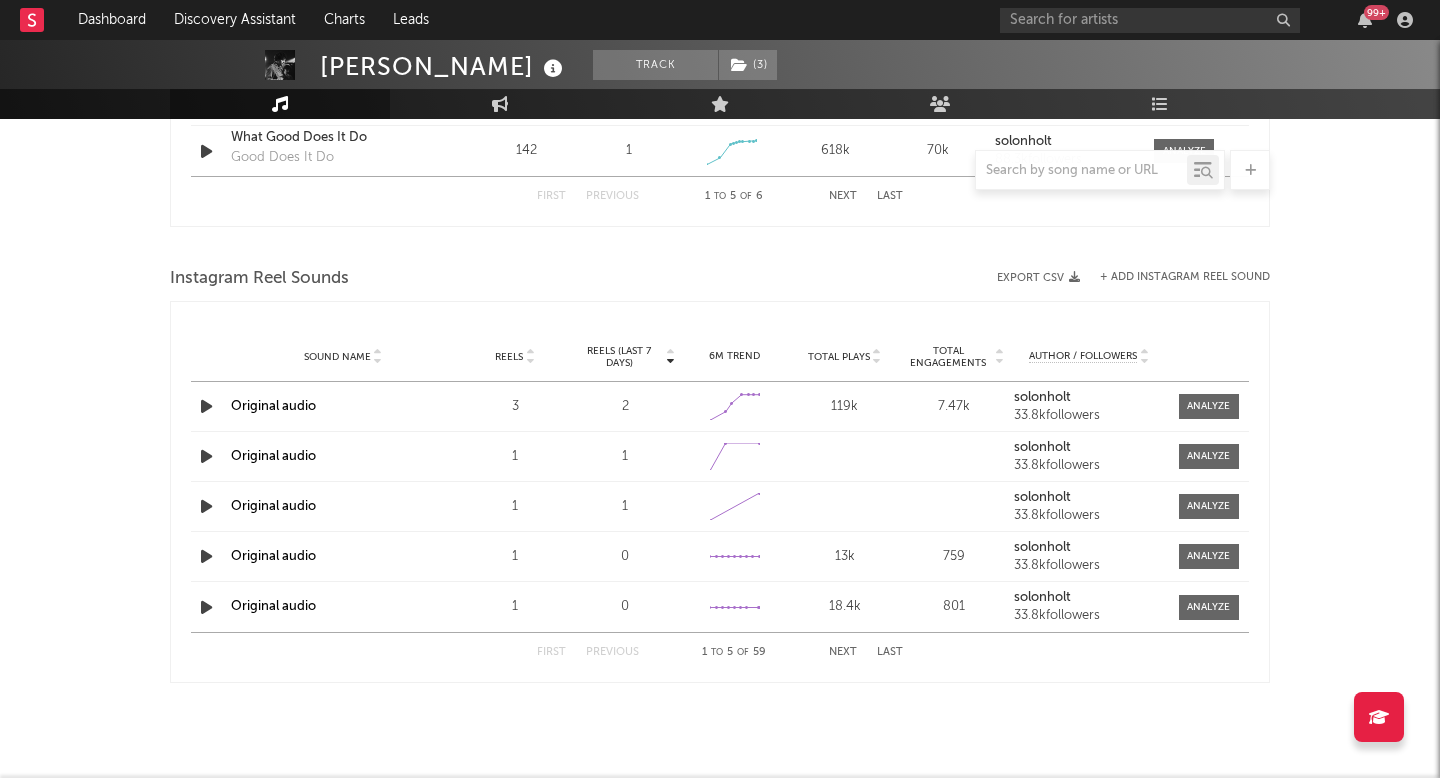 scroll, scrollTop: 0, scrollLeft: 0, axis: both 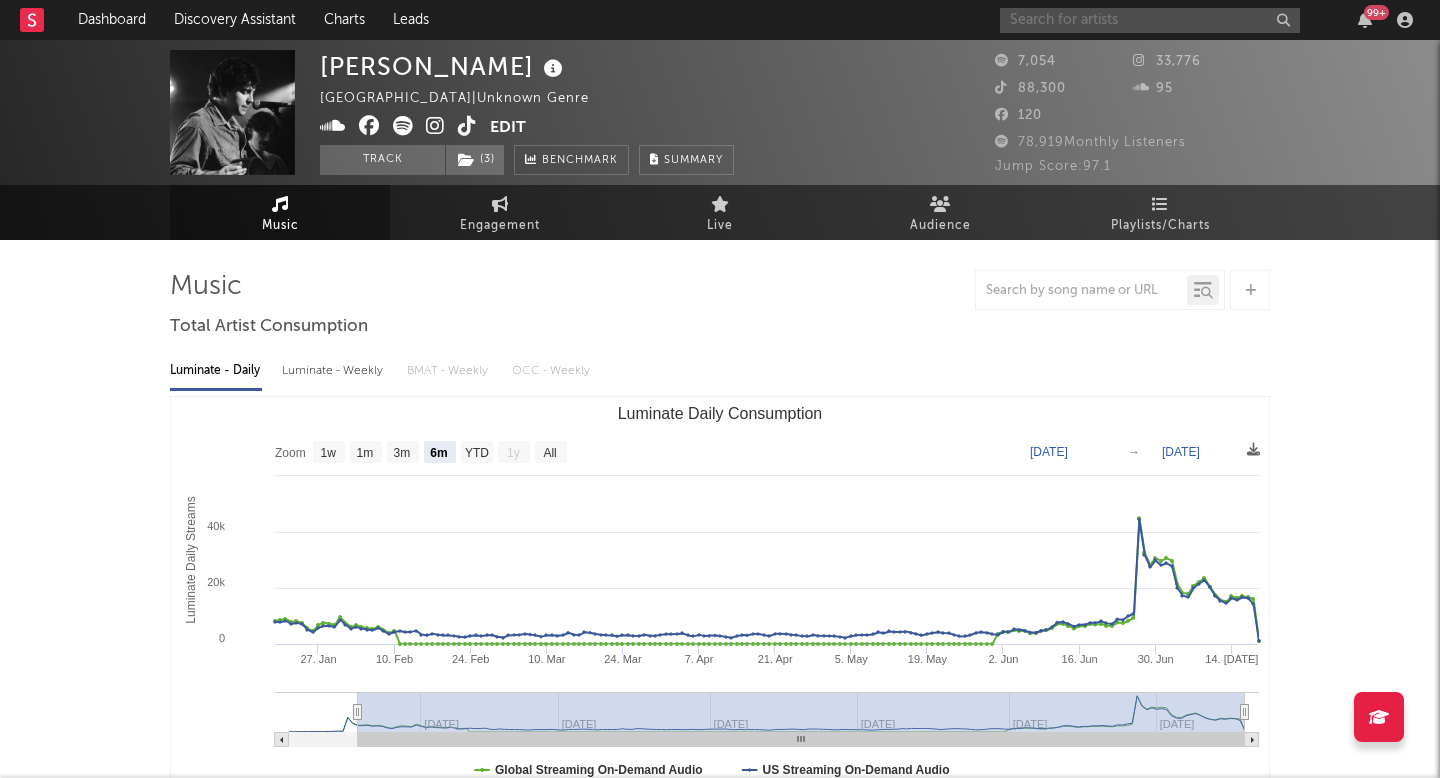 click at bounding box center [1150, 20] 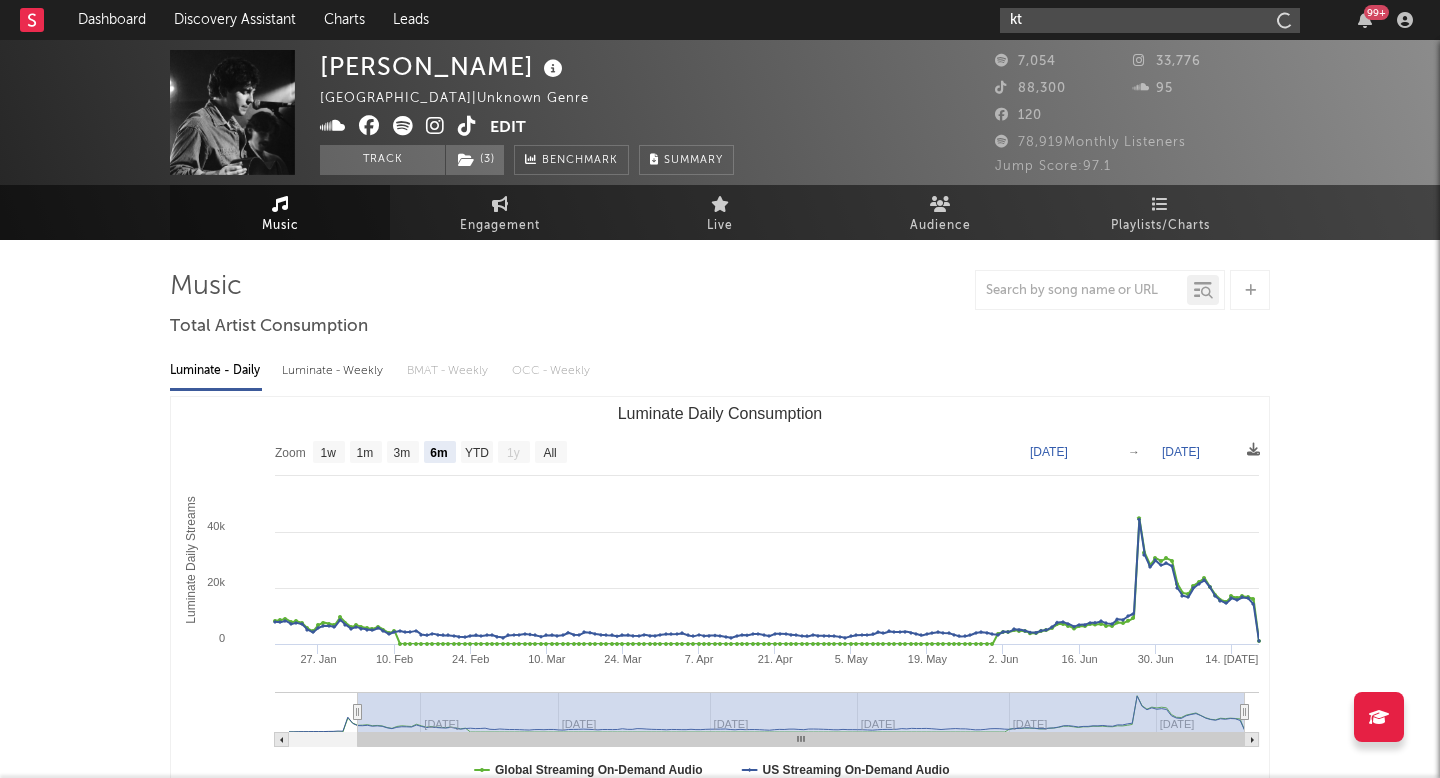 type on "k" 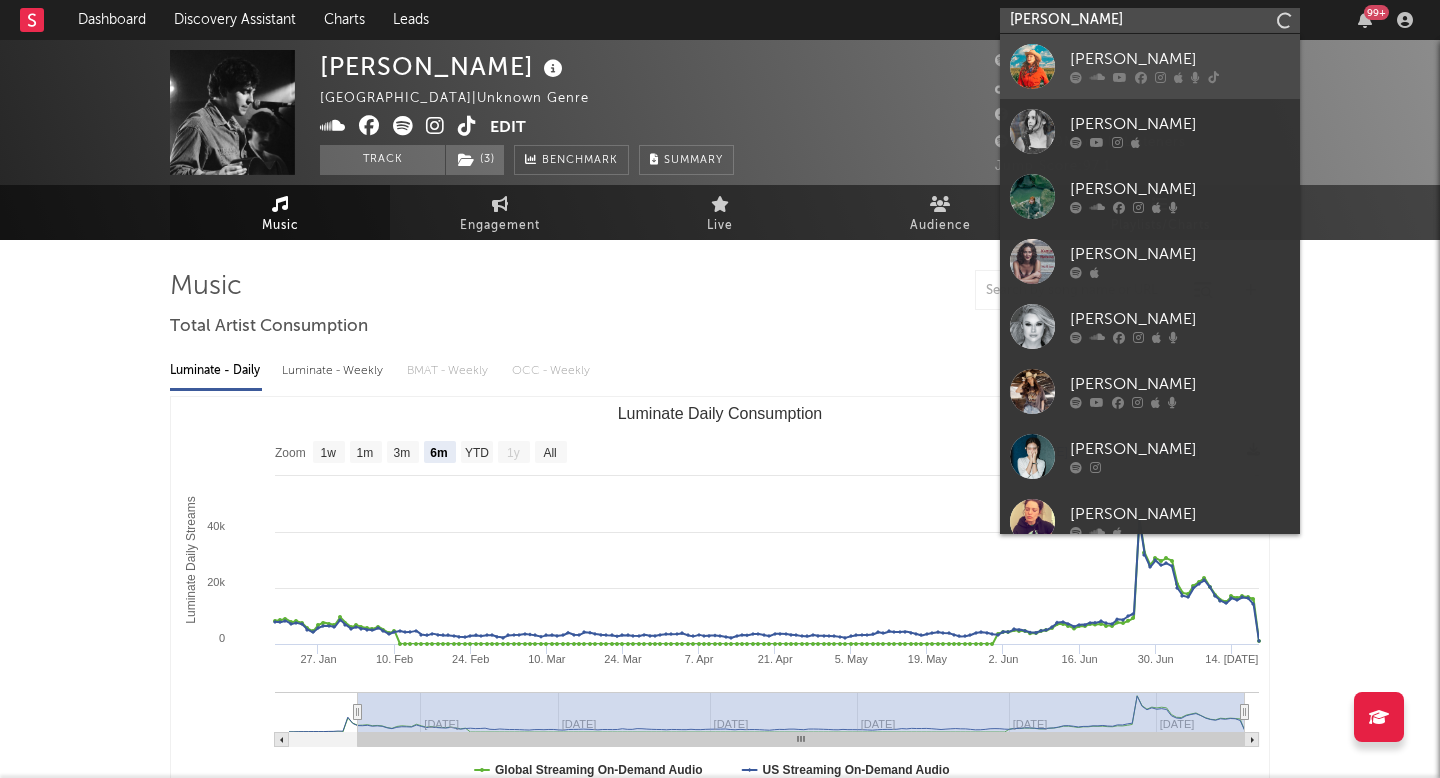 type on "[PERSON_NAME]" 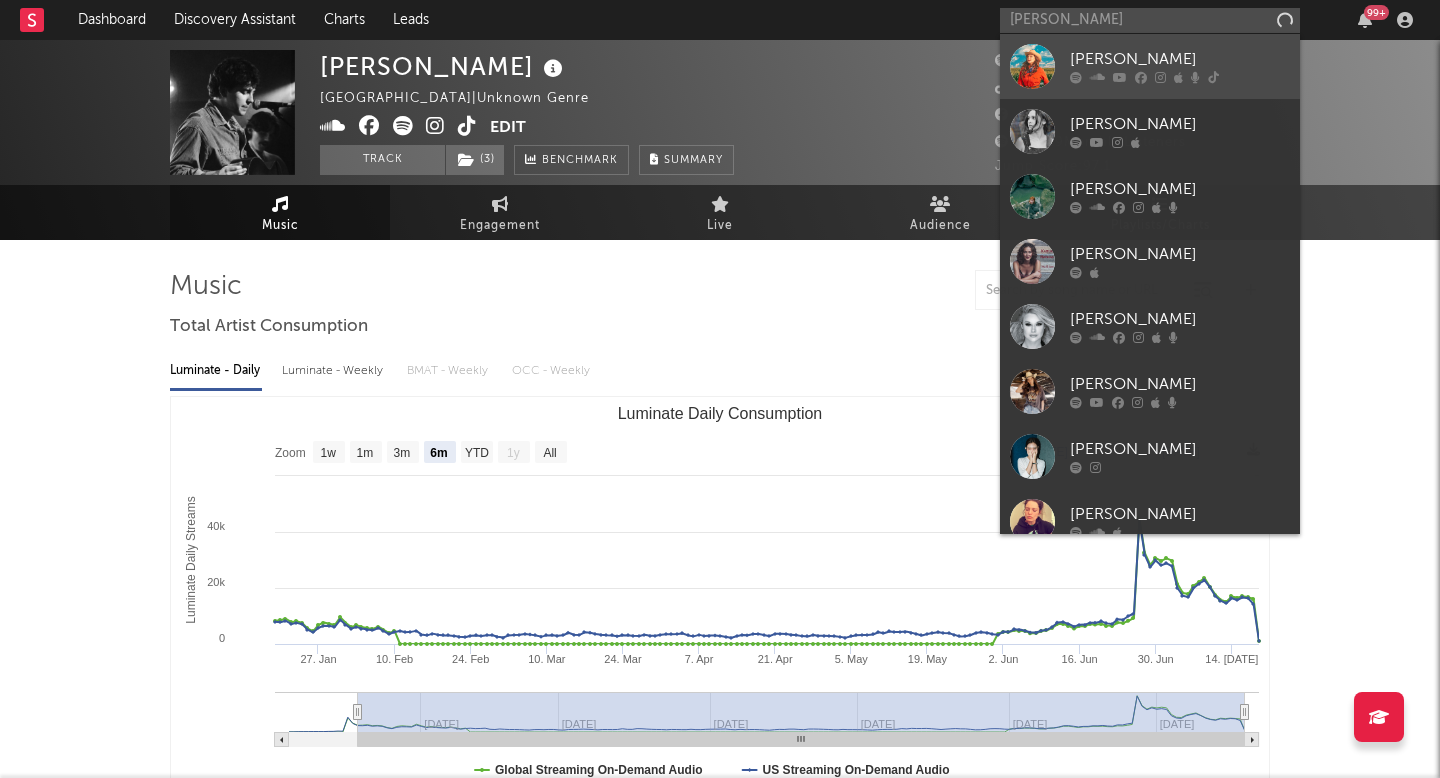 click at bounding box center [1120, 78] 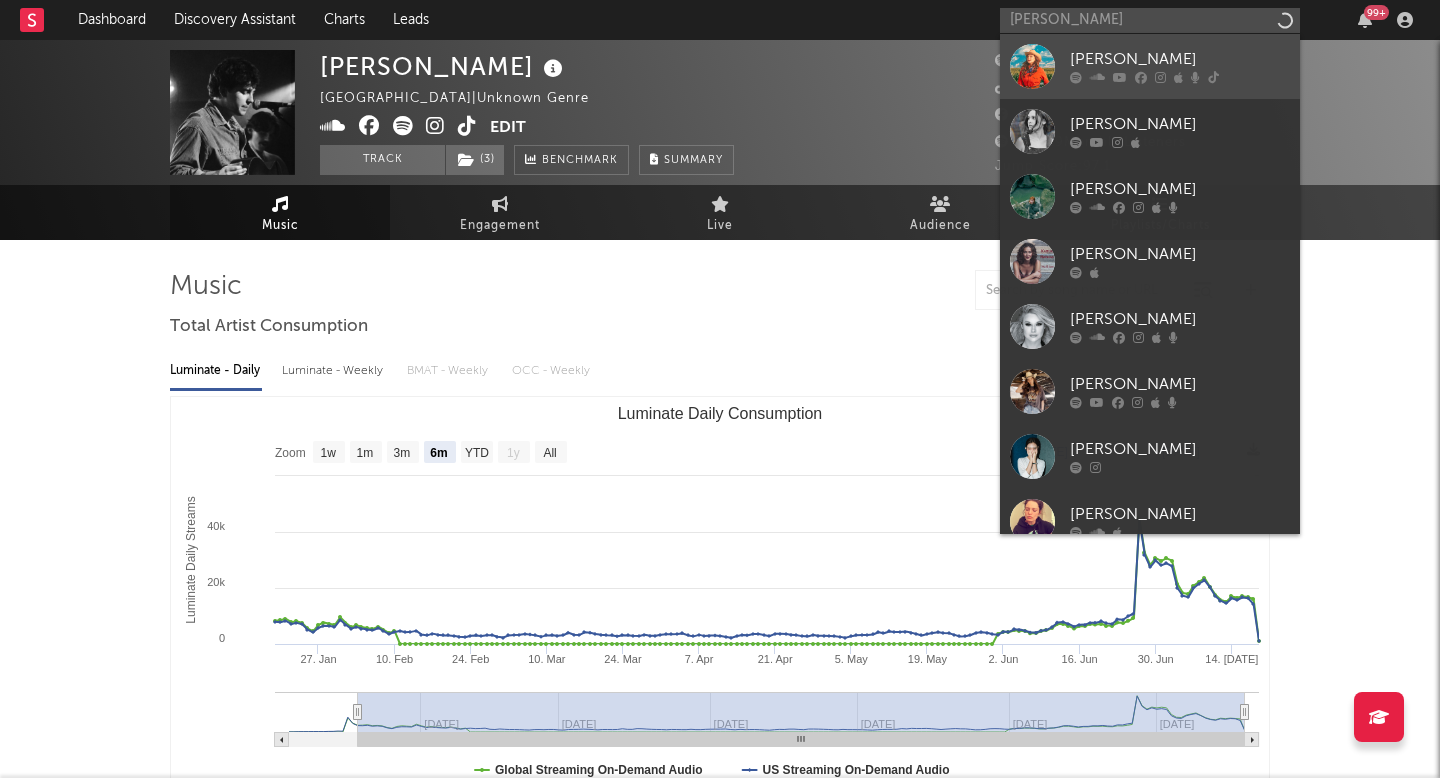 type 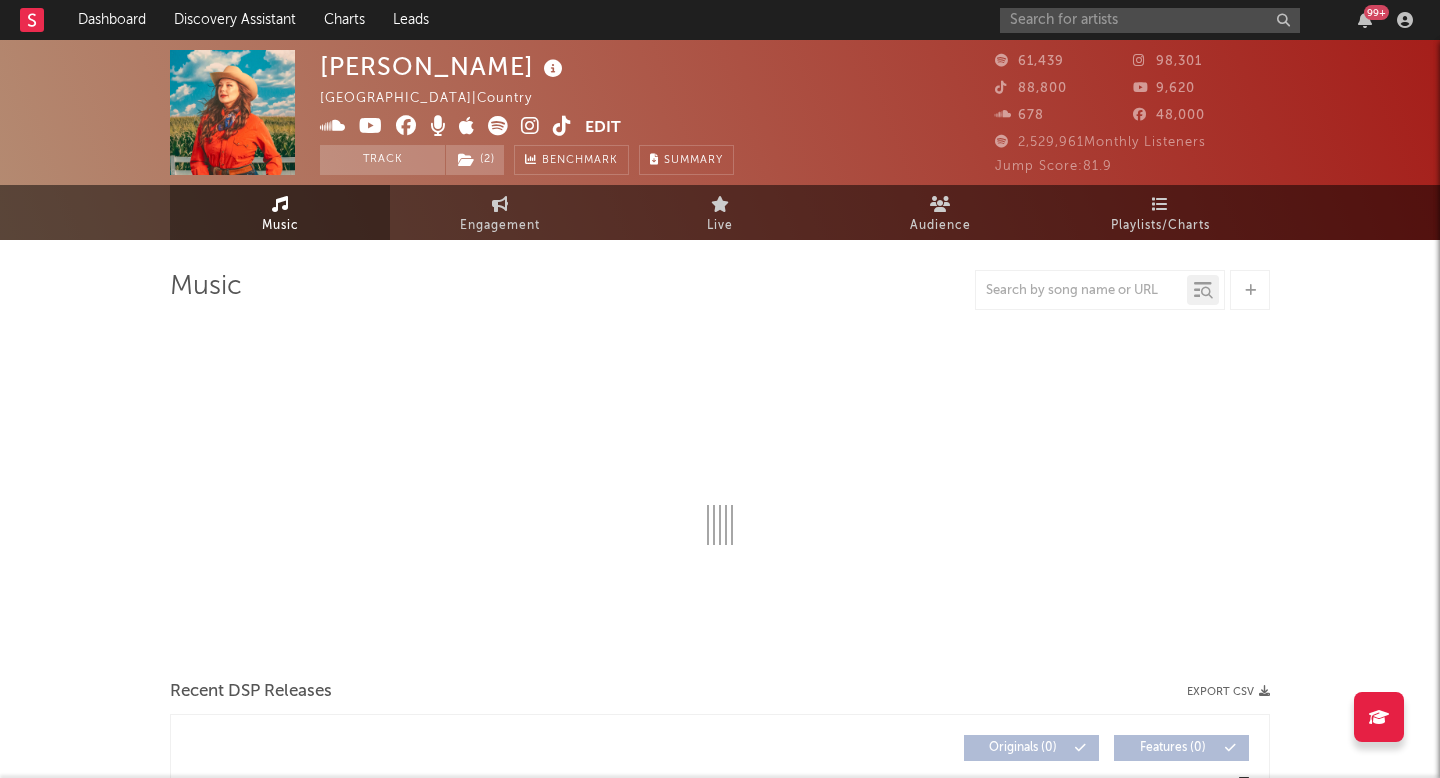 select on "6m" 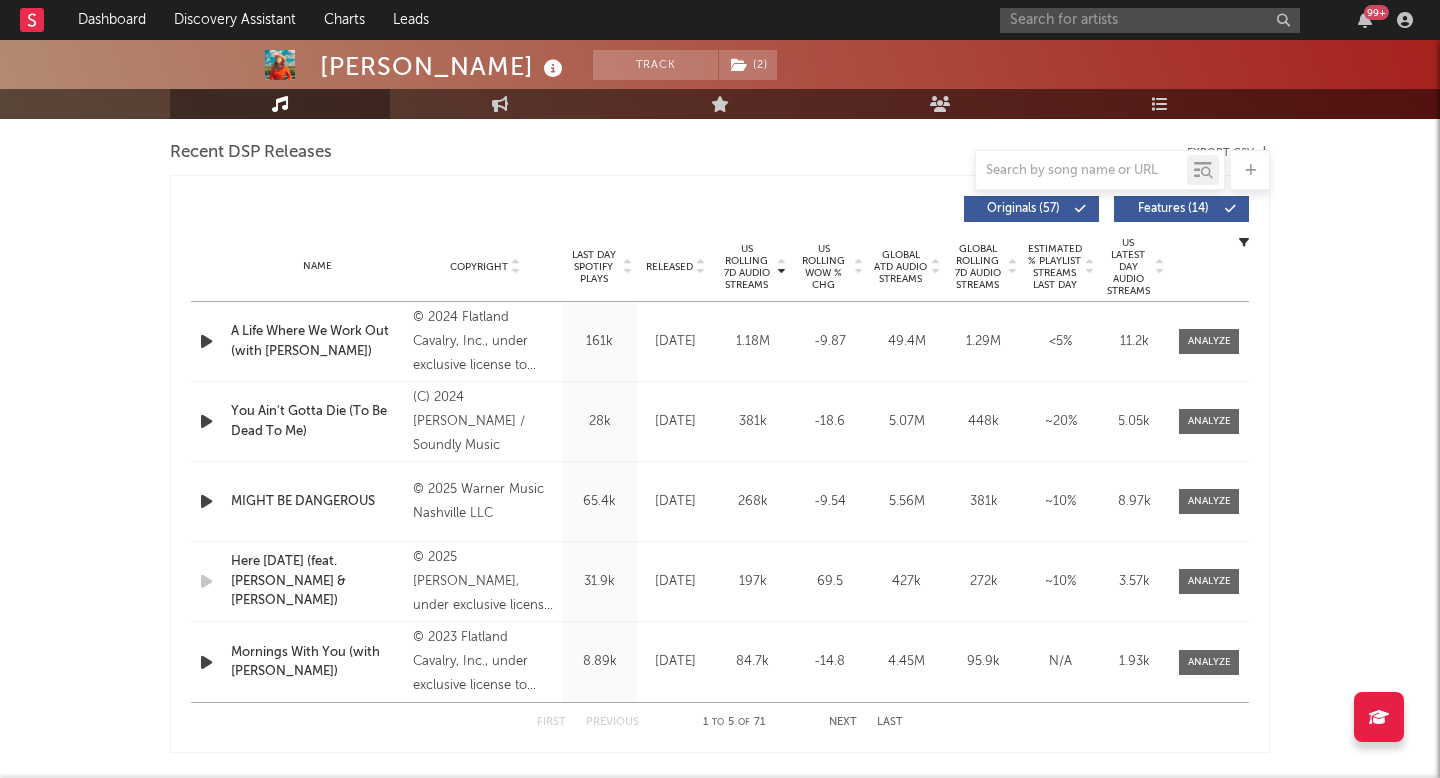 scroll, scrollTop: 696, scrollLeft: 0, axis: vertical 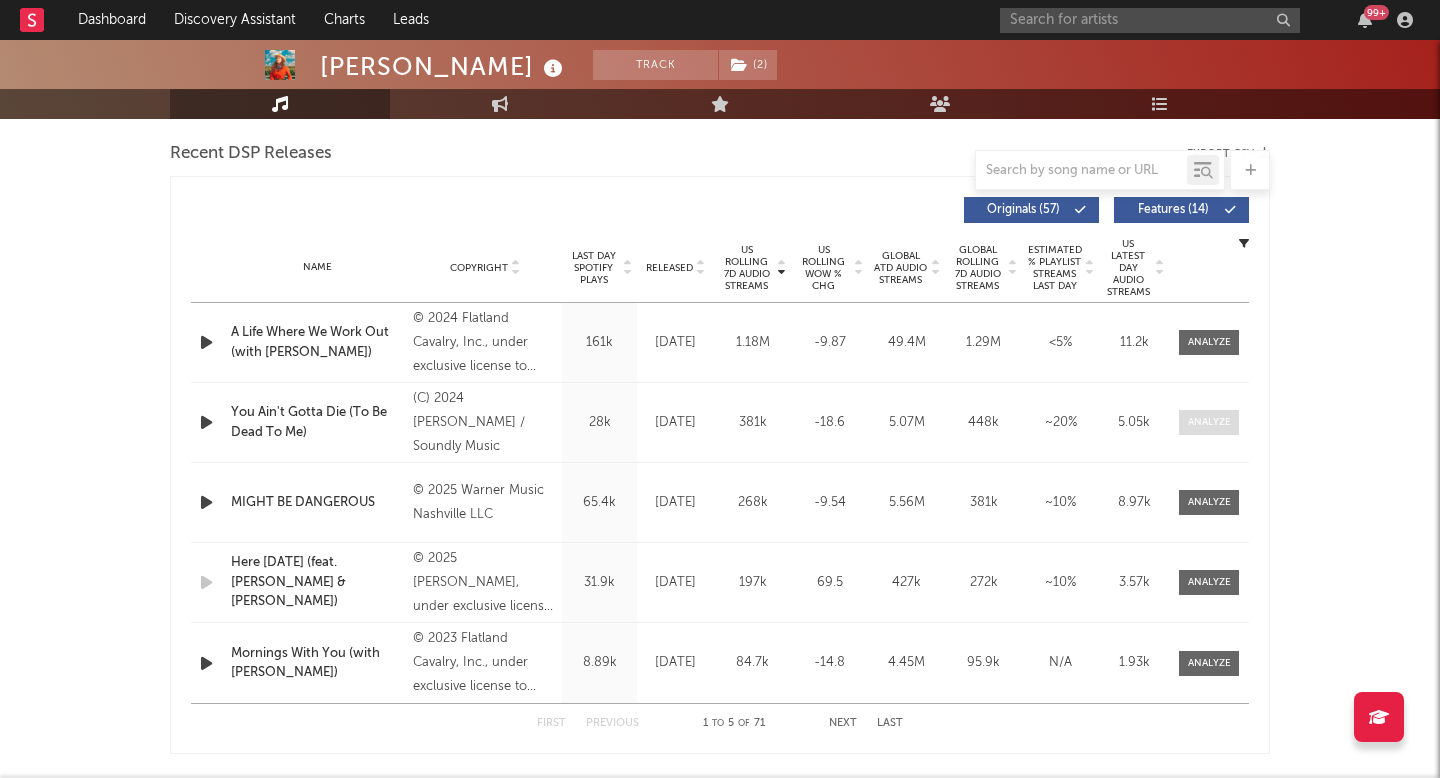 click at bounding box center [1209, 422] 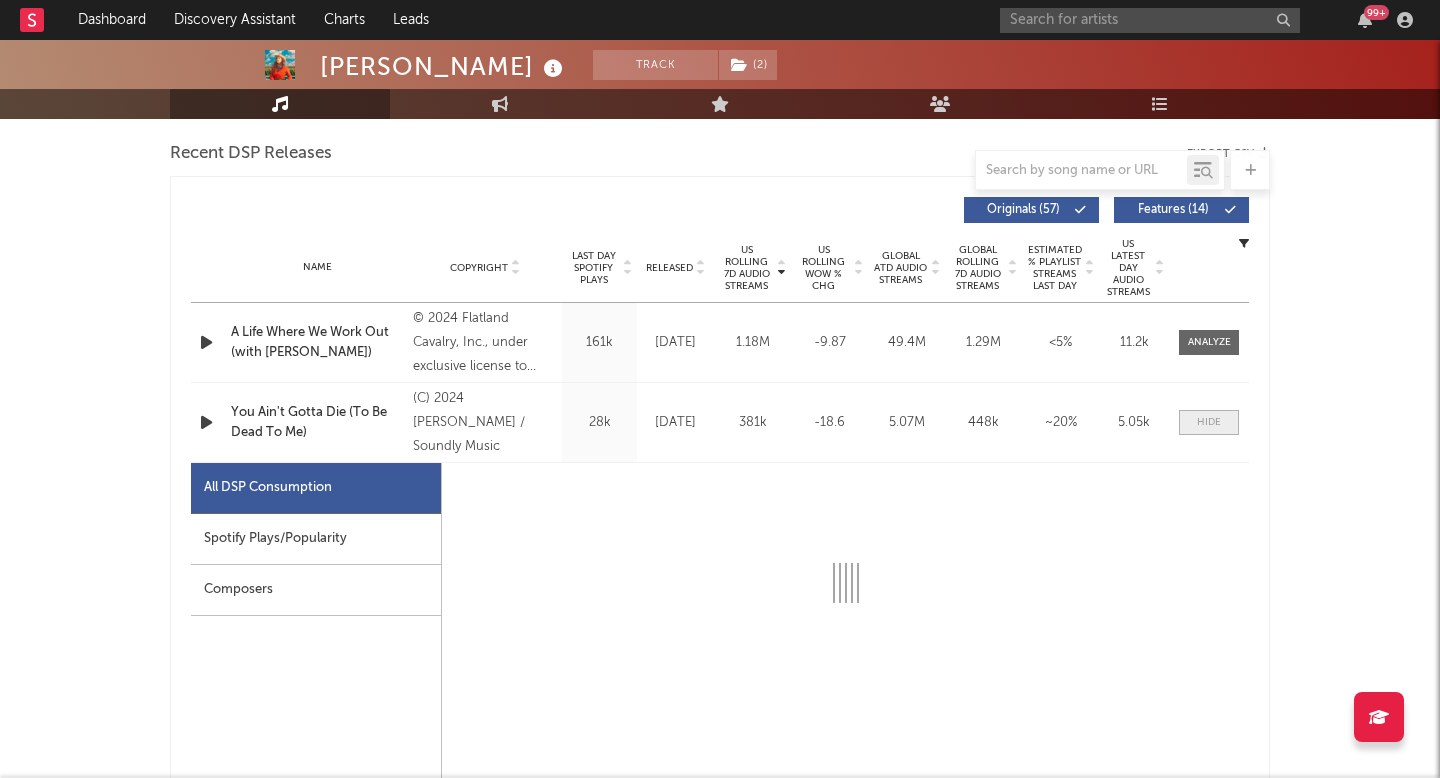 select on "1w" 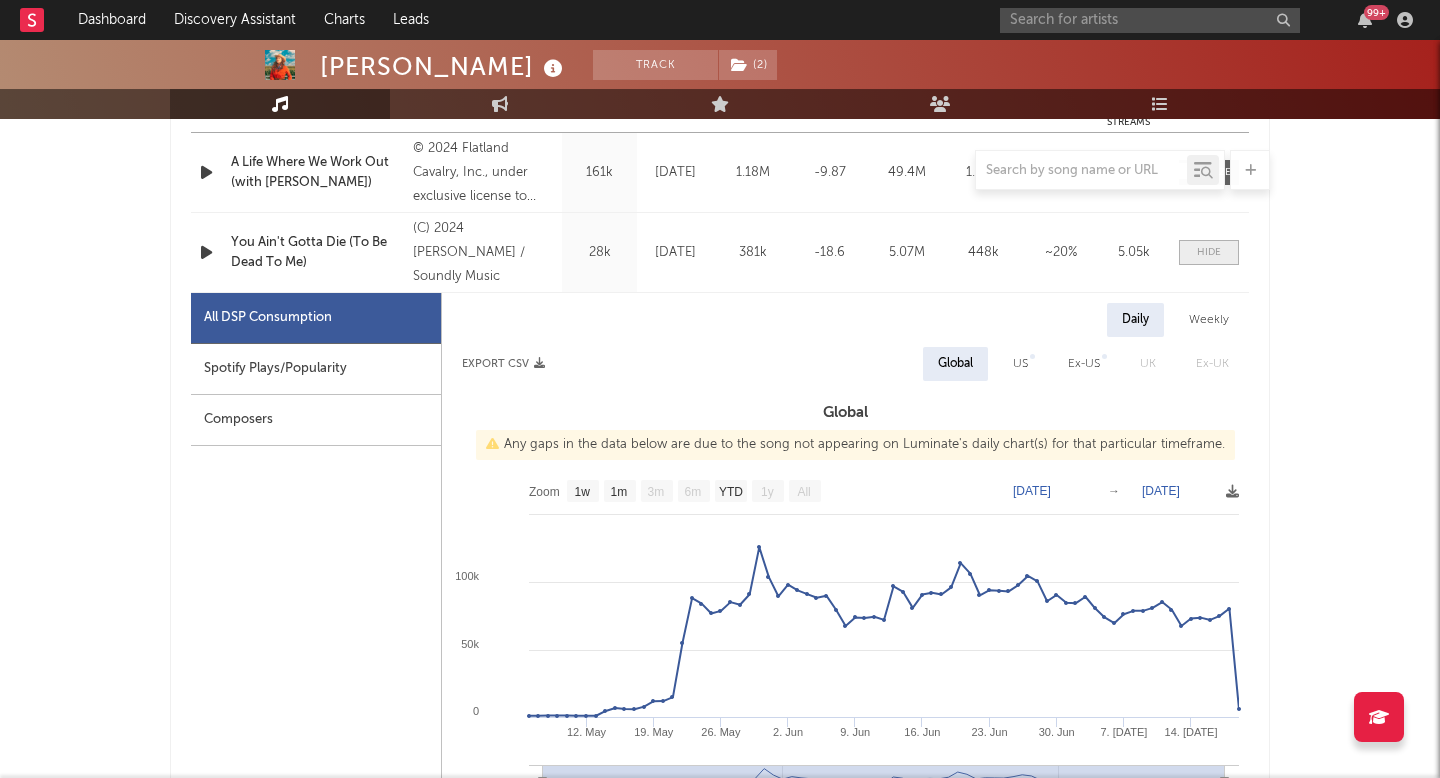scroll, scrollTop: 868, scrollLeft: 0, axis: vertical 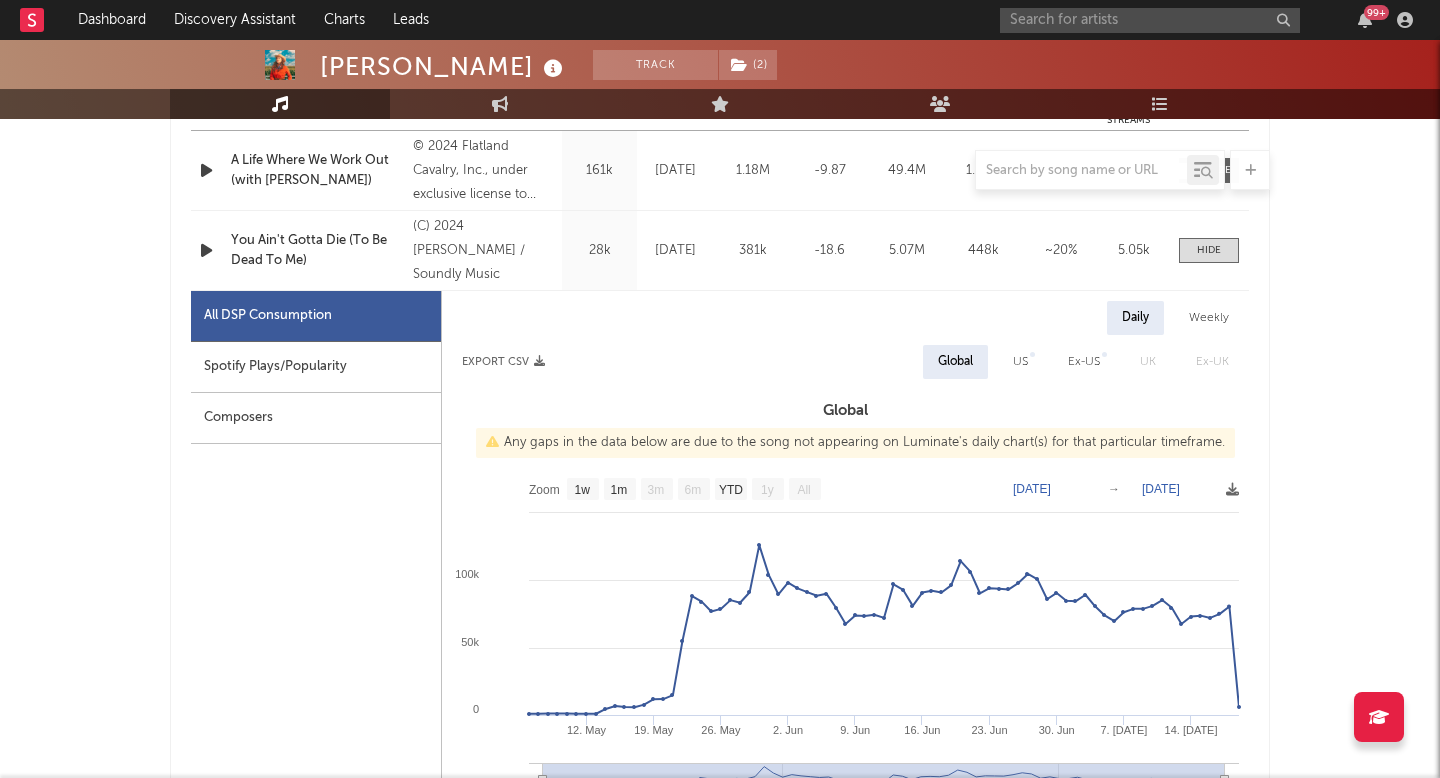 click on "Weekly" at bounding box center (1209, 318) 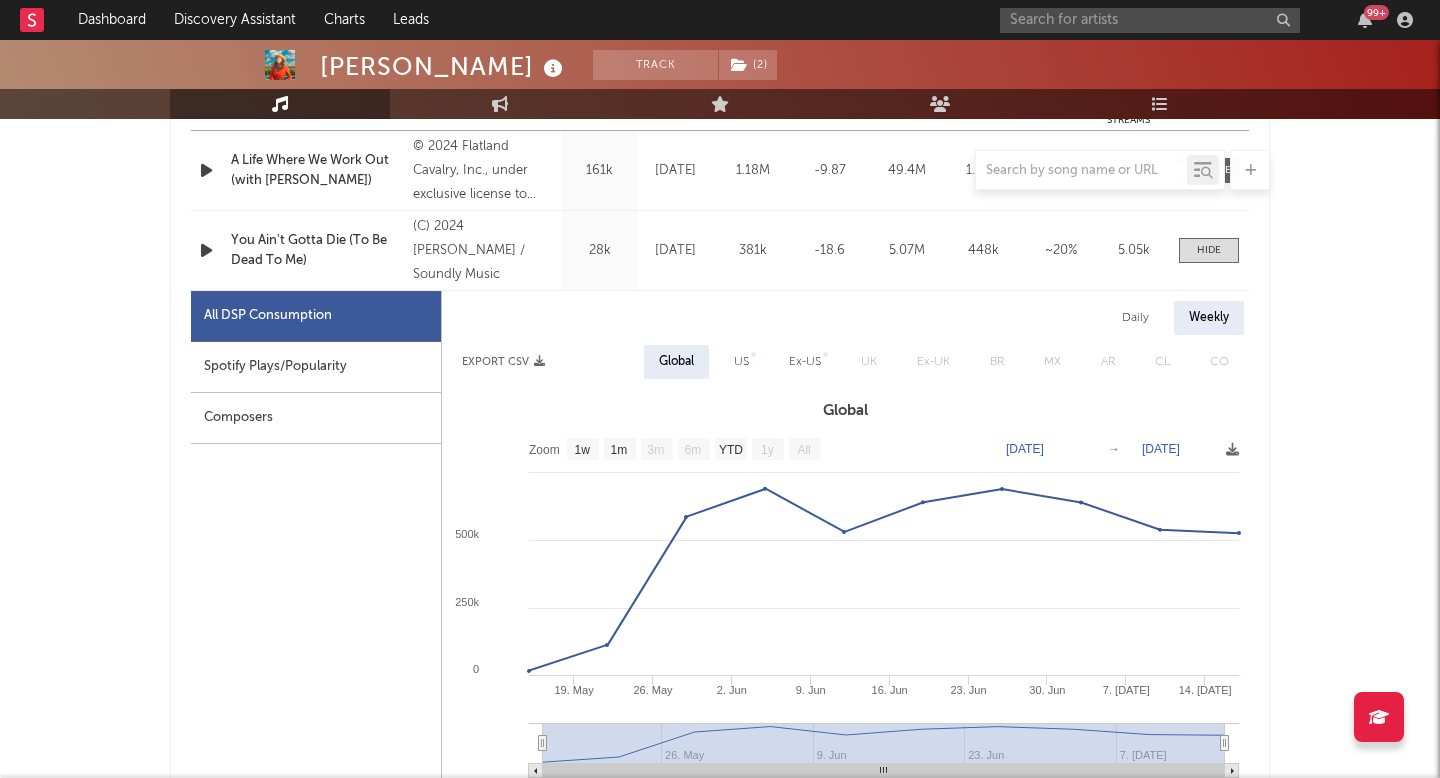 click on "US" at bounding box center [741, 362] 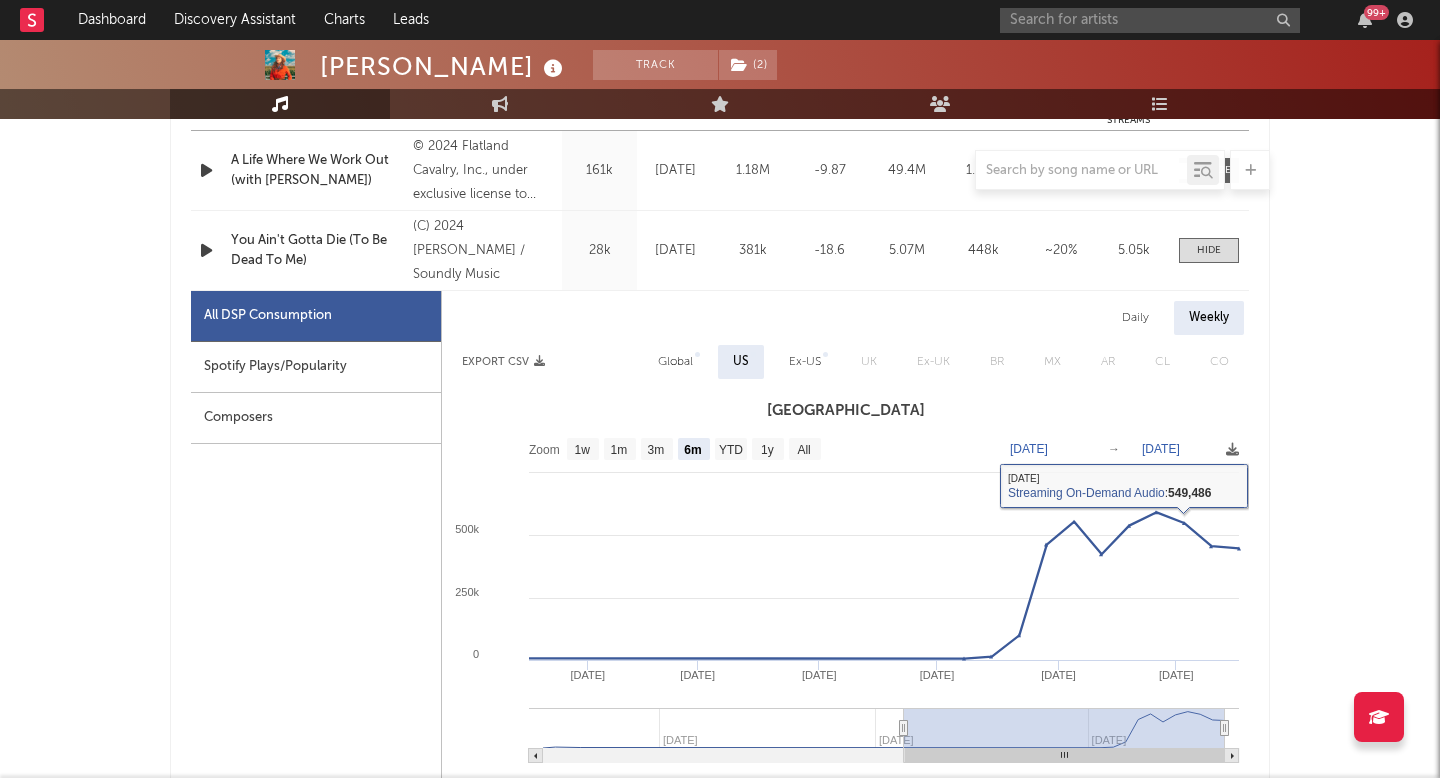 click on "Daily" at bounding box center [1135, 318] 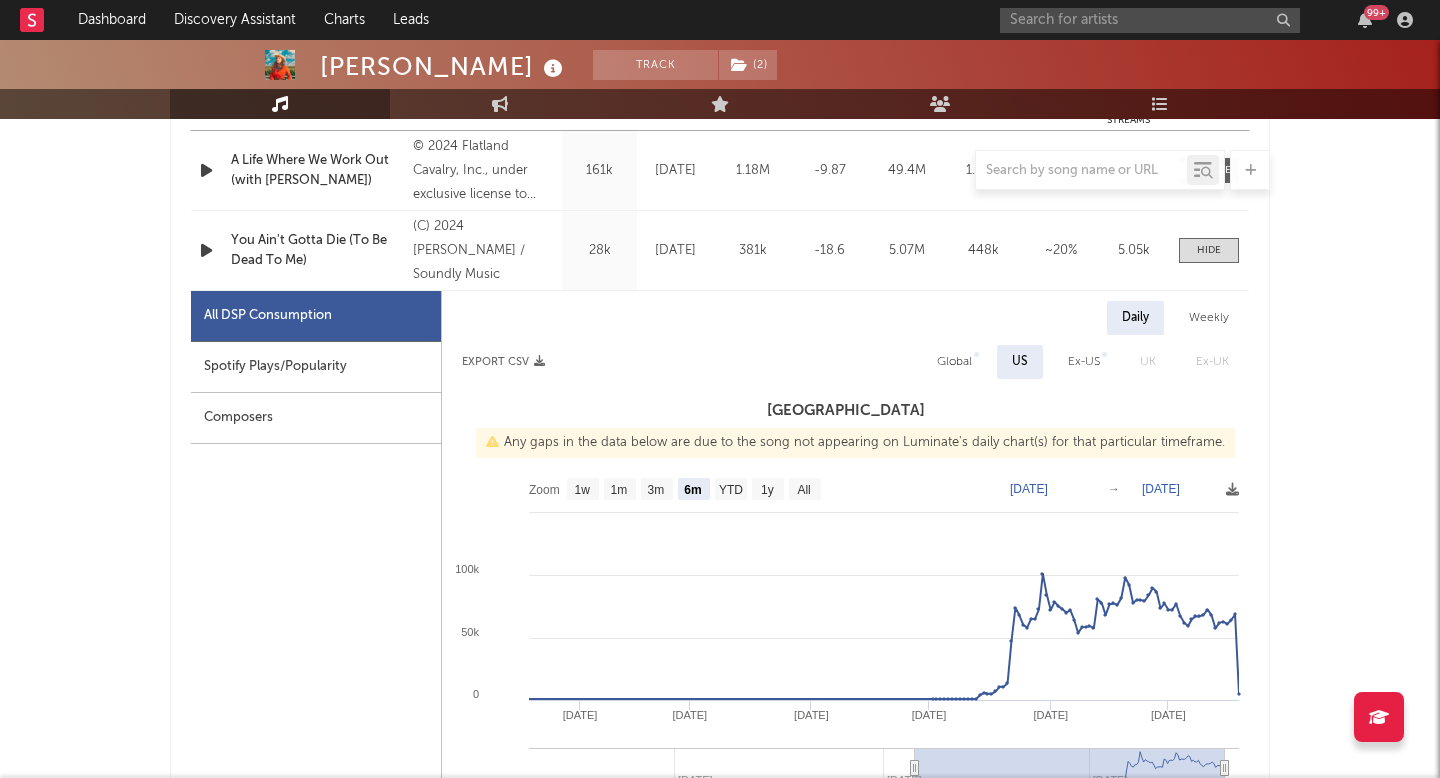 scroll, scrollTop: 0, scrollLeft: 0, axis: both 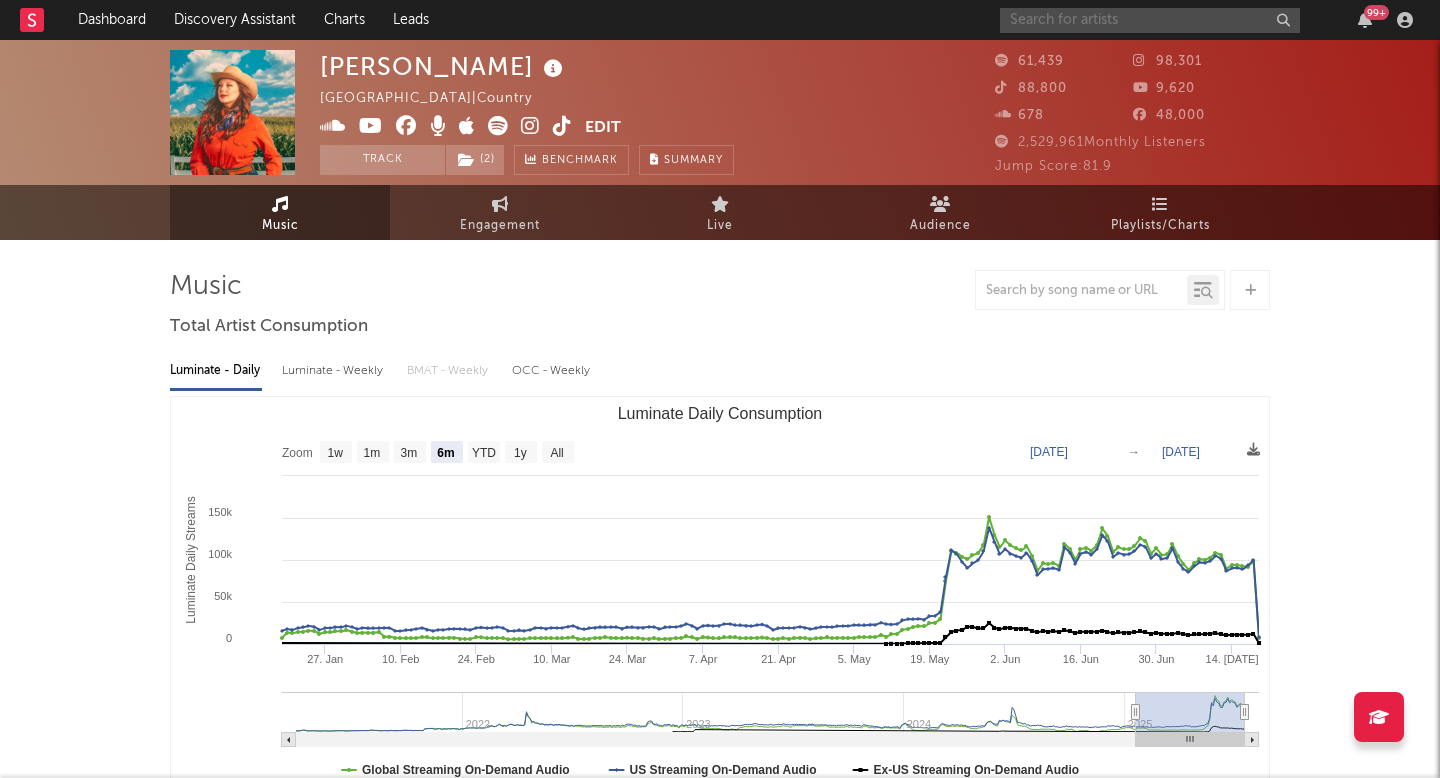 click at bounding box center [1150, 20] 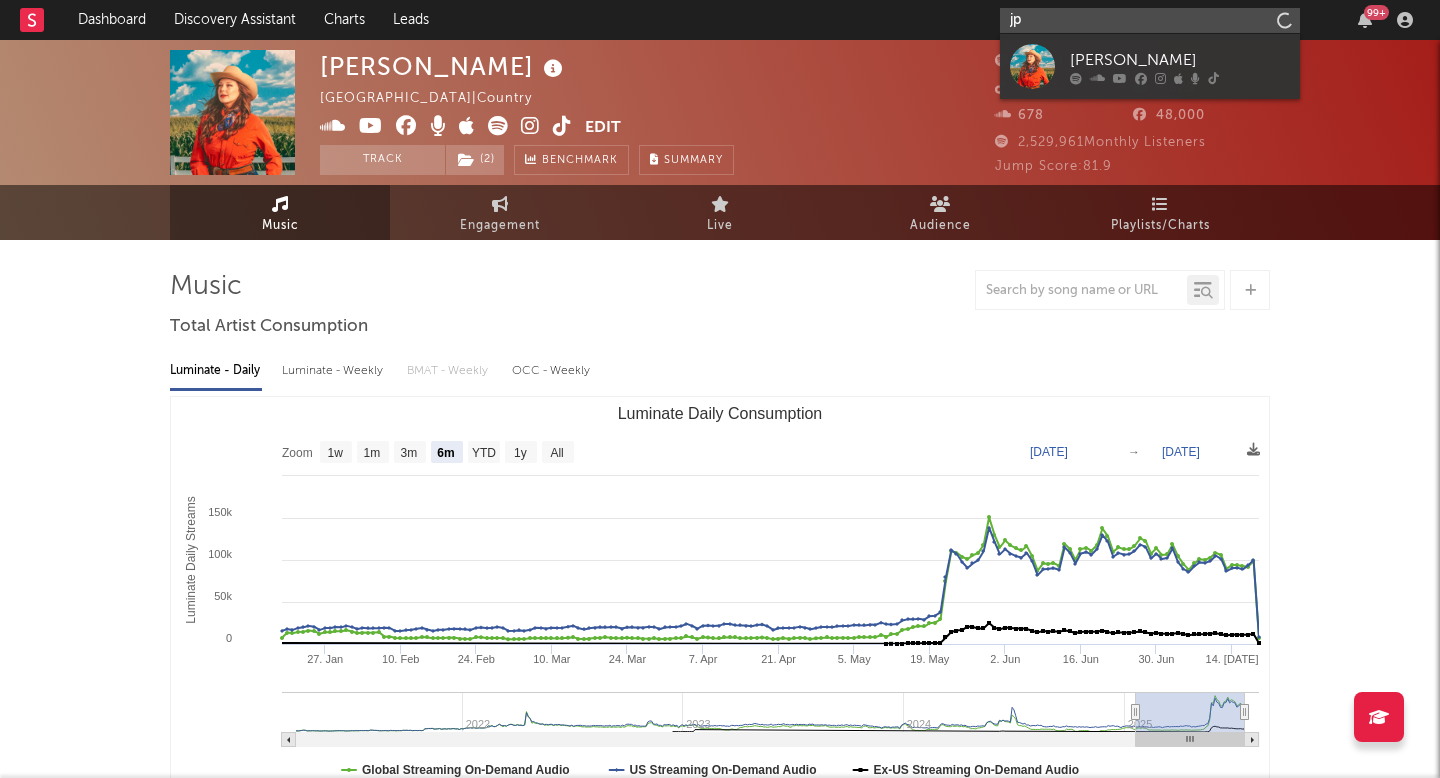 type on "j" 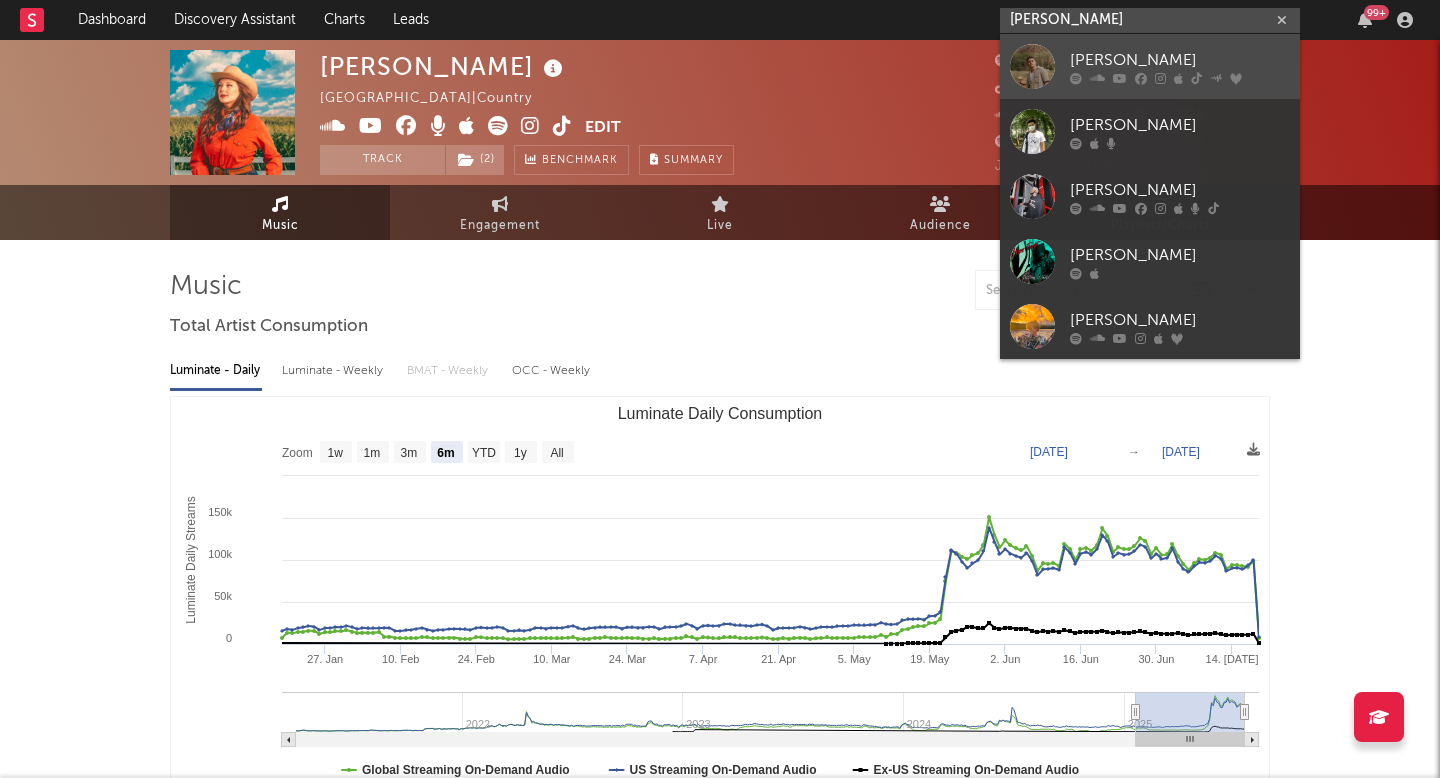 type on "josiah q" 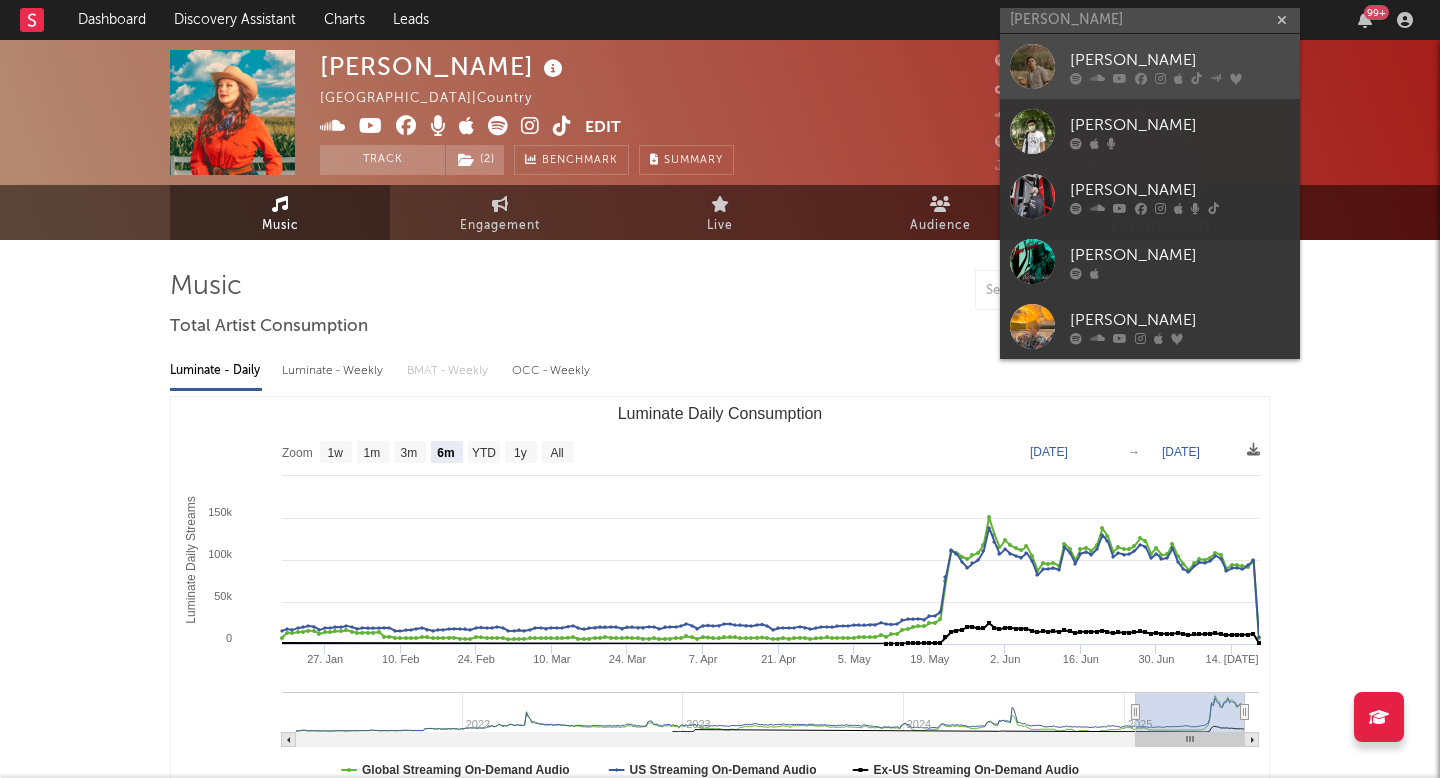 click on "Josiah Queen" at bounding box center (1180, 60) 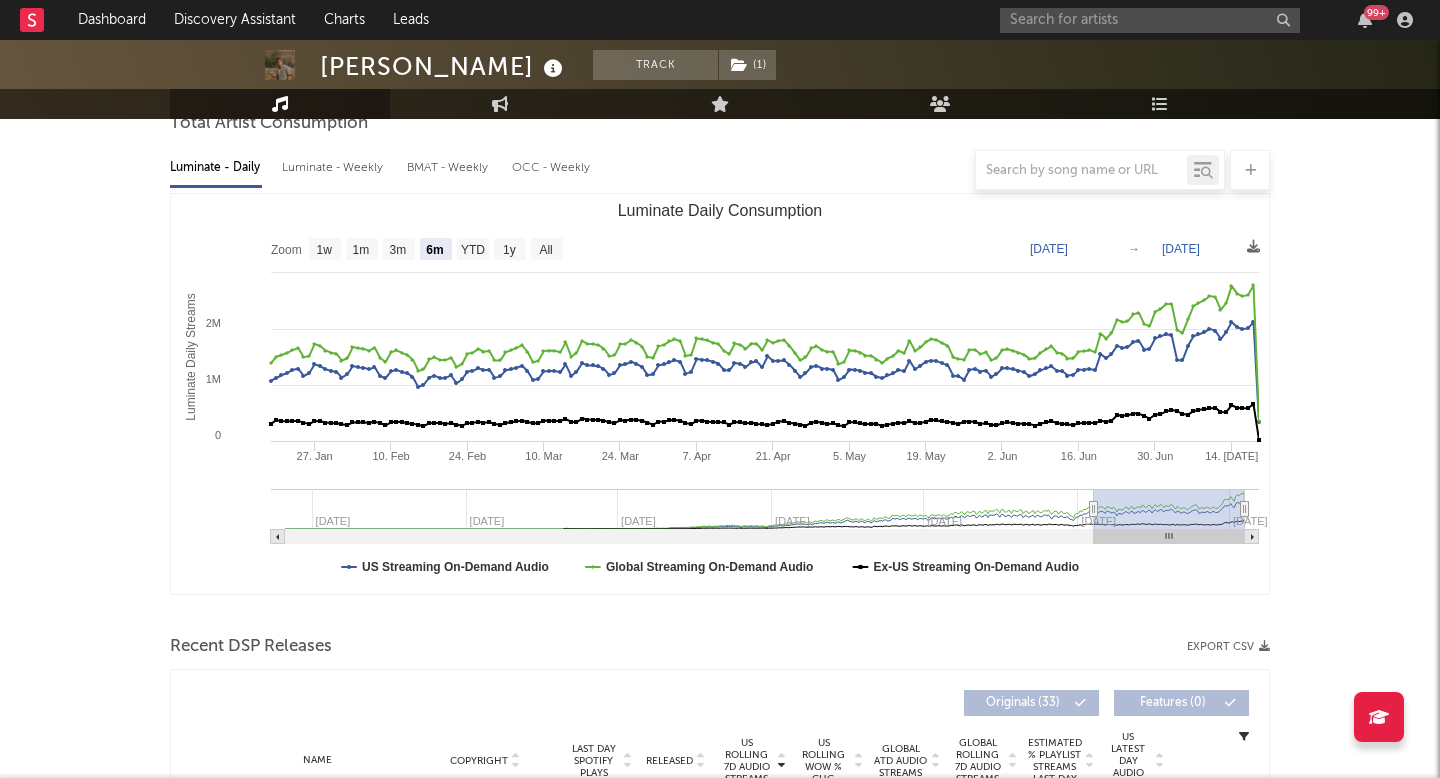 scroll, scrollTop: 213, scrollLeft: 0, axis: vertical 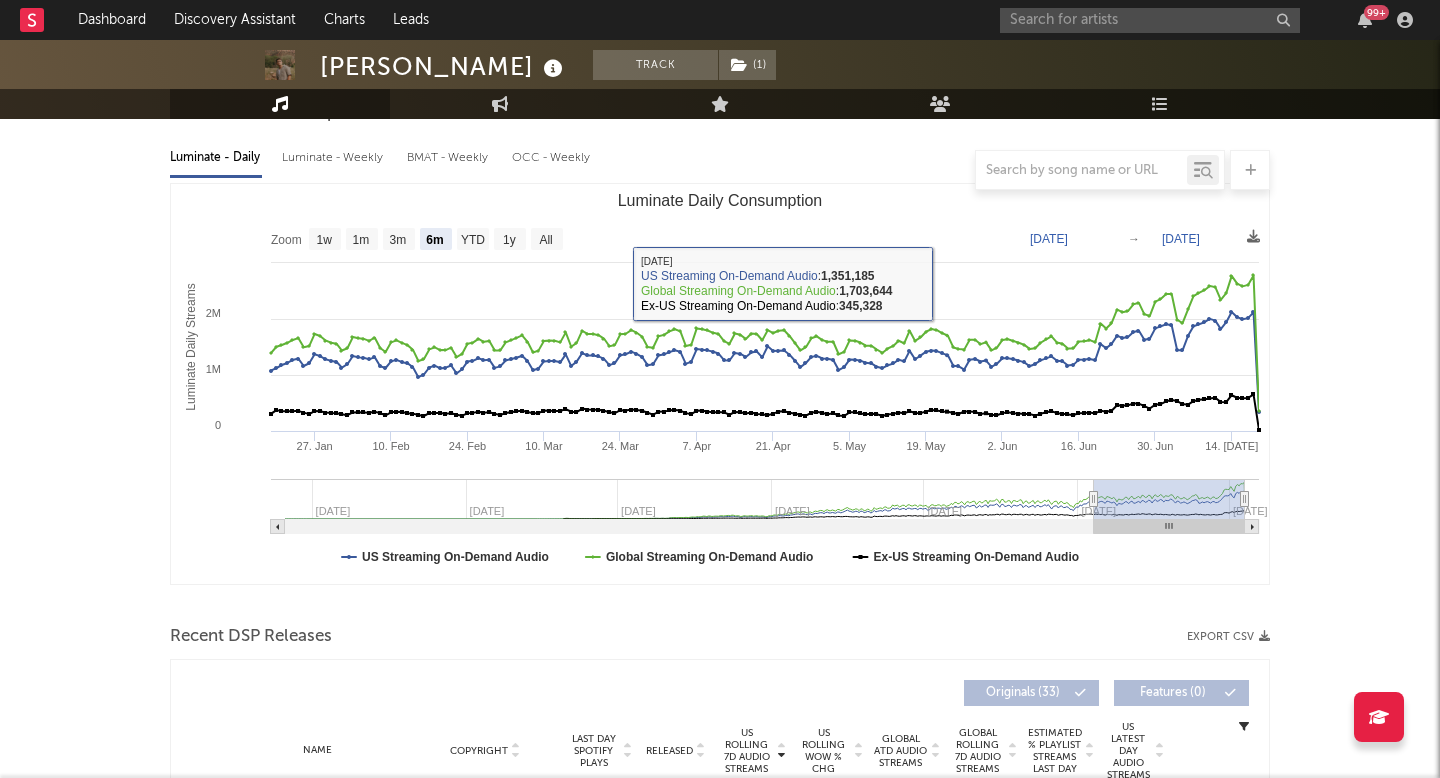 click 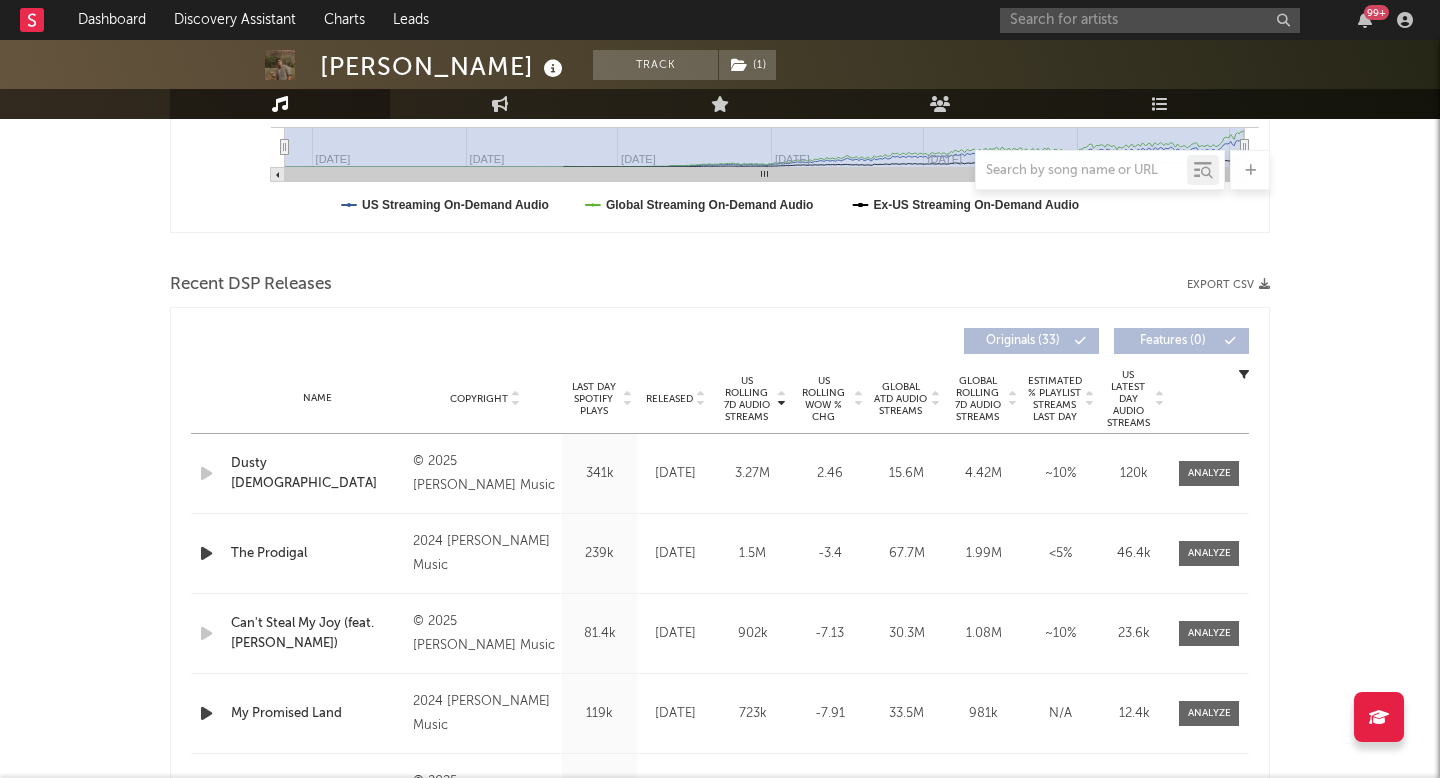 scroll, scrollTop: 568, scrollLeft: 0, axis: vertical 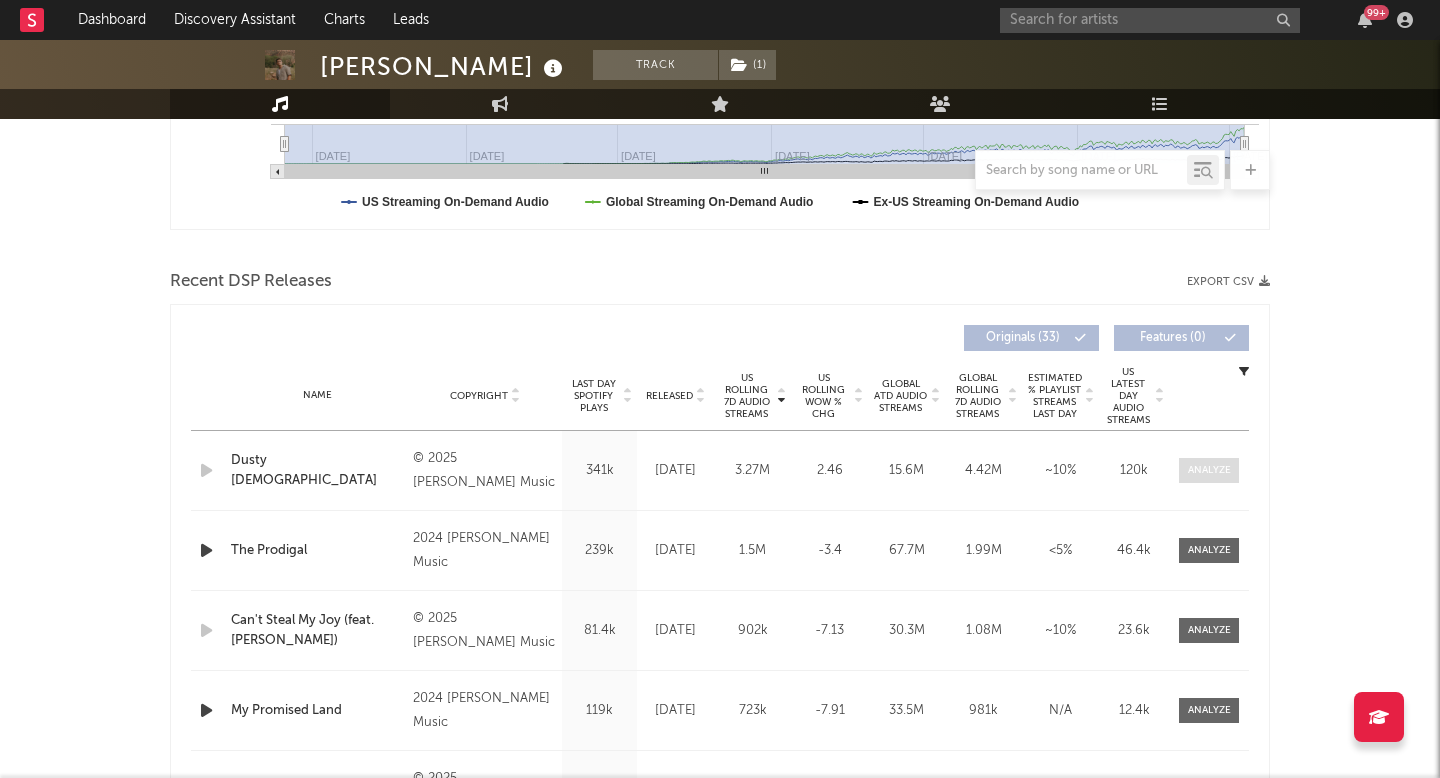 click at bounding box center (1209, 470) 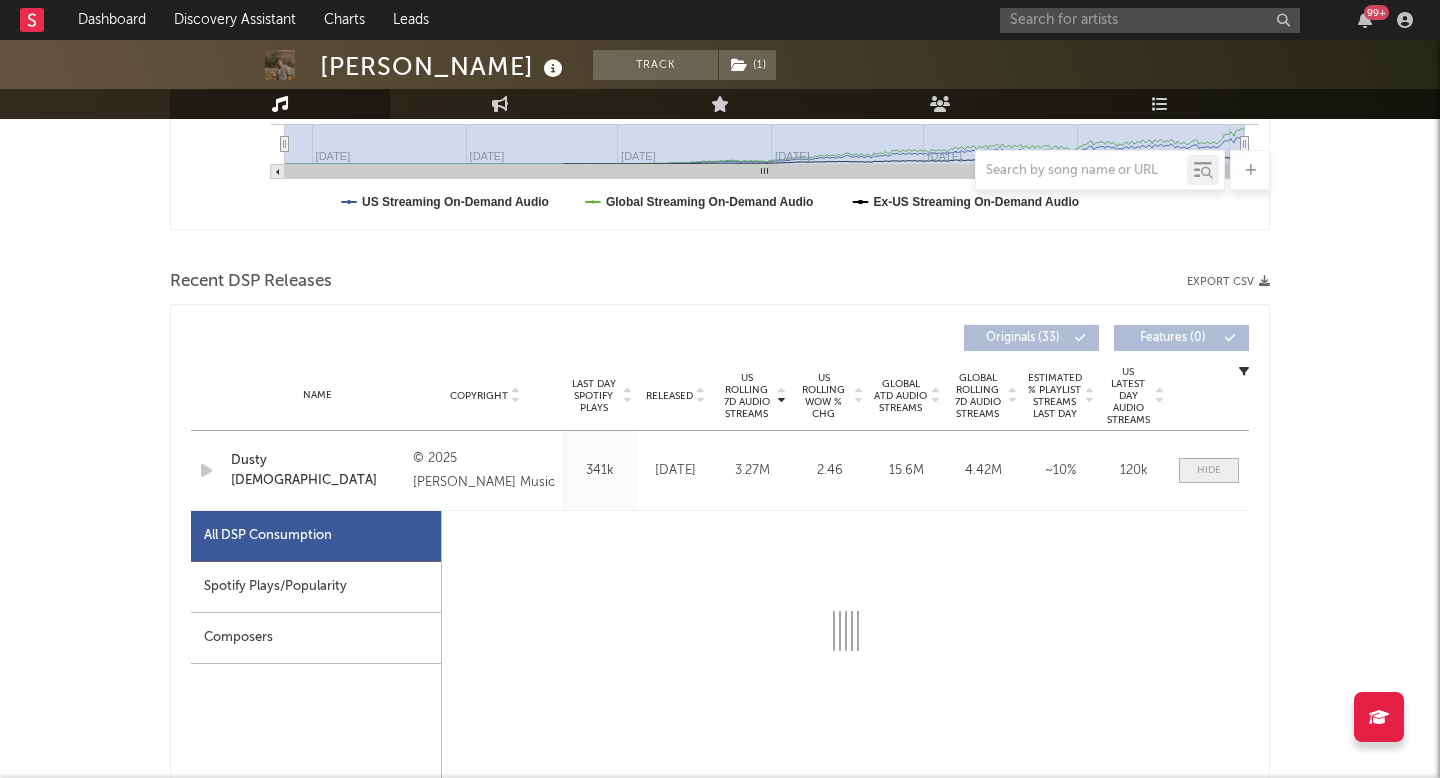 select on "1w" 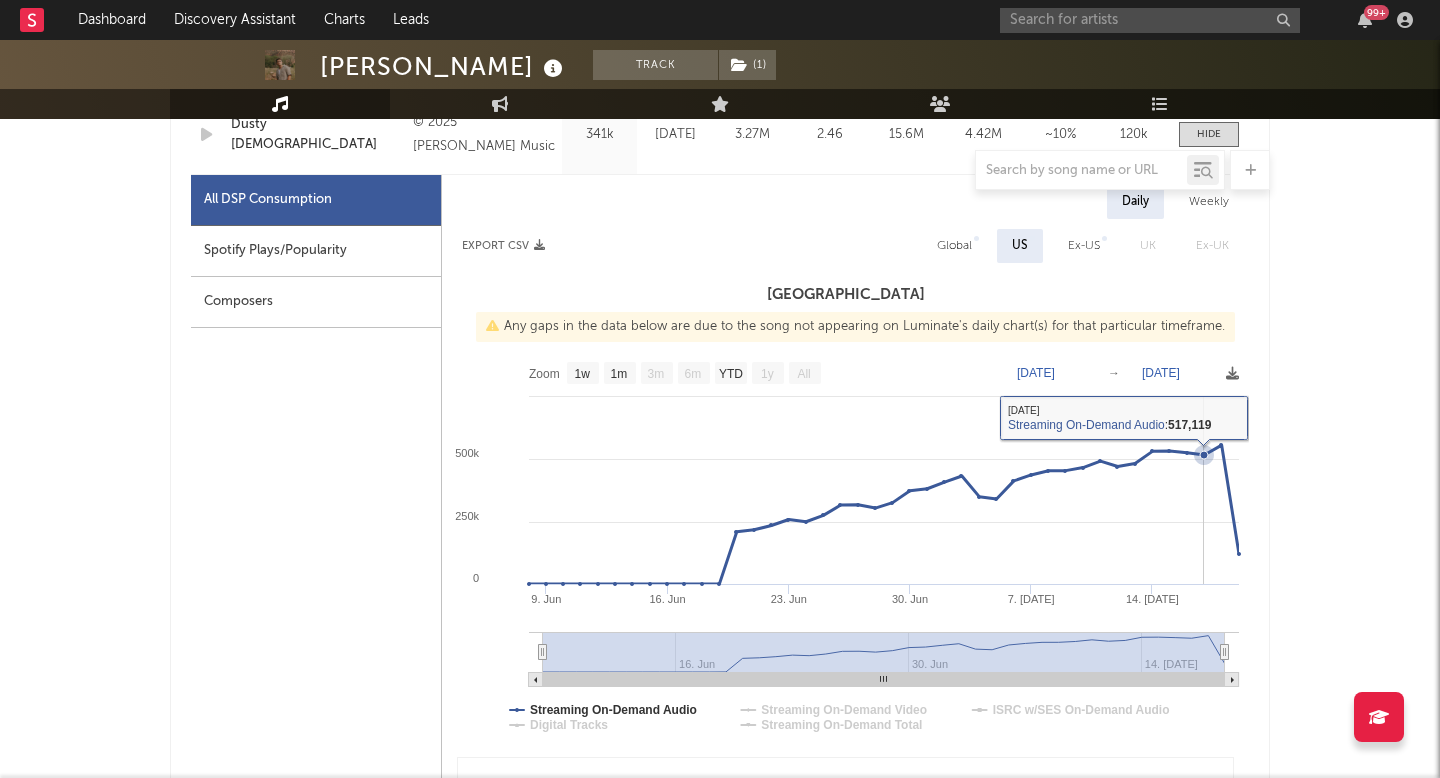 scroll, scrollTop: 897, scrollLeft: 0, axis: vertical 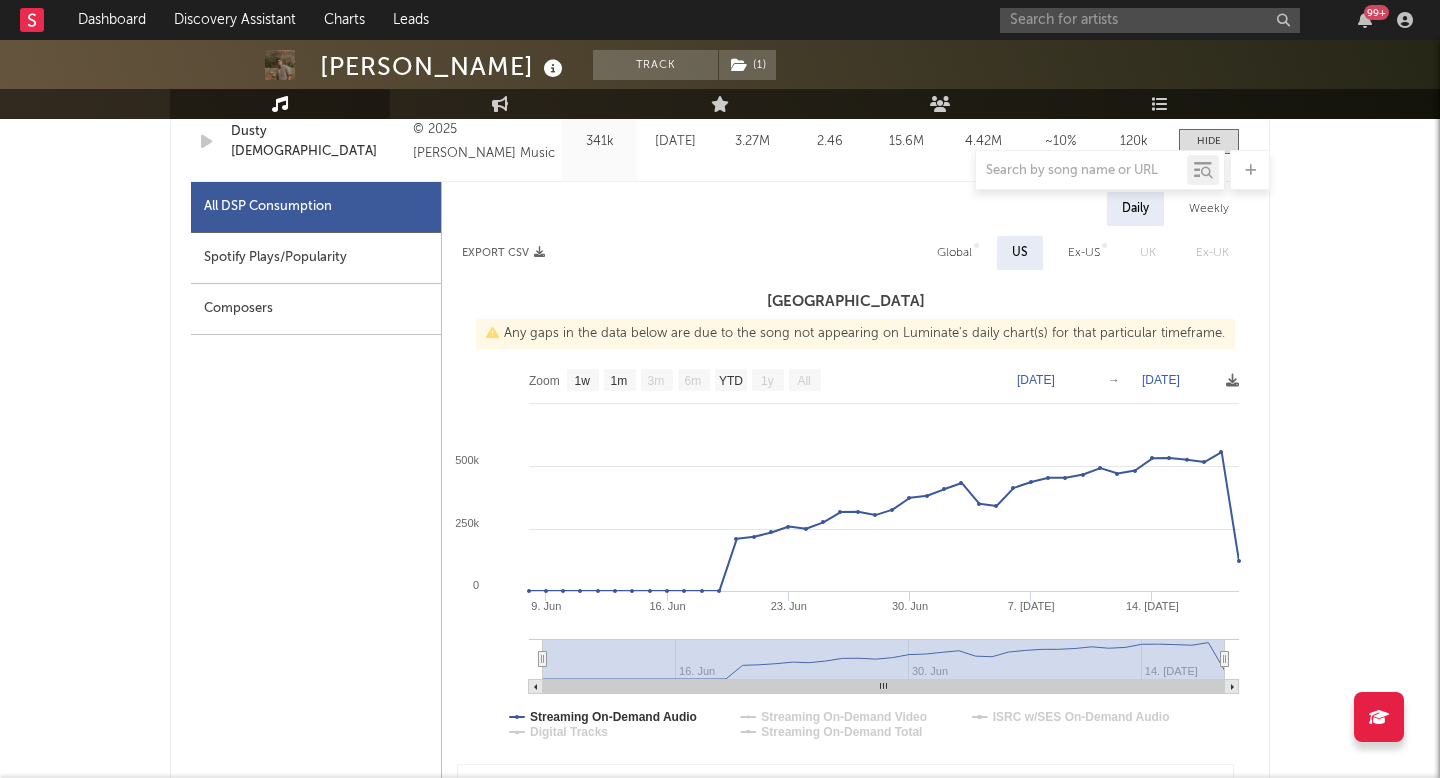 click on "Weekly" at bounding box center [1209, 209] 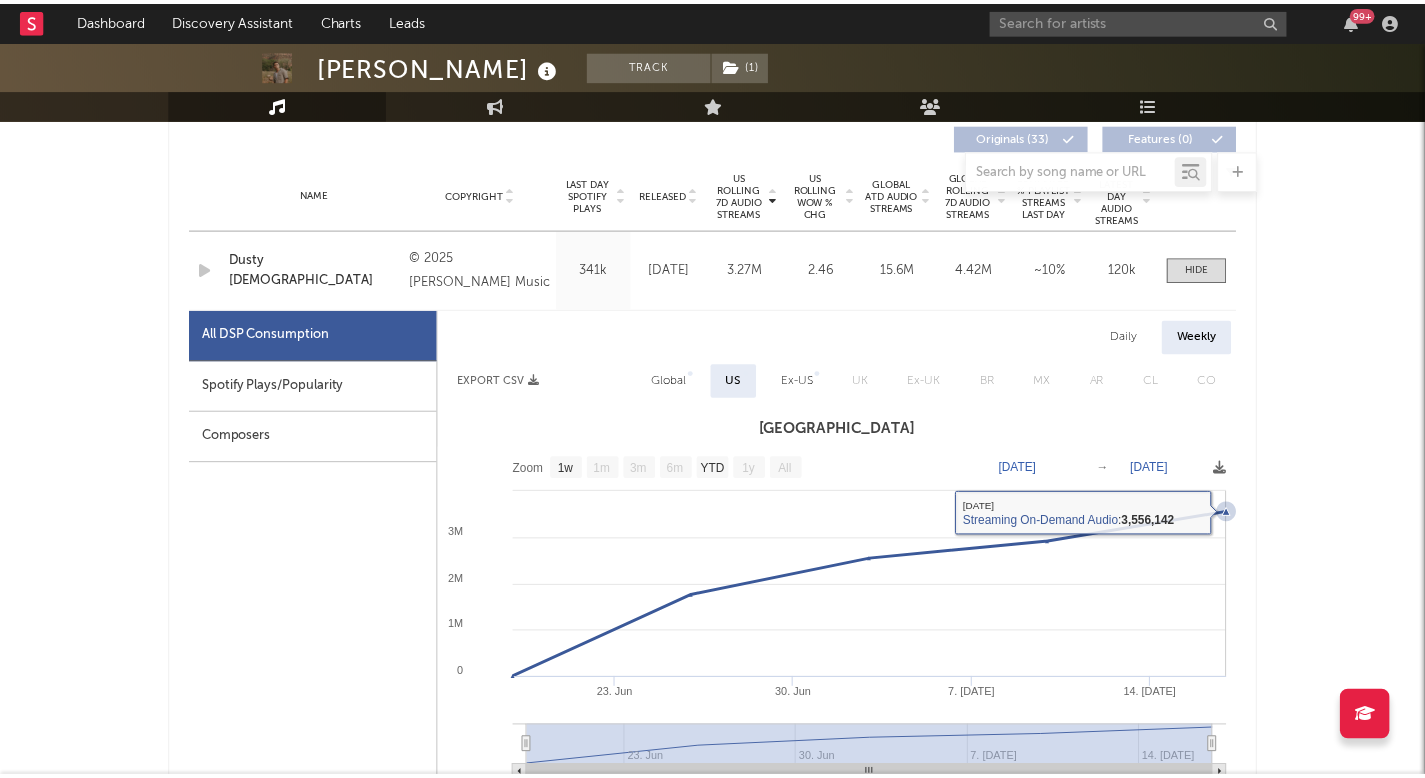 scroll, scrollTop: 768, scrollLeft: 0, axis: vertical 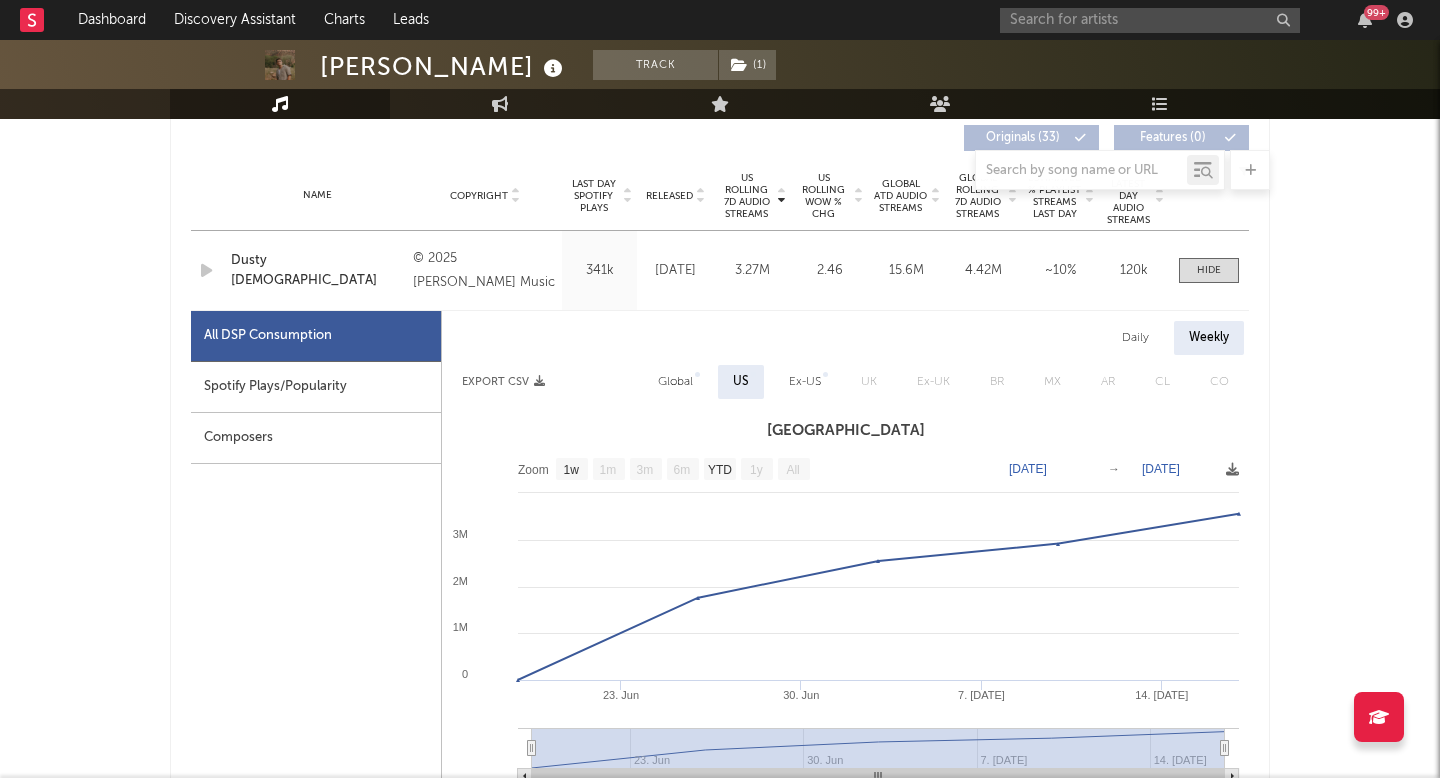 click on "Global" at bounding box center (675, 382) 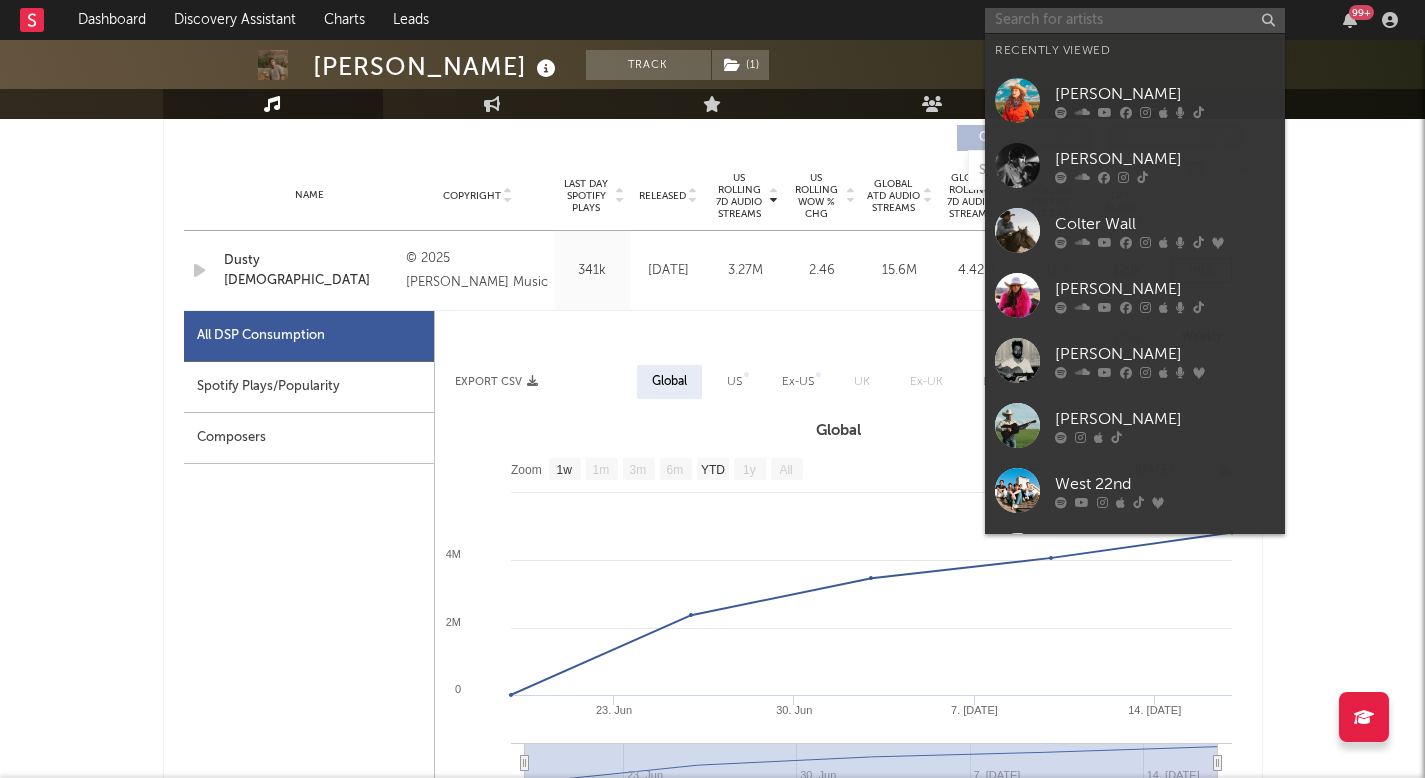 click at bounding box center [1135, 20] 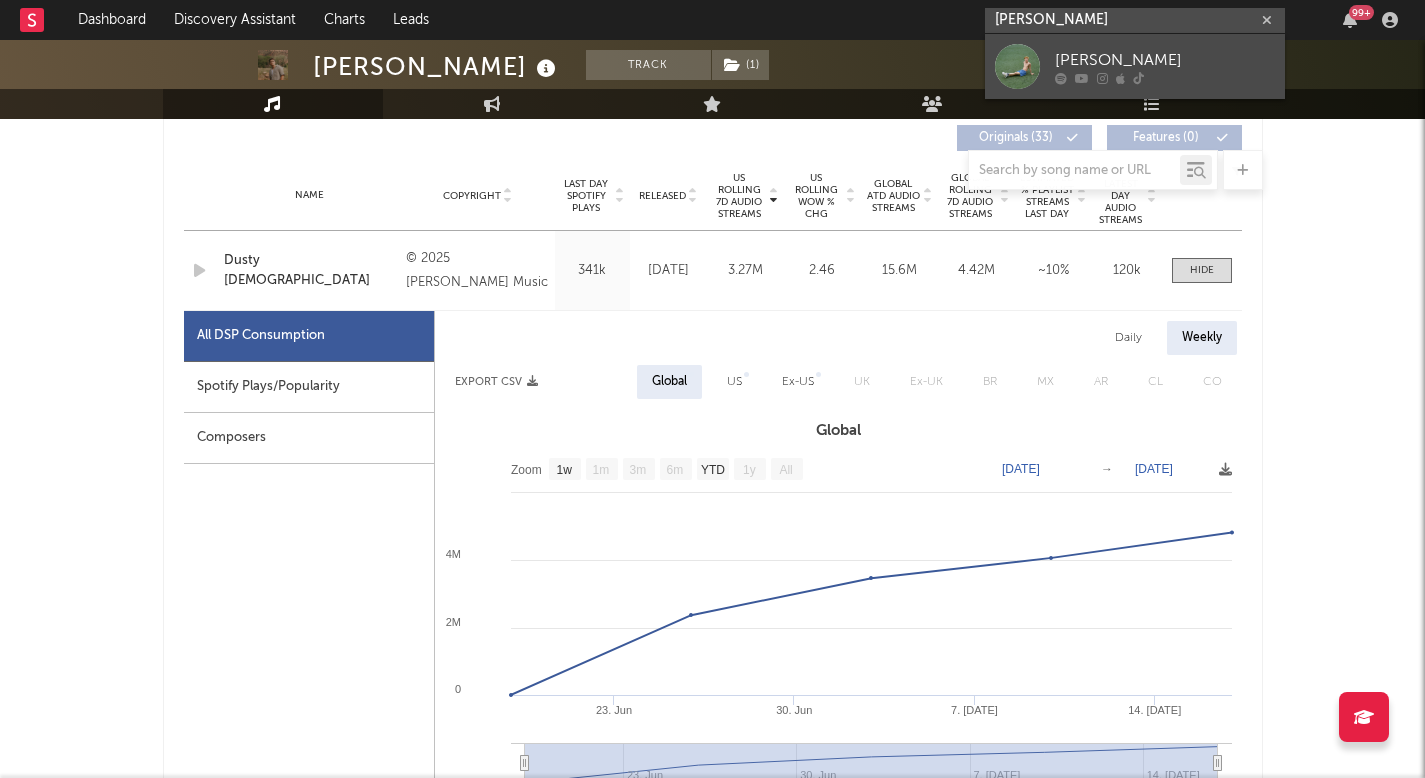 type on "aedan alvarez" 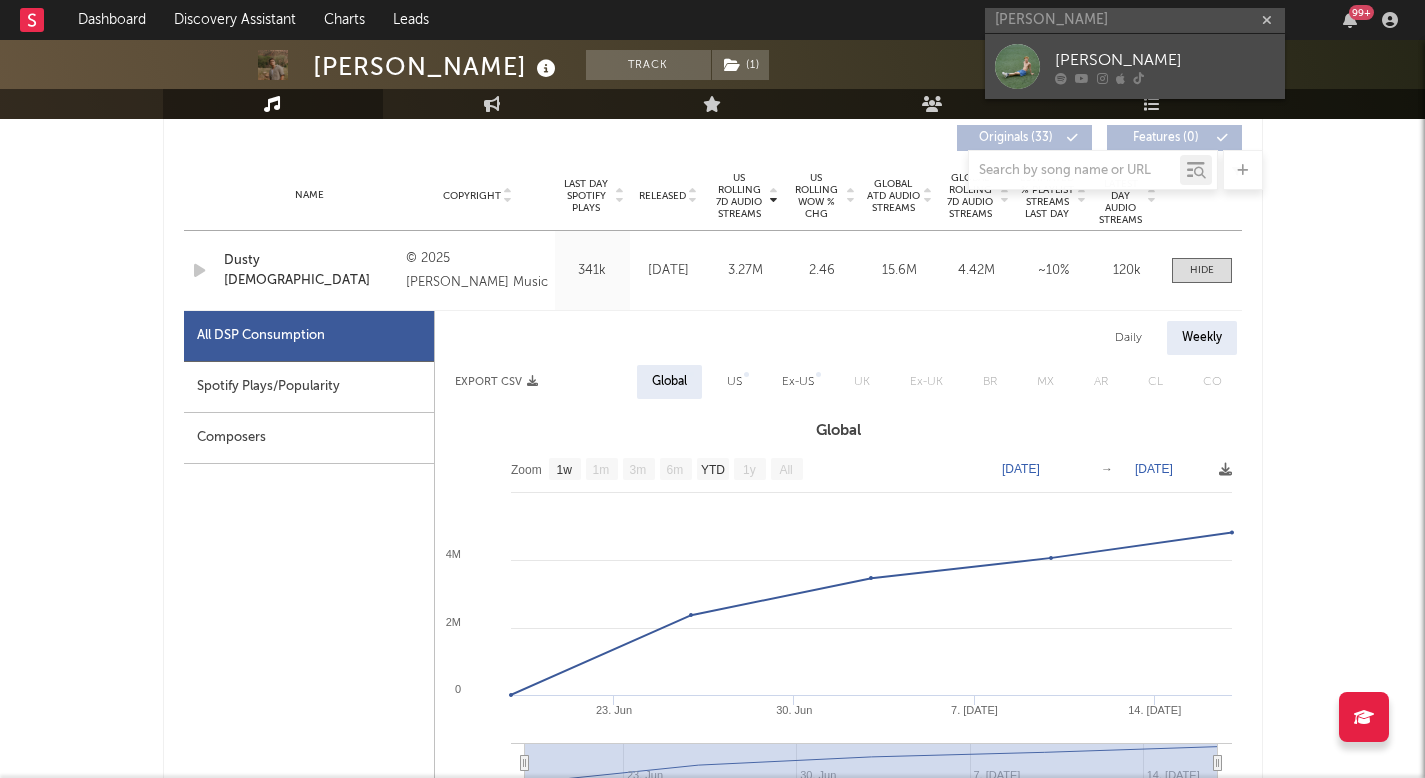 click on "Aeden Alvarez" at bounding box center [1165, 60] 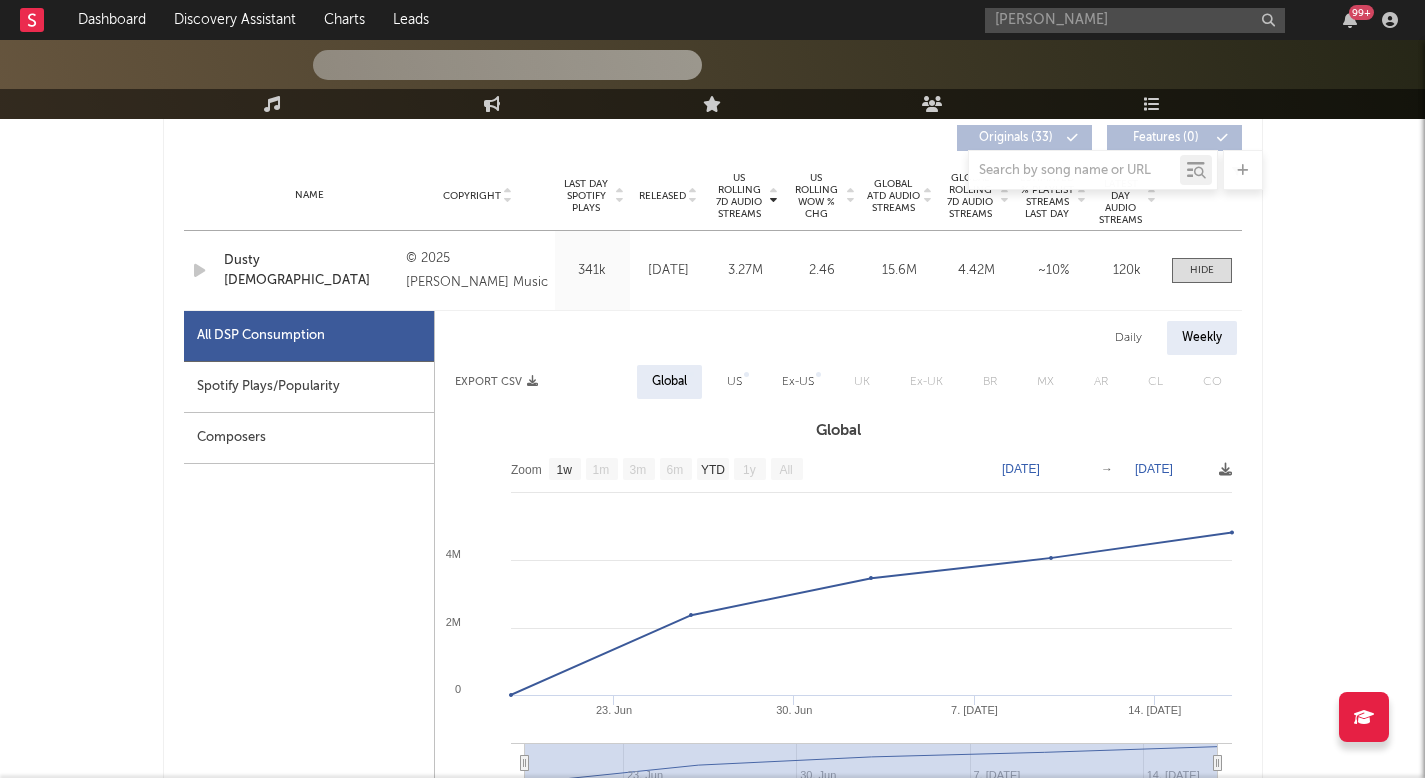 type 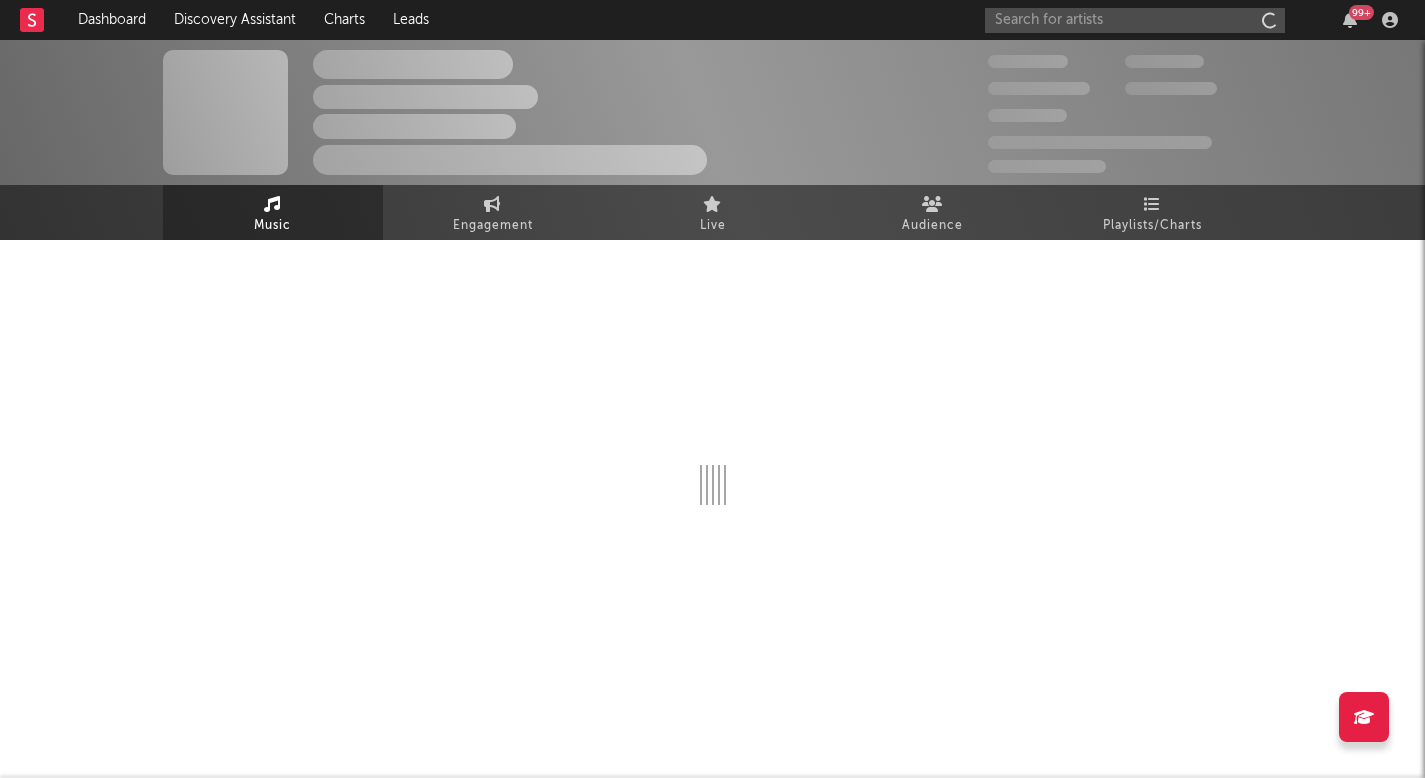 scroll, scrollTop: 0, scrollLeft: 0, axis: both 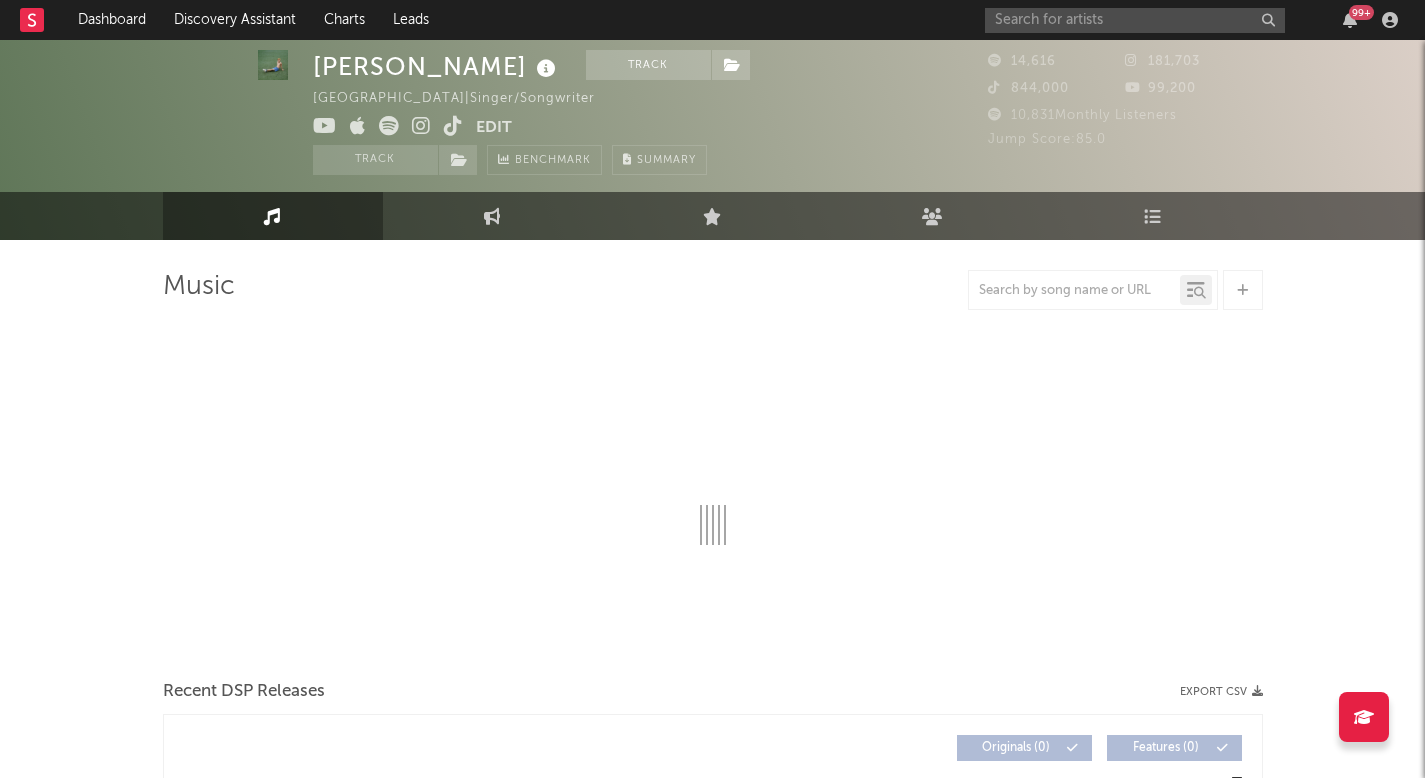 select on "6m" 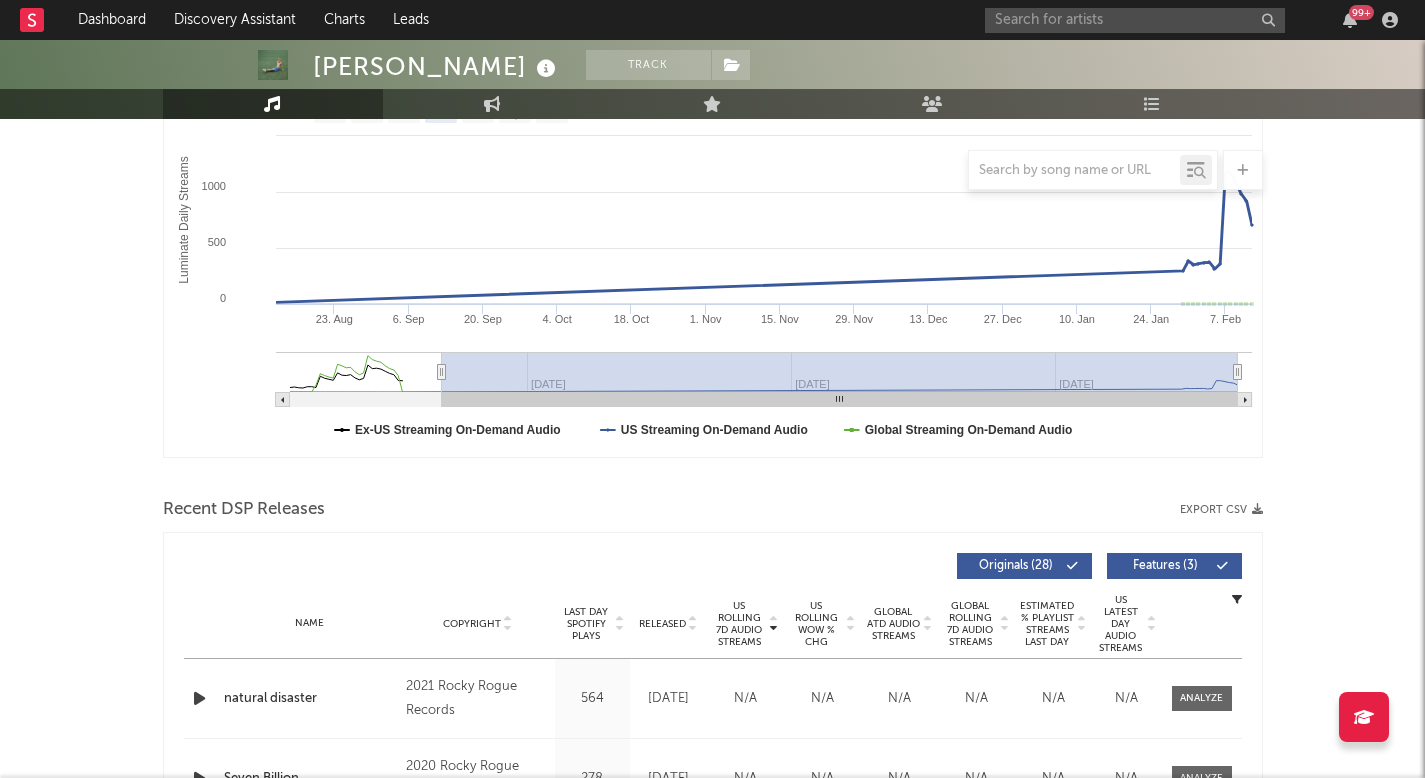 scroll, scrollTop: 478, scrollLeft: 0, axis: vertical 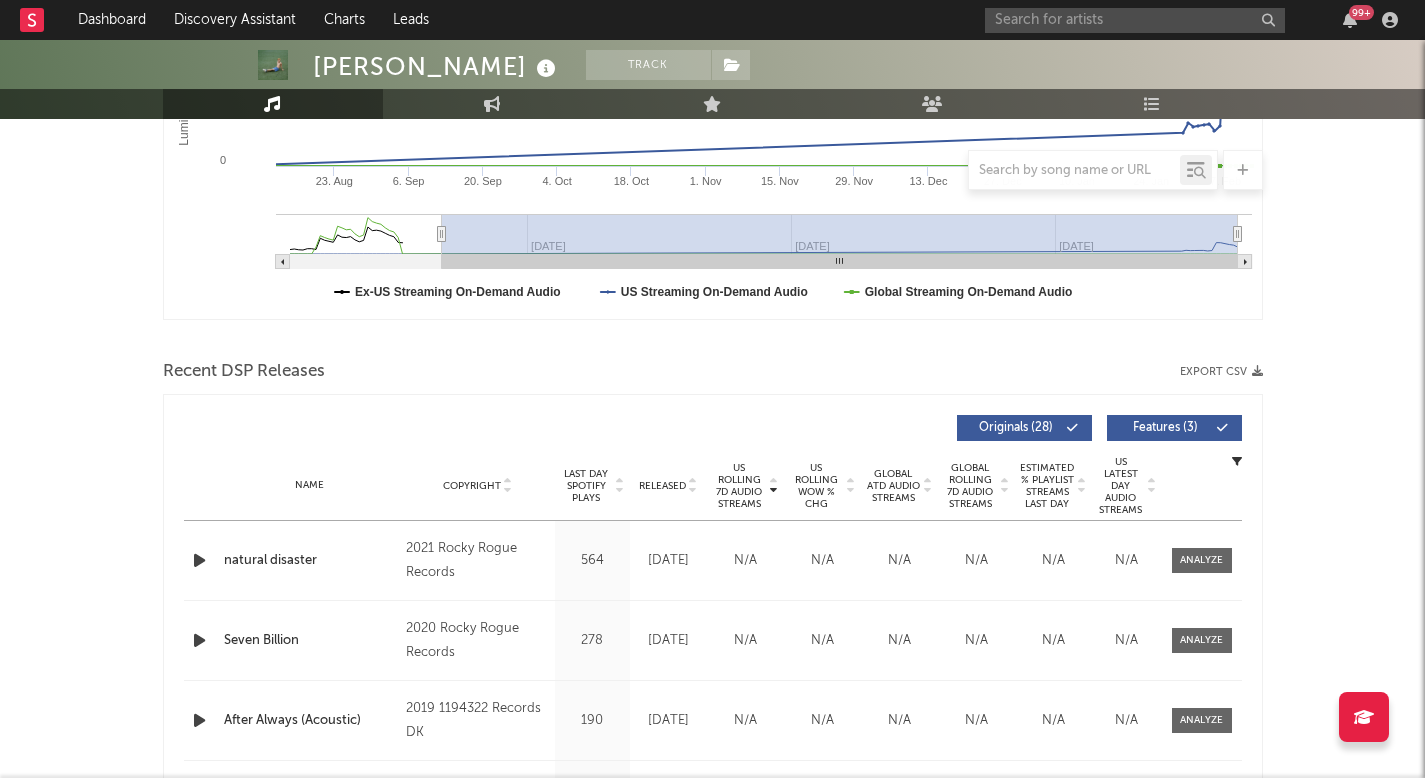 click at bounding box center [199, 560] 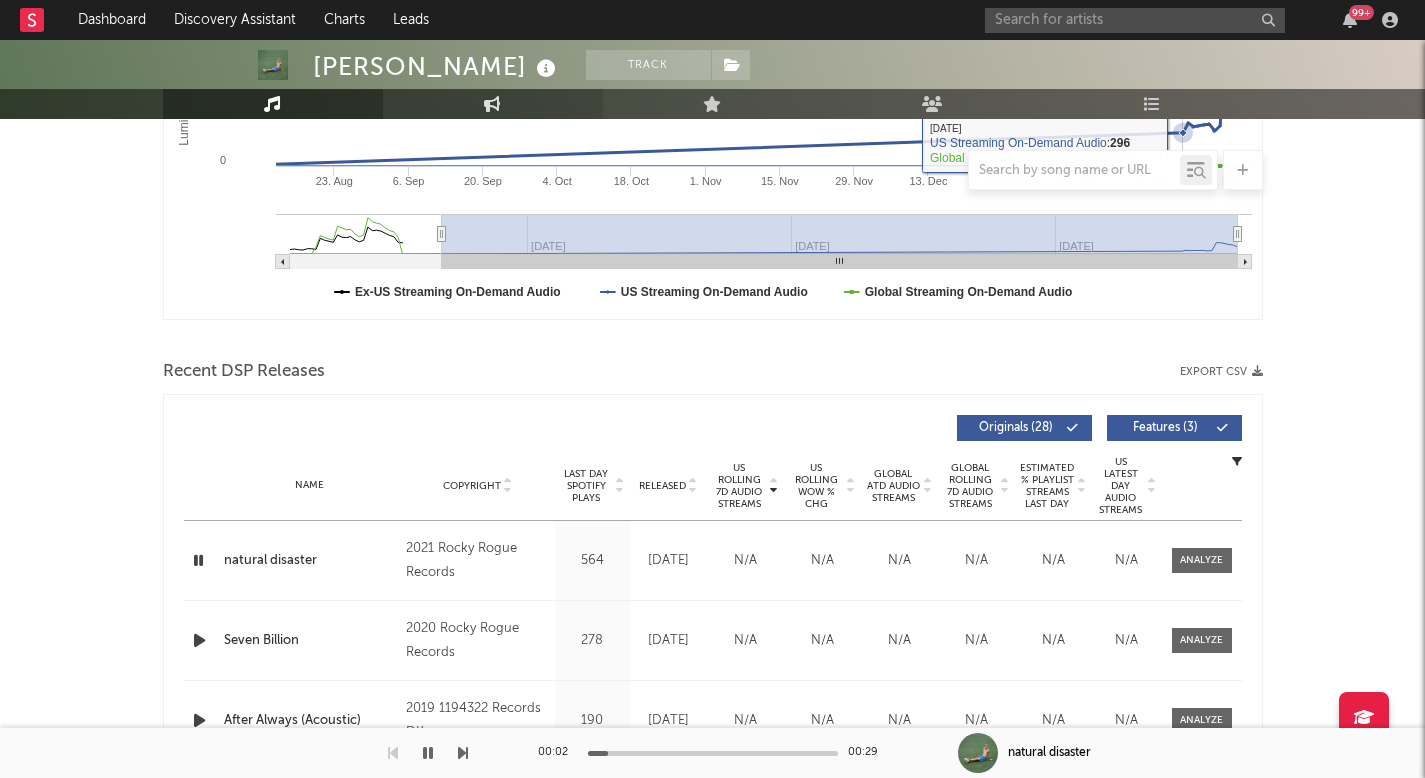 click on "Engagement" at bounding box center [493, 104] 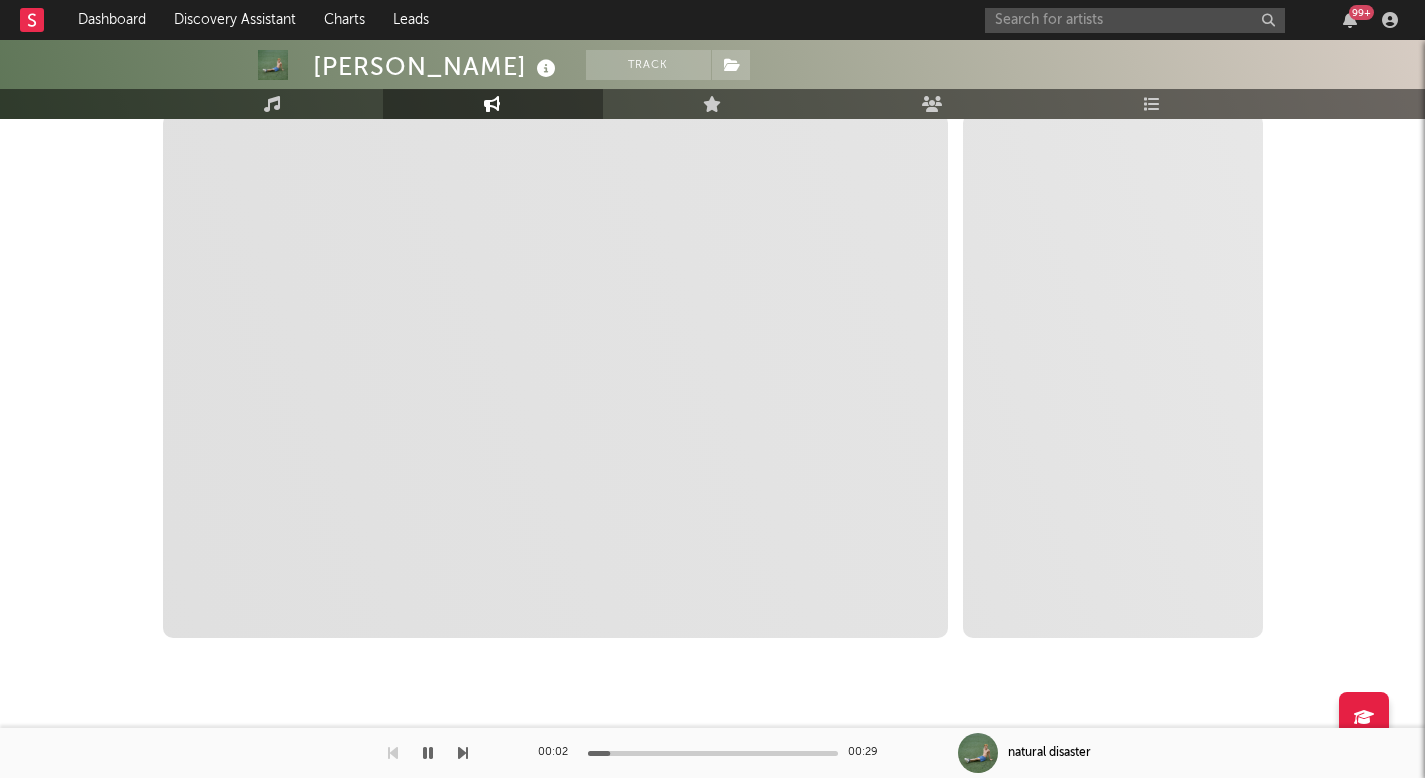 scroll, scrollTop: 312, scrollLeft: 0, axis: vertical 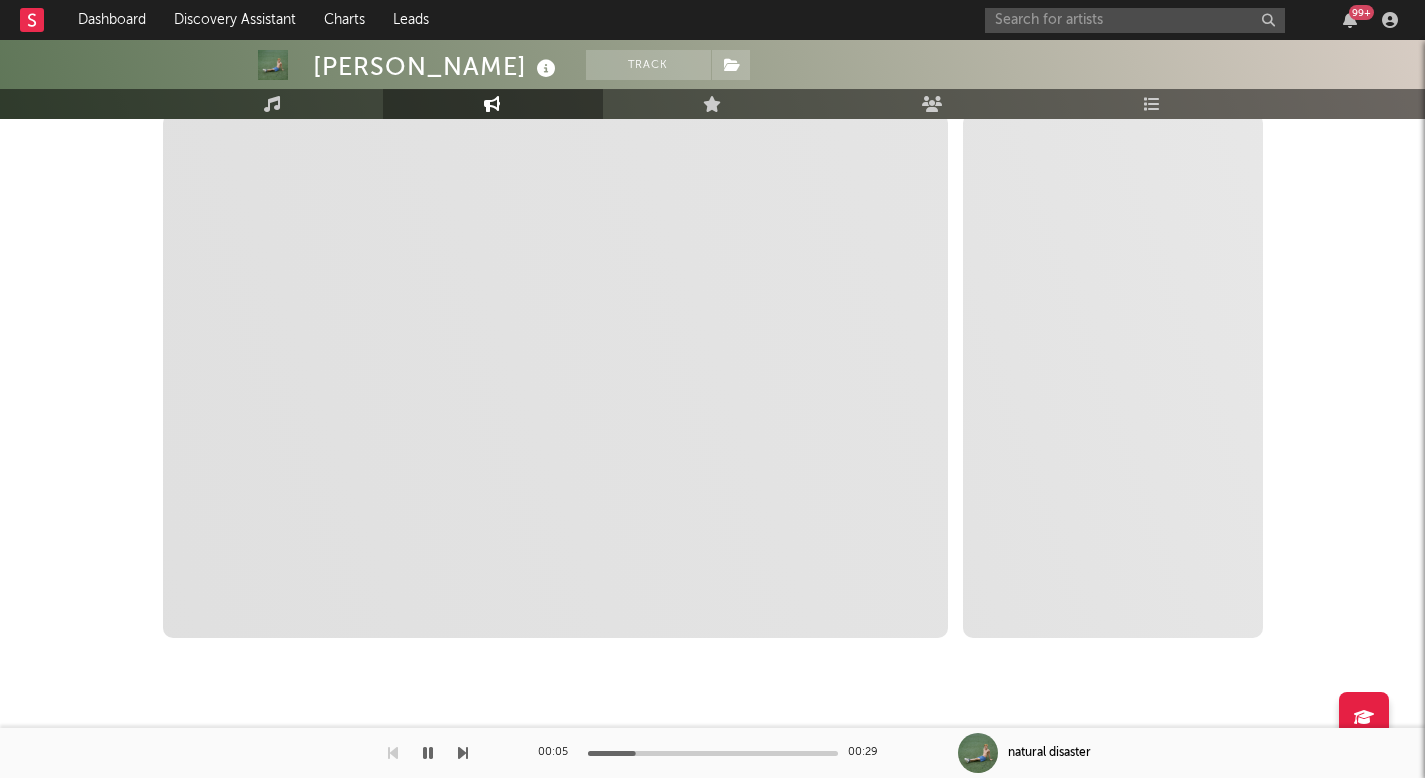 click at bounding box center [428, 753] 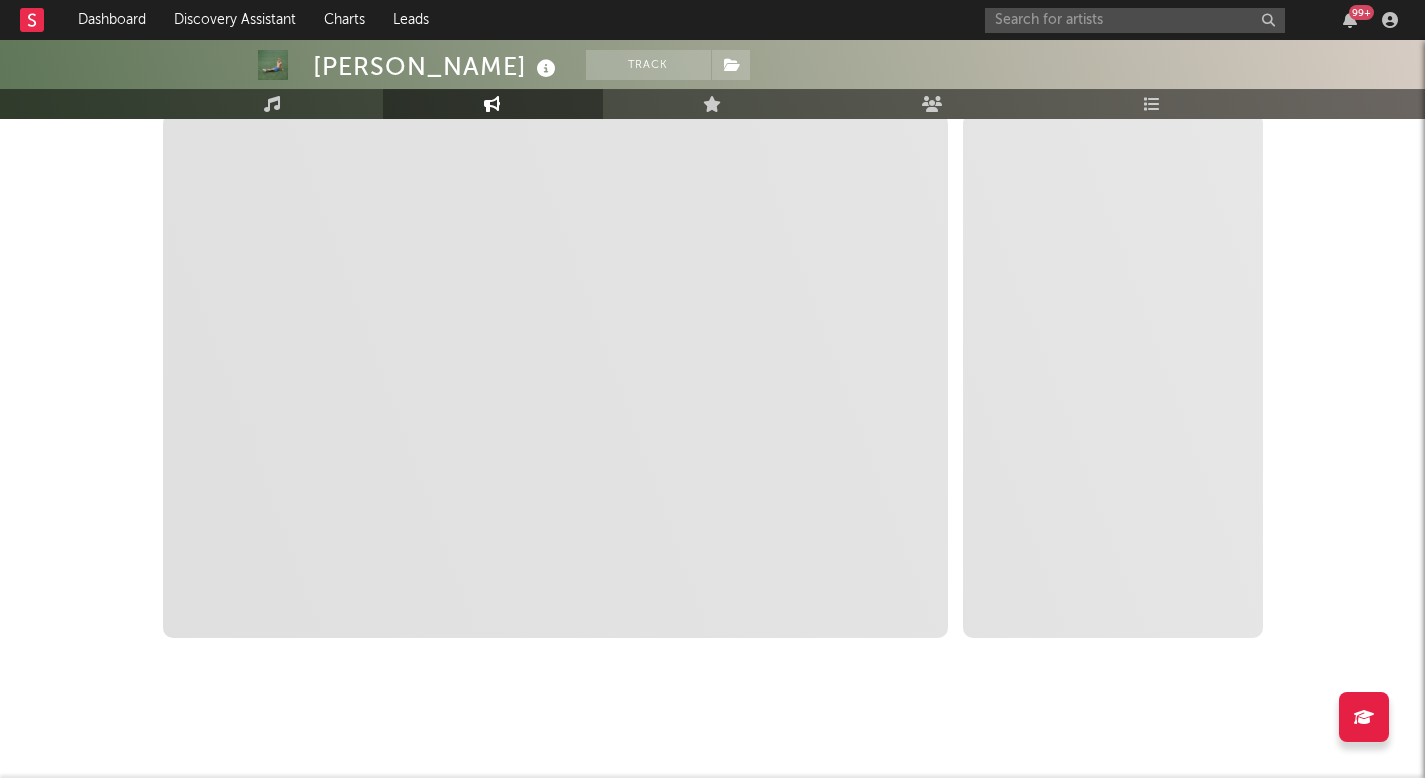 drag, startPoint x: 542, startPoint y: 414, endPoint x: 535, endPoint y: 359, distance: 55.443665 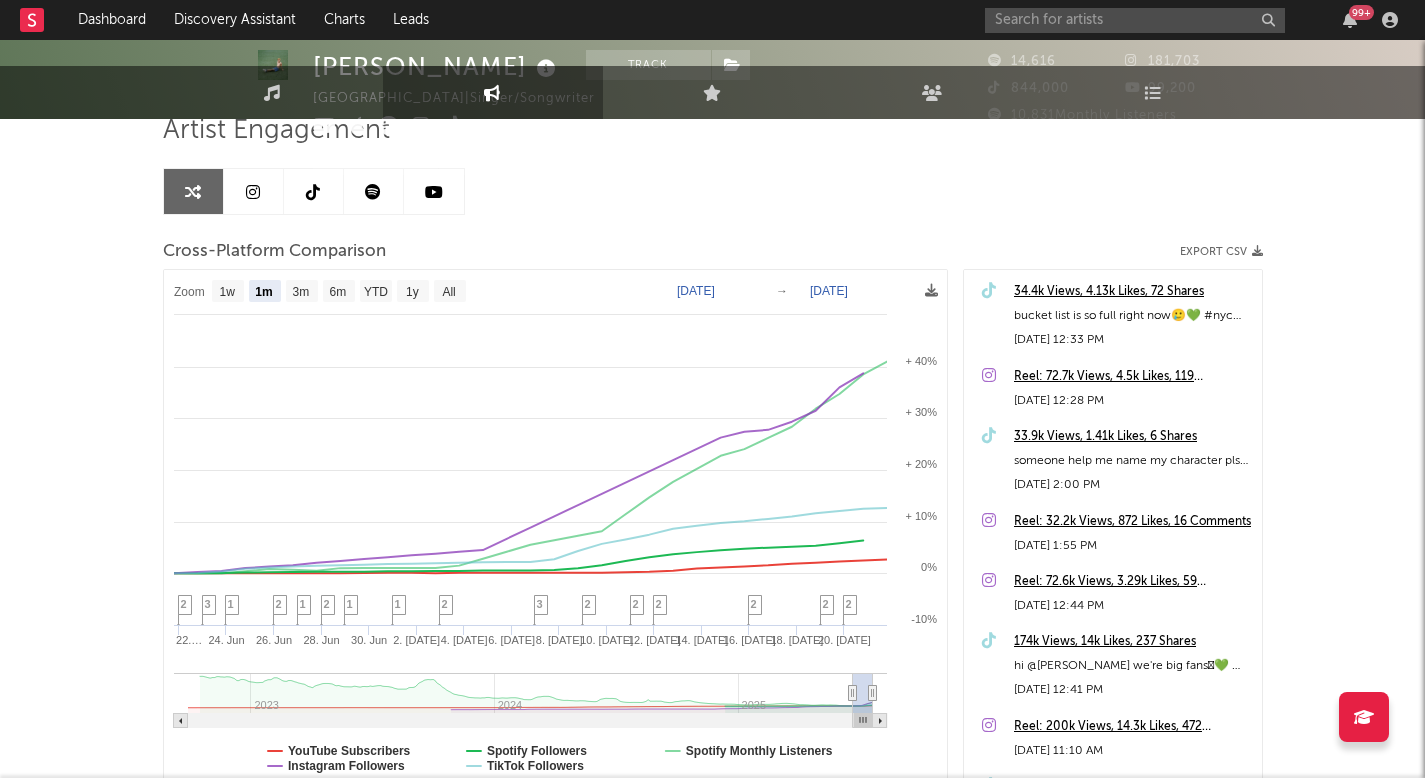 scroll, scrollTop: 312, scrollLeft: 0, axis: vertical 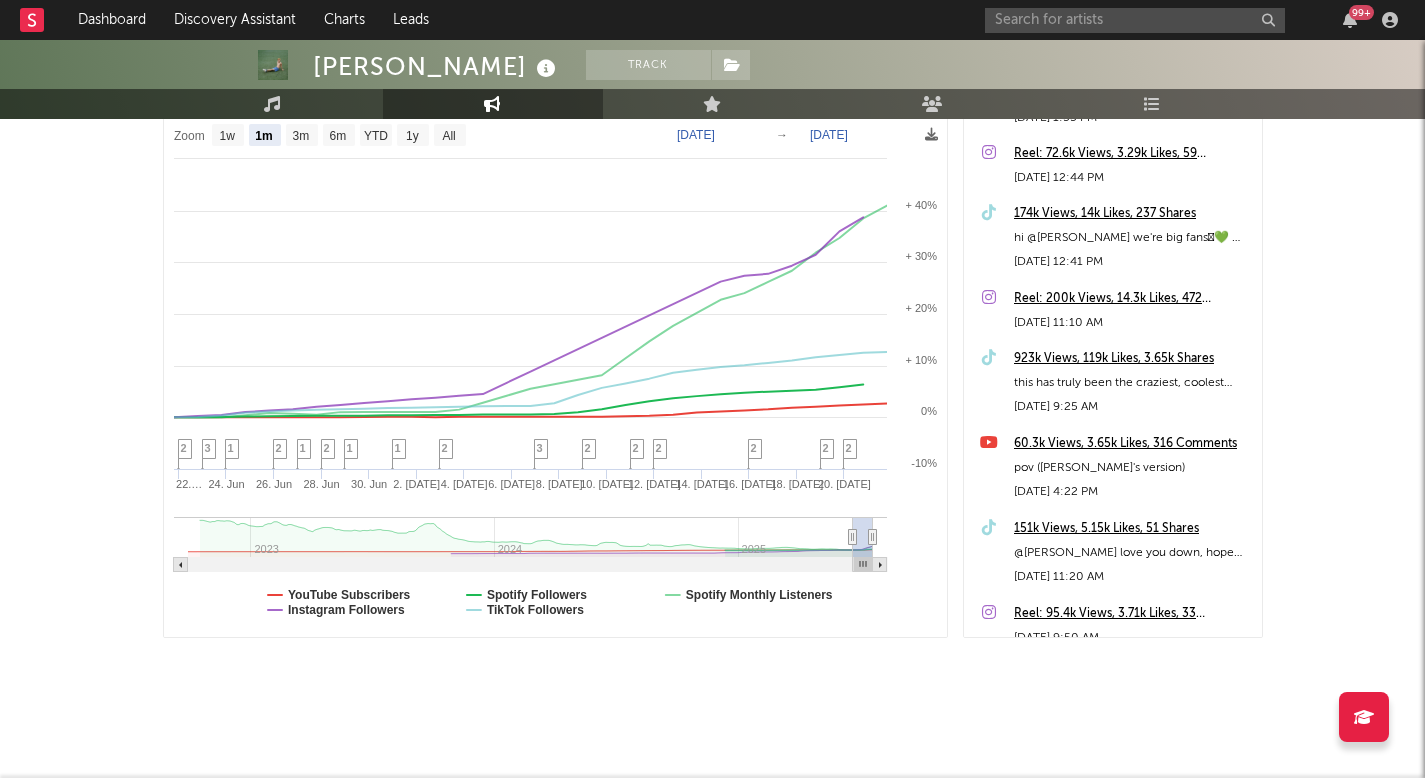 click on "923k Views, 119k Likes, 3.65k Shares" at bounding box center [1133, 359] 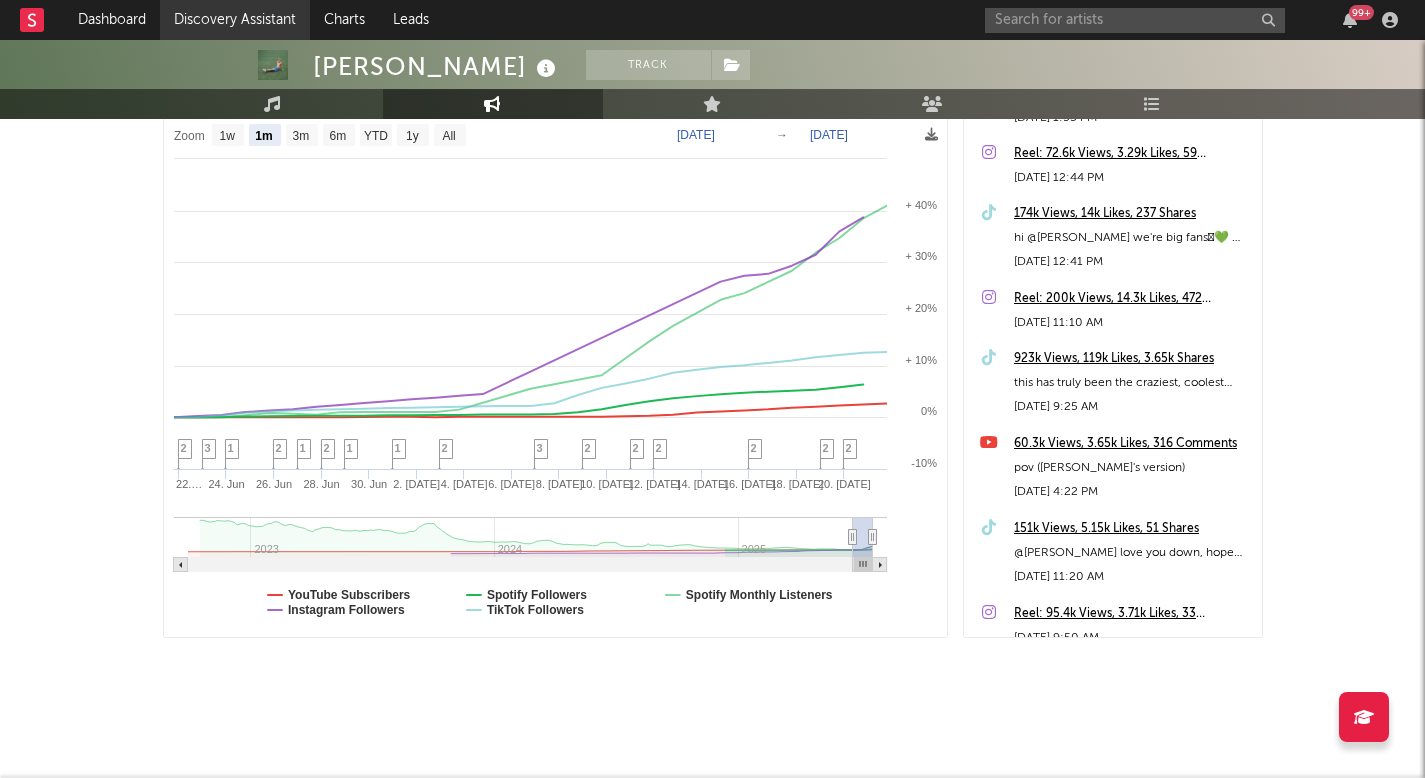 click on "Discovery Assistant" at bounding box center [235, 20] 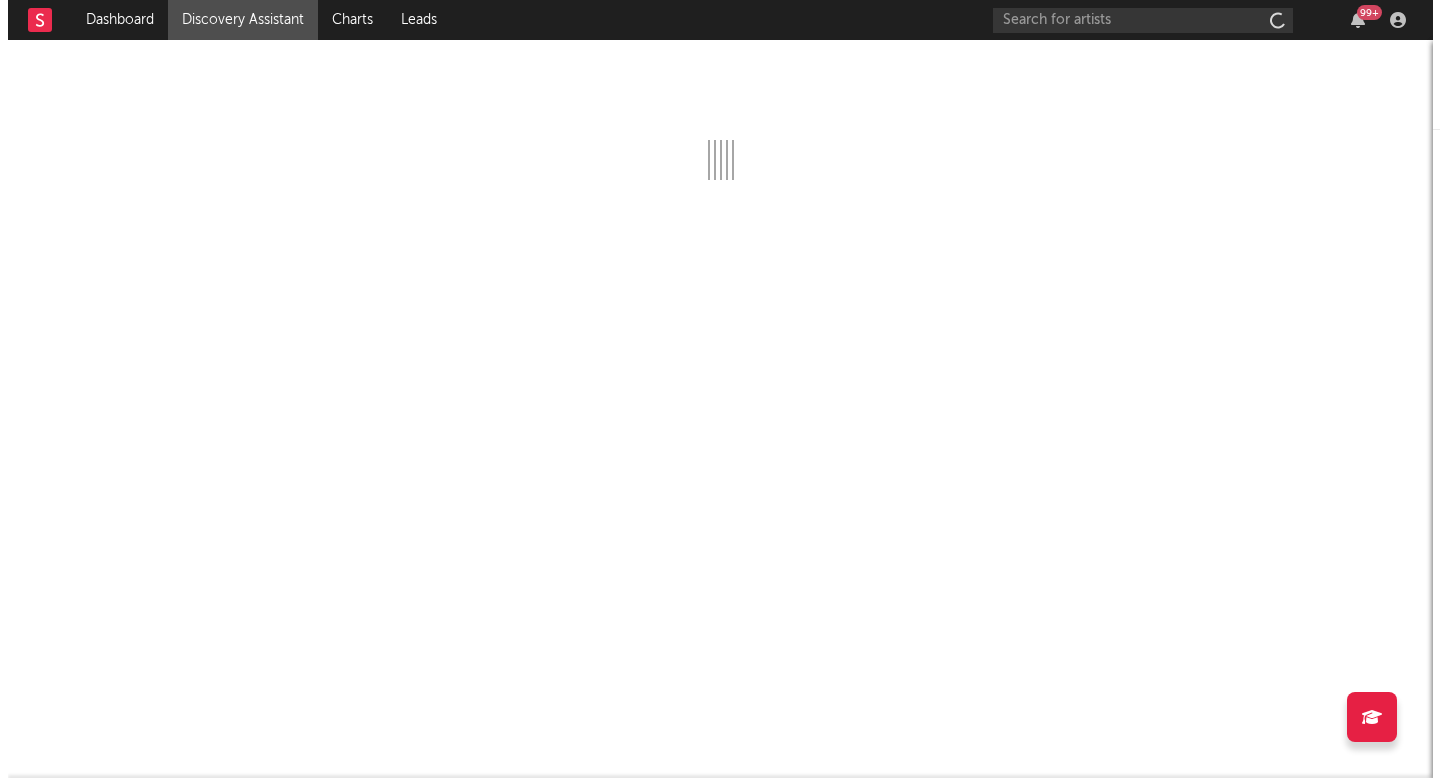scroll, scrollTop: 0, scrollLeft: 0, axis: both 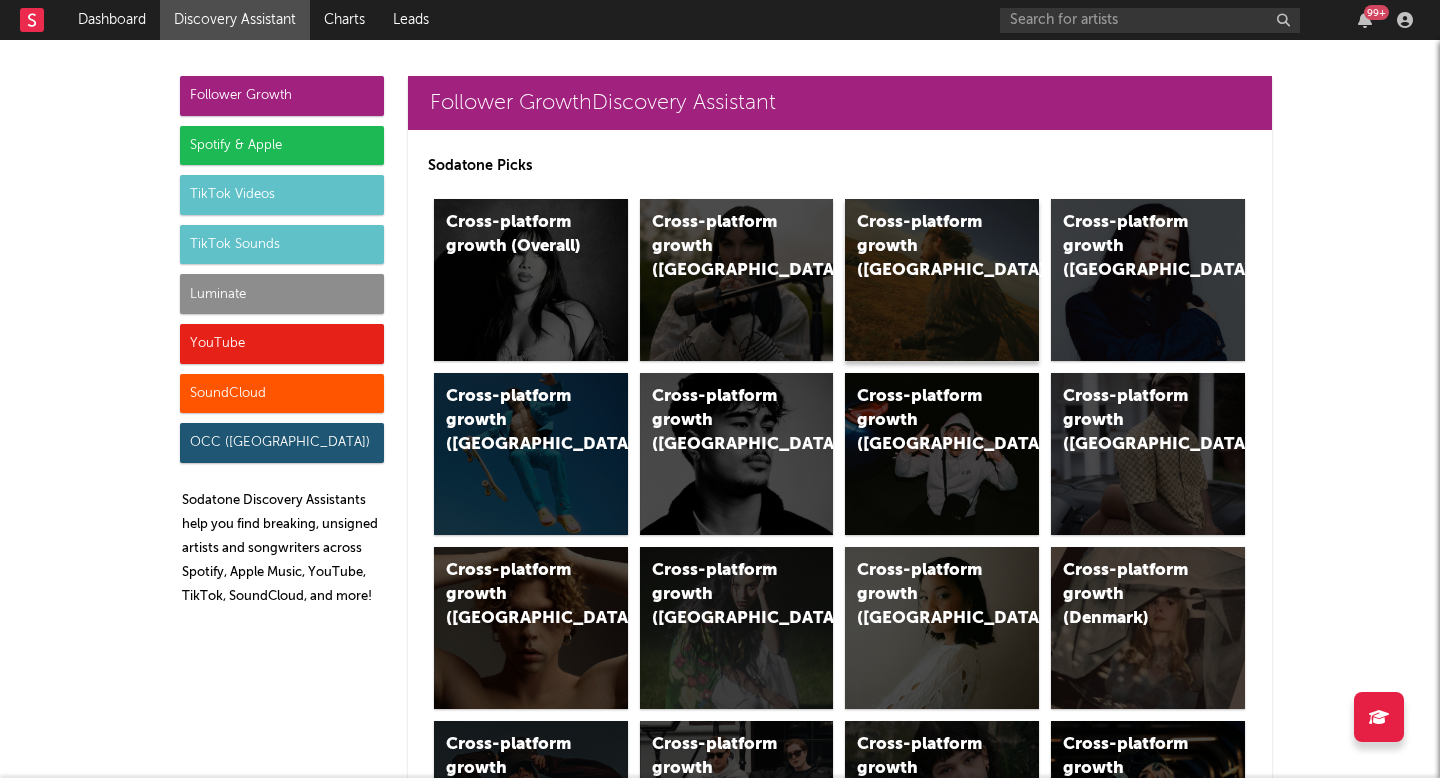 click on "Cross-platform growth ([GEOGRAPHIC_DATA])" at bounding box center [925, 247] 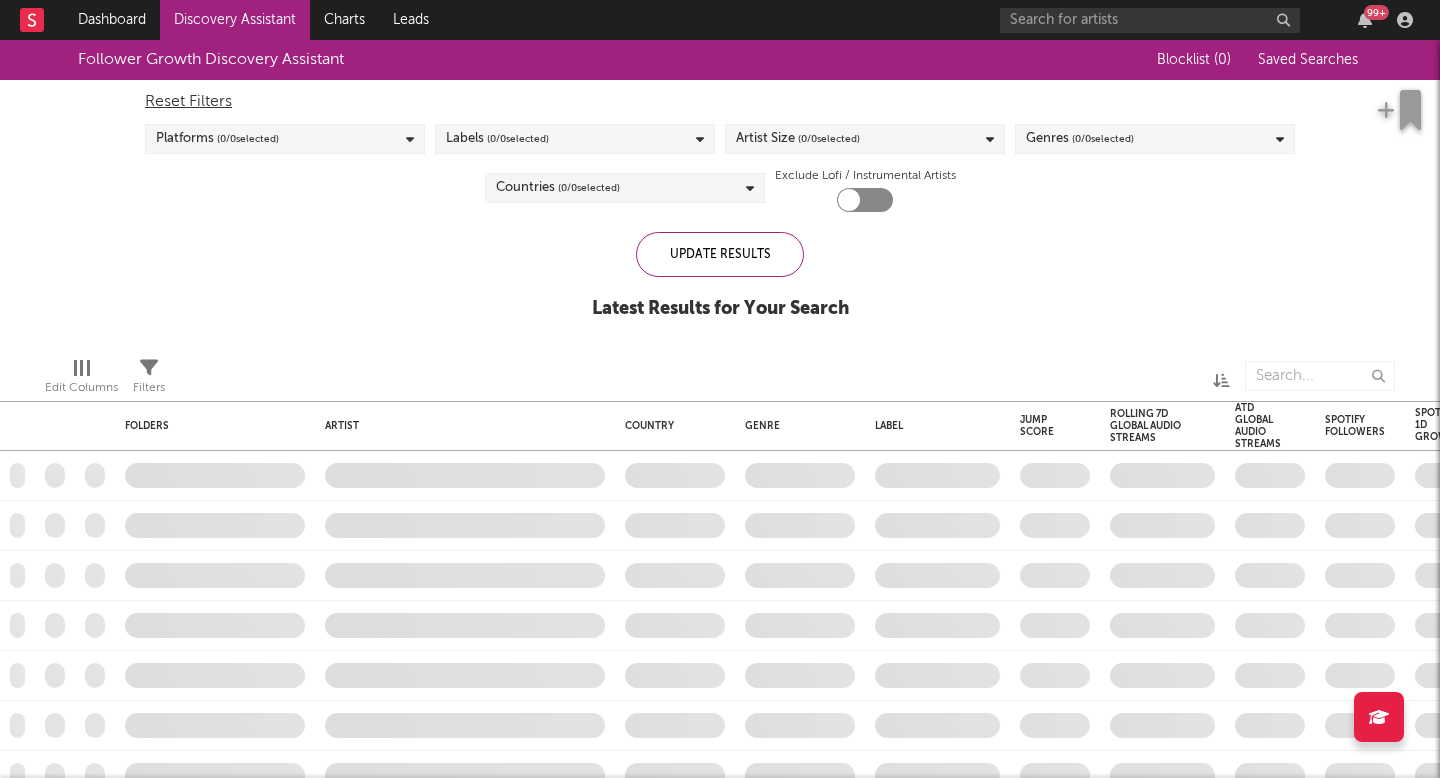 checkbox on "true" 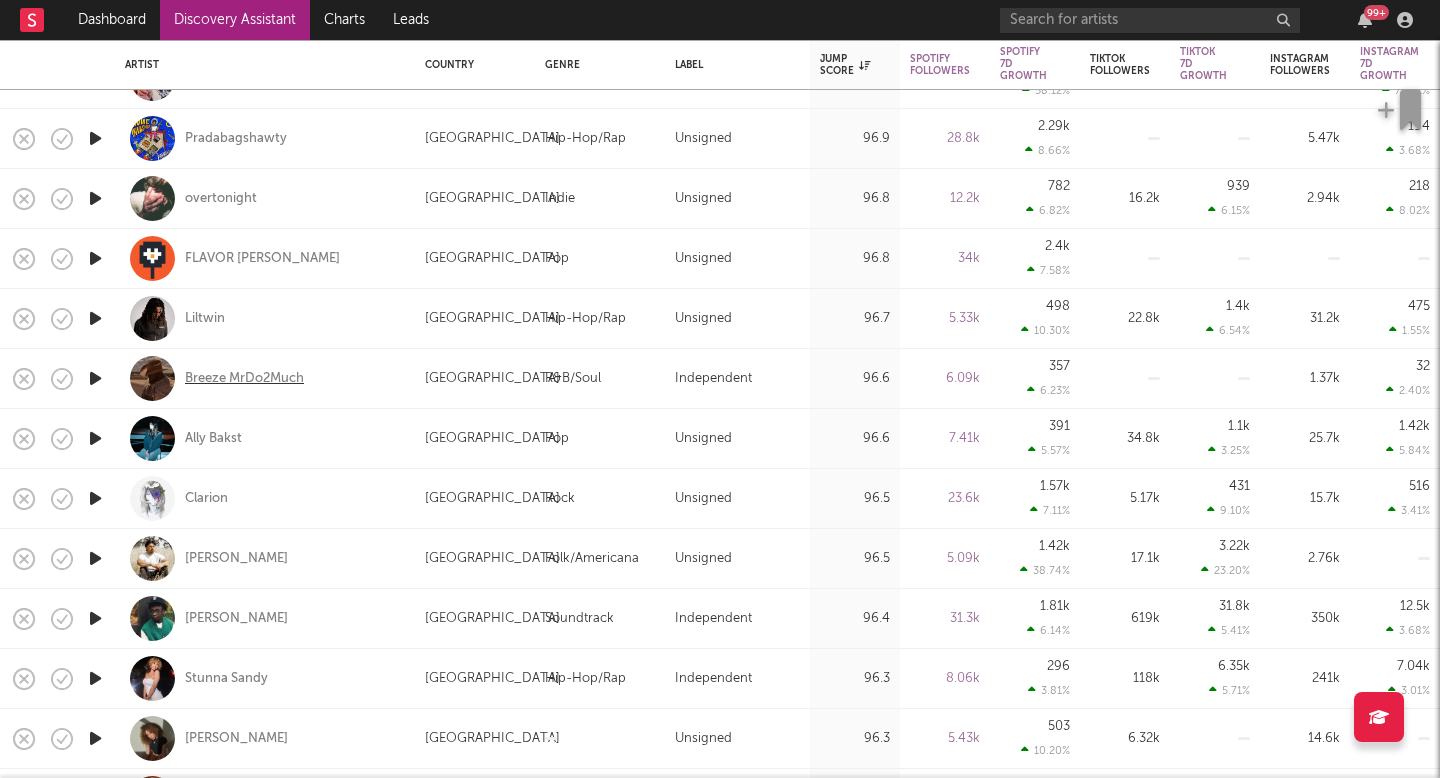 click on "Breeze MrDo2Much" at bounding box center (244, 379) 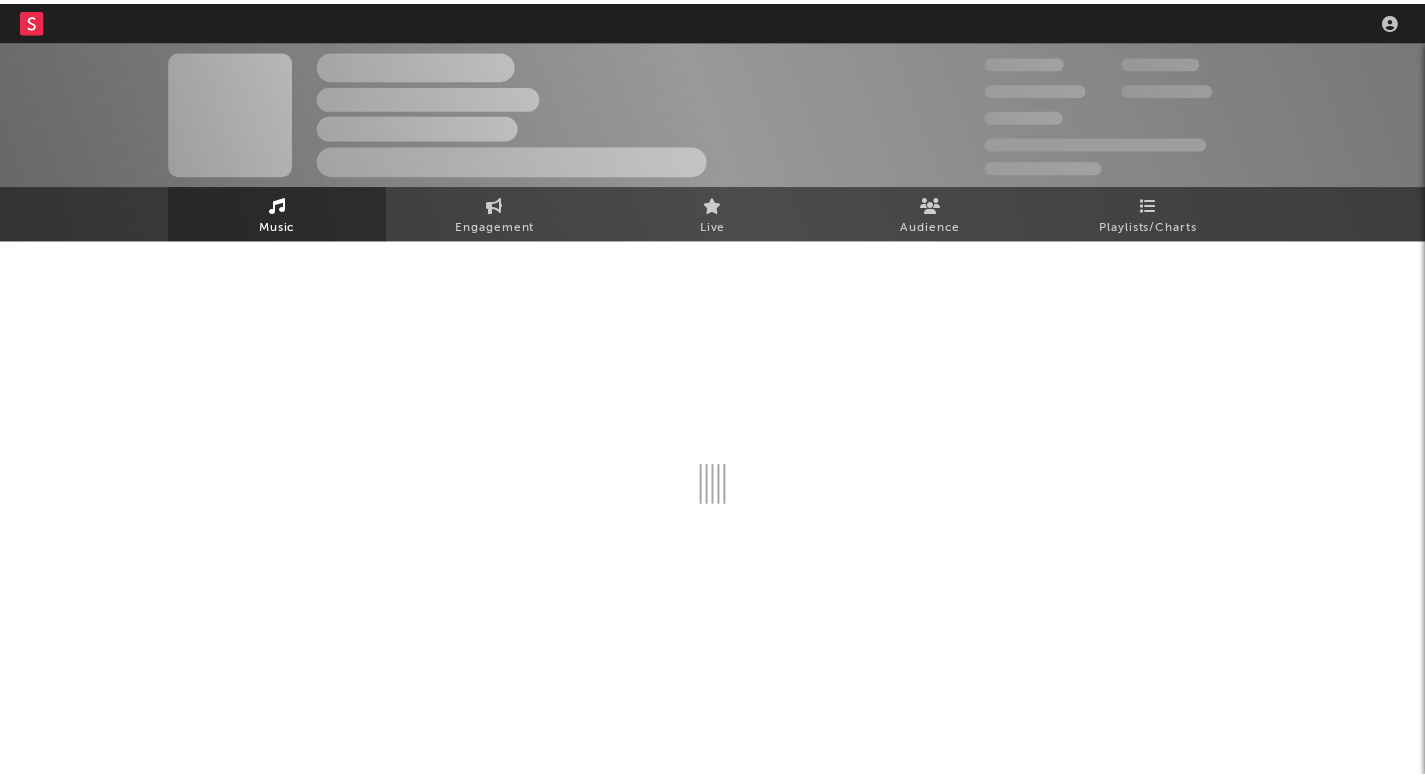 scroll, scrollTop: 0, scrollLeft: 0, axis: both 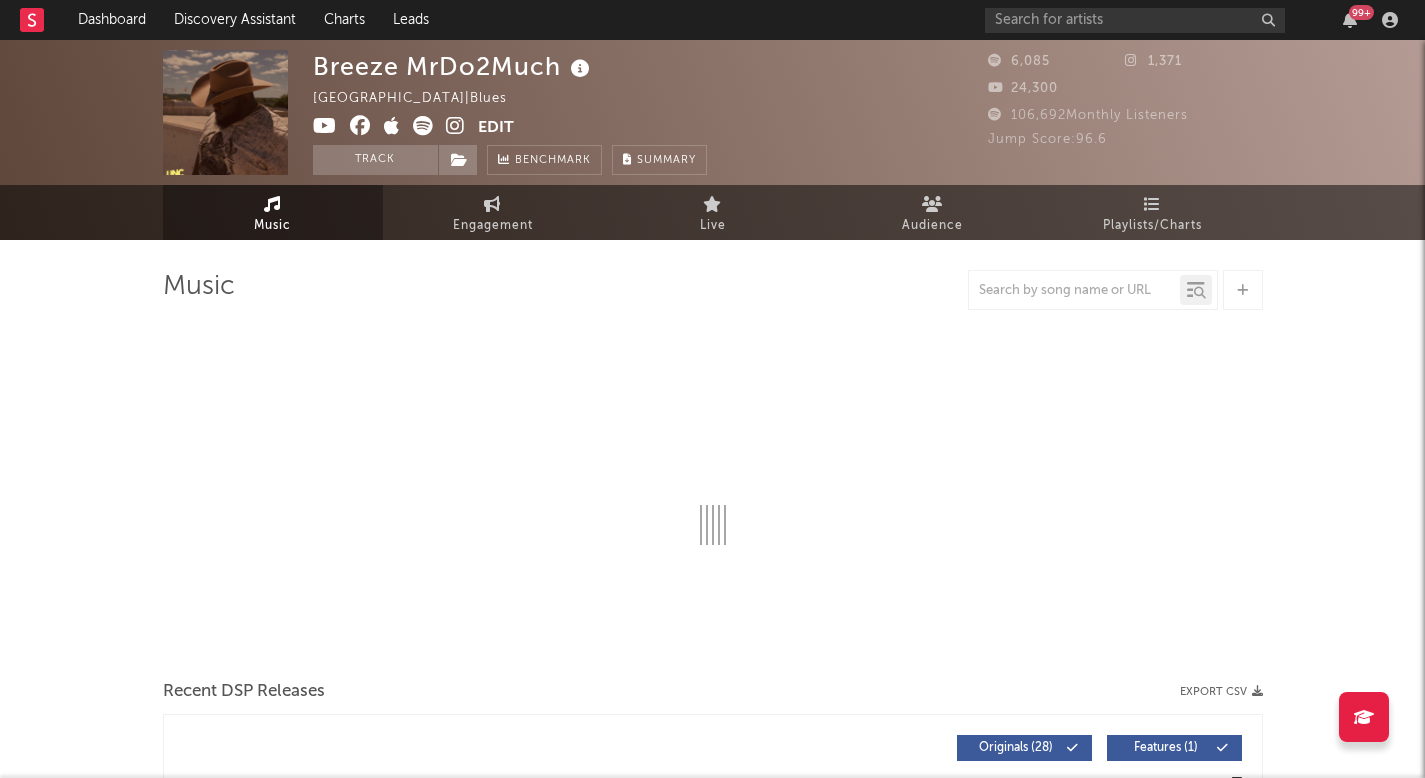 select on "6m" 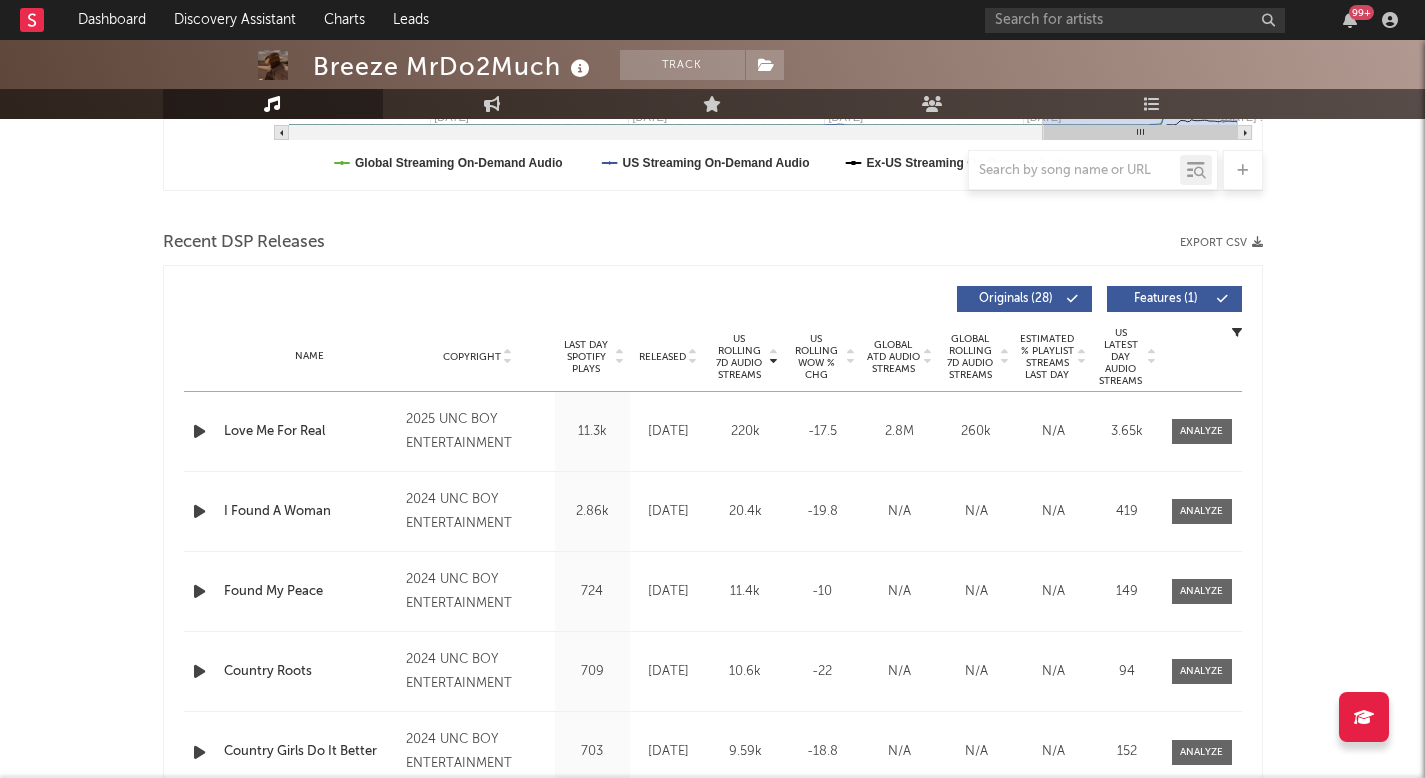scroll, scrollTop: 608, scrollLeft: 0, axis: vertical 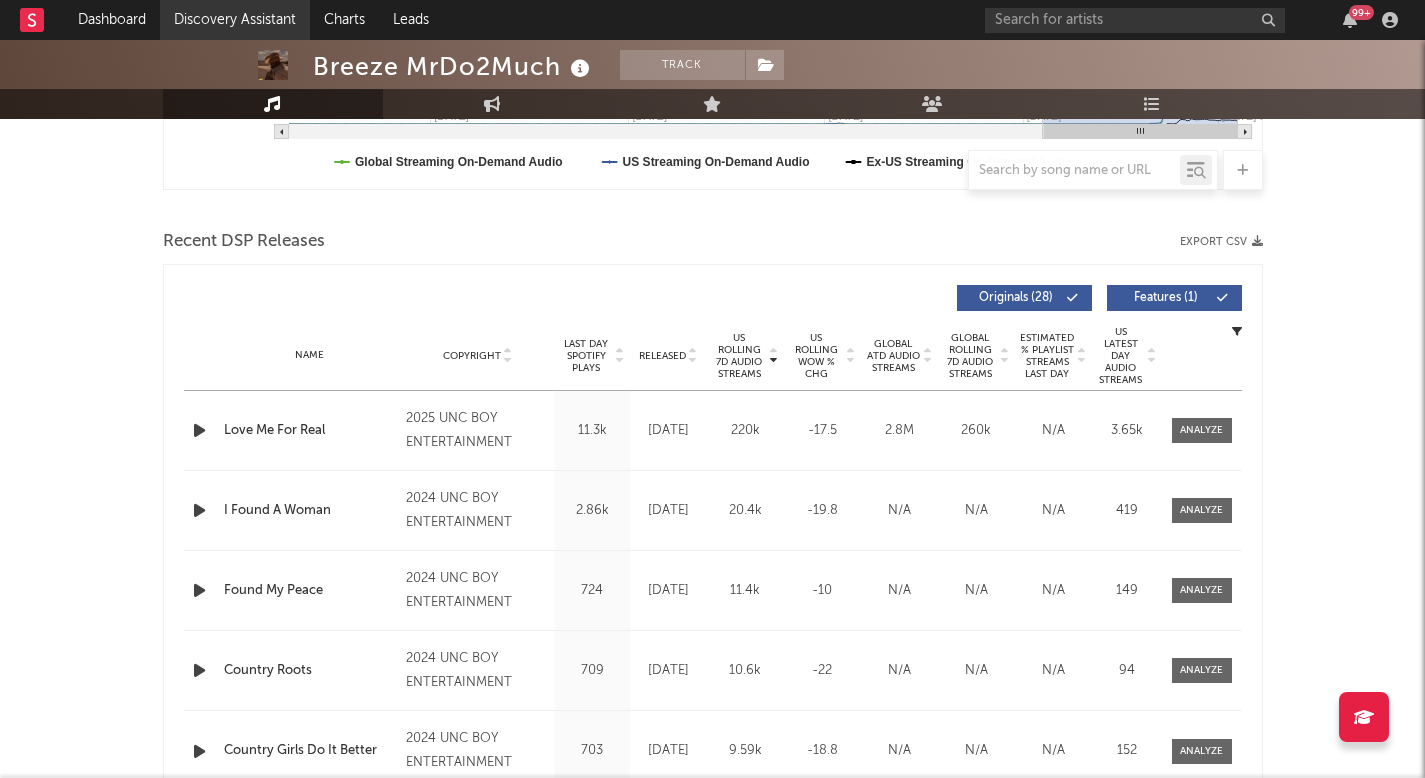 click on "Discovery Assistant" at bounding box center [235, 20] 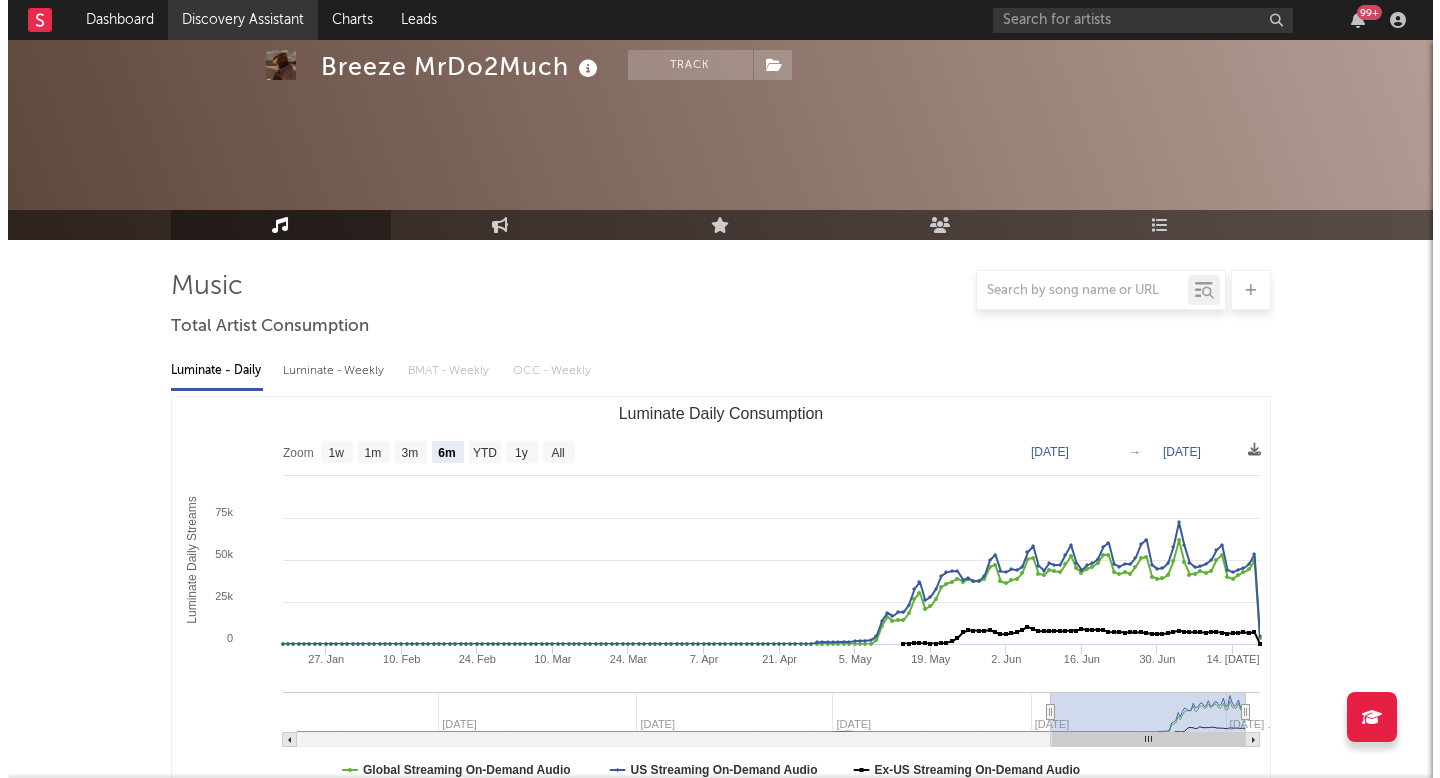 scroll, scrollTop: 0, scrollLeft: 0, axis: both 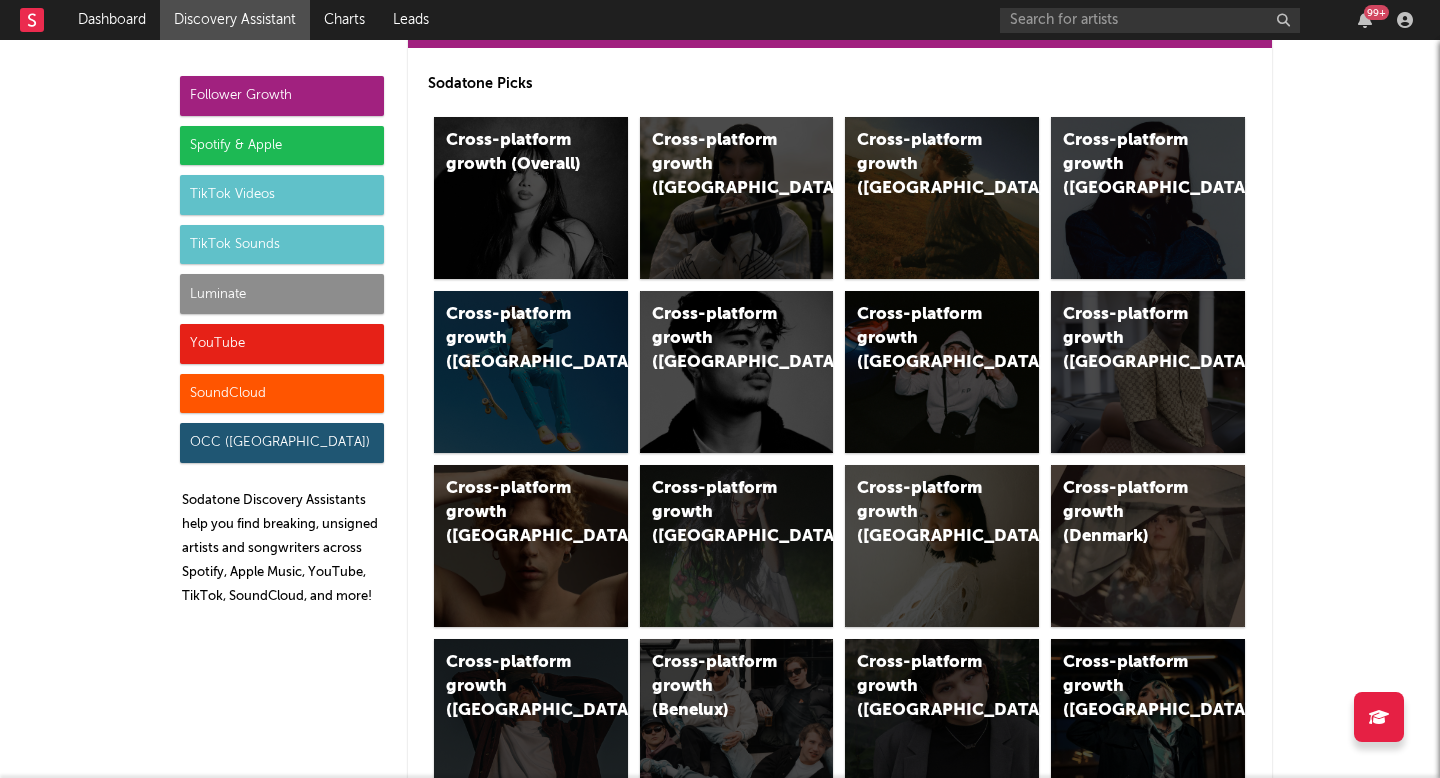 click on "Luminate" at bounding box center [282, 294] 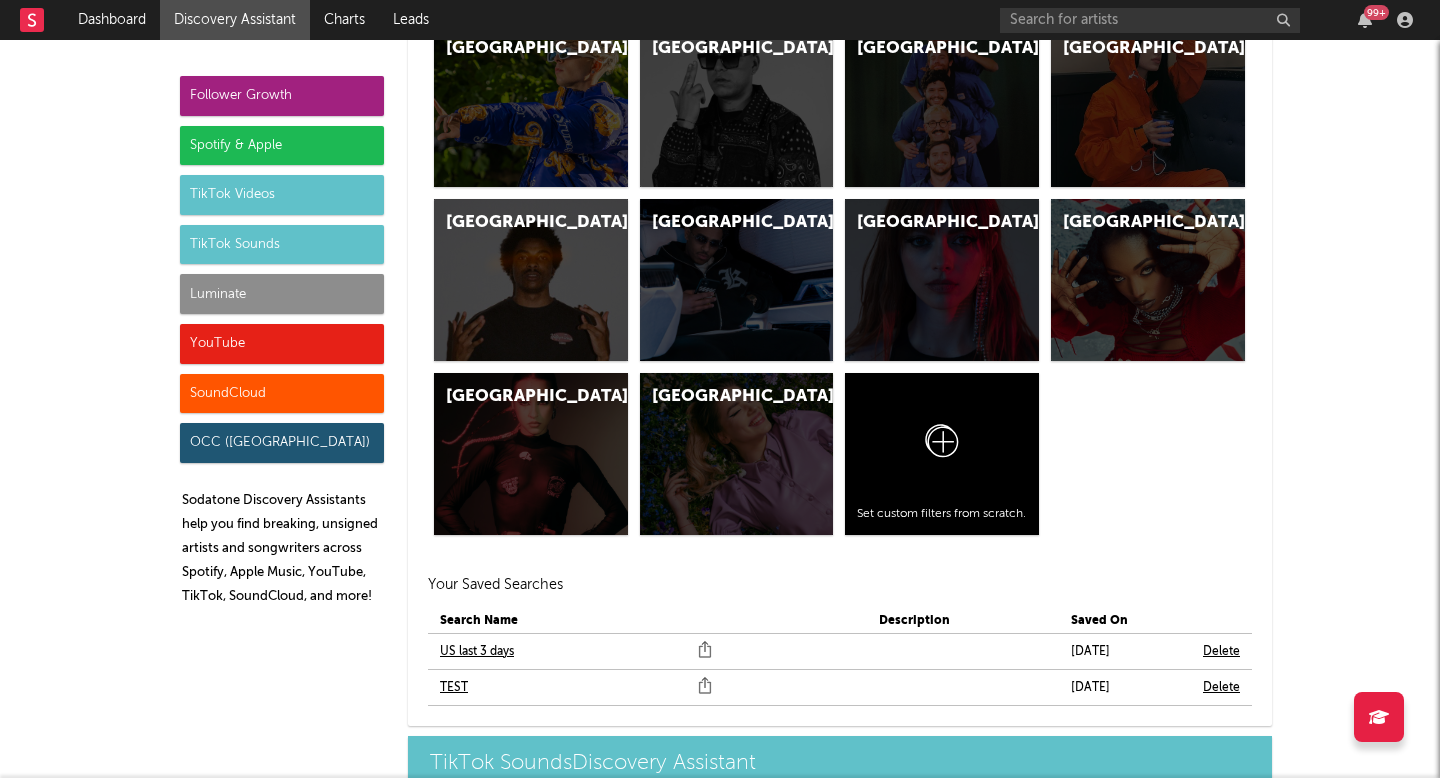 scroll, scrollTop: 9529, scrollLeft: 0, axis: vertical 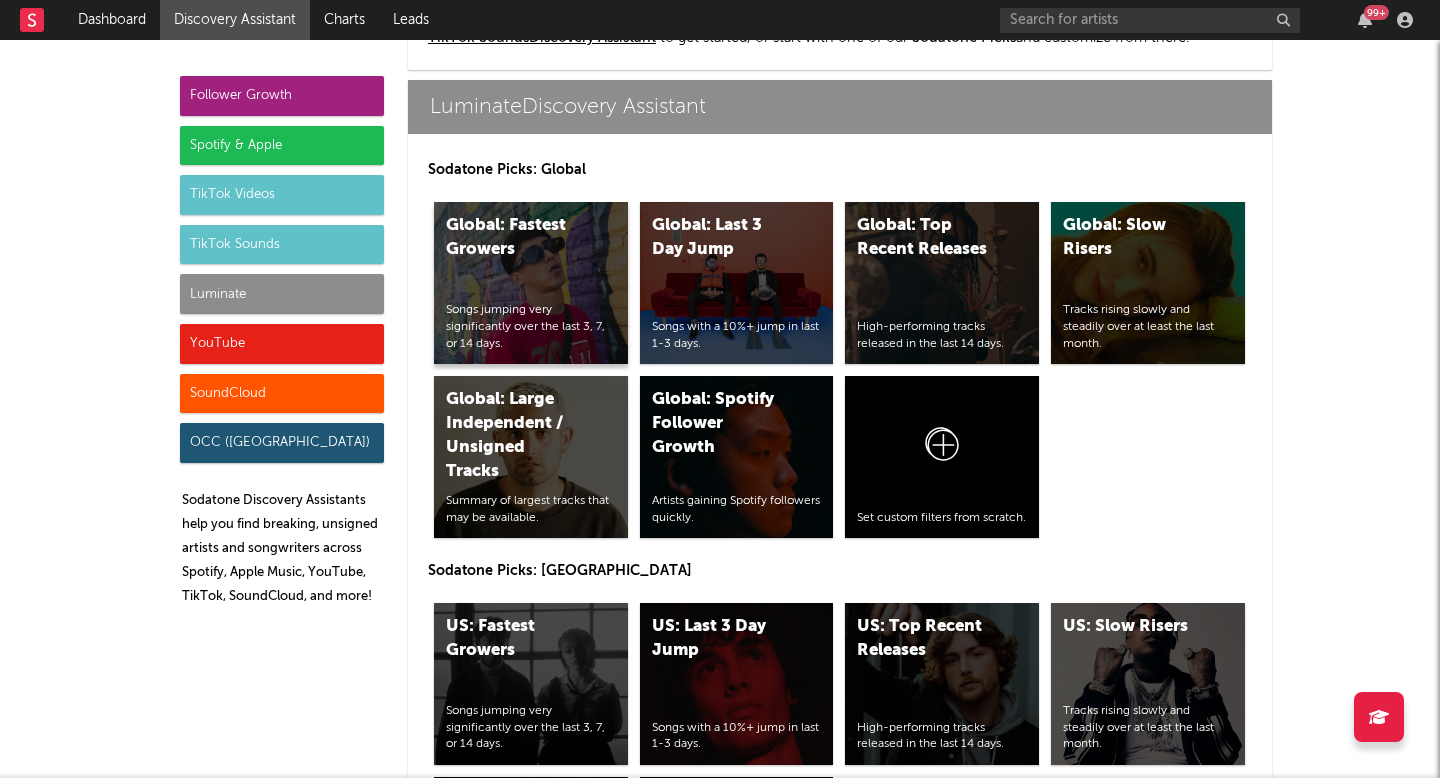 click on "Global: Fastest Growers Songs jumping very significantly over the last 3, 7, or 14 days." at bounding box center [531, 283] 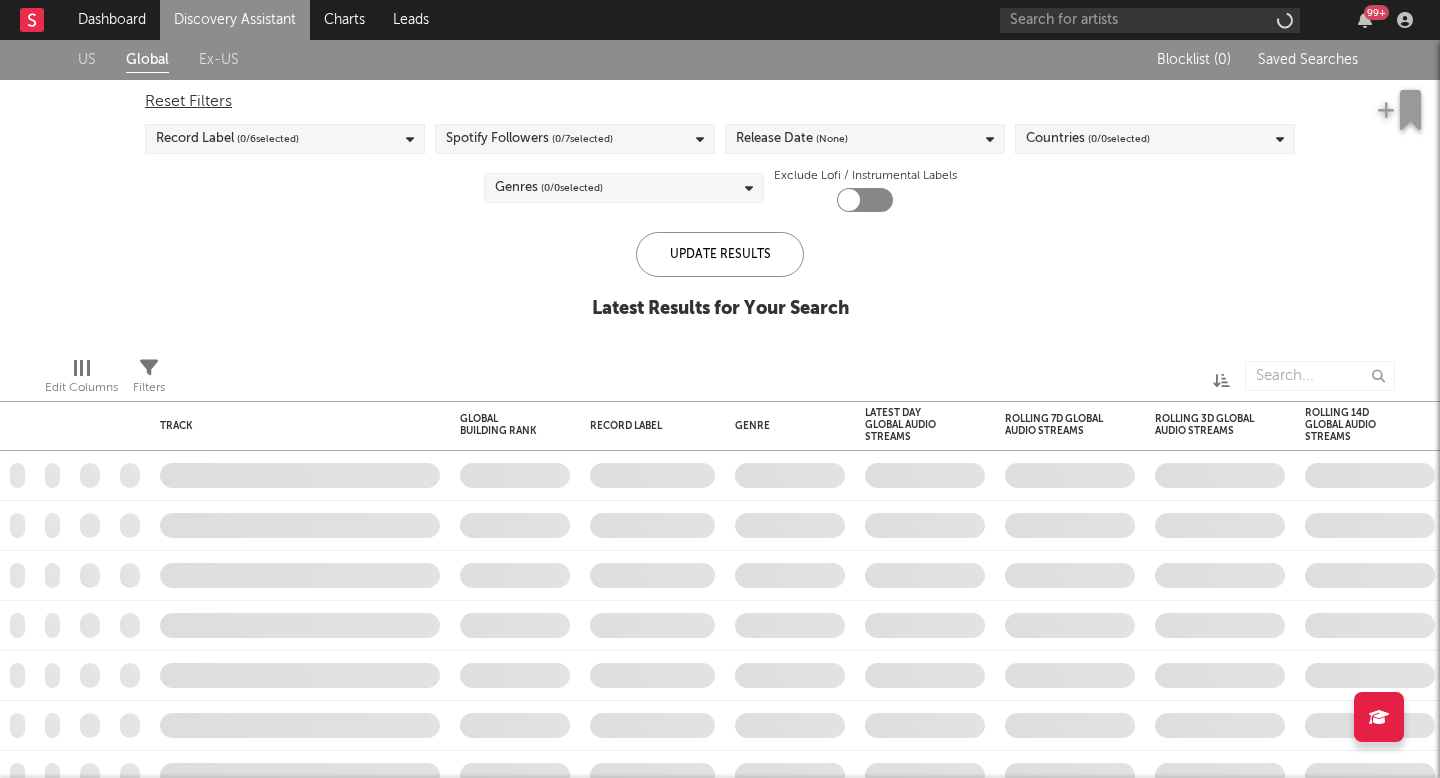 checkbox on "true" 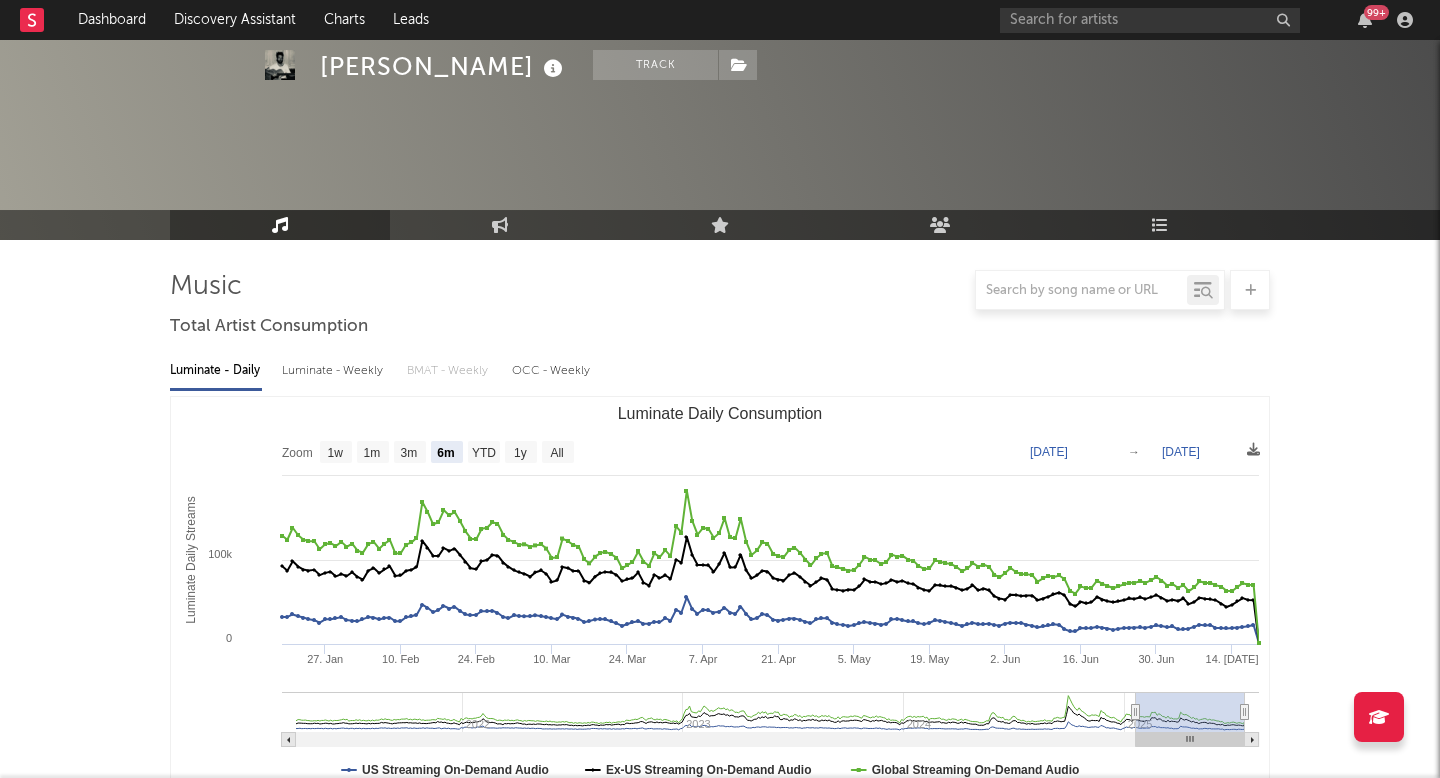 select on "6m" 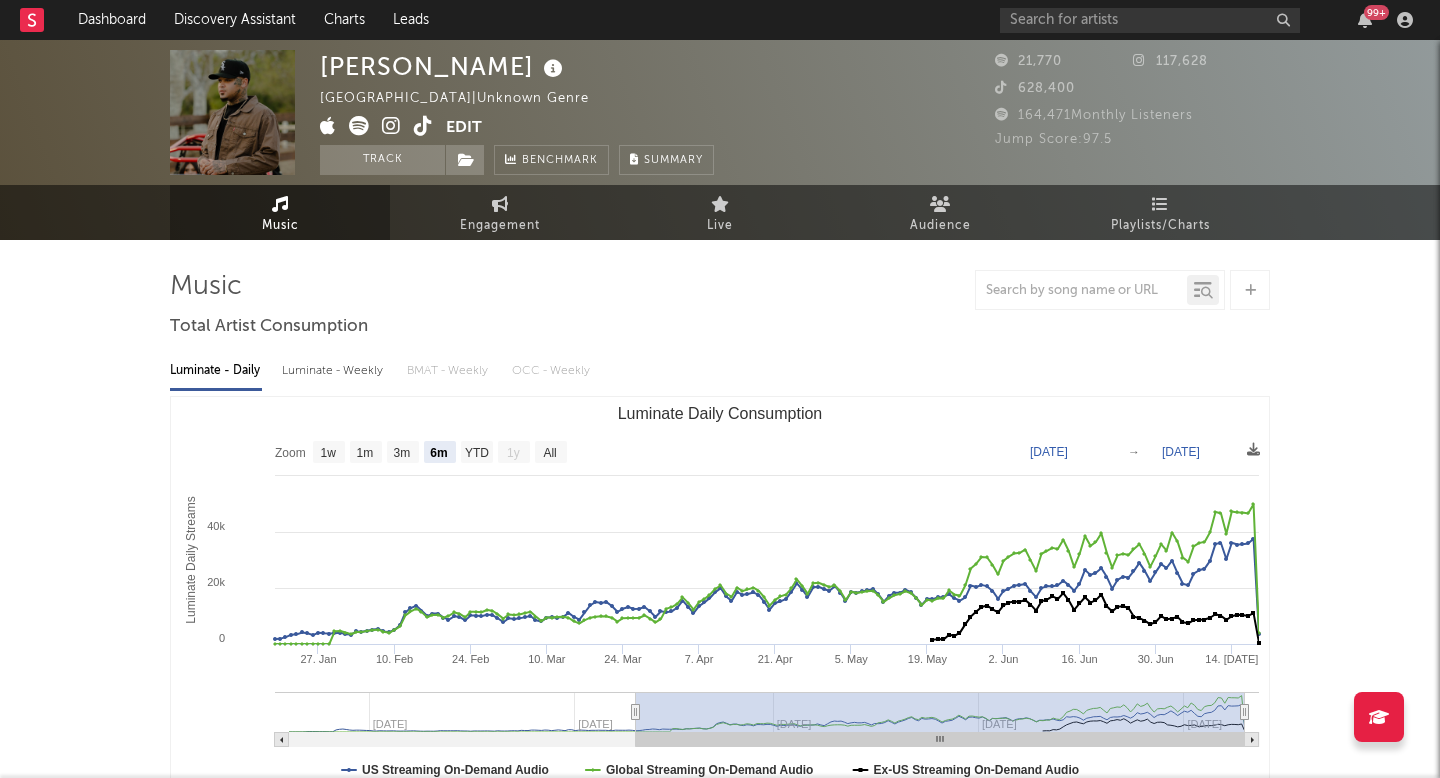 select on "6m" 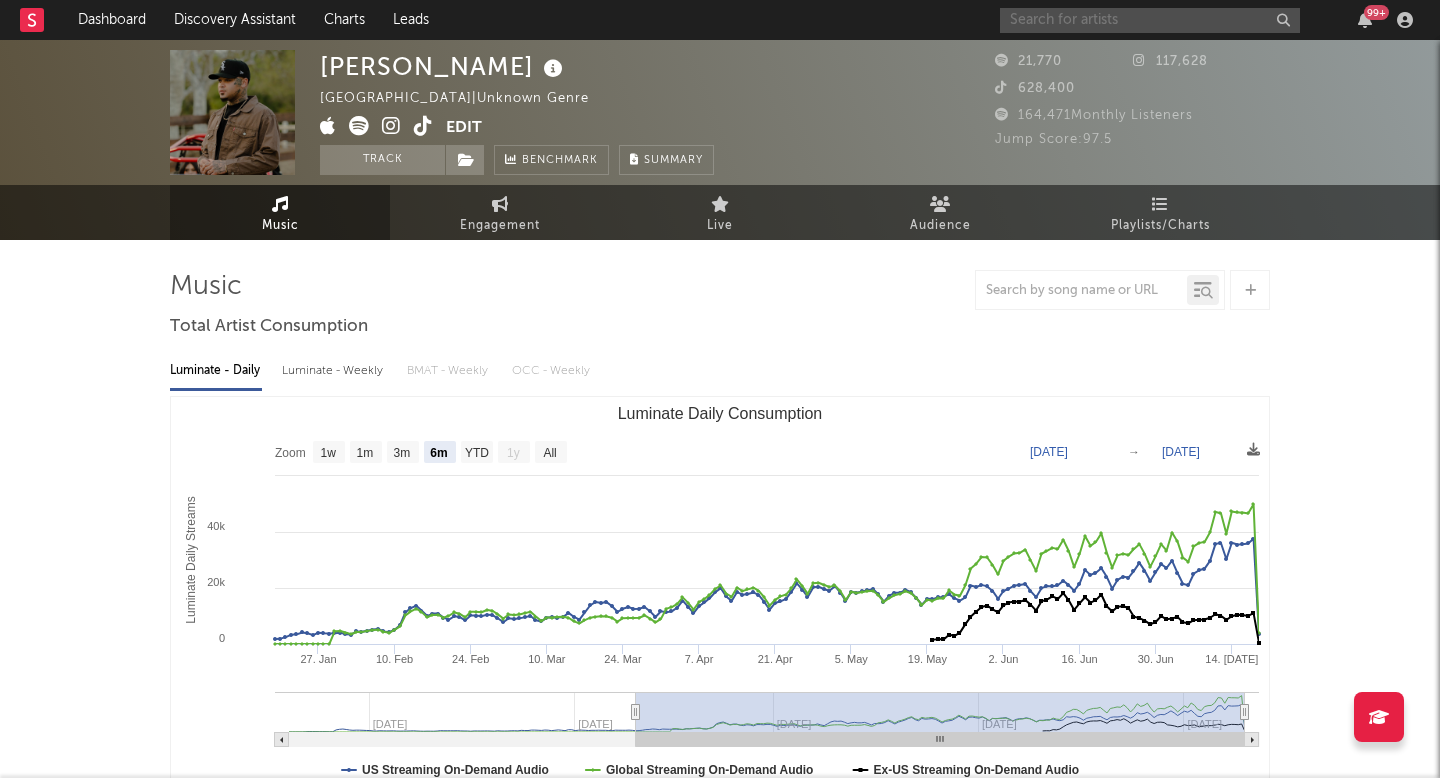 click at bounding box center [1150, 20] 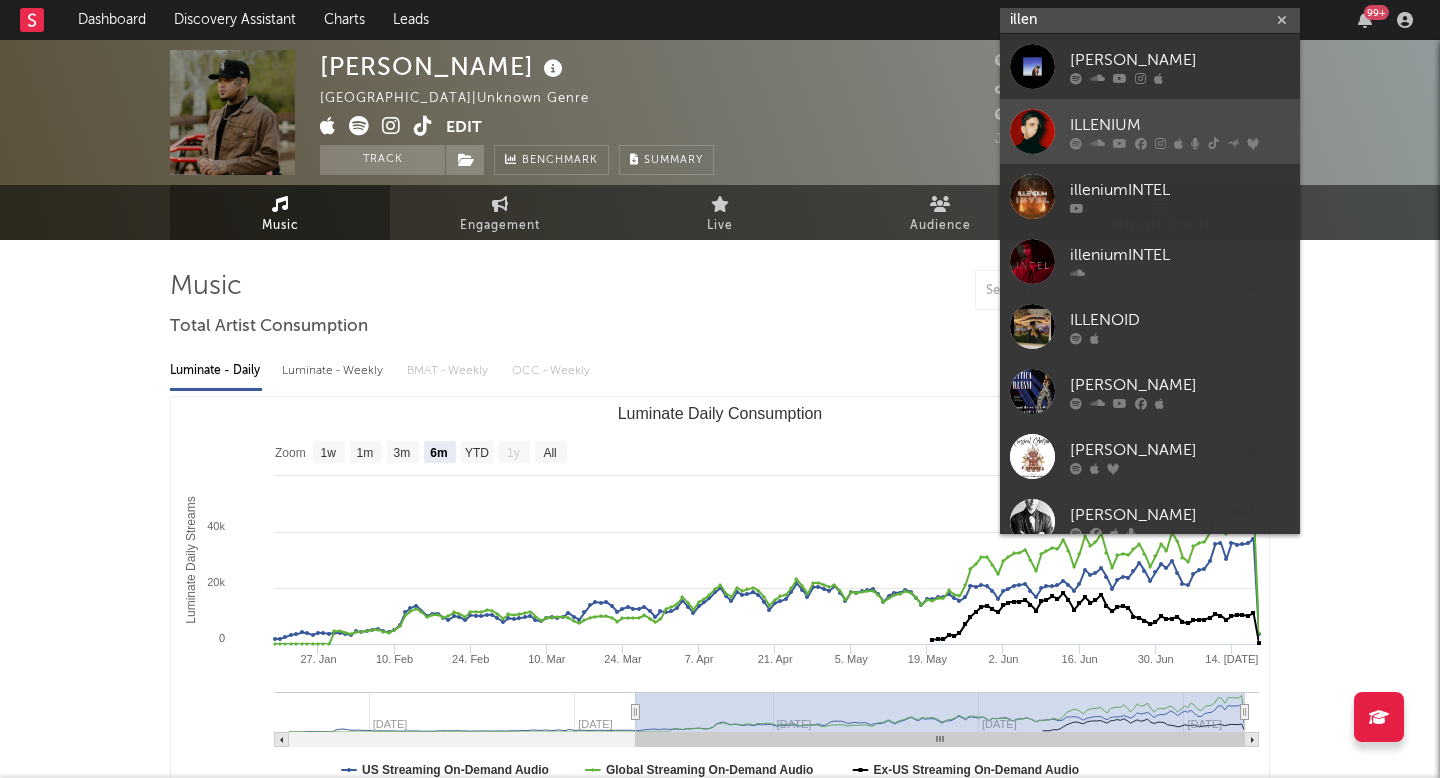 type on "illen" 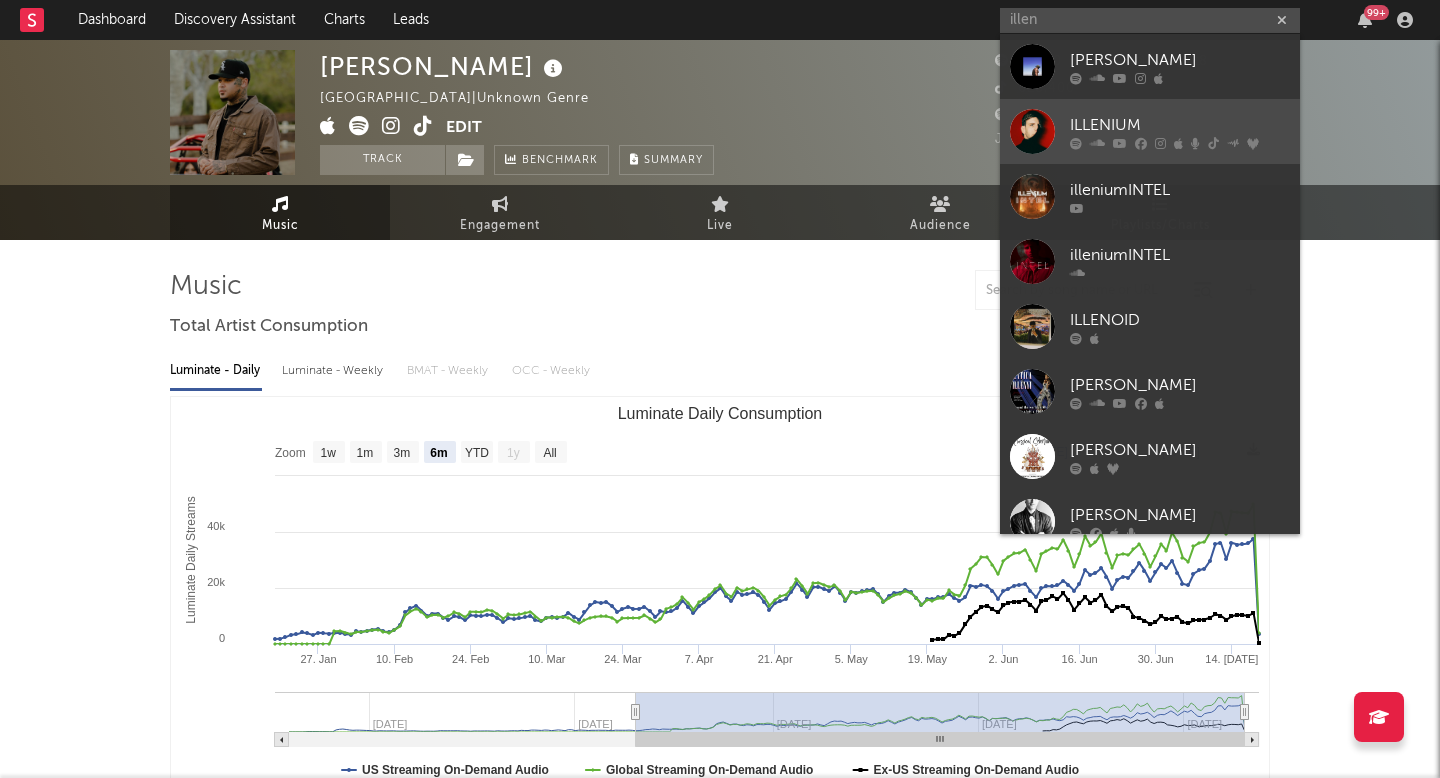 click on "ILLENIUM" at bounding box center (1150, 131) 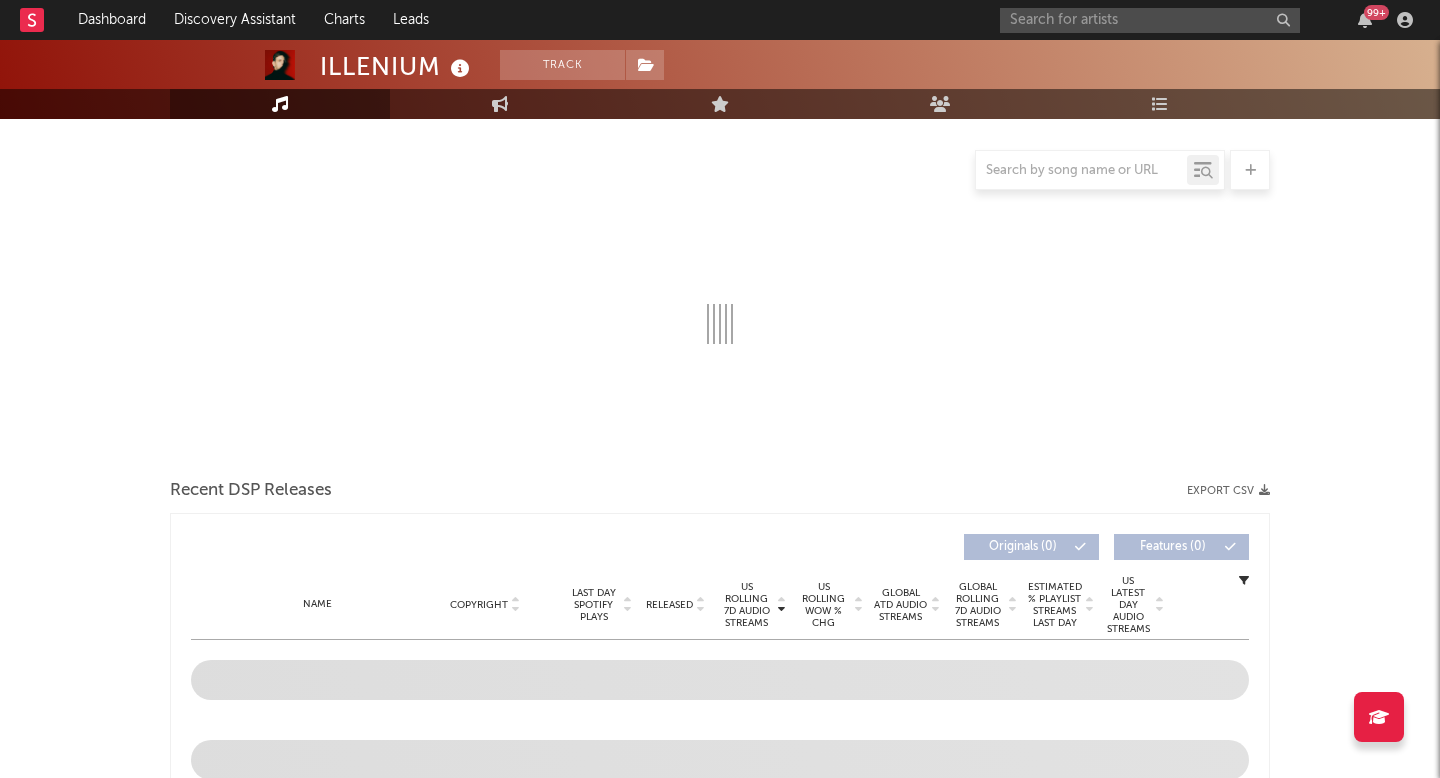 select on "6m" 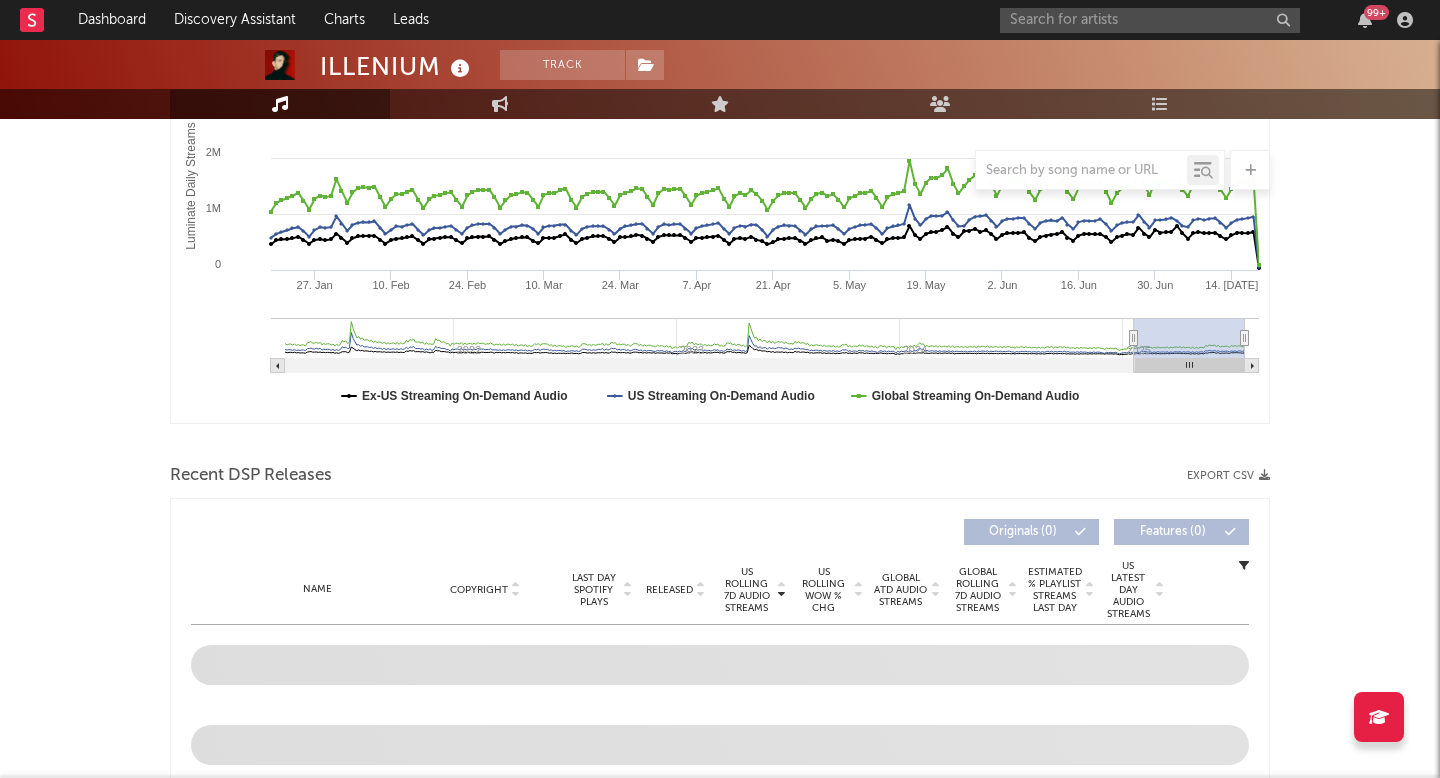 scroll, scrollTop: 298, scrollLeft: 0, axis: vertical 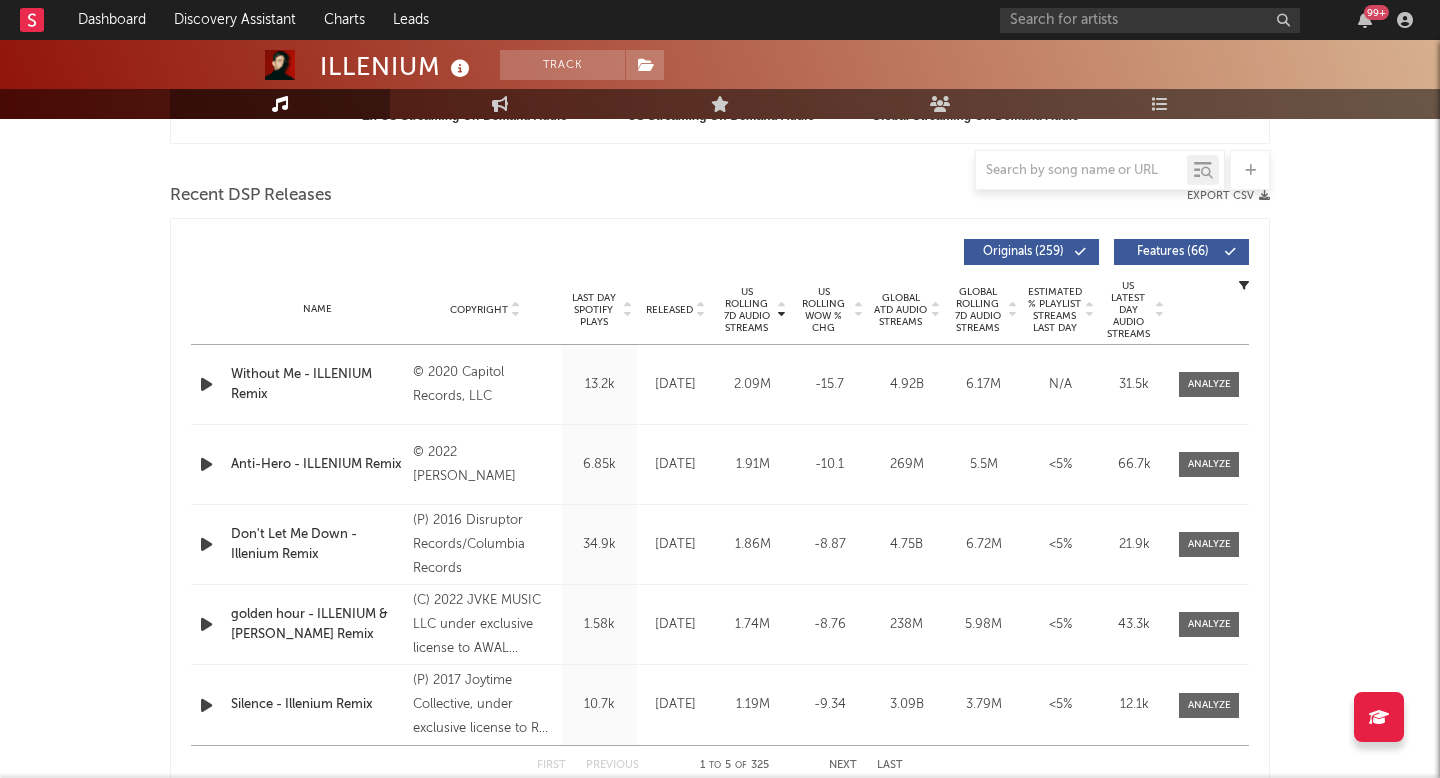 click on "US Rolling 7D Audio Streams" at bounding box center [746, 310] 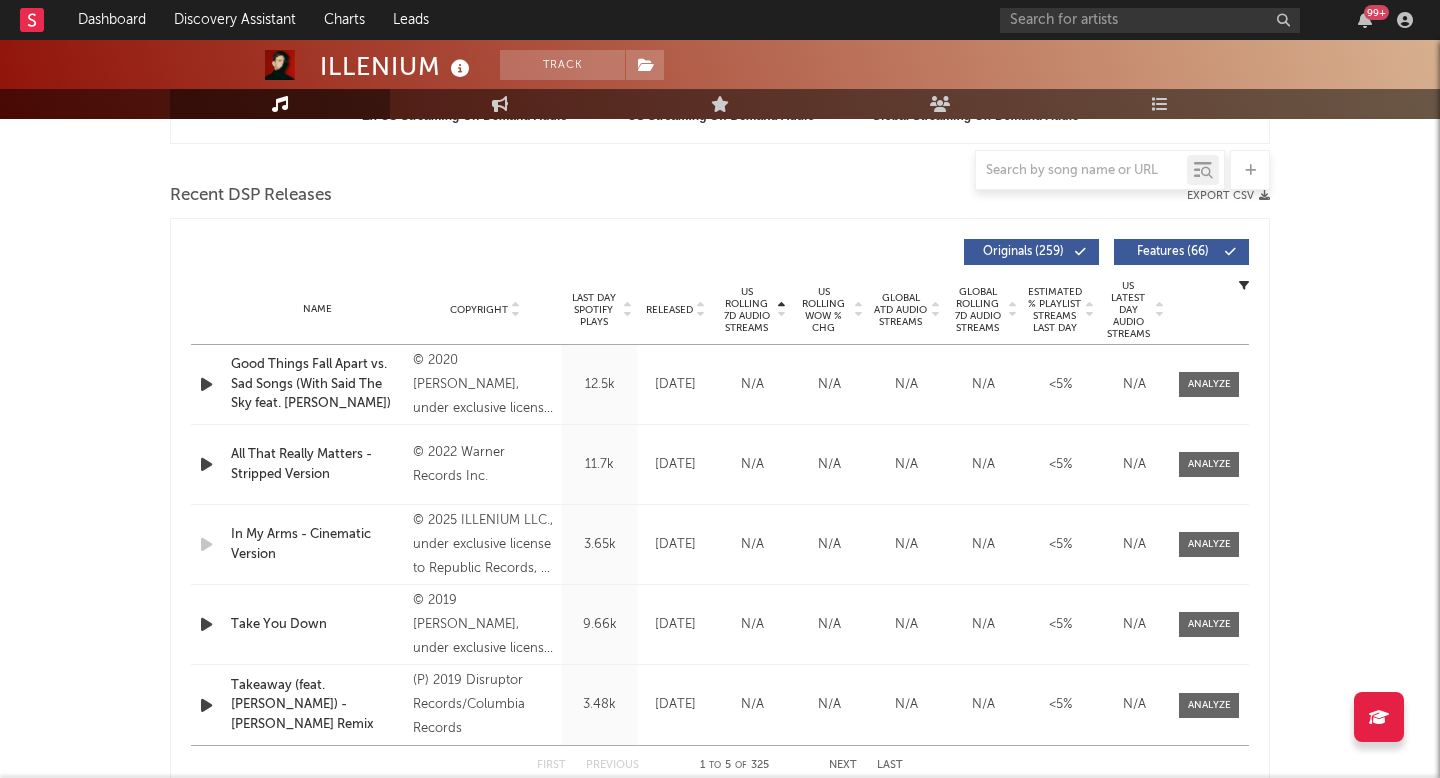 click on "US Rolling 7D Audio Streams" at bounding box center [746, 310] 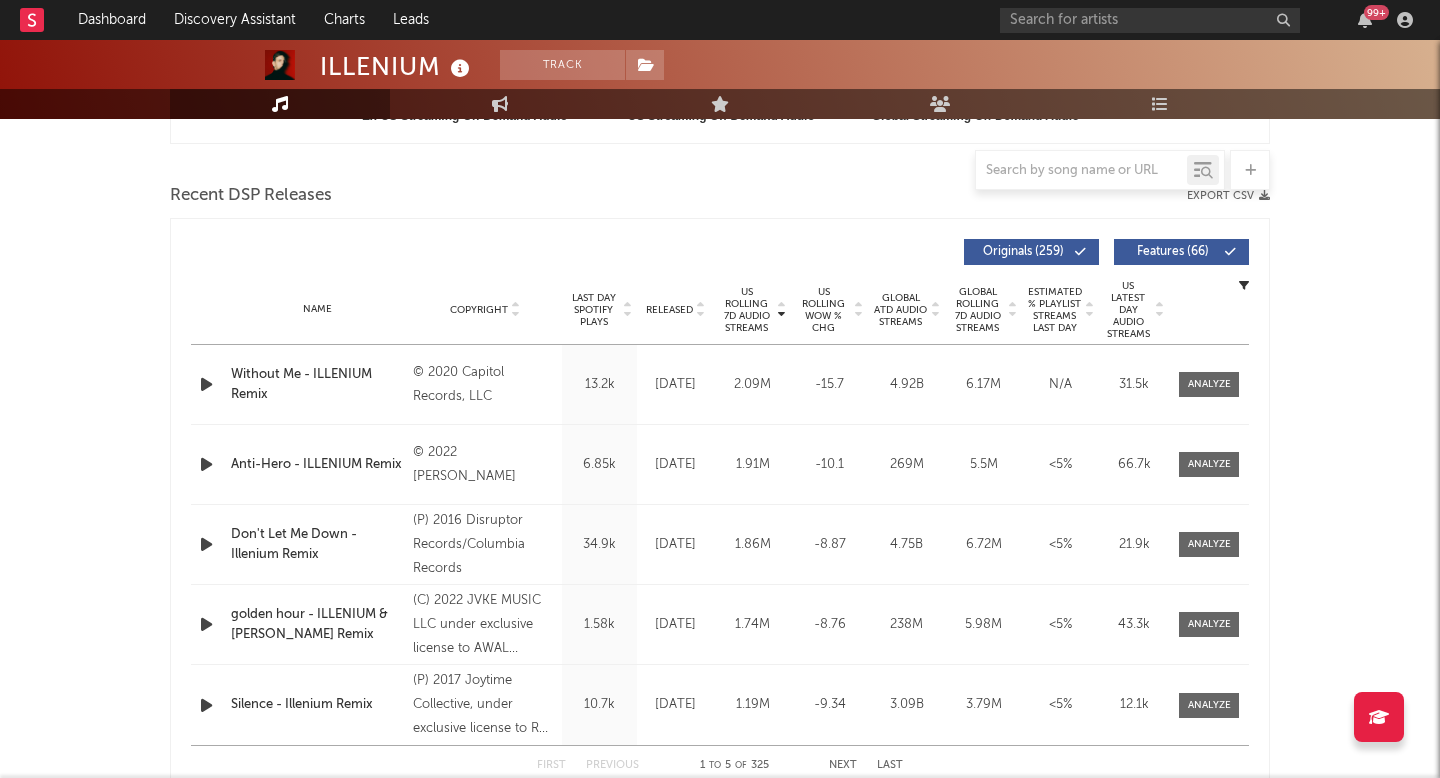 click on "Last Day Spotify Plays" at bounding box center [593, 310] 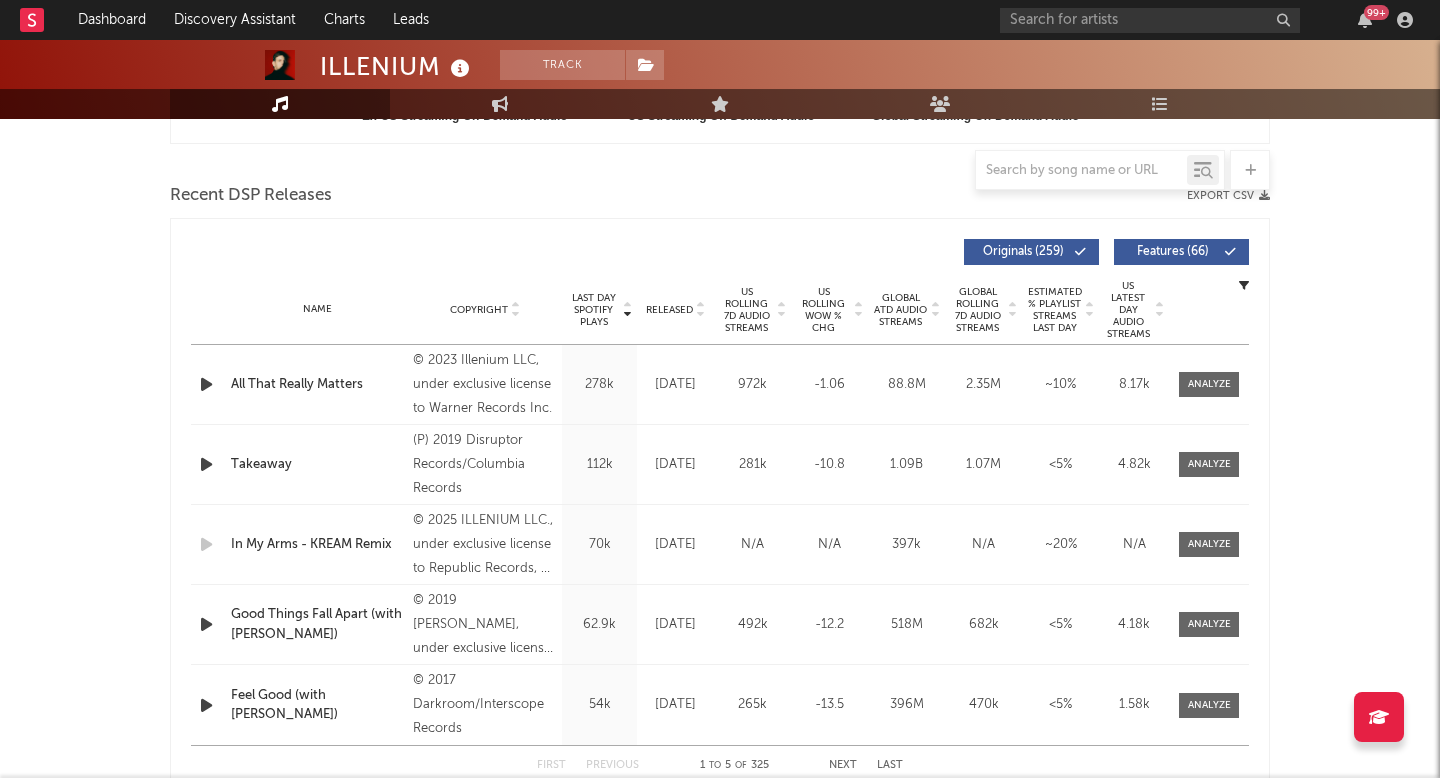 click on "Name Copyright Label Album Names Composer Names 7 Day Spotify Plays Last Day Spotify Plays ATD Spotify Plays Spotify Popularity Total US Streams Total US SES Total UK Streams Total UK Audio Streams UK Weekly Streams UK Weekly Audio Streams Released US ATD Audio Streams US Rolling 7D Audio Streams US Rolling WoW % Chg Global ATD Audio Streams Global Rolling 7D Audio Streams Global Rolling WoW % Chg Estimated % Playlist Streams Last Day Global Streaming Trend (Last 60D) Ex-US Streaming Trend (Last 60D) US Streaming Trend (Last 60D) Global Latest Day Audio Streams US Latest Day Audio Streams" at bounding box center [720, 310] 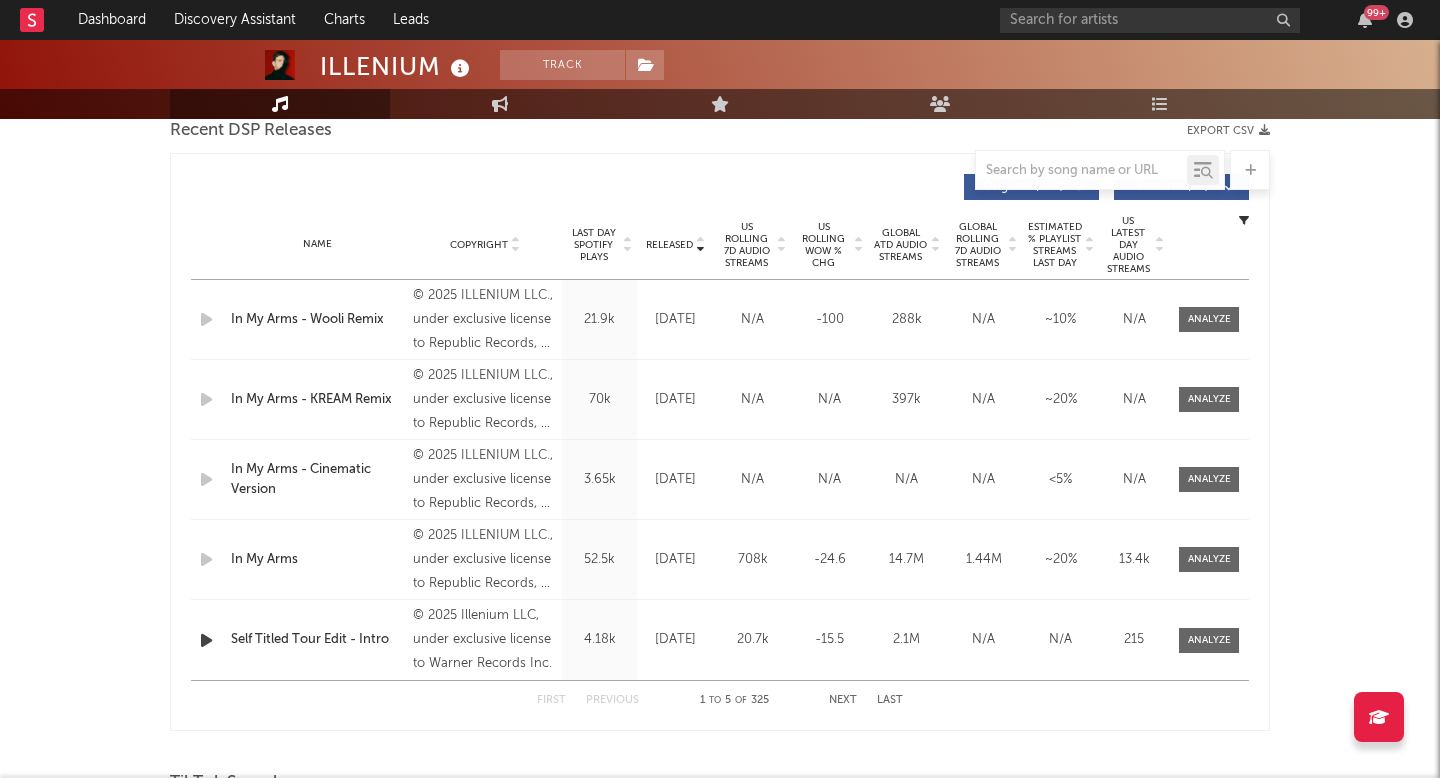 scroll, scrollTop: 731, scrollLeft: 0, axis: vertical 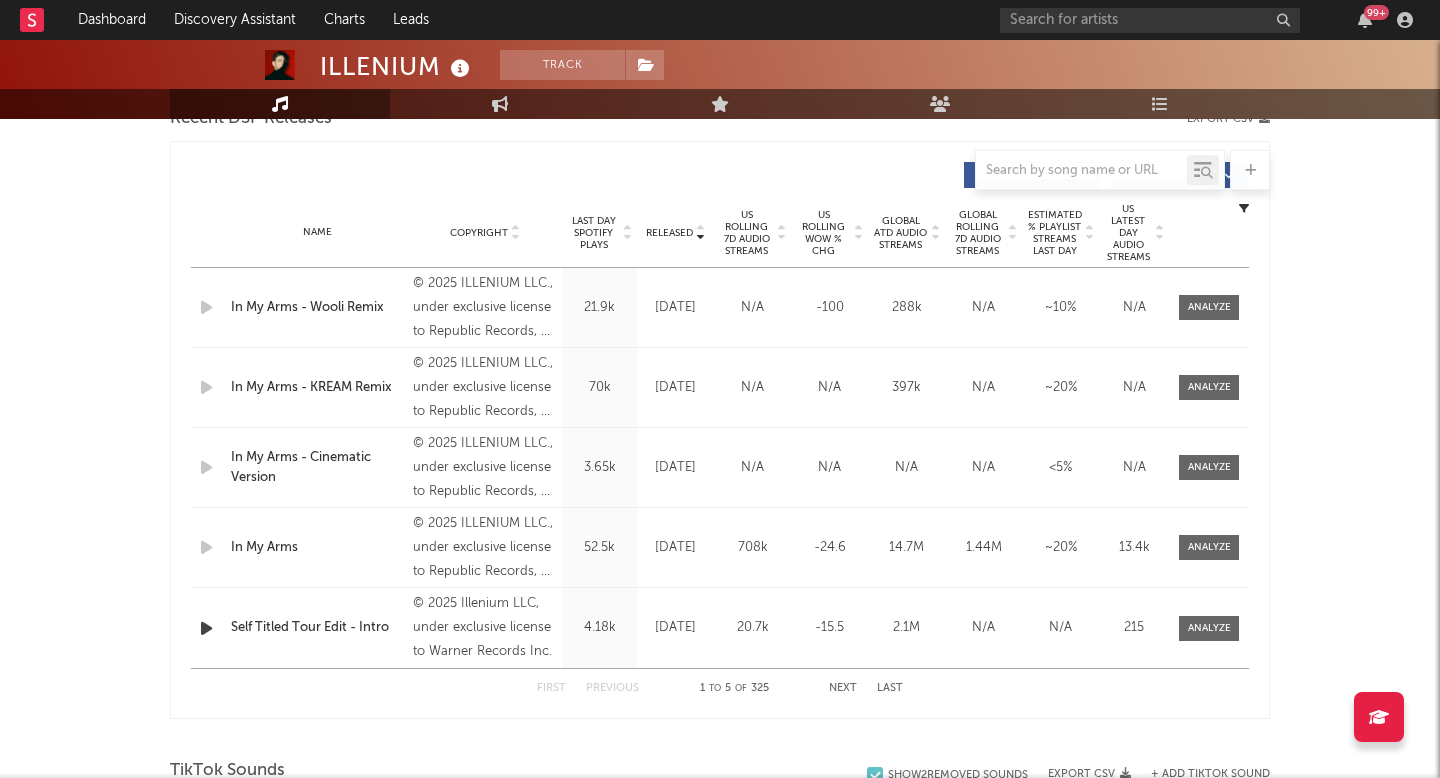 click on "Next" at bounding box center [843, 688] 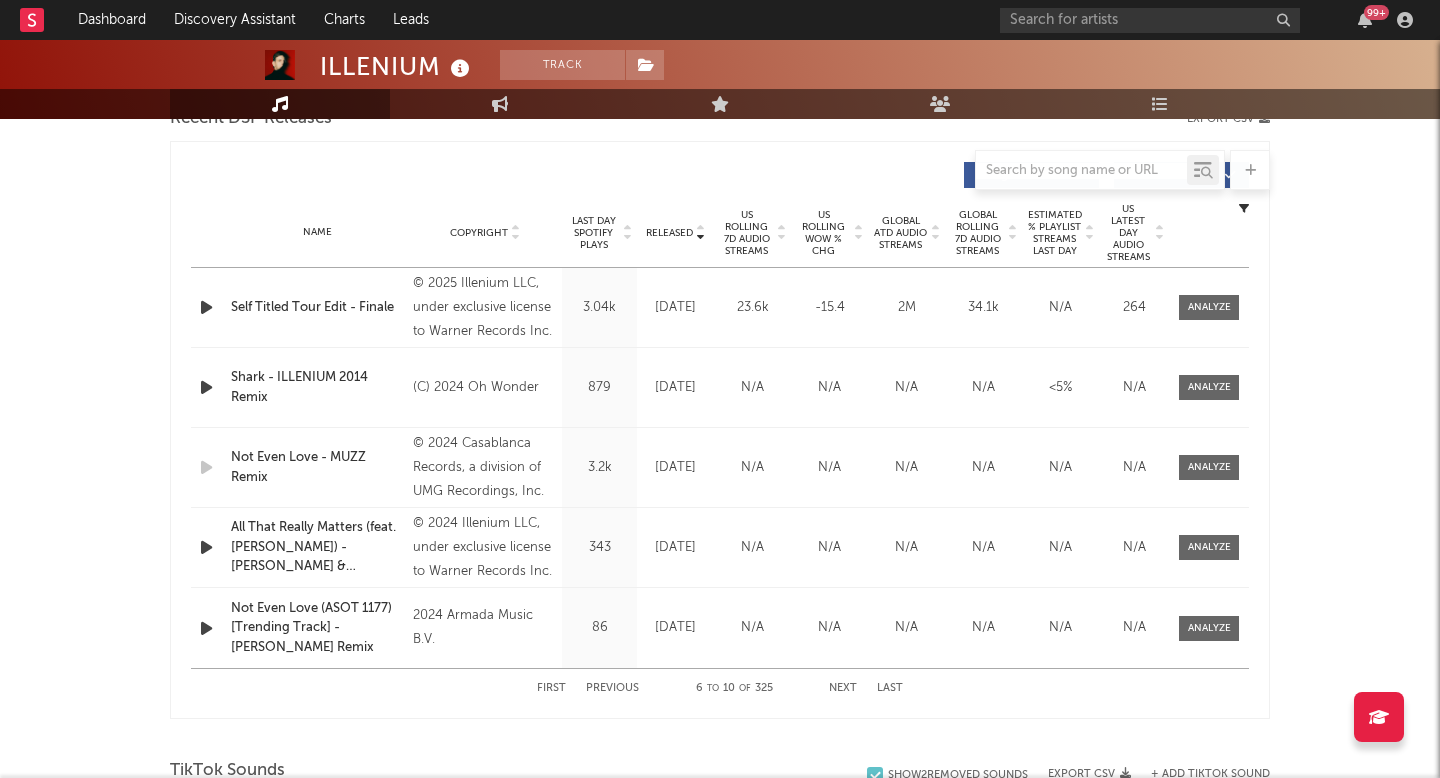 click on "Next" at bounding box center (843, 688) 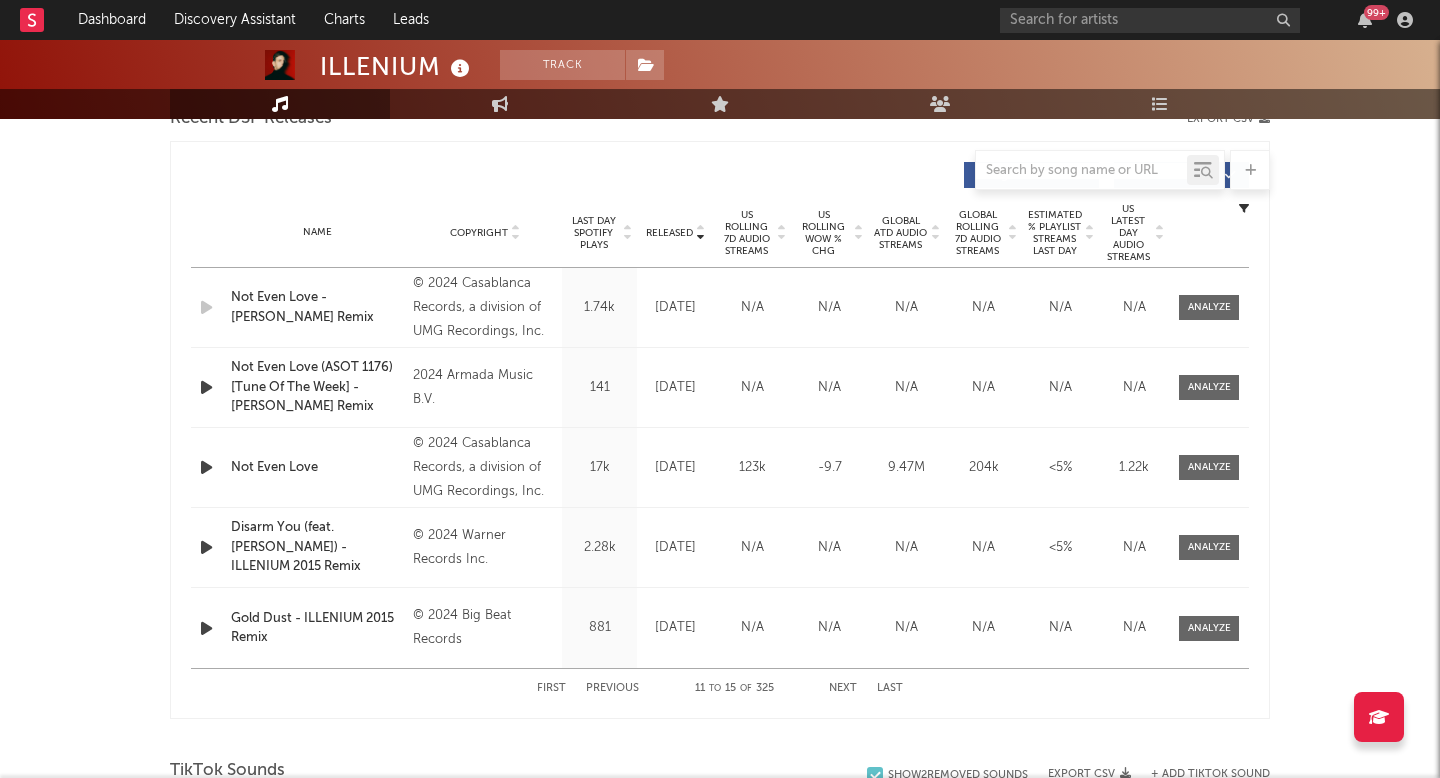 click on "Previous" at bounding box center (612, 688) 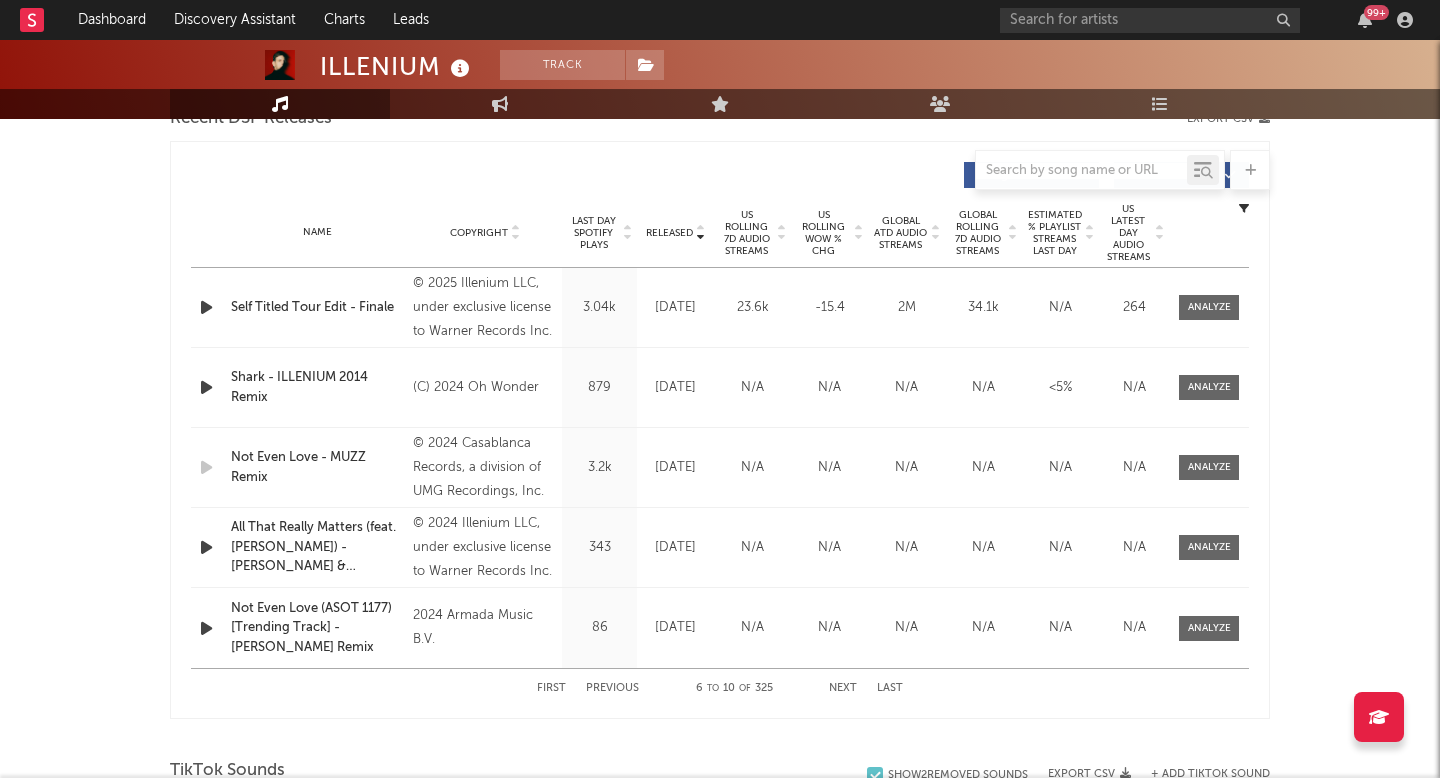 click on "Previous" at bounding box center [612, 688] 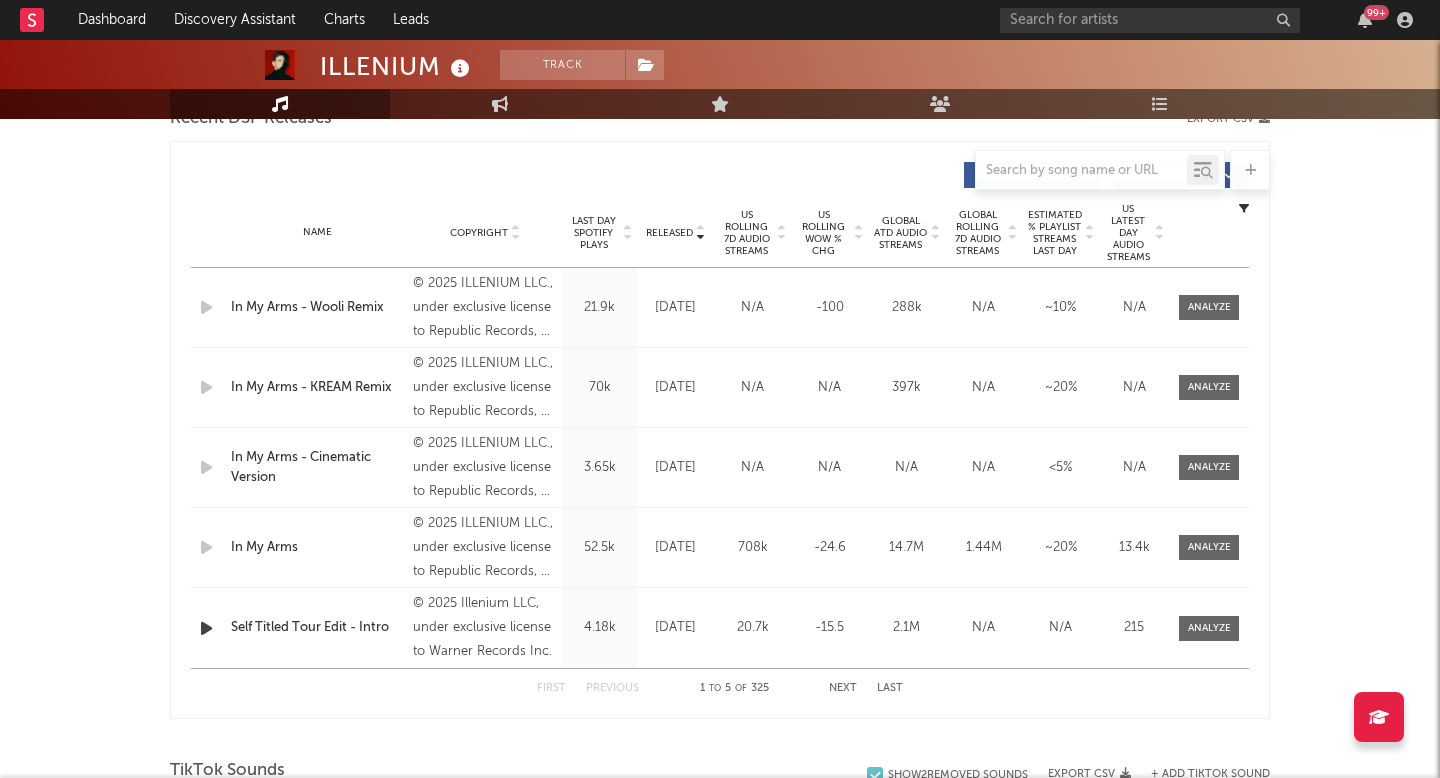 click on "Released" at bounding box center [675, 232] 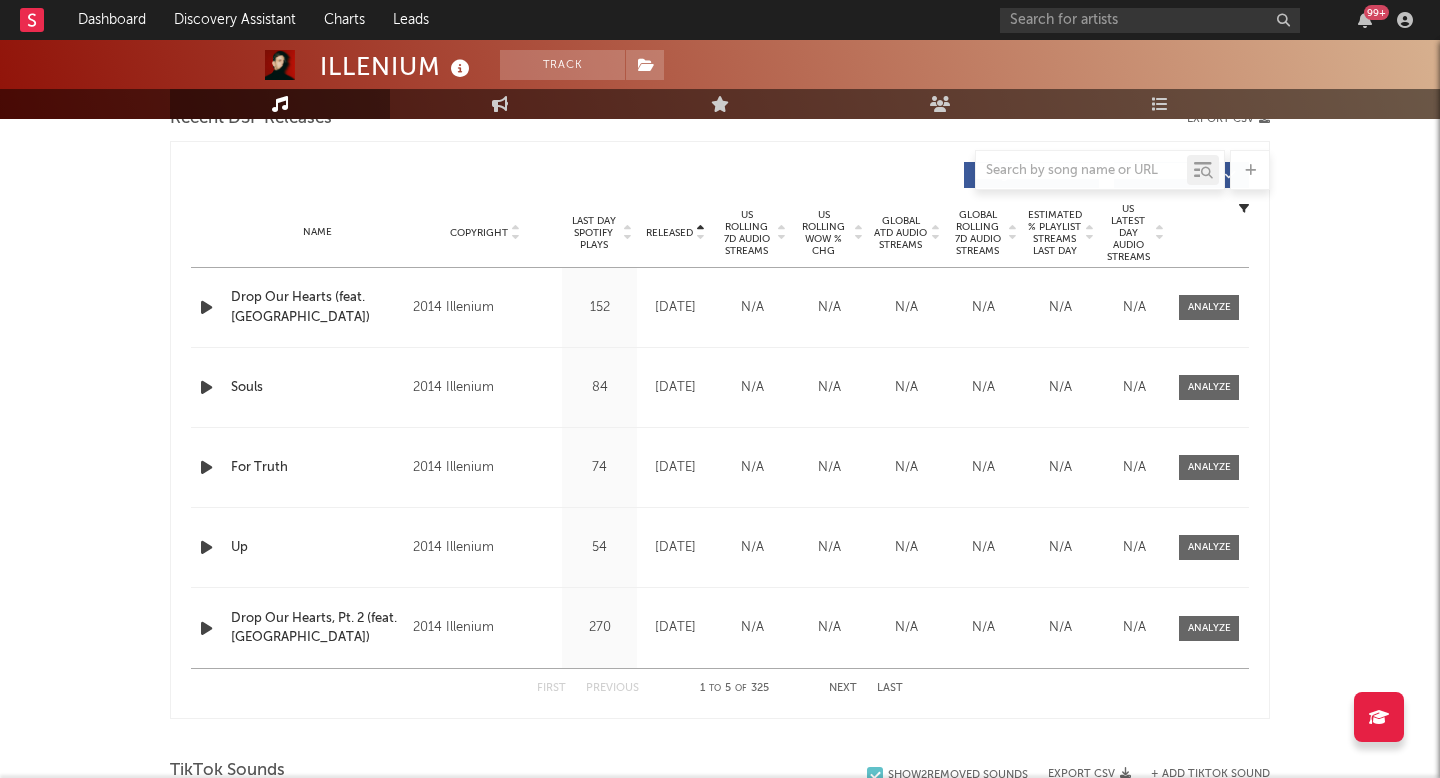 click on "US Rolling 7D Audio Streams" at bounding box center [746, 233] 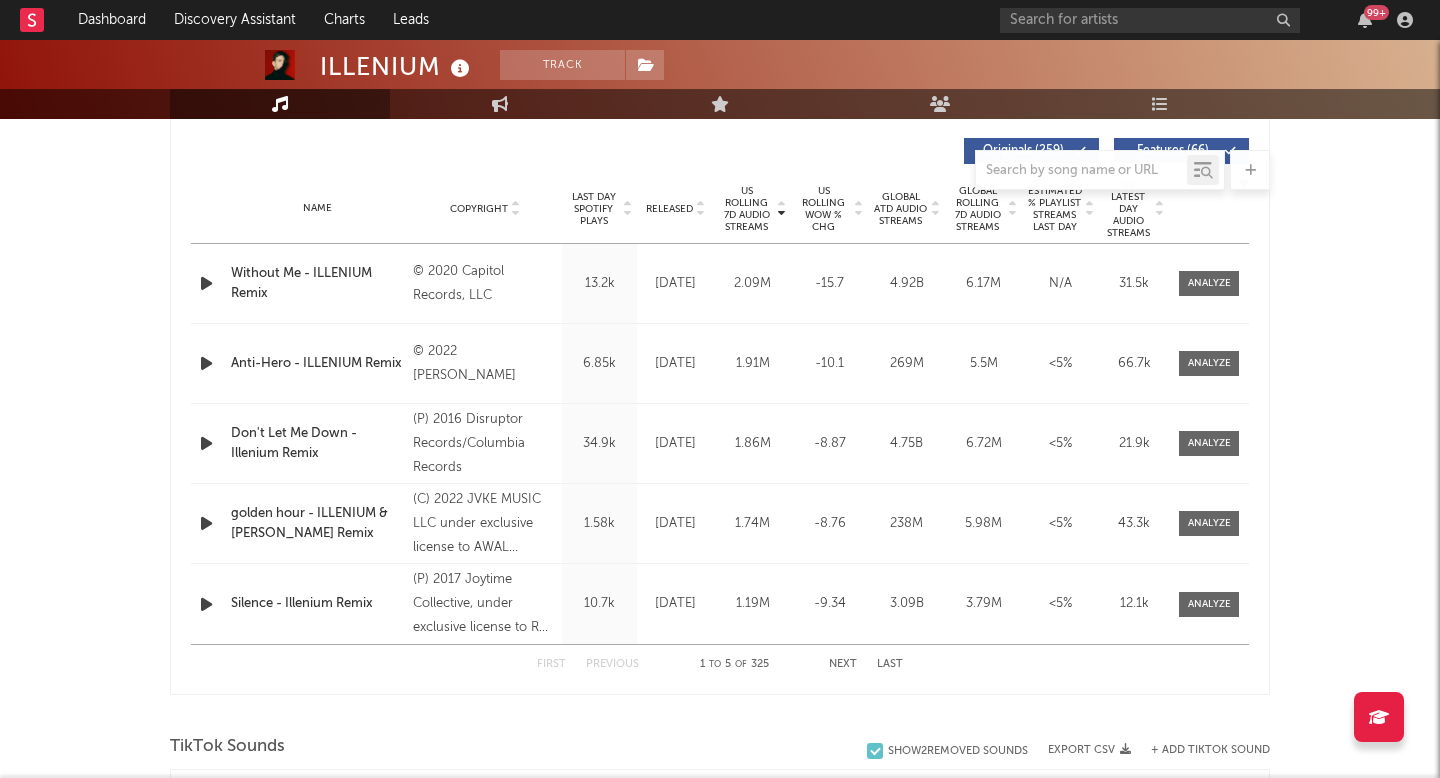 scroll, scrollTop: 765, scrollLeft: 0, axis: vertical 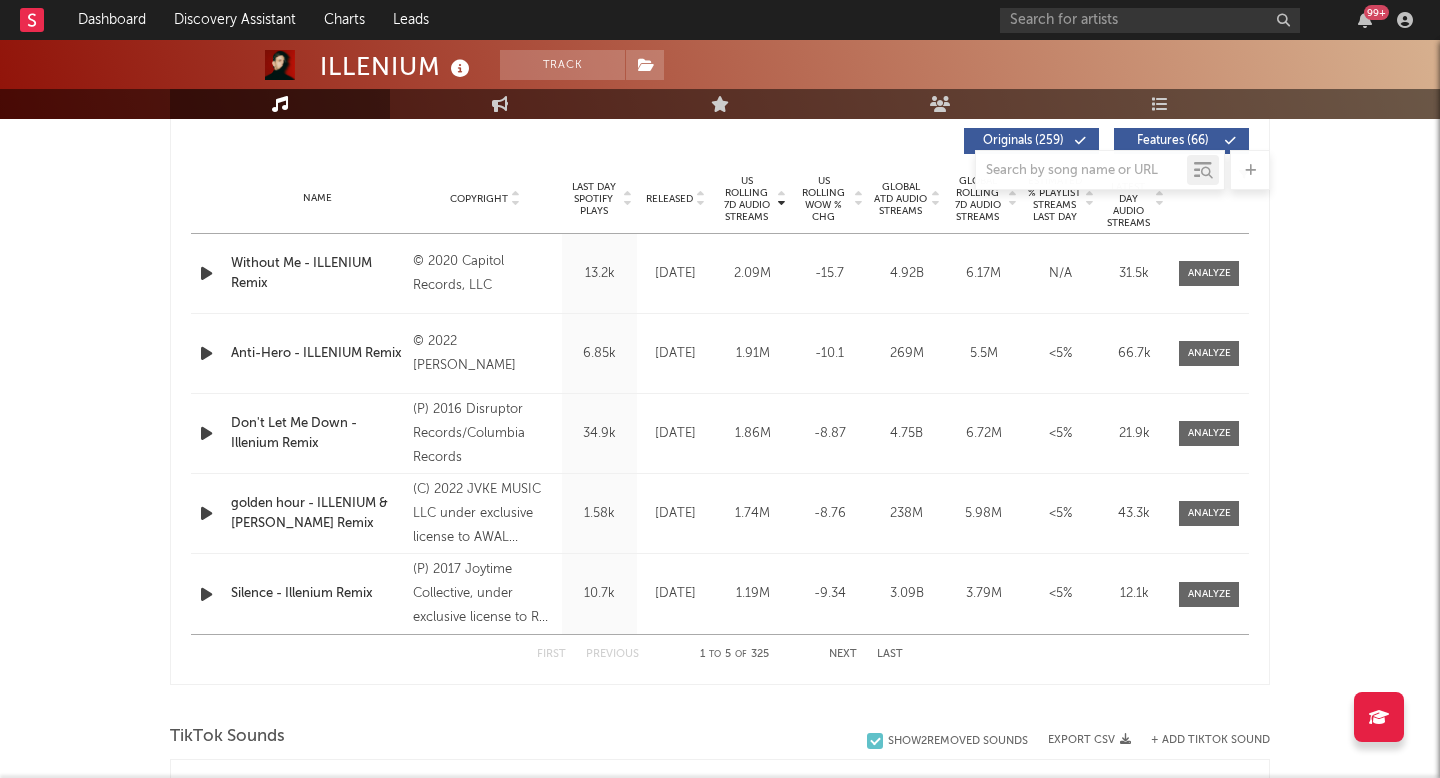 click on "golden hour - ILLENIUM & NURKO Remix" at bounding box center [317, 513] 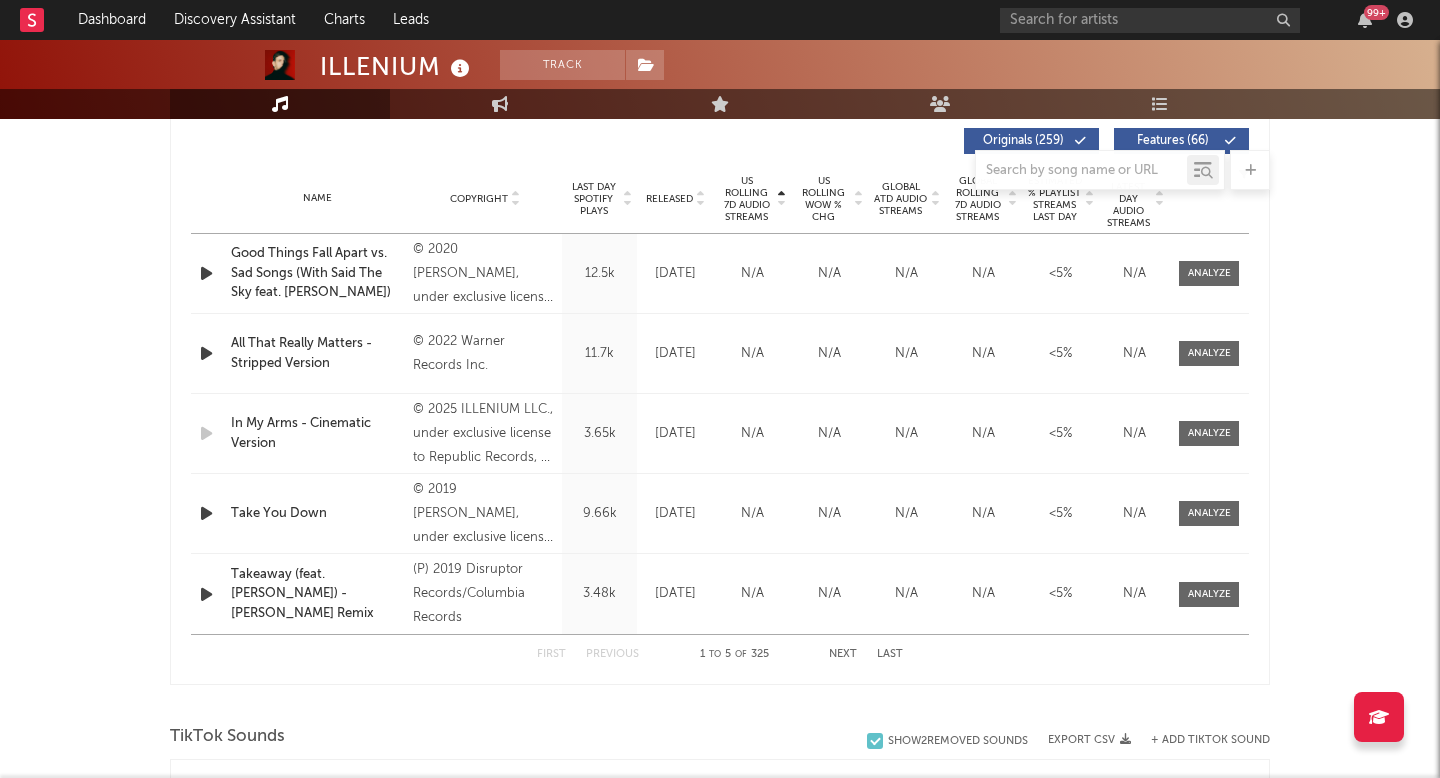click on "US Rolling 7D Audio Streams" at bounding box center (746, 199) 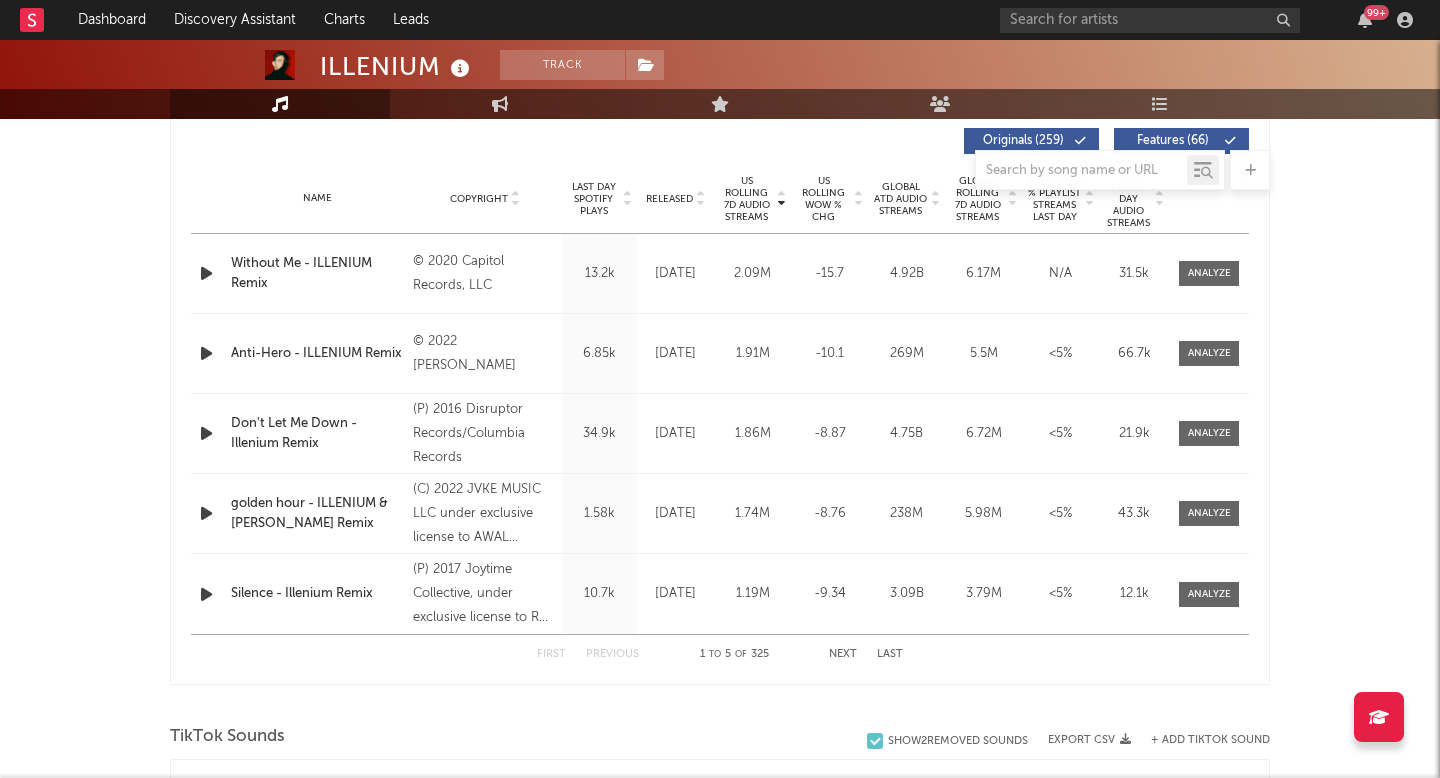 click on "Global Rolling 7D Audio Streams" at bounding box center (977, 199) 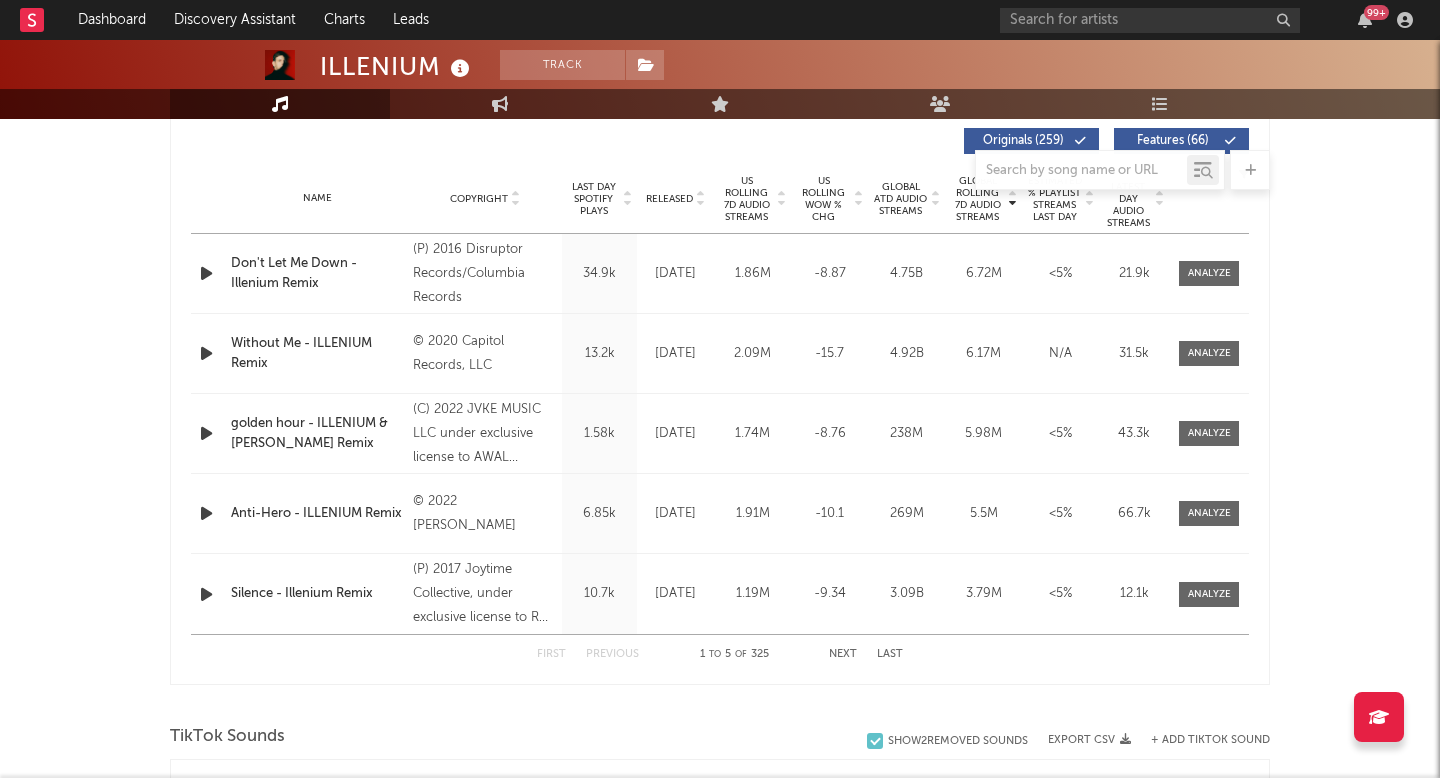click on "Released" at bounding box center (669, 199) 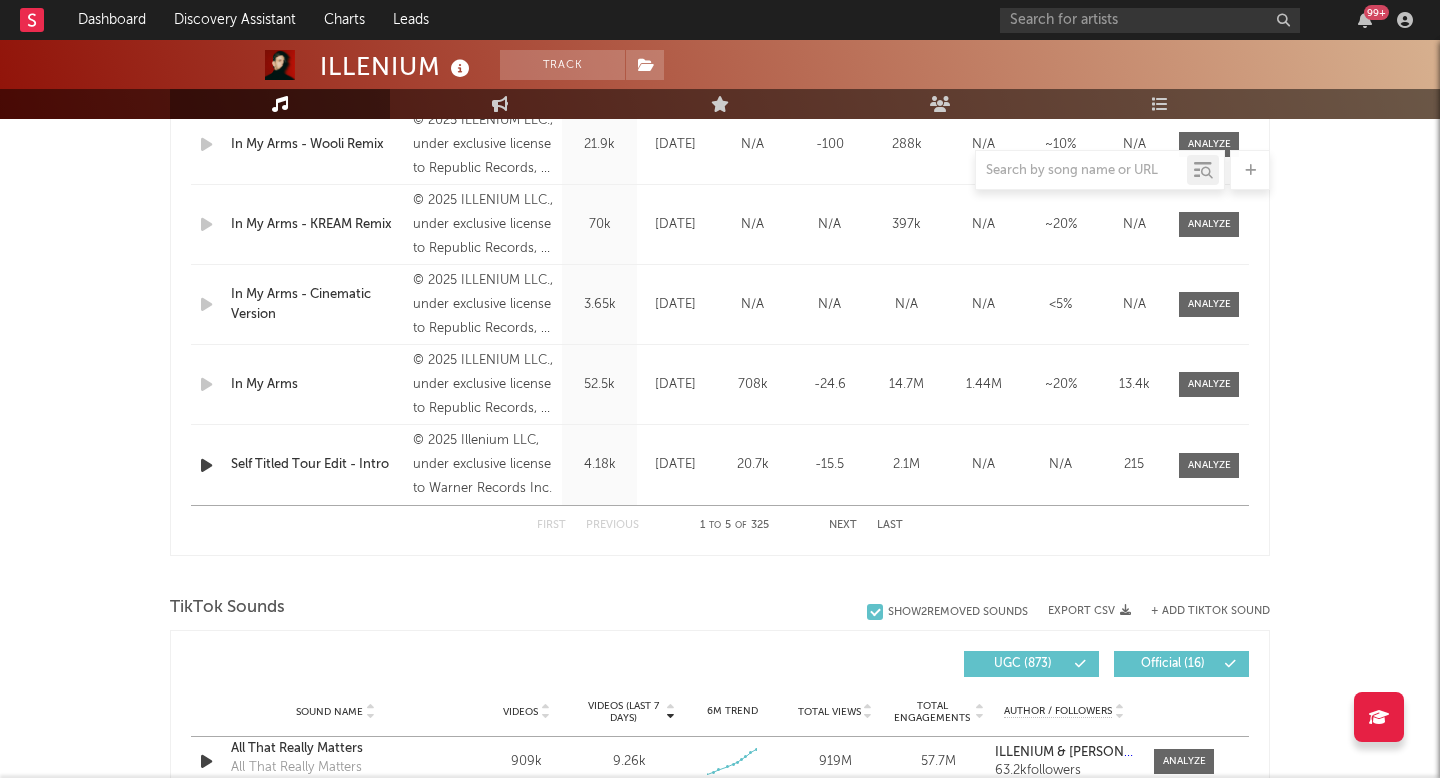 scroll, scrollTop: 919, scrollLeft: 0, axis: vertical 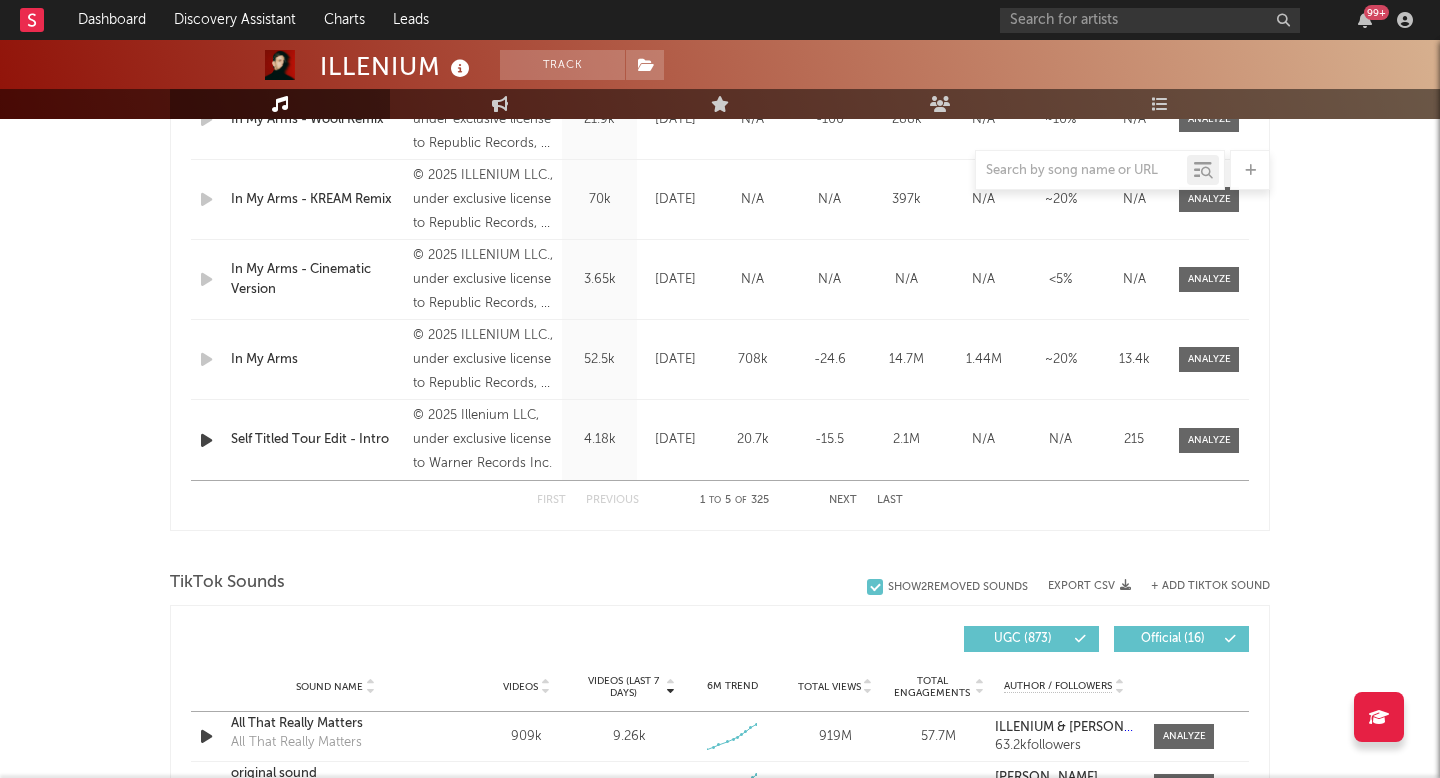 click on "Next" at bounding box center (843, 500) 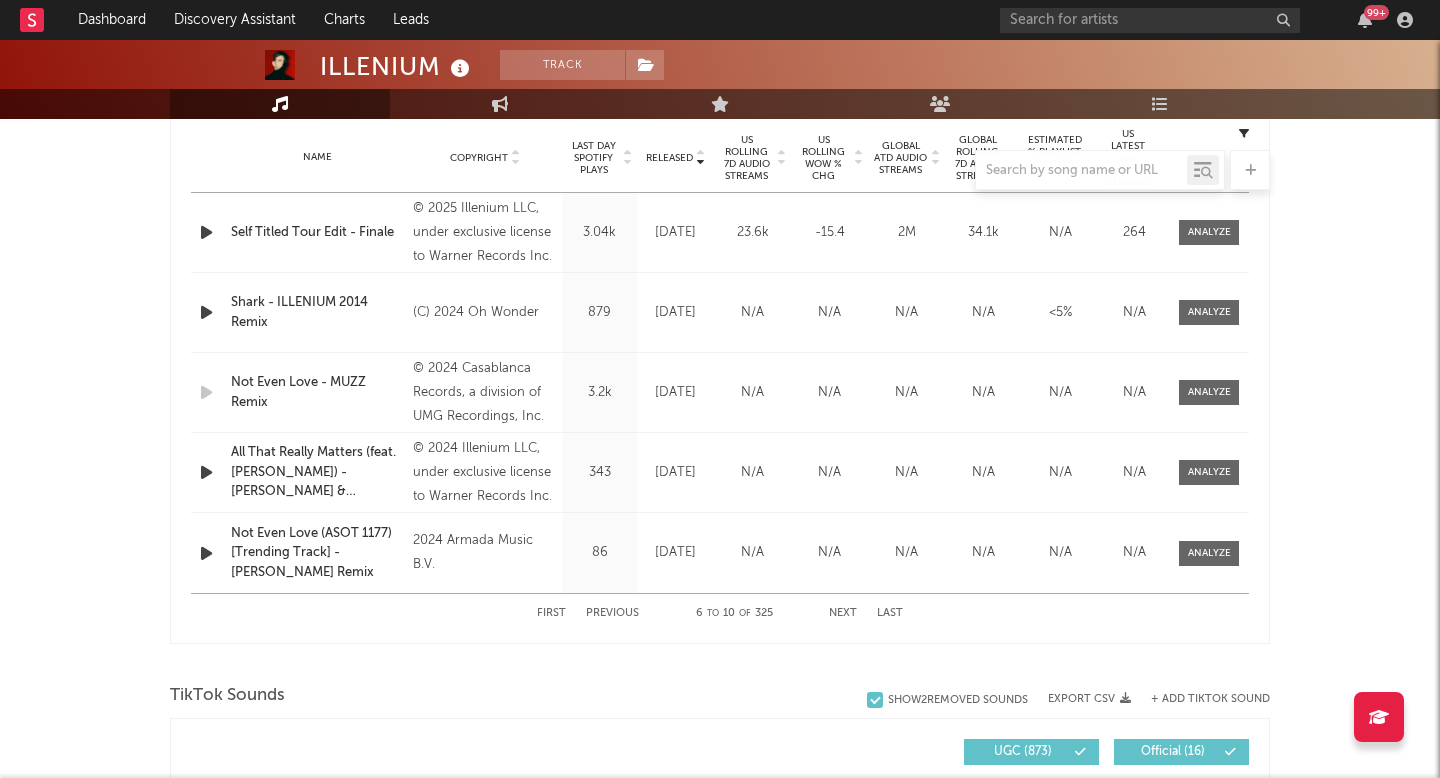 scroll, scrollTop: 794, scrollLeft: 0, axis: vertical 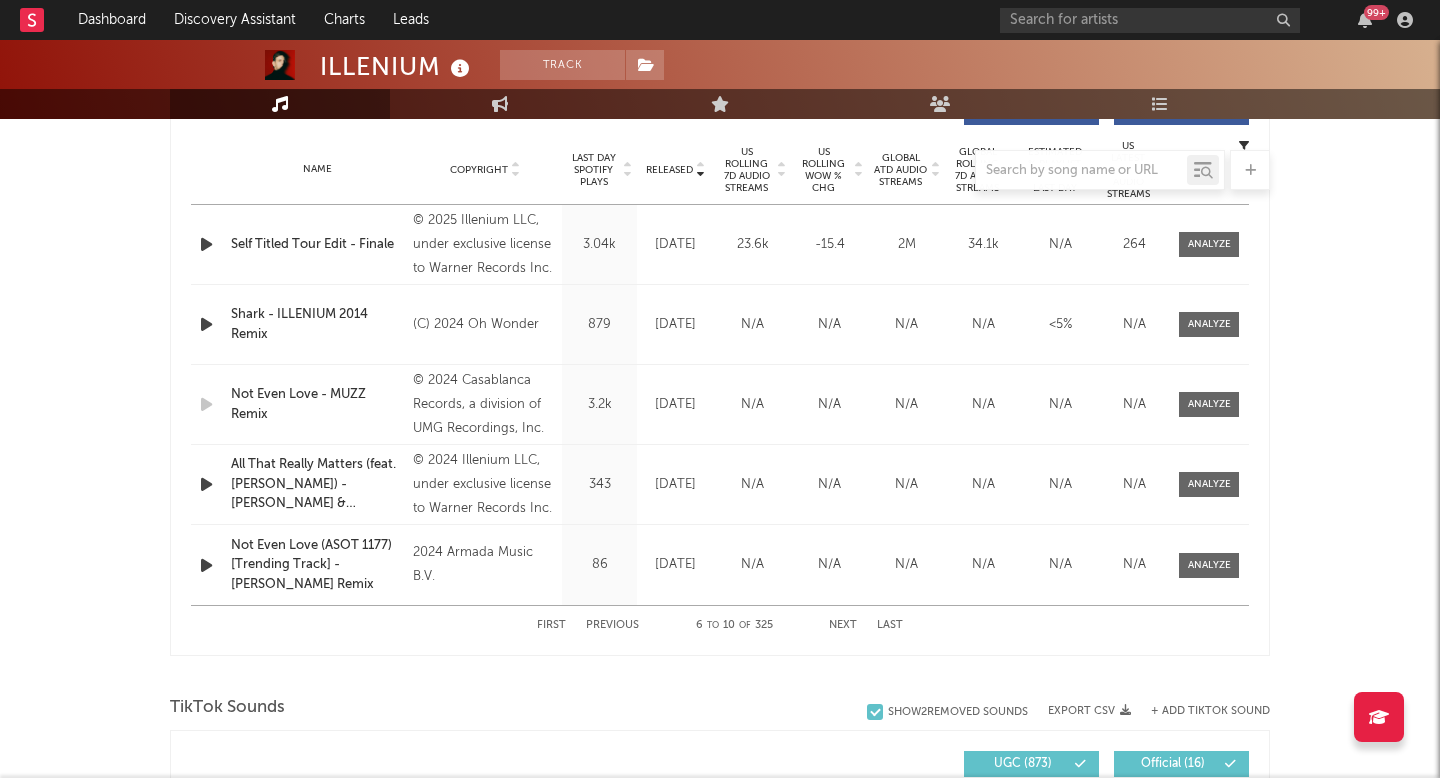 click on "Next" at bounding box center (843, 625) 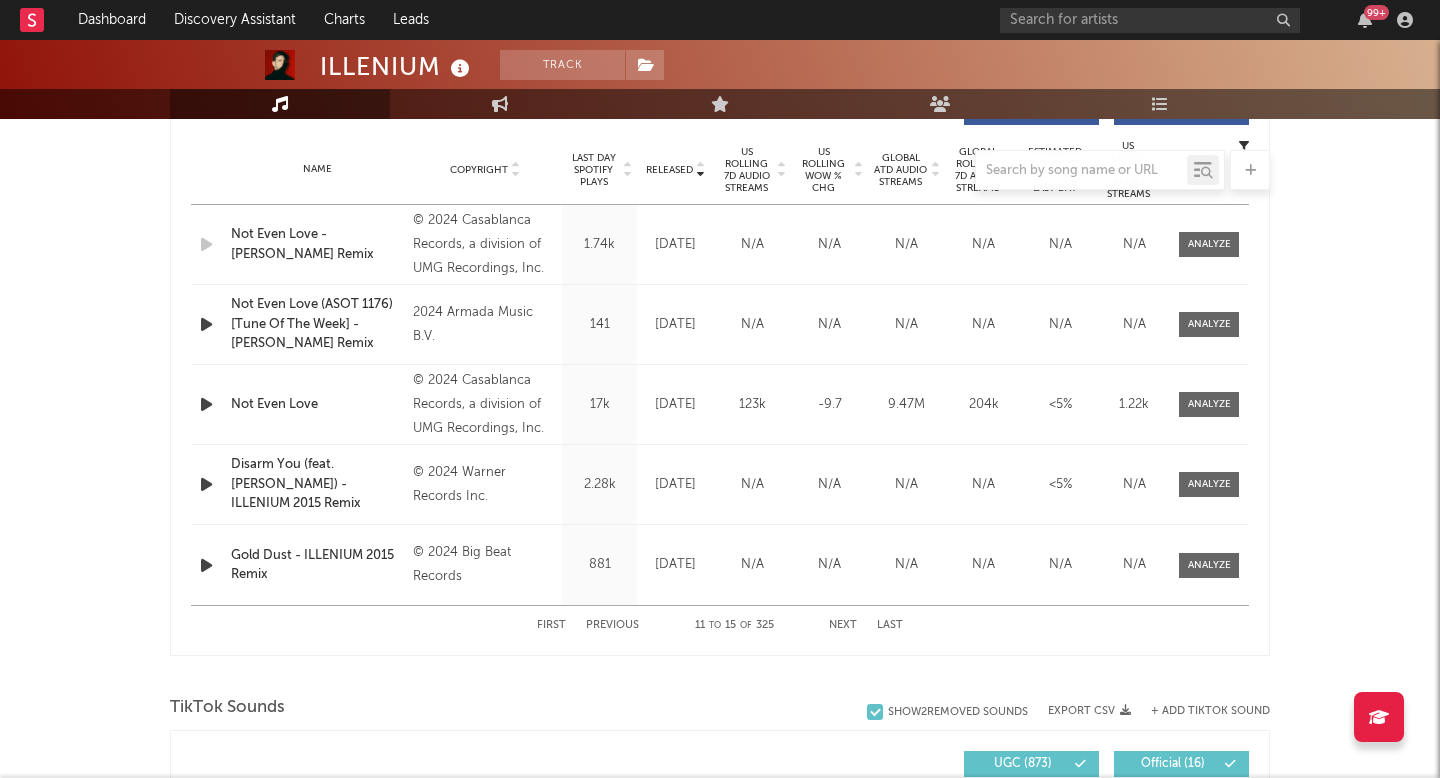 click at bounding box center [720, 170] 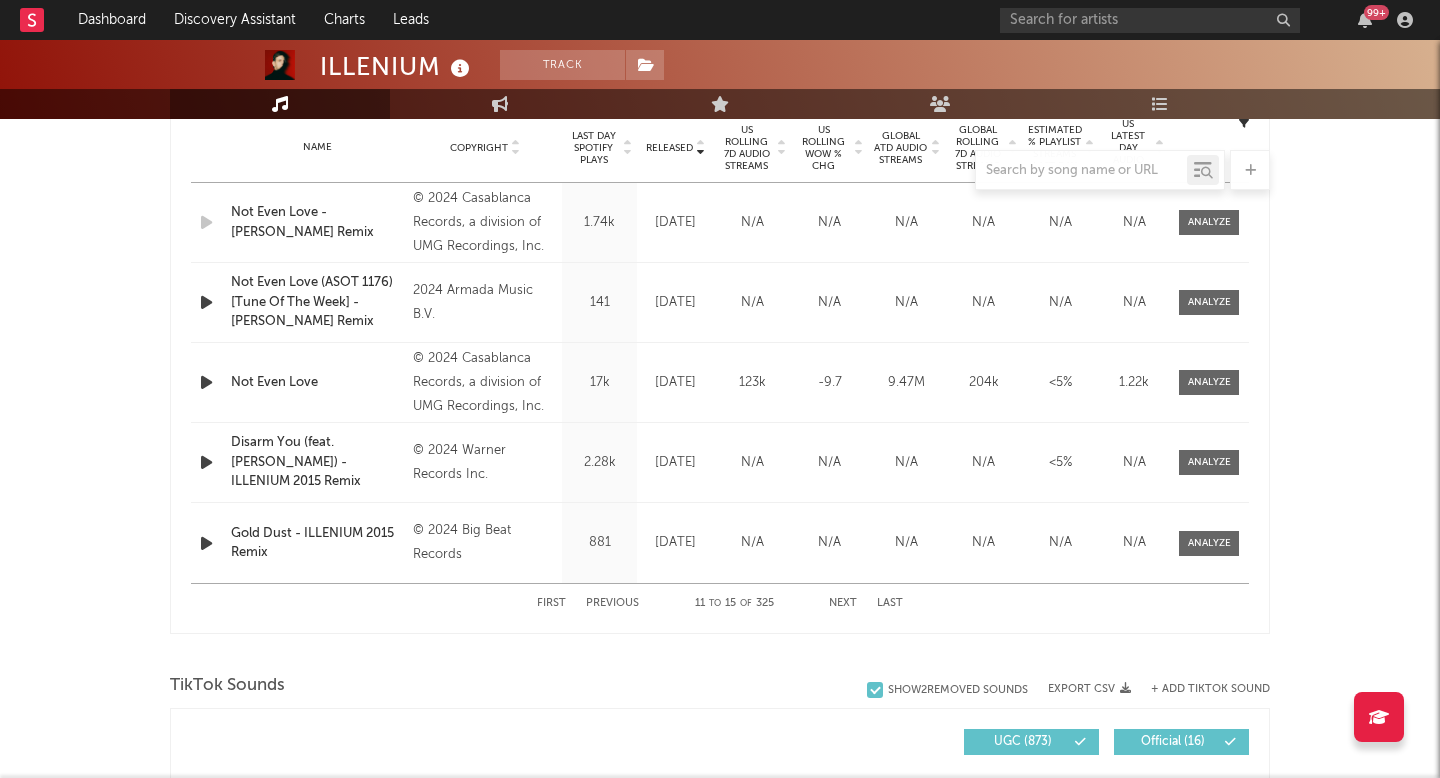 scroll, scrollTop: 820, scrollLeft: 0, axis: vertical 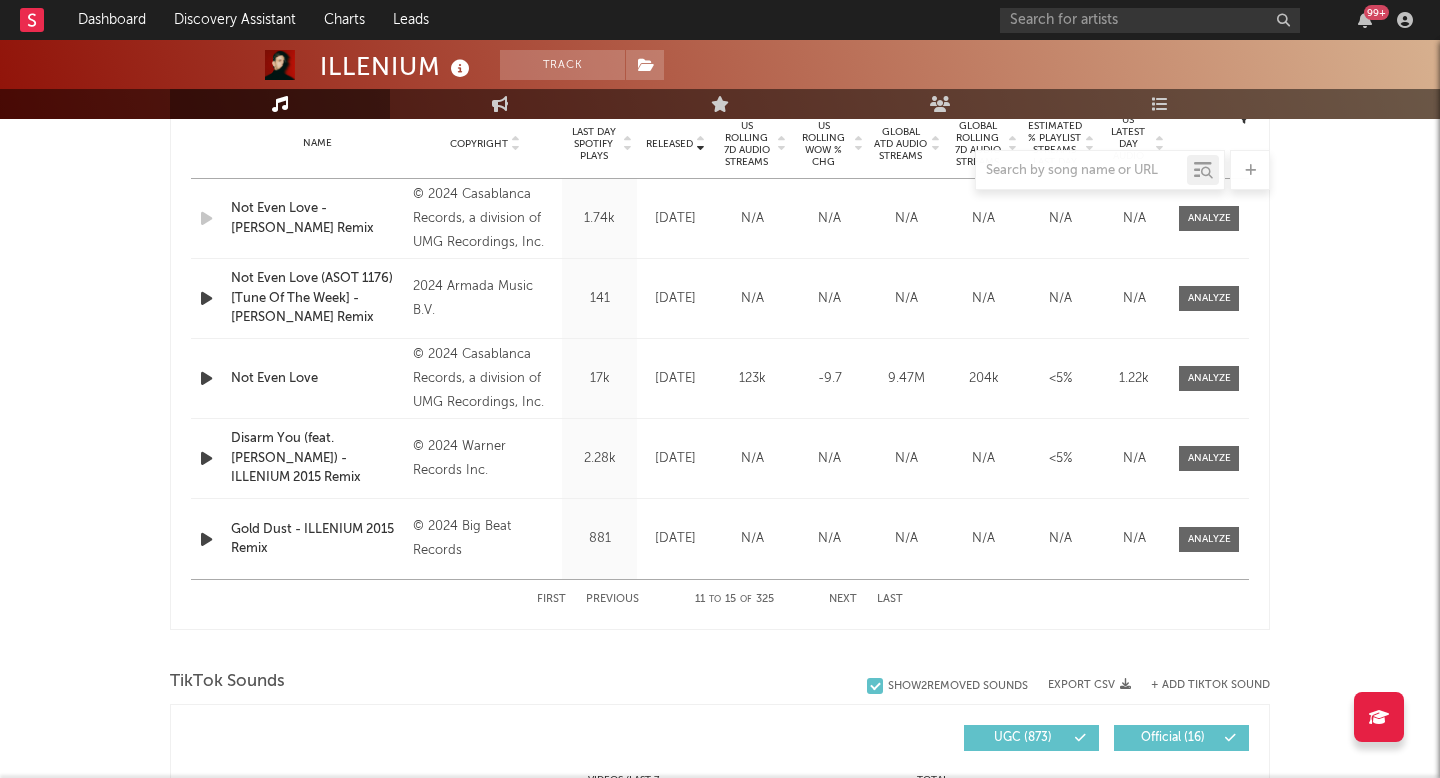 click on "First Previous 11   to   15   of   325 Next Last" at bounding box center [720, 599] 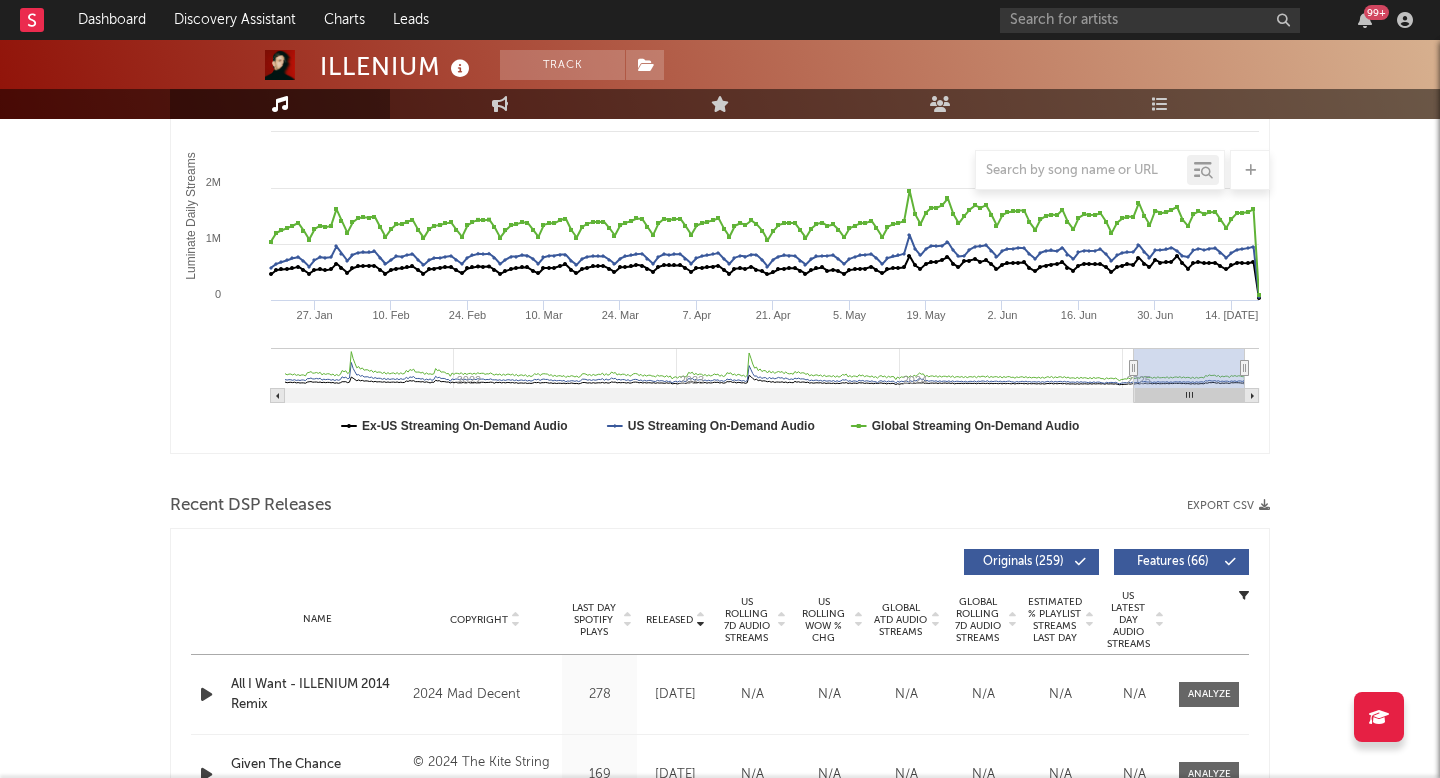 scroll, scrollTop: 0, scrollLeft: 0, axis: both 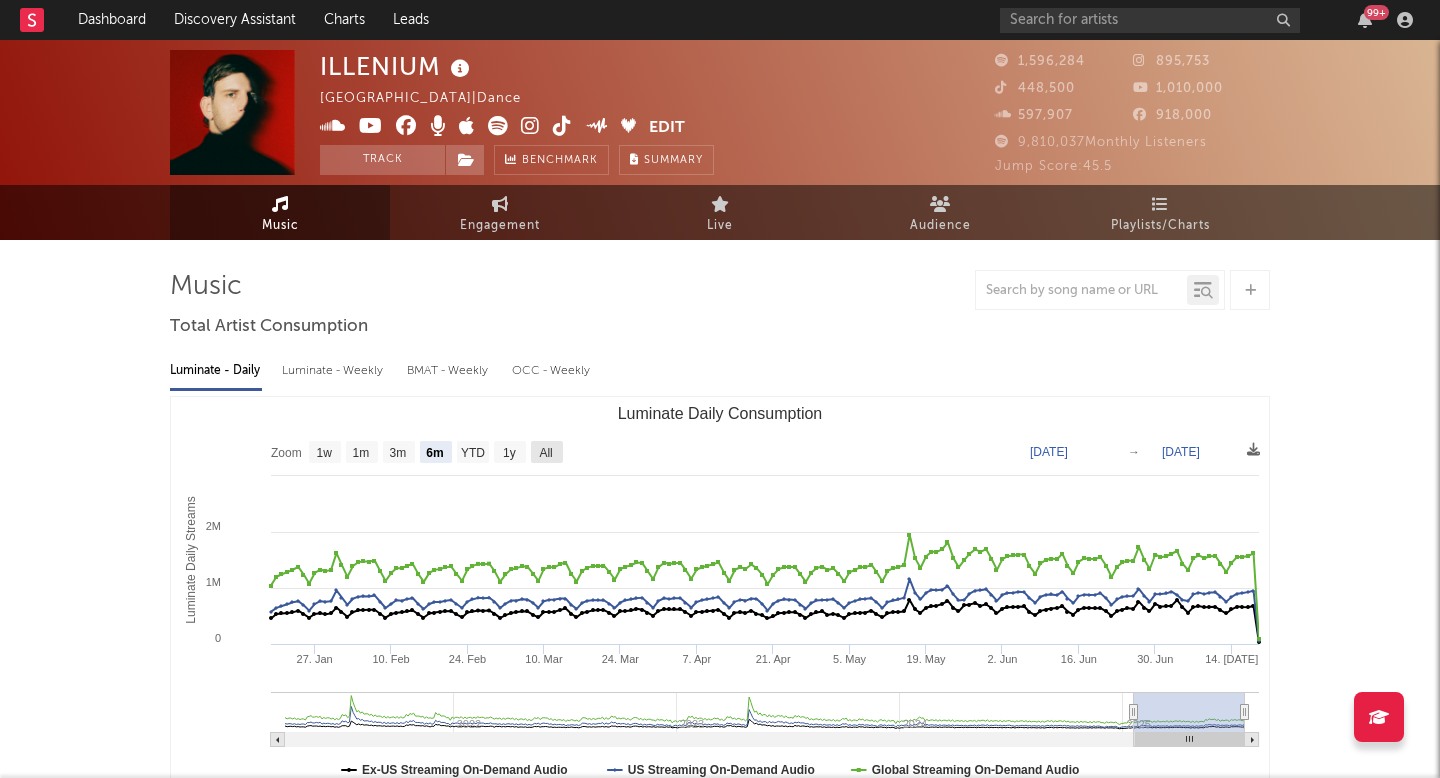 click on "All" 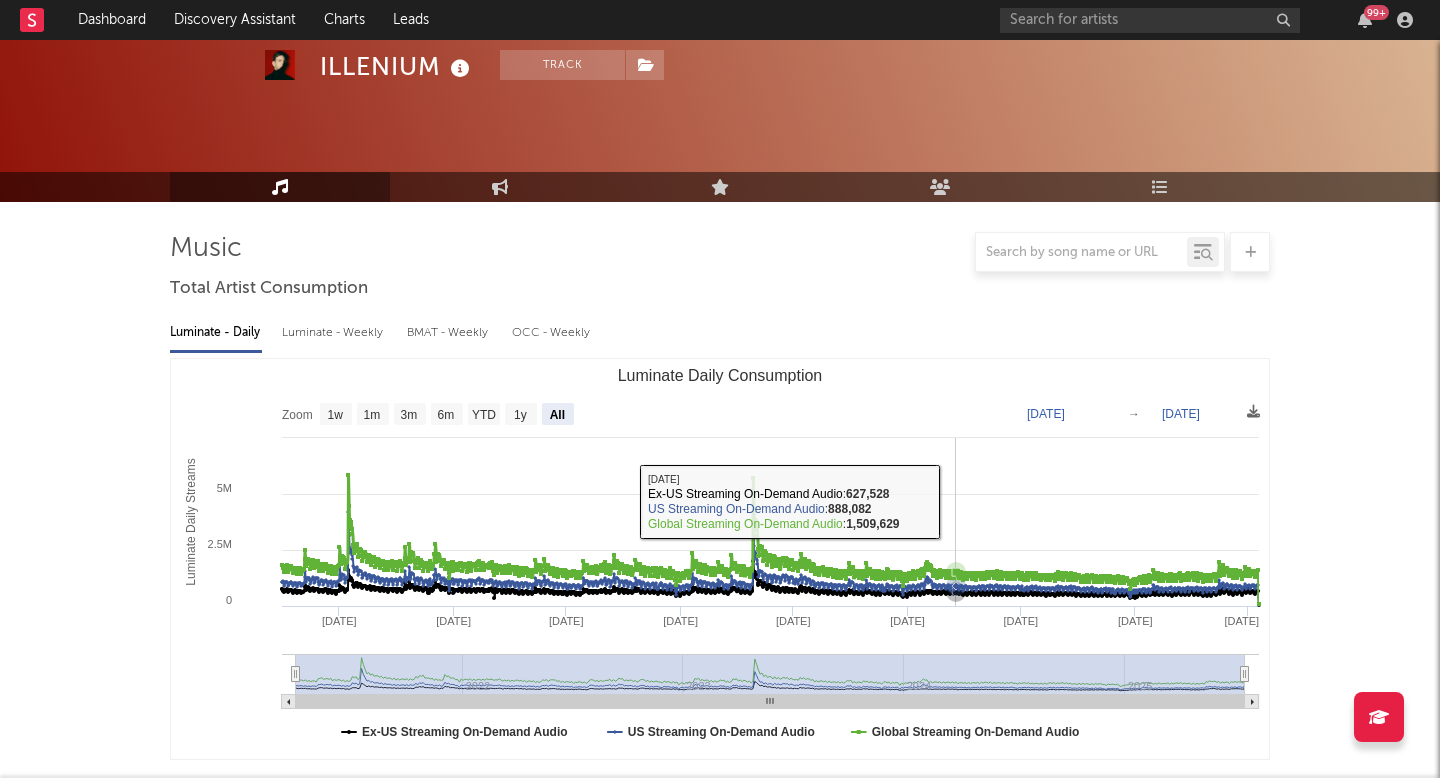 scroll, scrollTop: 722, scrollLeft: 0, axis: vertical 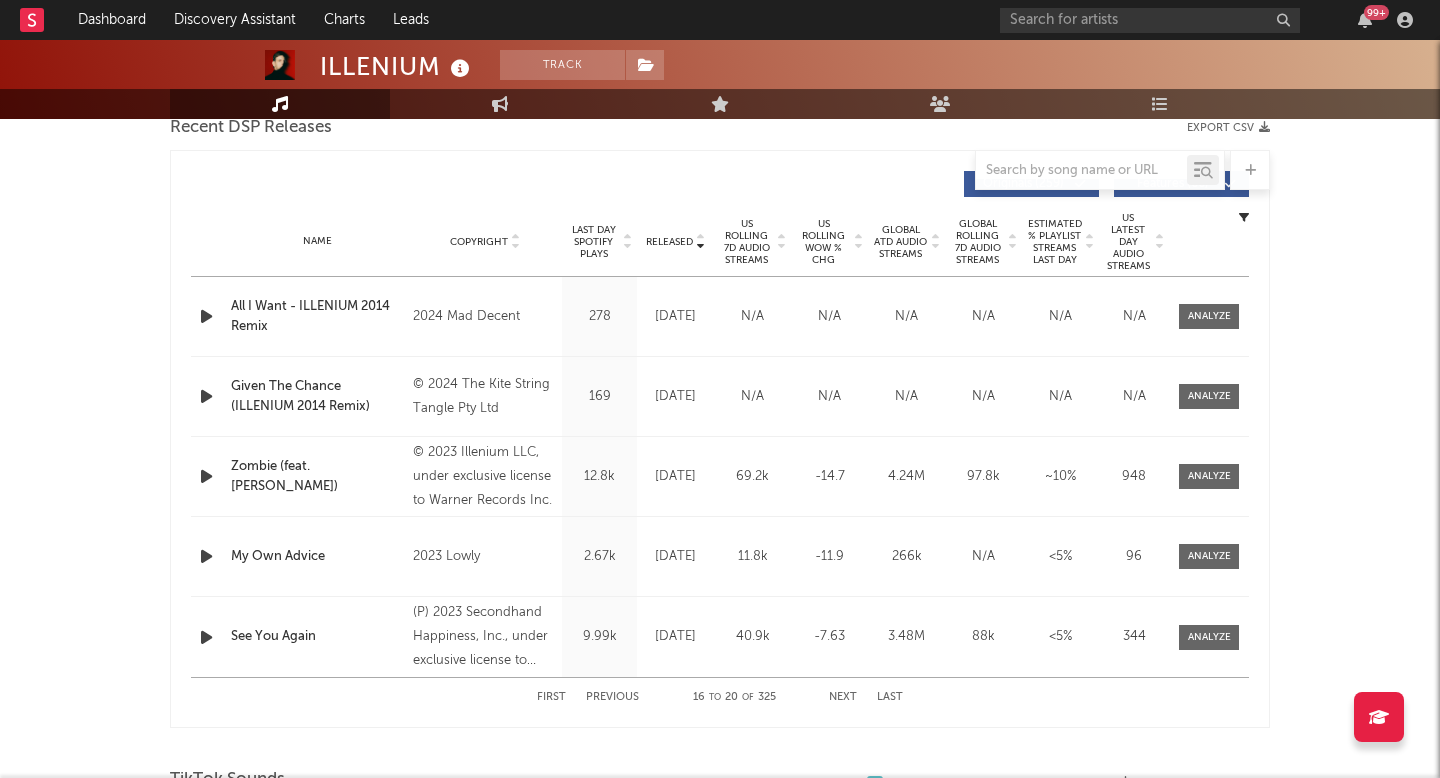 click on "US Rolling 7D Audio Streams" at bounding box center (746, 242) 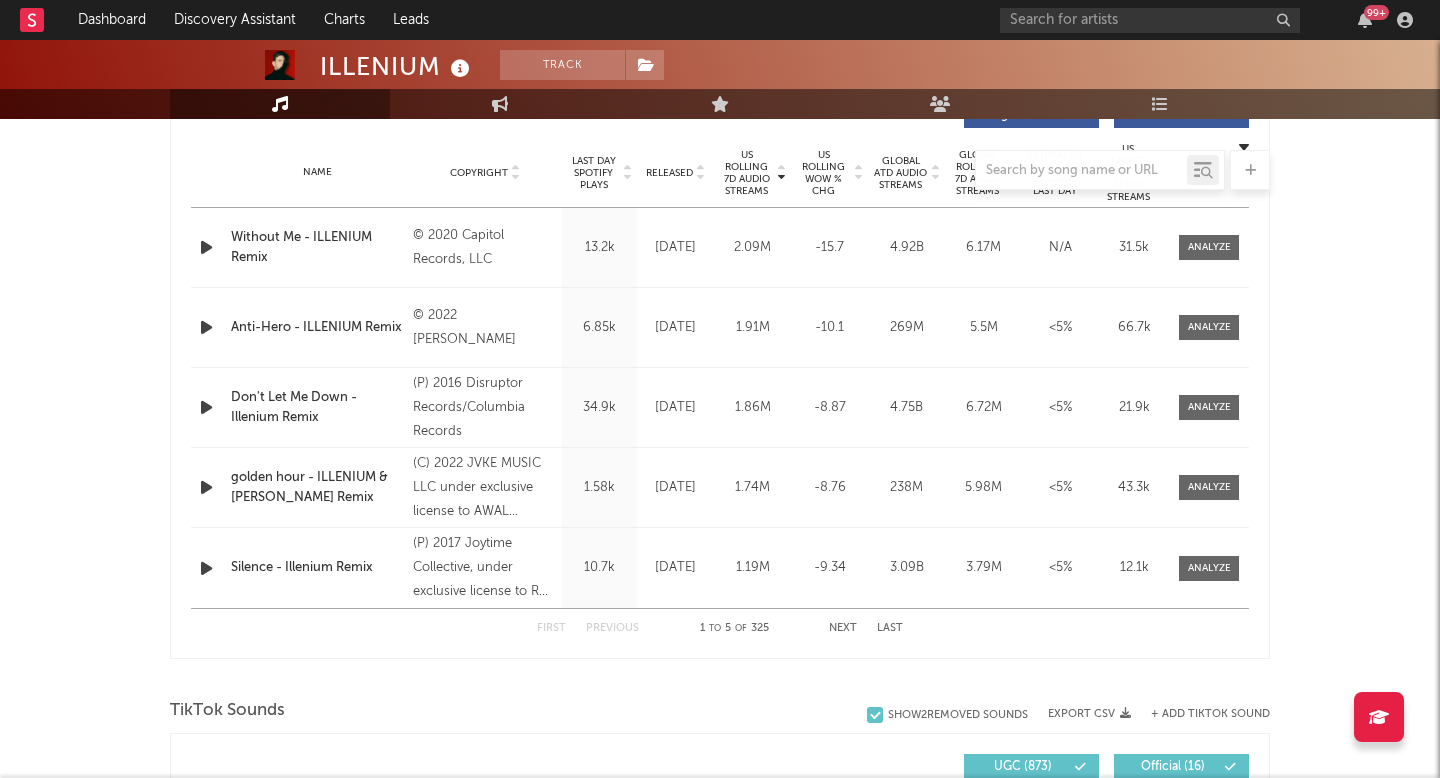 scroll, scrollTop: 752, scrollLeft: 0, axis: vertical 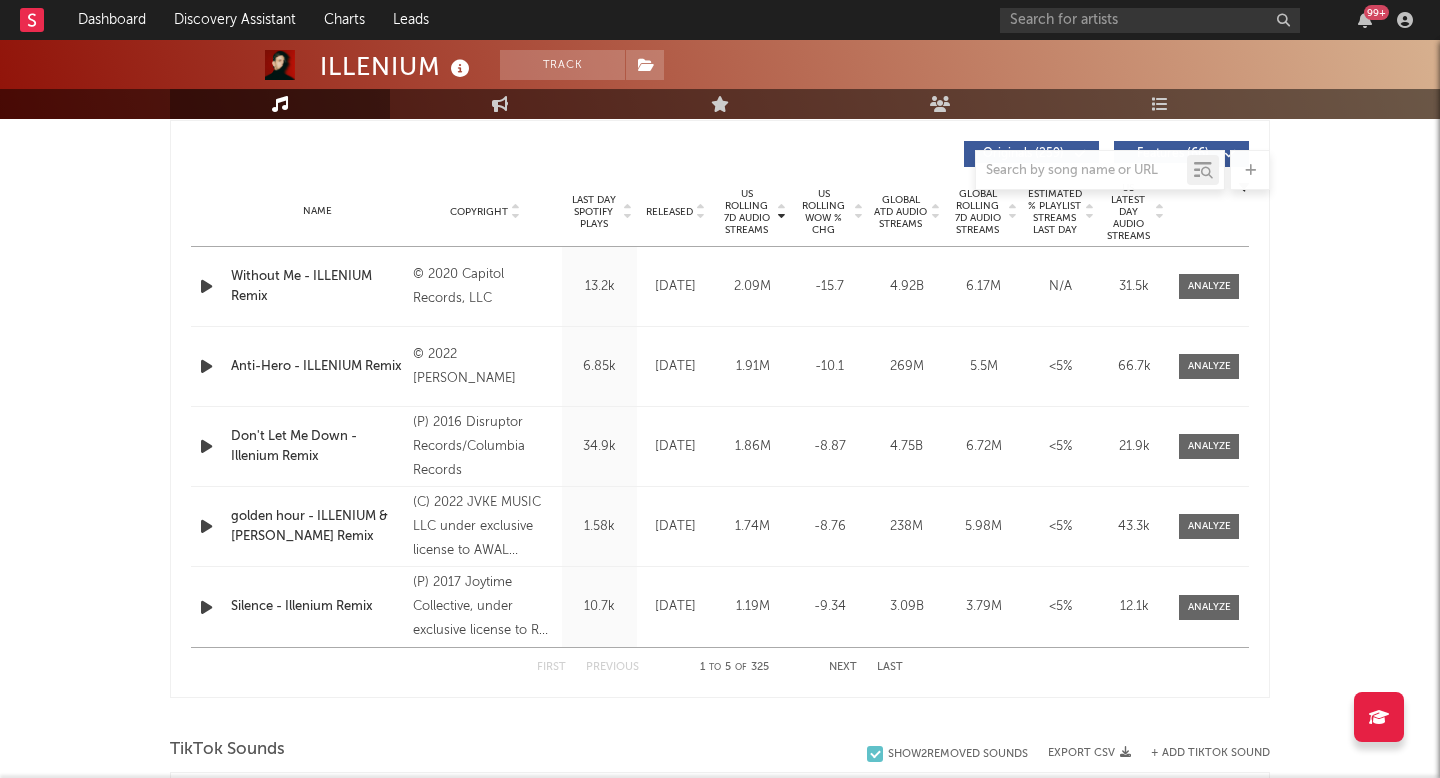 click on "Name Copyright Label Album Names Composer Names 7 Day Spotify Plays Last Day Spotify Plays ATD Spotify Plays Spotify Popularity Total US Streams Total US SES Total UK Streams Total UK Audio Streams UK Weekly Streams UK Weekly Audio Streams Released US ATD Audio Streams US Rolling 7D Audio Streams US Rolling WoW % Chg Global ATD Audio Streams Global Rolling 7D Audio Streams Global Rolling WoW % Chg Estimated % Playlist Streams Last Day Global Streaming Trend (Last 60D) Ex-US Streaming Trend (Last 60D) US Streaming Trend (Last 60D) Global Latest Day Audio Streams US Latest Day Audio Streams" at bounding box center (720, 212) 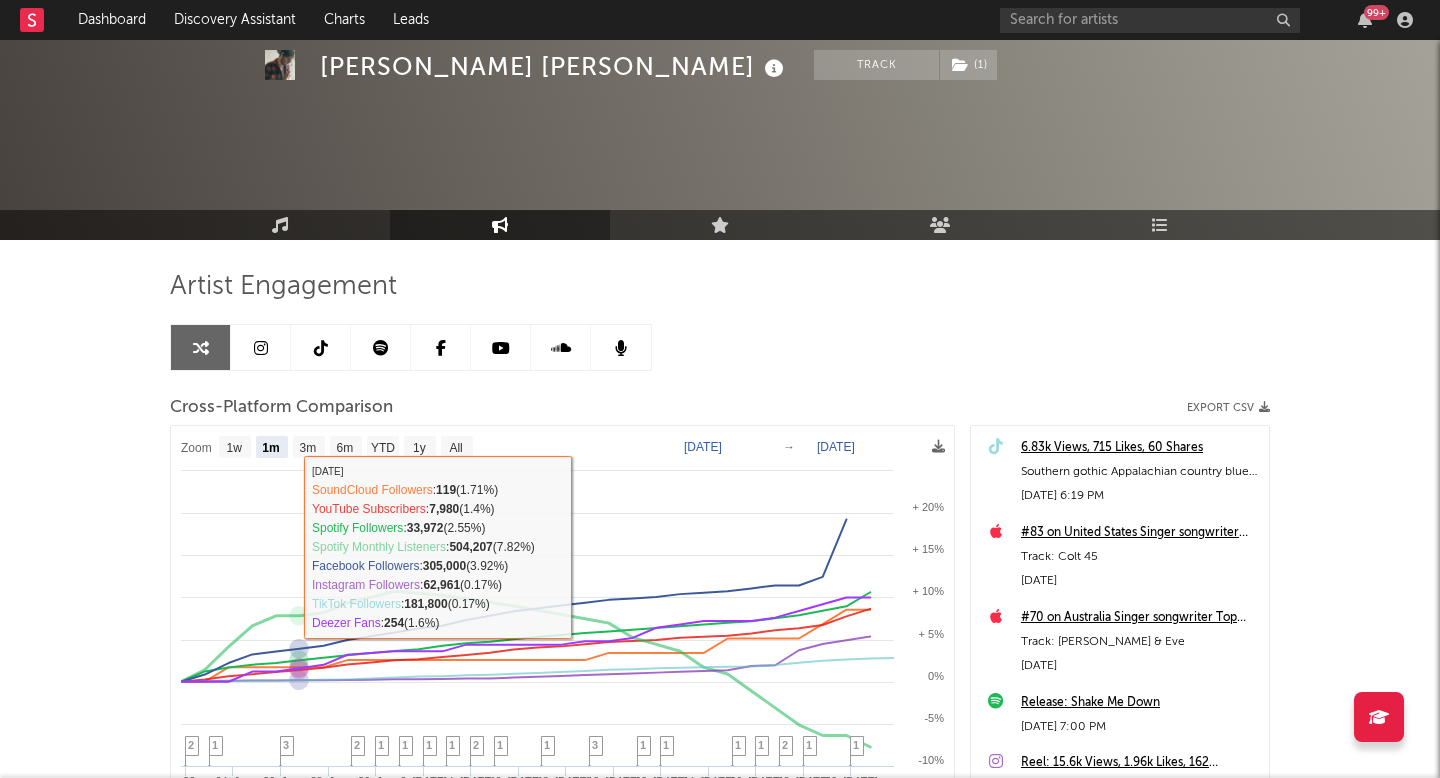 select on "1m" 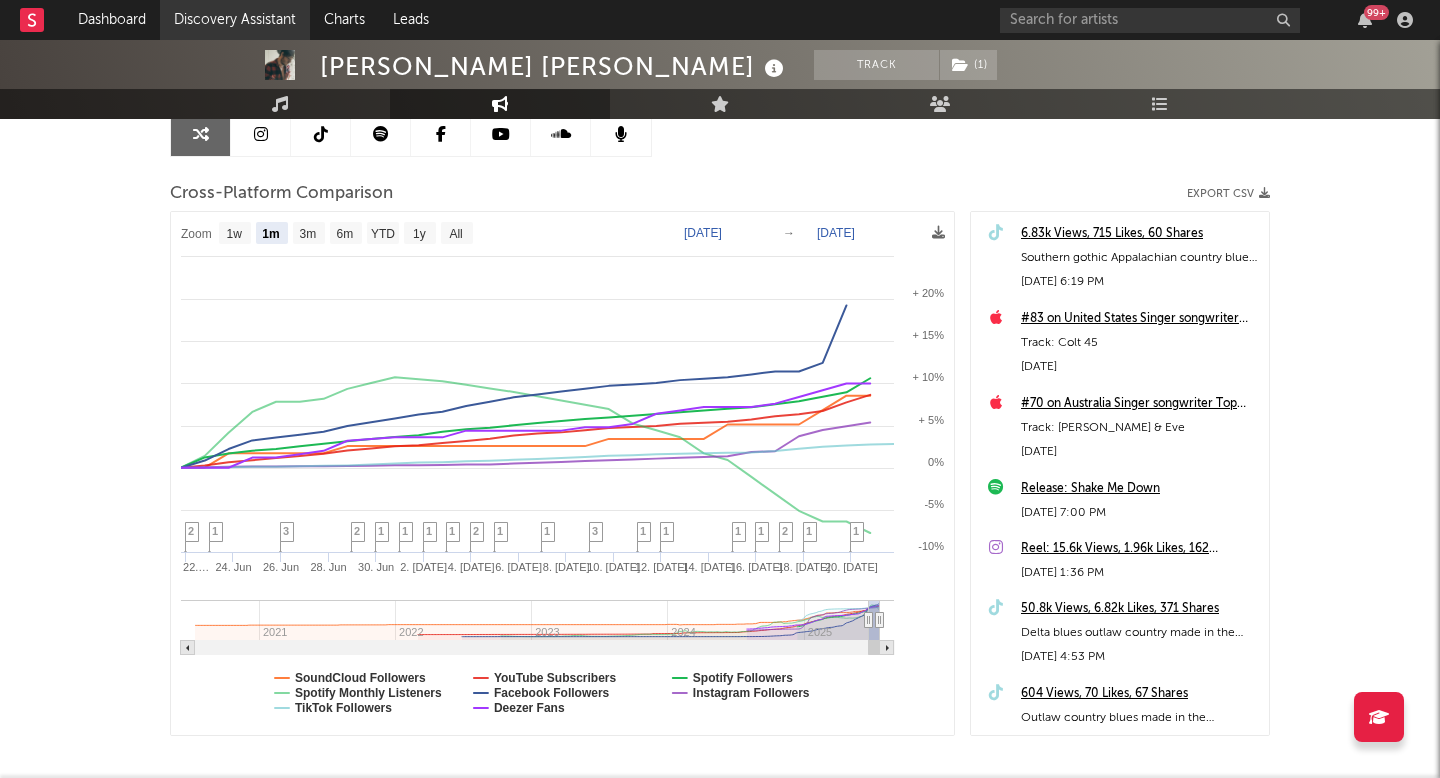 click on "Discovery Assistant" at bounding box center (235, 20) 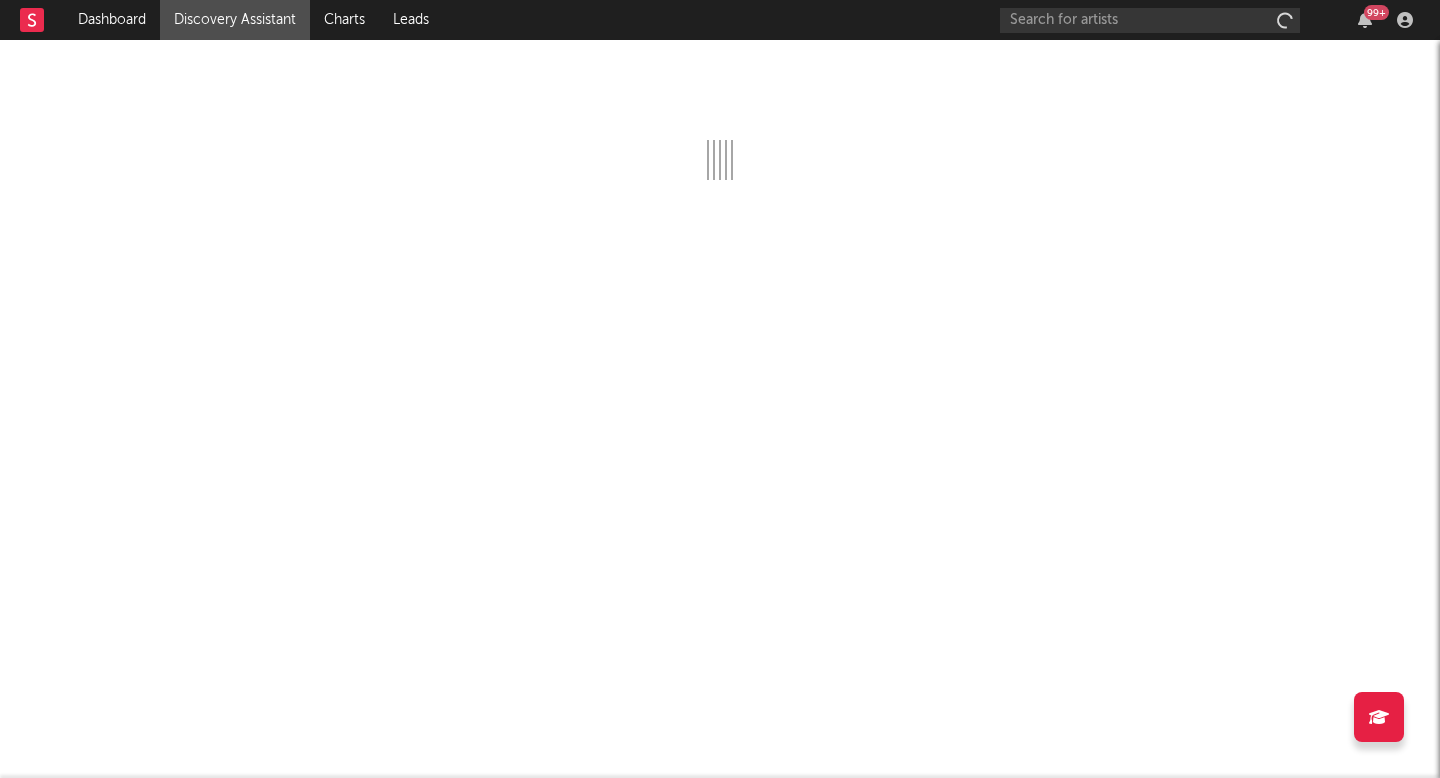 scroll, scrollTop: 0, scrollLeft: 0, axis: both 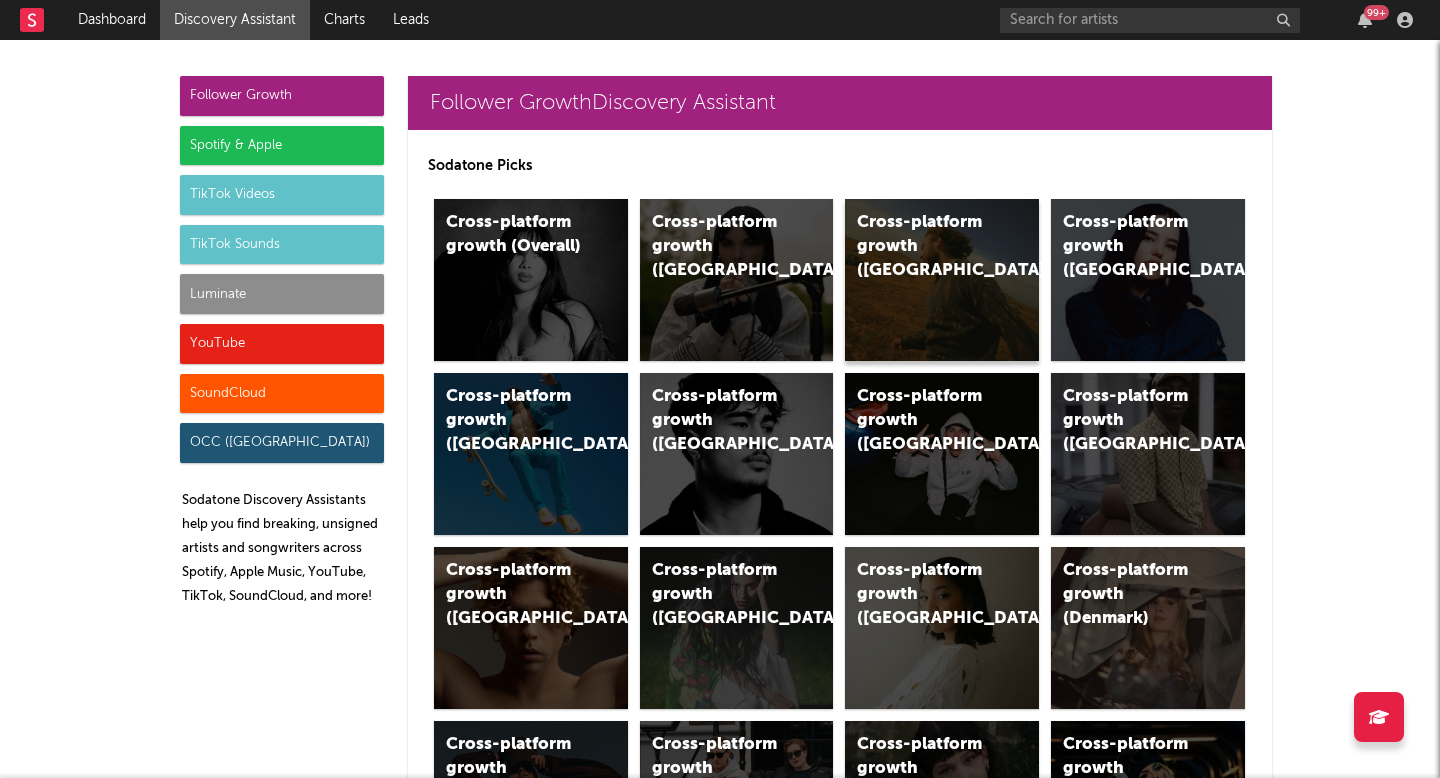 click on "Cross-platform growth ([GEOGRAPHIC_DATA])" at bounding box center (942, 280) 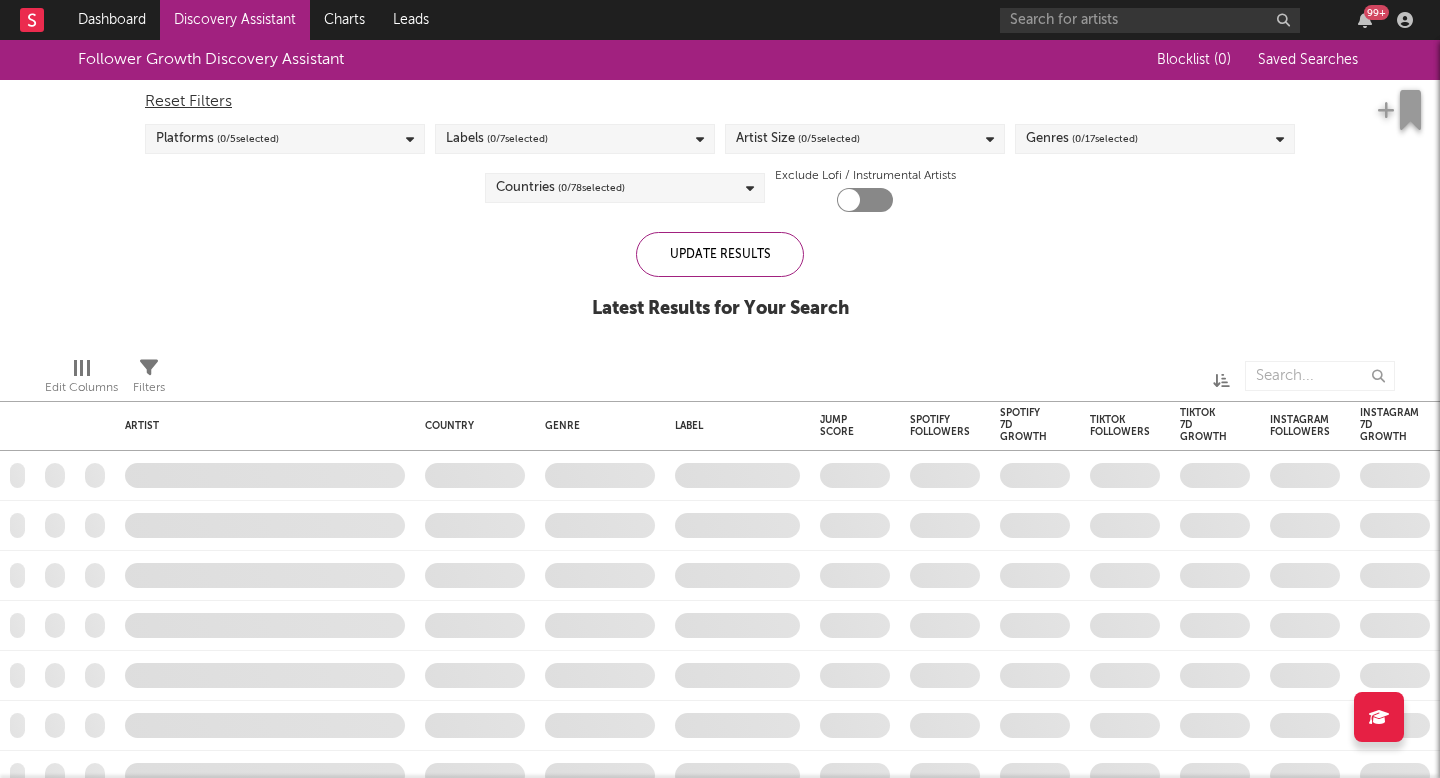 checkbox on "true" 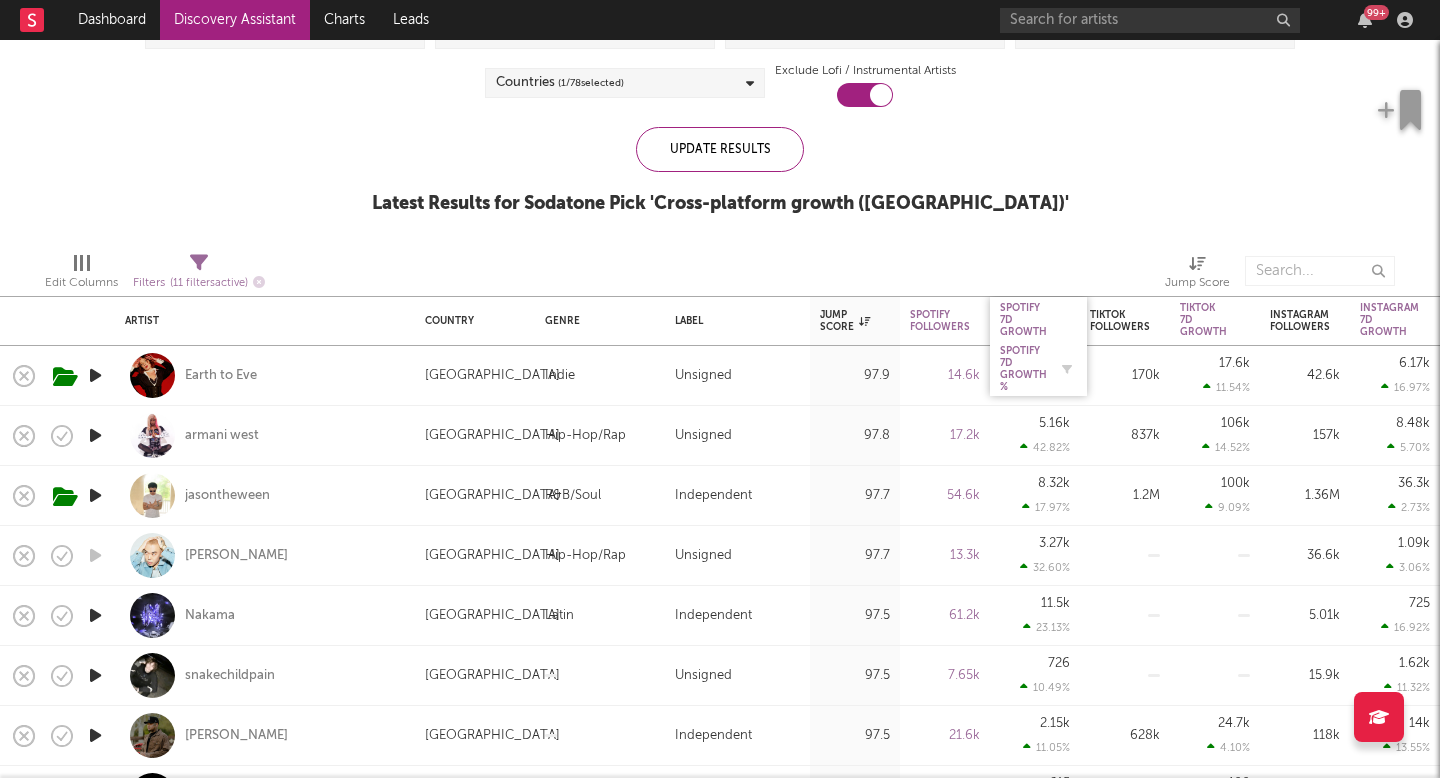click on "Spotify 7D Growth %" at bounding box center (1023, 369) 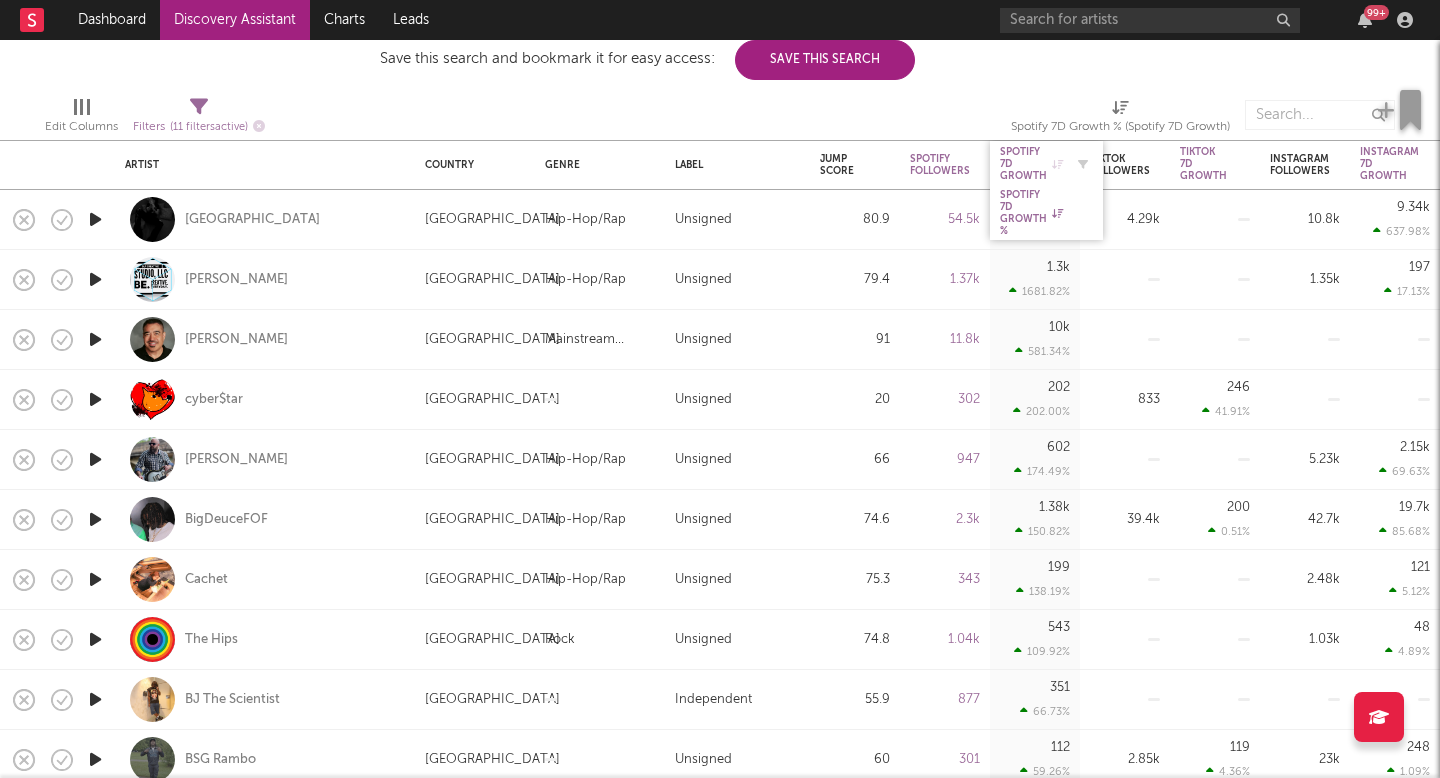 click on "Spotify 7D Growth" at bounding box center (1031, 164) 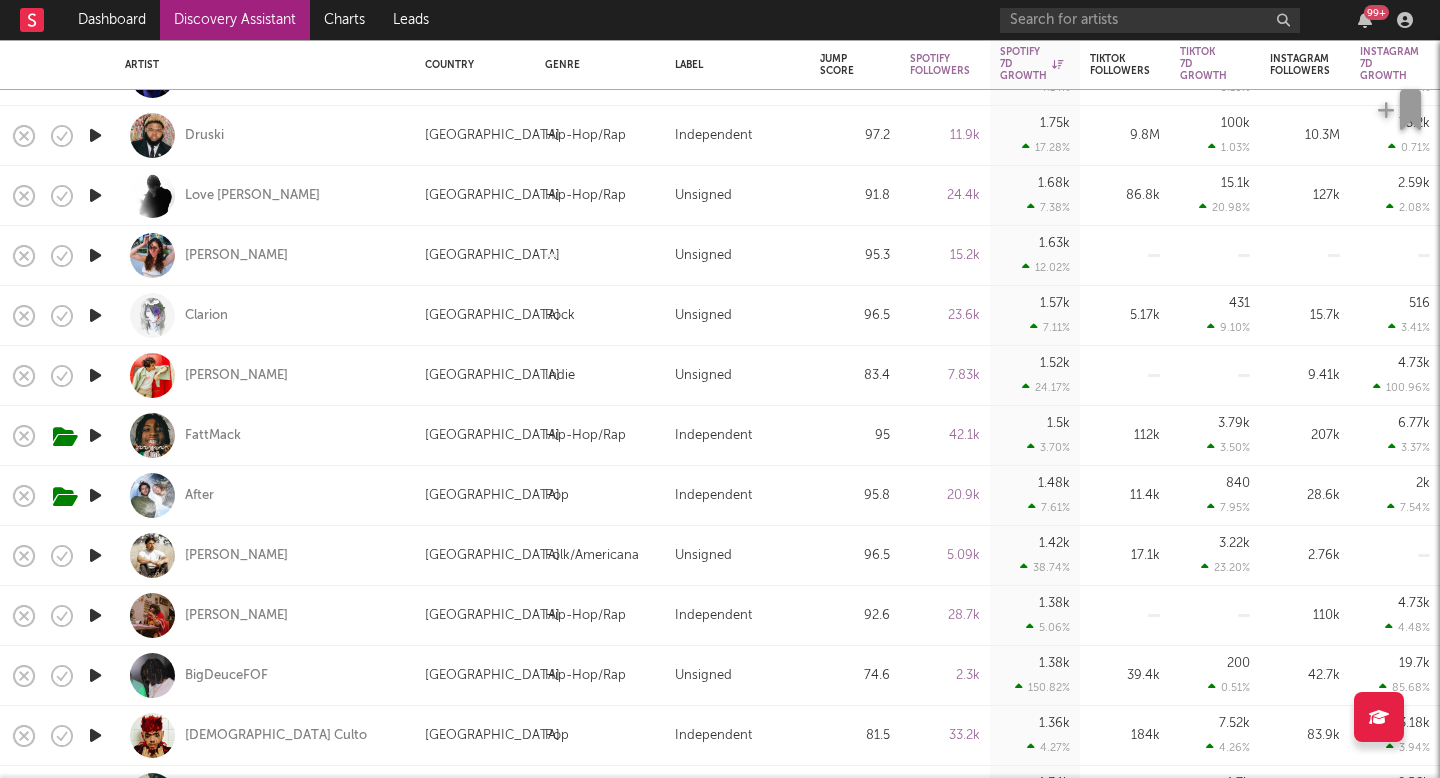 click on "Discovery Assistant" at bounding box center [235, 20] 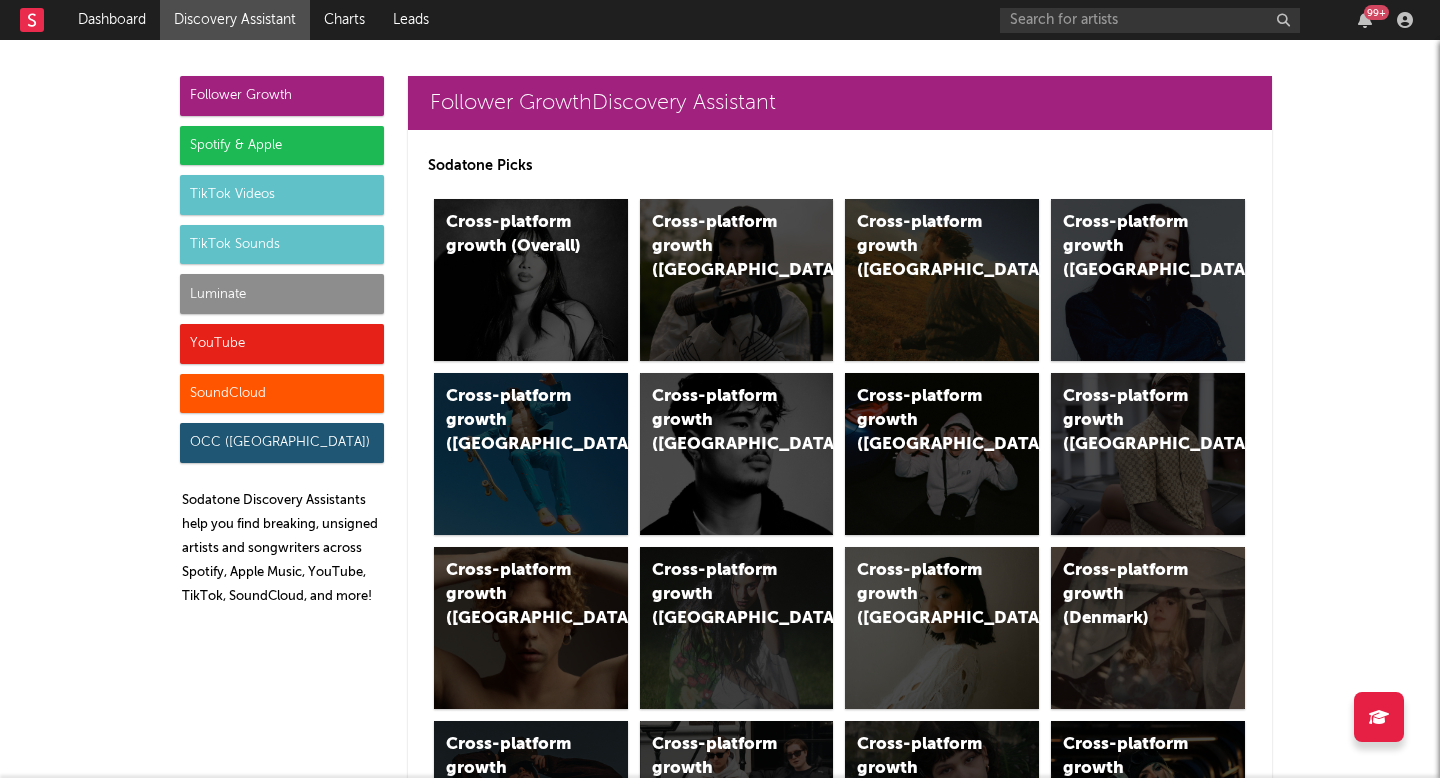 click on "Luminate" at bounding box center [282, 294] 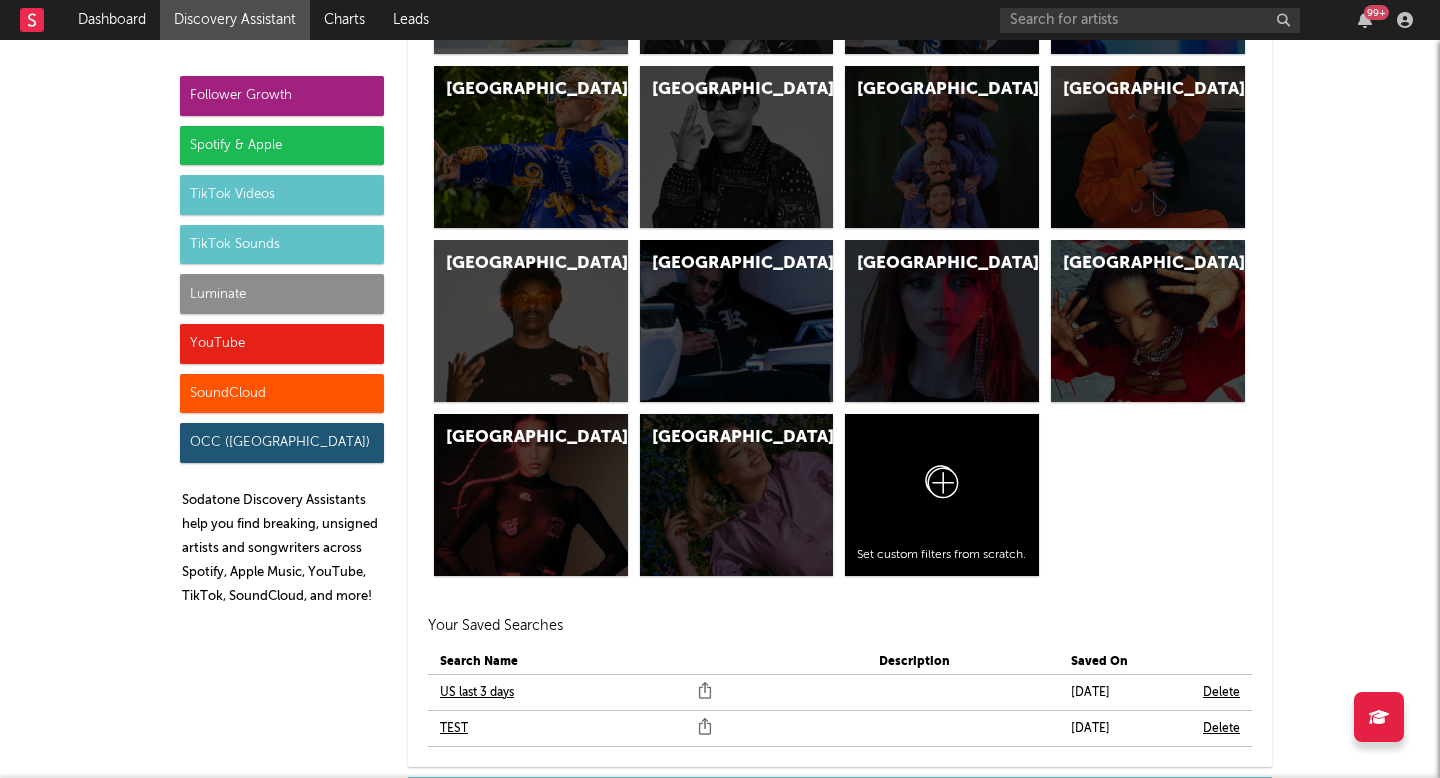 scroll, scrollTop: 9529, scrollLeft: 0, axis: vertical 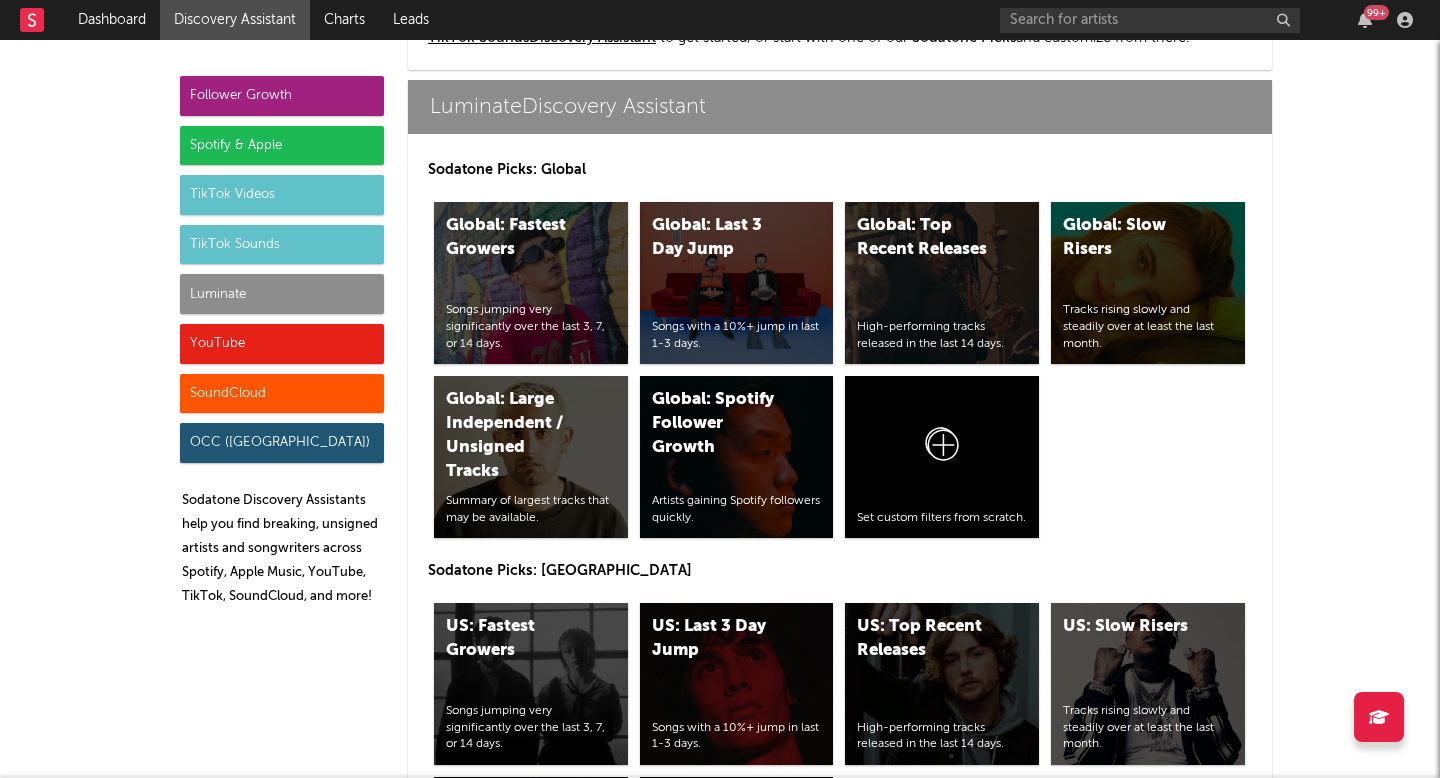 click on "Spotify & Apple" at bounding box center [282, 146] 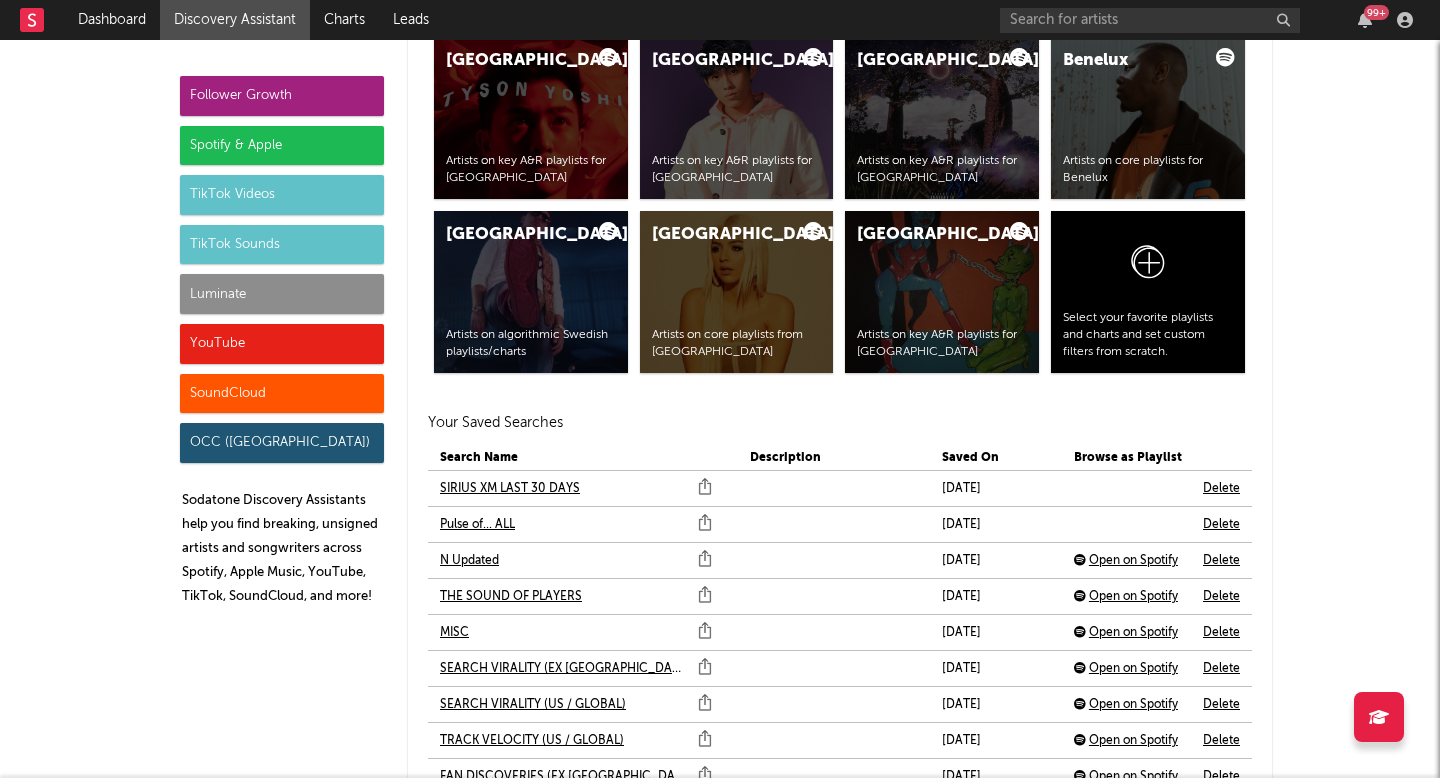 scroll, scrollTop: 1999, scrollLeft: 0, axis: vertical 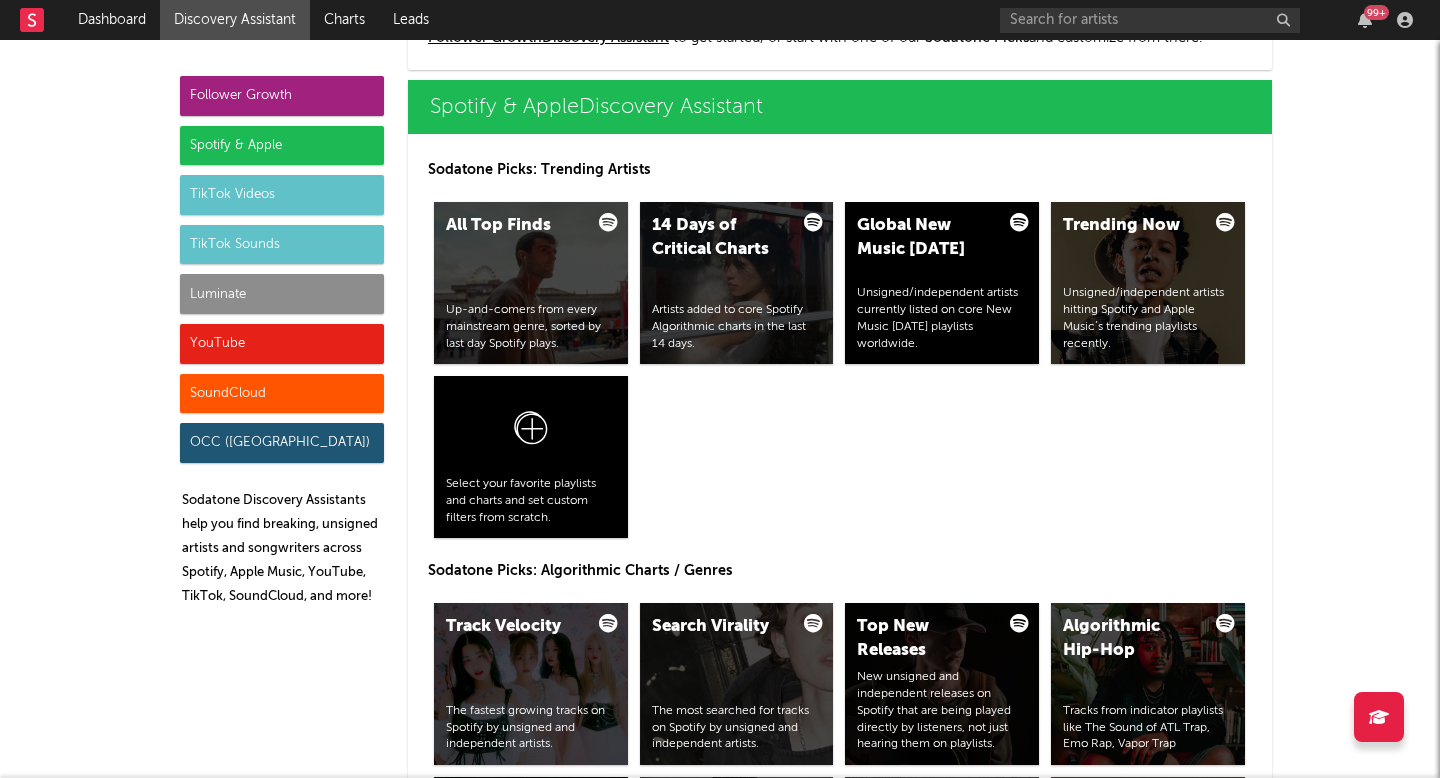 click on "Follower Growth" at bounding box center (282, 96) 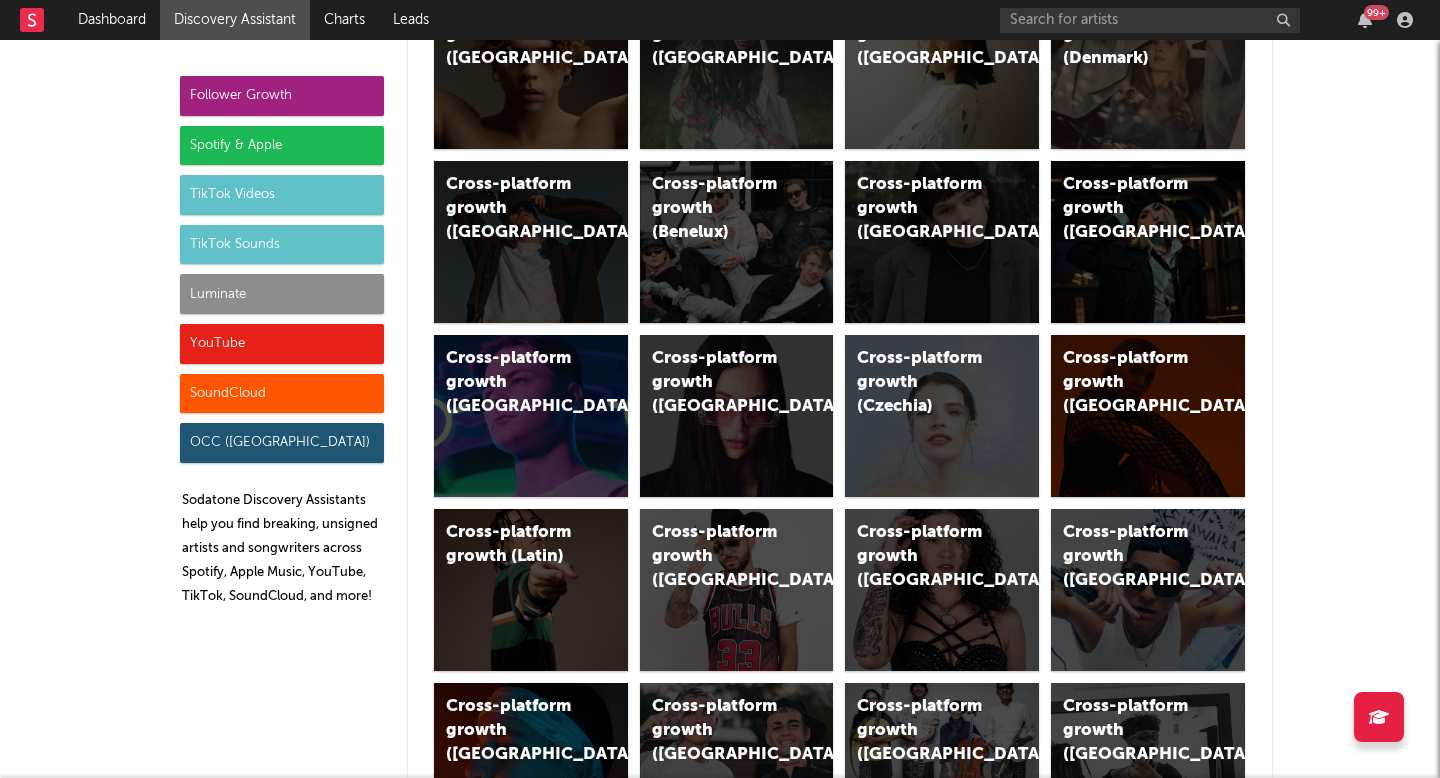 scroll, scrollTop: 0, scrollLeft: 0, axis: both 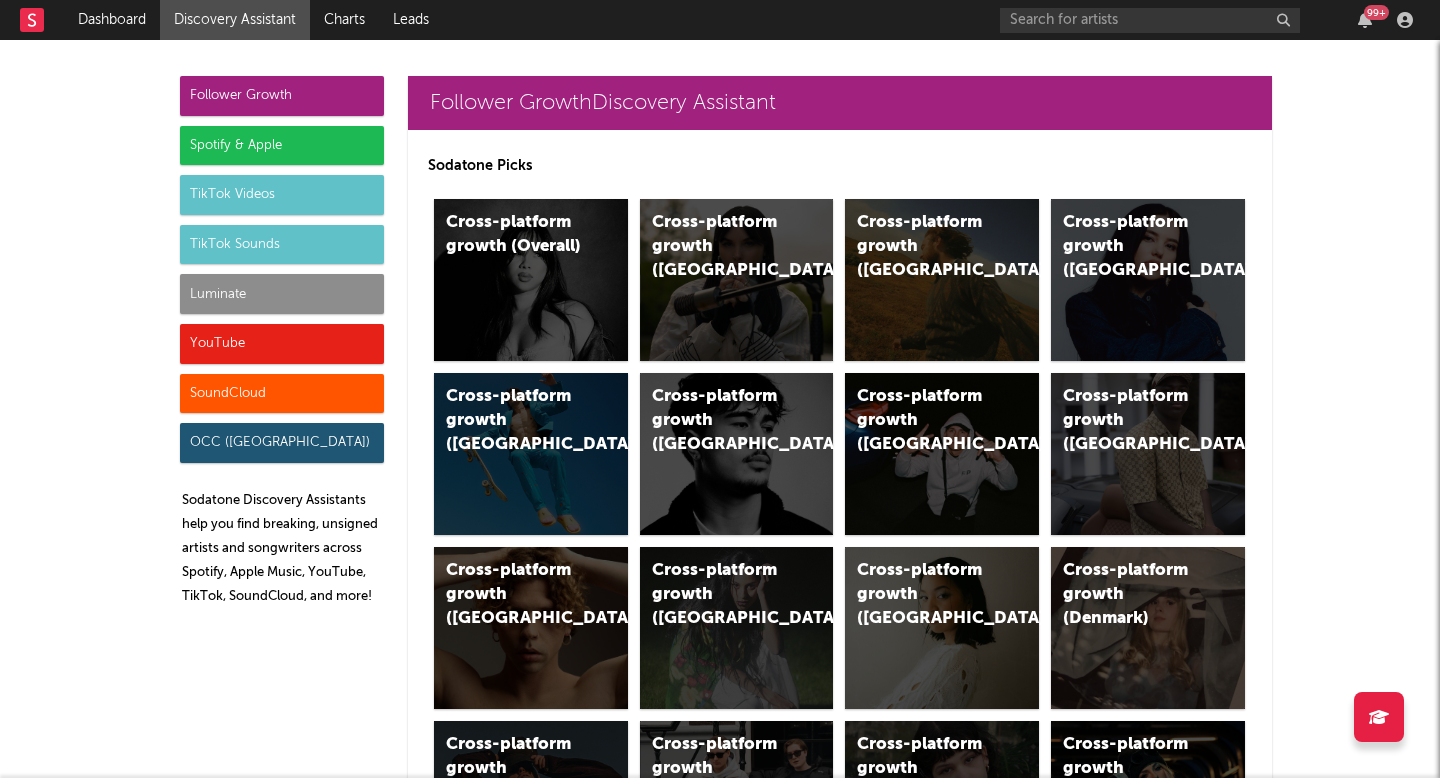 click on "Luminate" at bounding box center [282, 294] 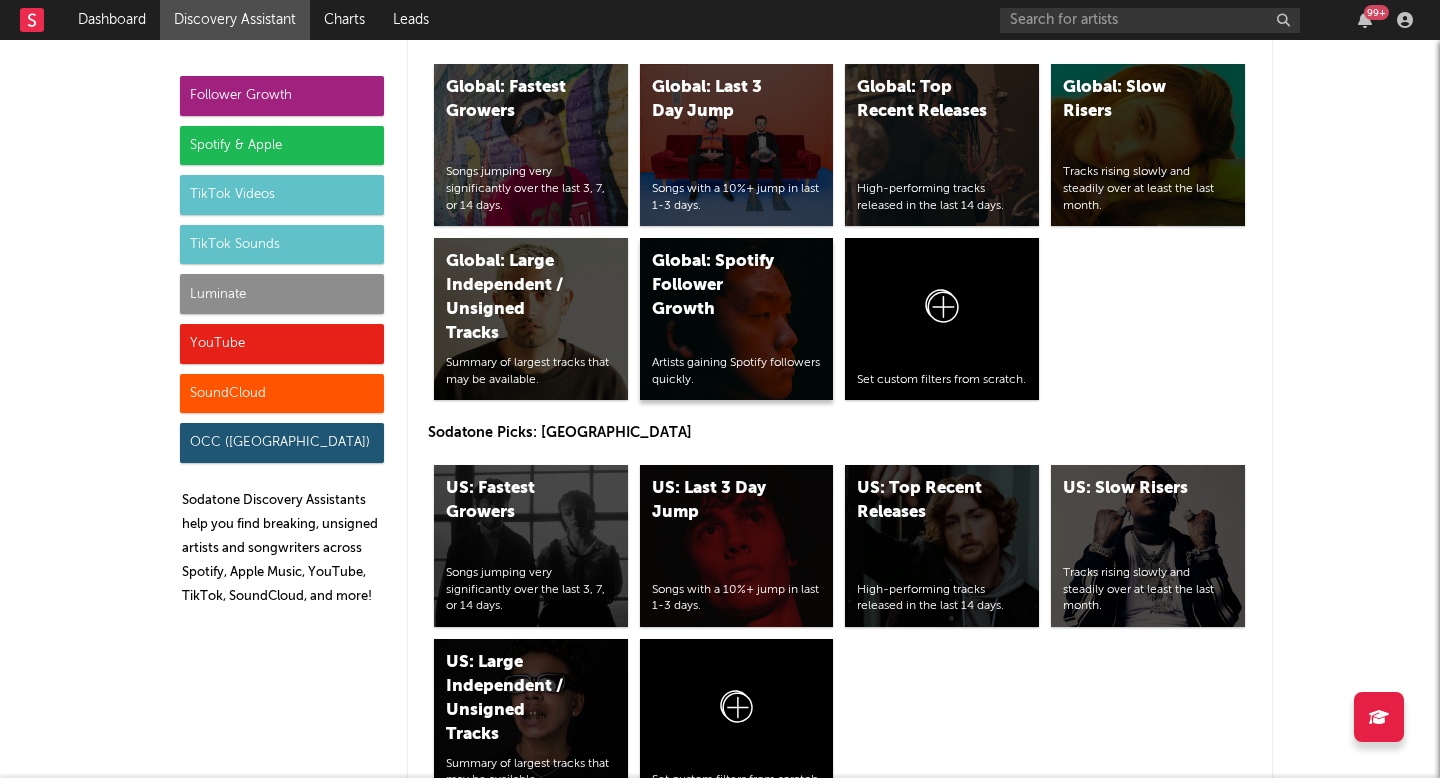 scroll, scrollTop: 9699, scrollLeft: 0, axis: vertical 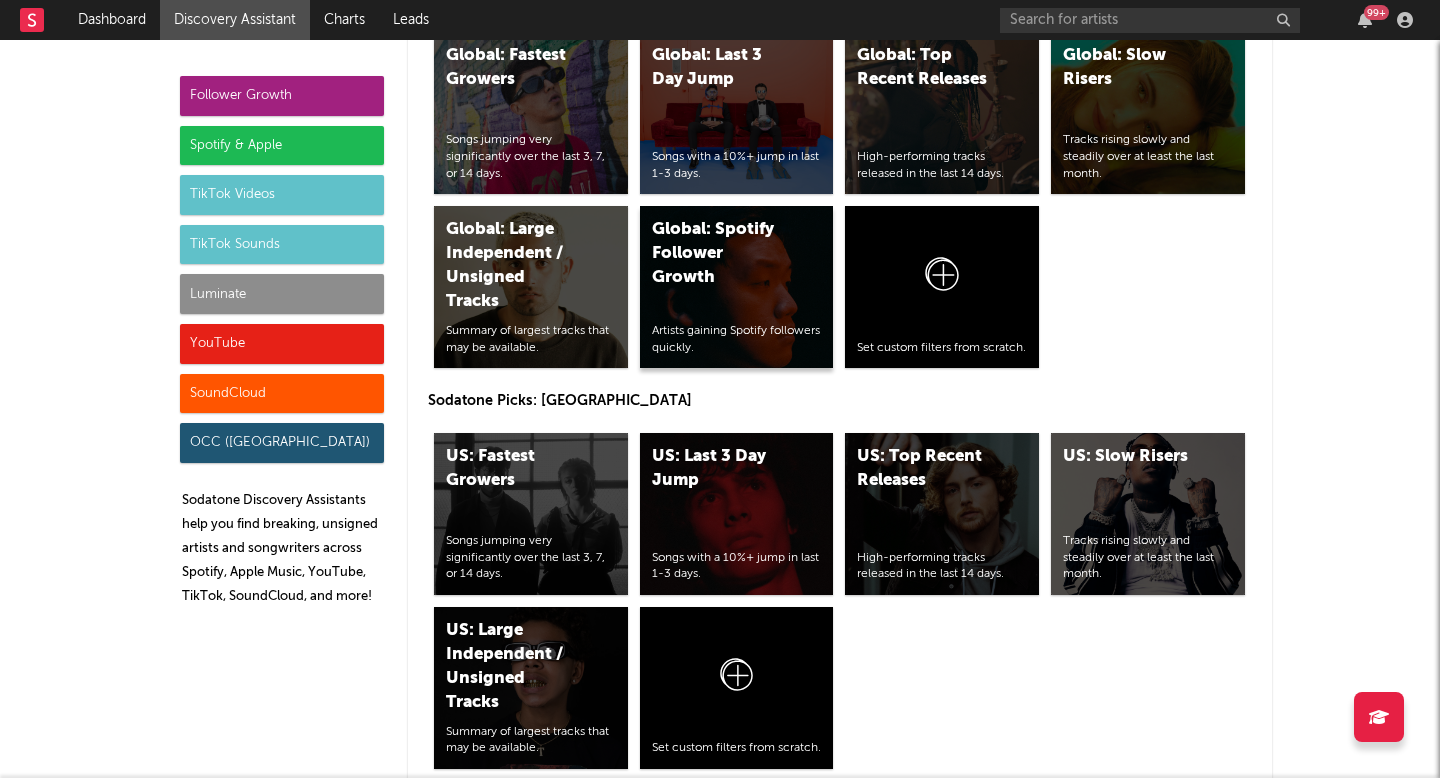 click on "Global: Spotify Follower Growth" at bounding box center [720, 254] 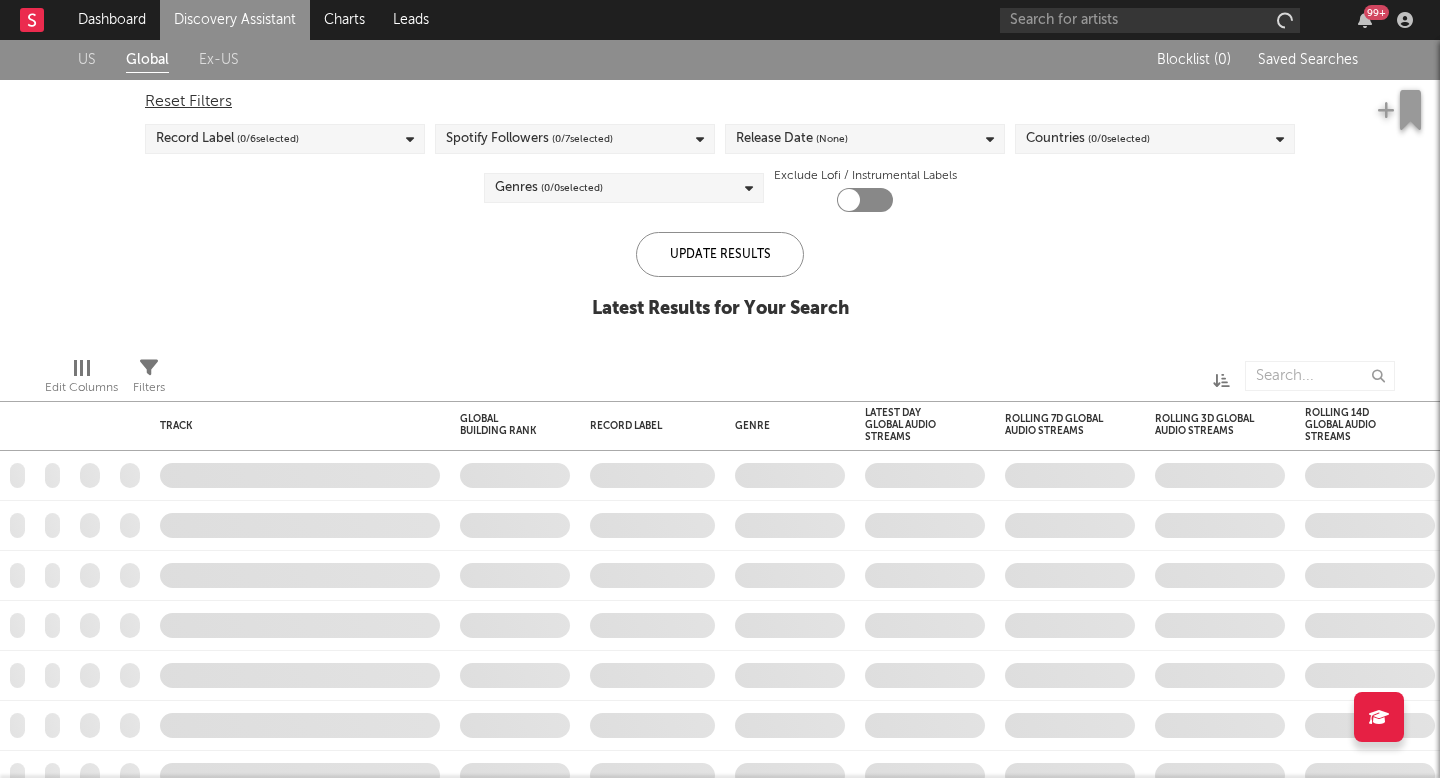 checkbox on "true" 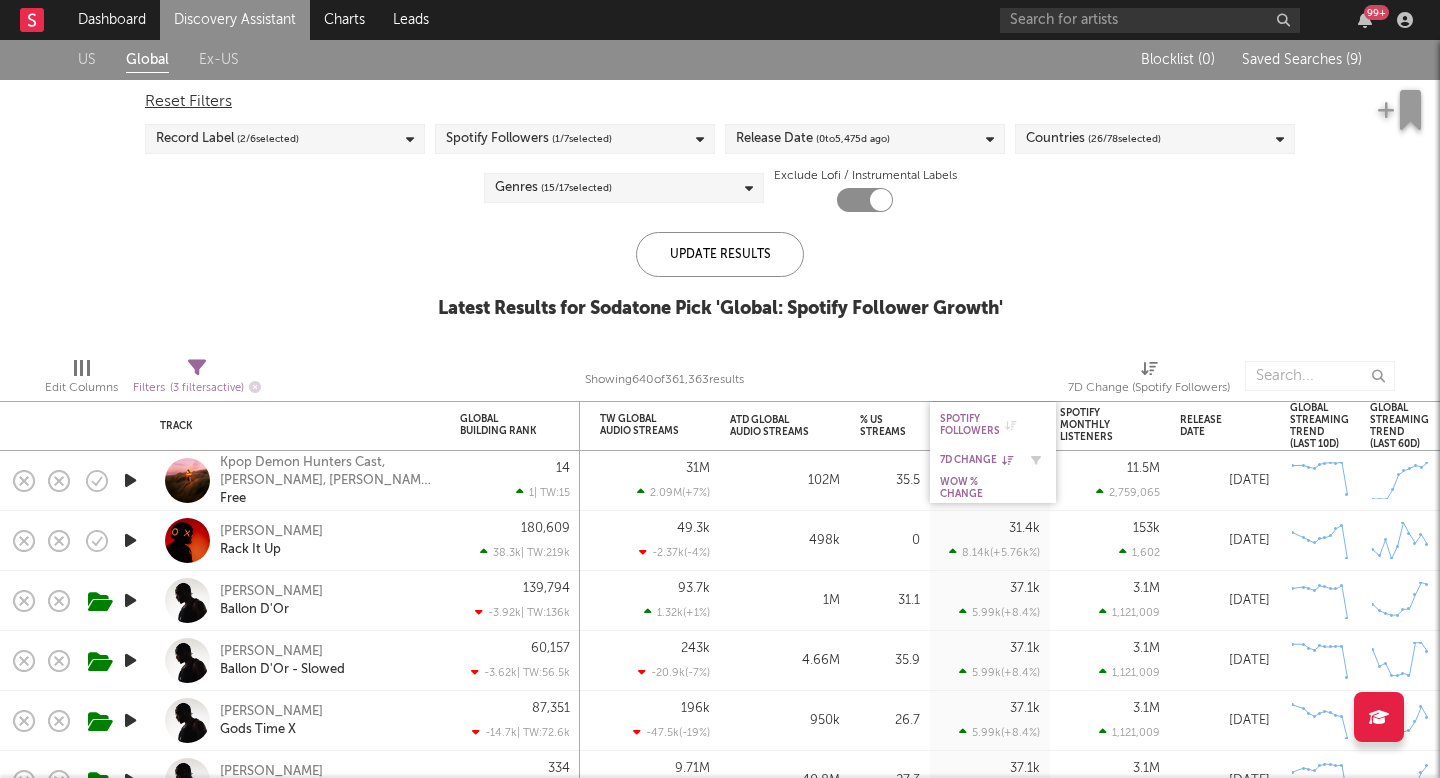 click on "7D Change" at bounding box center (978, 460) 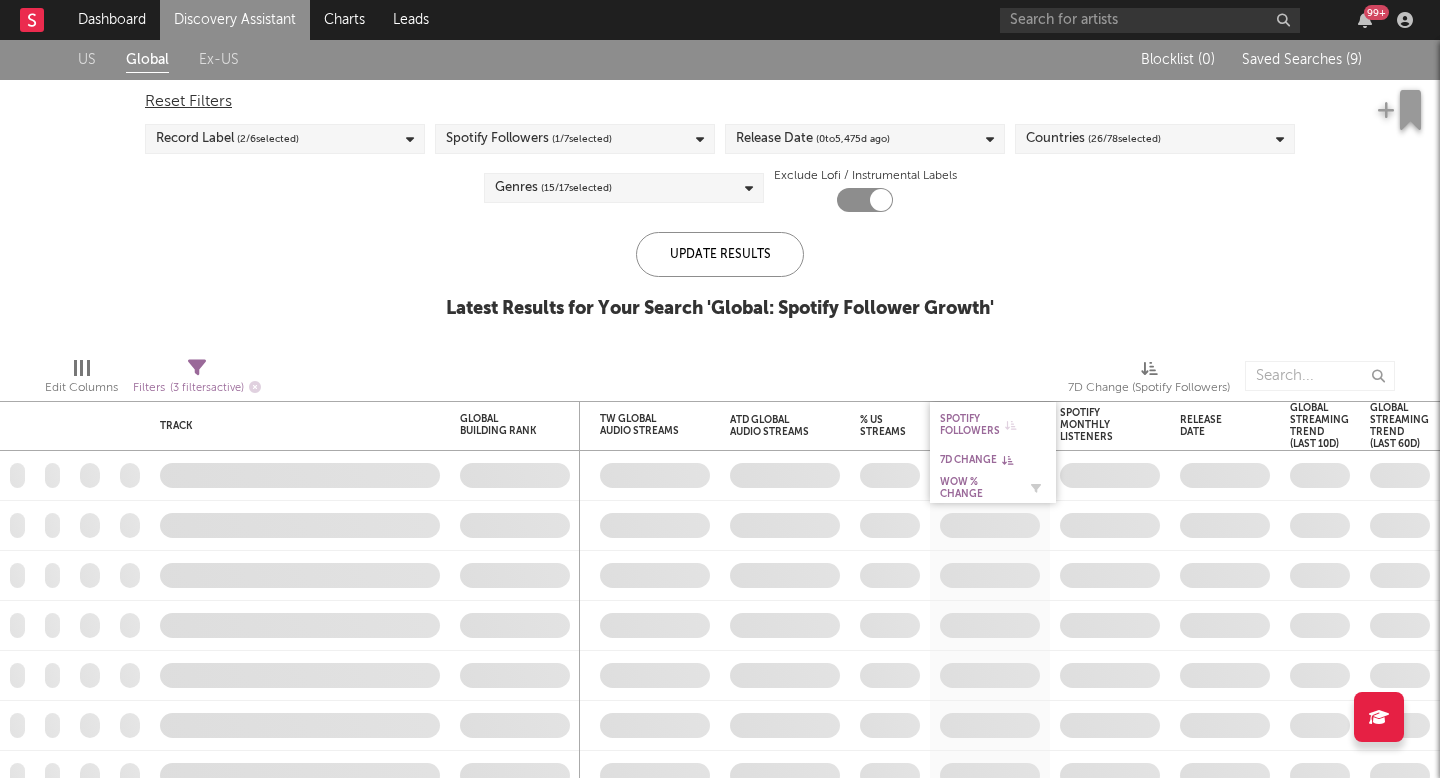 click on "WoW % Change" at bounding box center (978, 488) 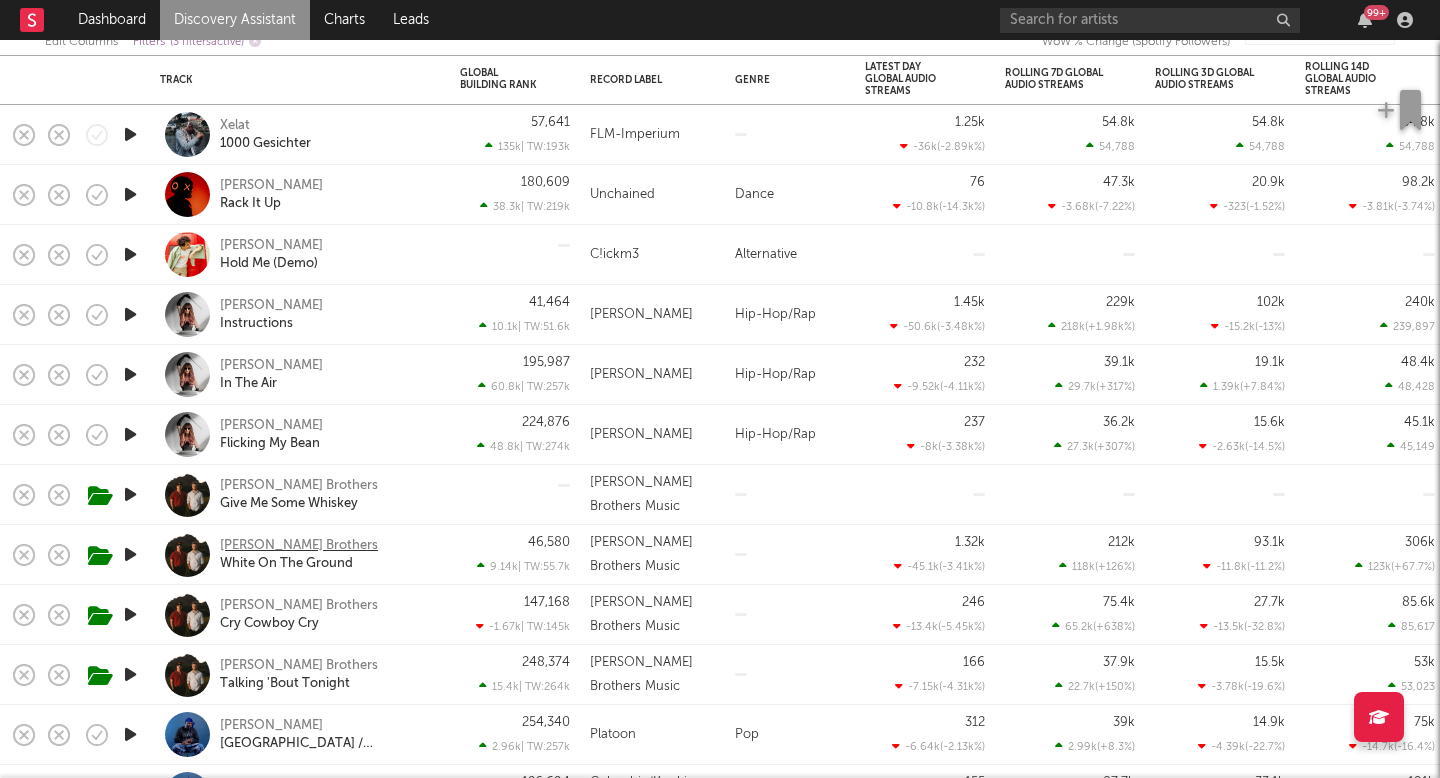 click on "Kruse Brothers" at bounding box center (299, 546) 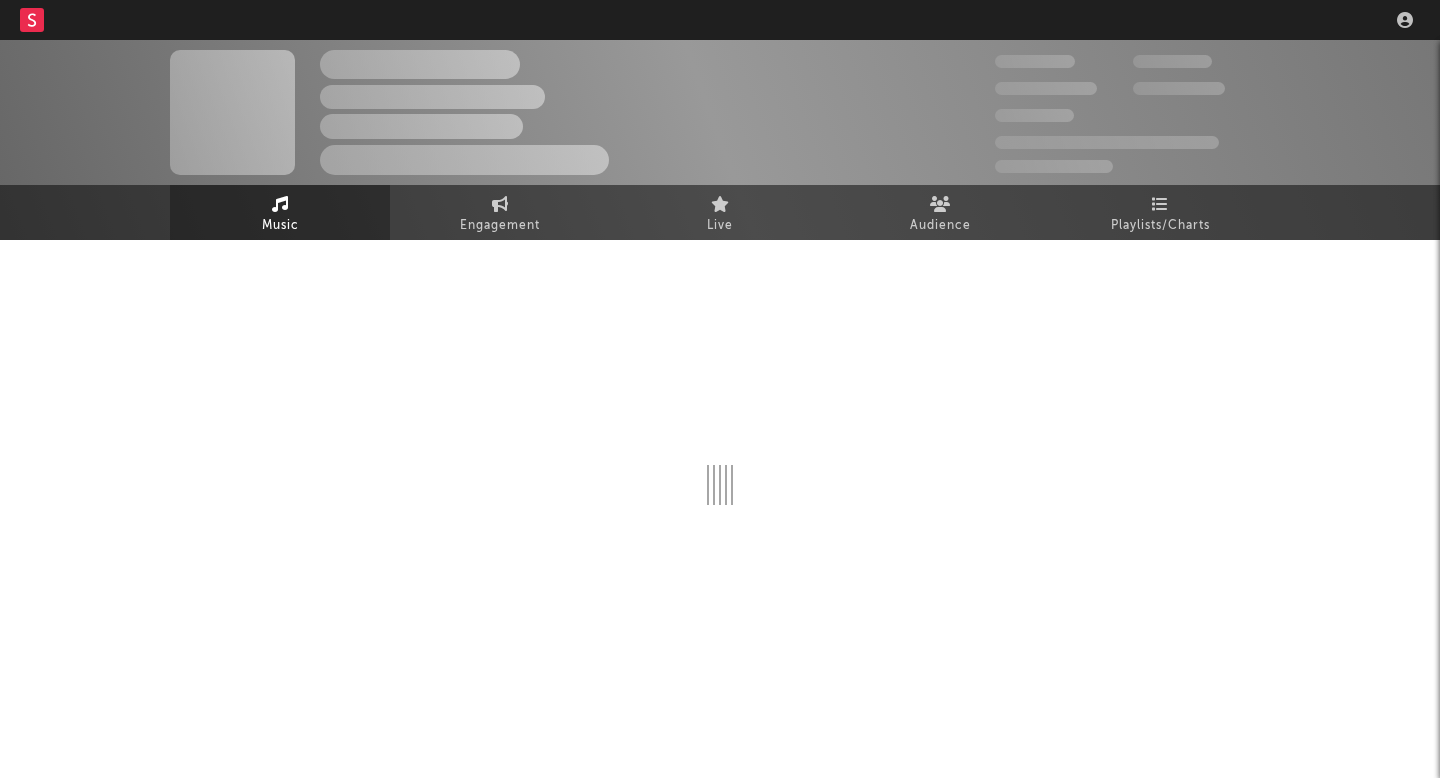 scroll, scrollTop: 0, scrollLeft: 0, axis: both 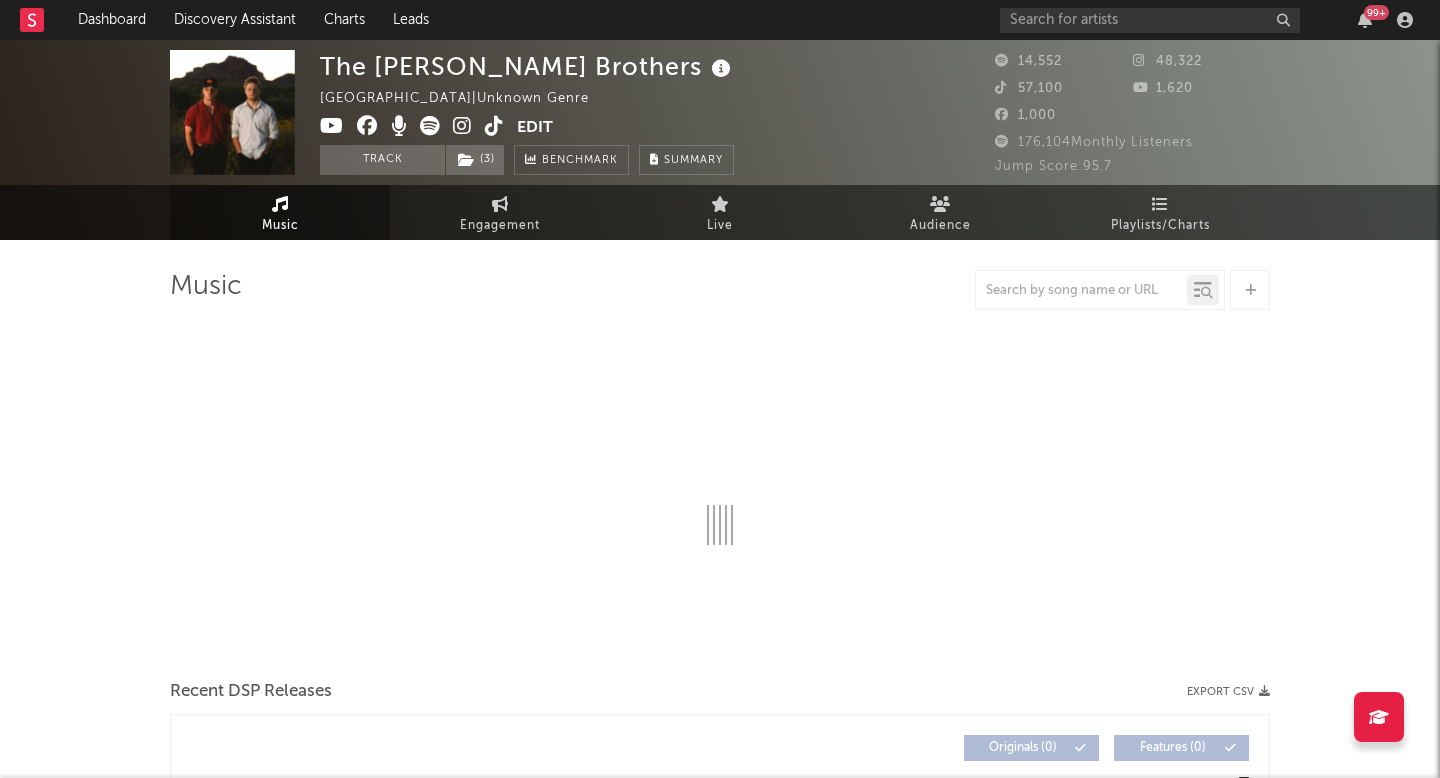 select on "6m" 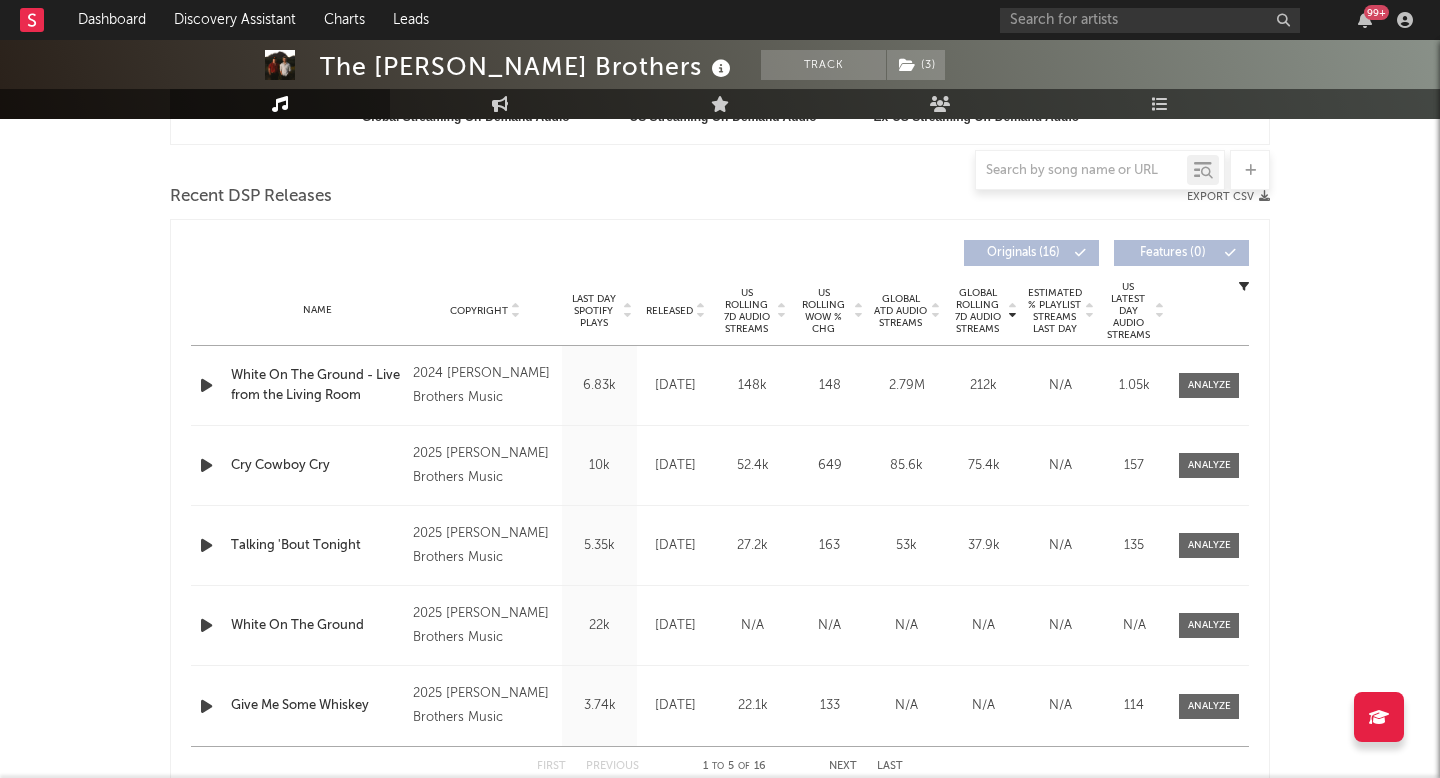 scroll, scrollTop: 664, scrollLeft: 0, axis: vertical 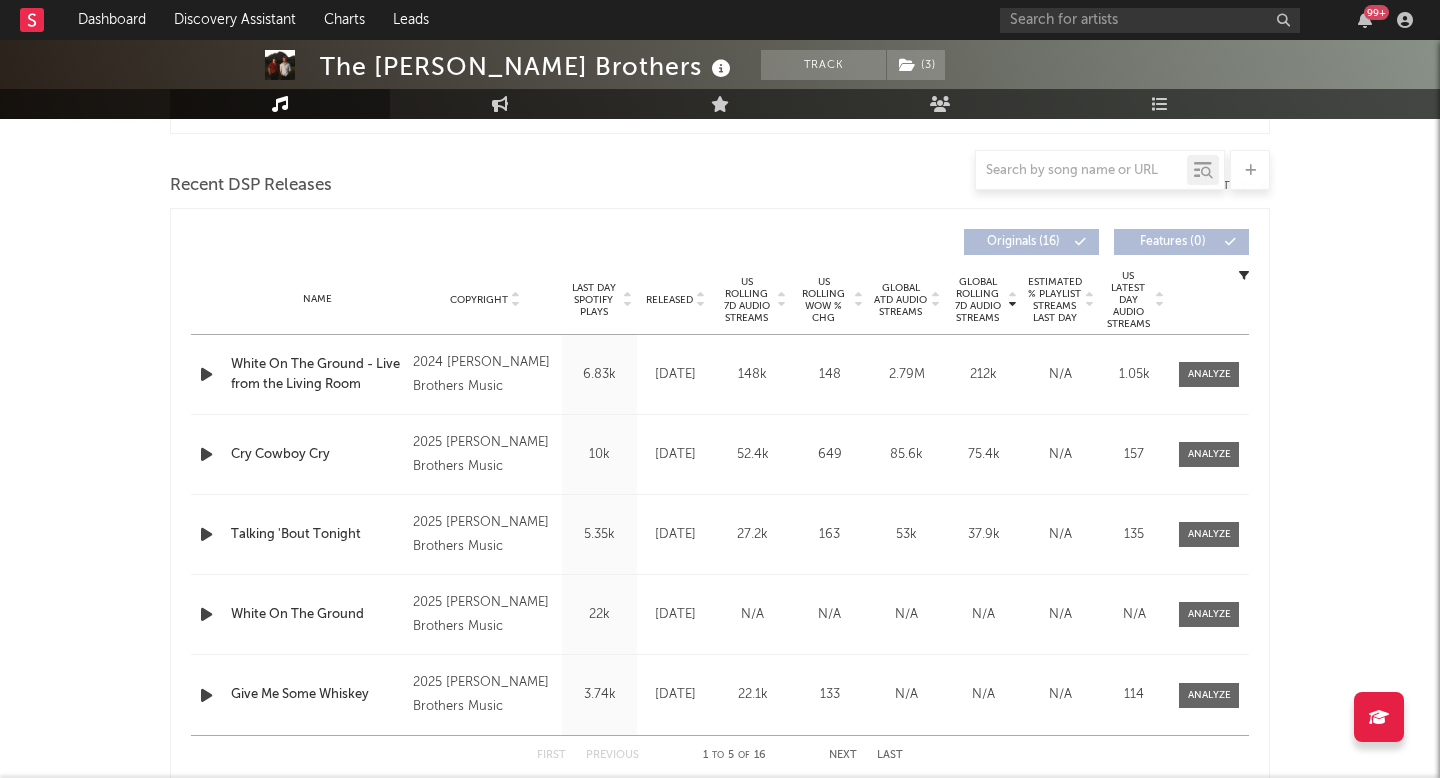 click on "US Rolling 7D Audio Streams" at bounding box center (746, 300) 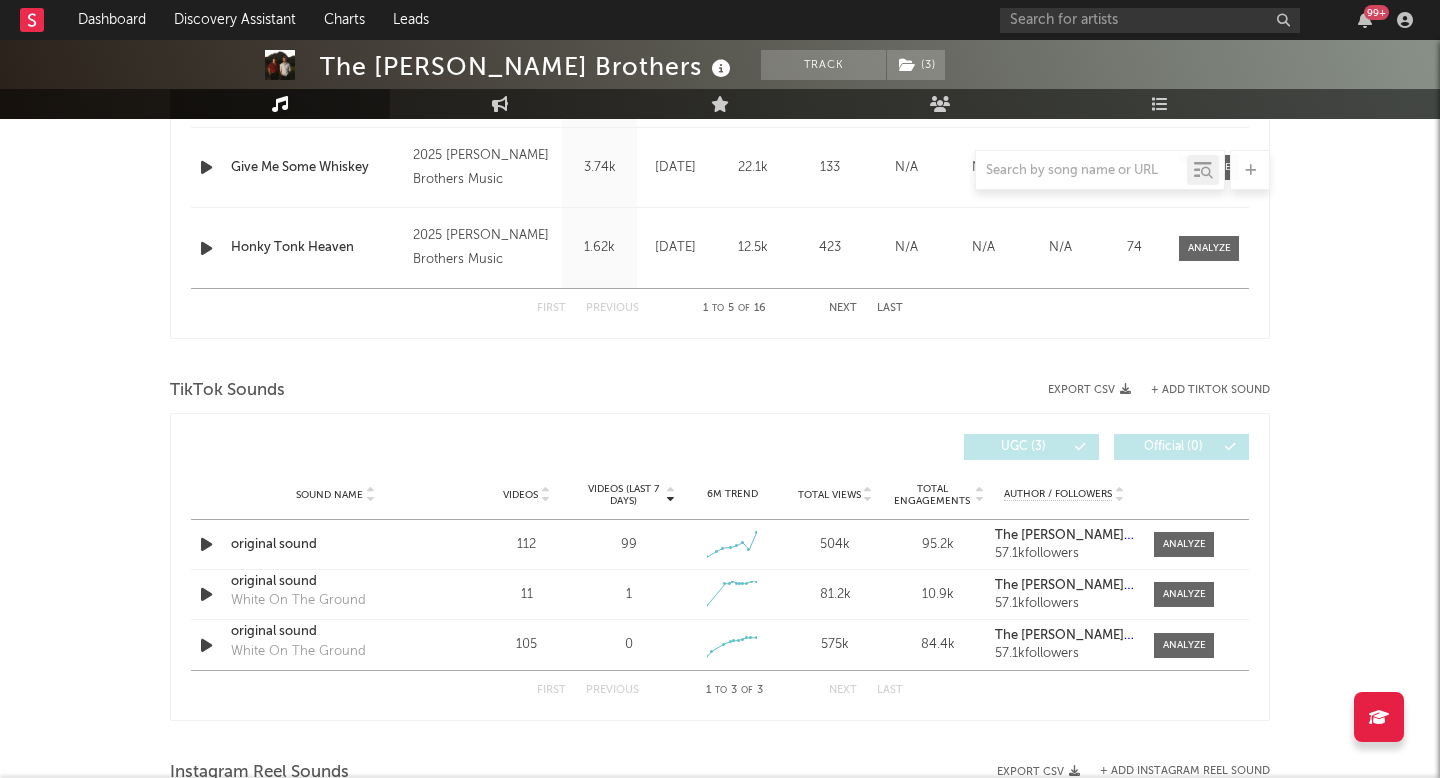 scroll, scrollTop: 273, scrollLeft: 0, axis: vertical 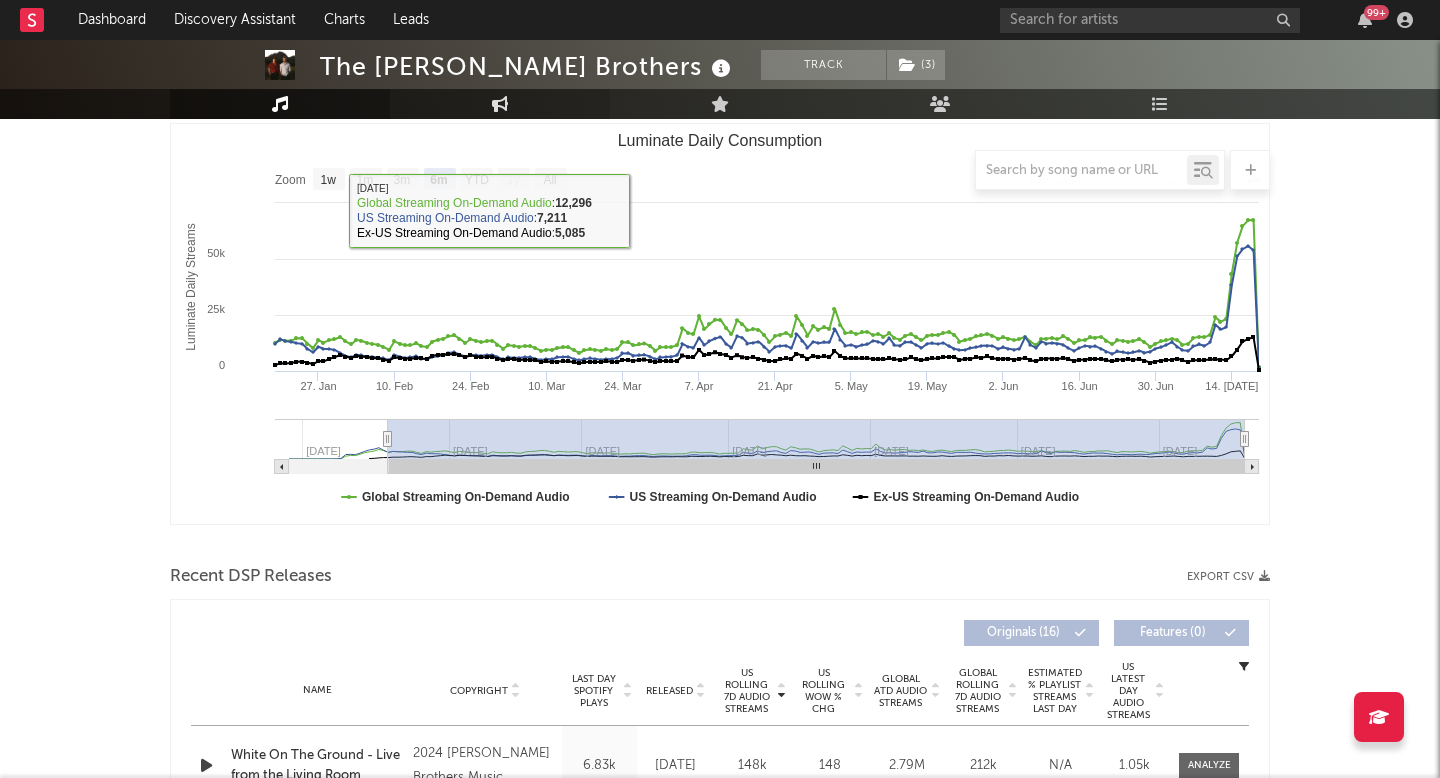 click at bounding box center (500, 104) 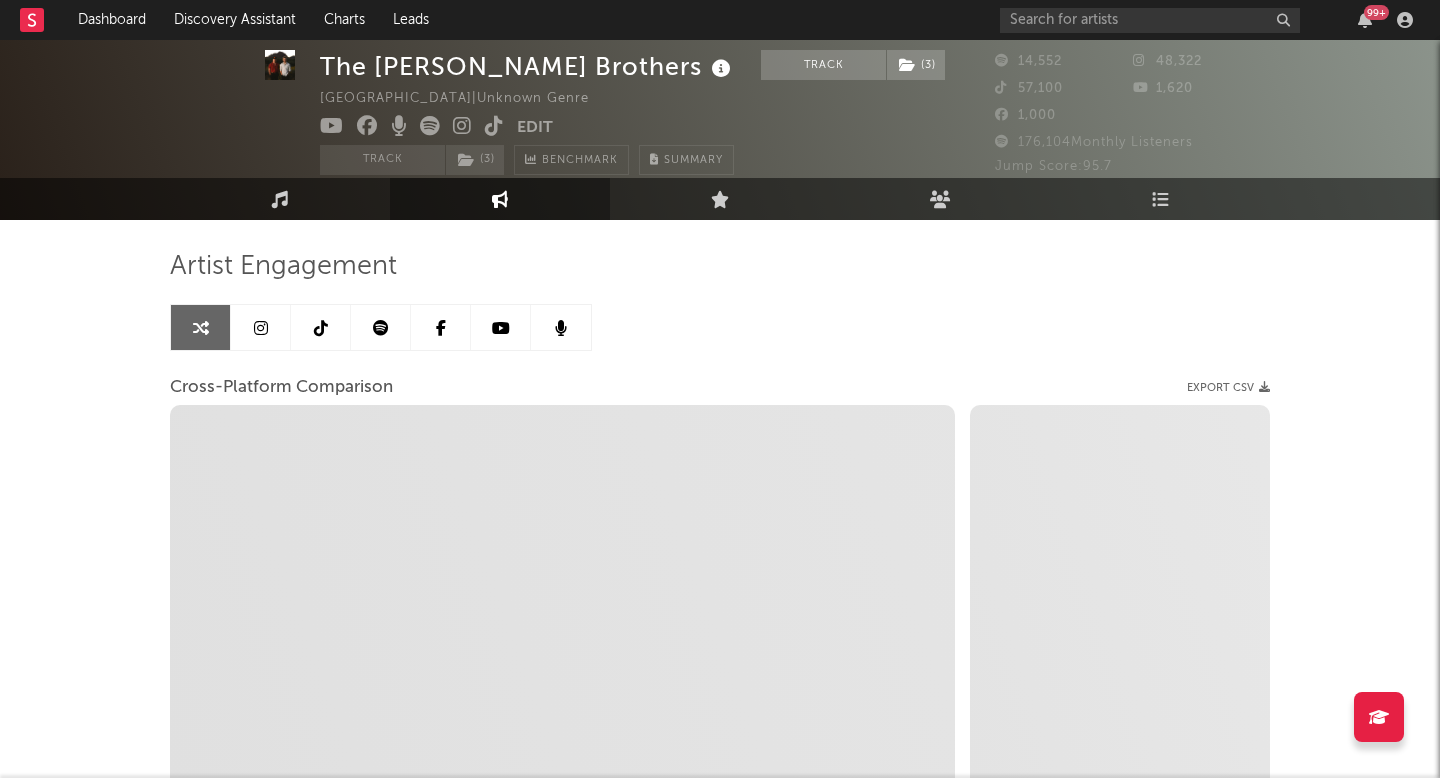 scroll, scrollTop: 15, scrollLeft: 0, axis: vertical 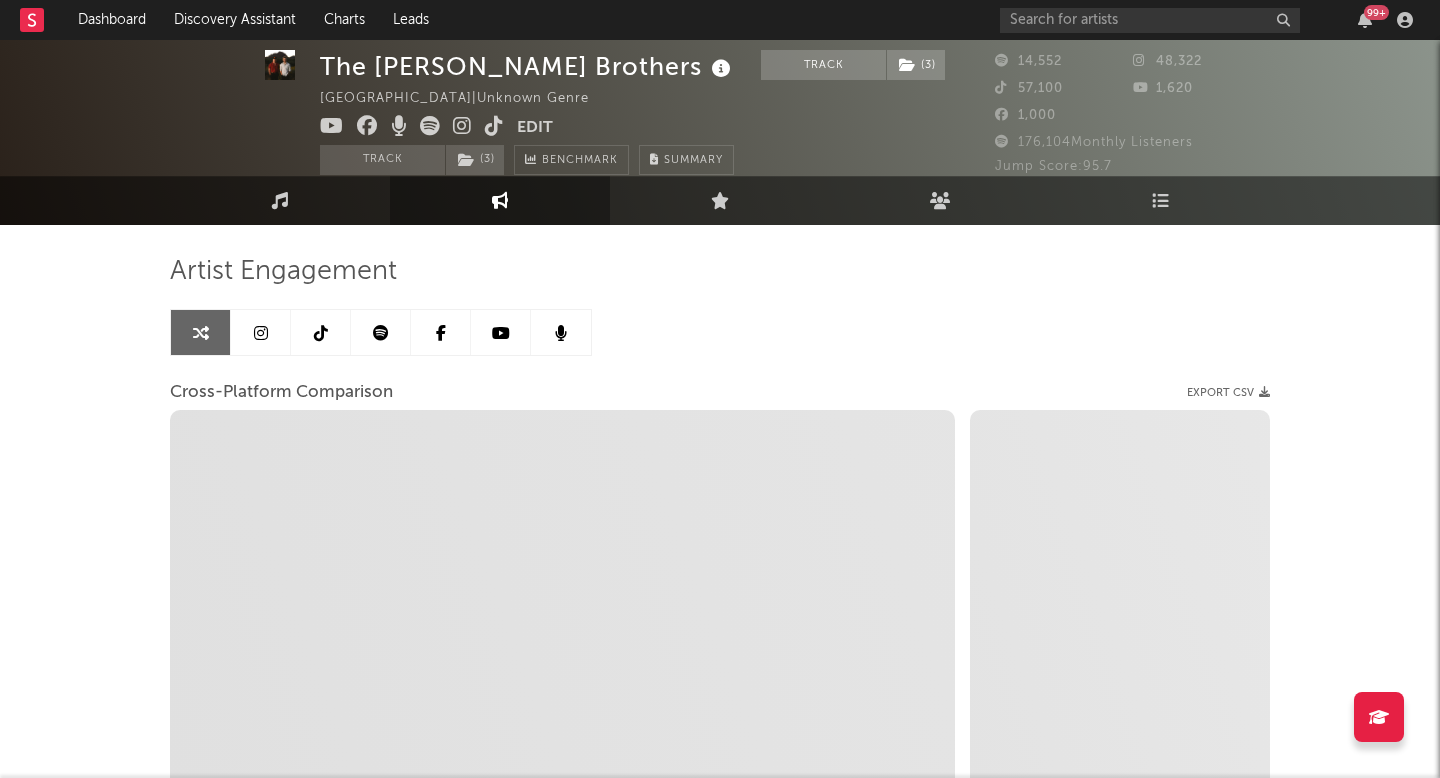 select on "1m" 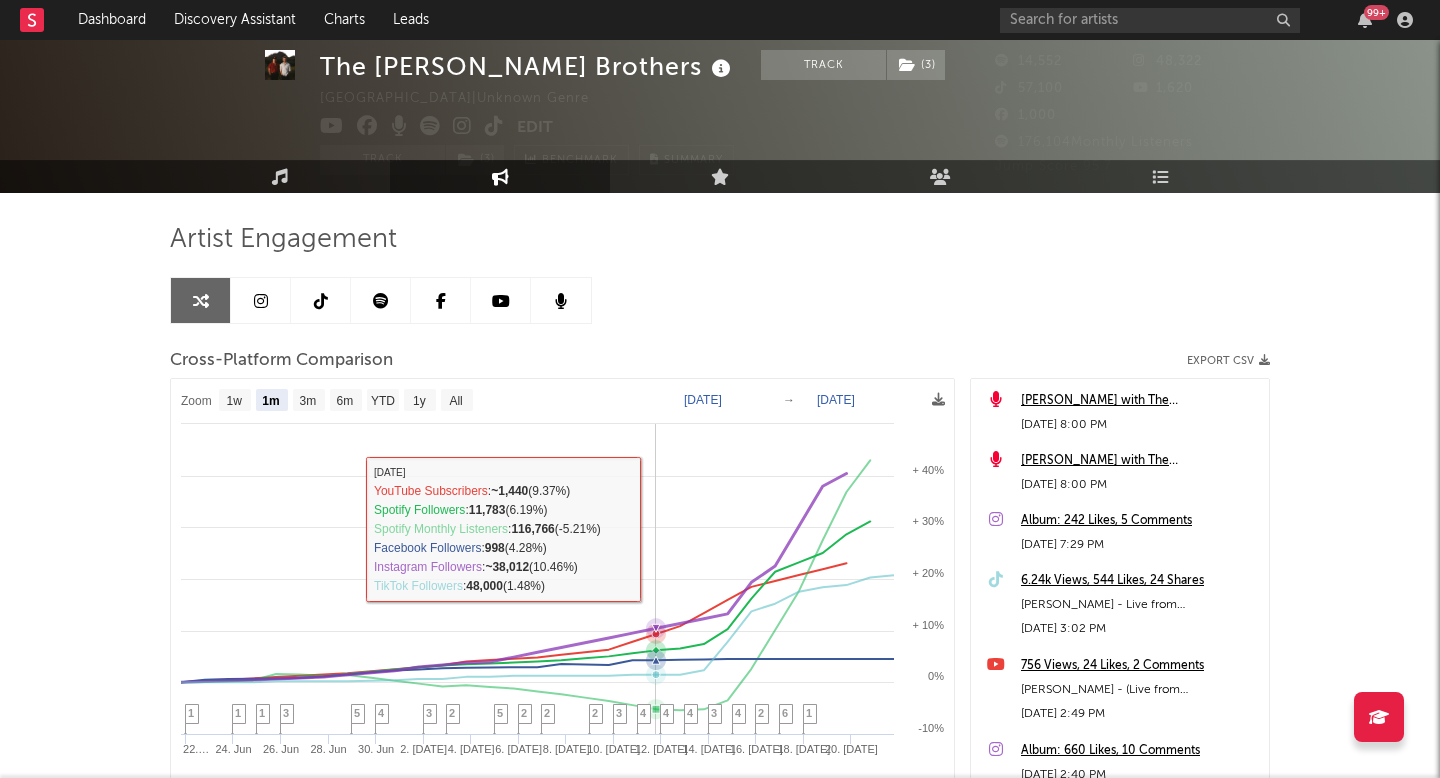 scroll, scrollTop: 53, scrollLeft: 0, axis: vertical 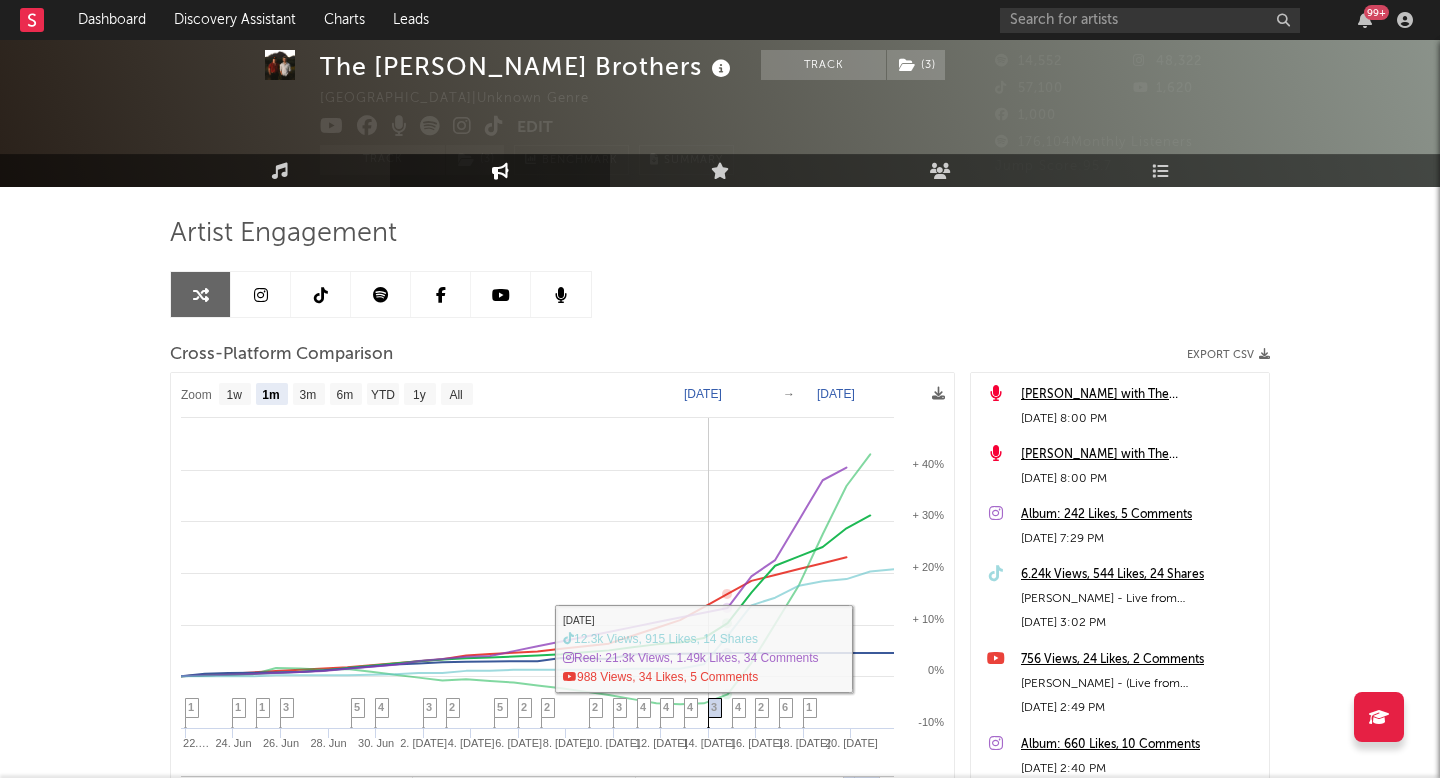 click on "3" at bounding box center (714, 707) 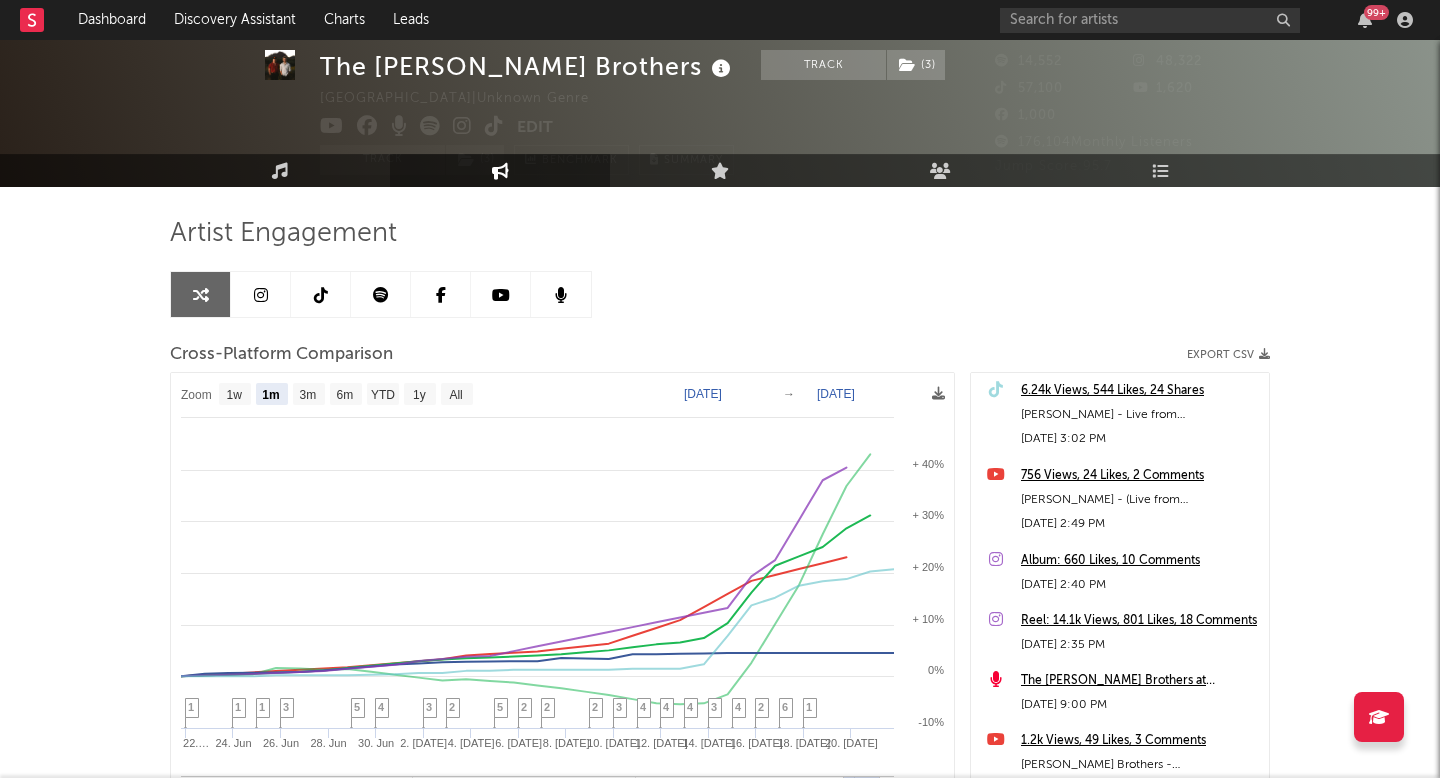 scroll, scrollTop: 180, scrollLeft: 0, axis: vertical 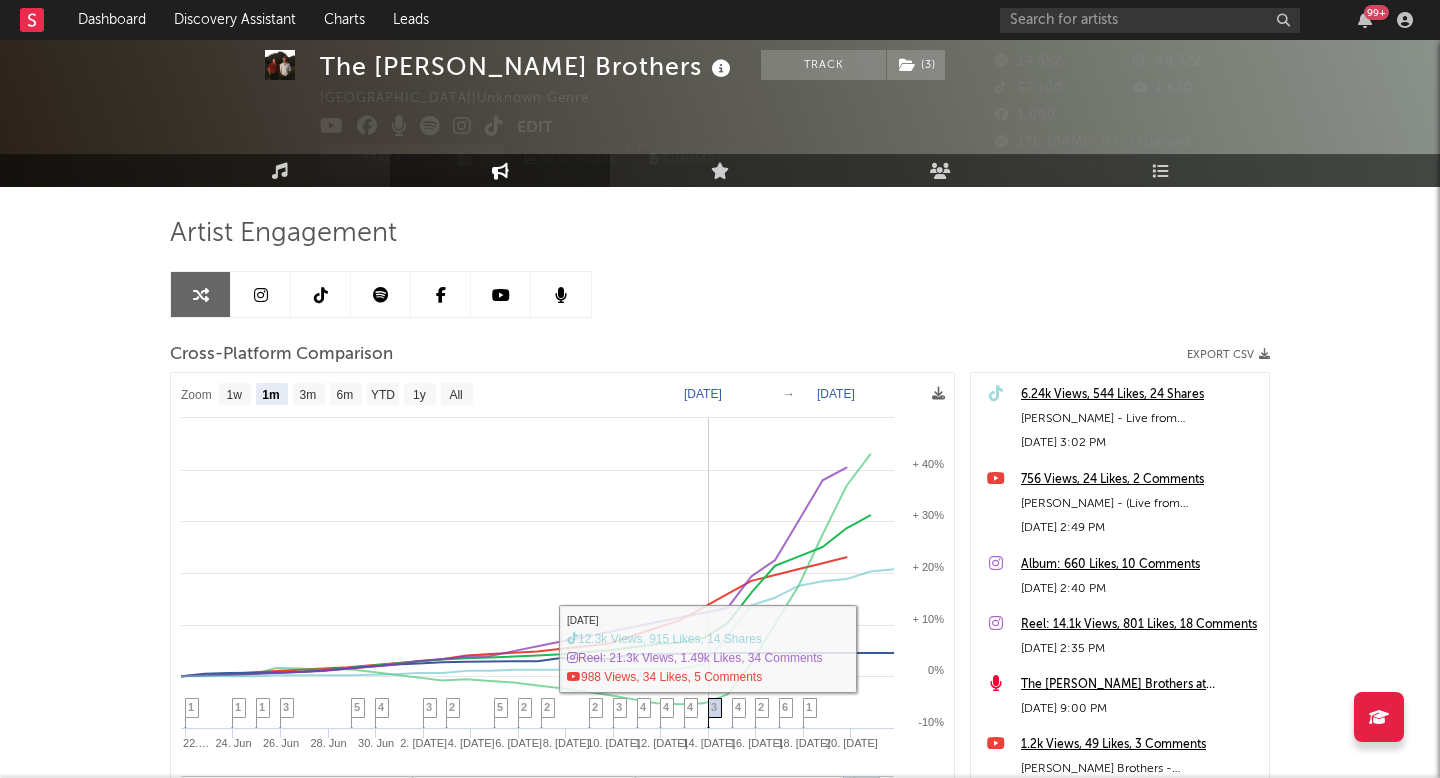click 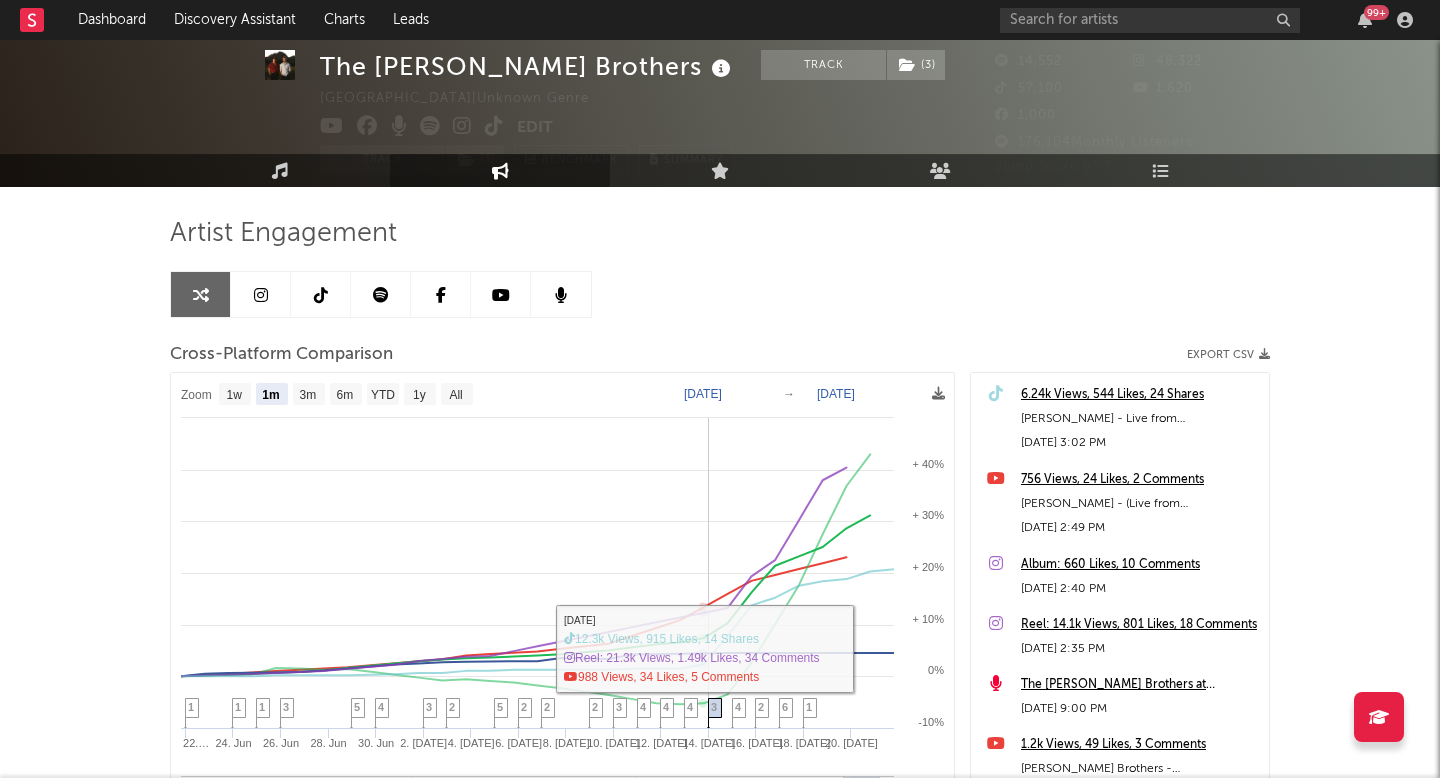 click on "3" at bounding box center (714, 707) 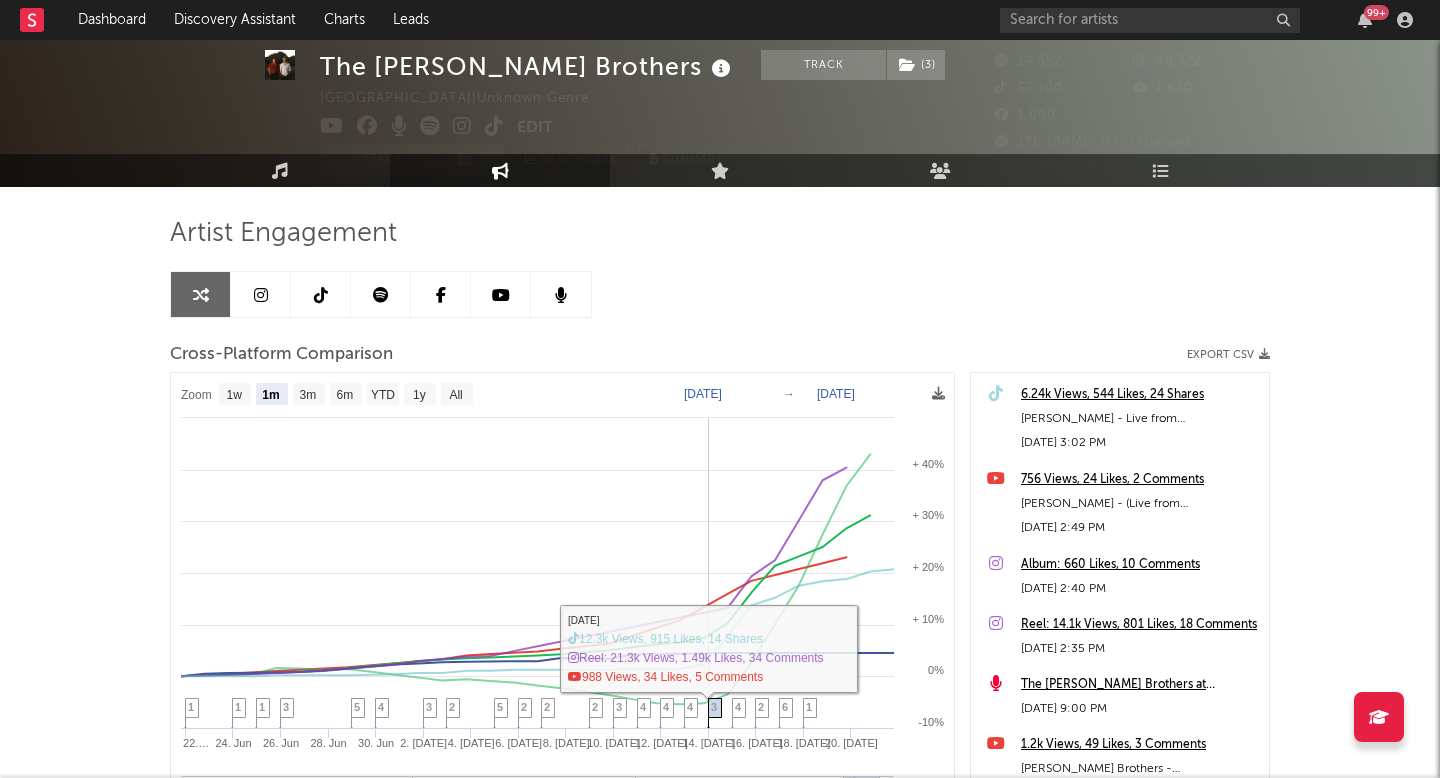 click on "3" at bounding box center [714, 707] 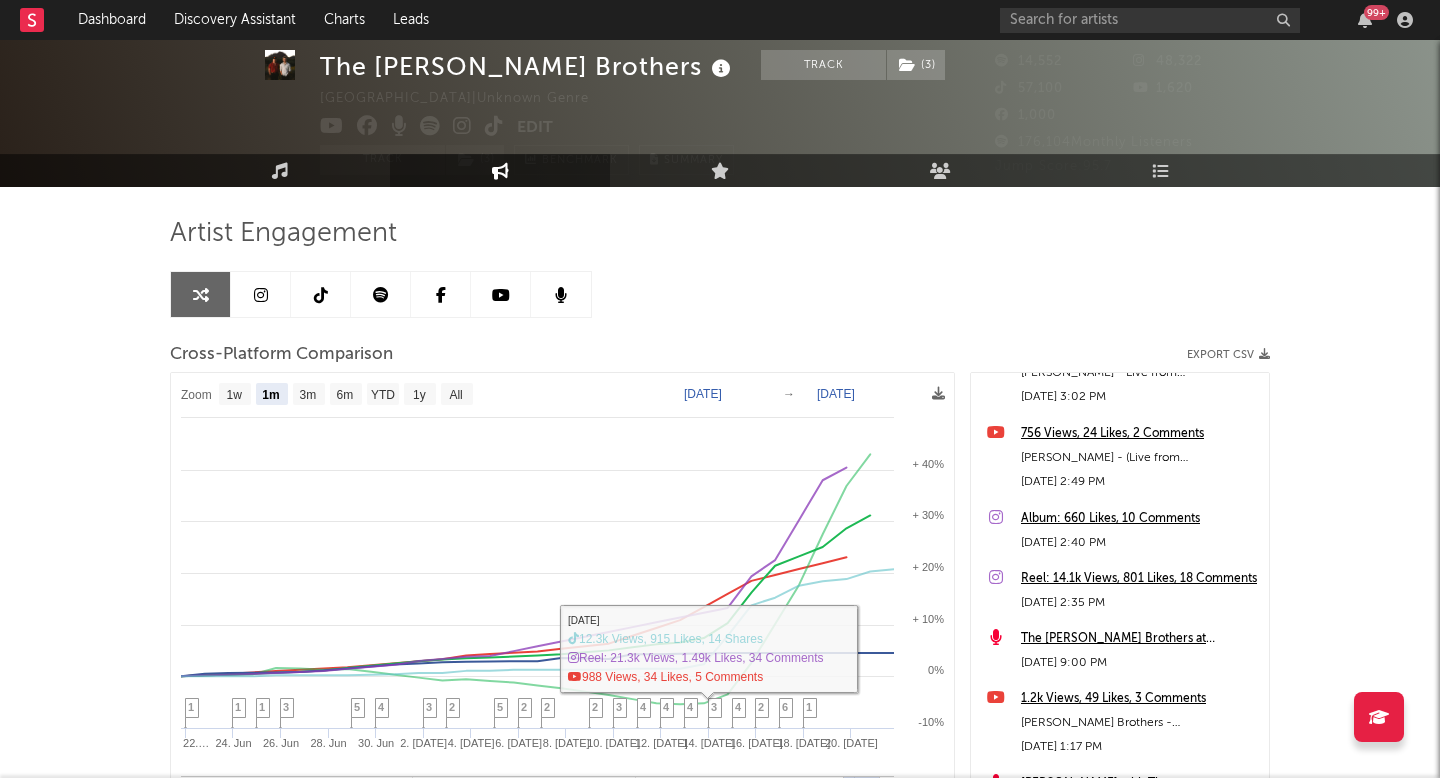 scroll, scrollTop: 229, scrollLeft: 0, axis: vertical 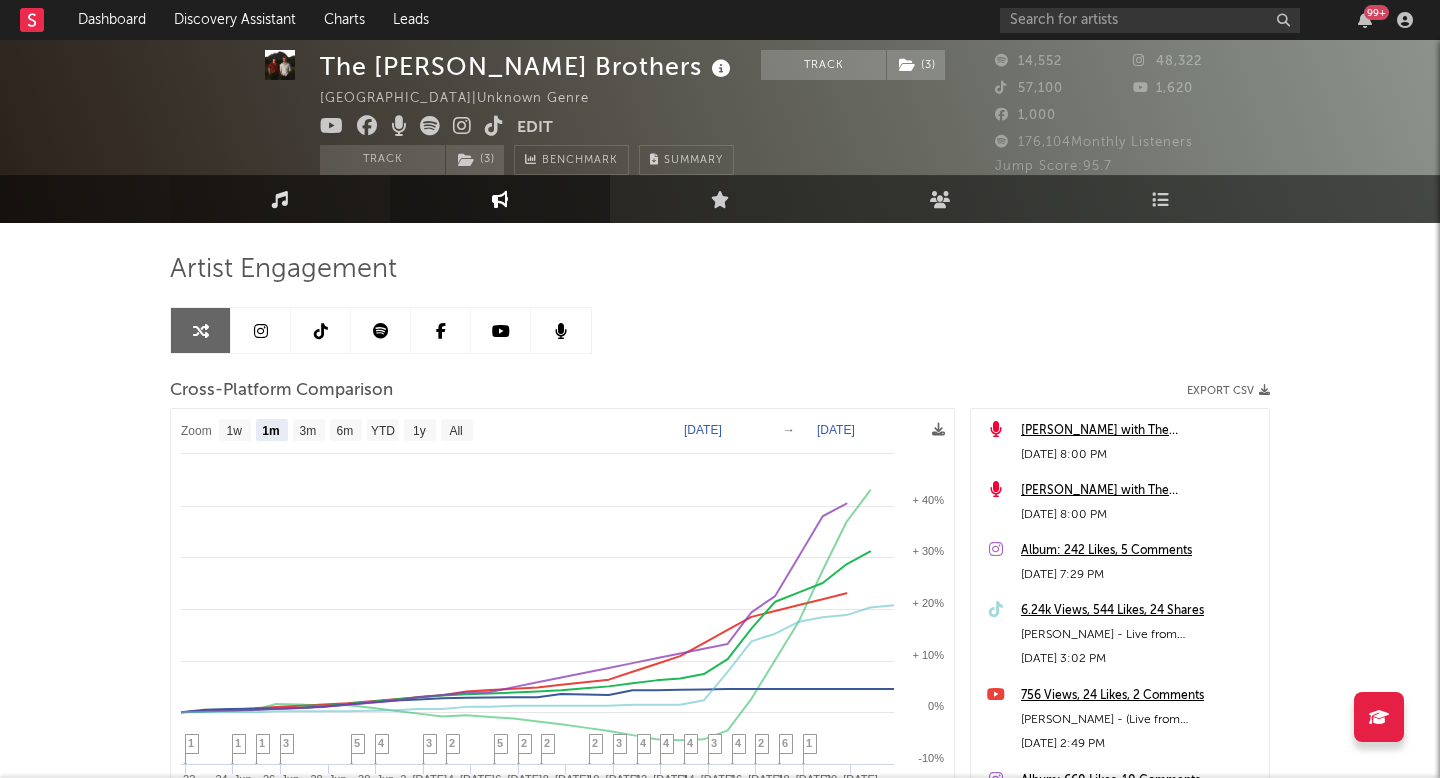 click on "Music" at bounding box center (280, 199) 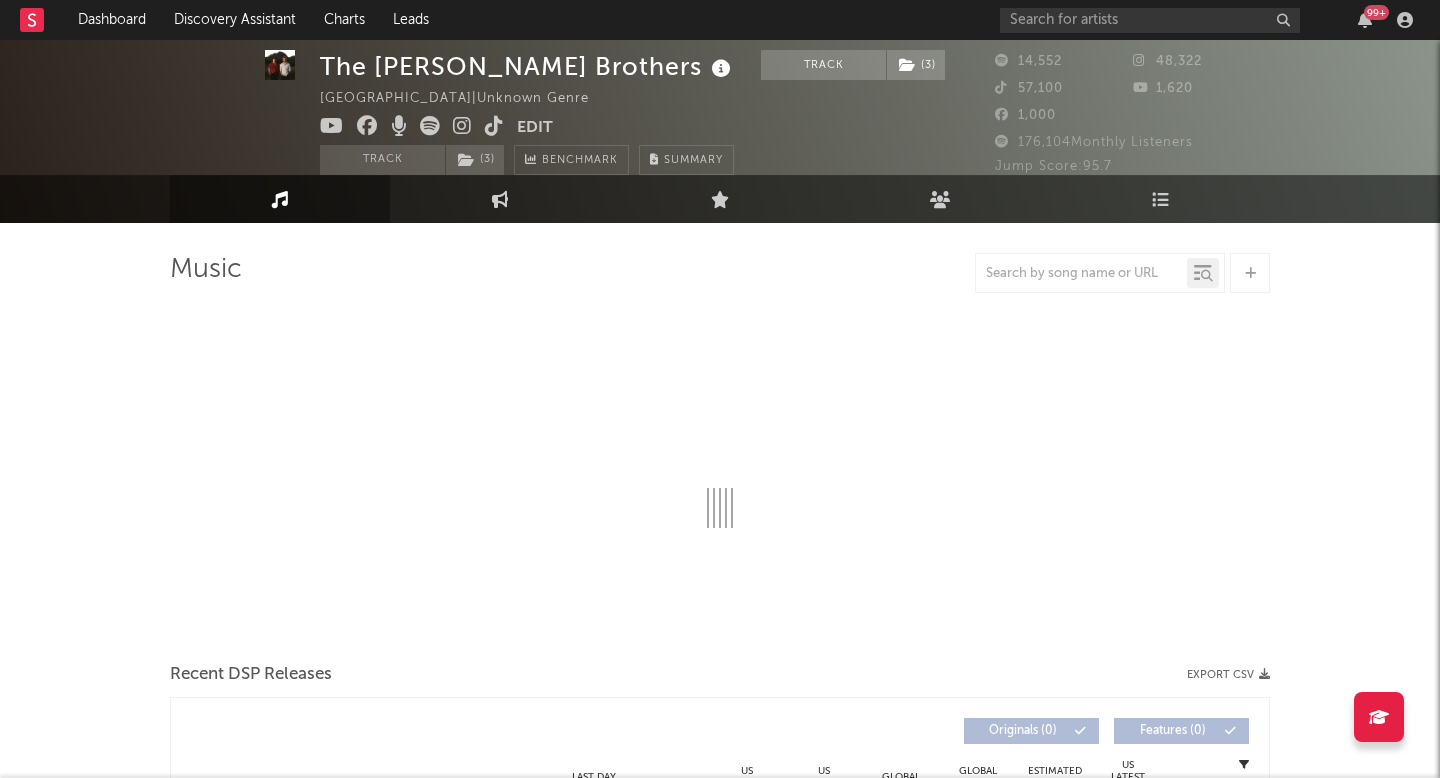 select on "6m" 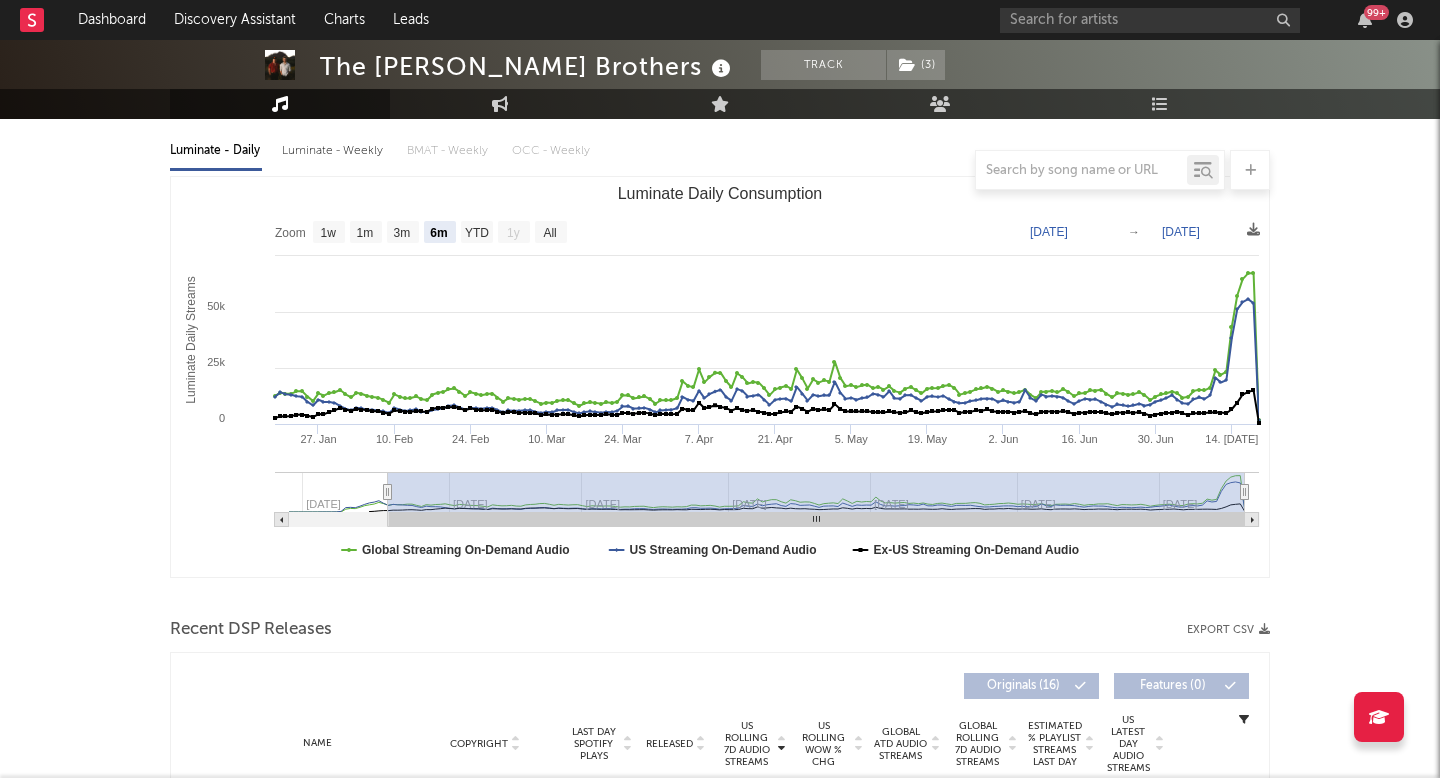 scroll, scrollTop: 0, scrollLeft: 0, axis: both 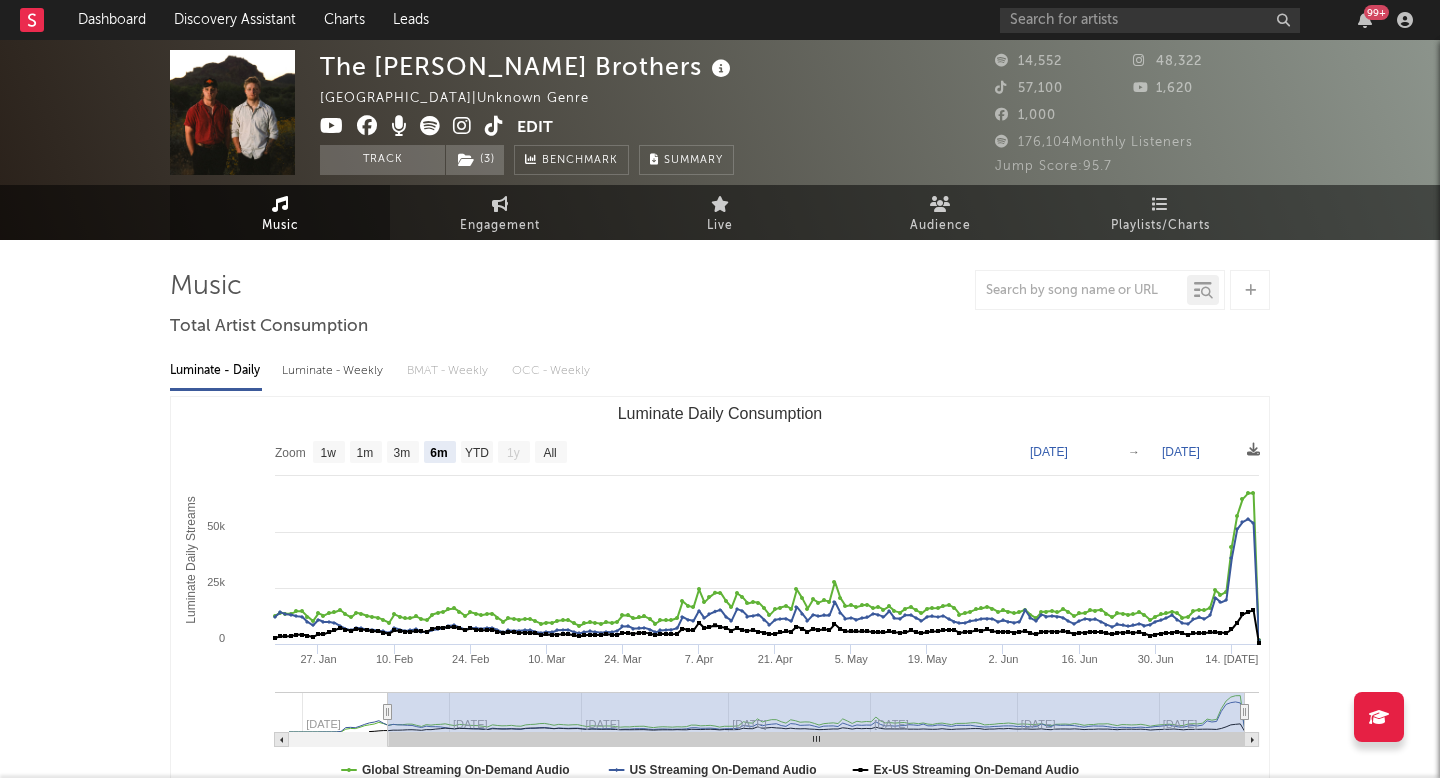 click on "99 +" at bounding box center (1210, 20) 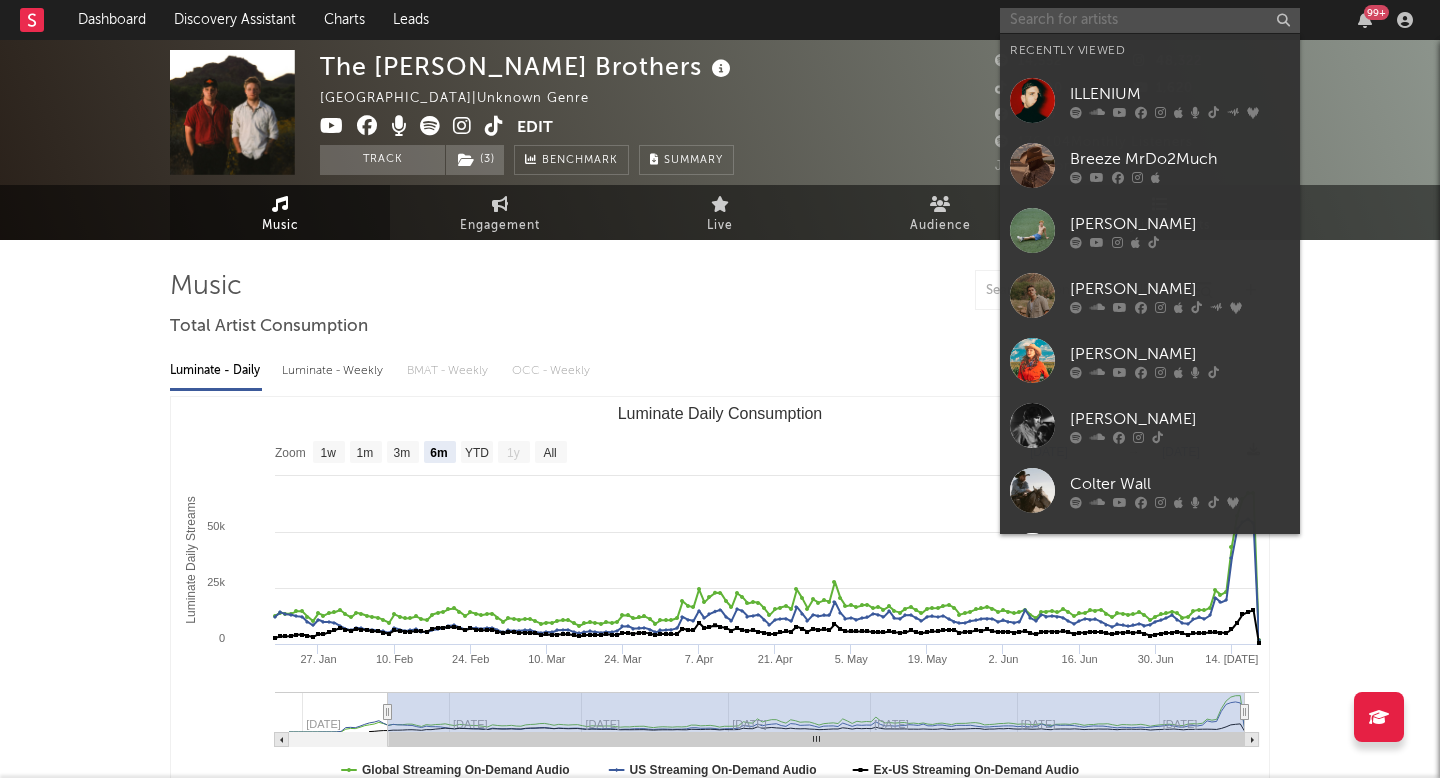 click at bounding box center [1150, 20] 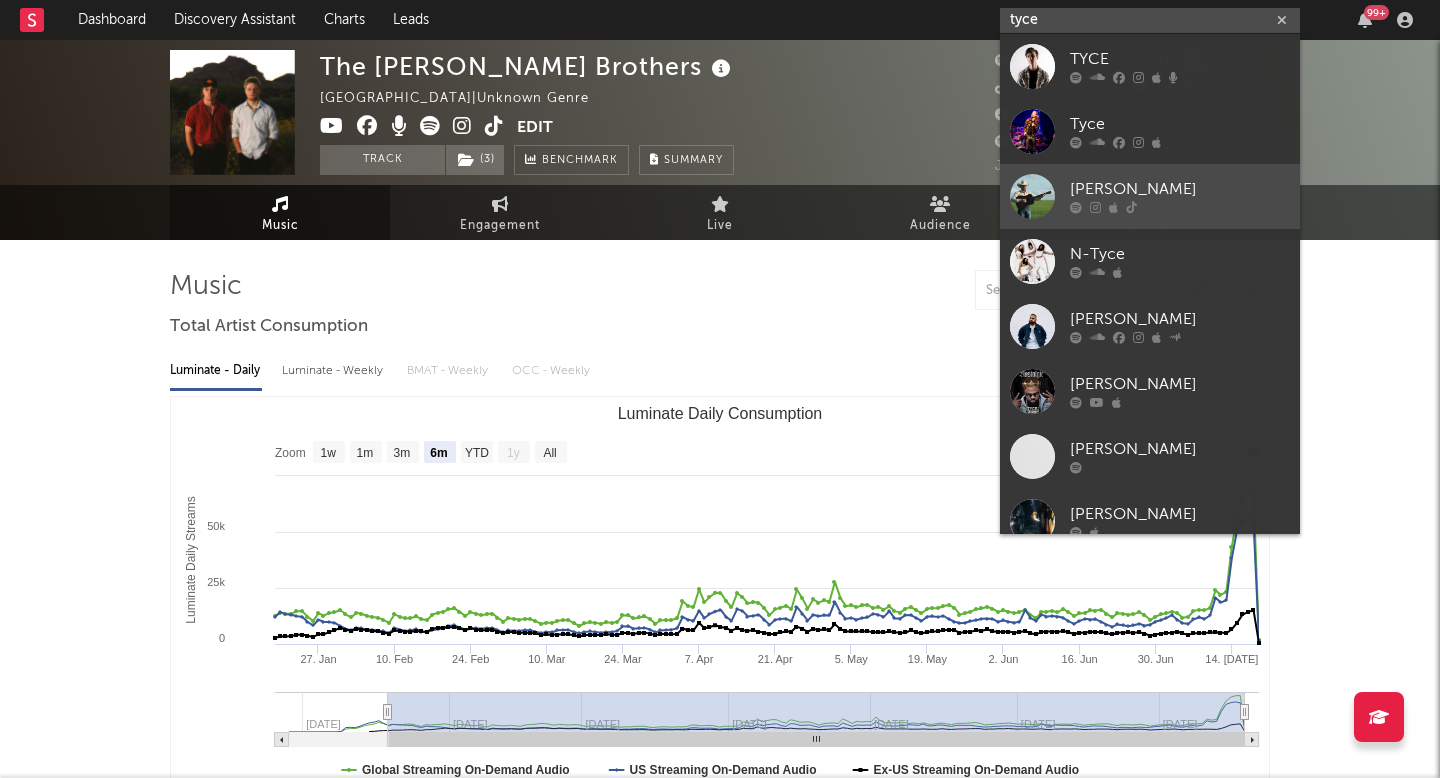 type on "tyce" 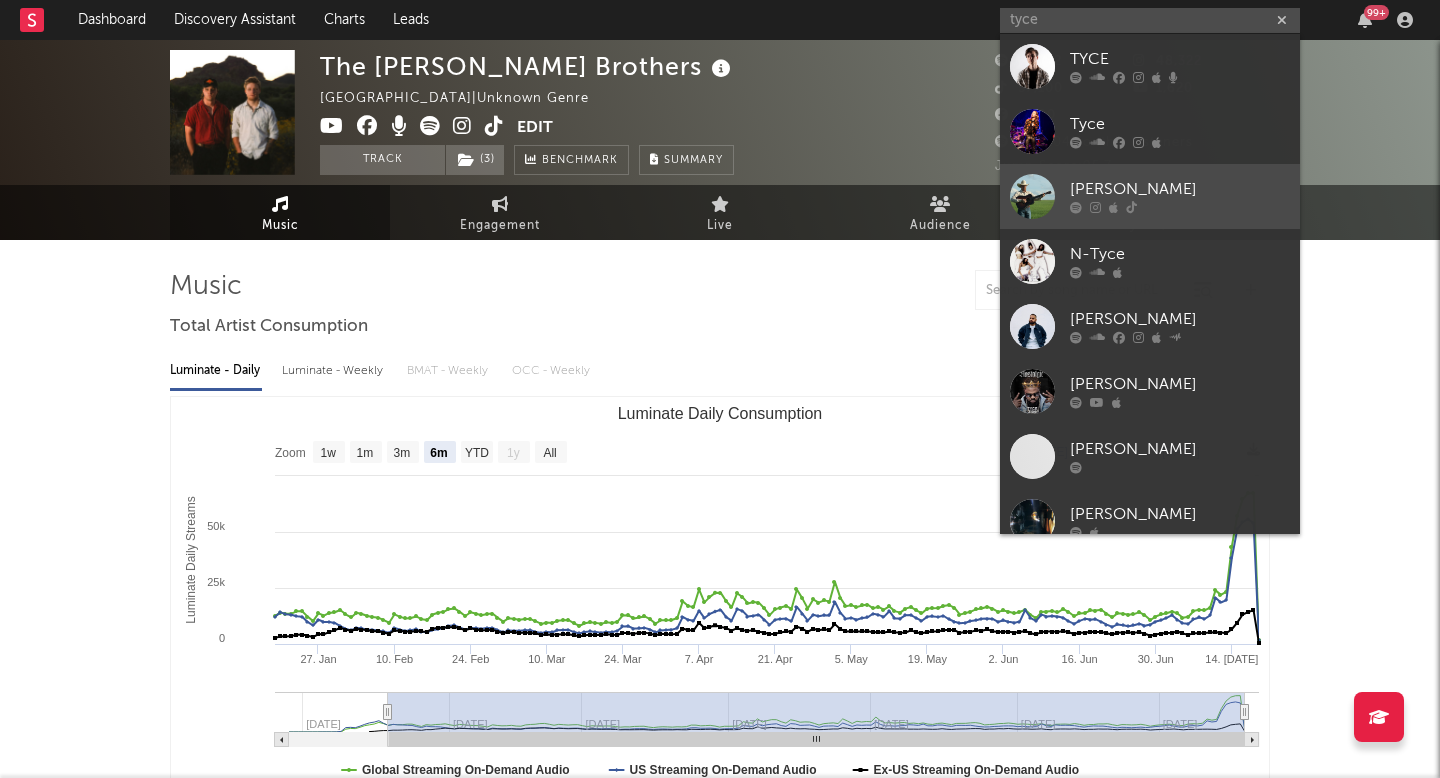 click at bounding box center (1131, 208) 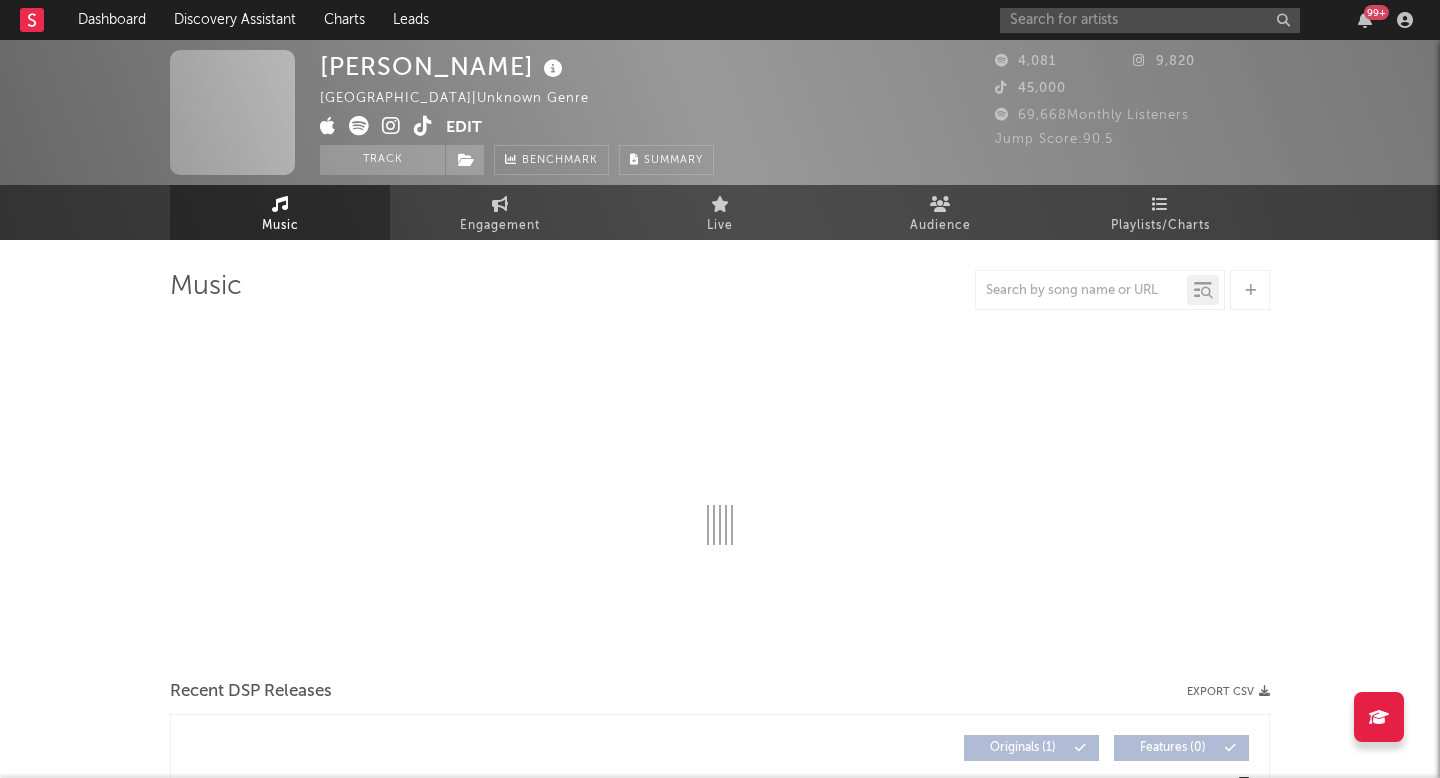 select on "1w" 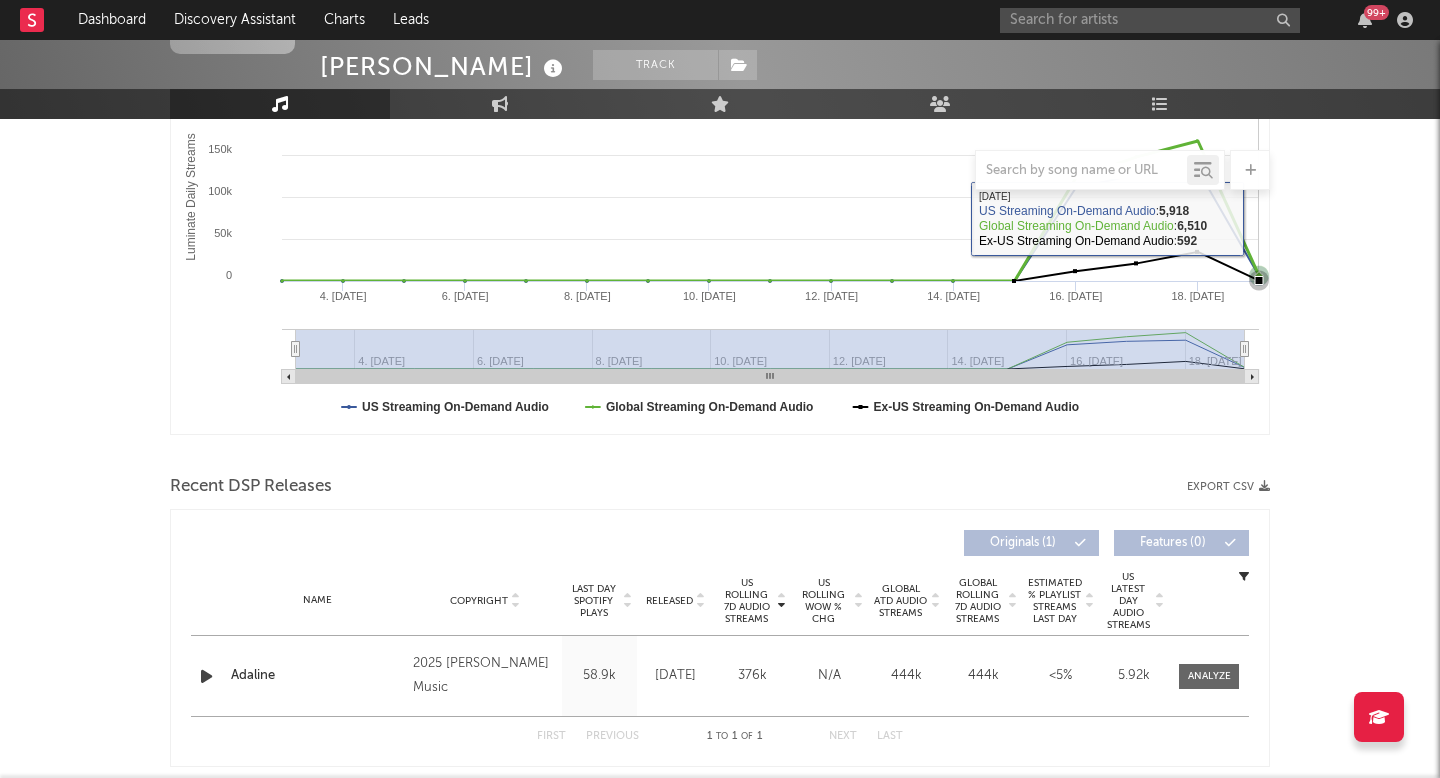 scroll, scrollTop: 453, scrollLeft: 0, axis: vertical 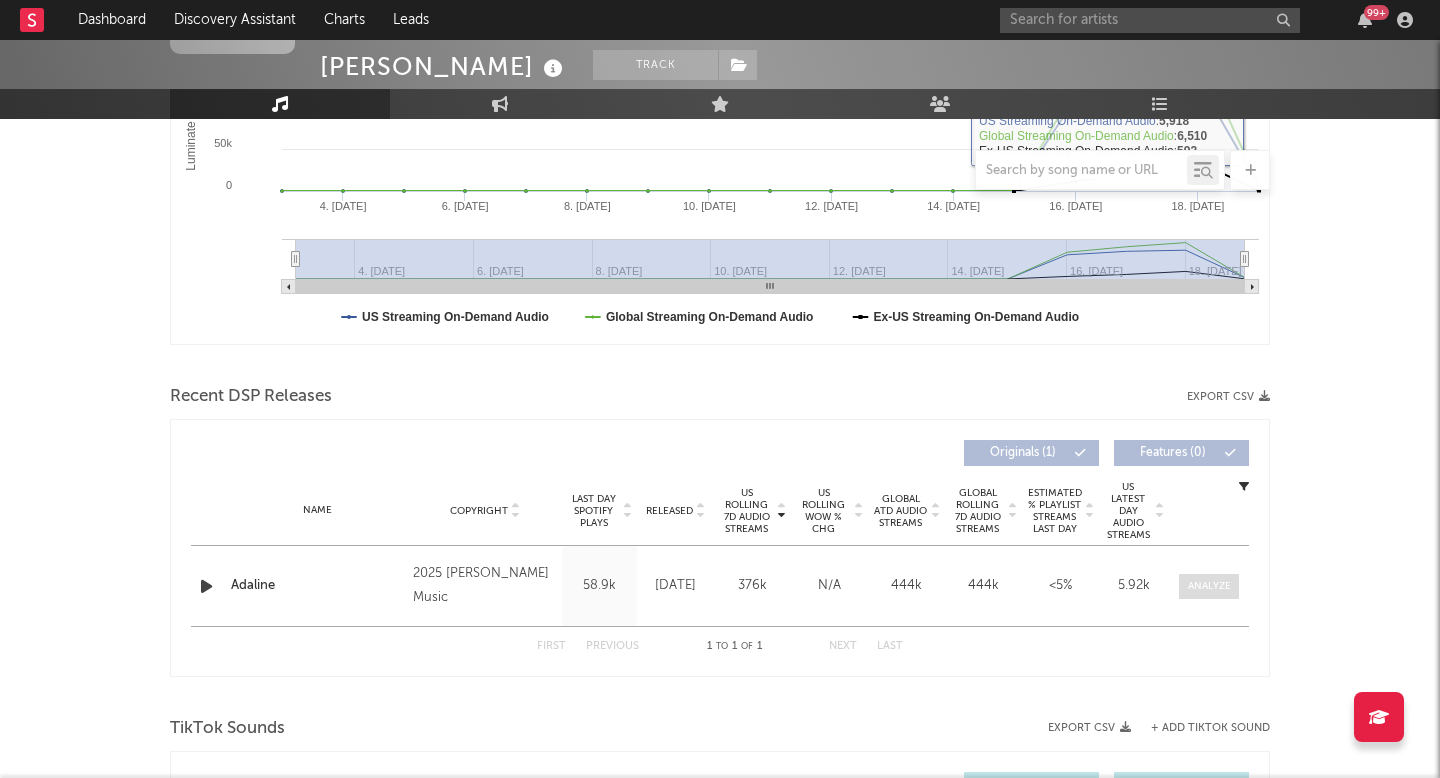 click at bounding box center [1209, 586] 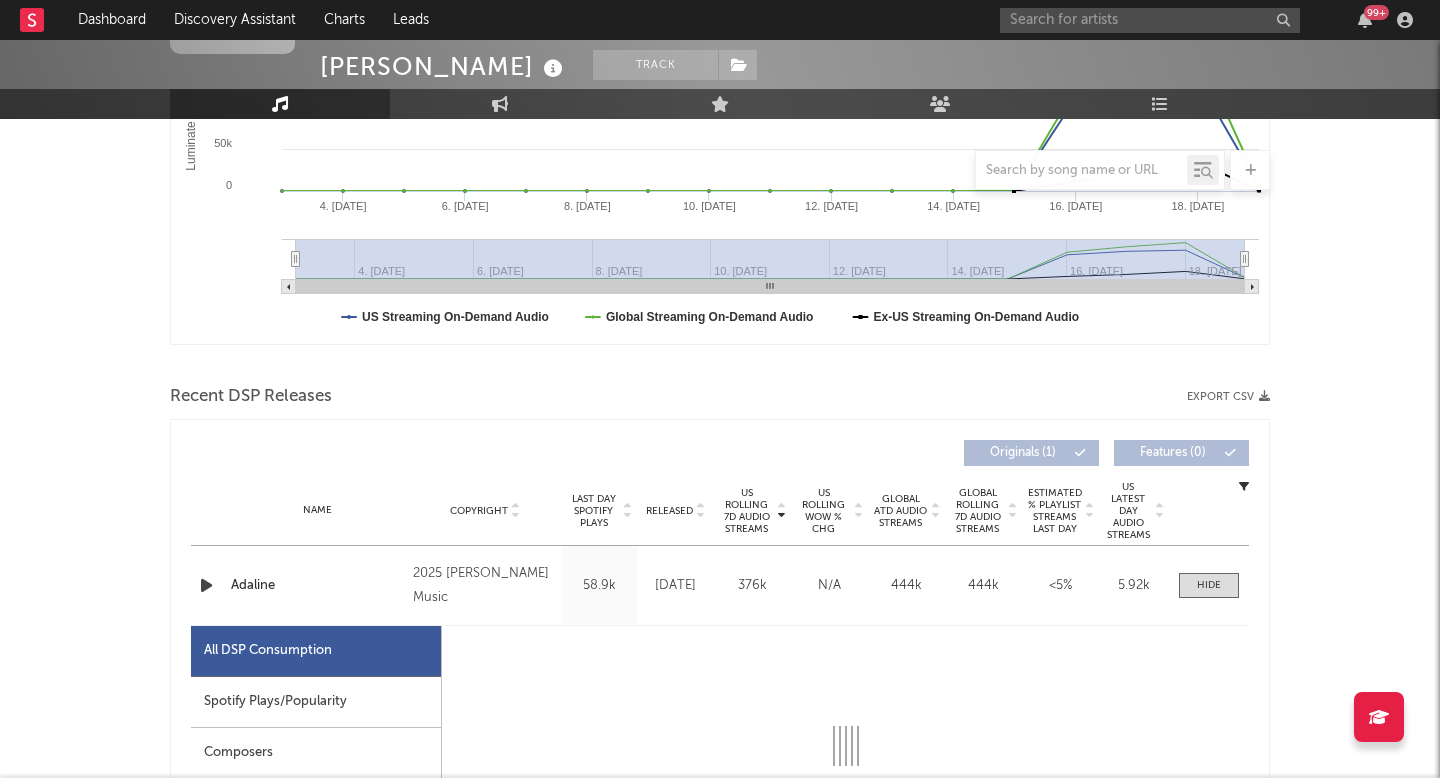 select on "1w" 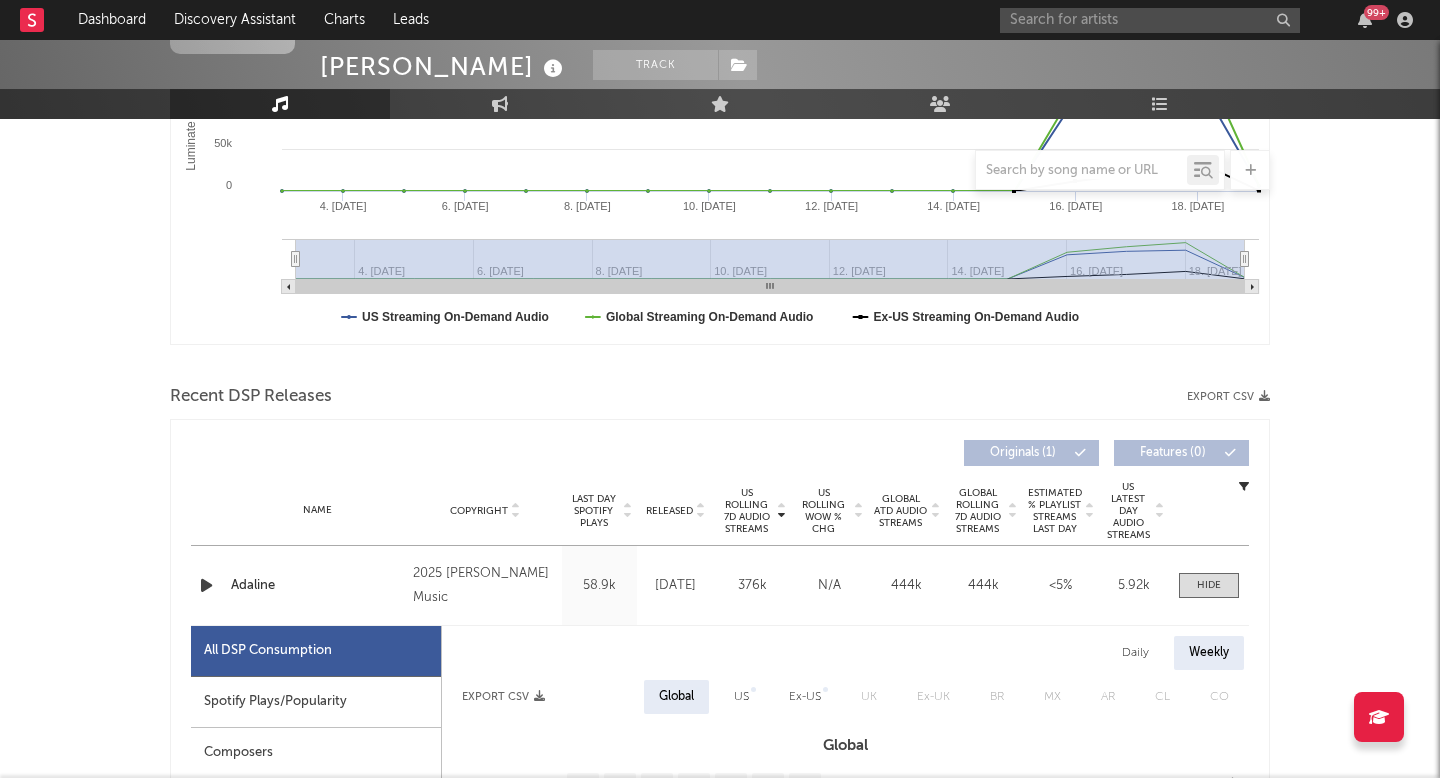 scroll, scrollTop: 542, scrollLeft: 0, axis: vertical 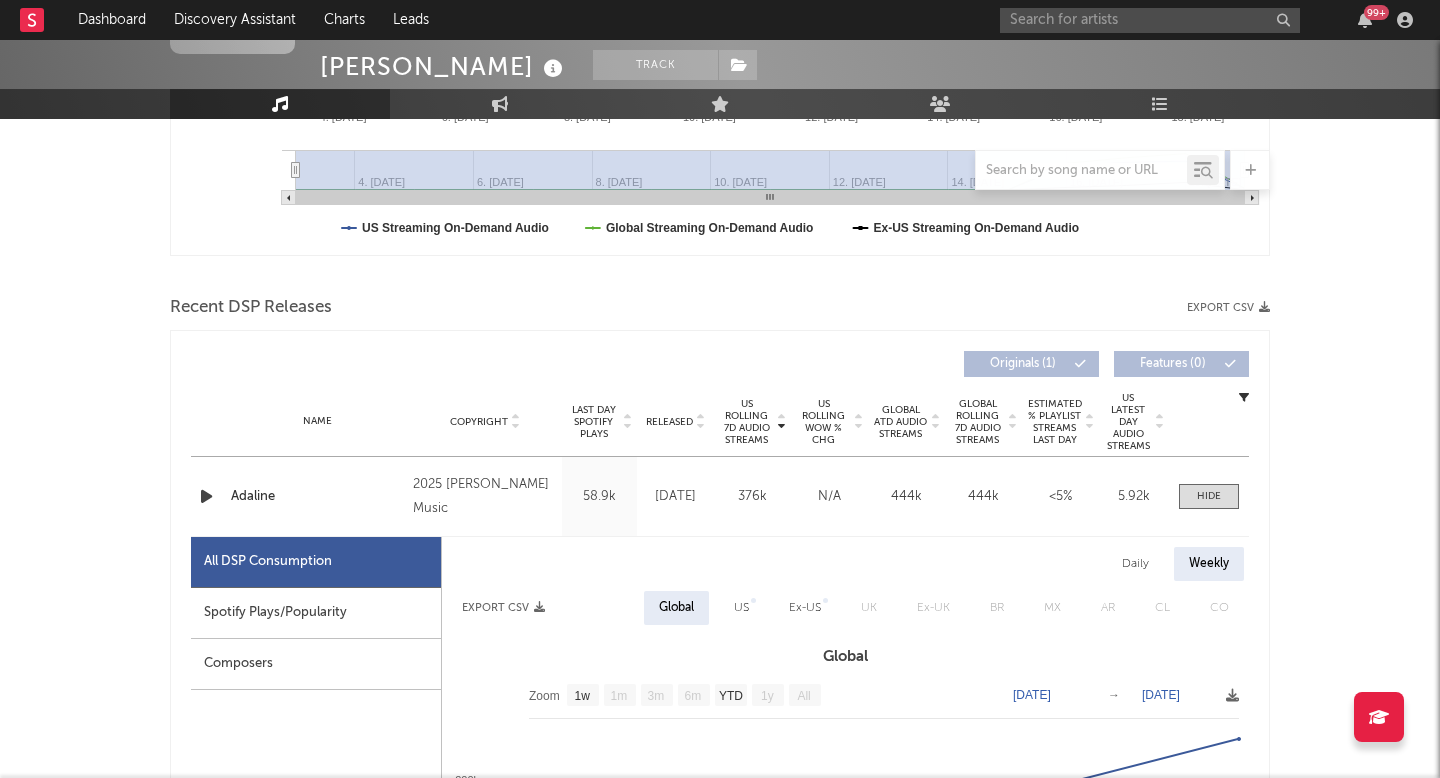 click on "Spotify Plays/Popularity" at bounding box center (316, 613) 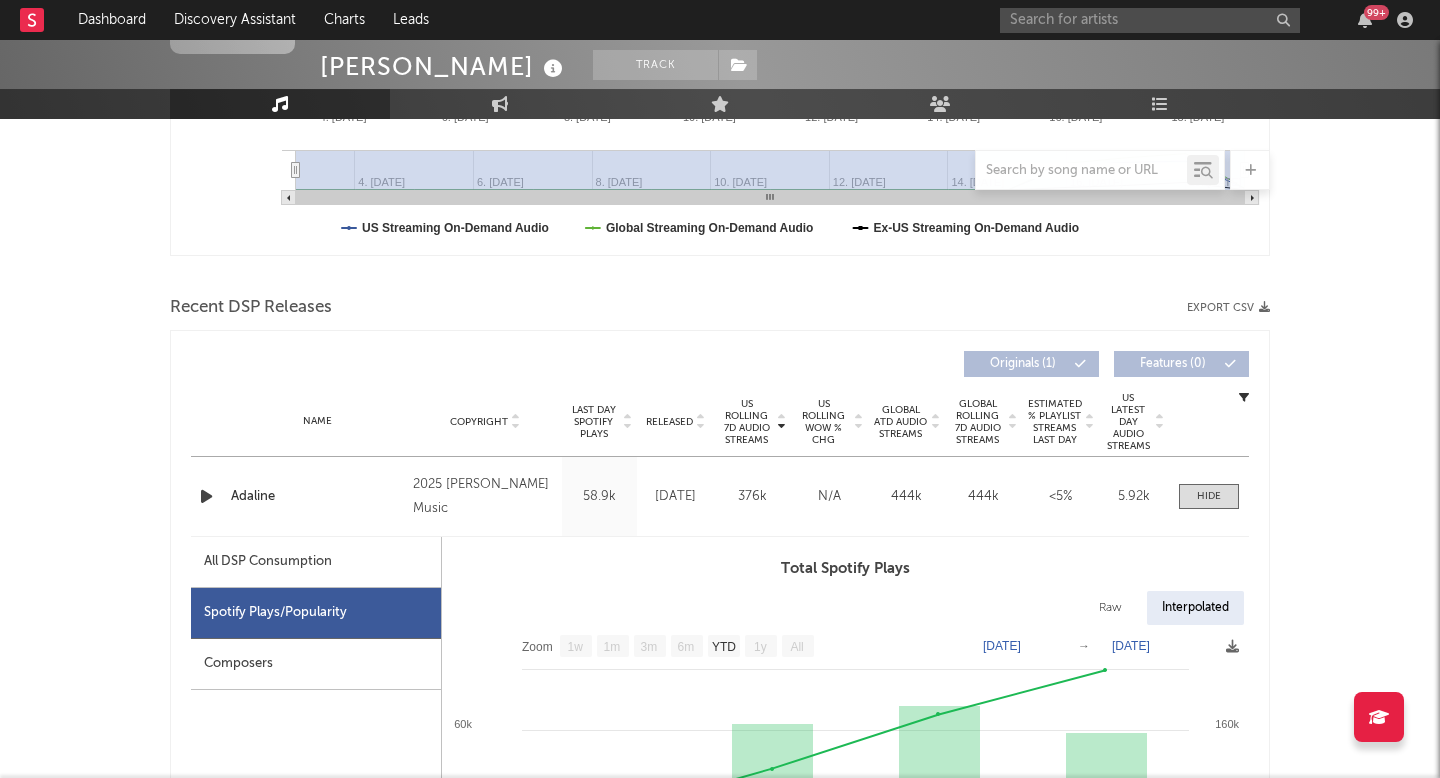 scroll, scrollTop: 802, scrollLeft: 0, axis: vertical 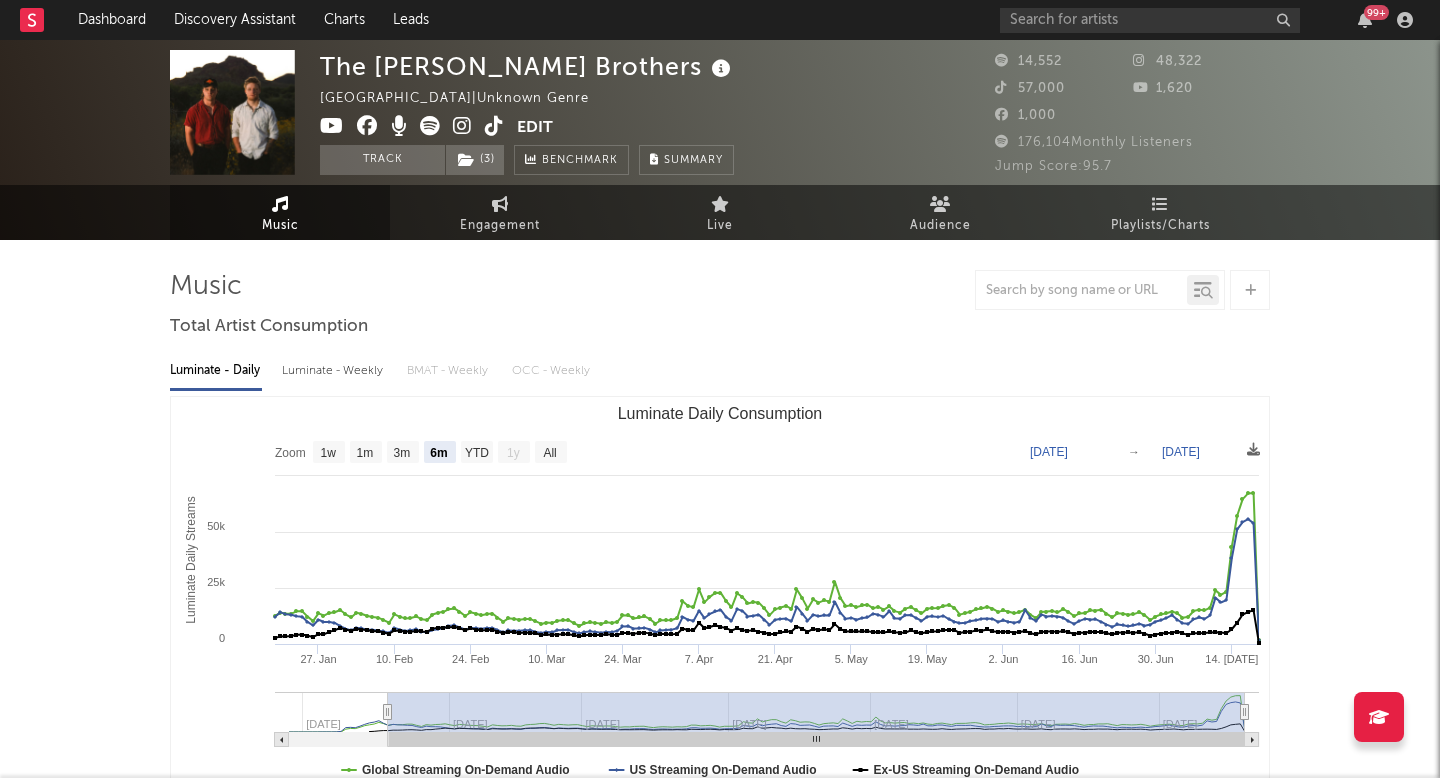 select on "6m" 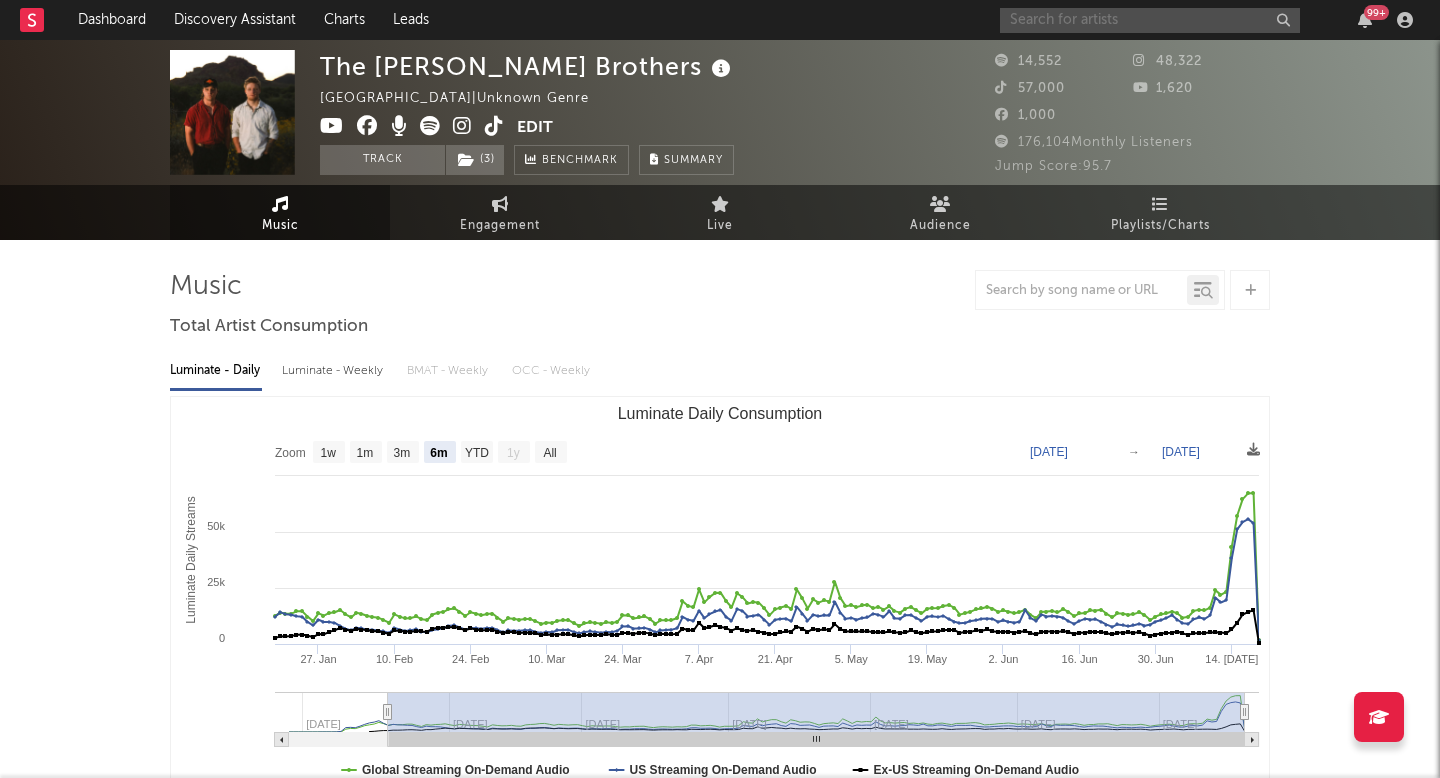 scroll, scrollTop: 0, scrollLeft: 0, axis: both 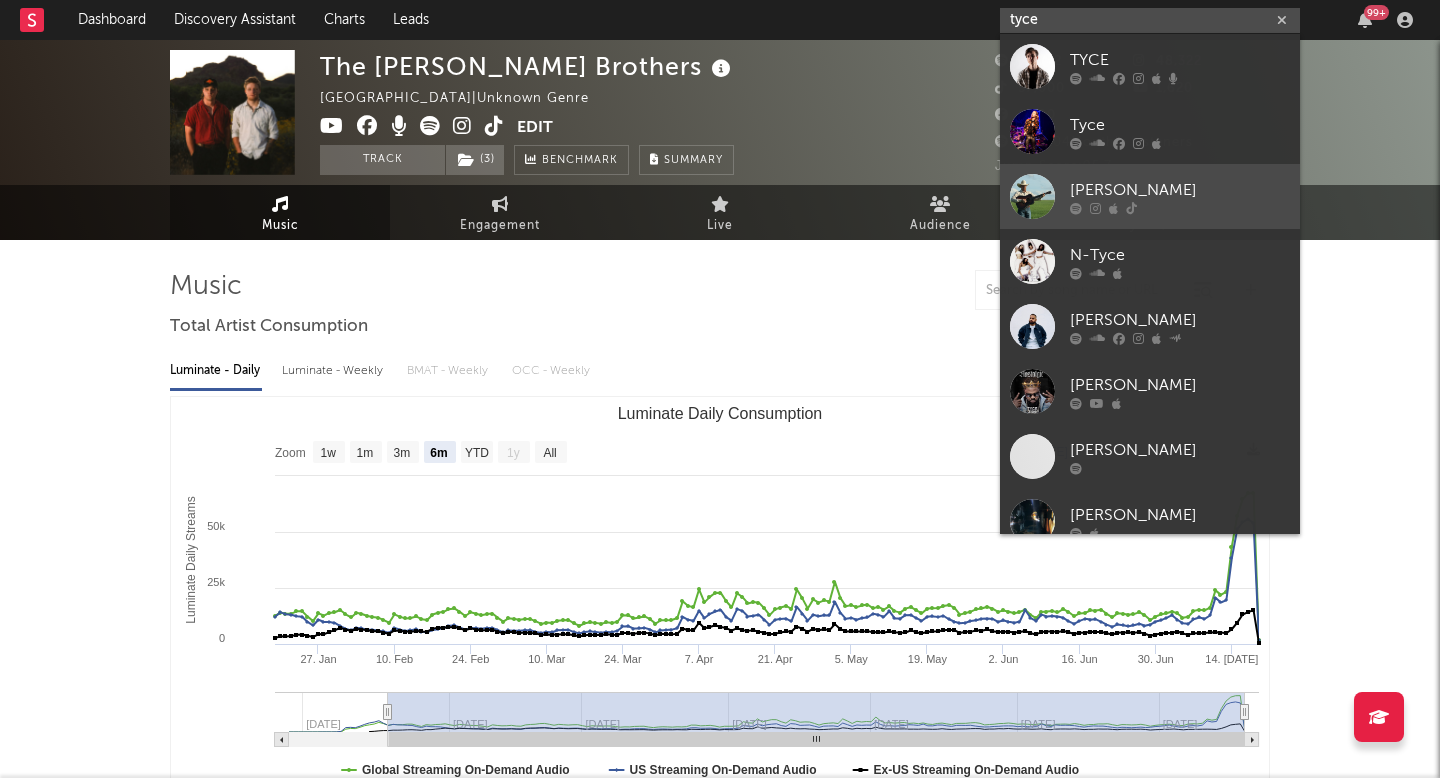 type on "tyce" 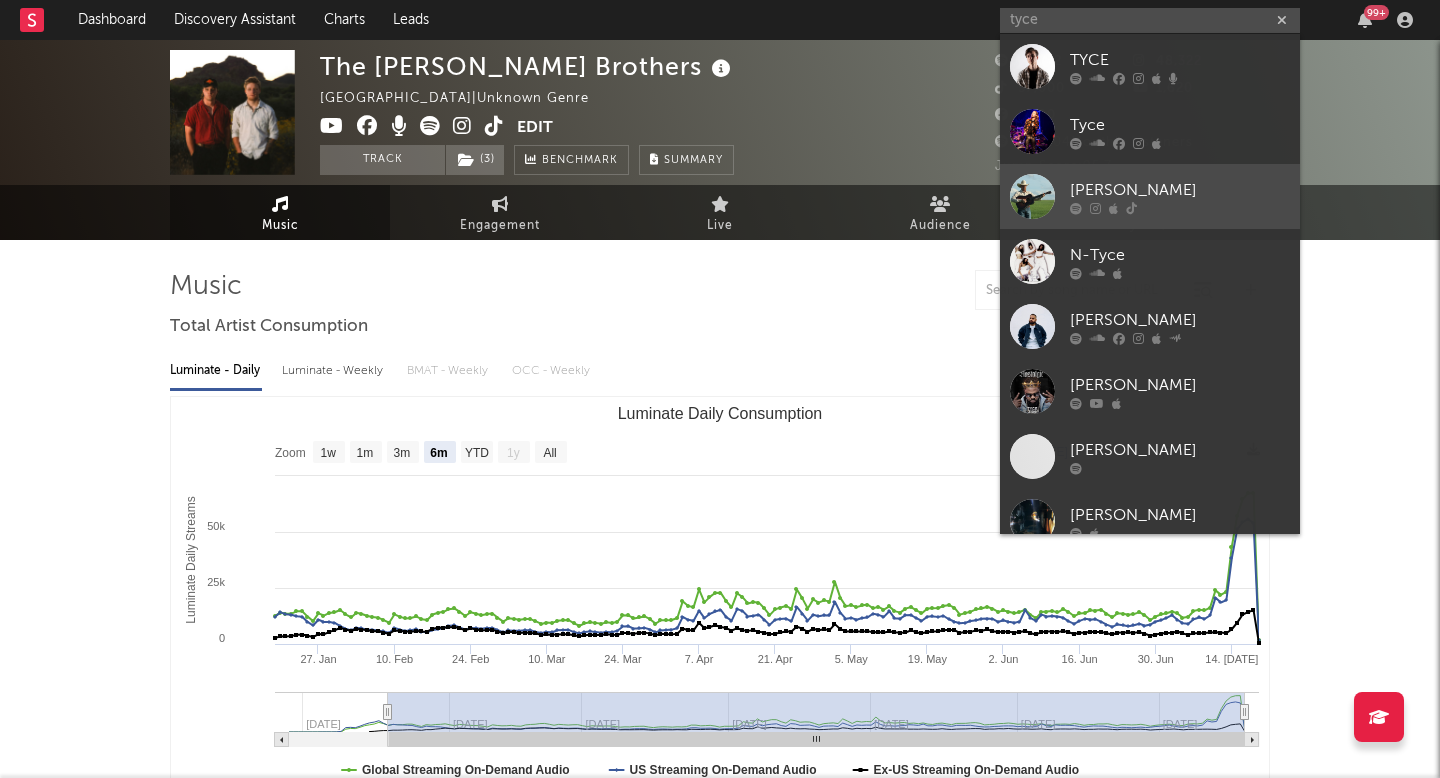 click at bounding box center (1131, 208) 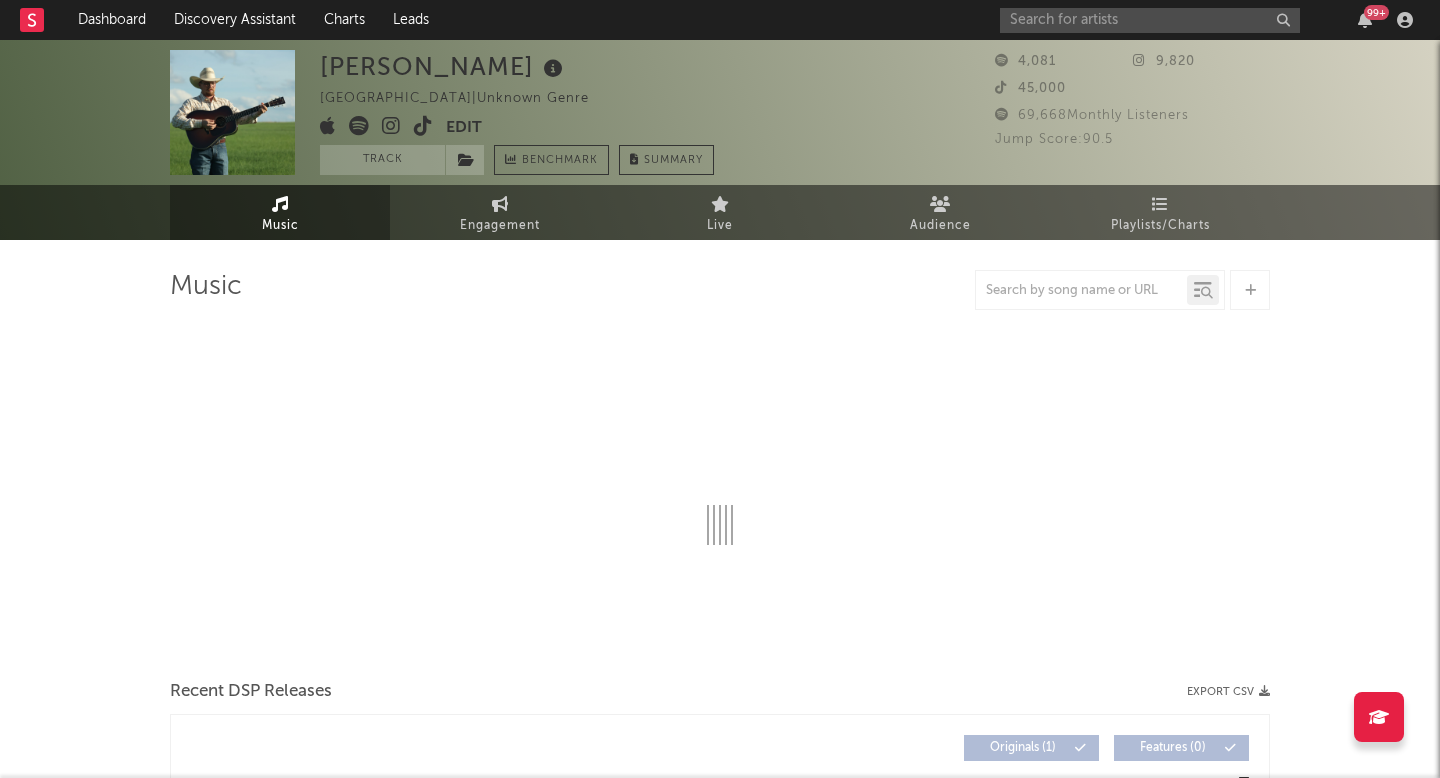 select on "1w" 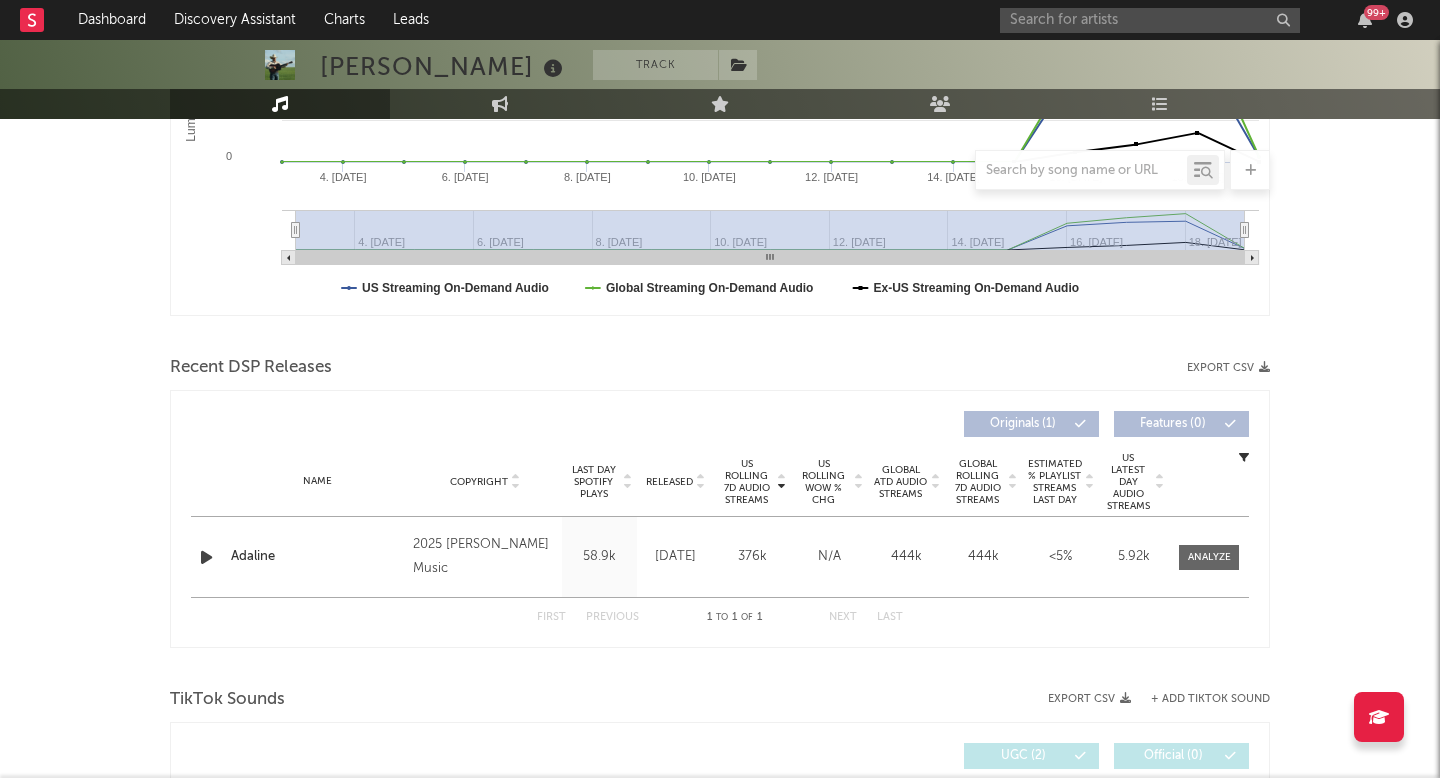 scroll, scrollTop: 492, scrollLeft: 0, axis: vertical 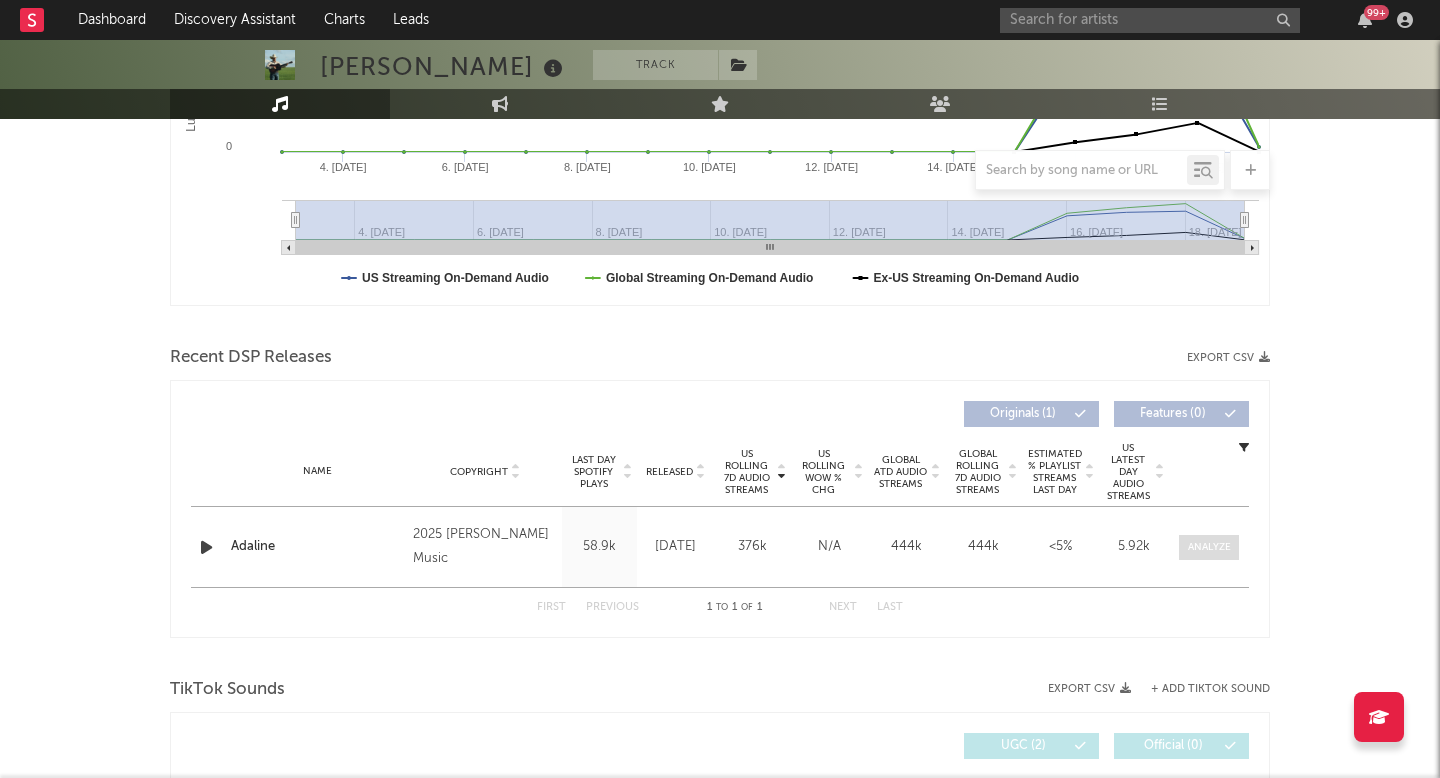 click at bounding box center [1209, 547] 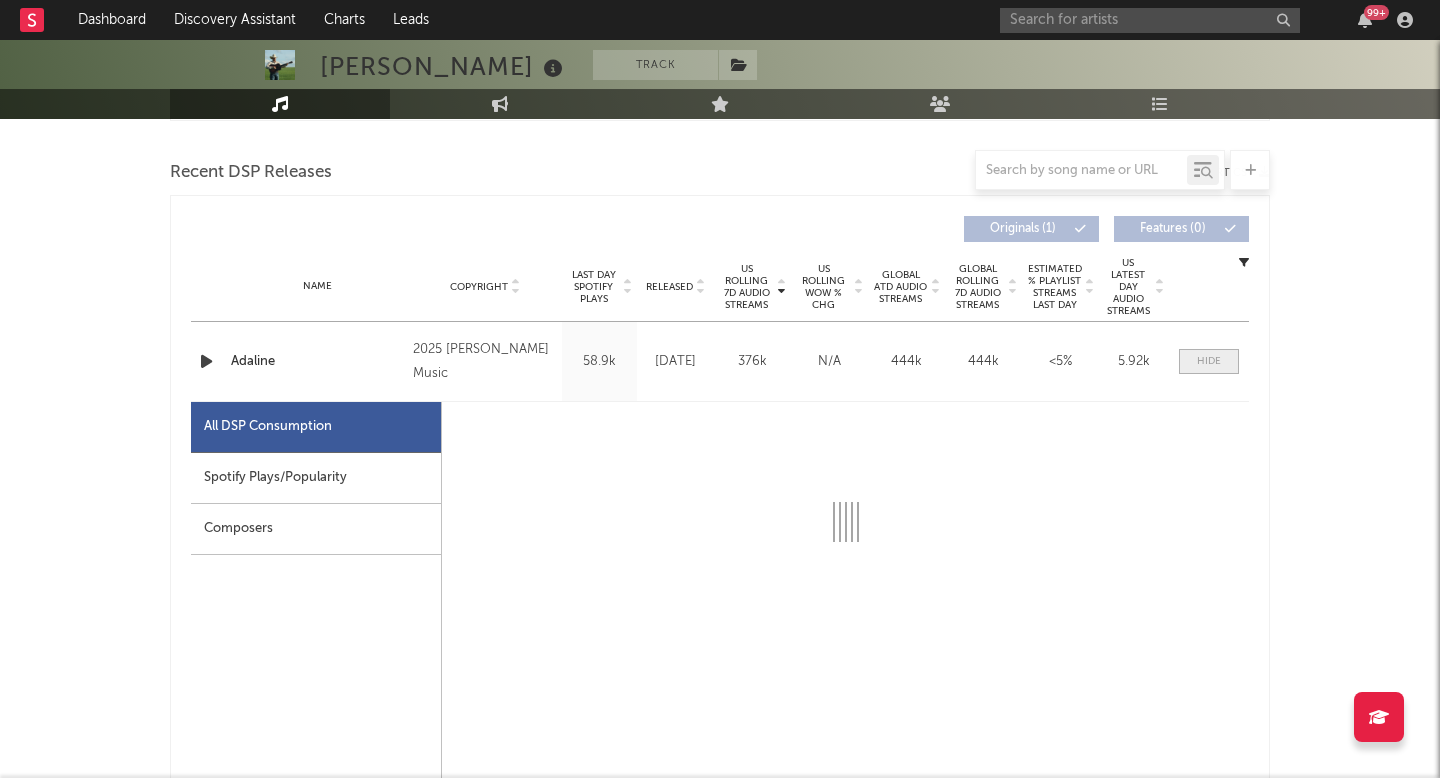 select on "1w" 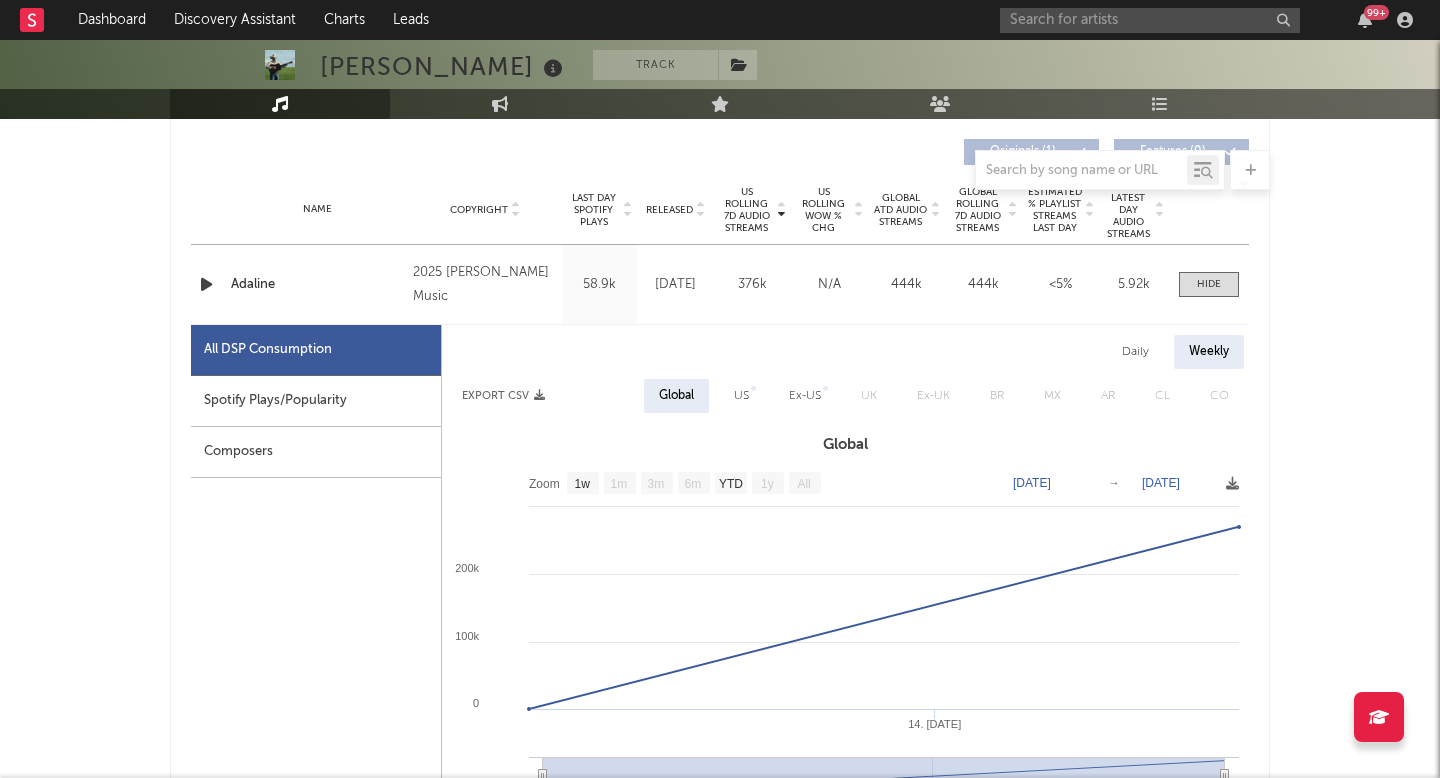 scroll, scrollTop: 773, scrollLeft: 0, axis: vertical 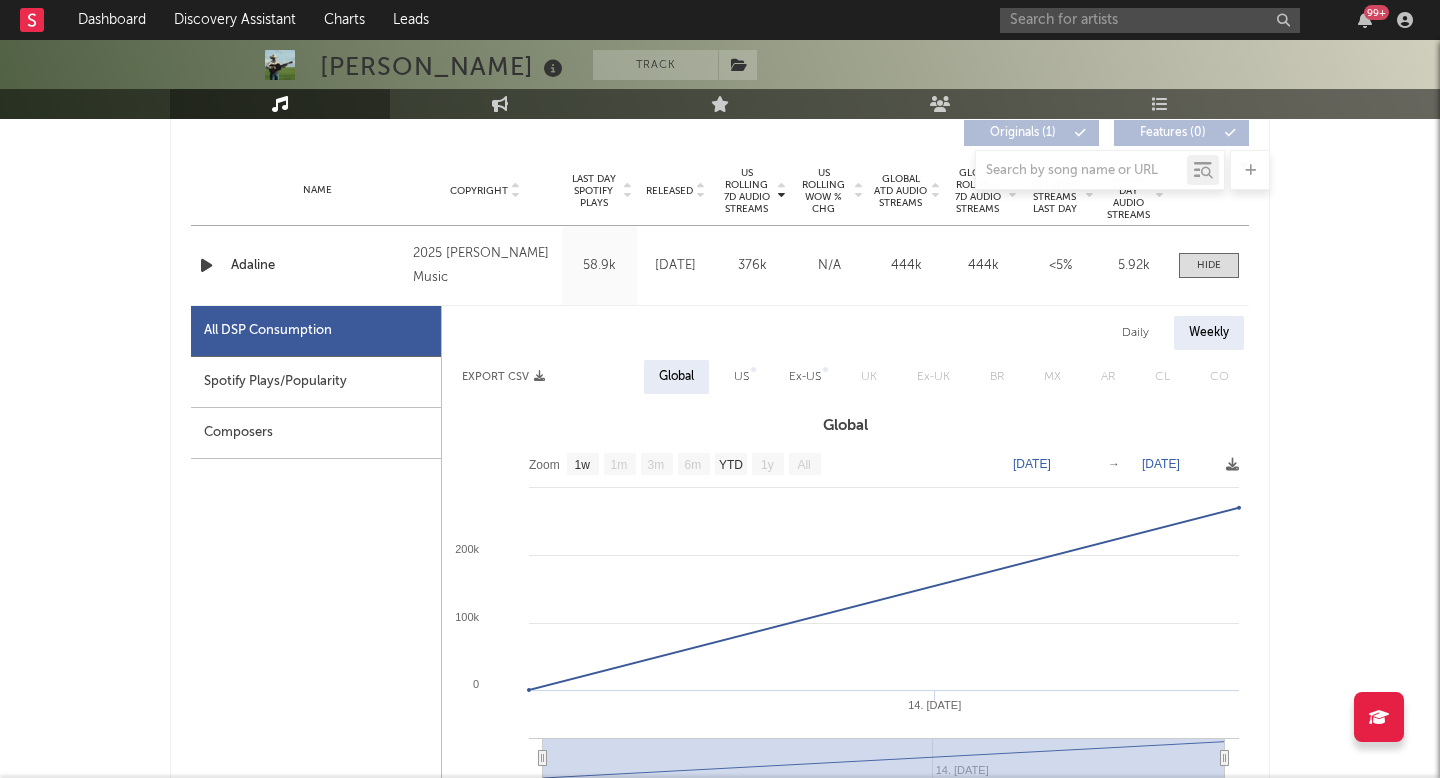 click on "Spotify Plays/Popularity" at bounding box center [316, 382] 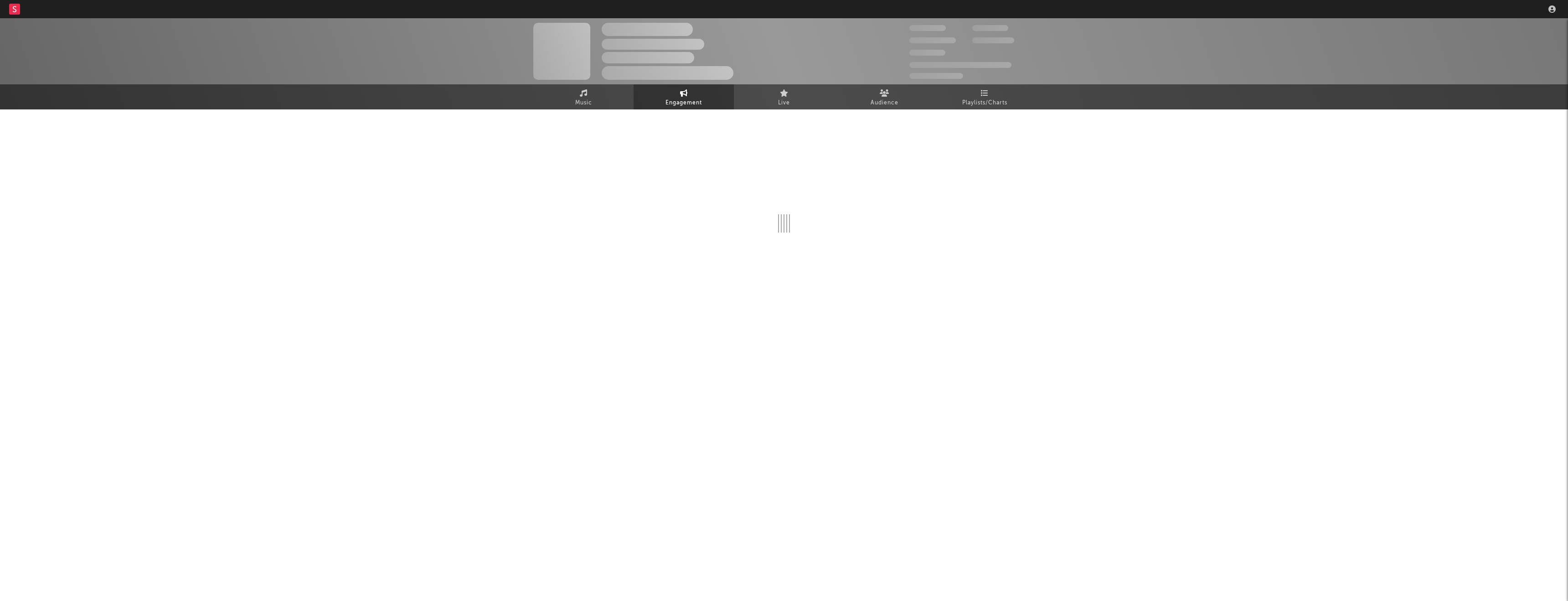 scroll, scrollTop: 0, scrollLeft: 0, axis: both 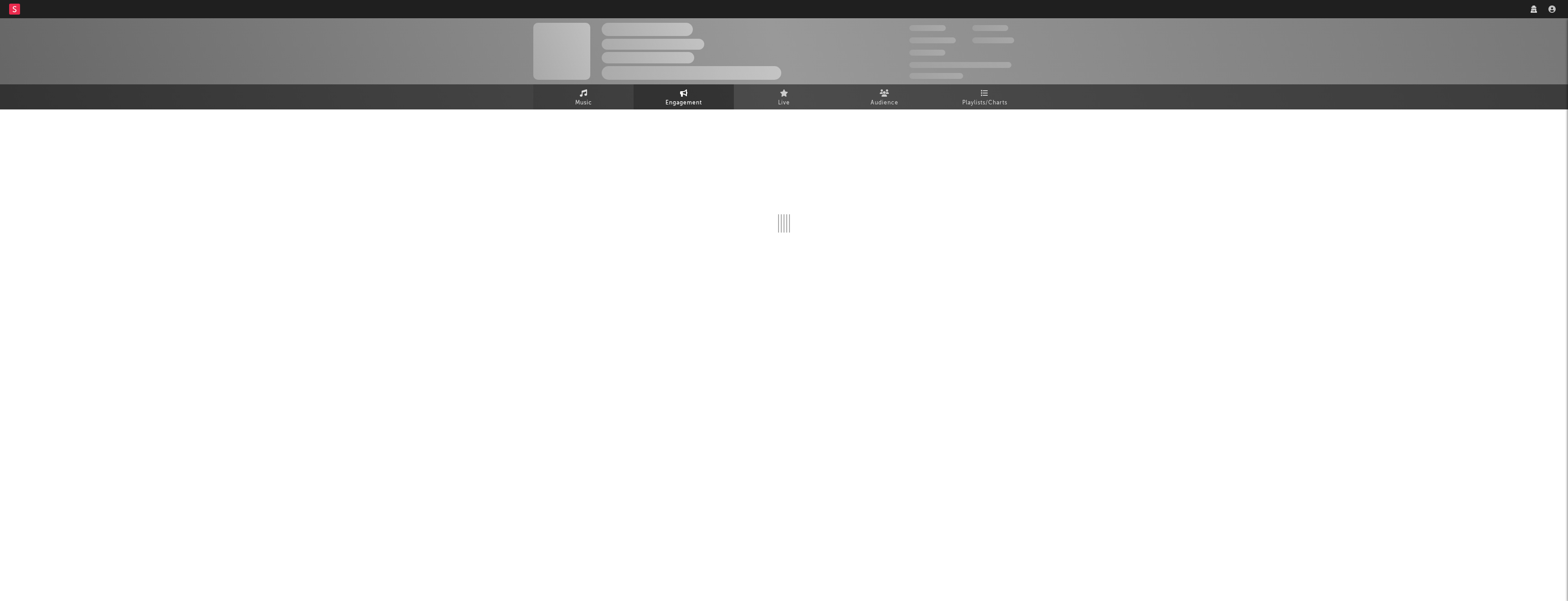 select on "1w" 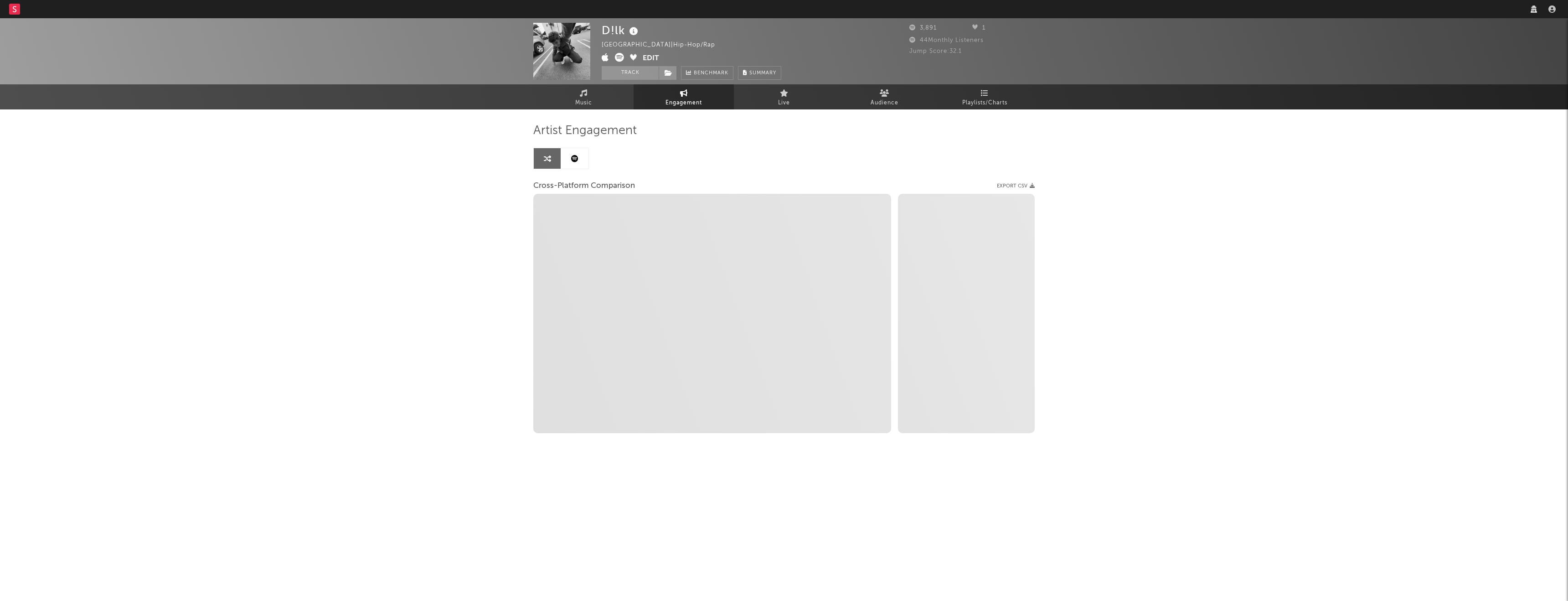 select on "1m" 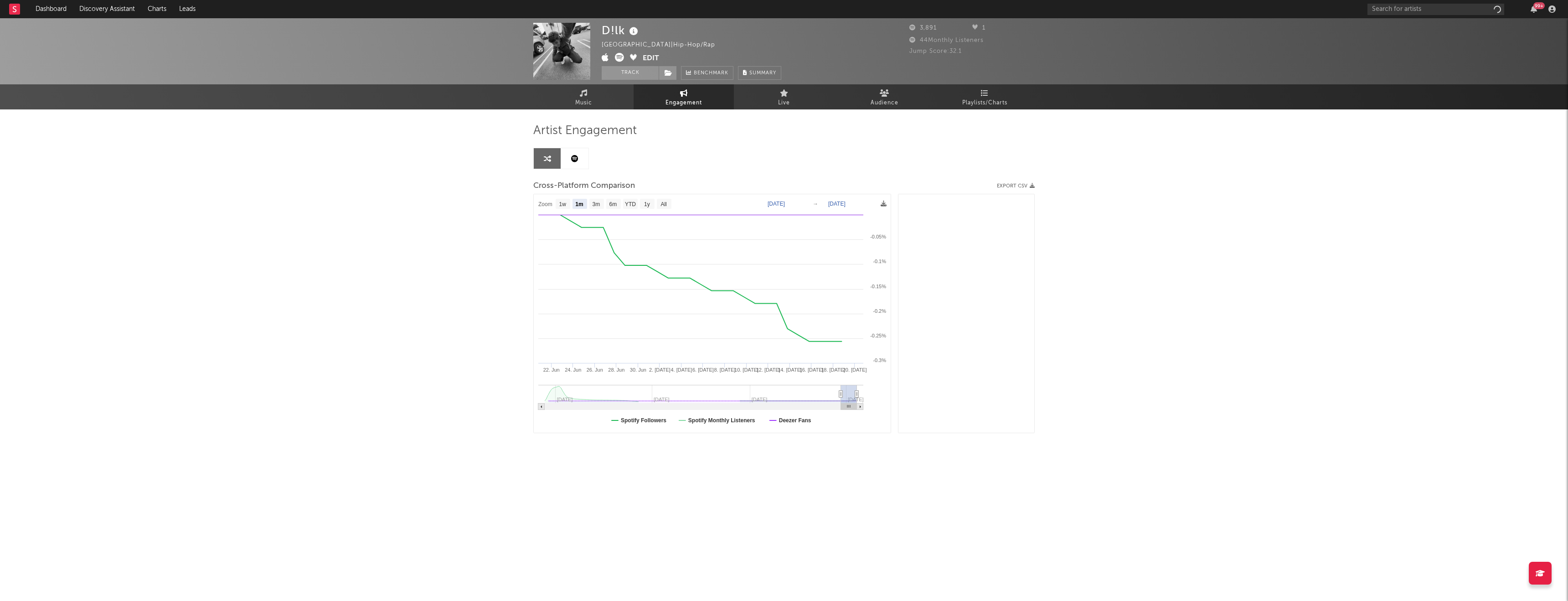 select on "1m" 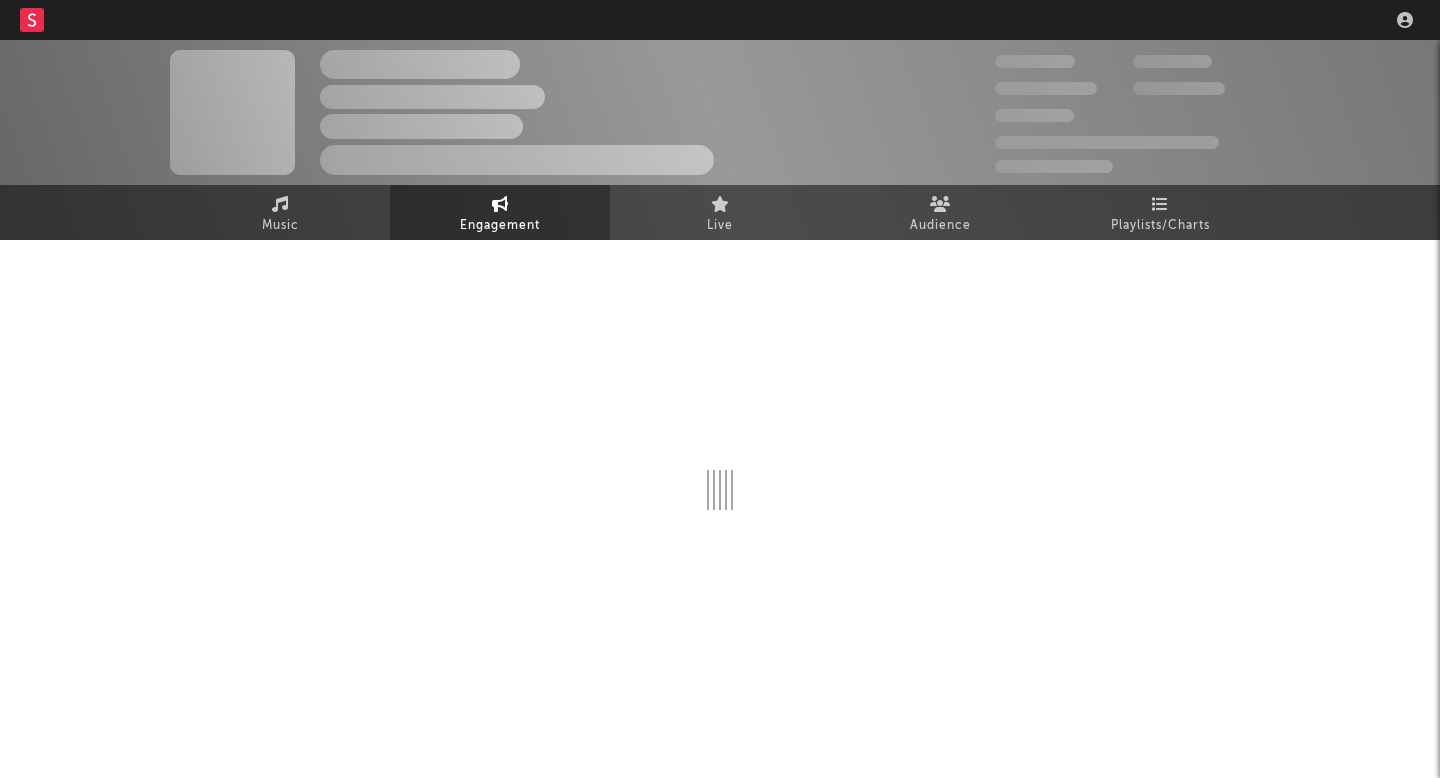 scroll, scrollTop: 0, scrollLeft: 0, axis: both 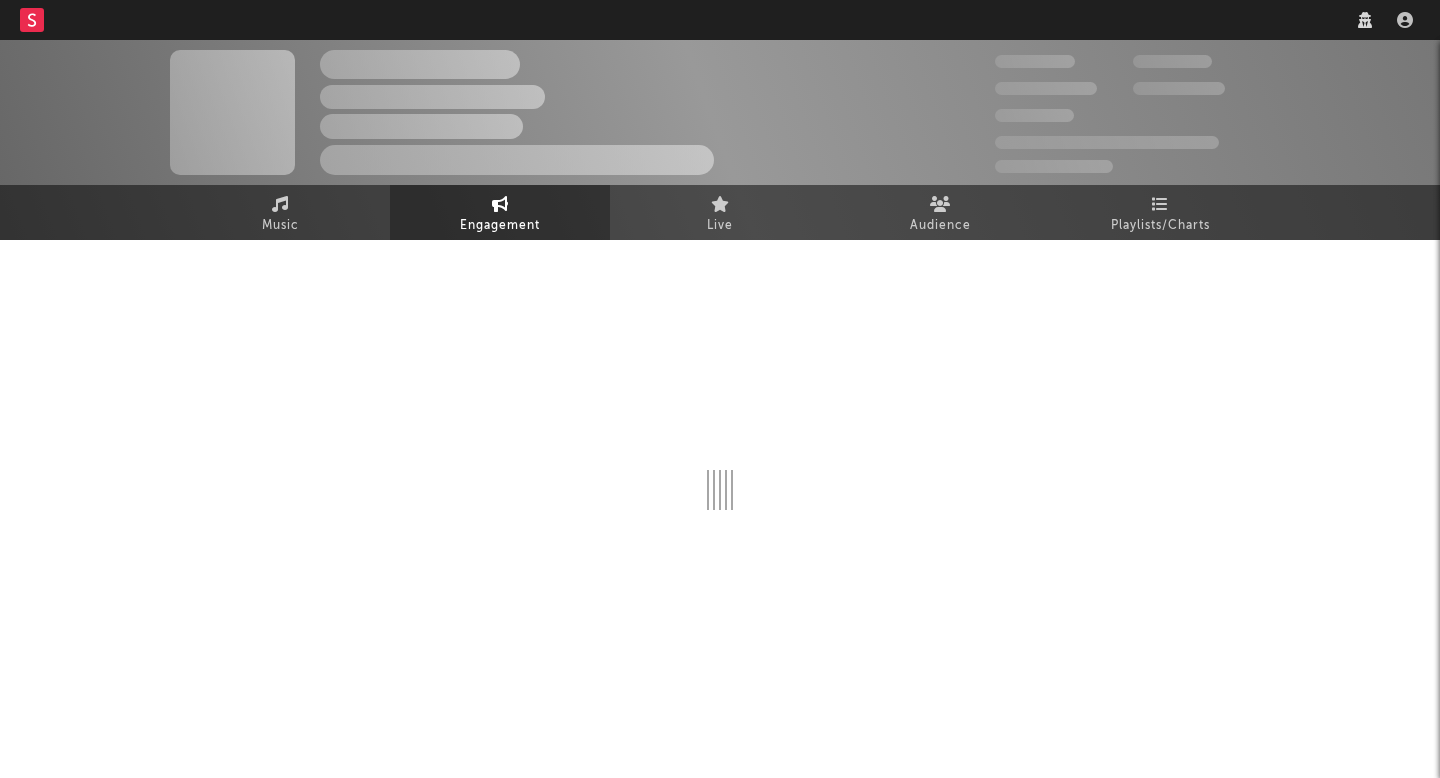 select on "1w" 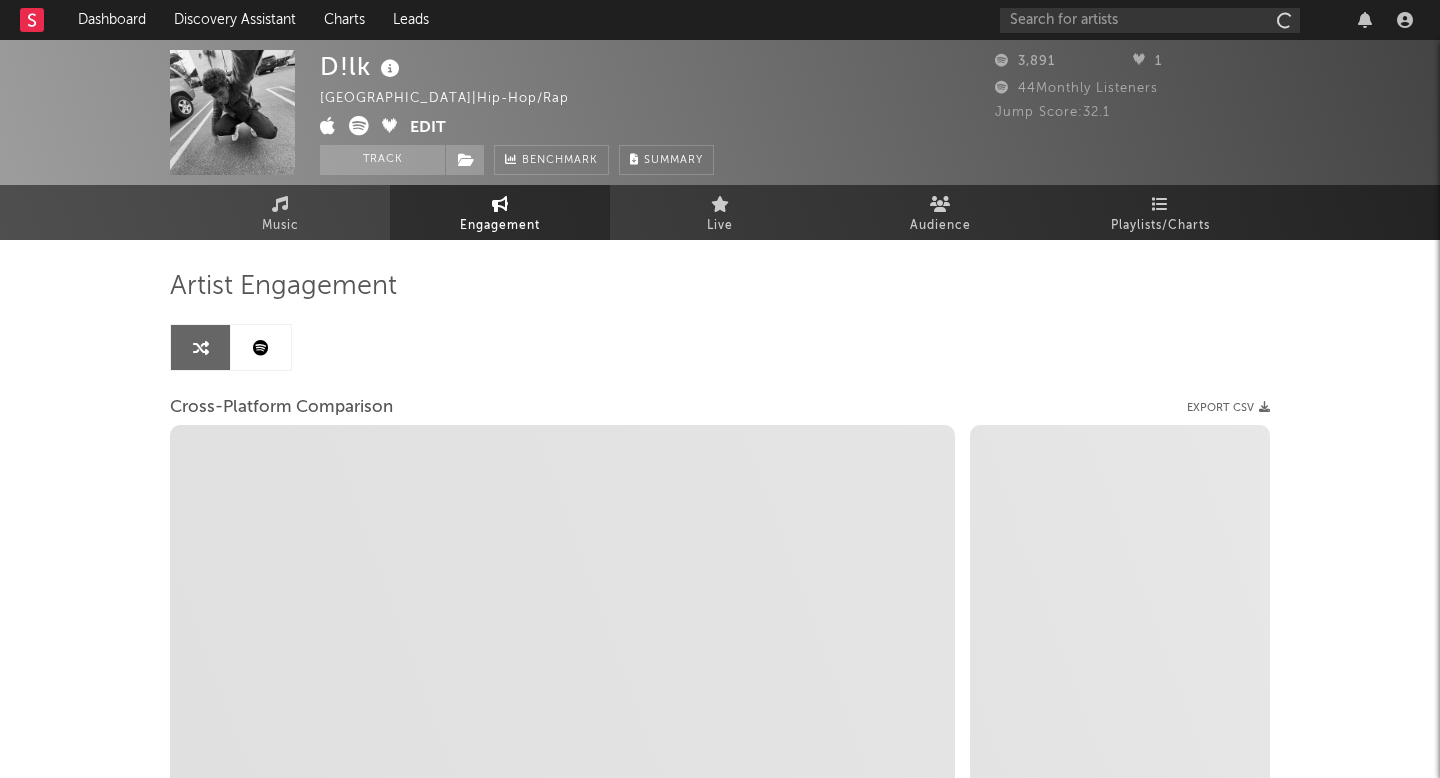 select on "1m" 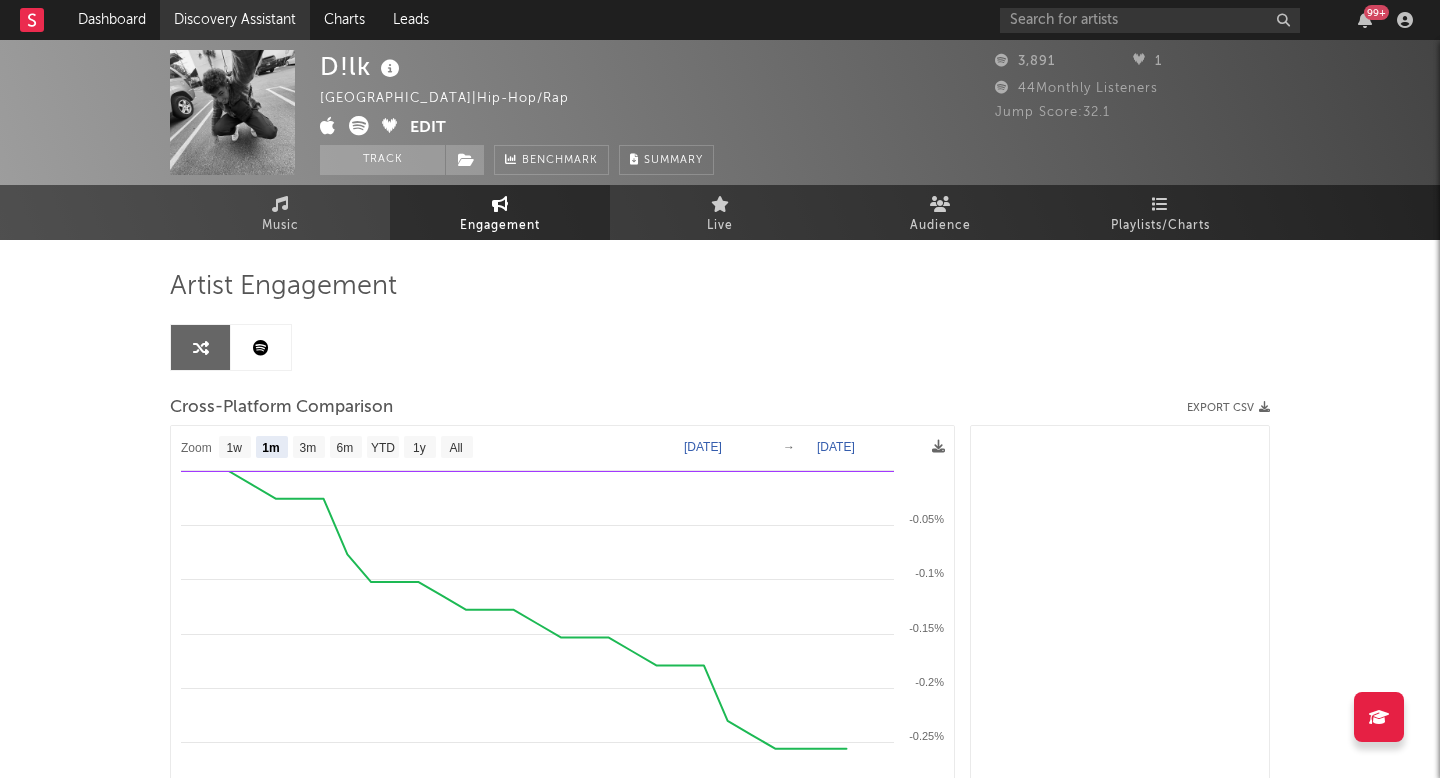 click on "Discovery Assistant" at bounding box center (235, 20) 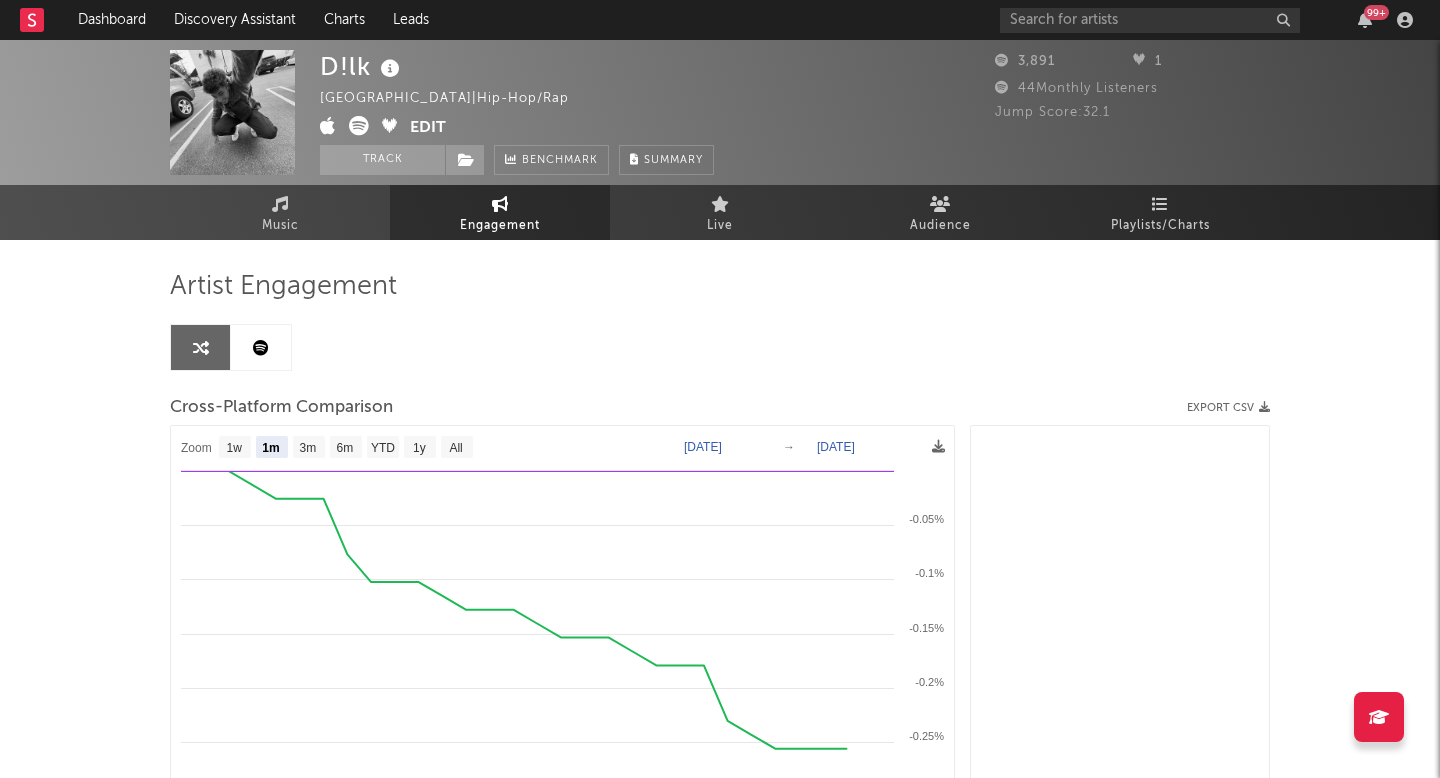 select on "1m" 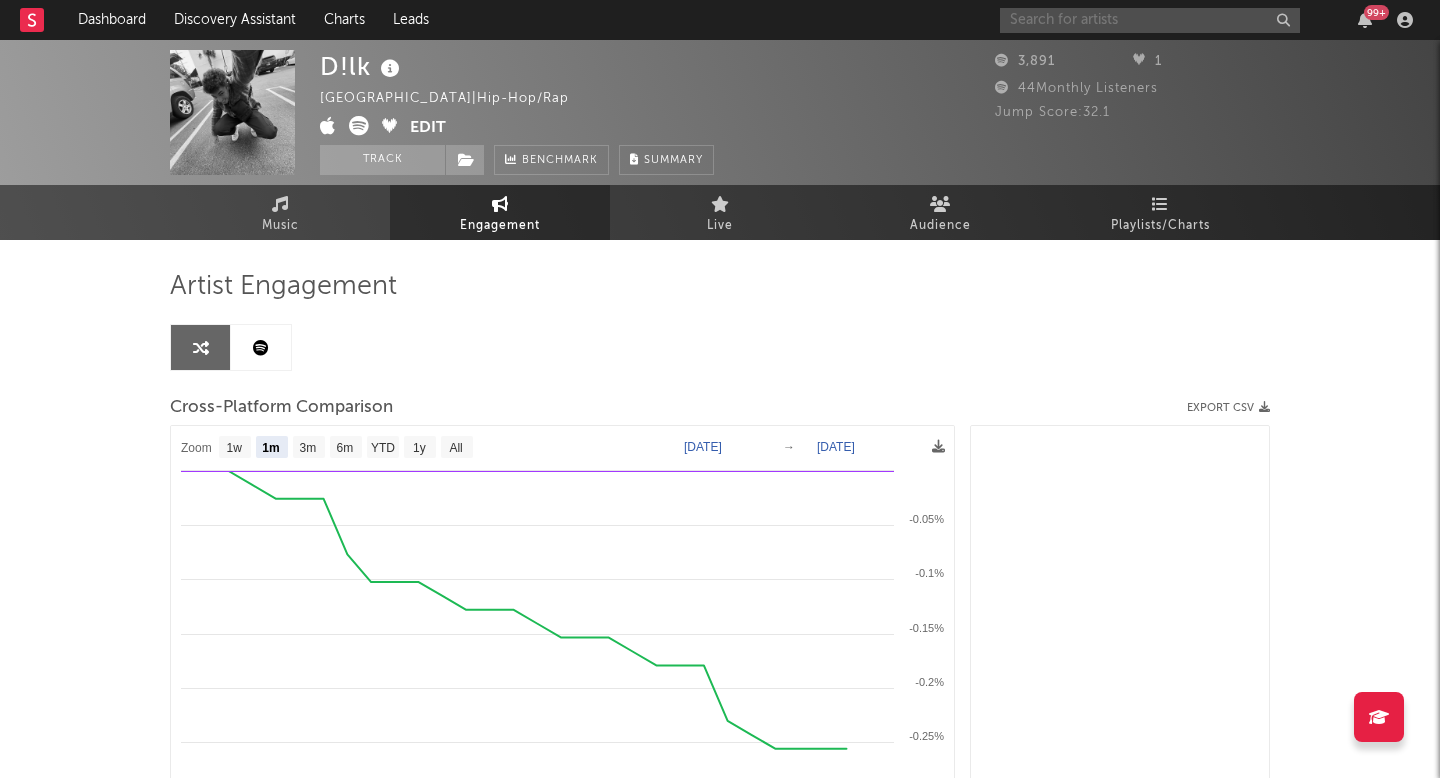 click at bounding box center [1150, 20] 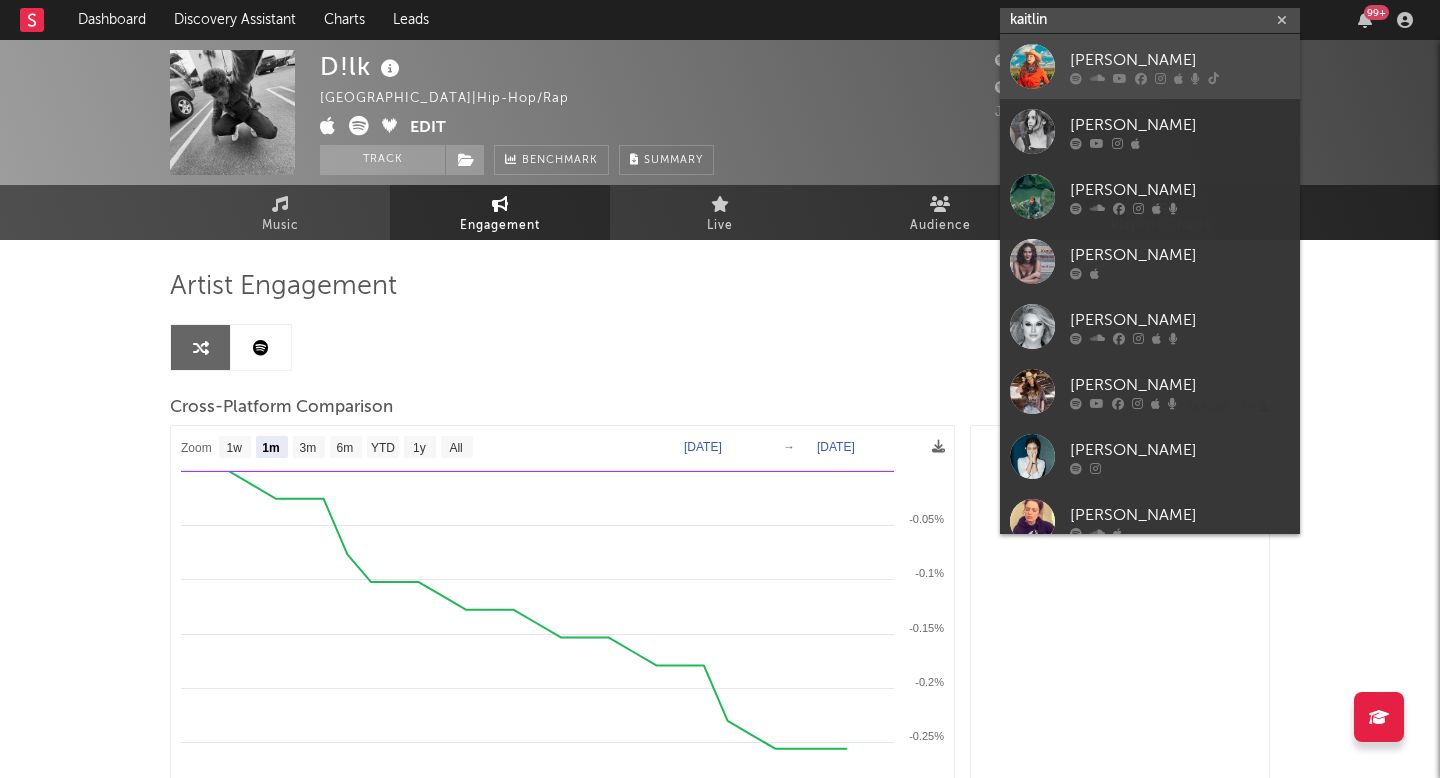 type on "kaitlin" 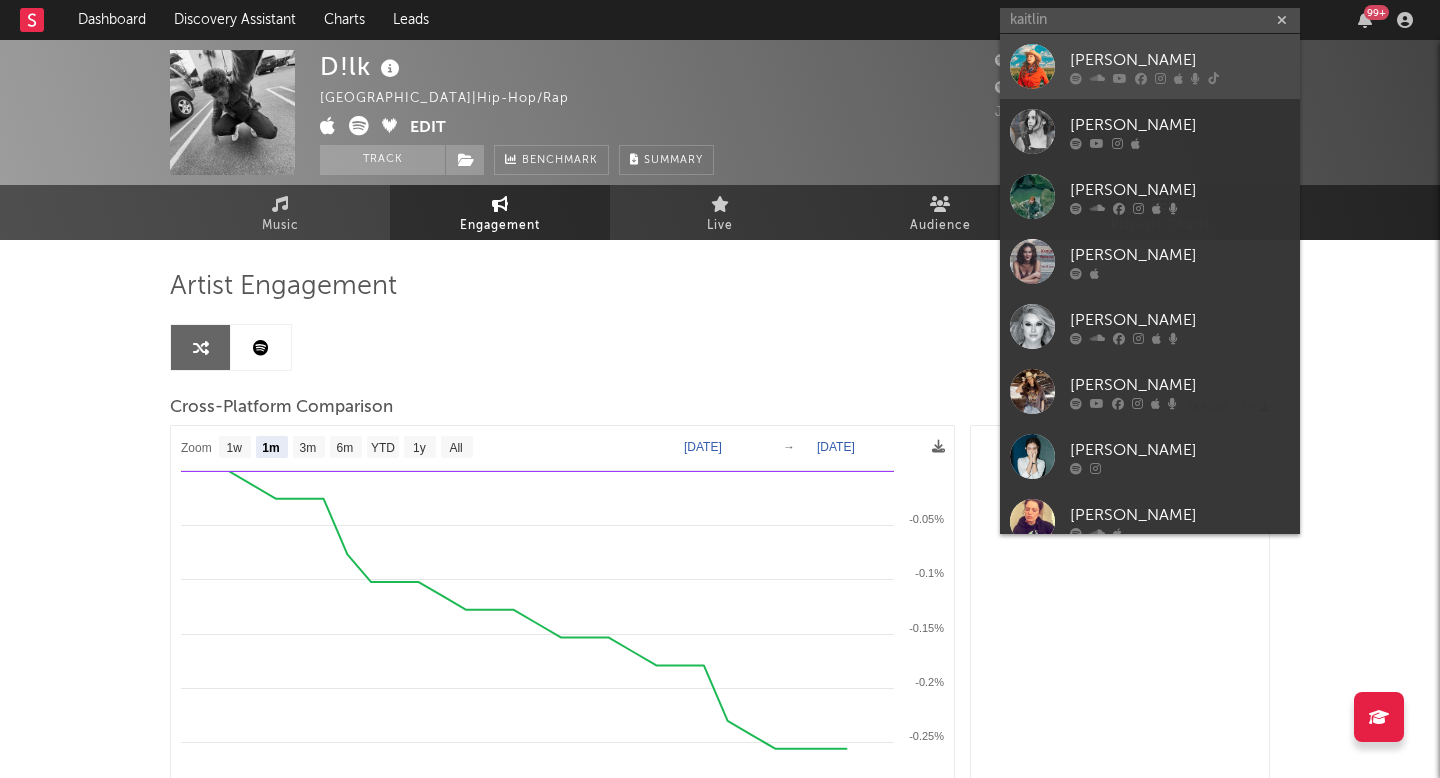 click on "[PERSON_NAME]" at bounding box center (1180, 60) 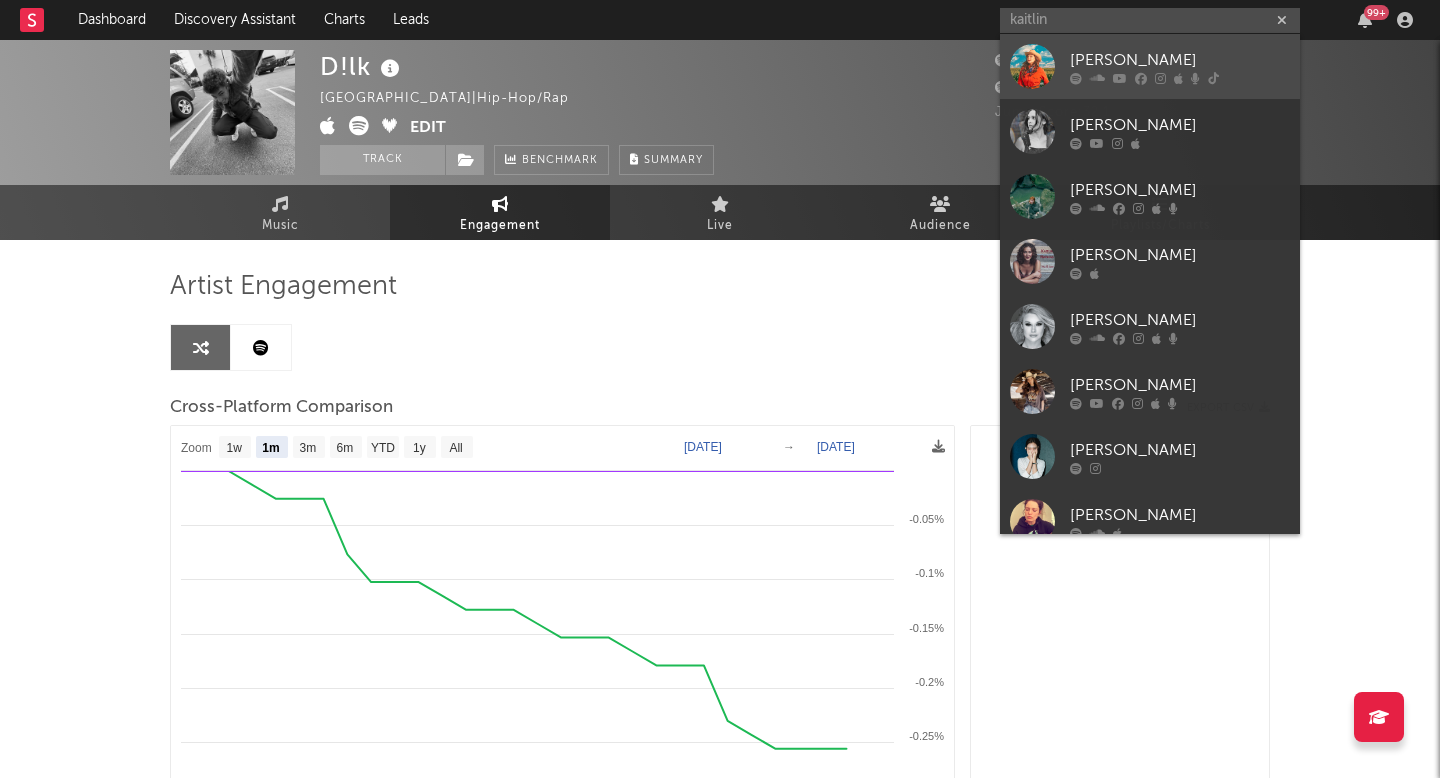 type 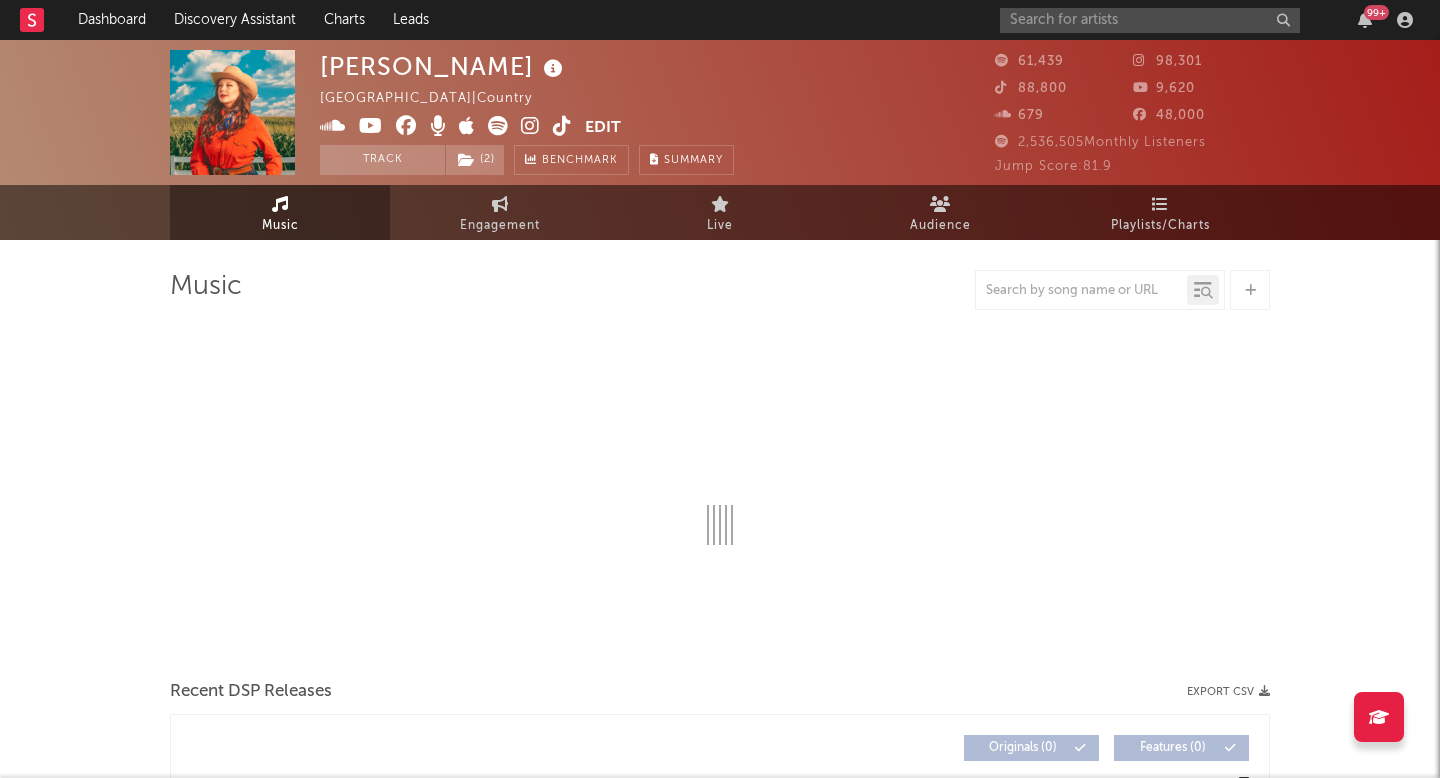 select on "6m" 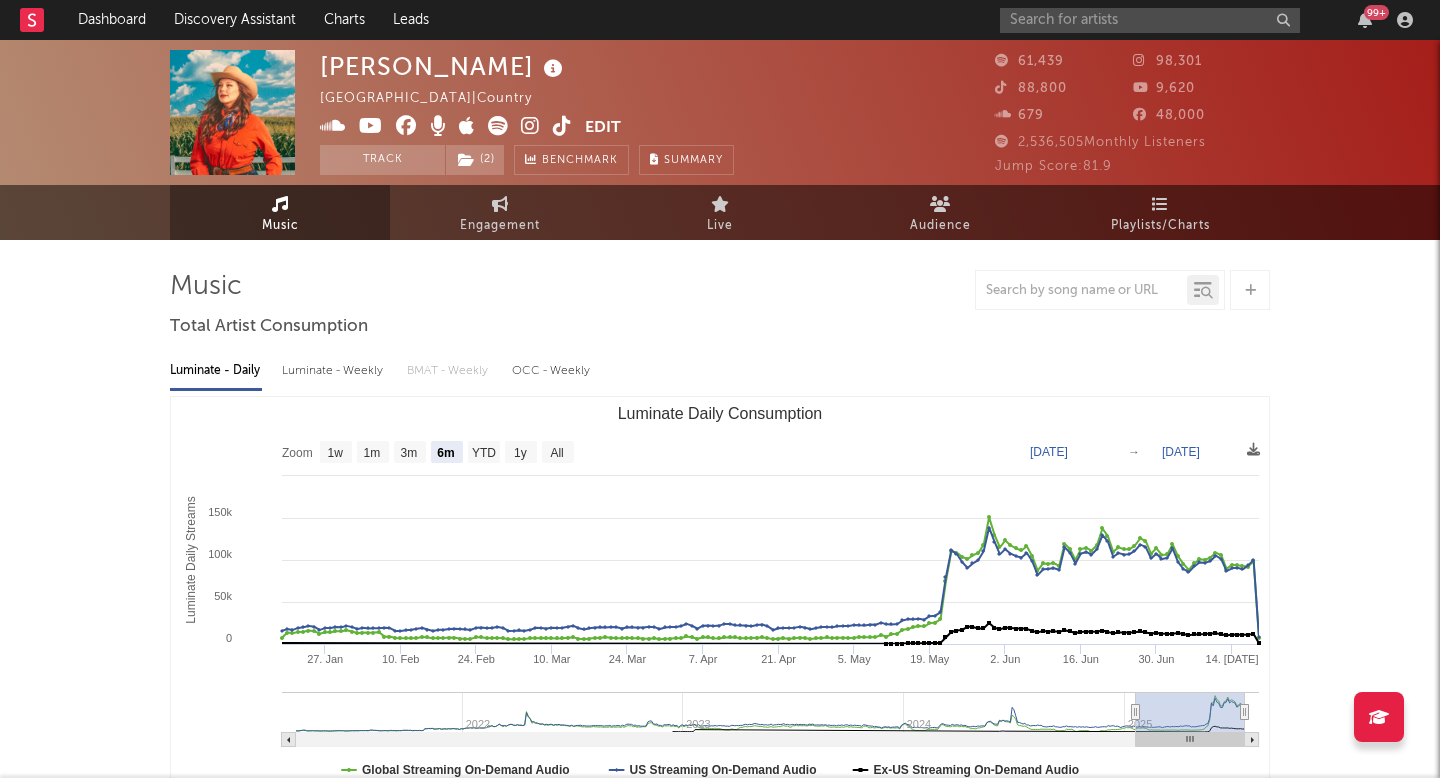 select on "6m" 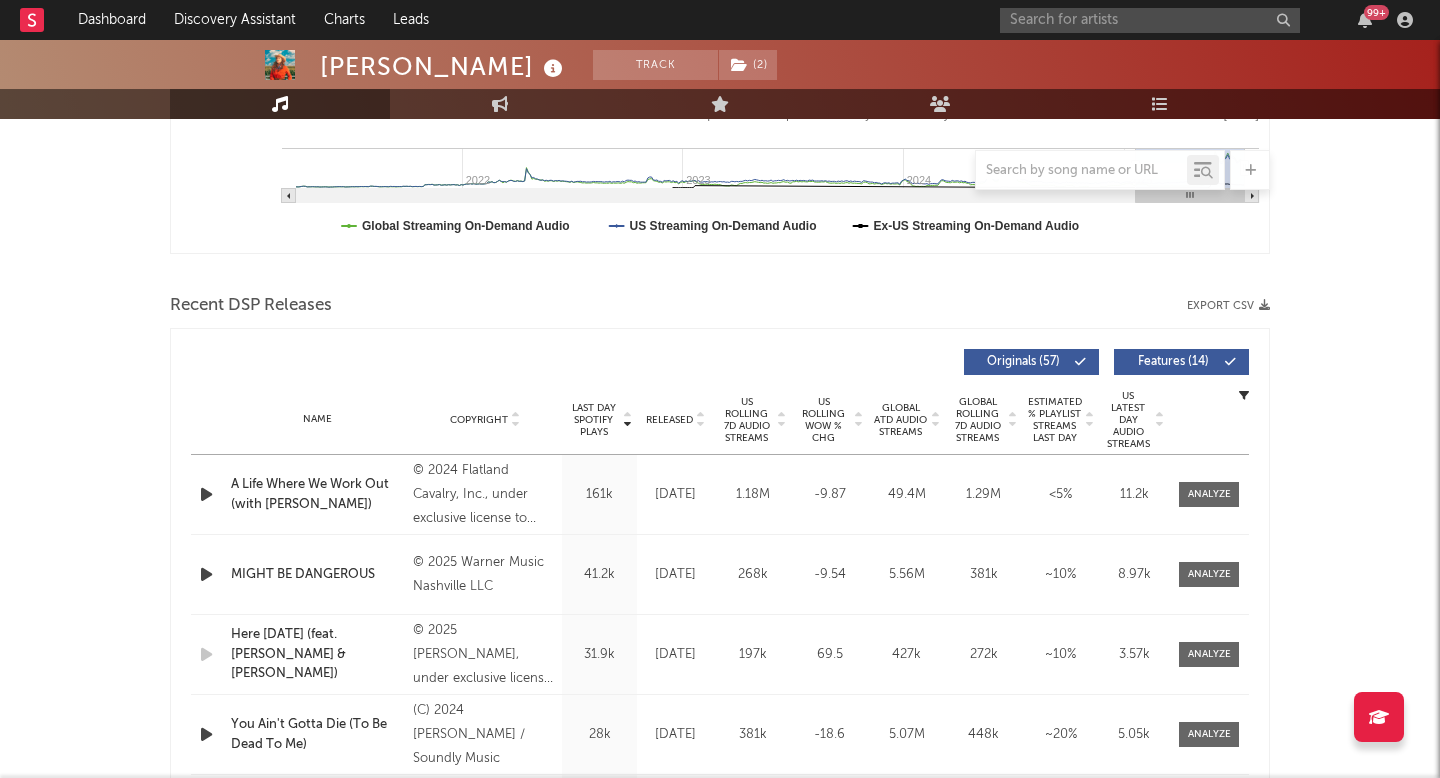 scroll, scrollTop: 548, scrollLeft: 0, axis: vertical 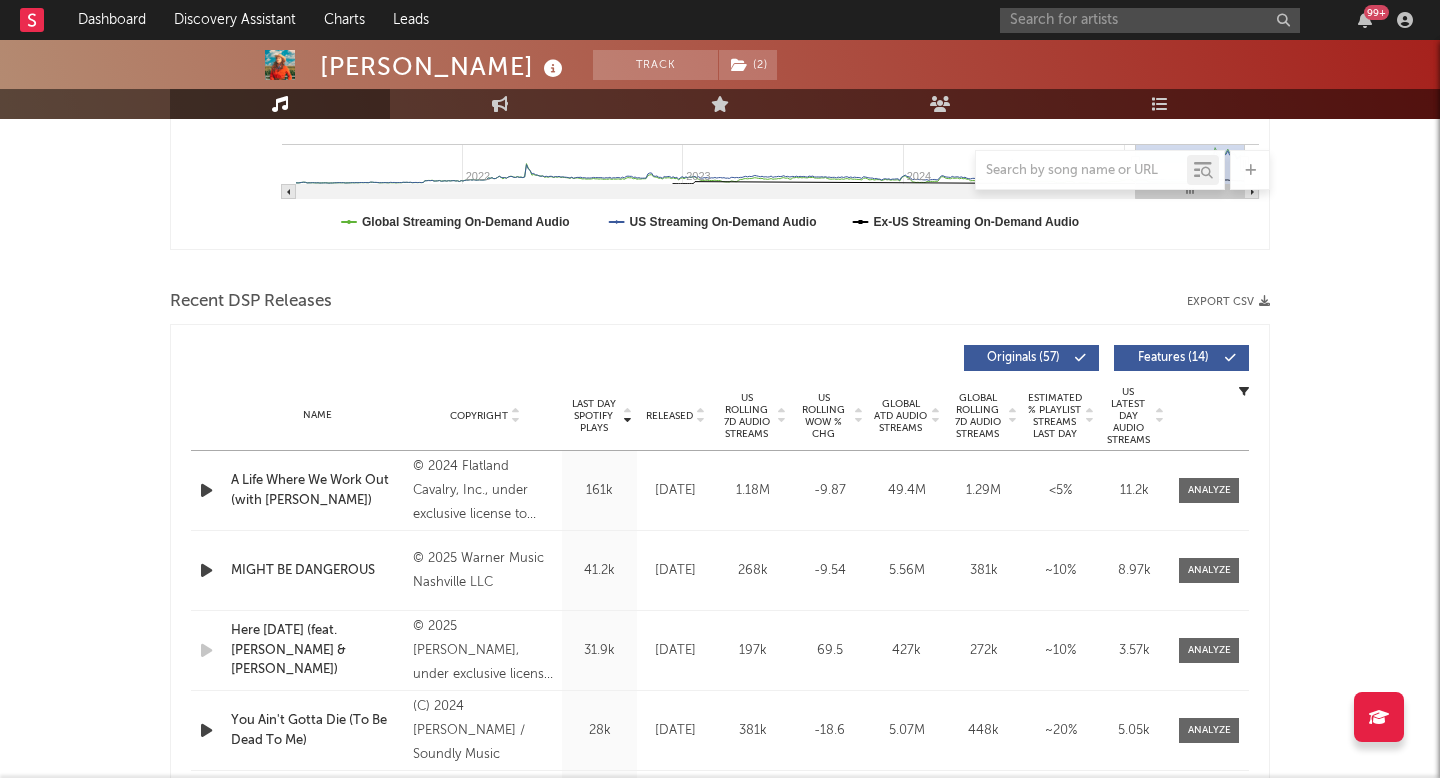 click on "Released" at bounding box center [669, 416] 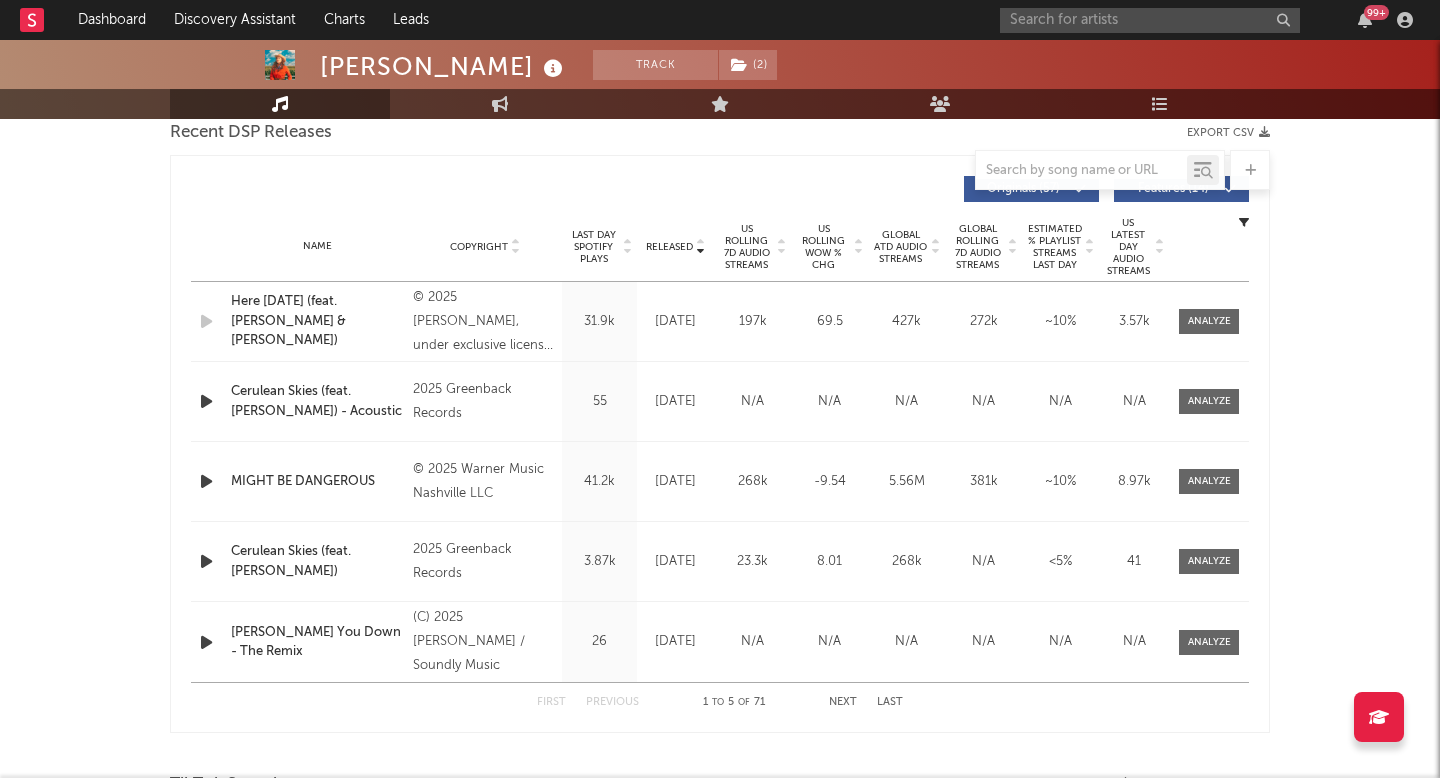 scroll, scrollTop: 781, scrollLeft: 0, axis: vertical 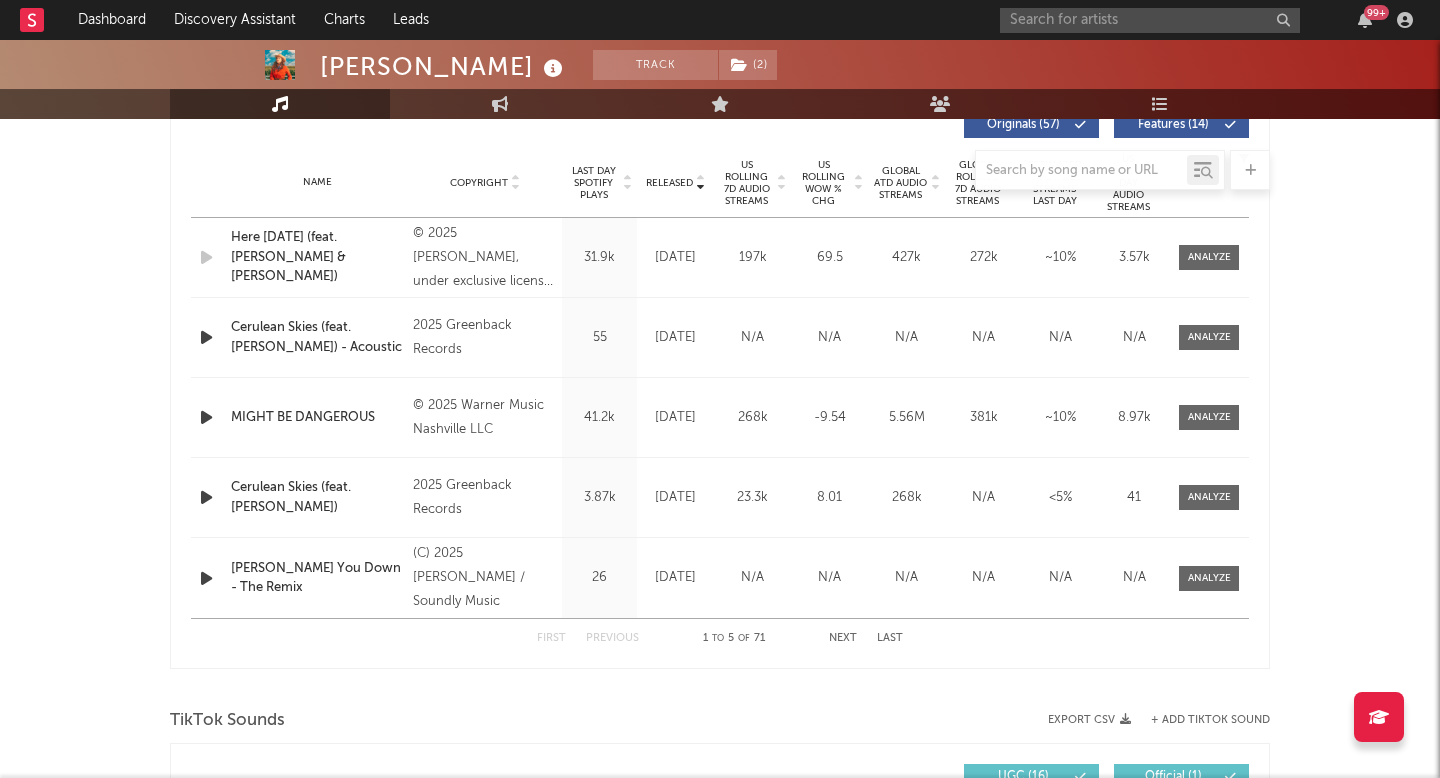 click on "Next" at bounding box center (843, 638) 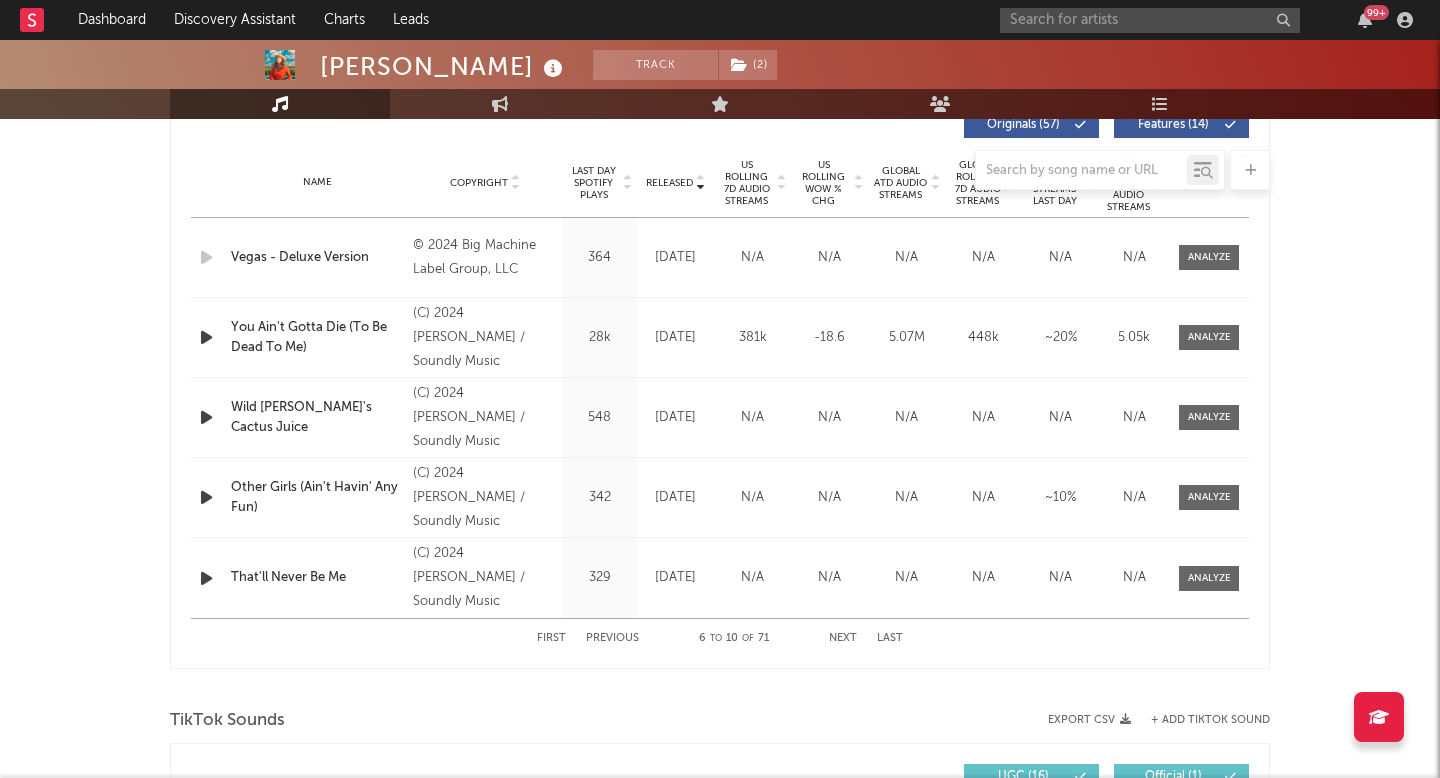click on "Name Wild Juanita's Cactus Juice Copyright (C) 2024 Kaitlin Butts / Soundly Music Label Kaitlin Butts Album Names Roadrunner! Composer Names Kaitlin Butts 7 Day Spotify Plays 4.04k Last Day Spotify Plays 548 ATD Spotify Plays 148k Spotify Popularity 34 Total US Streams 155k Total US SES 1.31k Total UK Streams N/A Total UK Audio Streams N/A UK Weekly Streams N/A UK Weekly Audio Streams N/A Released Jun 28, 2024 US ATD Audio Streams N/A US Rolling 7D Audio Streams N/A US Rolling WoW % Chg N/A Global ATD Audio Streams N/A Global Rolling 7D Audio Streams N/A Global Rolling WoW % Chg N/A Estimated % Playlist Streams Last Day N/A Global Streaming Trend (Last 60D) Ex-US Streaming Trend (Last 60D) US Streaming Trend (Last 60D) Global Latest Day Audio Streams N/A US Latest Day Audio Streams N/A" at bounding box center [720, 417] 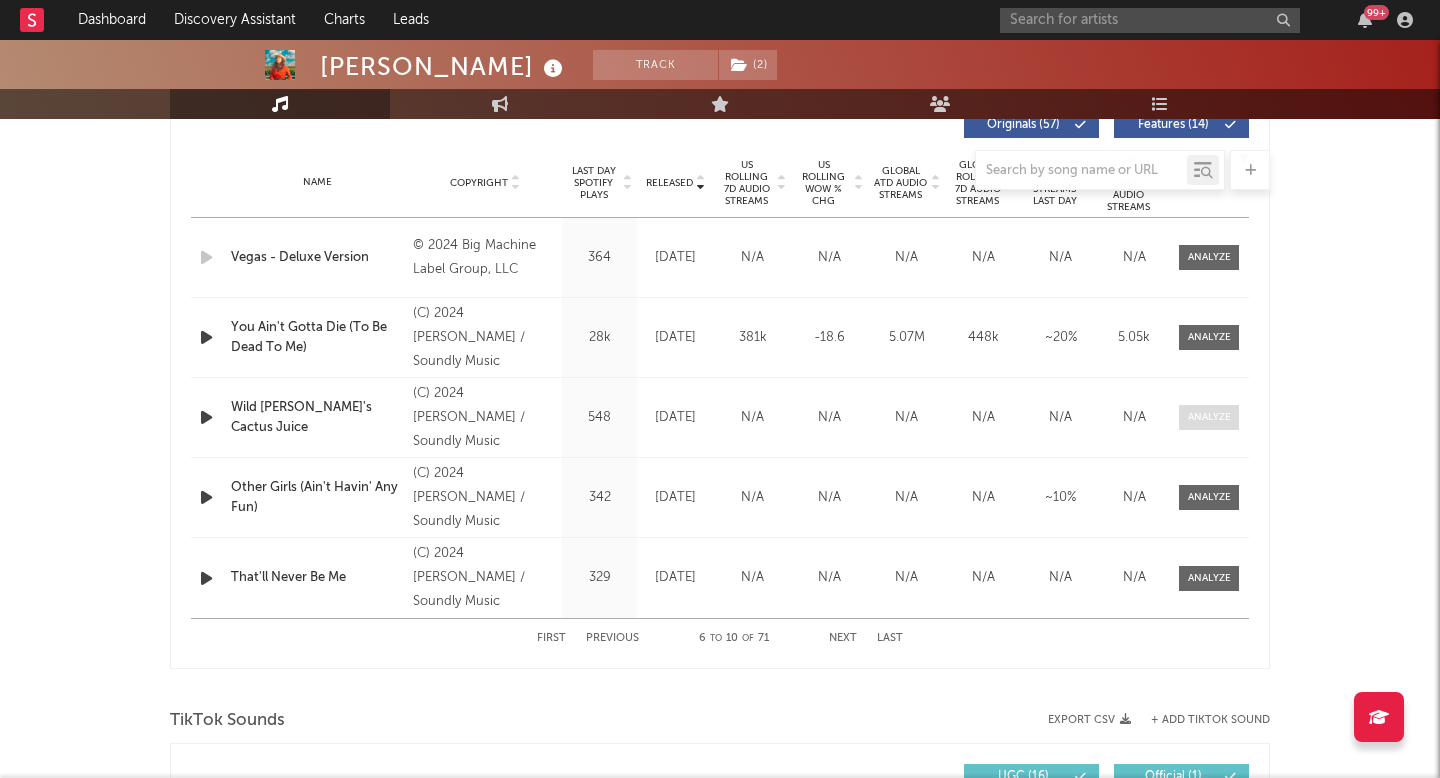 click at bounding box center (1209, 417) 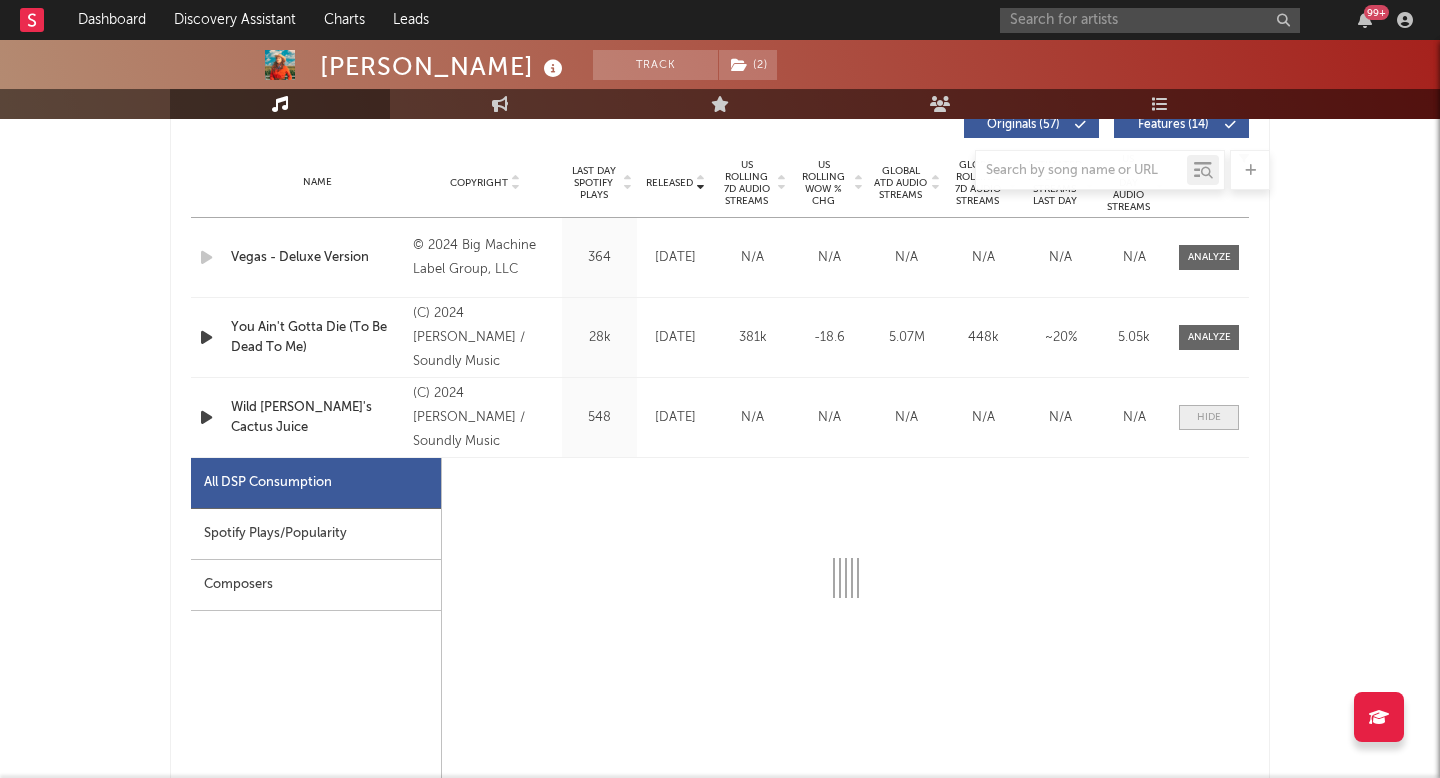 scroll, scrollTop: 877, scrollLeft: 0, axis: vertical 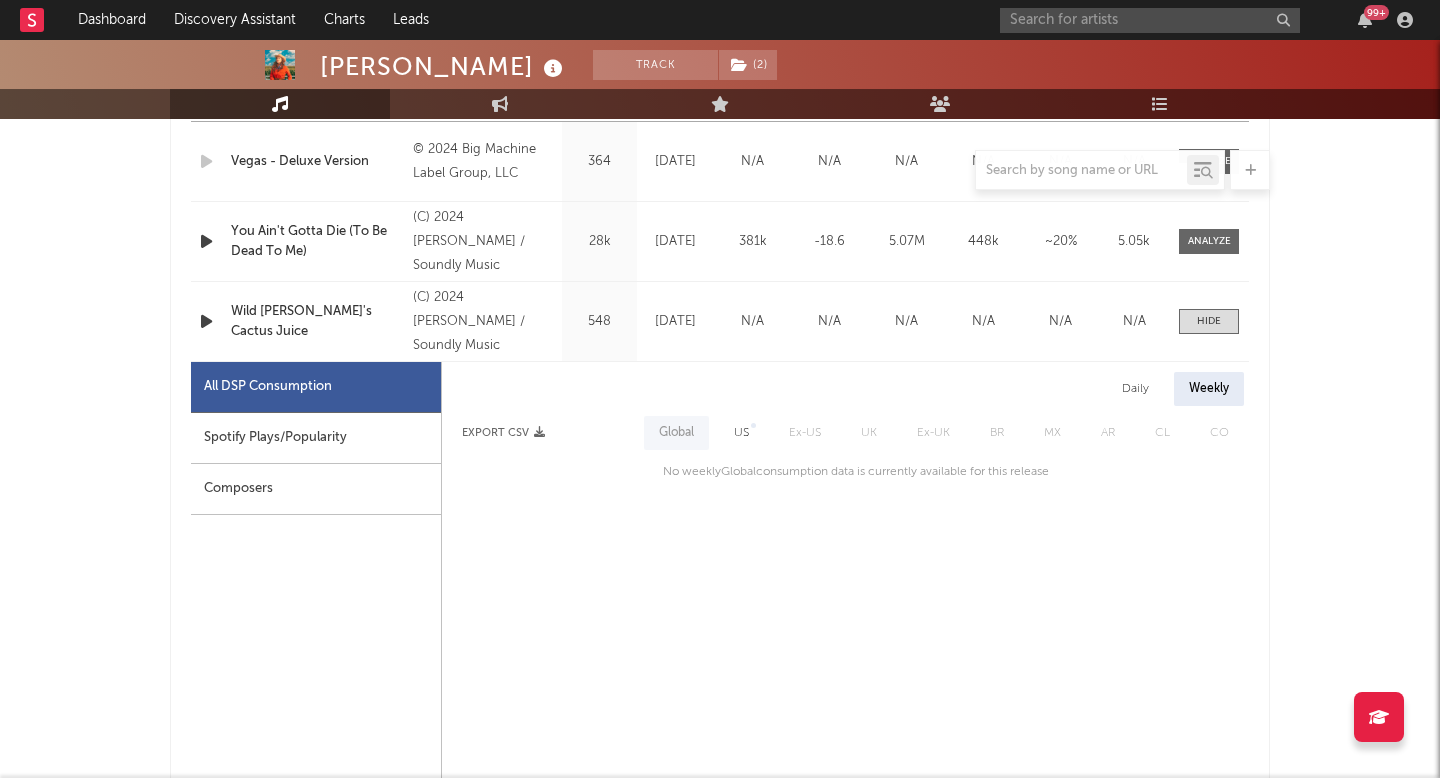 click on "Spotify Plays/Popularity" at bounding box center [316, 438] 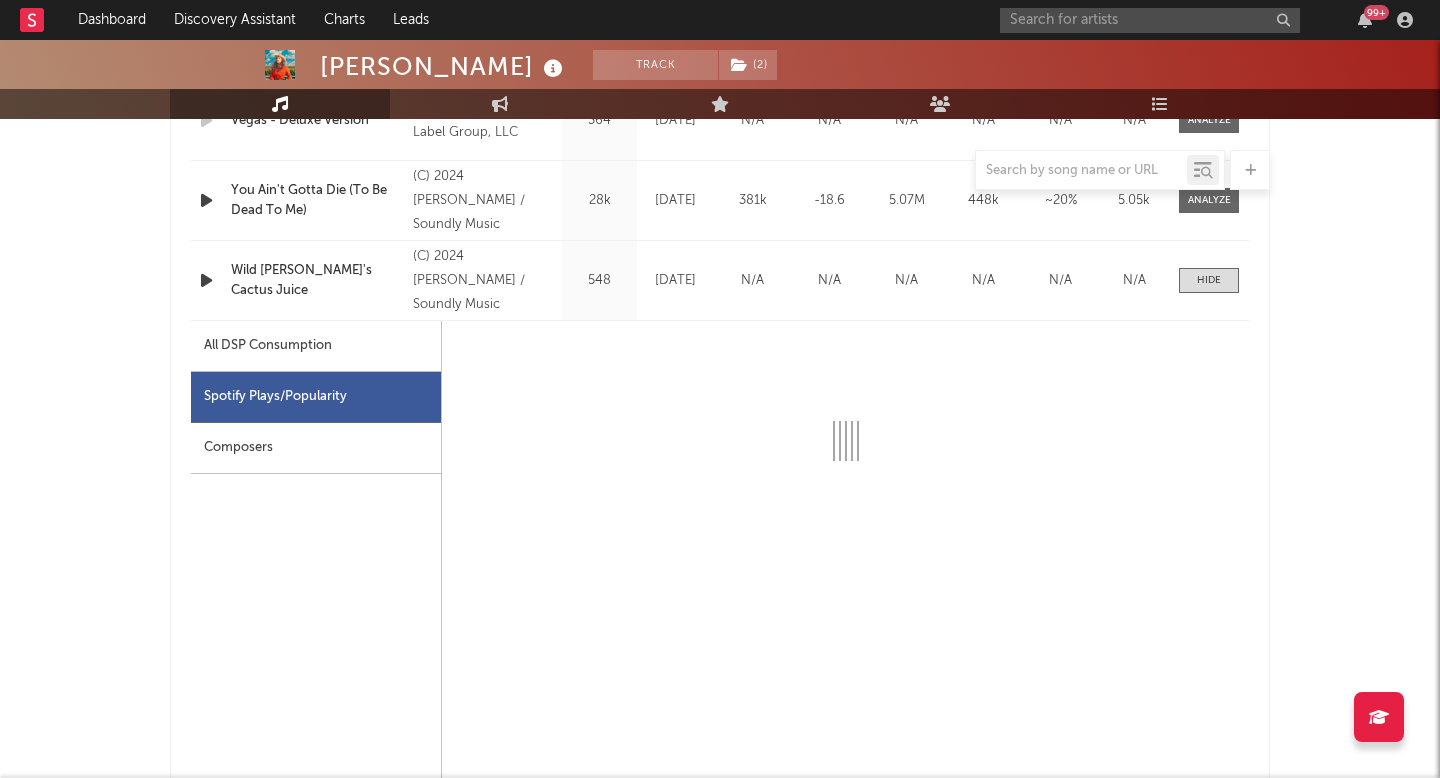 scroll, scrollTop: 921, scrollLeft: 0, axis: vertical 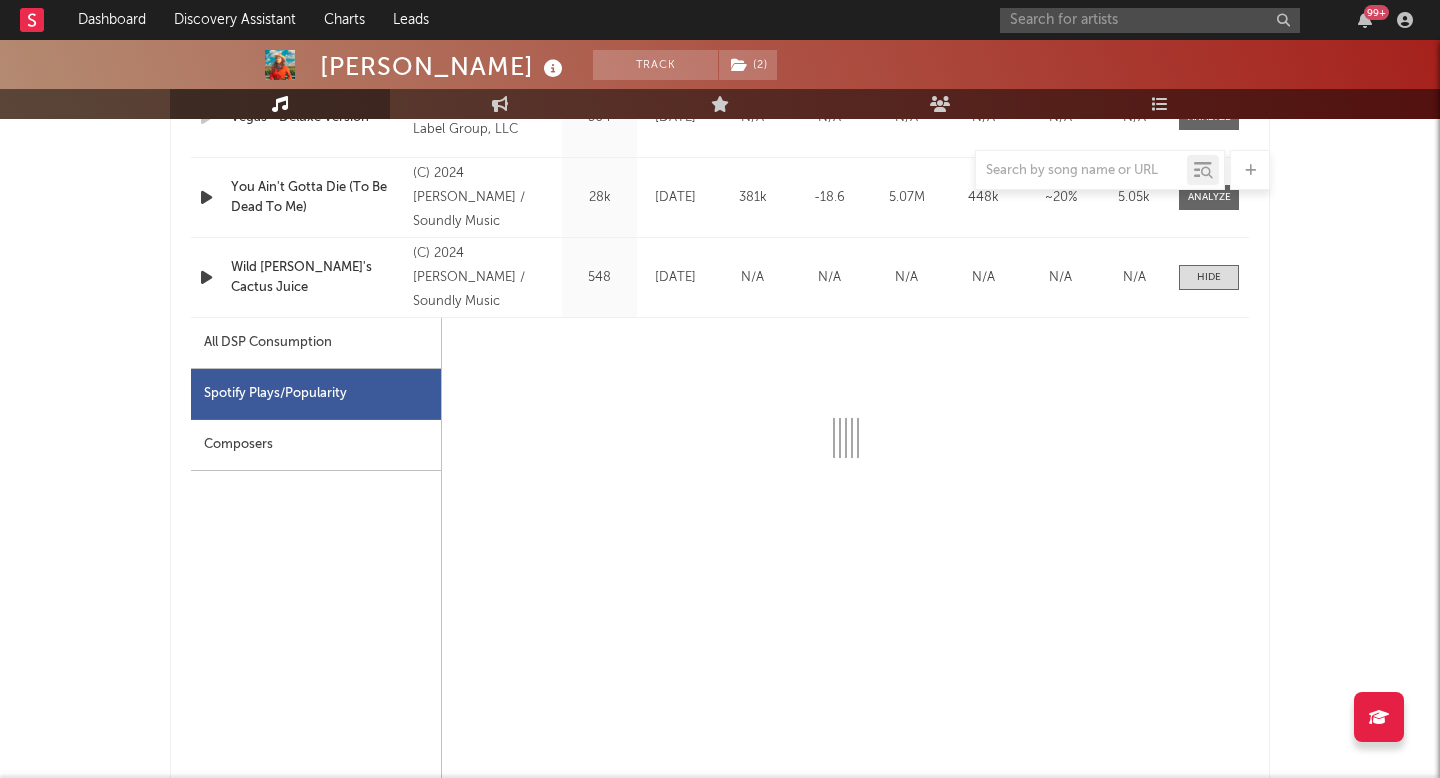 select on "6m" 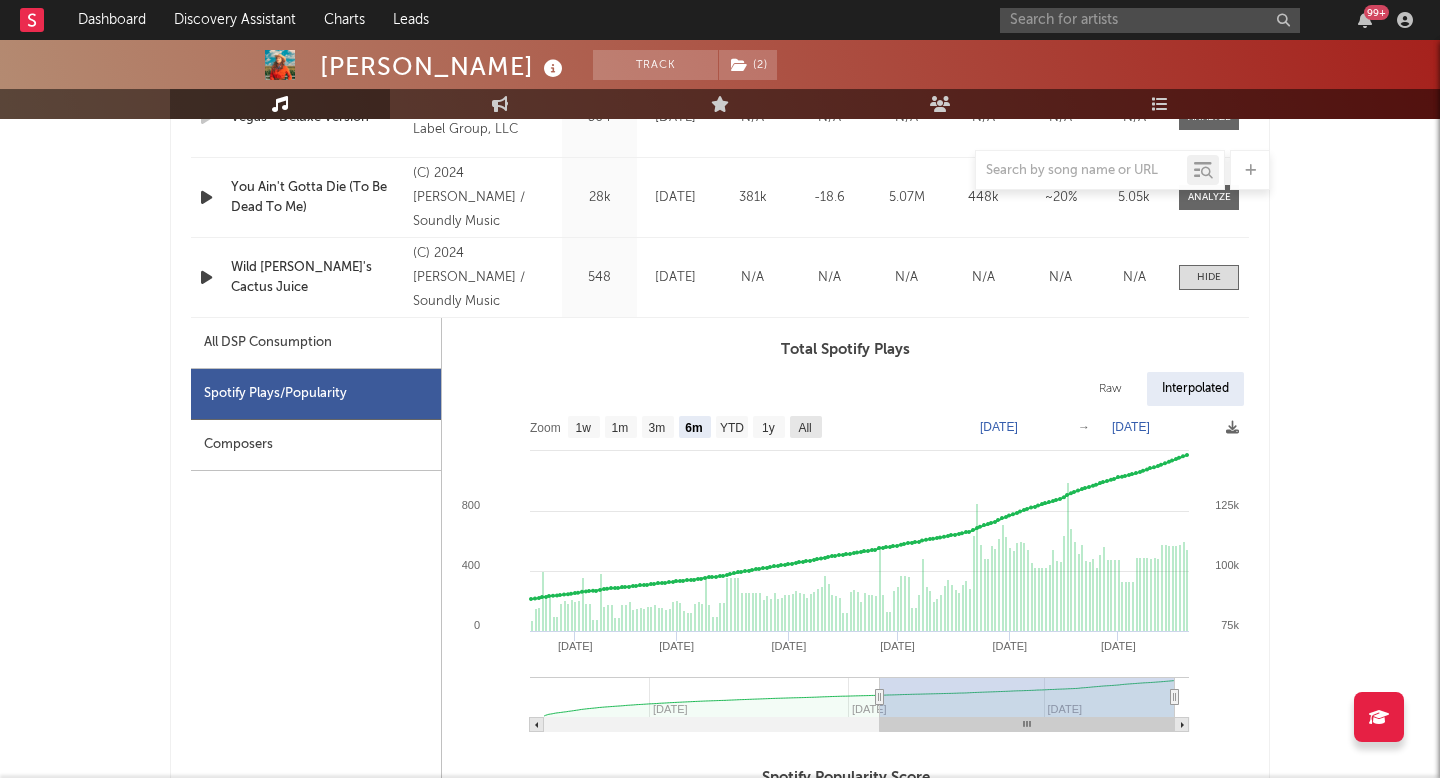 click on "All" 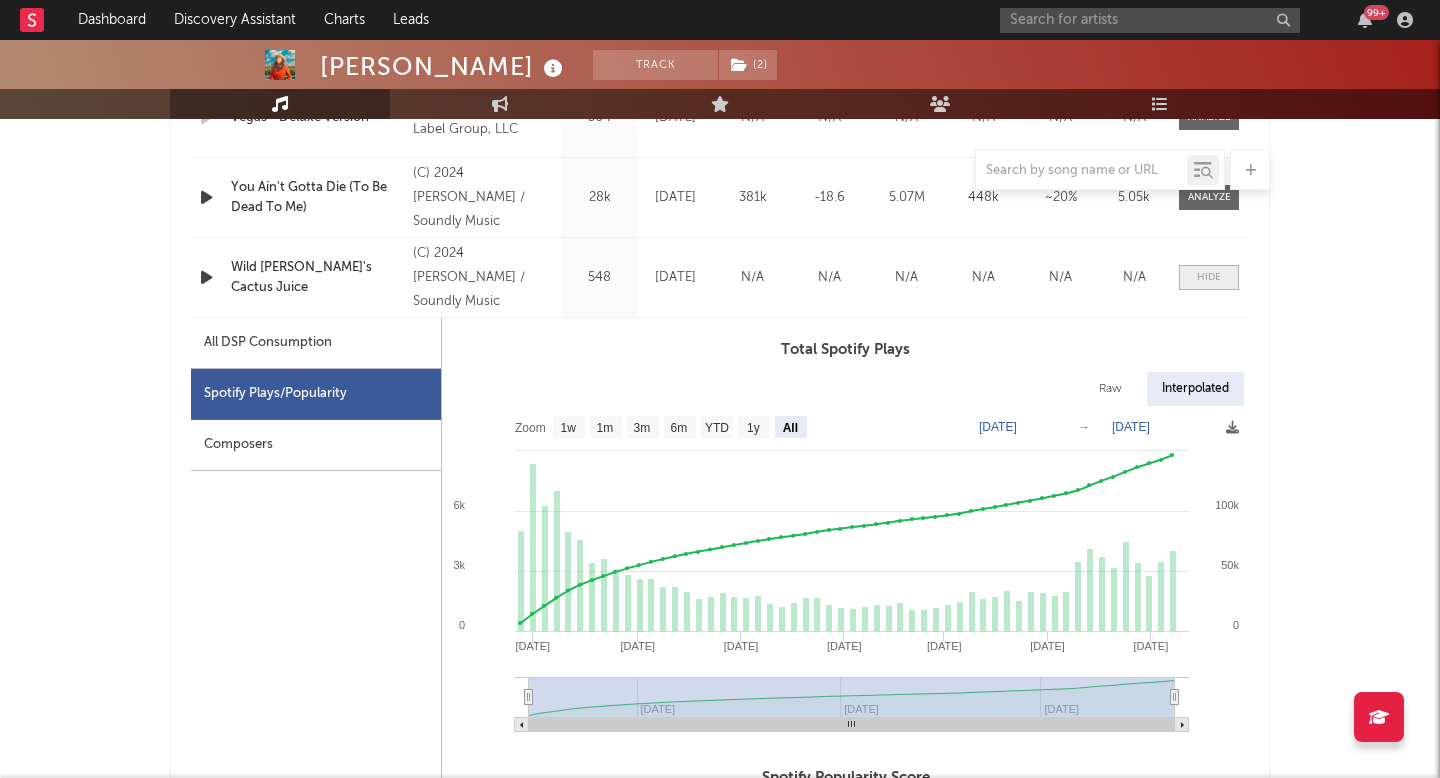 click at bounding box center (1209, 277) 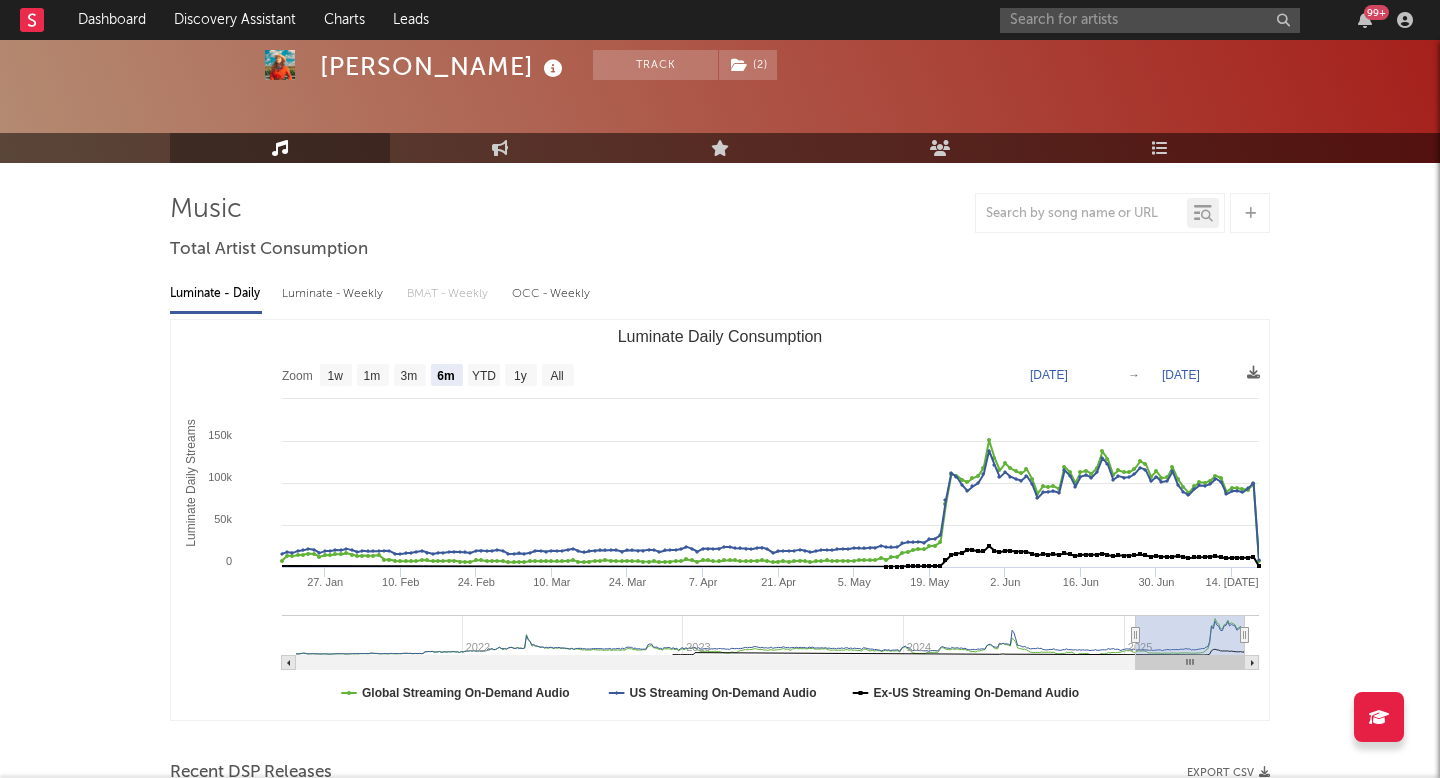 scroll, scrollTop: 0, scrollLeft: 0, axis: both 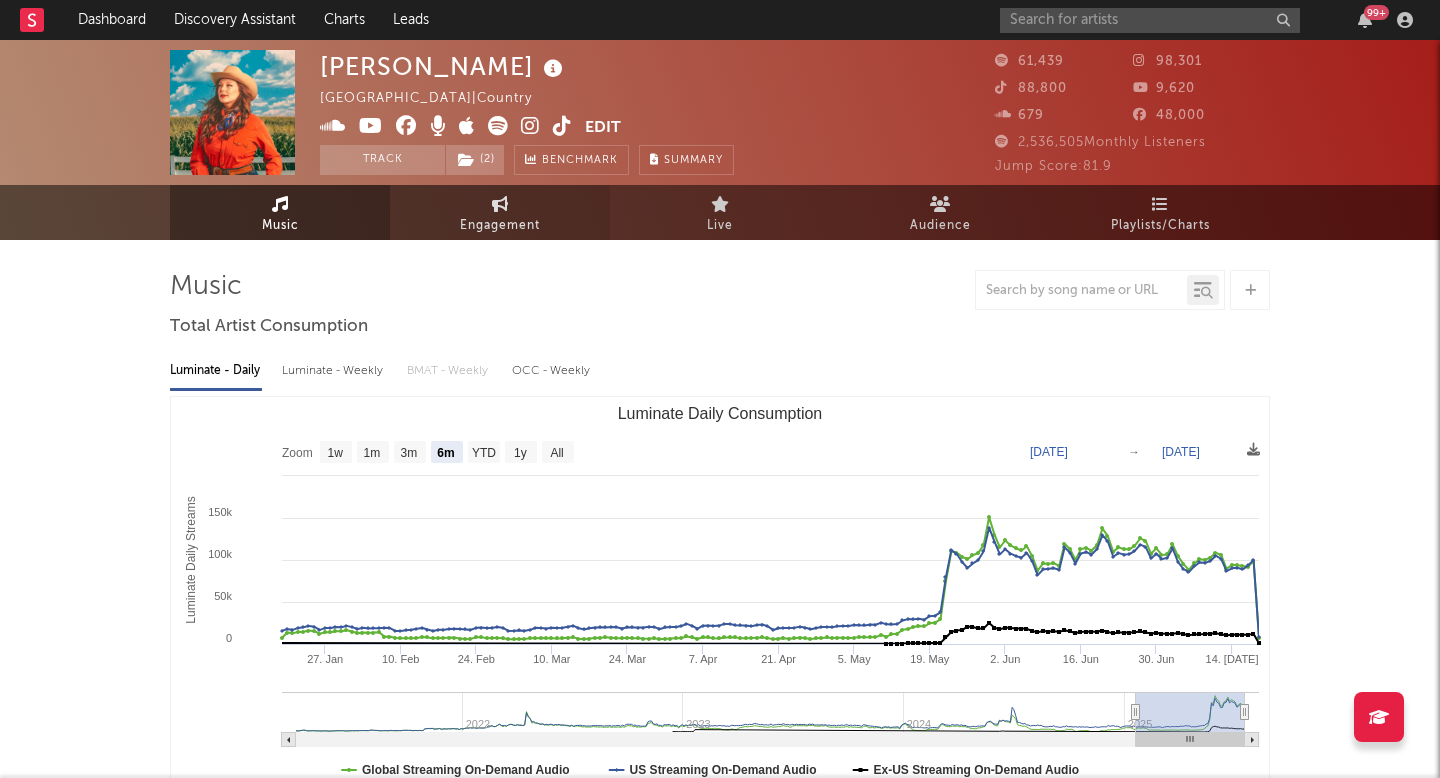 click on "Engagement" at bounding box center (500, 212) 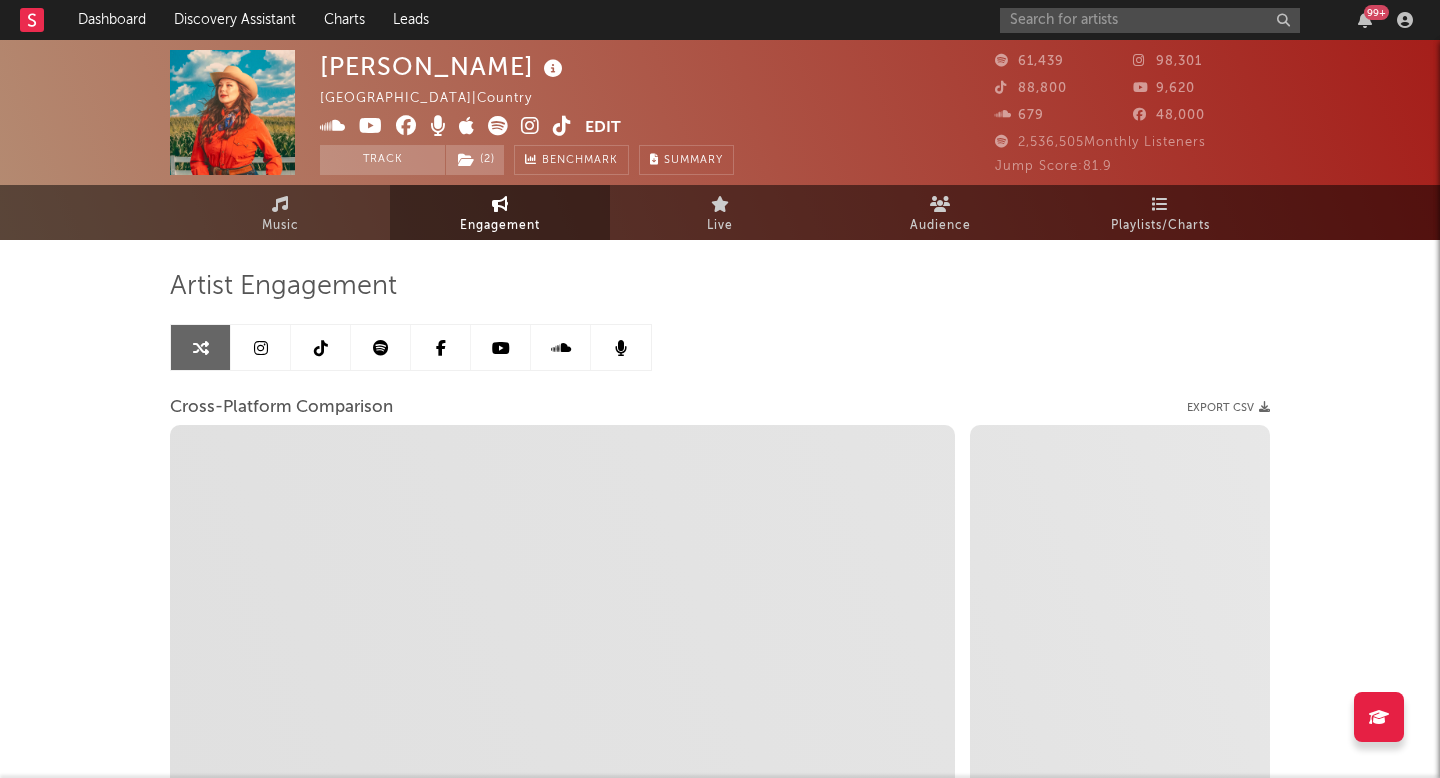 select on "1w" 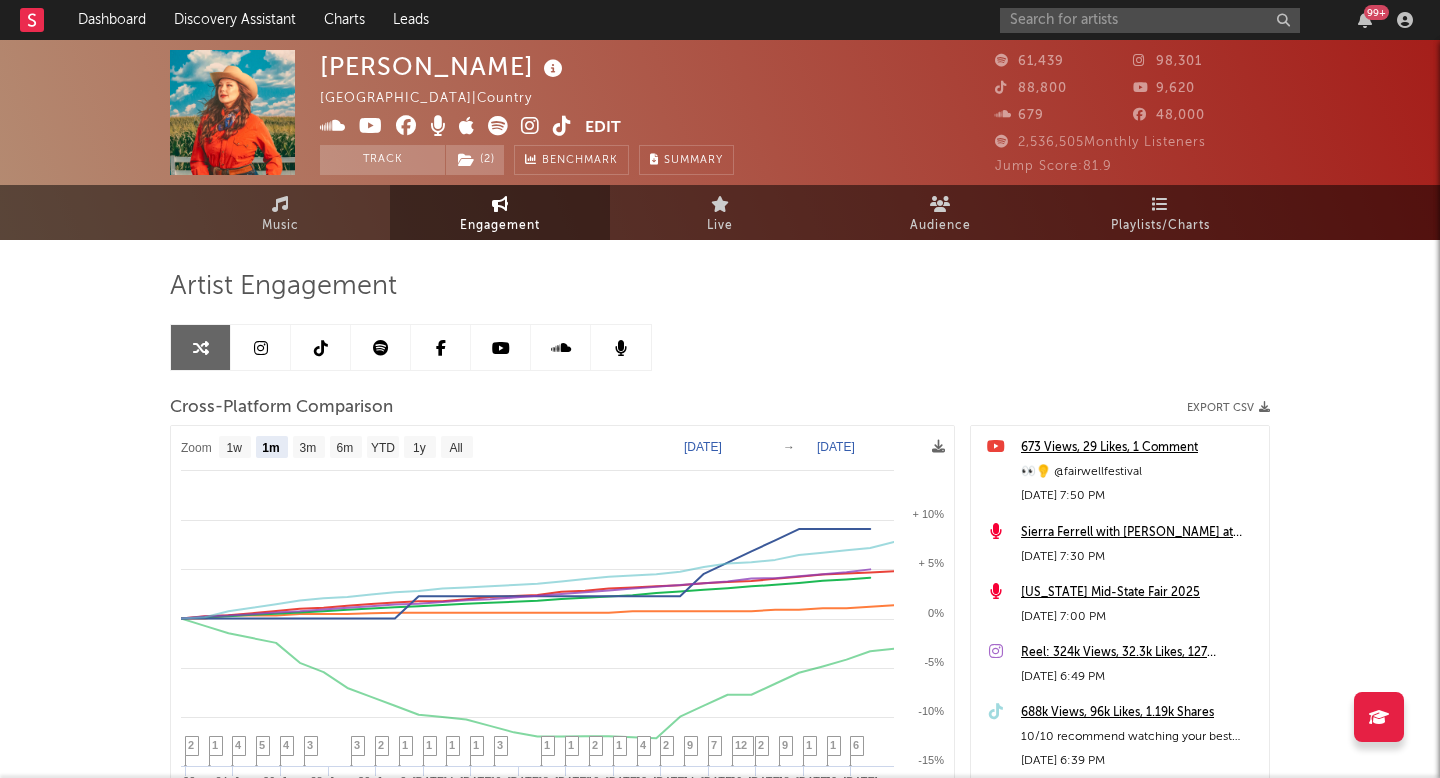 click at bounding box center [381, 347] 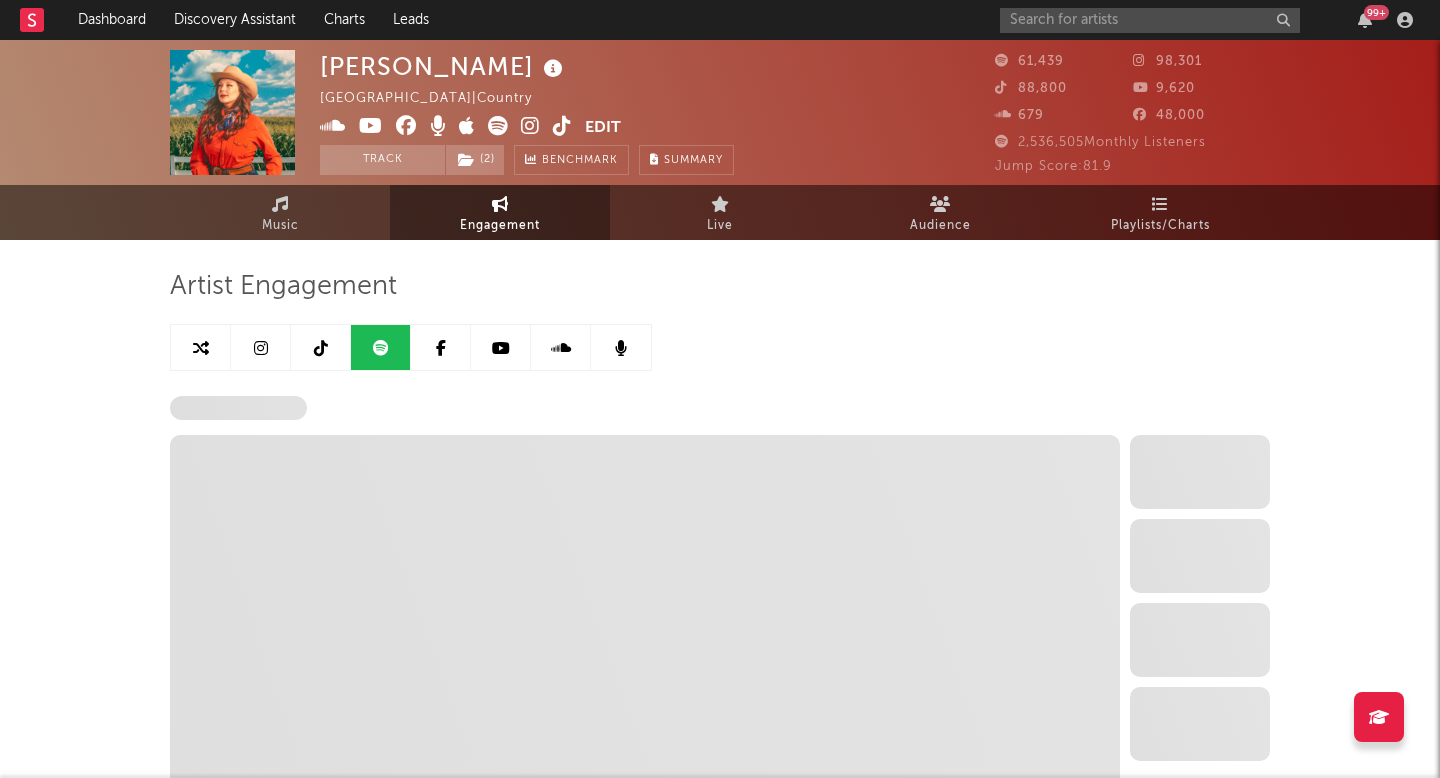 select on "6m" 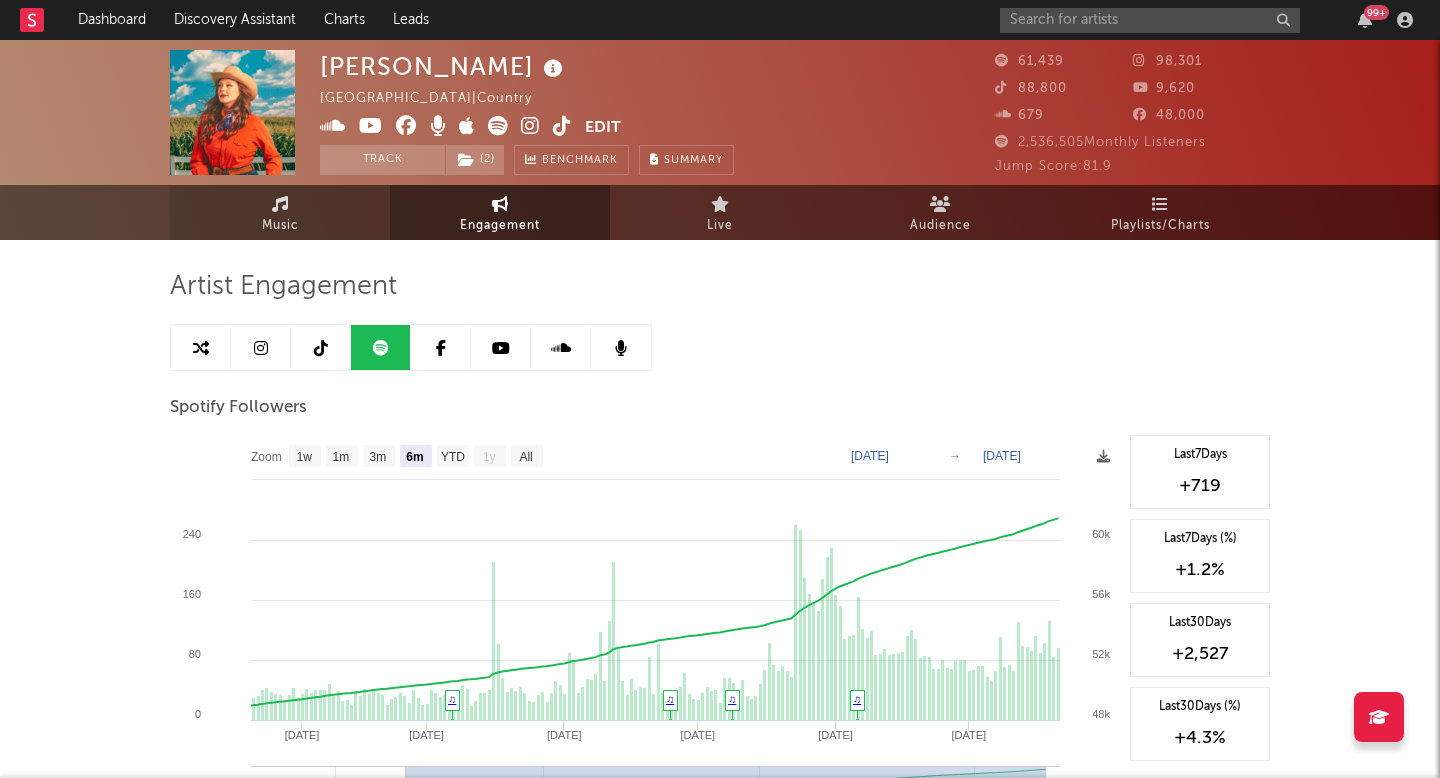 click on "Music" at bounding box center (280, 226) 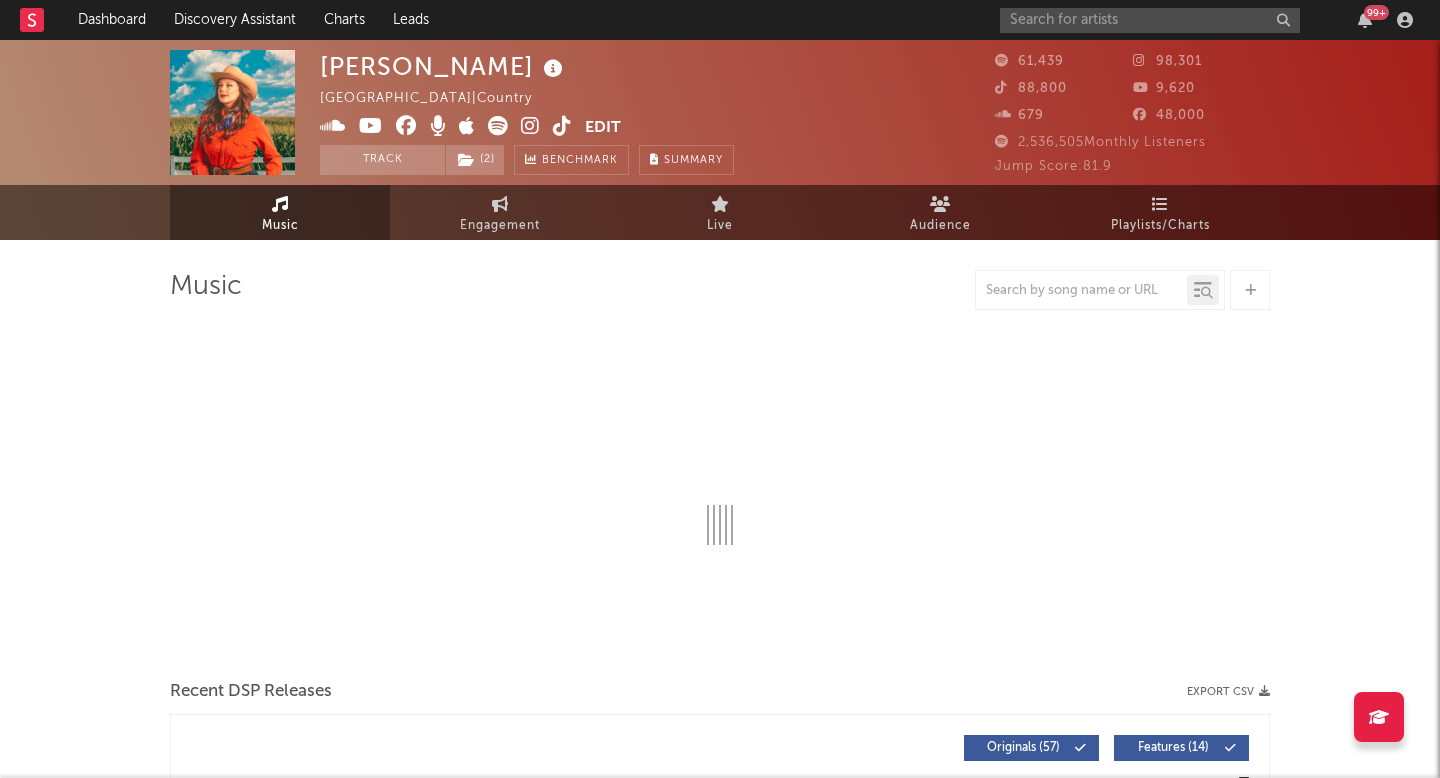 select on "6m" 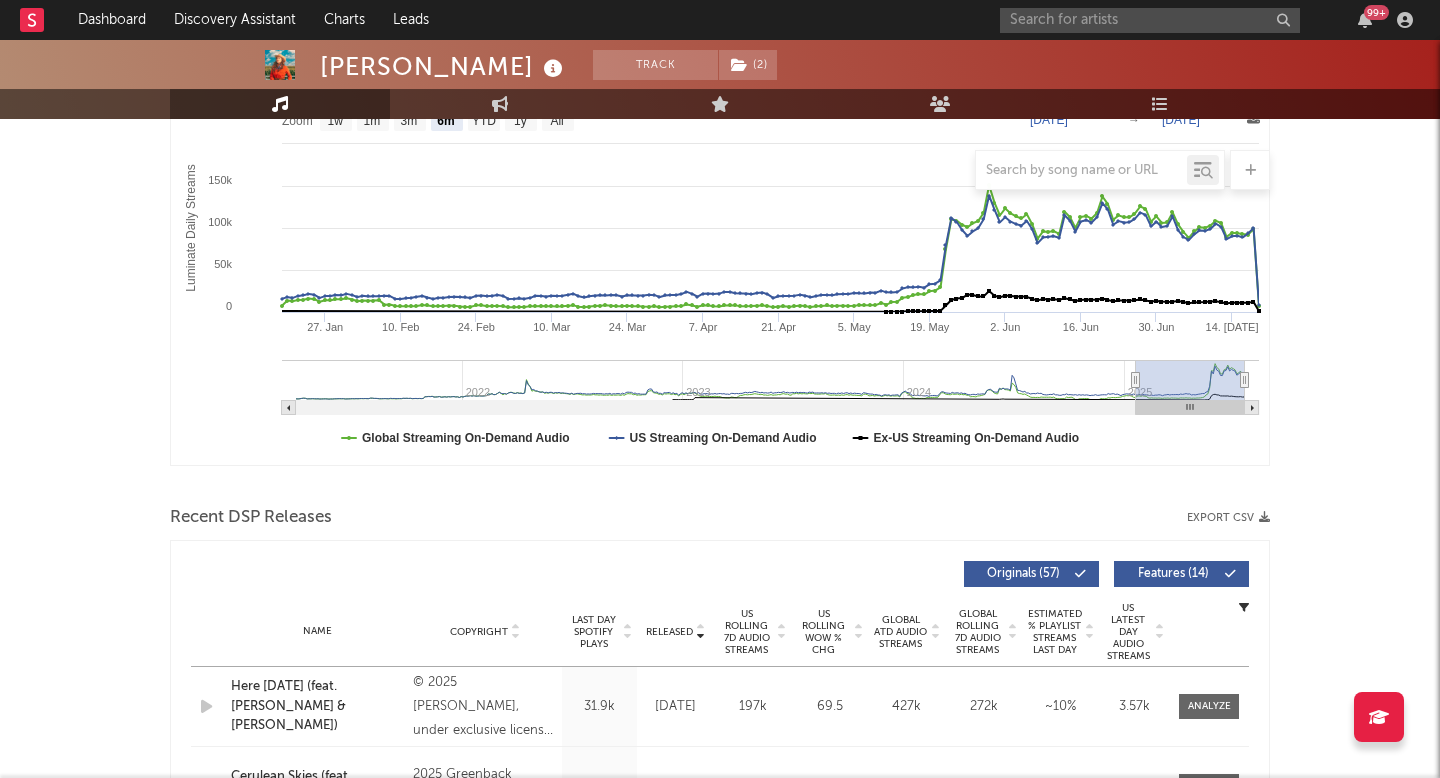 scroll, scrollTop: 540, scrollLeft: 0, axis: vertical 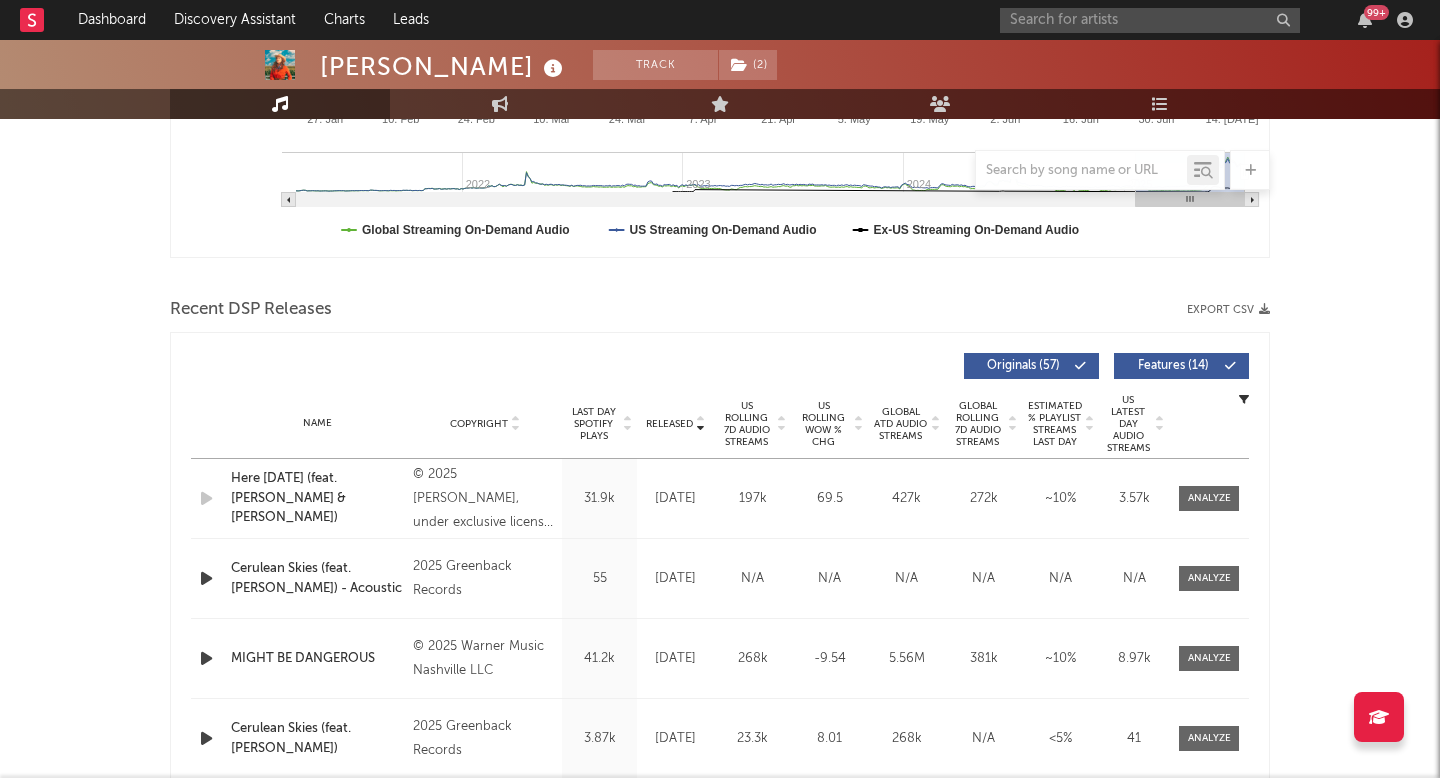 click on "US Rolling 7D Audio Streams" at bounding box center (746, 424) 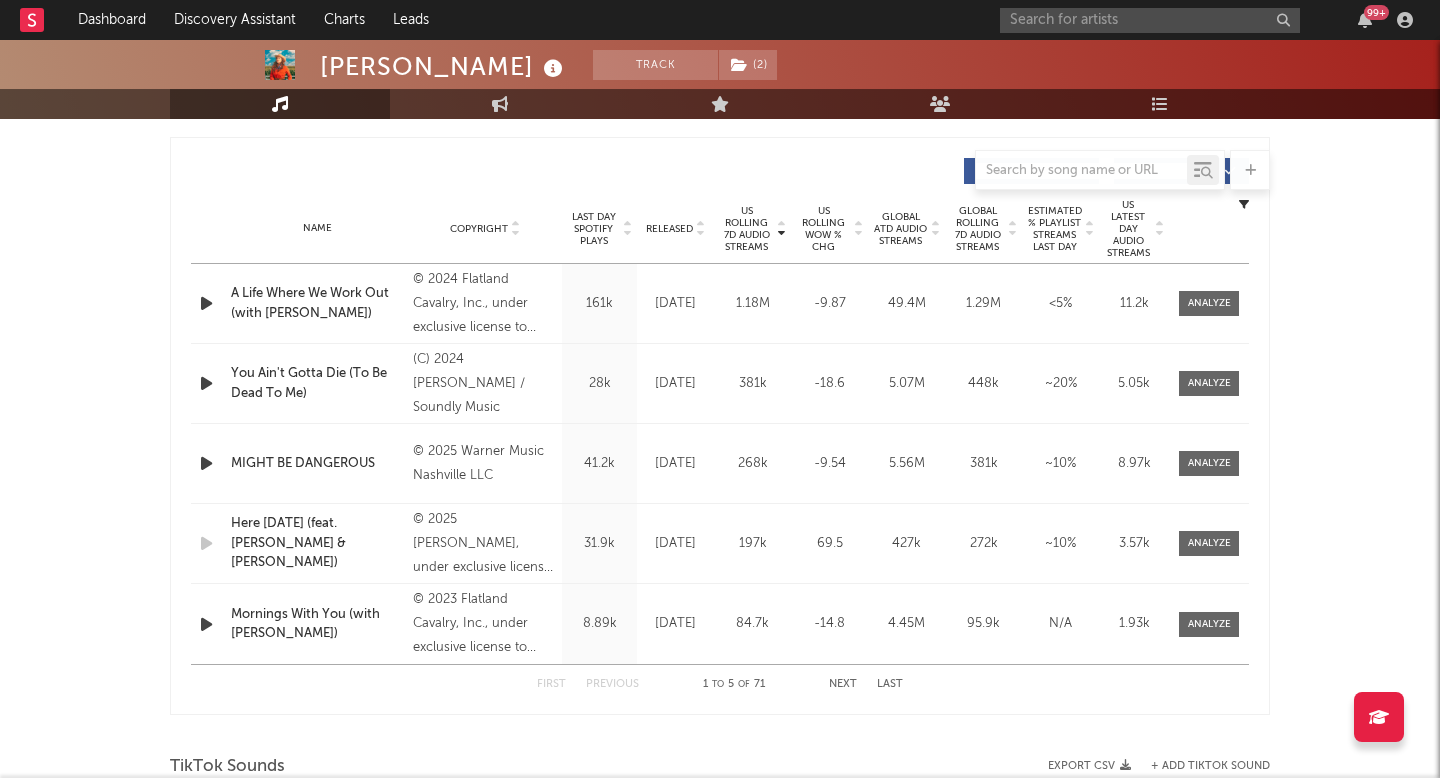 scroll, scrollTop: 754, scrollLeft: 0, axis: vertical 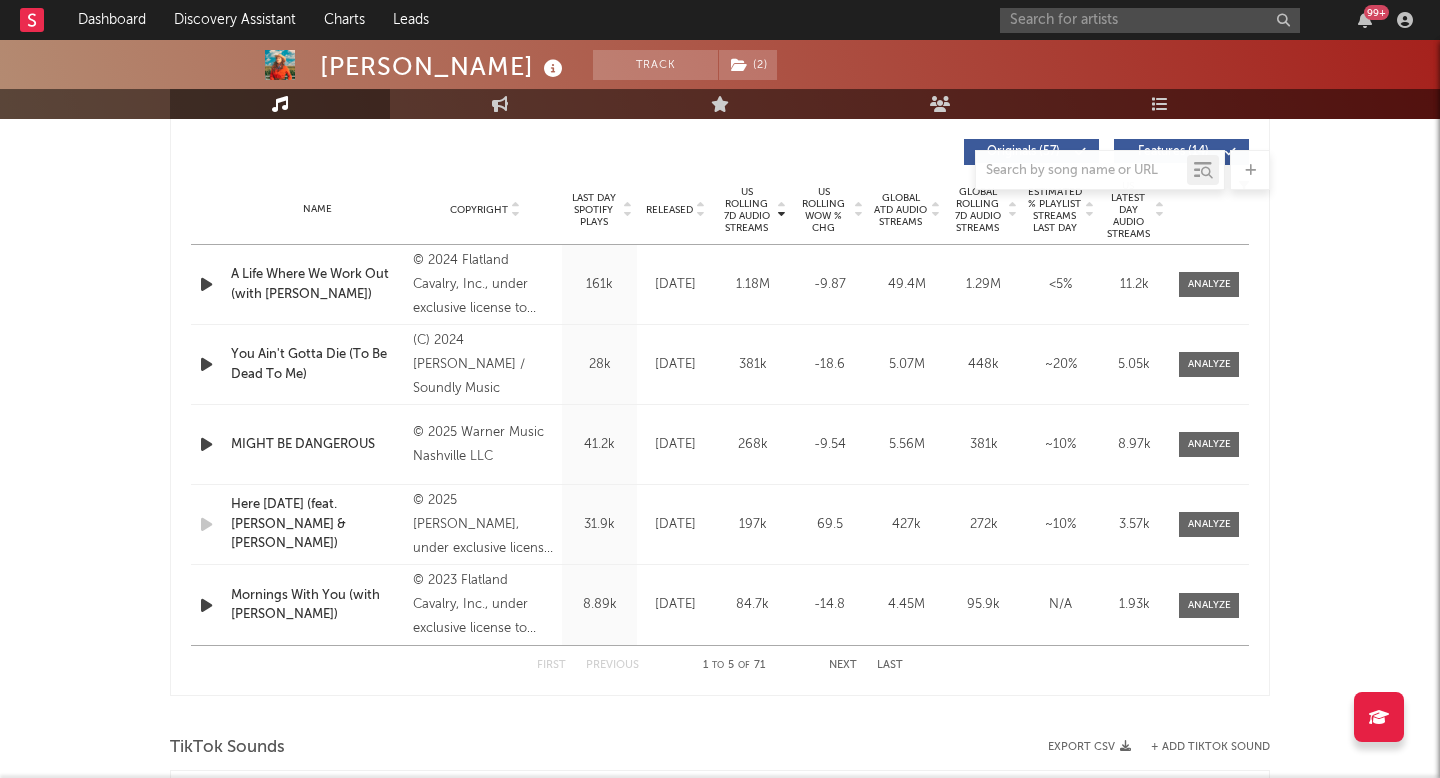 click on "Next" at bounding box center (843, 665) 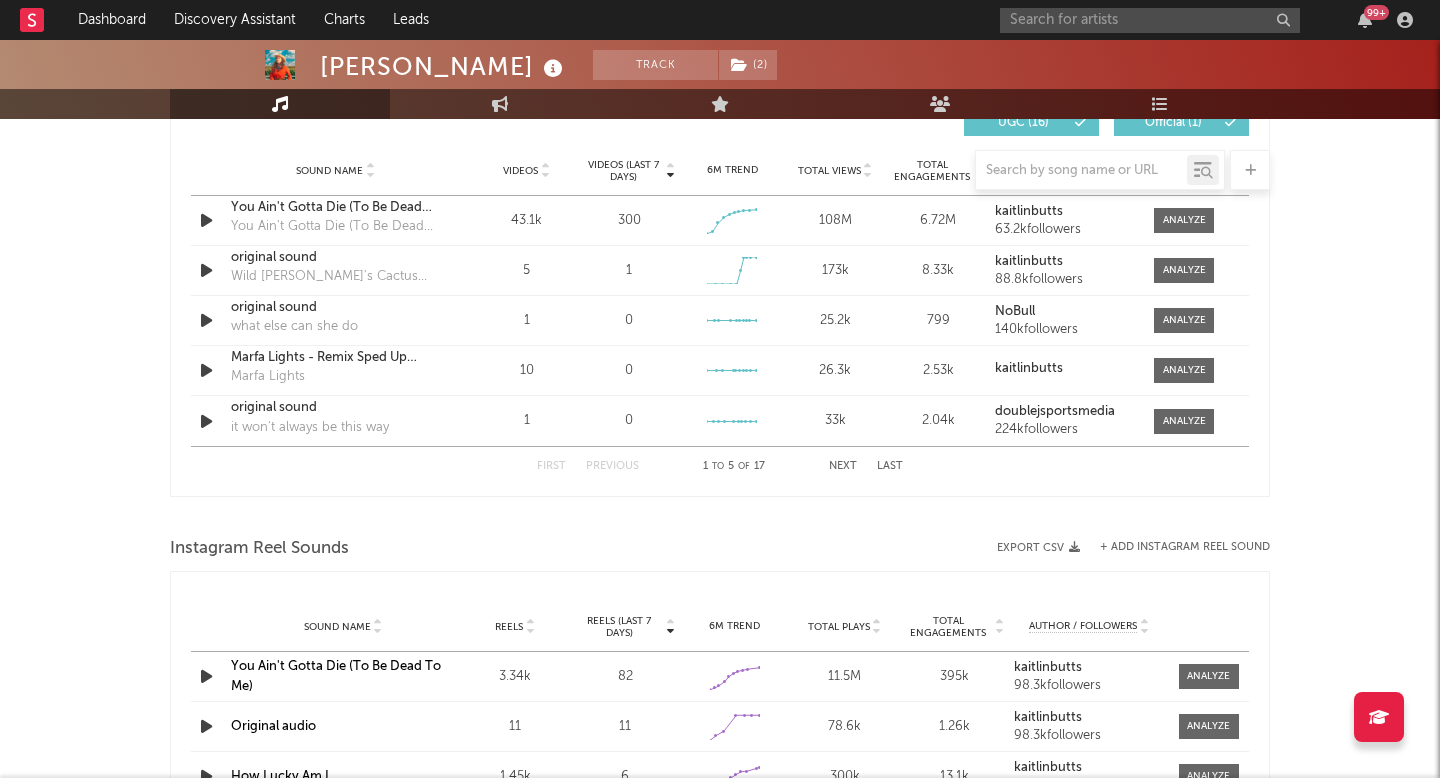 scroll, scrollTop: 1432, scrollLeft: 0, axis: vertical 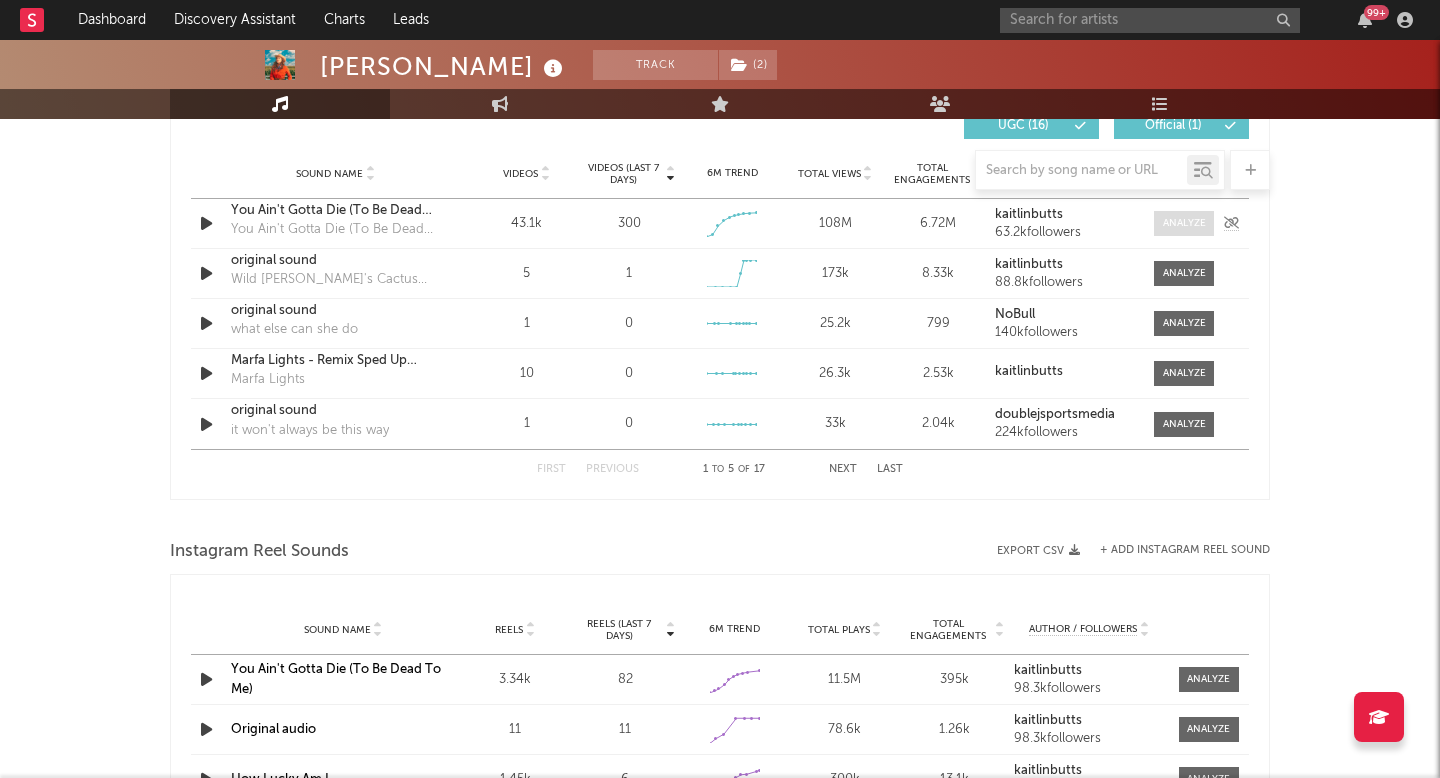 click at bounding box center (1184, 223) 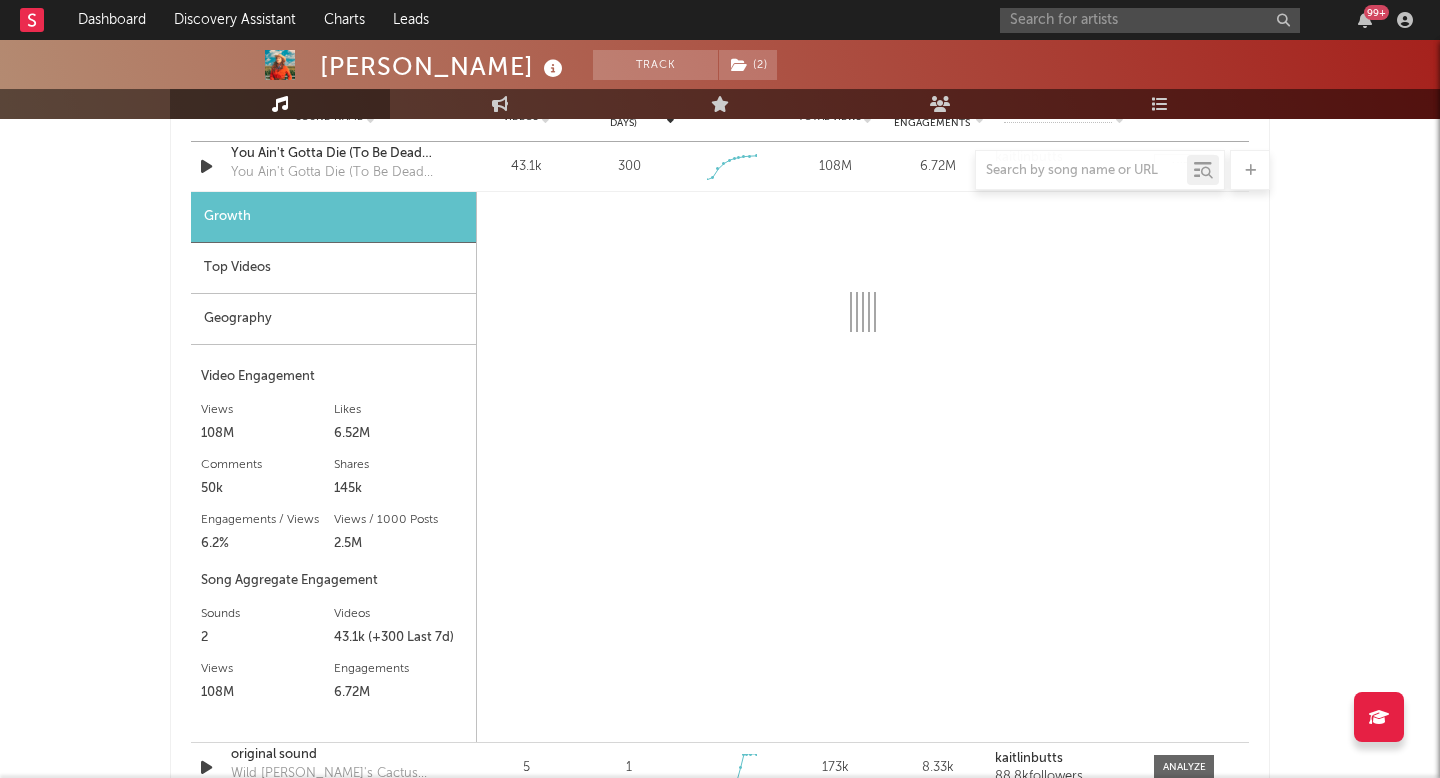 scroll, scrollTop: 1474, scrollLeft: 0, axis: vertical 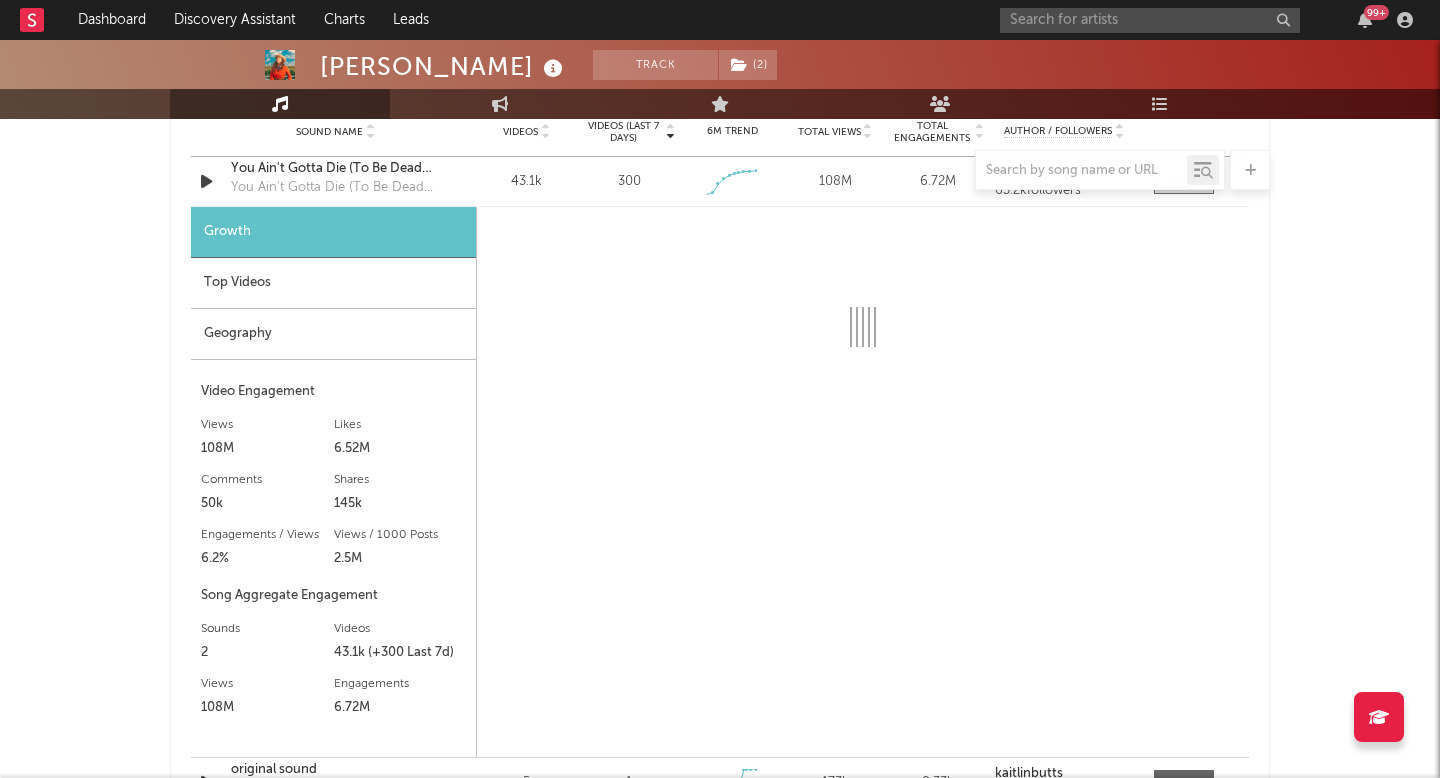 select on "6m" 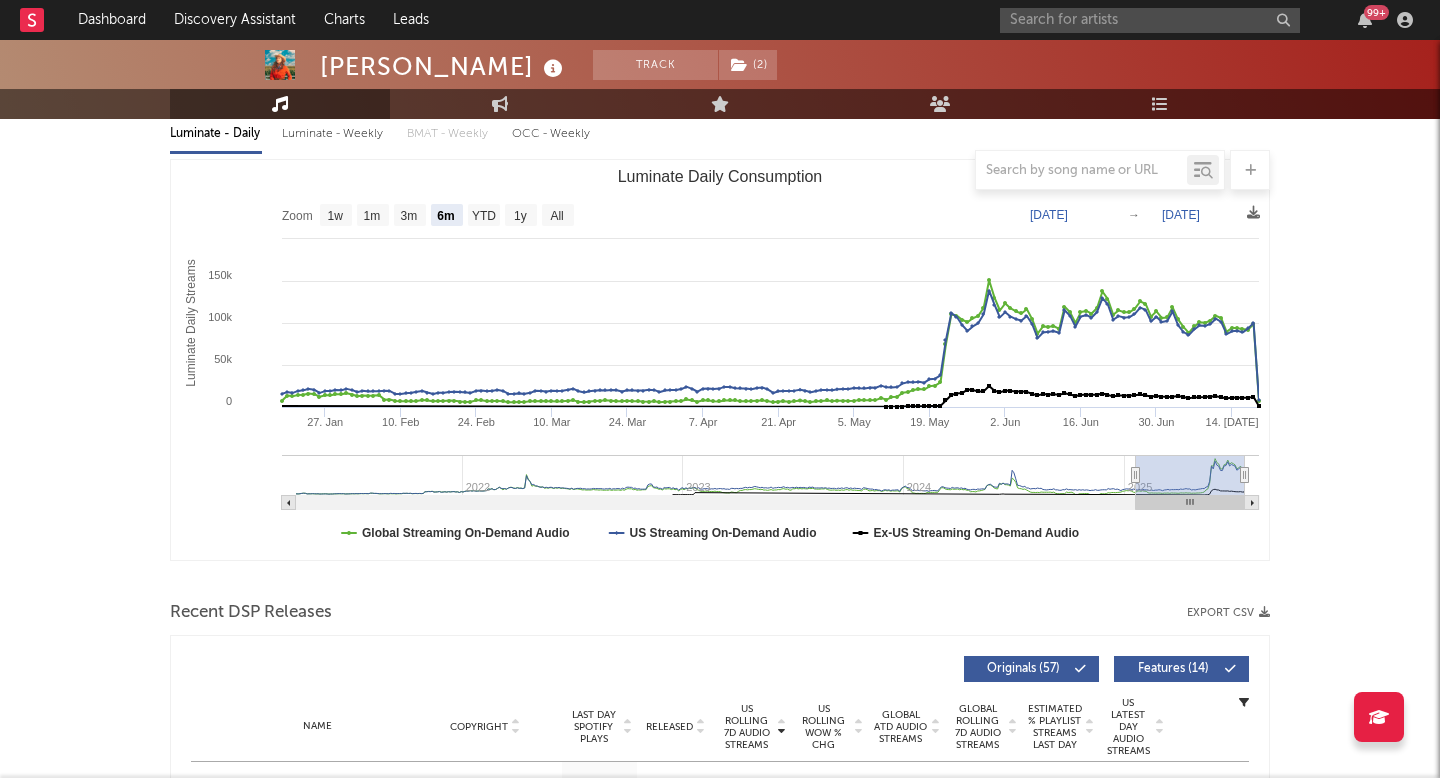 scroll, scrollTop: 0, scrollLeft: 0, axis: both 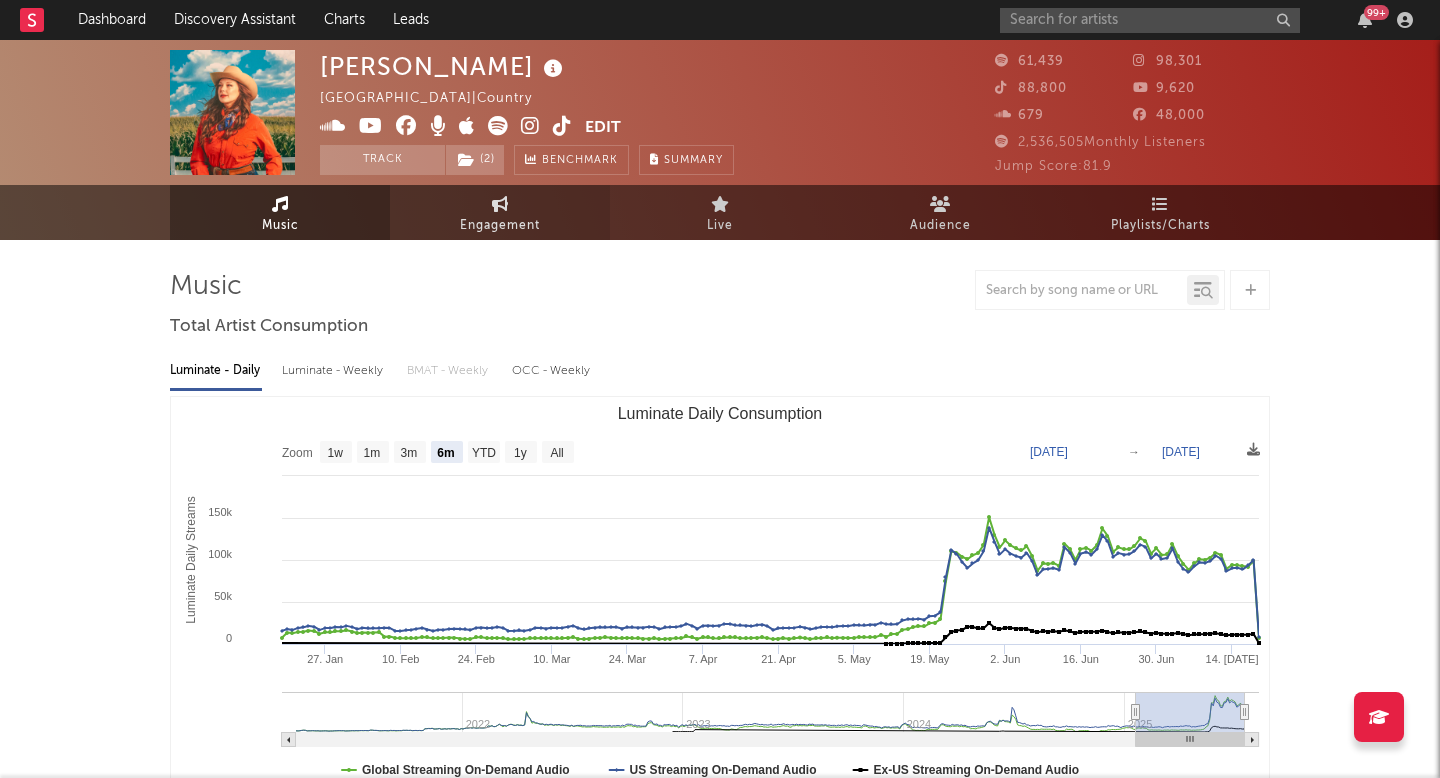 click on "Engagement" at bounding box center (500, 226) 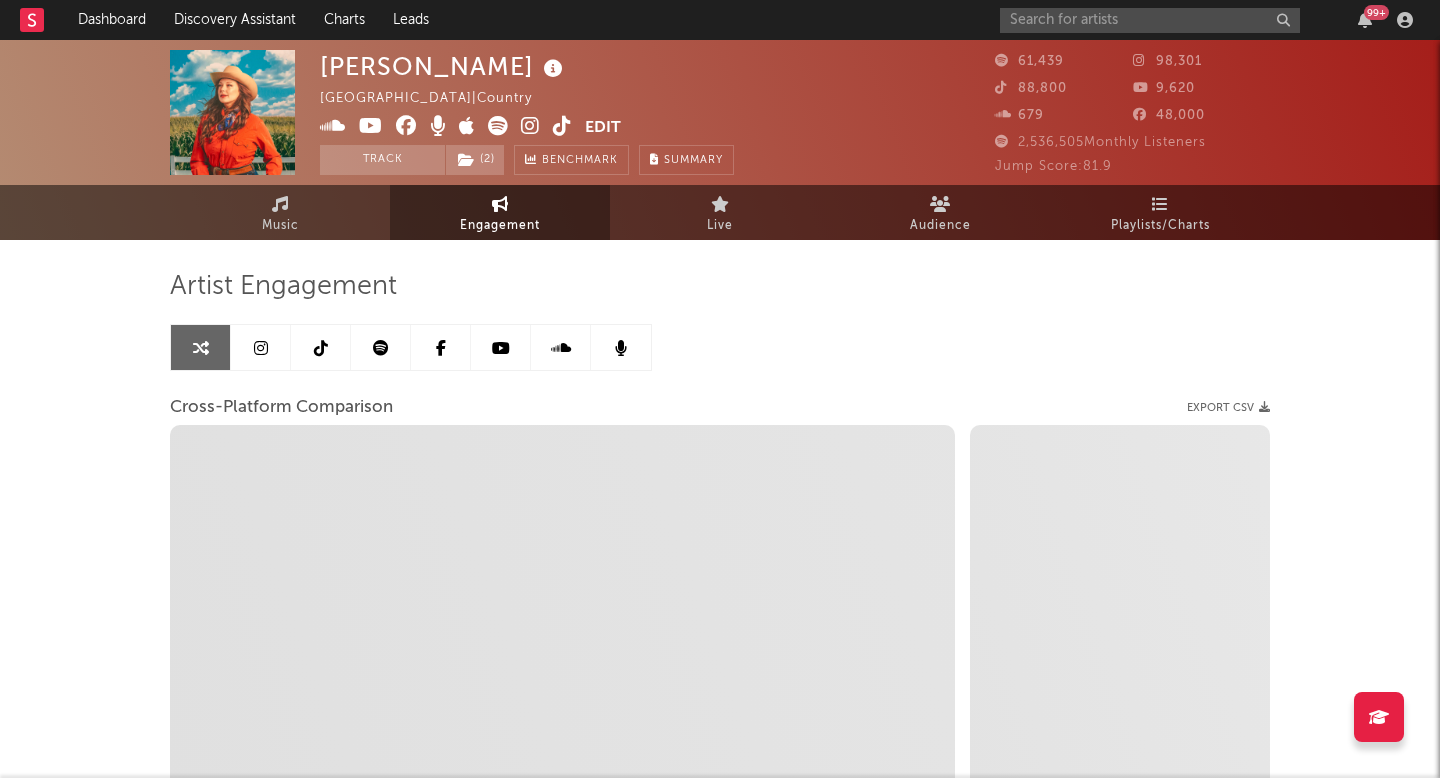 select on "1m" 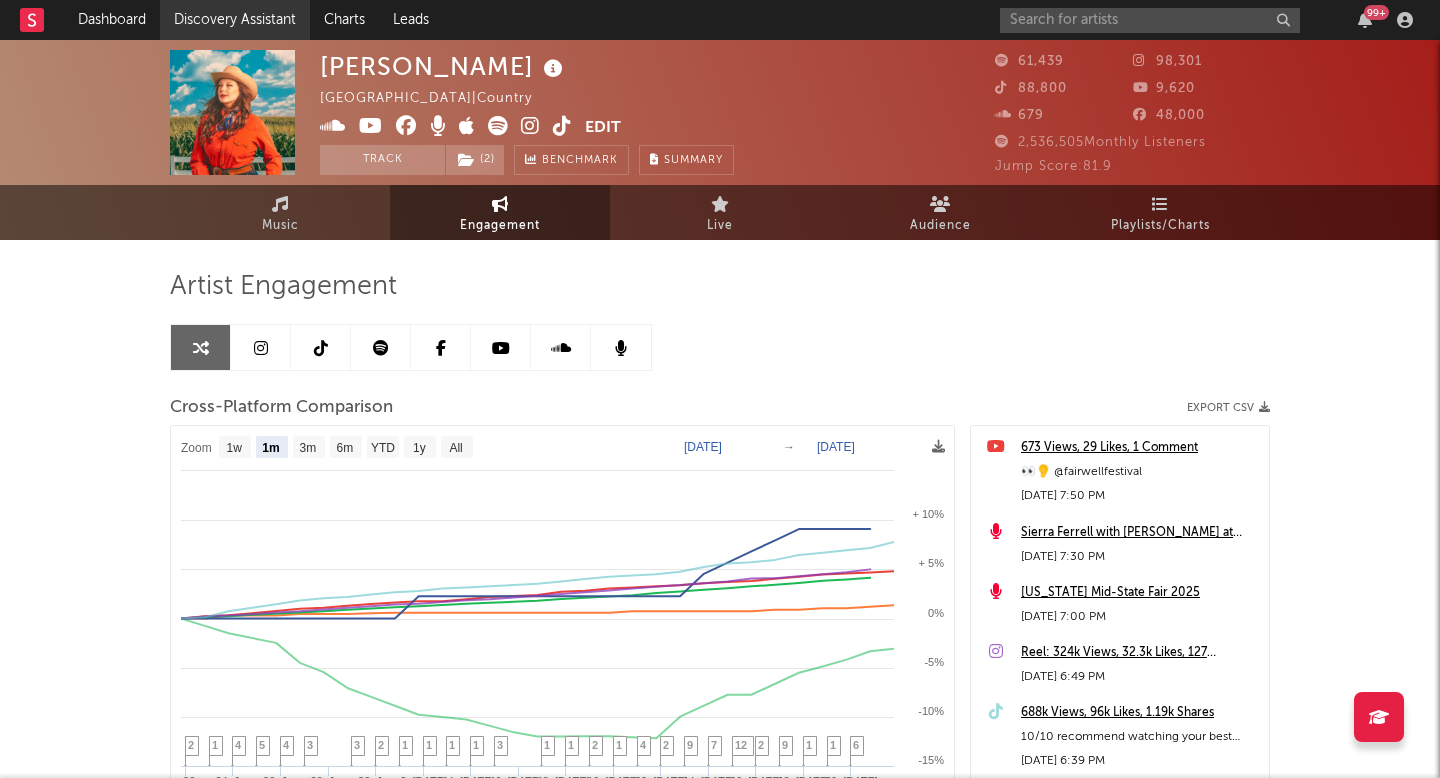 click on "Discovery Assistant" at bounding box center (235, 20) 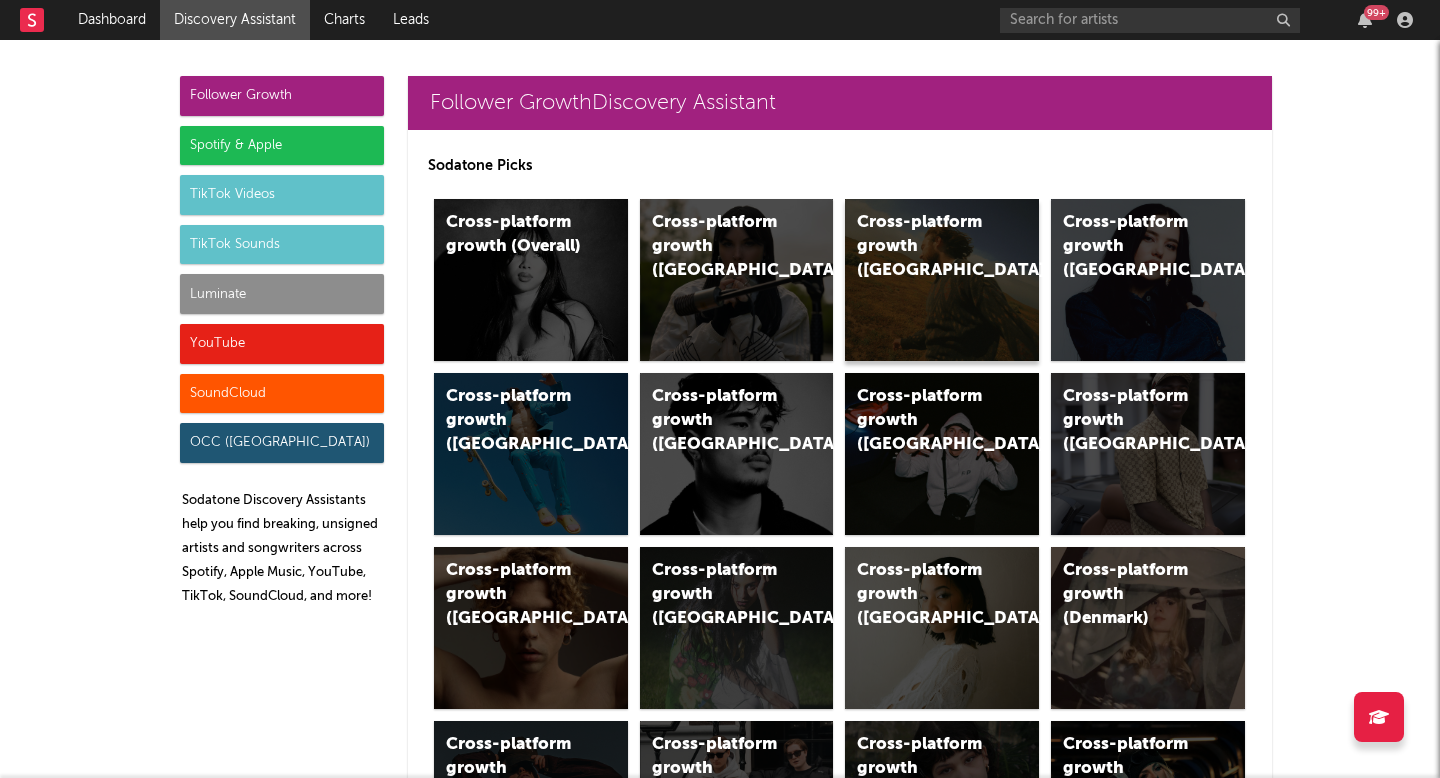 click on "Cross-platform growth (US)" at bounding box center (942, 280) 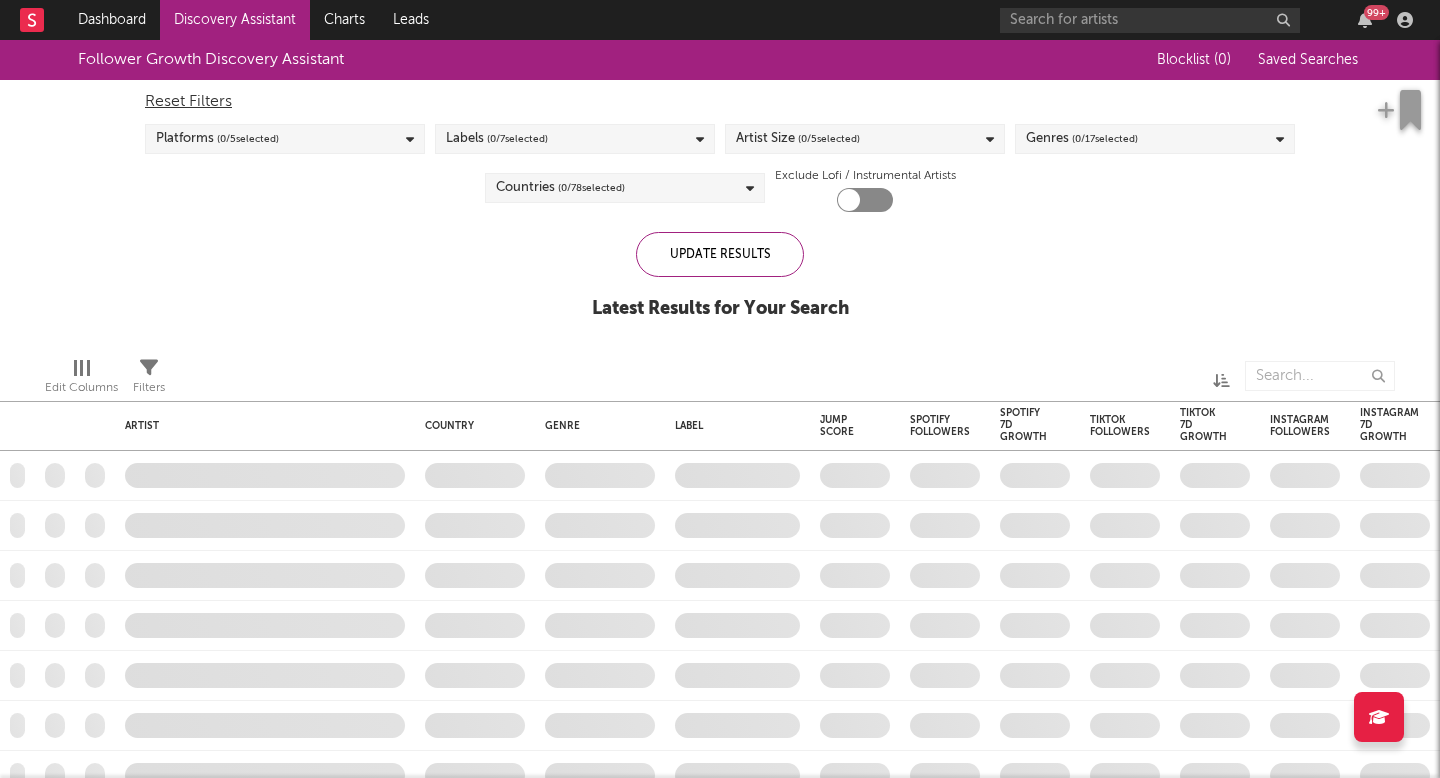 checkbox on "true" 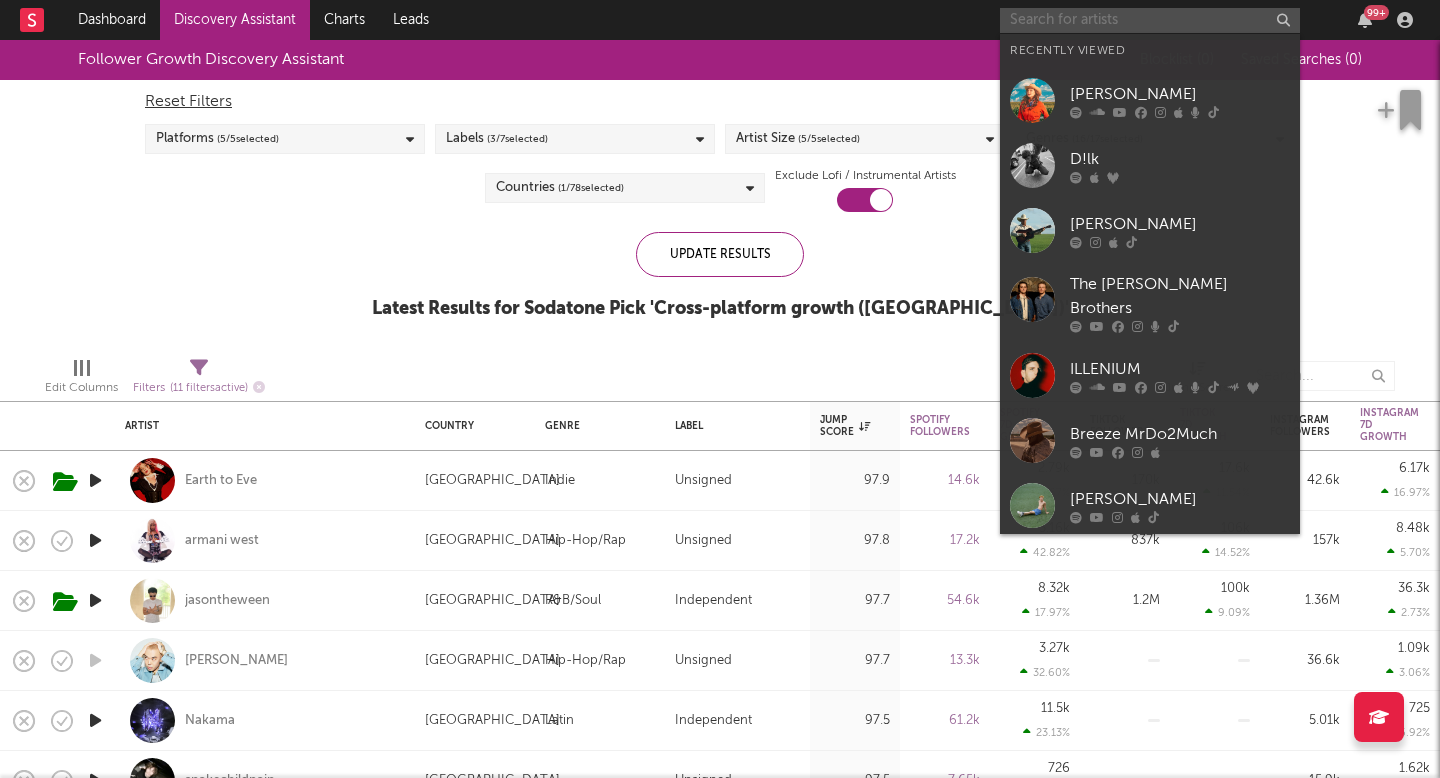 click at bounding box center [1150, 20] 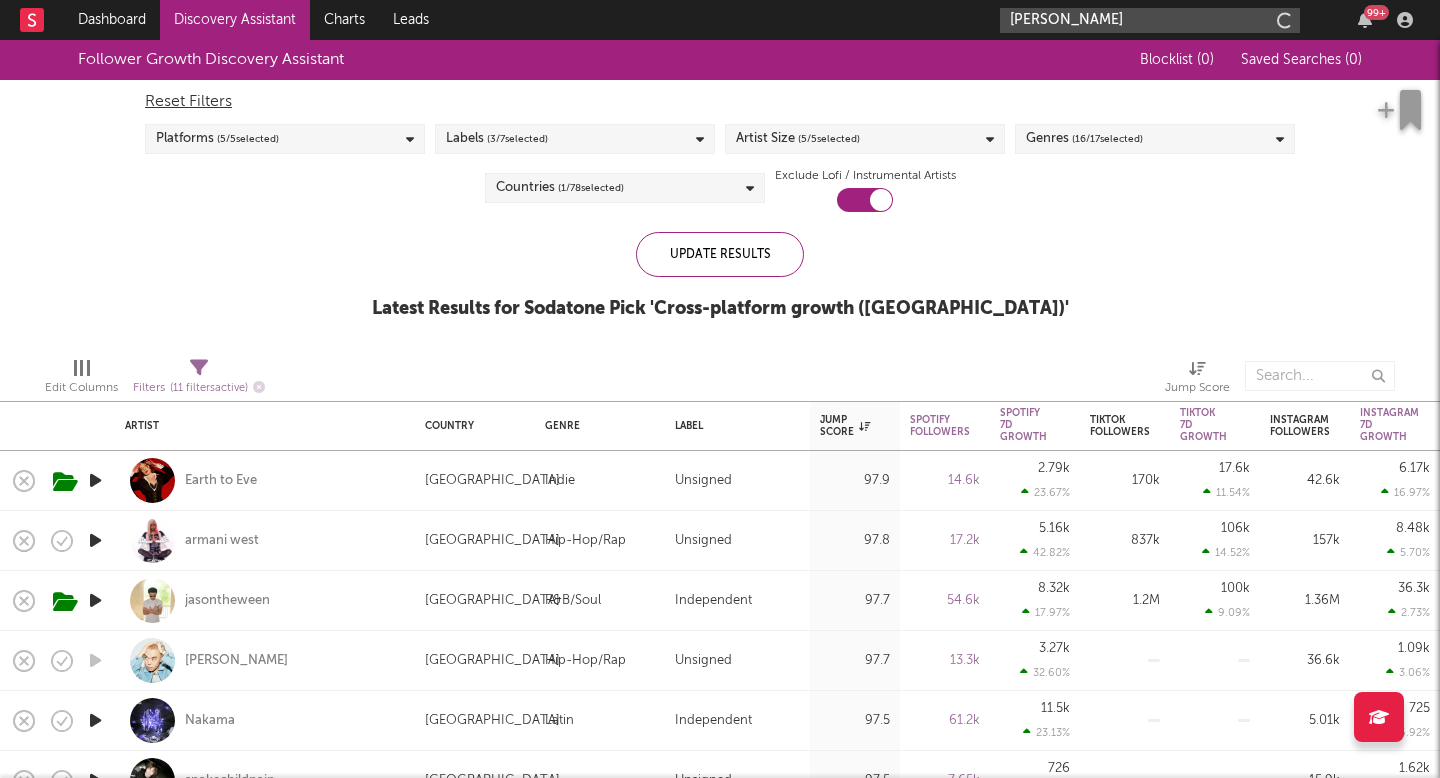 type on "colton bow" 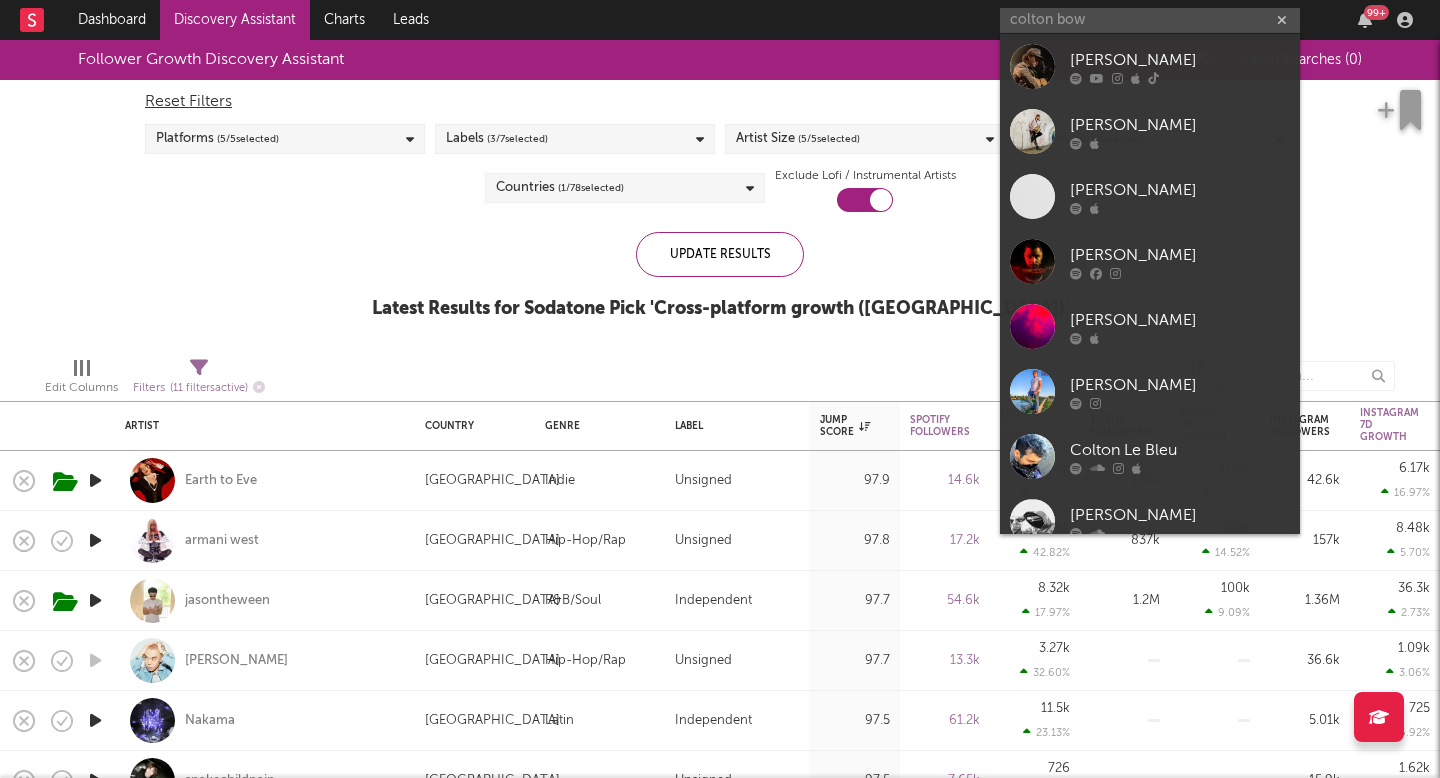 click on "Colton Bowlin" at bounding box center [1180, 60] 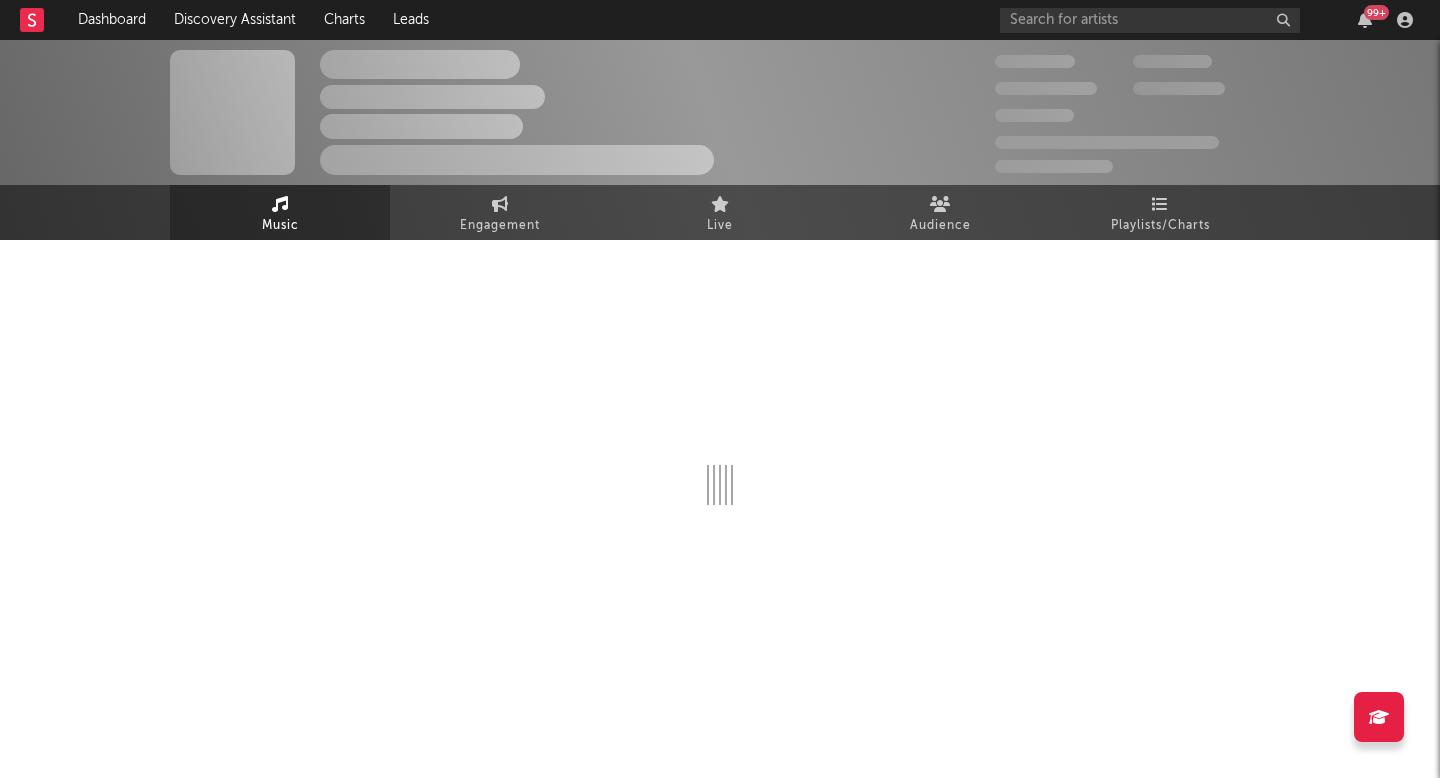 select on "6m" 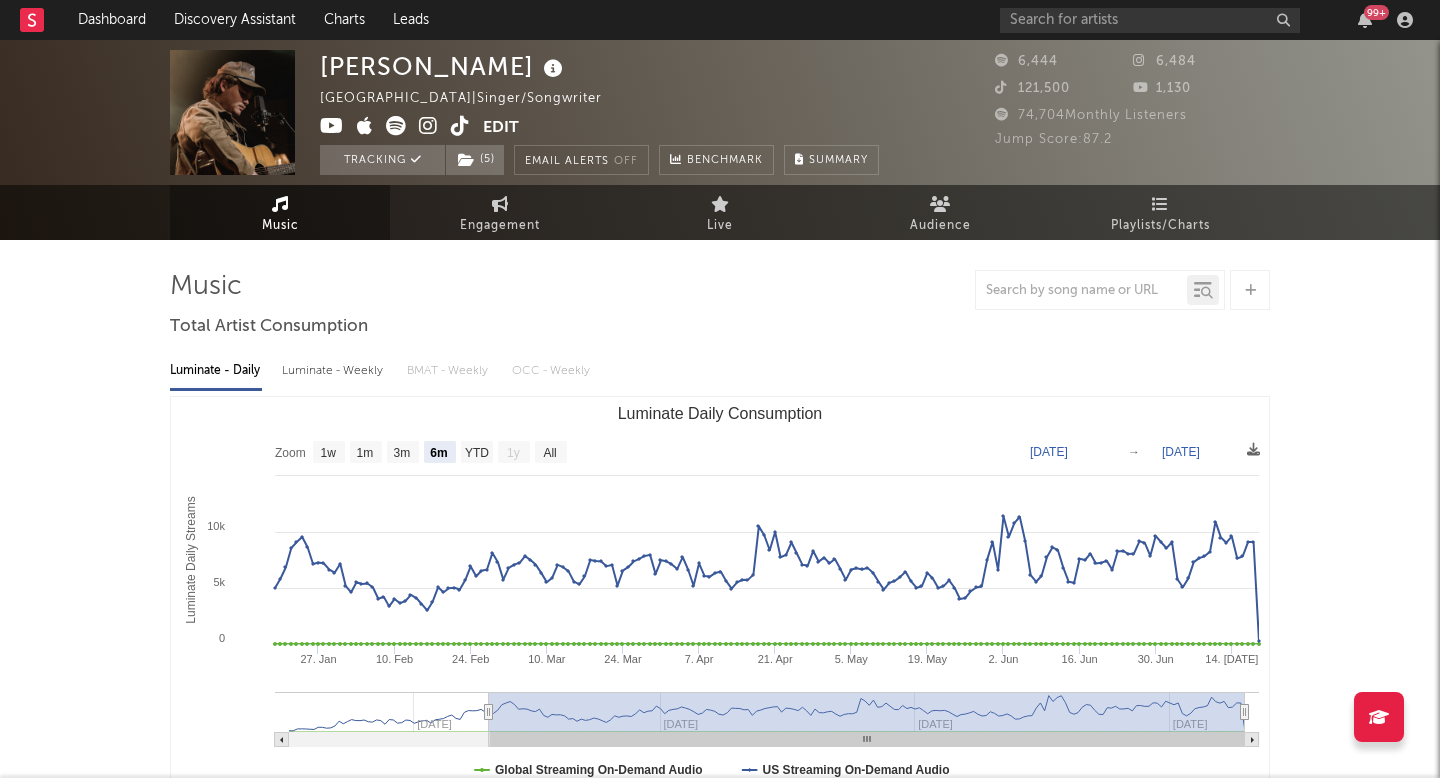 click at bounding box center [460, 126] 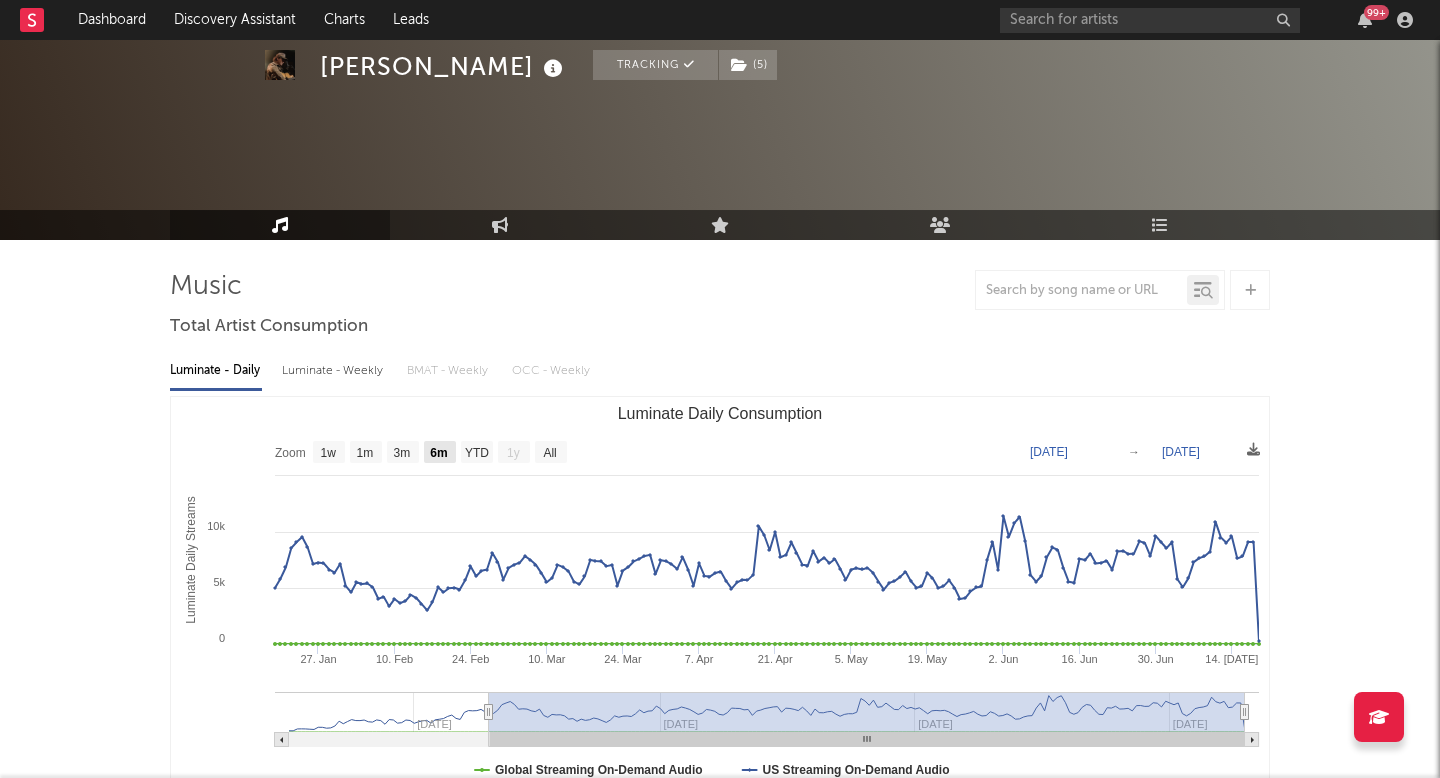 scroll, scrollTop: 423, scrollLeft: 0, axis: vertical 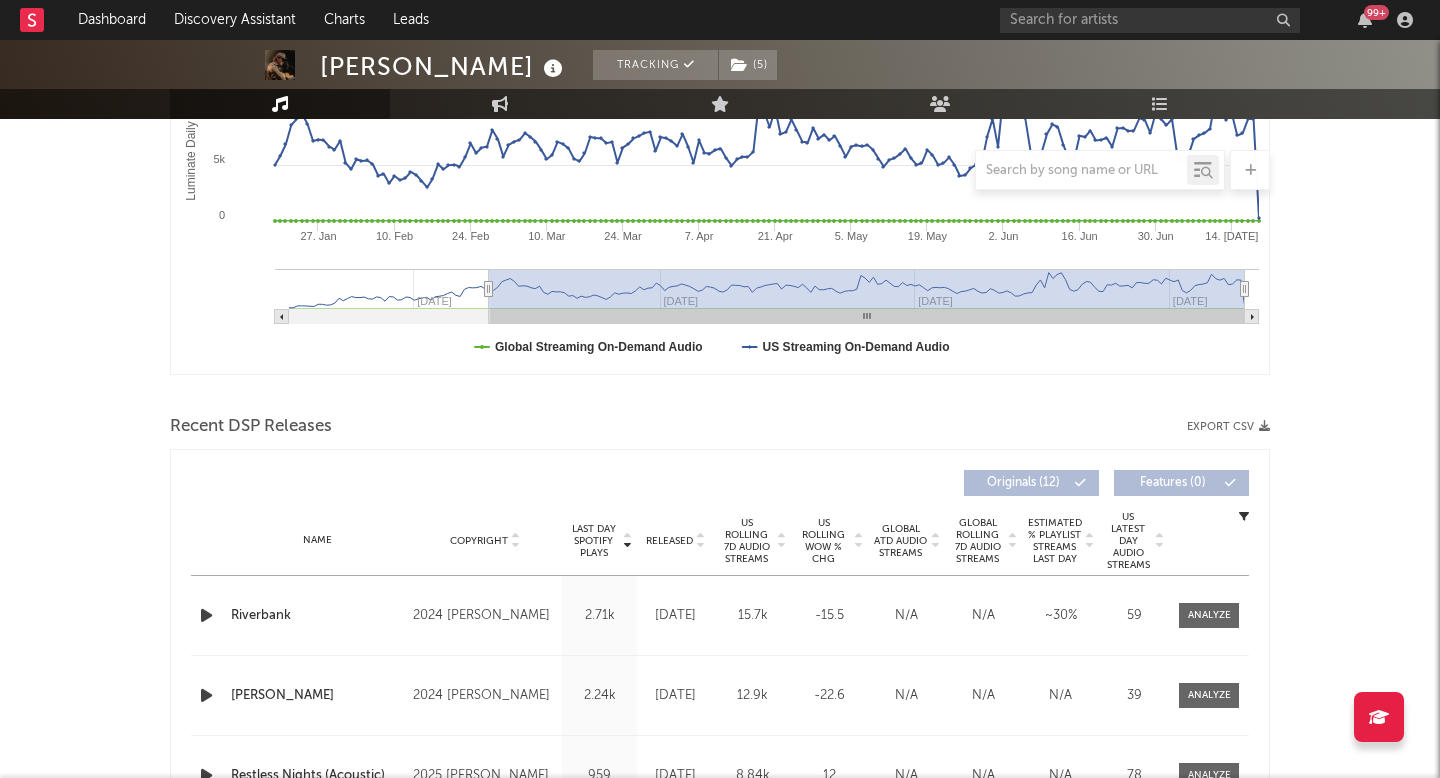 click on "Released" at bounding box center [669, 541] 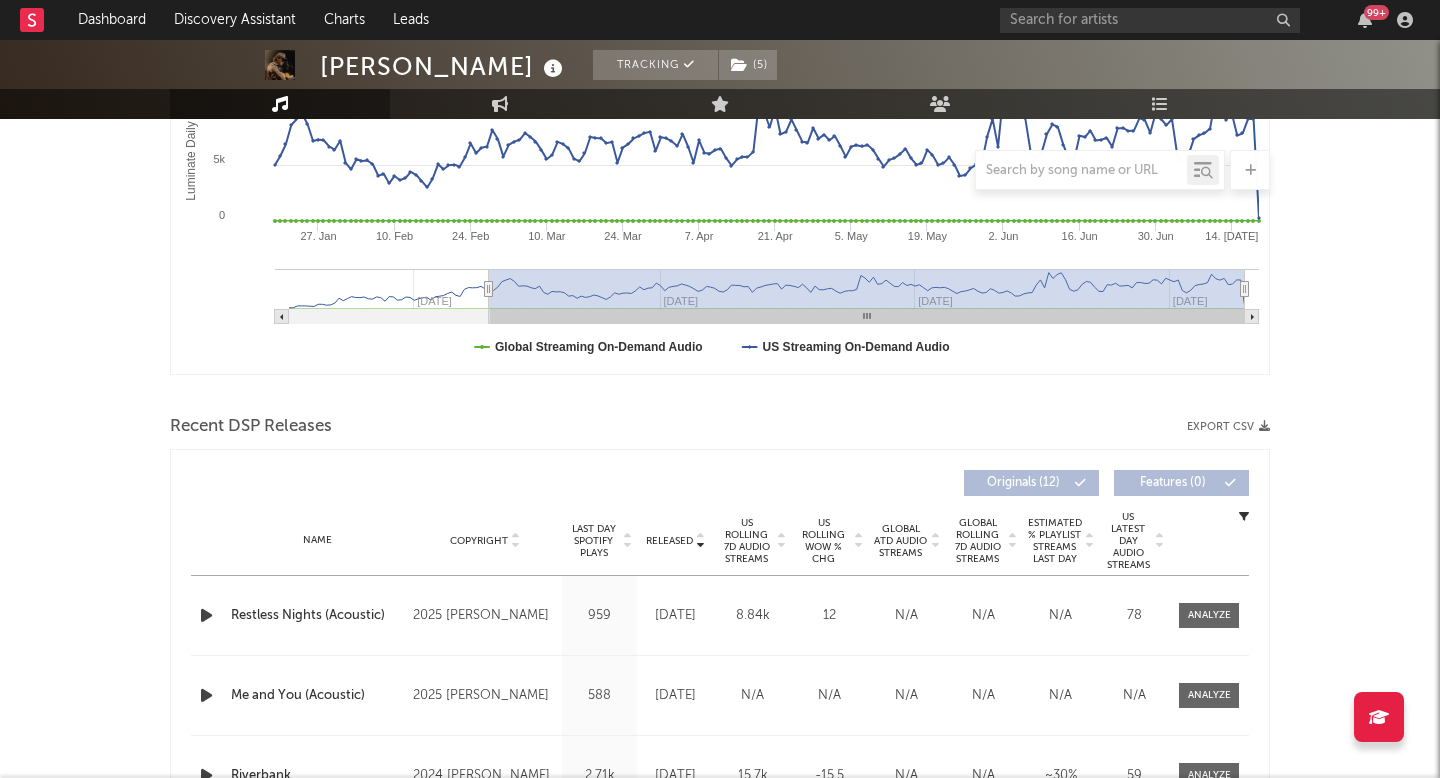 click on "99 +" at bounding box center (1210, 20) 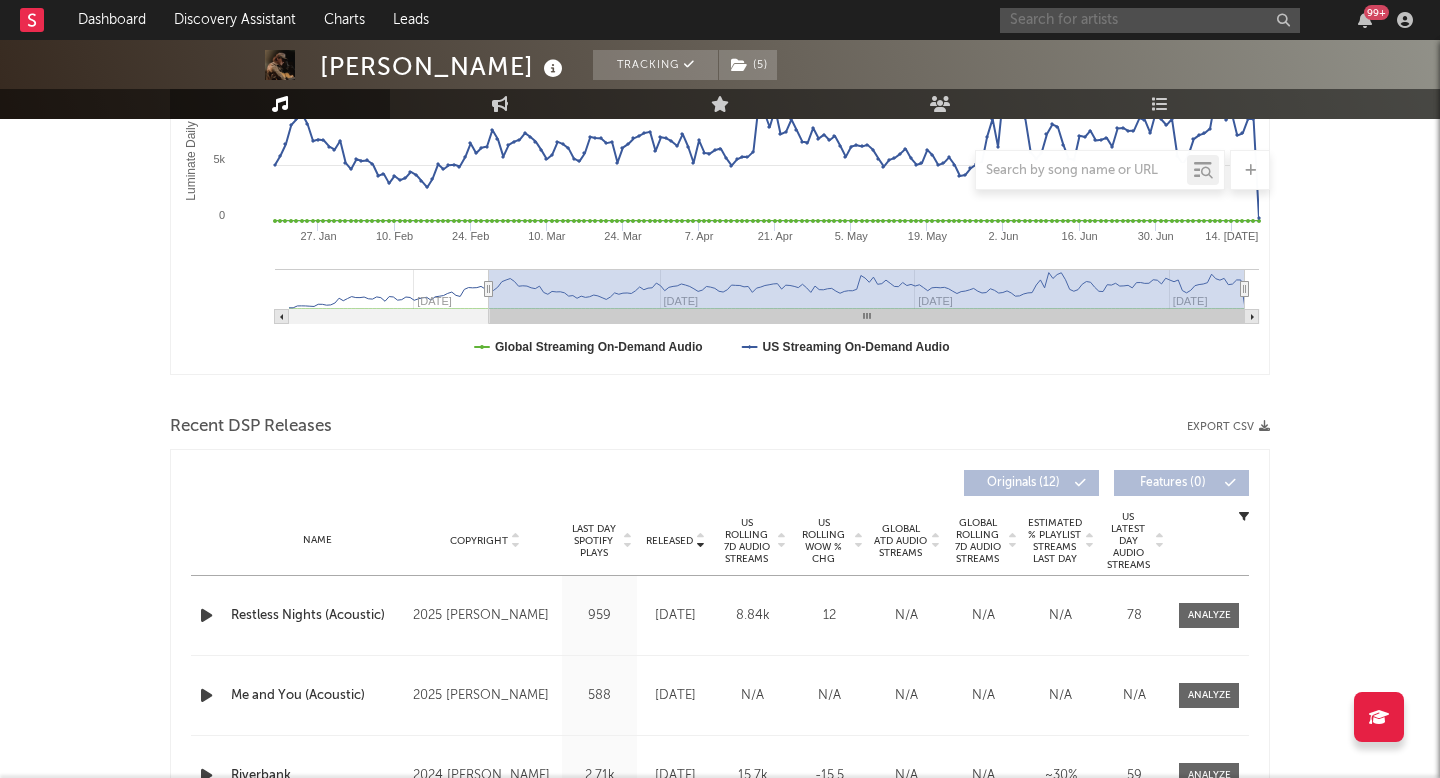 click at bounding box center (1150, 20) 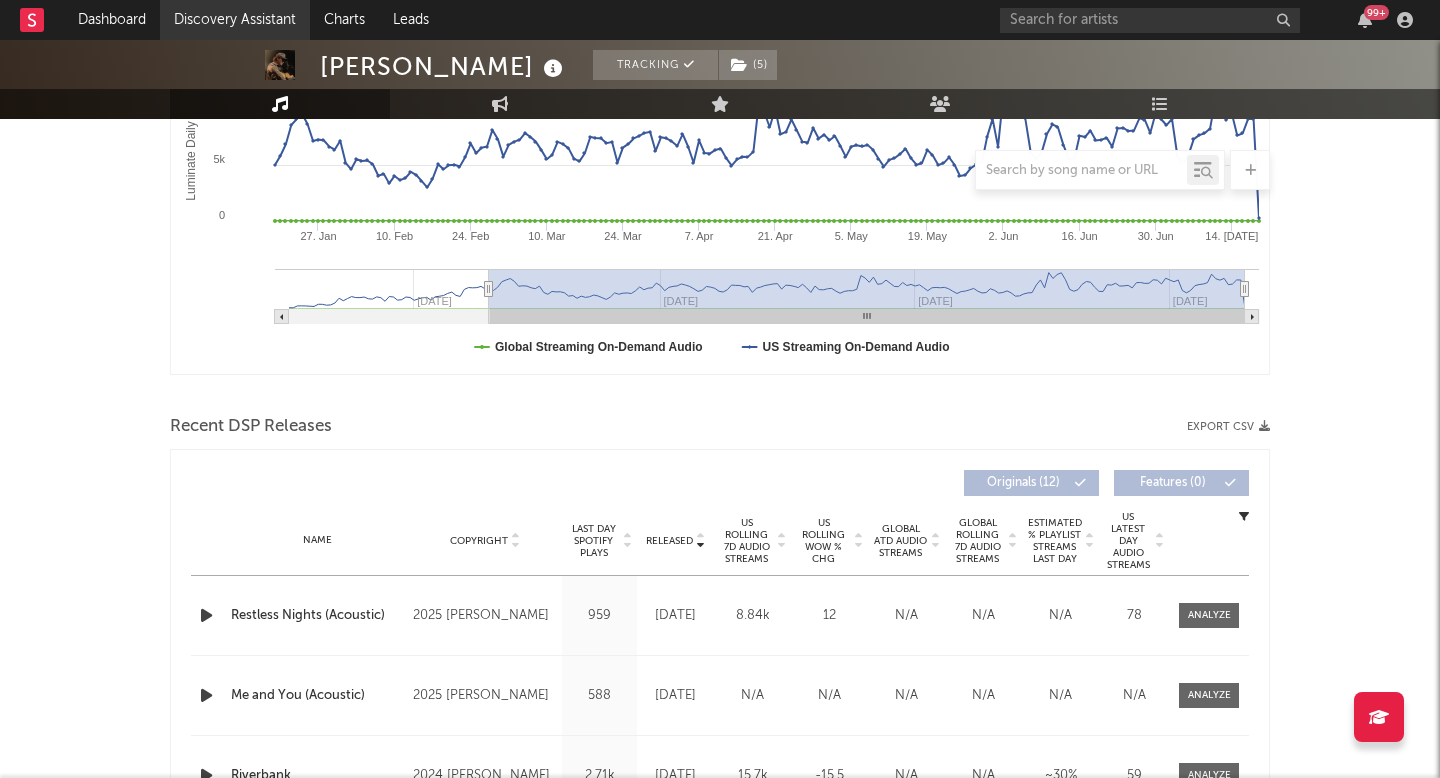 click on "Discovery Assistant" at bounding box center (235, 20) 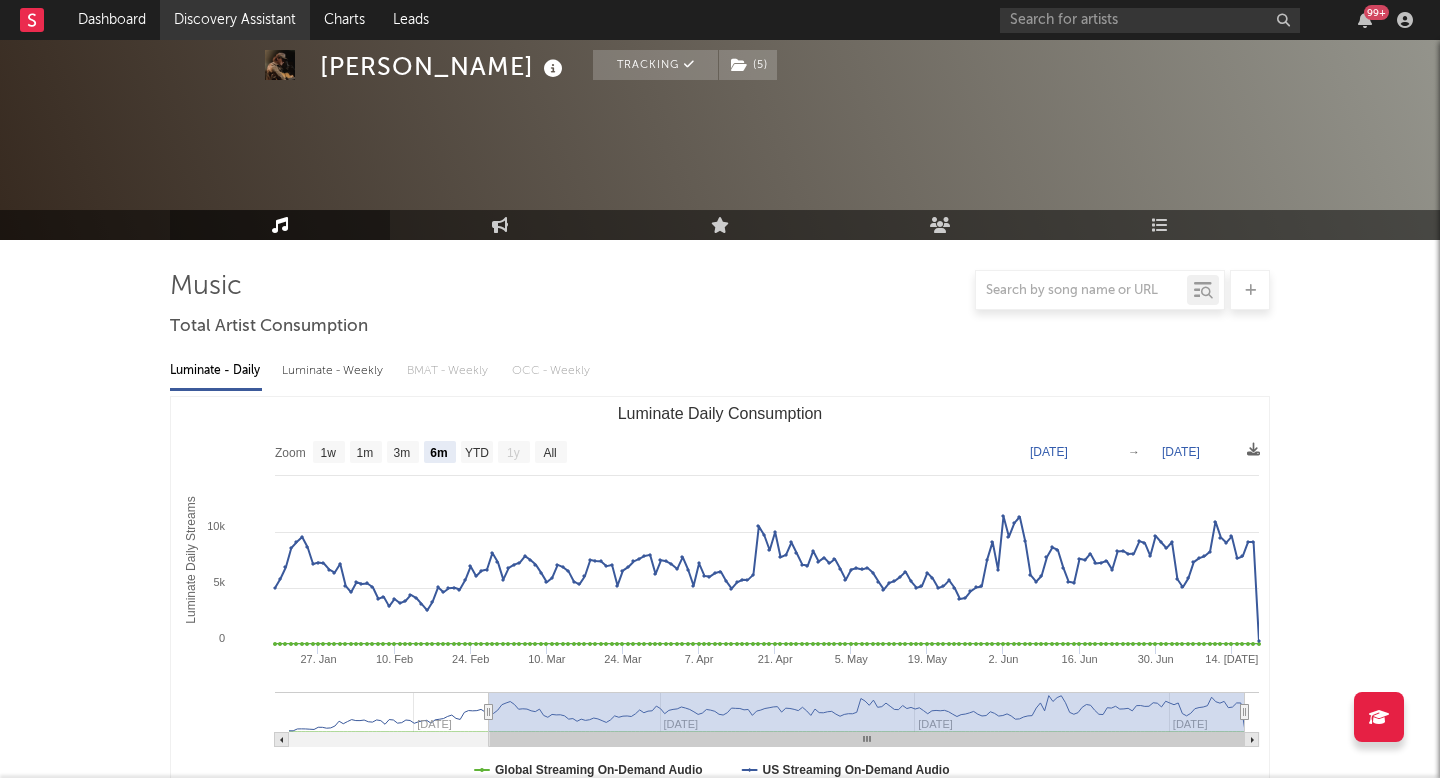 scroll, scrollTop: 0, scrollLeft: 0, axis: both 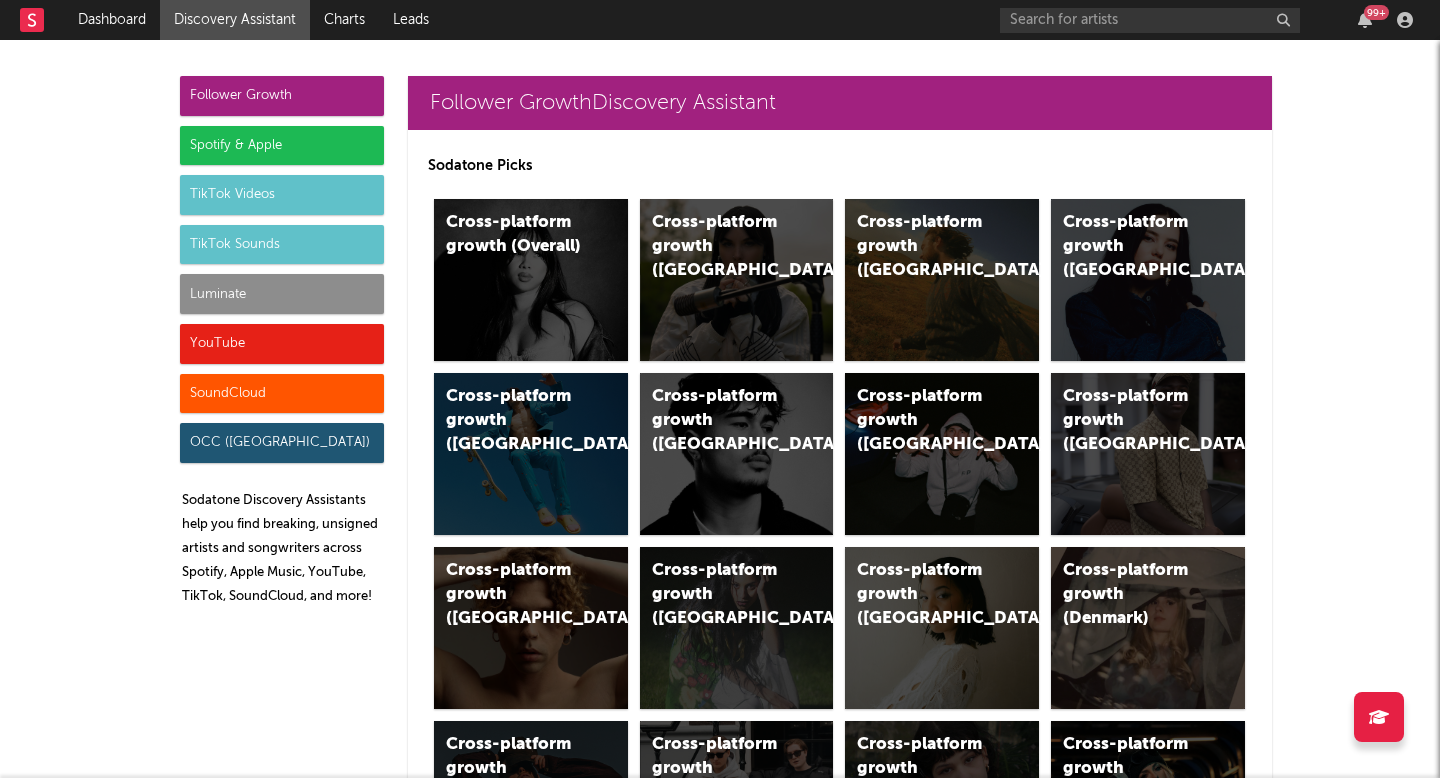 click on "Luminate" at bounding box center [282, 294] 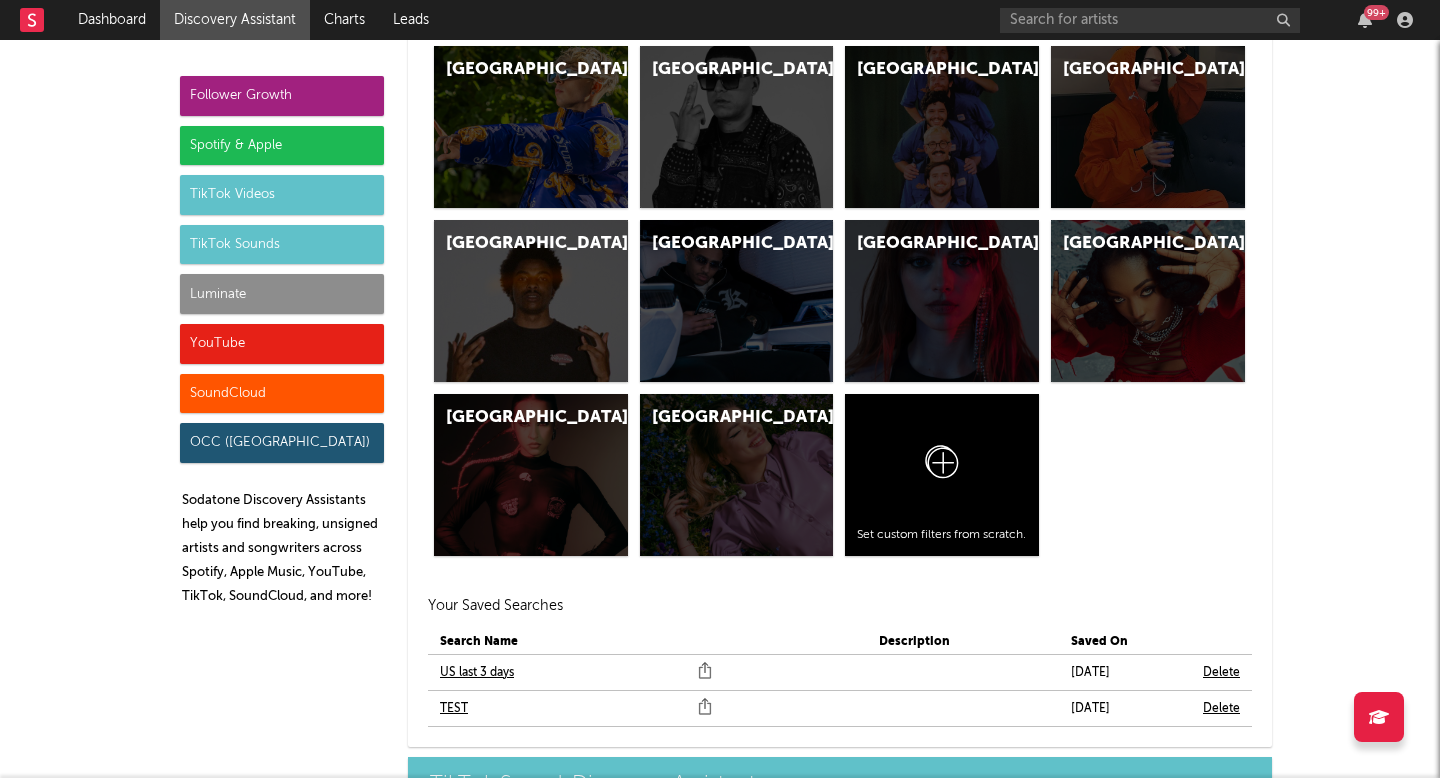 scroll, scrollTop: 9529, scrollLeft: 0, axis: vertical 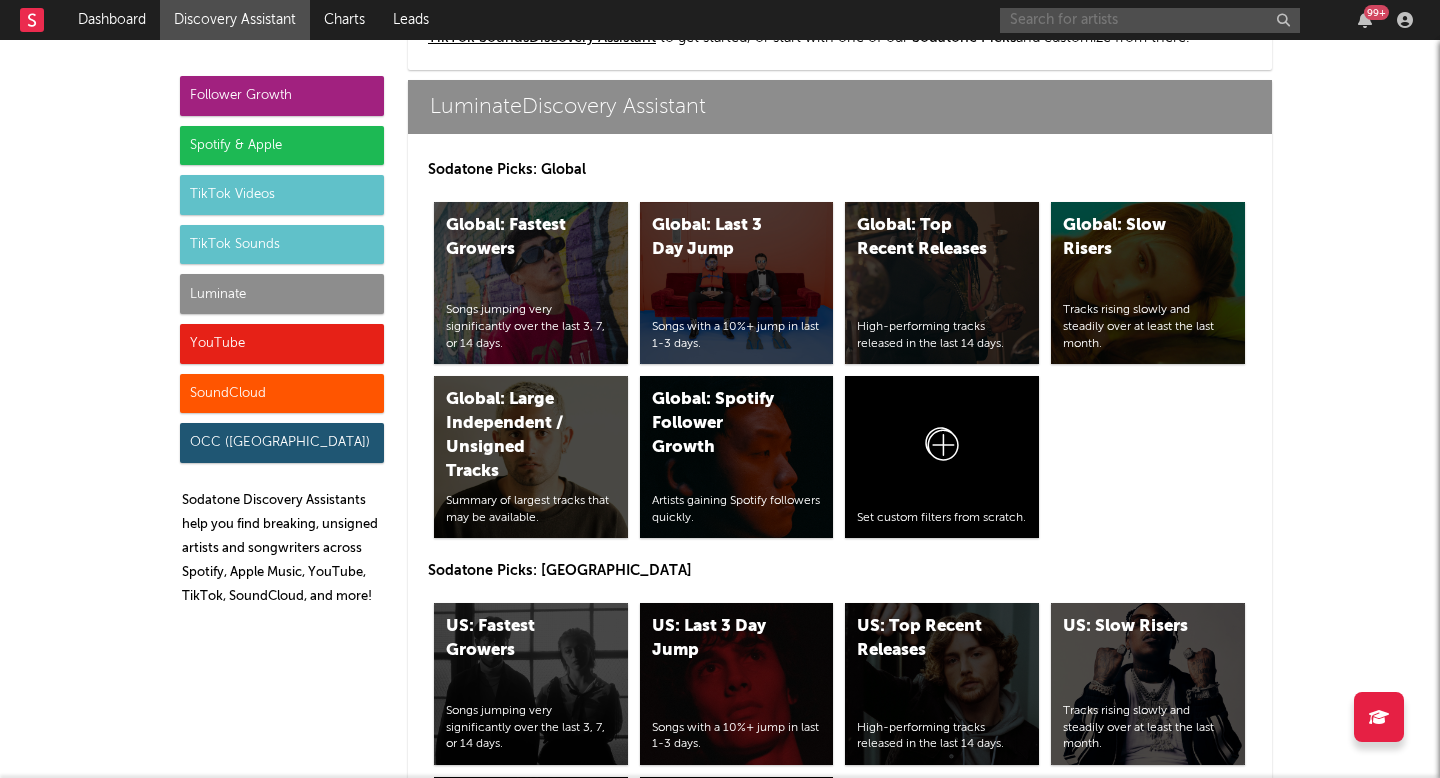 click at bounding box center [1150, 20] 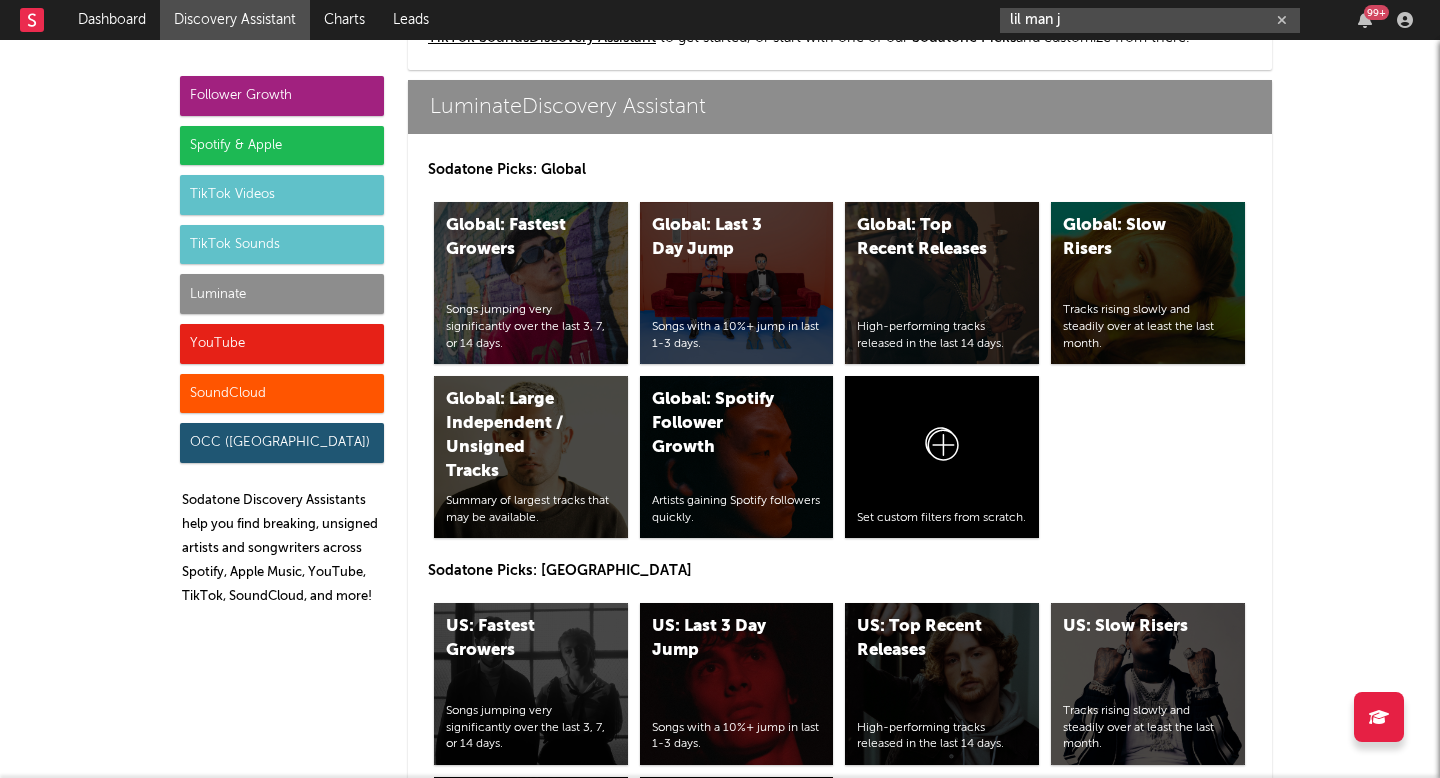 click on "lil man j" at bounding box center [1150, 20] 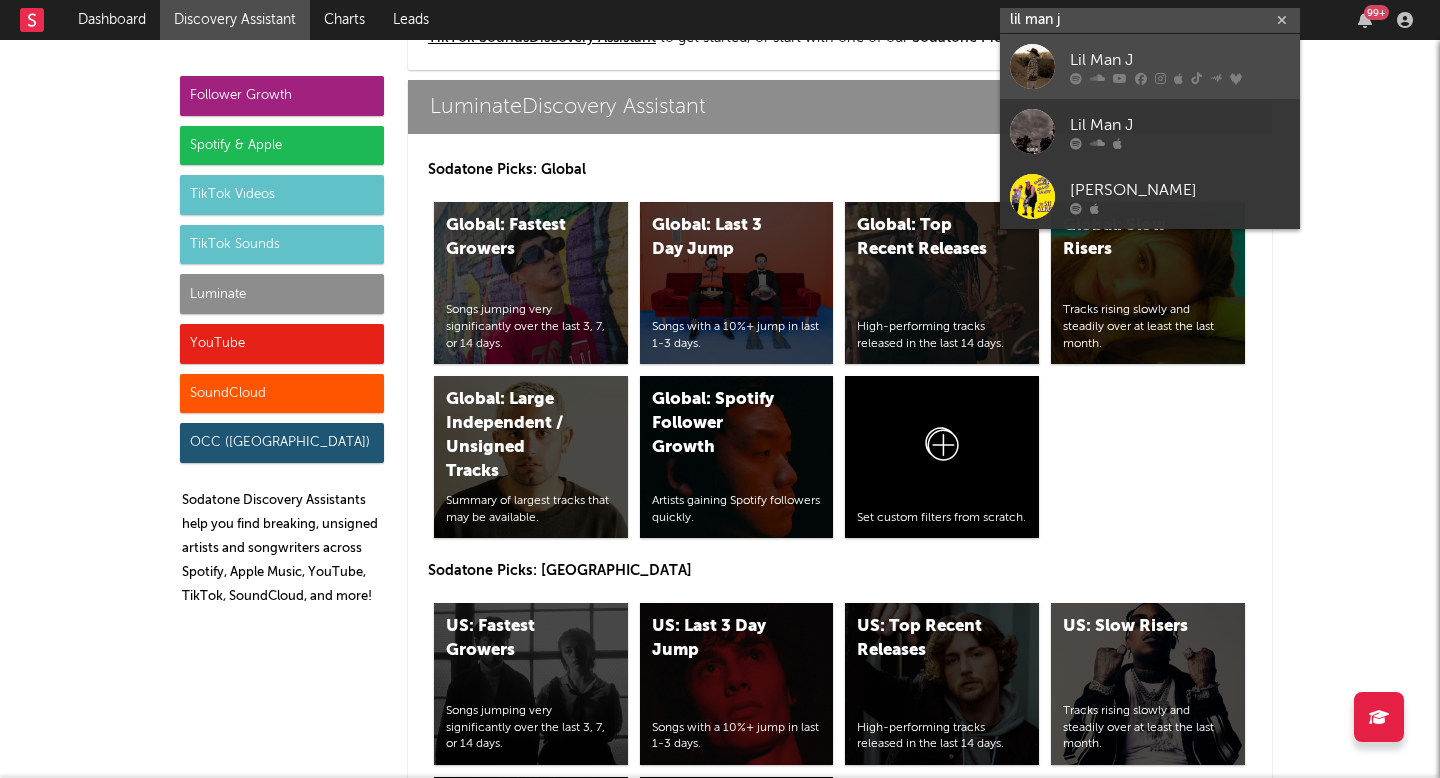 type on "lil man j" 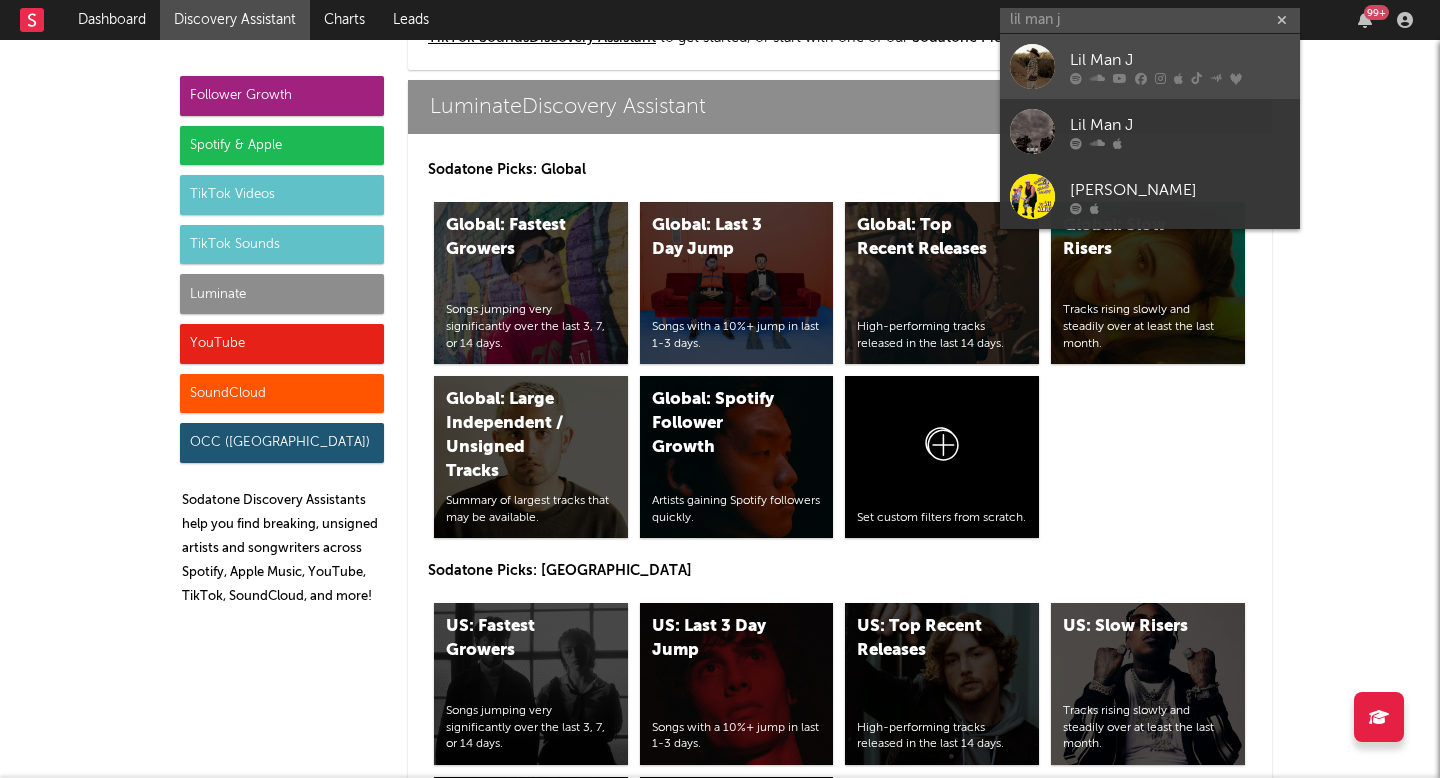 click at bounding box center (1180, 78) 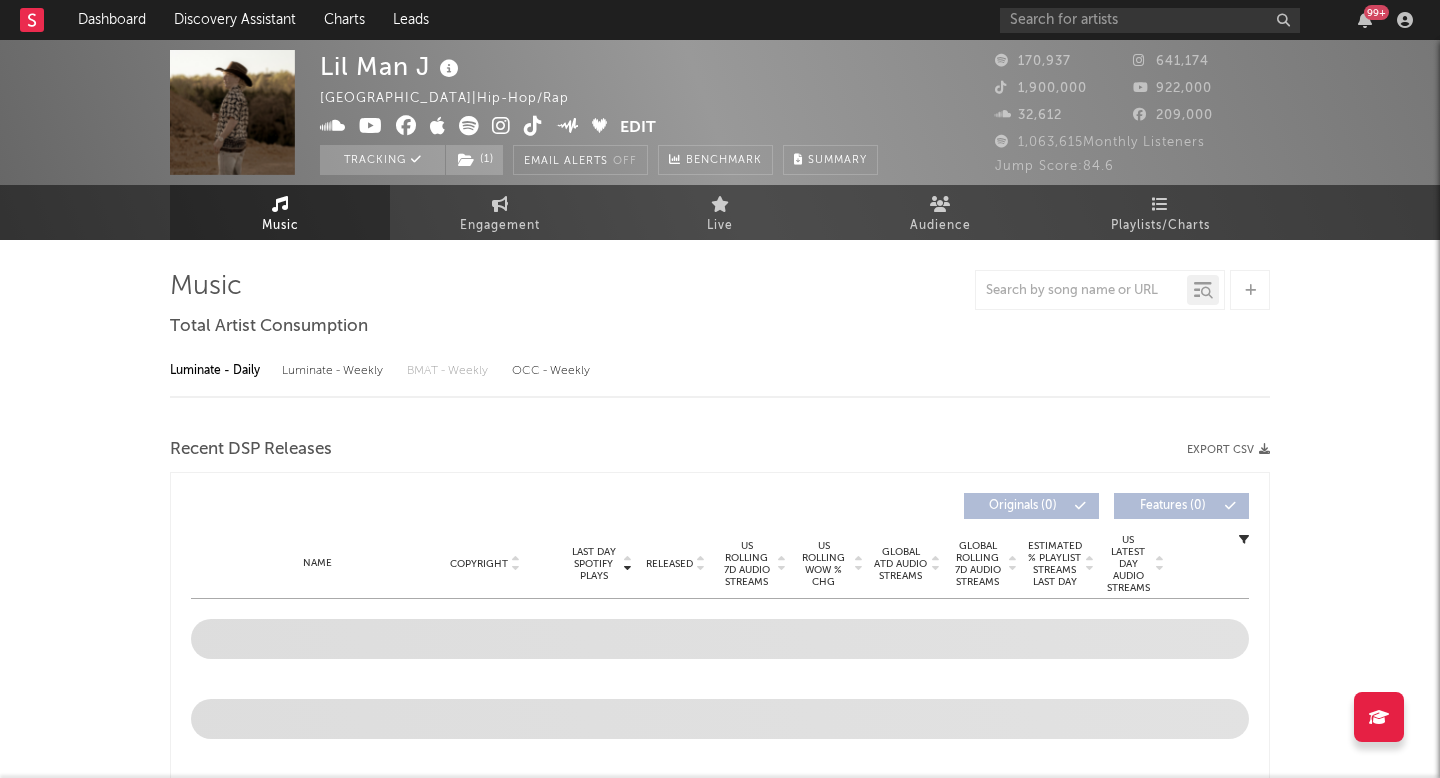 select on "6m" 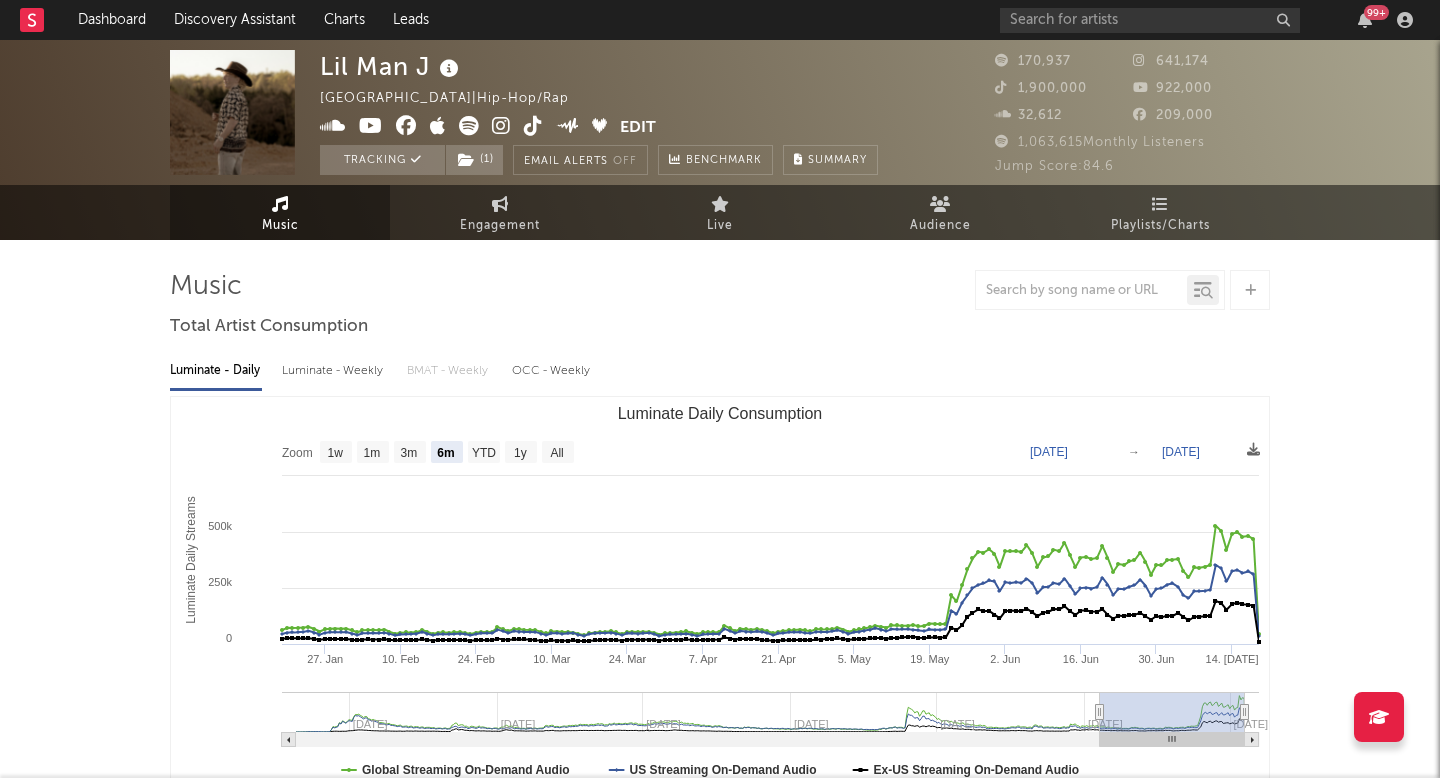select on "6m" 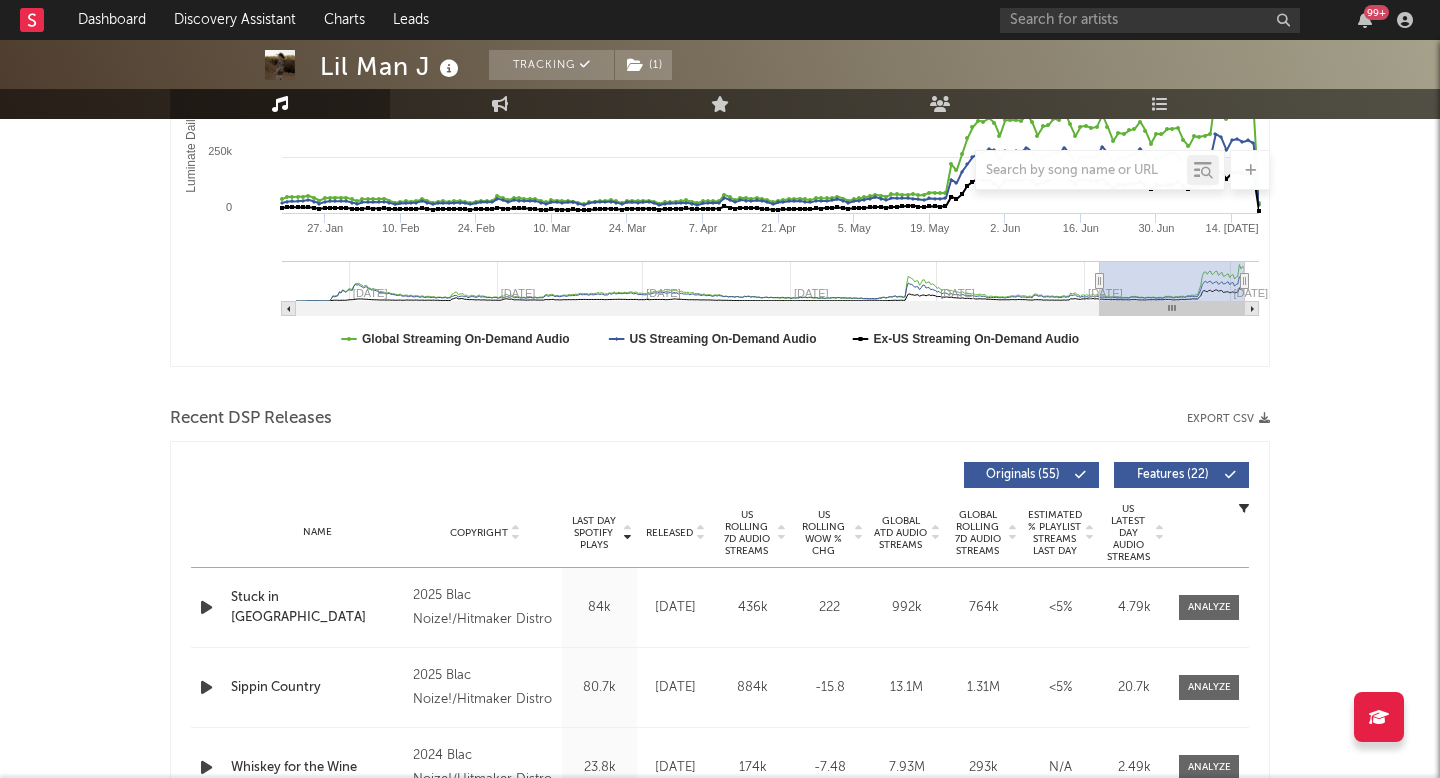 scroll, scrollTop: 450, scrollLeft: 0, axis: vertical 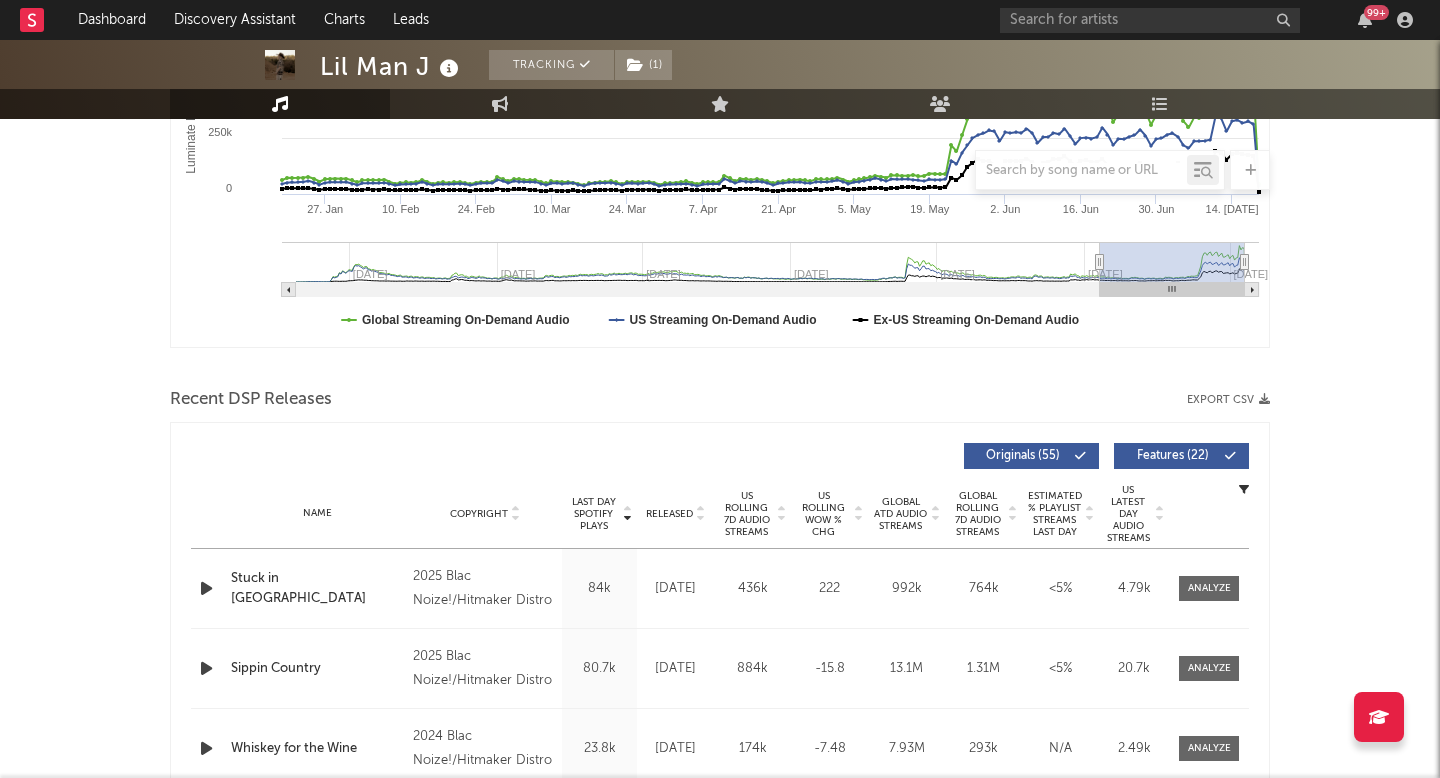 click on "Released" at bounding box center [669, 514] 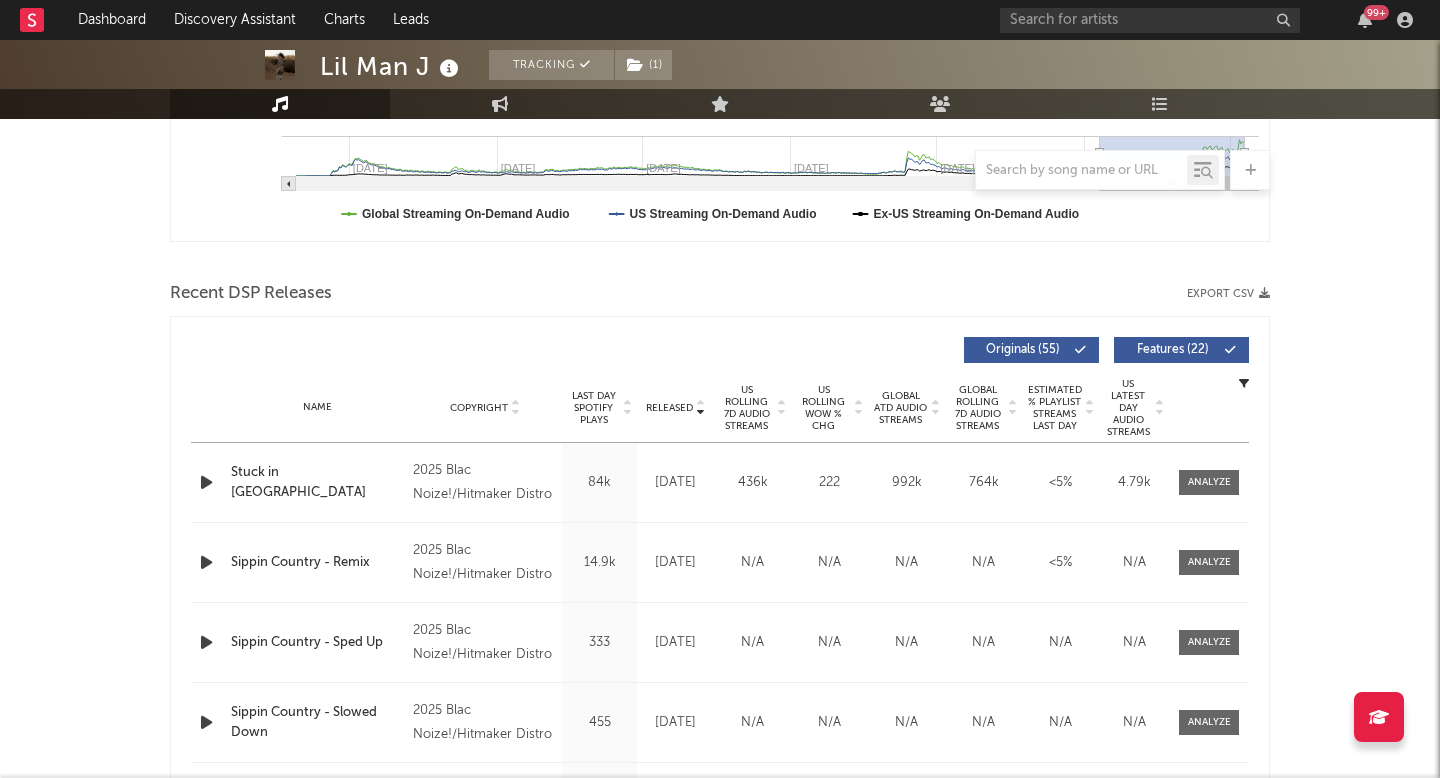 scroll, scrollTop: 558, scrollLeft: 0, axis: vertical 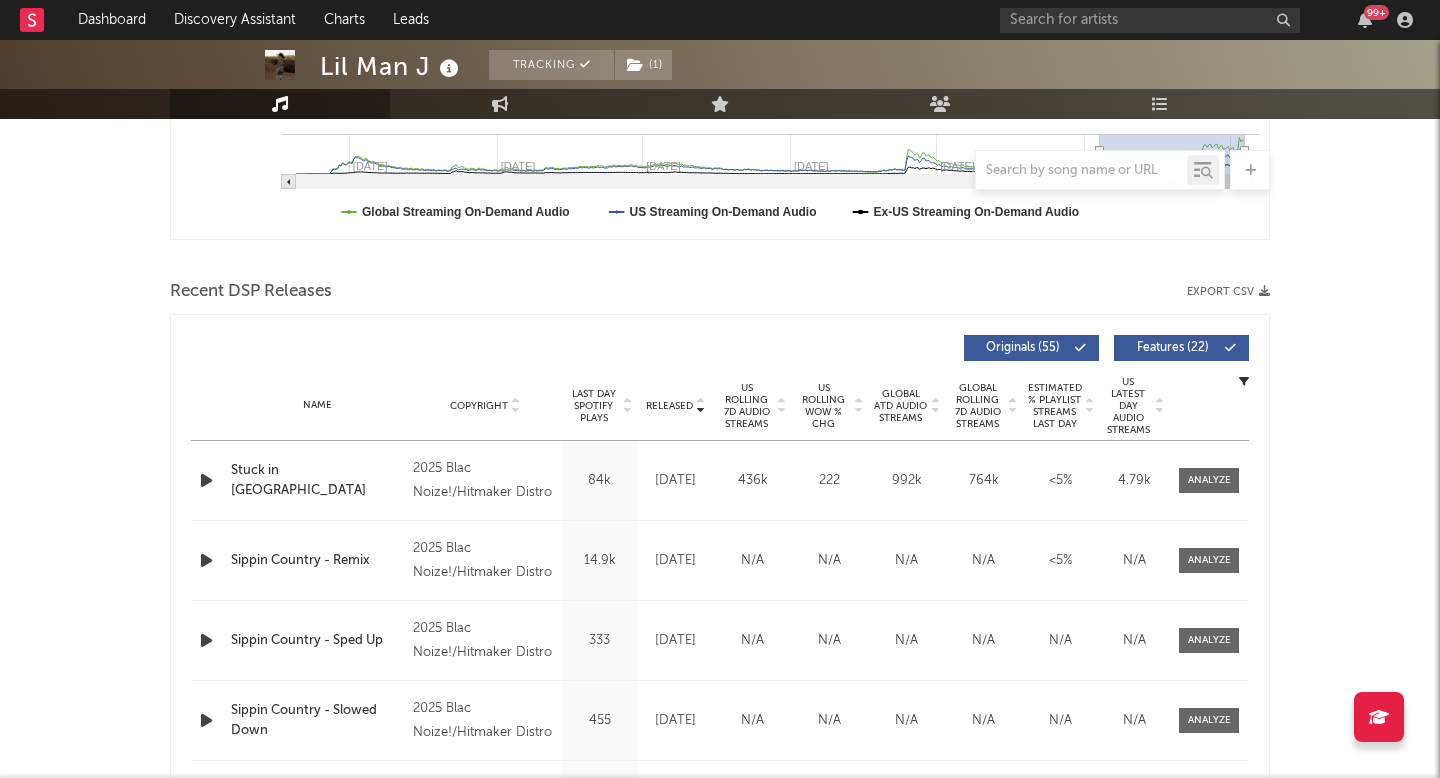 click on "US Rolling 7D Audio Streams" at bounding box center [746, 406] 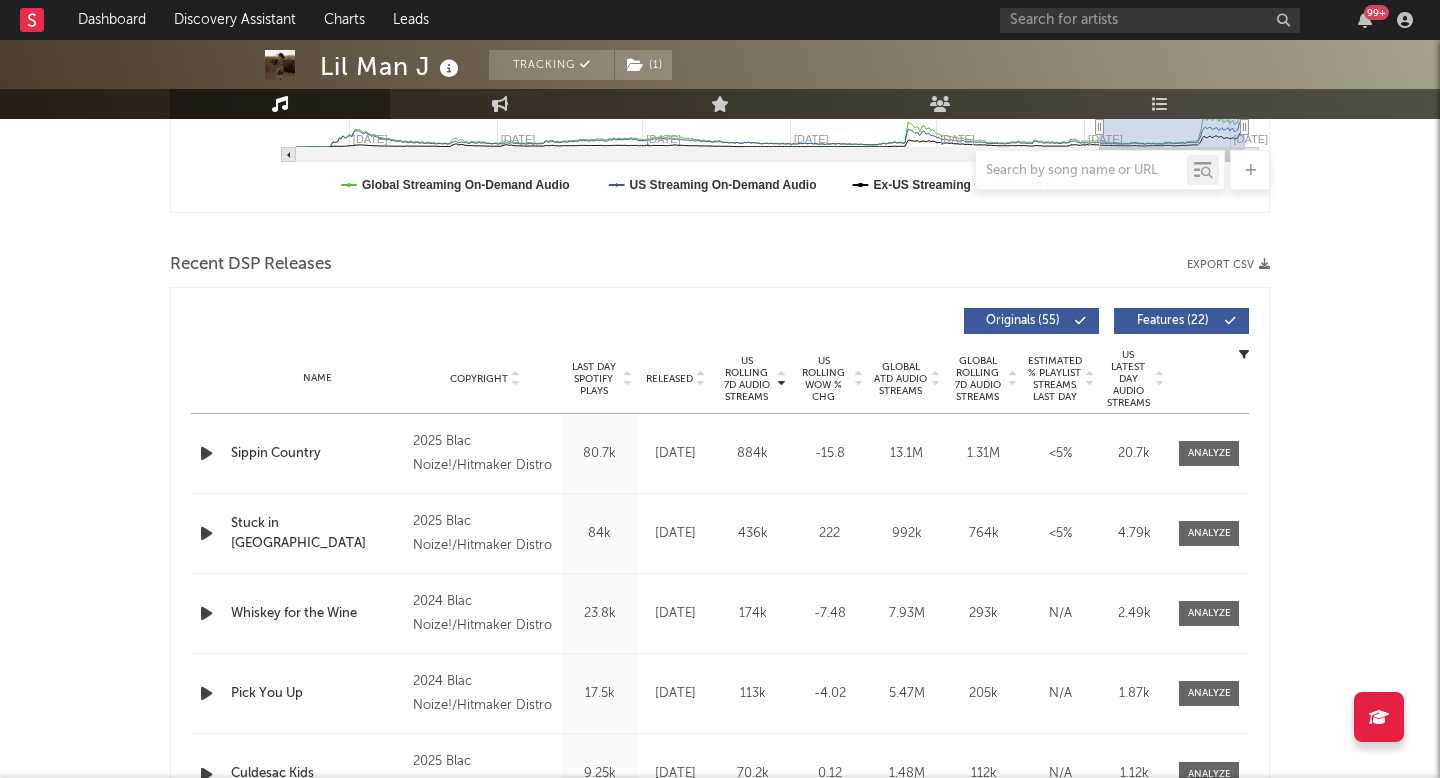 scroll, scrollTop: 594, scrollLeft: 0, axis: vertical 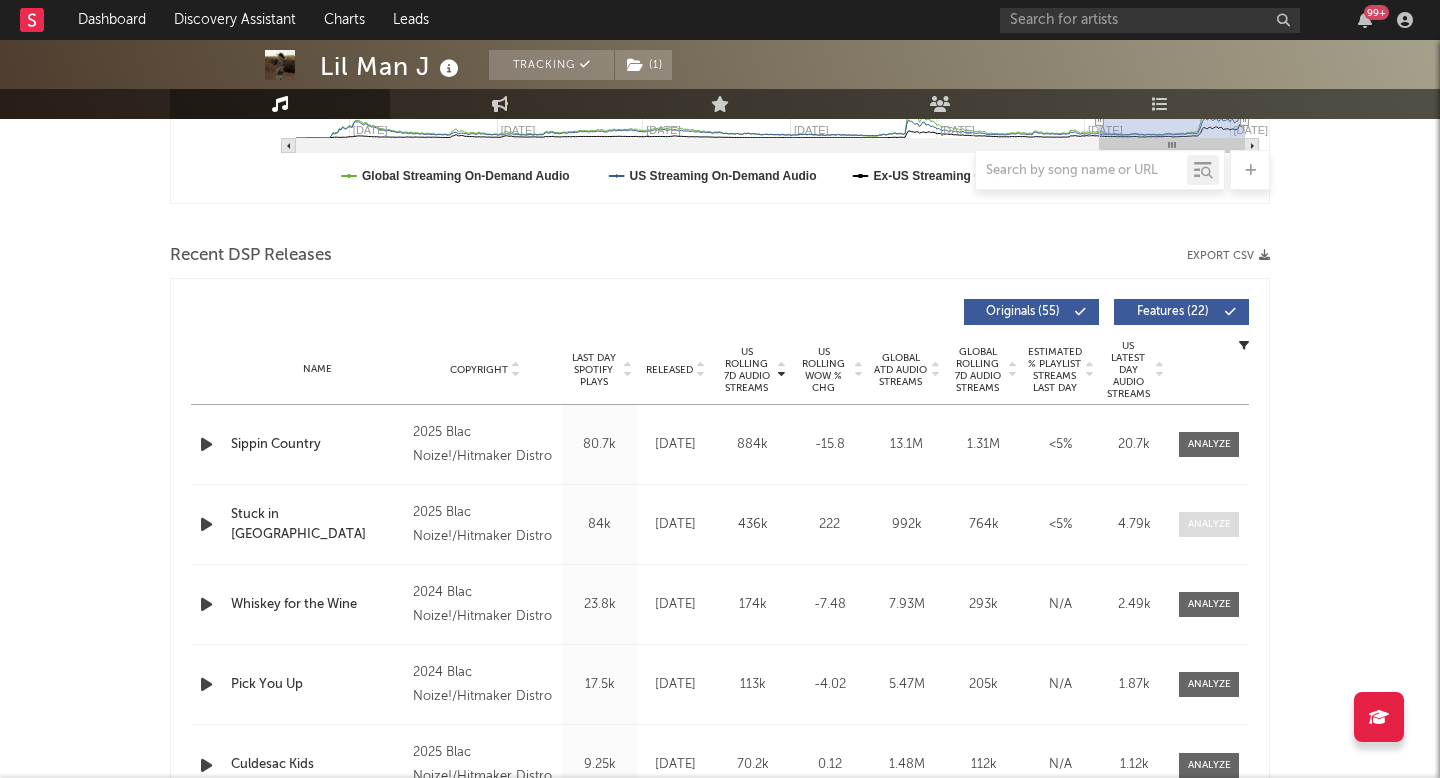 click at bounding box center [1209, 524] 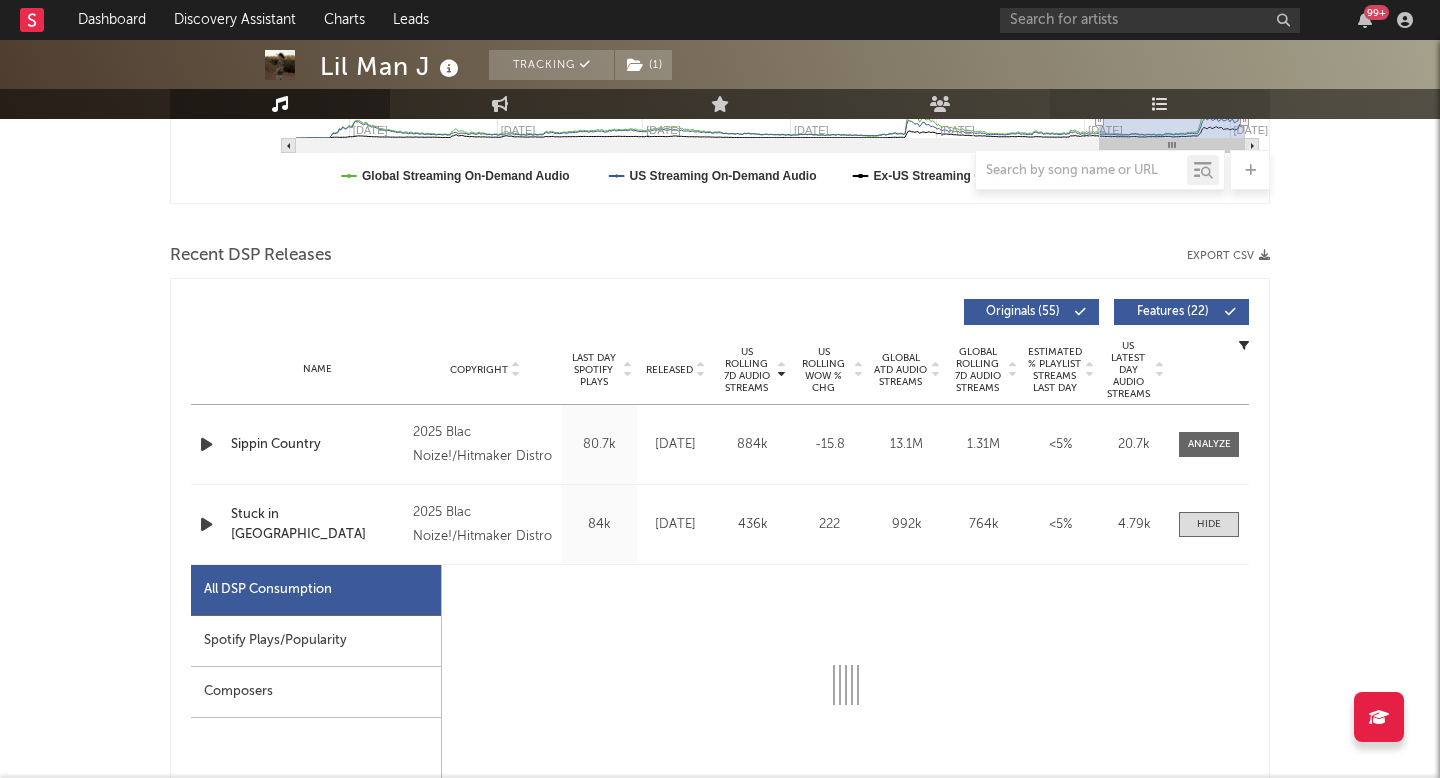 select on "1w" 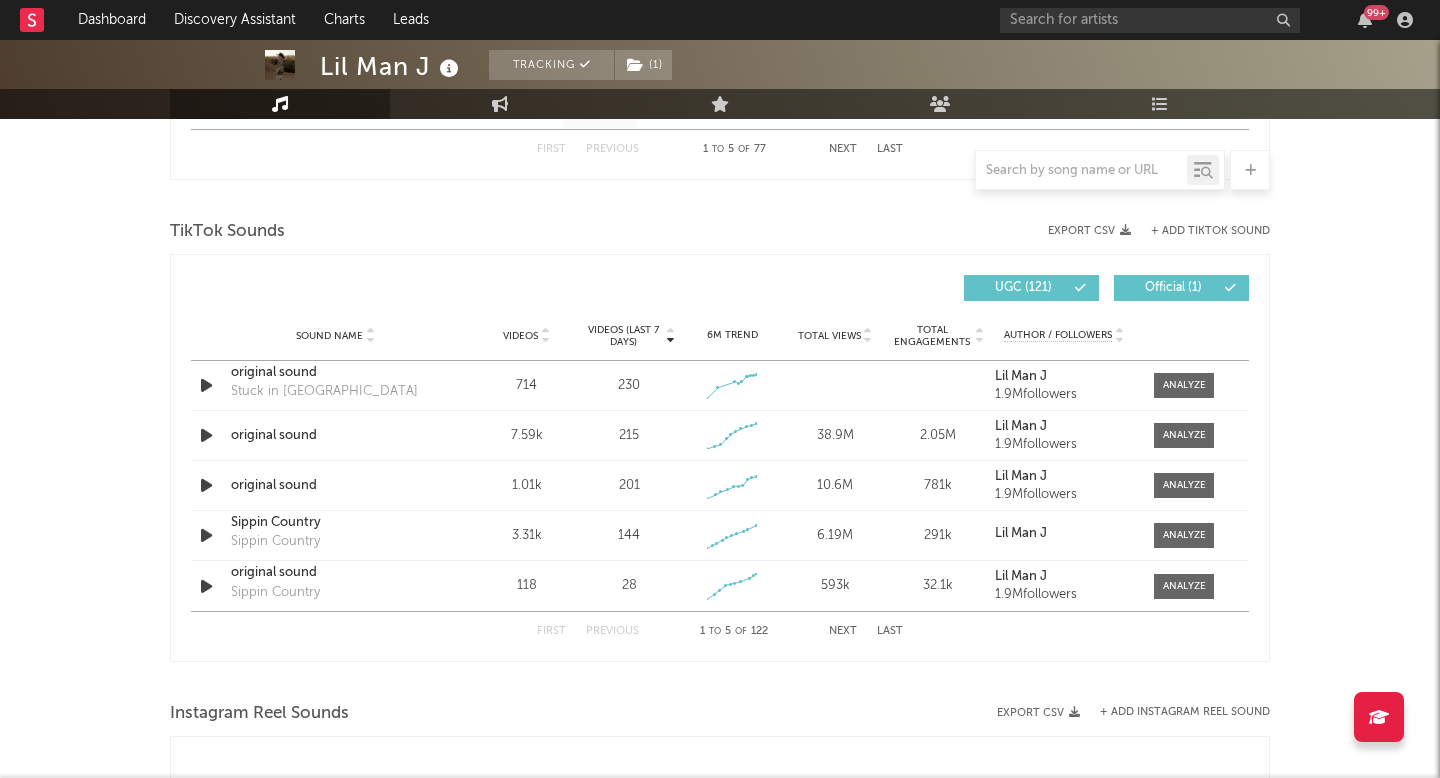 scroll, scrollTop: 2222, scrollLeft: 0, axis: vertical 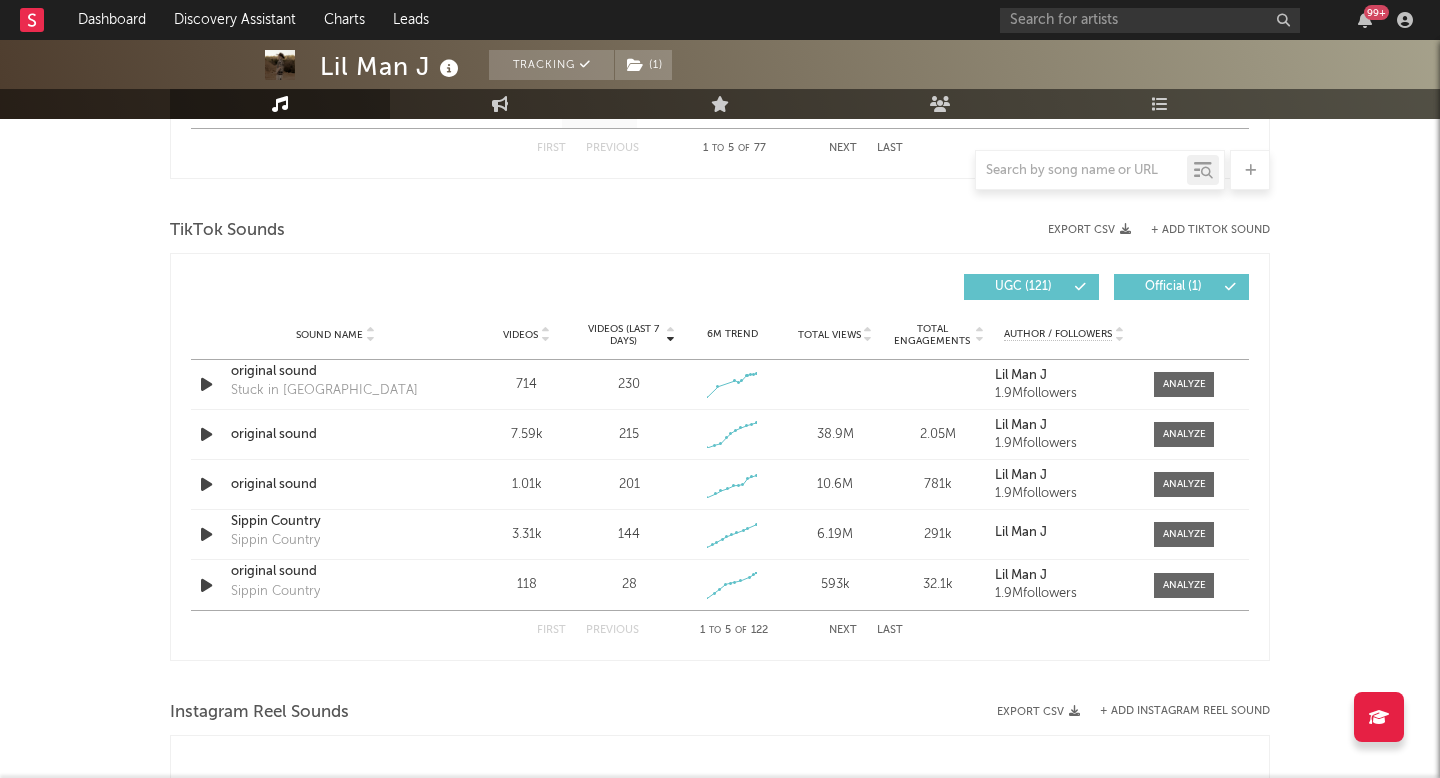 click on "Videos" at bounding box center [520, 335] 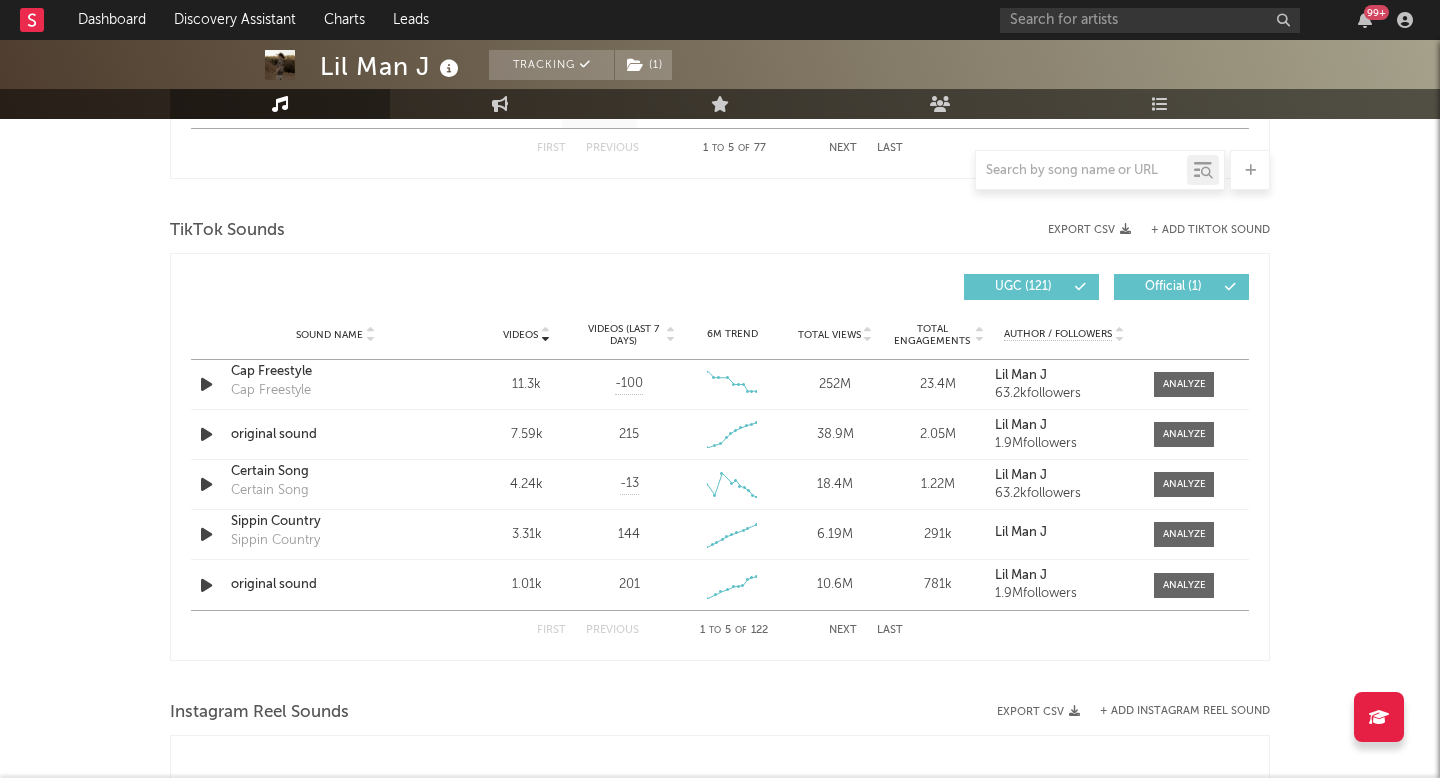 click on "Videos (last 7 days)" at bounding box center (623, 335) 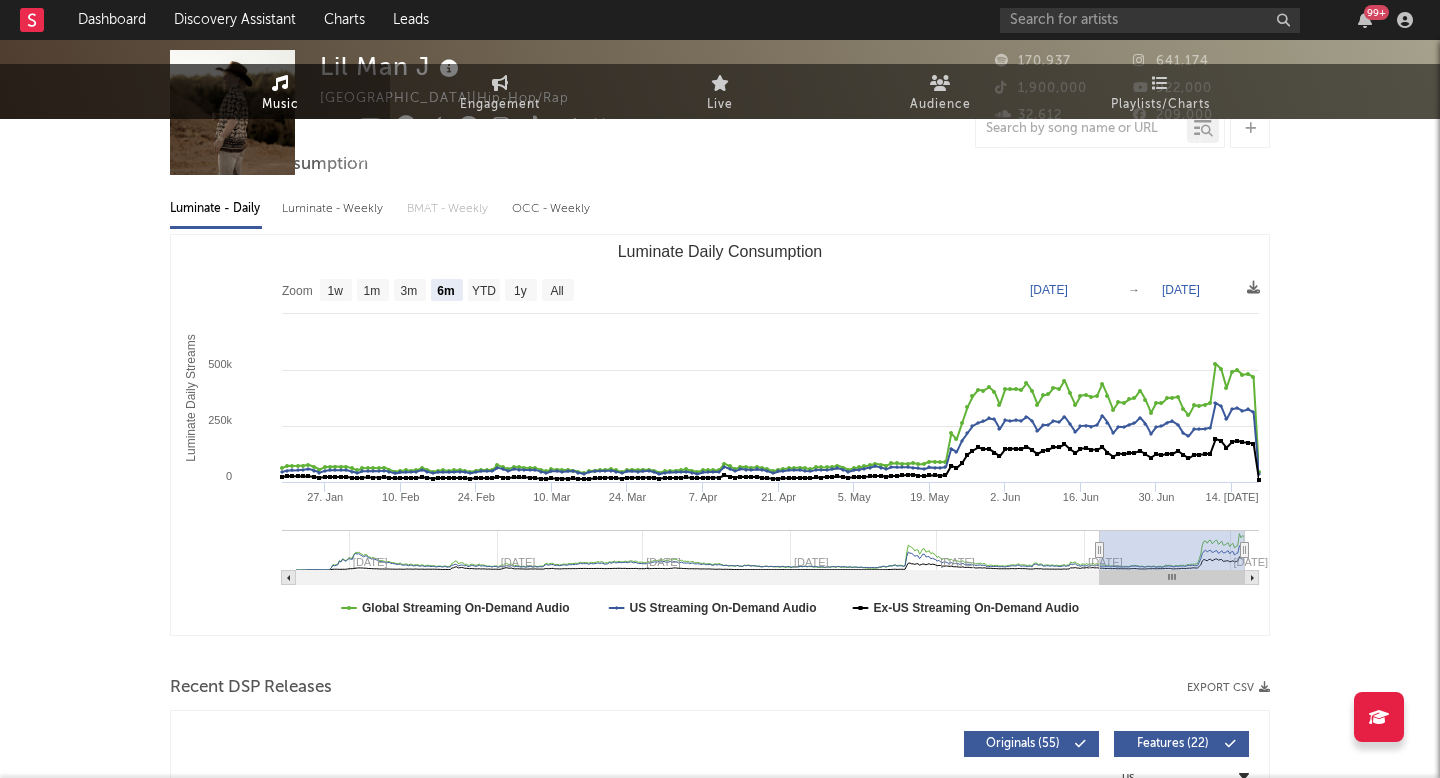 scroll, scrollTop: 0, scrollLeft: 0, axis: both 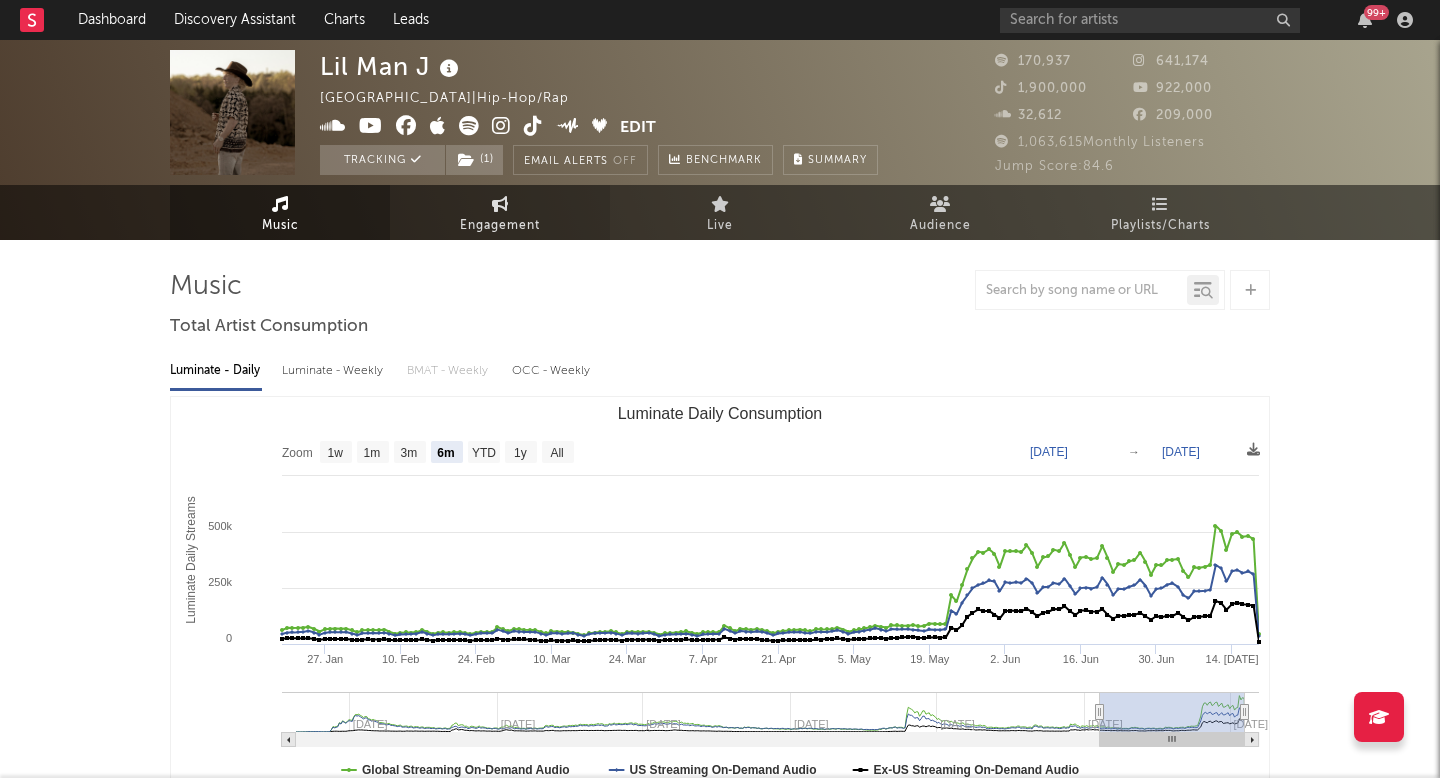 click on "Engagement" at bounding box center (500, 226) 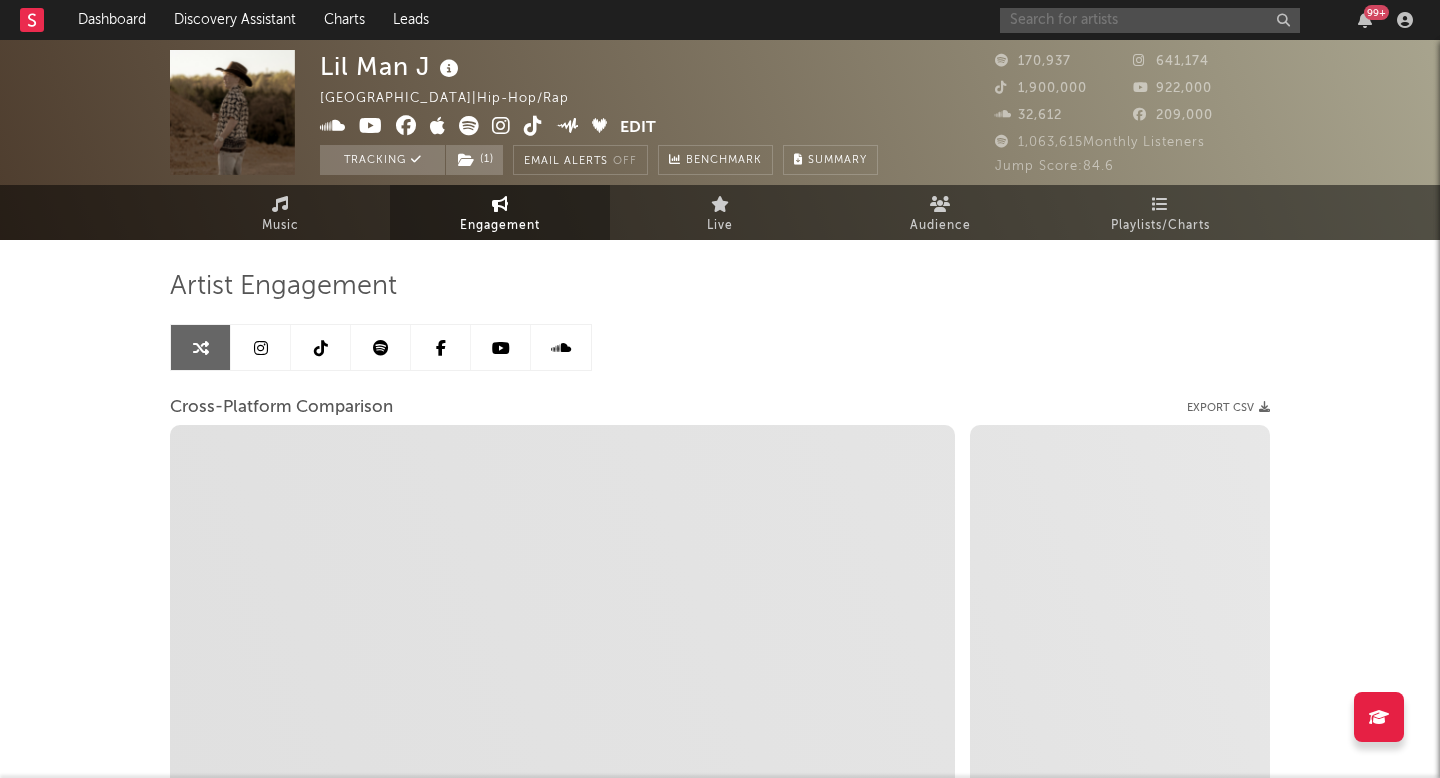 click at bounding box center [1150, 20] 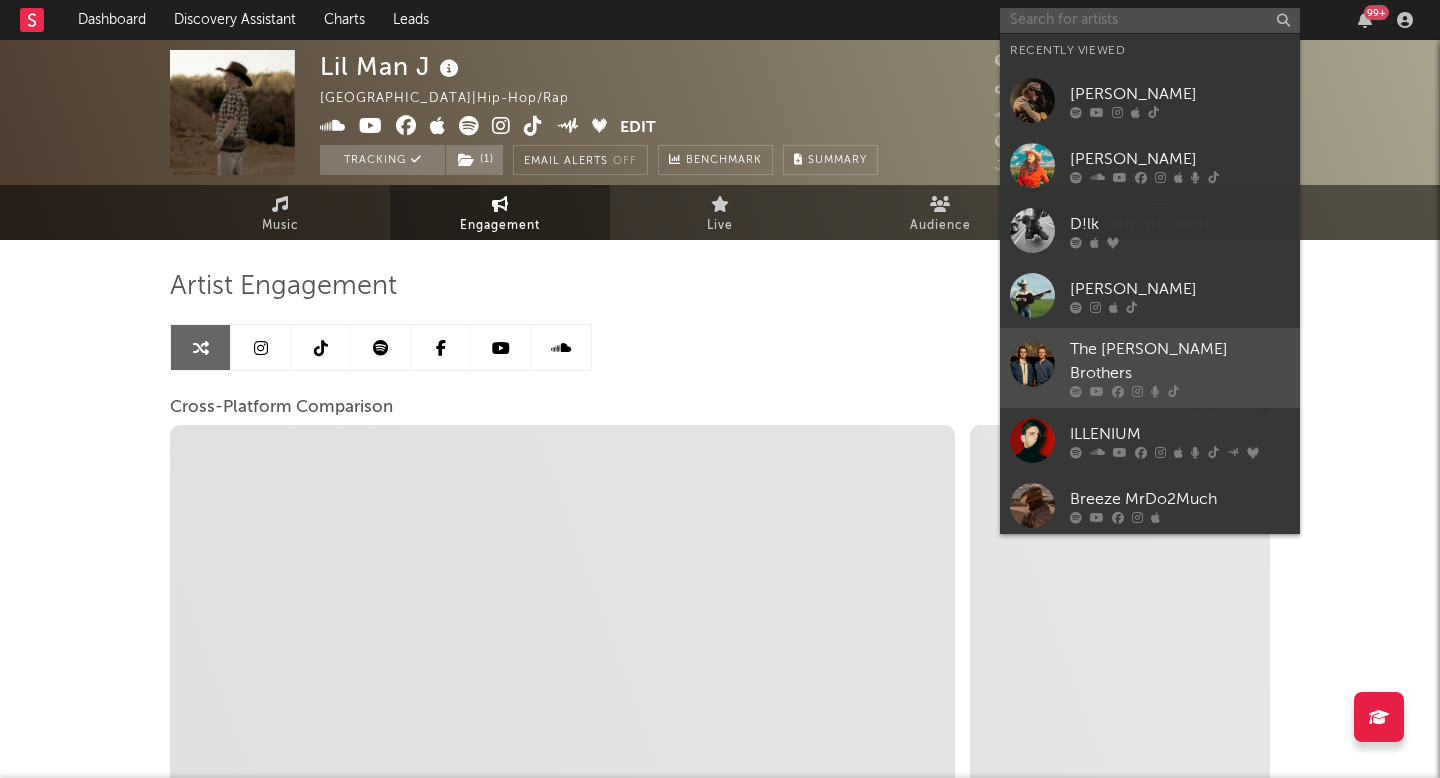 select on "1m" 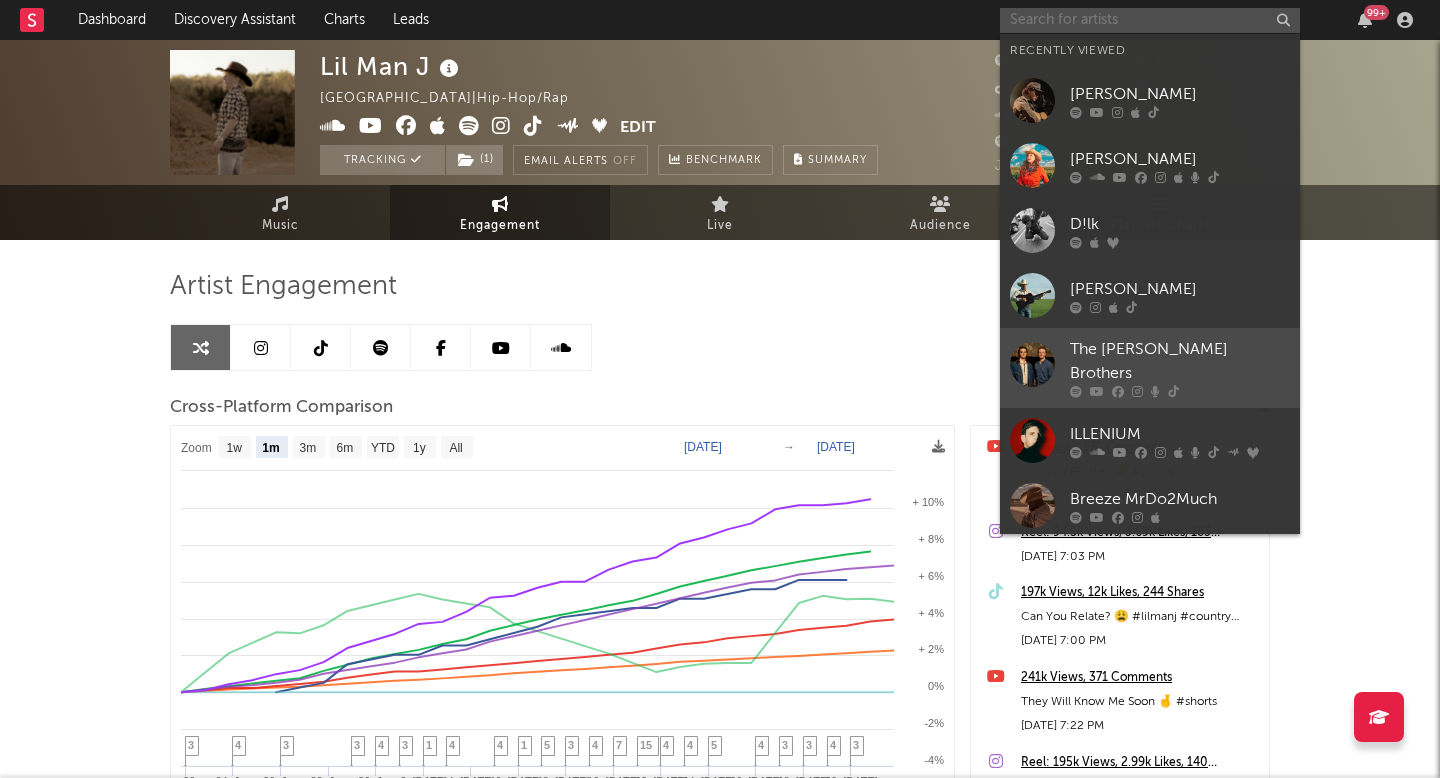 scroll, scrollTop: 53, scrollLeft: 0, axis: vertical 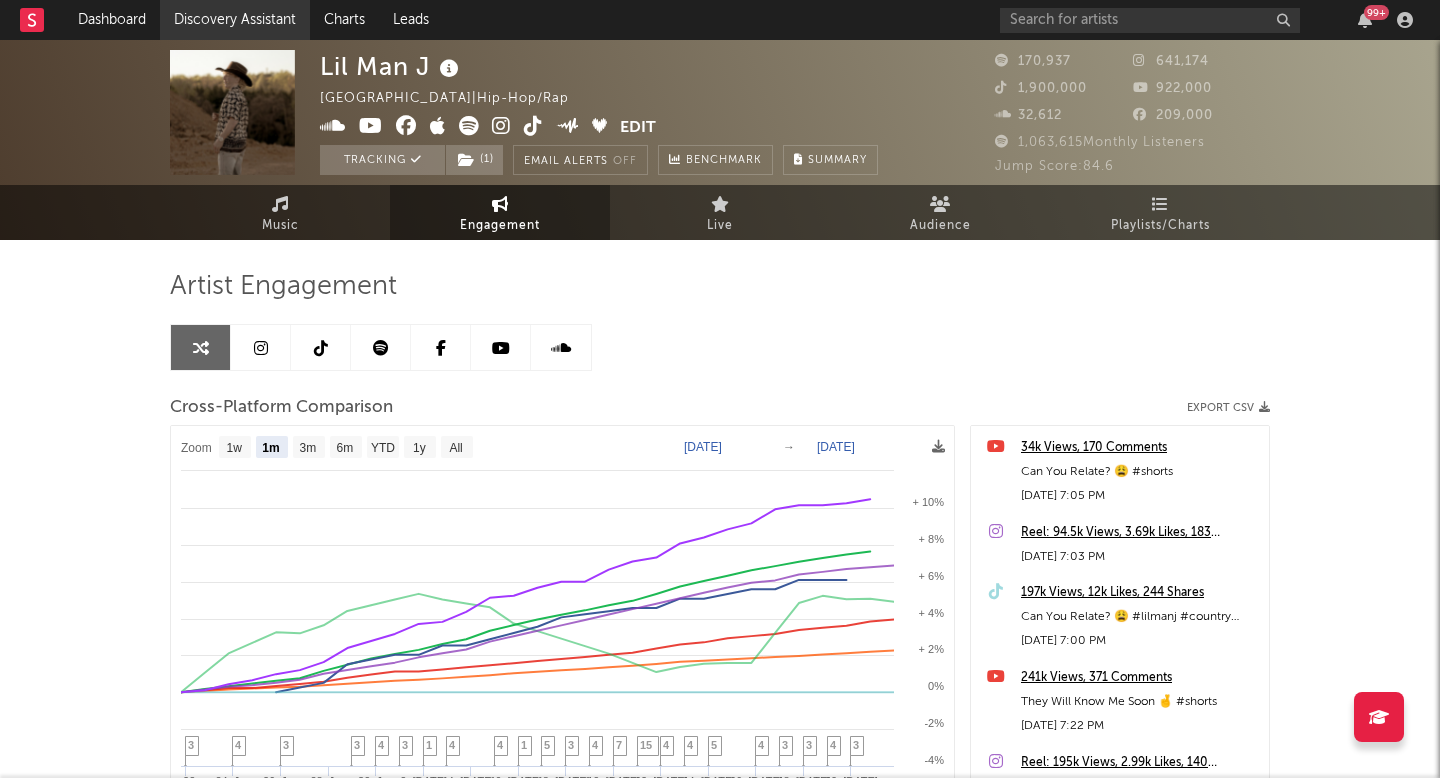 click on "Discovery Assistant" at bounding box center (235, 20) 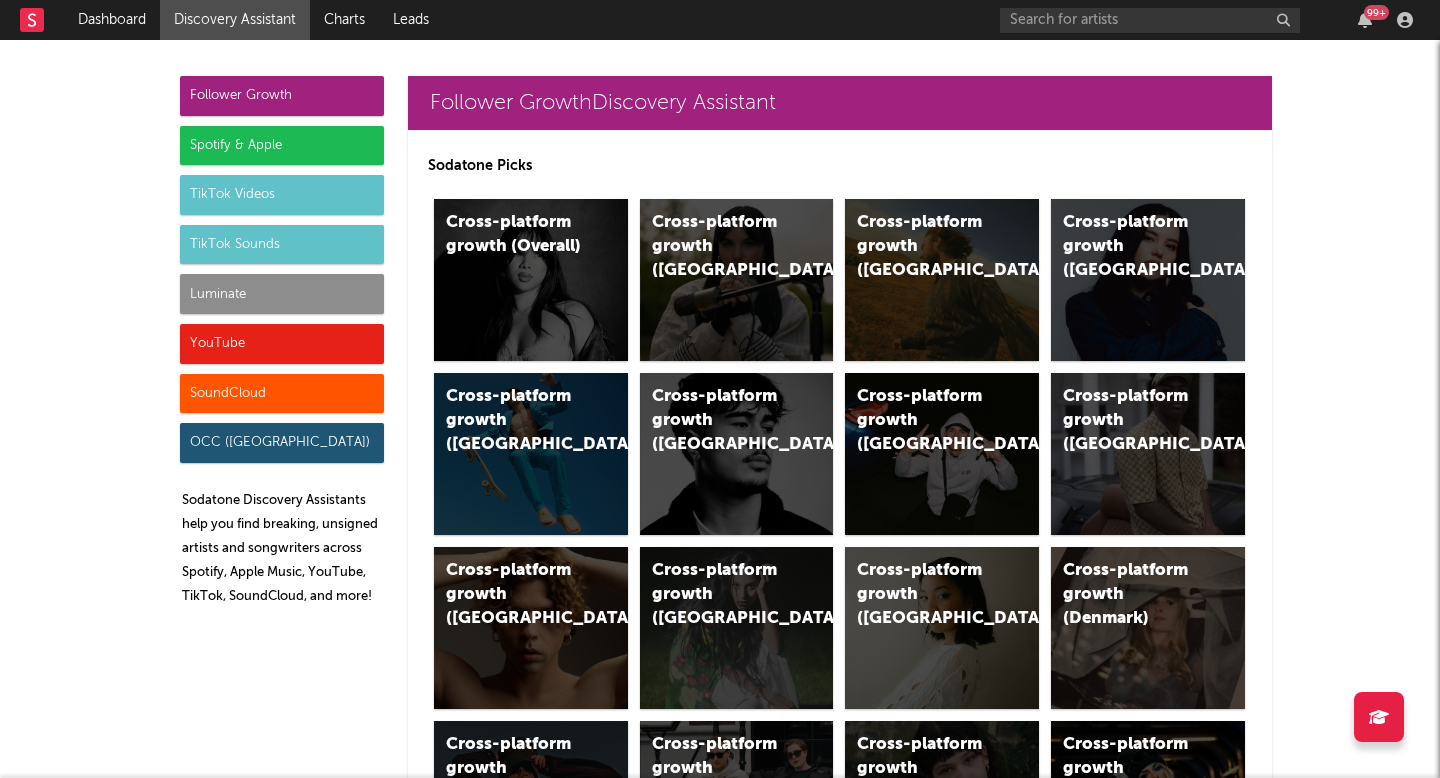 click on "Luminate" at bounding box center (282, 294) 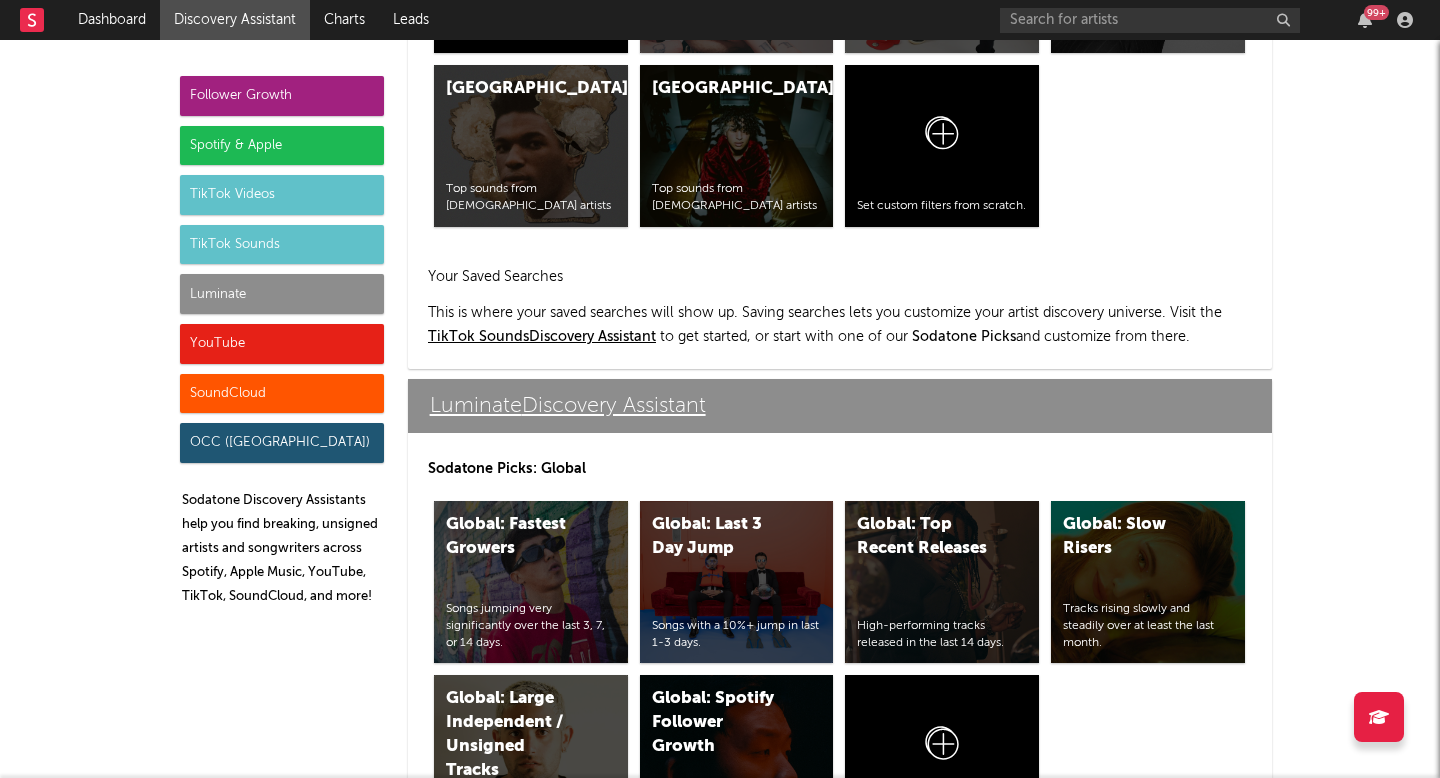 scroll, scrollTop: 9529, scrollLeft: 0, axis: vertical 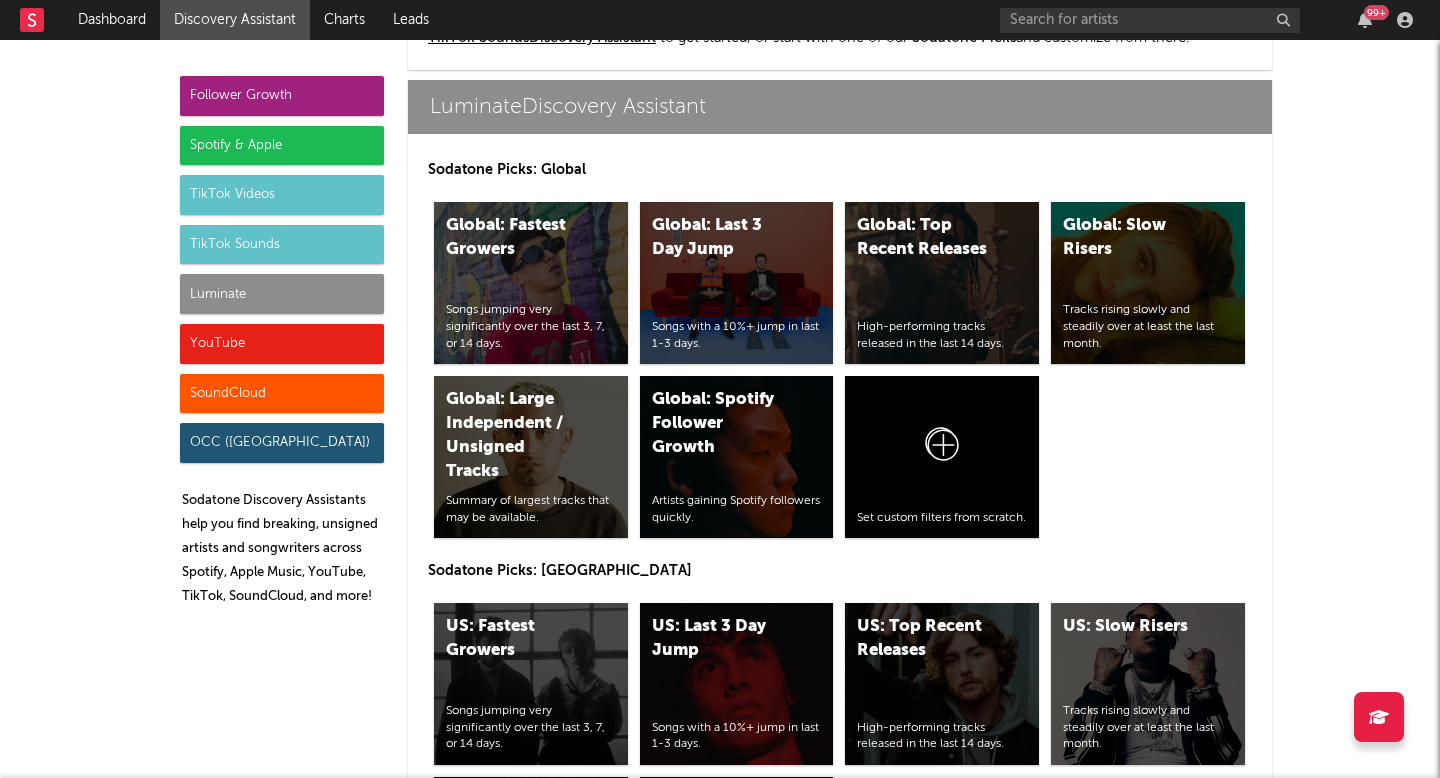 click on "Follower Growth" at bounding box center [282, 96] 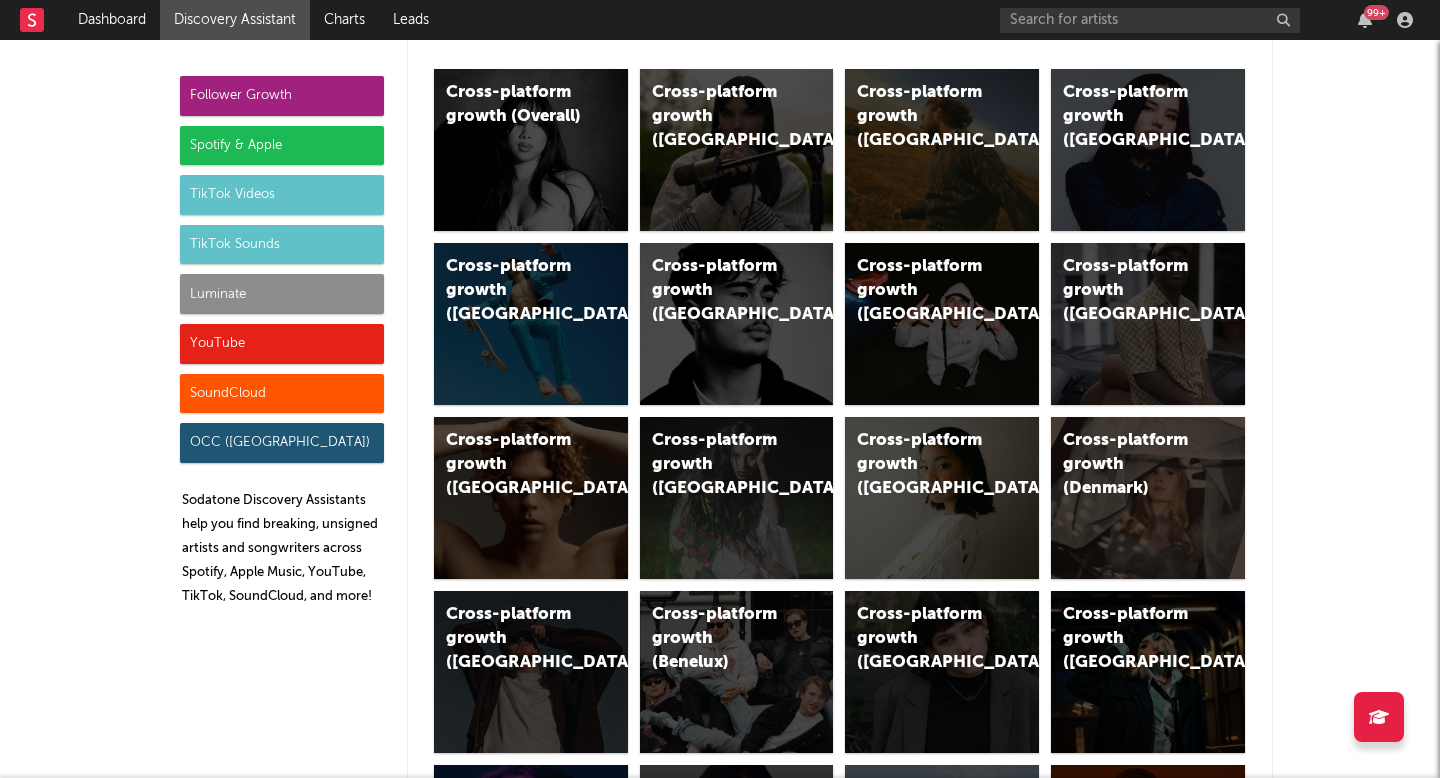 scroll, scrollTop: 0, scrollLeft: 0, axis: both 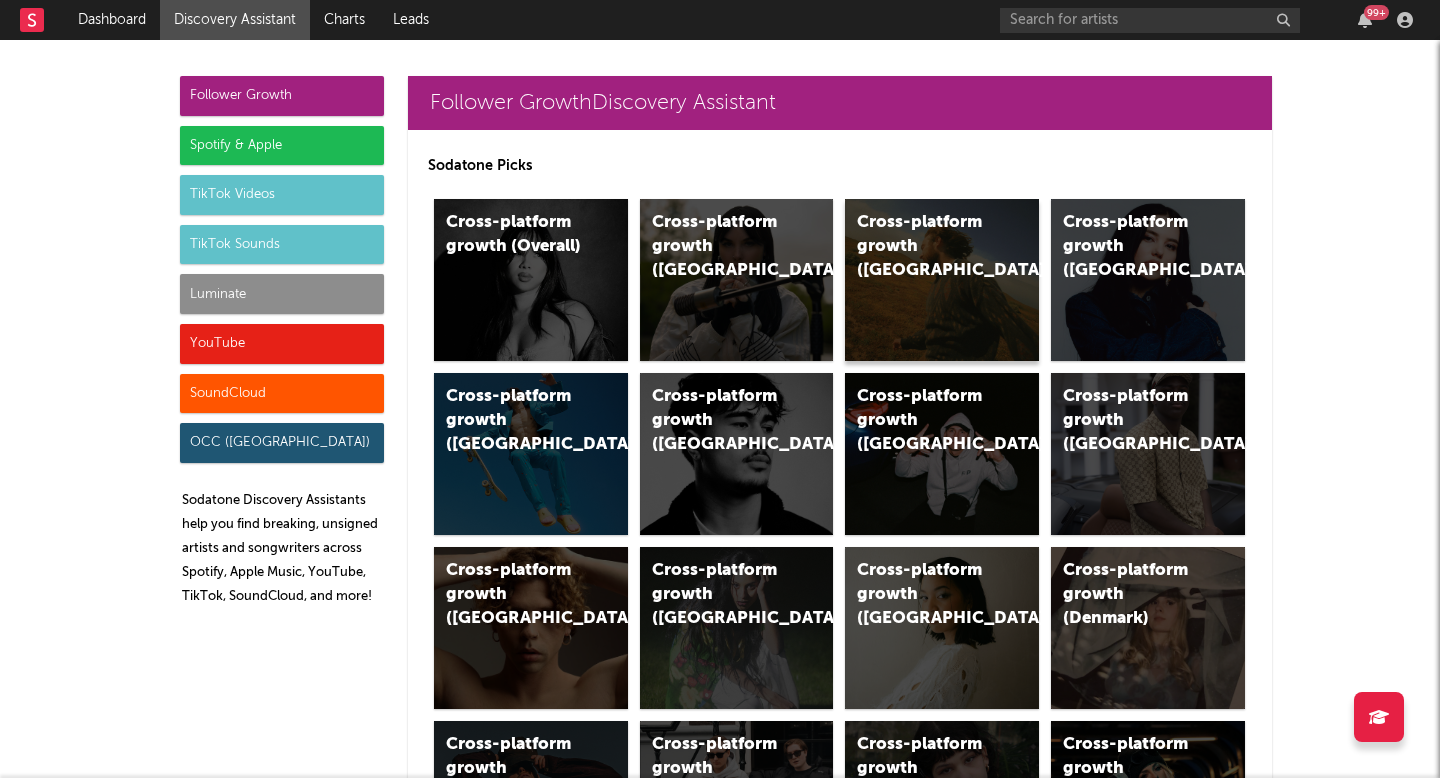 click on "Cross-platform growth (US)" at bounding box center [925, 247] 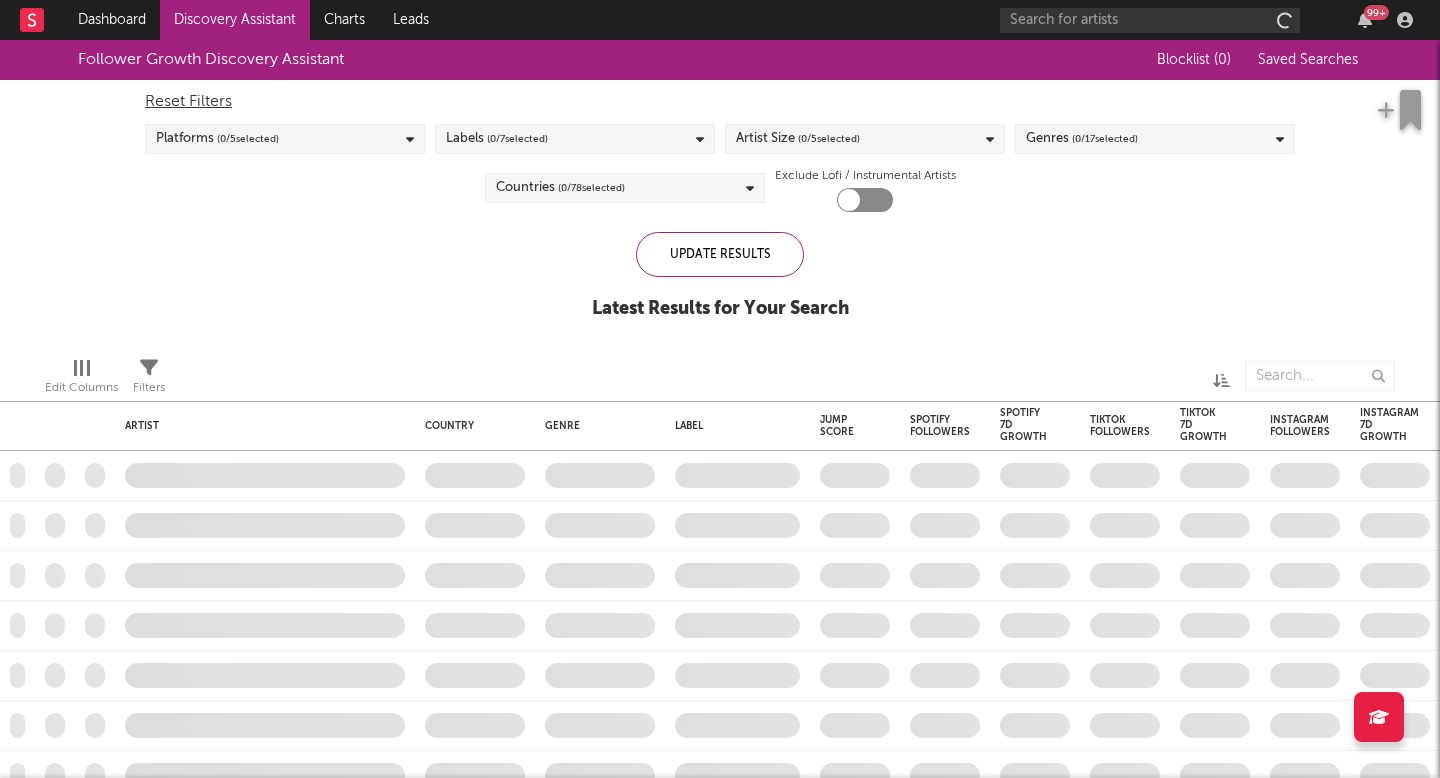 checkbox on "true" 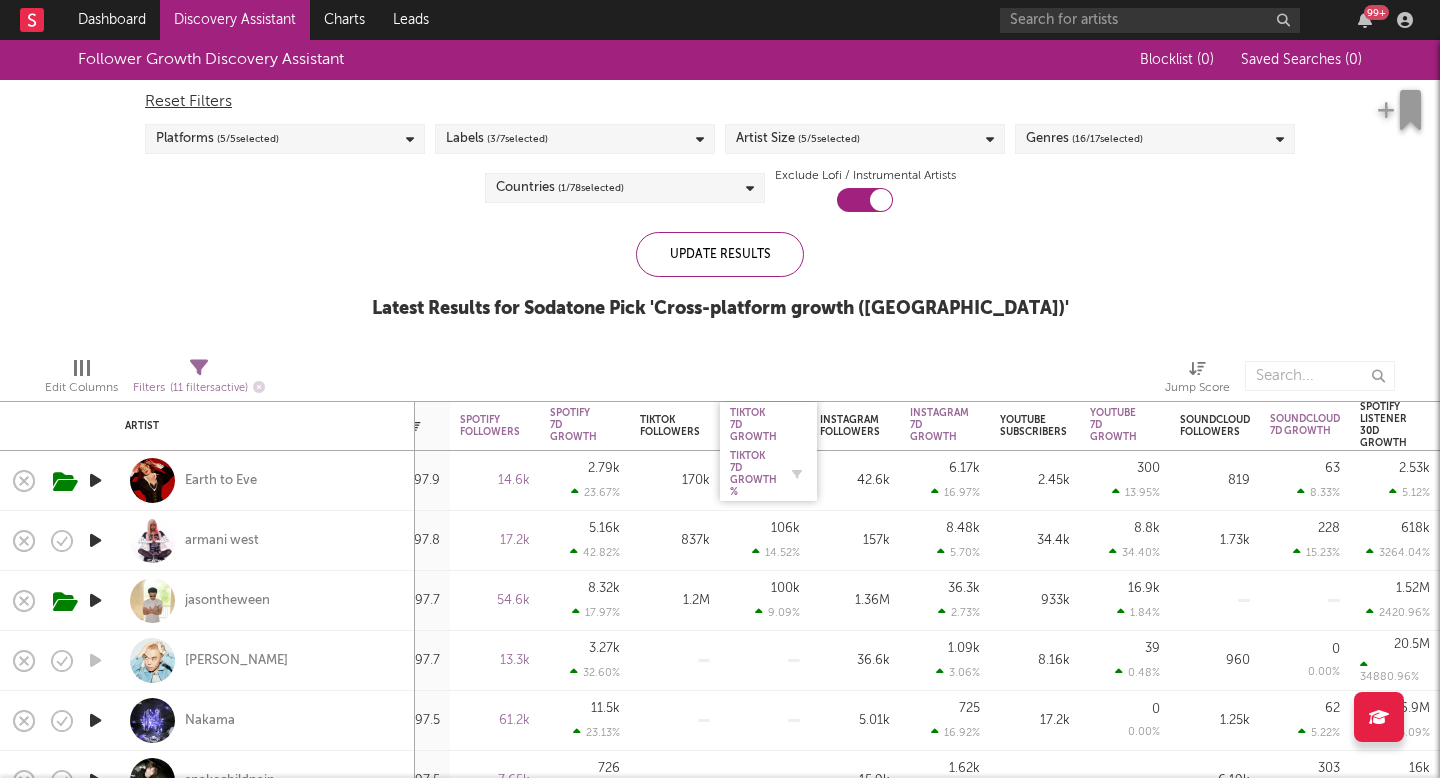 click on "Tiktok 7D Growth %" at bounding box center [753, 474] 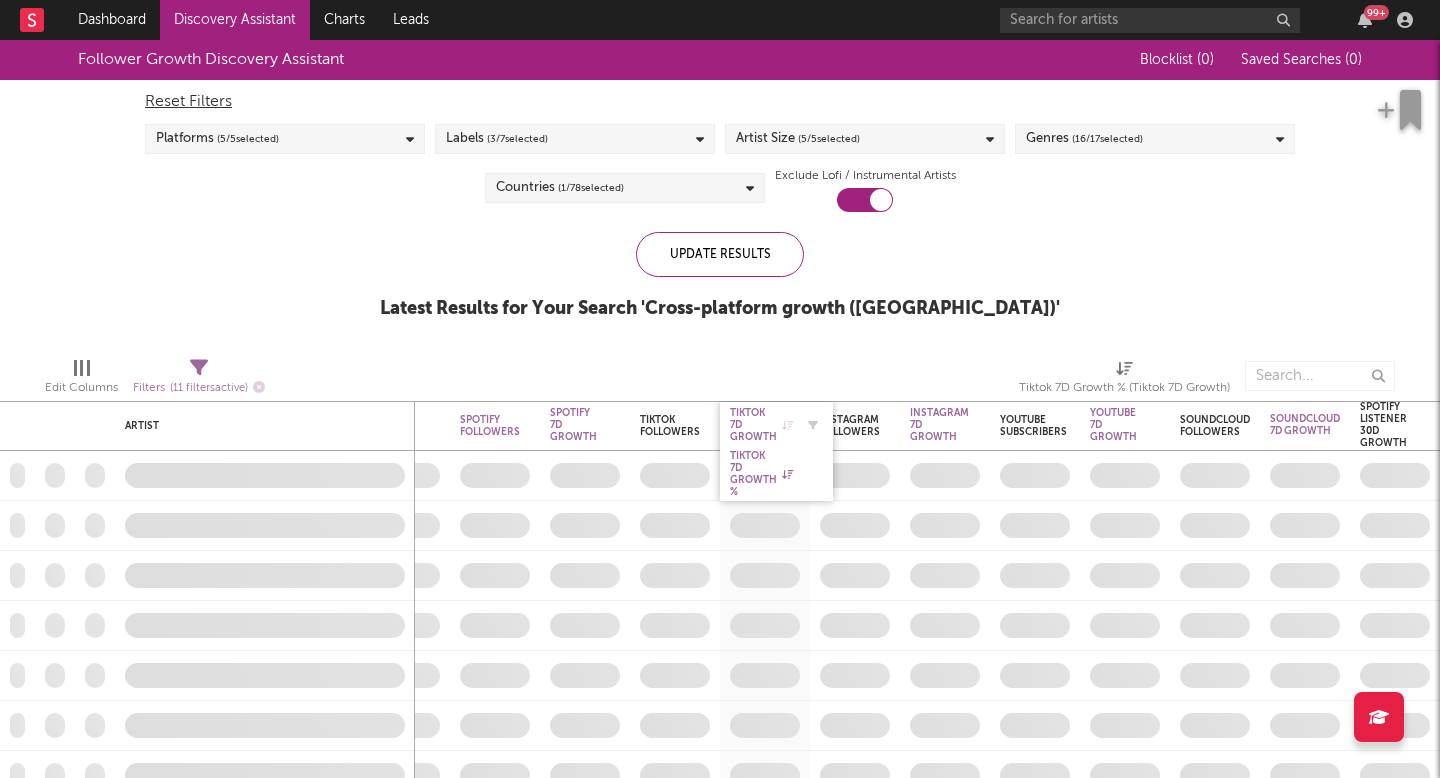 click on "Tiktok 7D Growth" at bounding box center [761, 425] 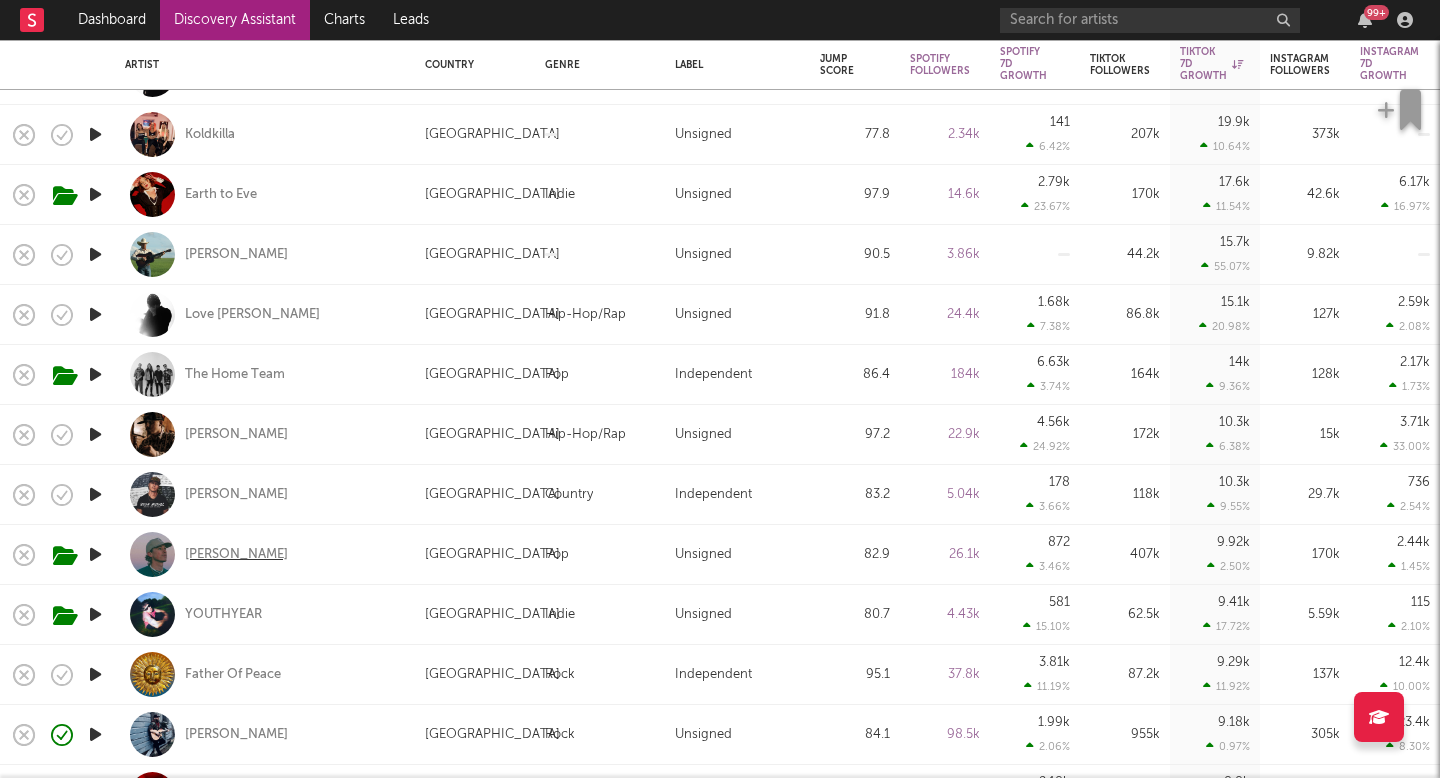 click on "Dalton Mauldin" at bounding box center (236, 555) 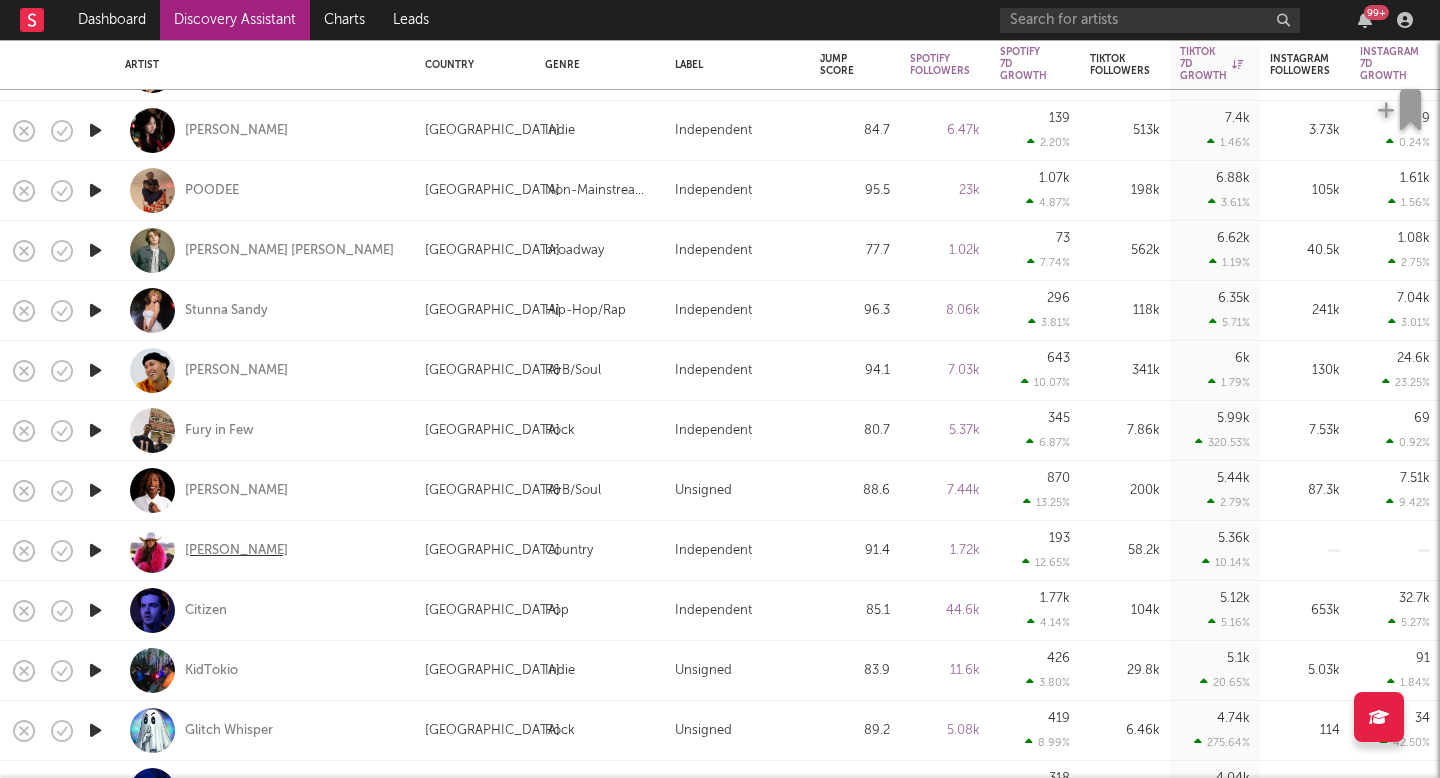 click on "Ashley Brooks" at bounding box center (236, 551) 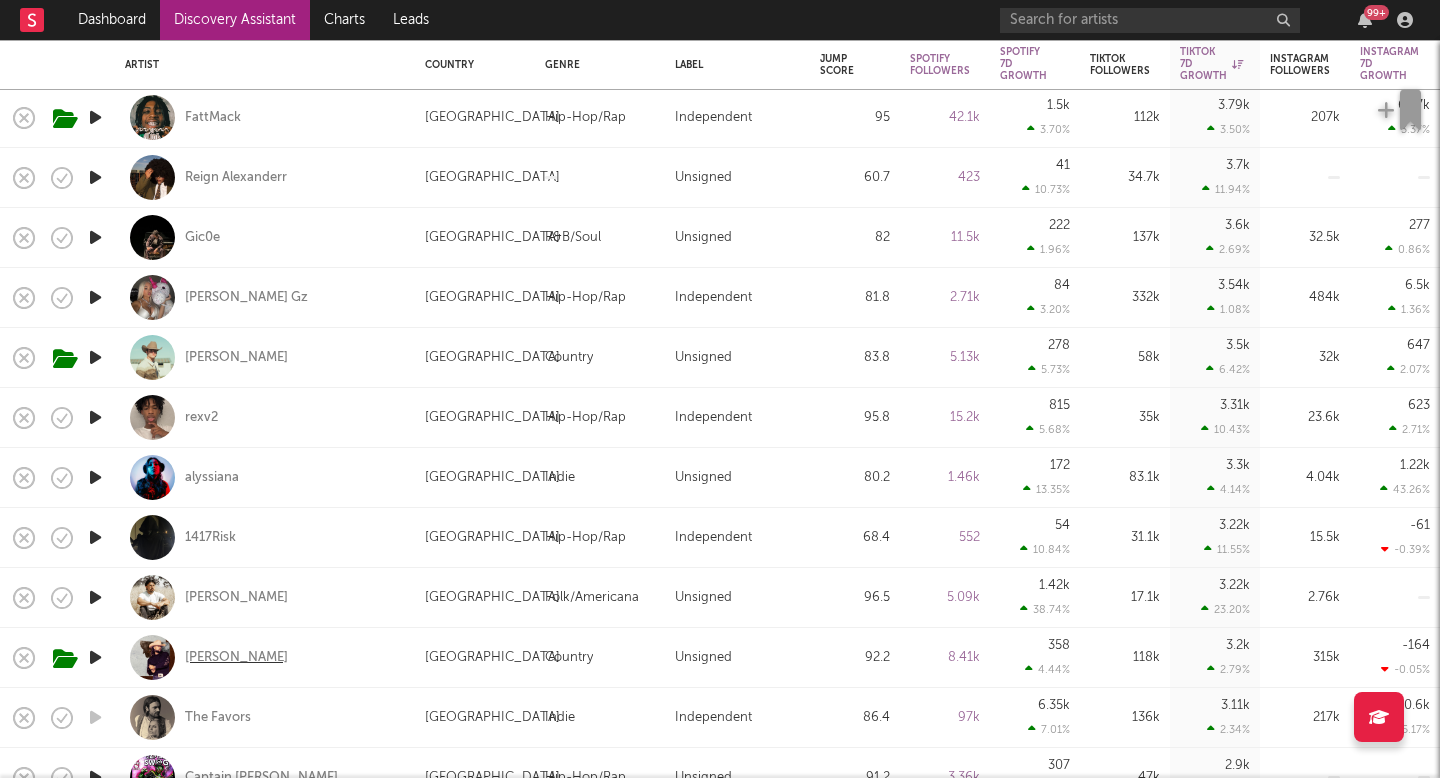 click on "Austin Martin" at bounding box center [236, 658] 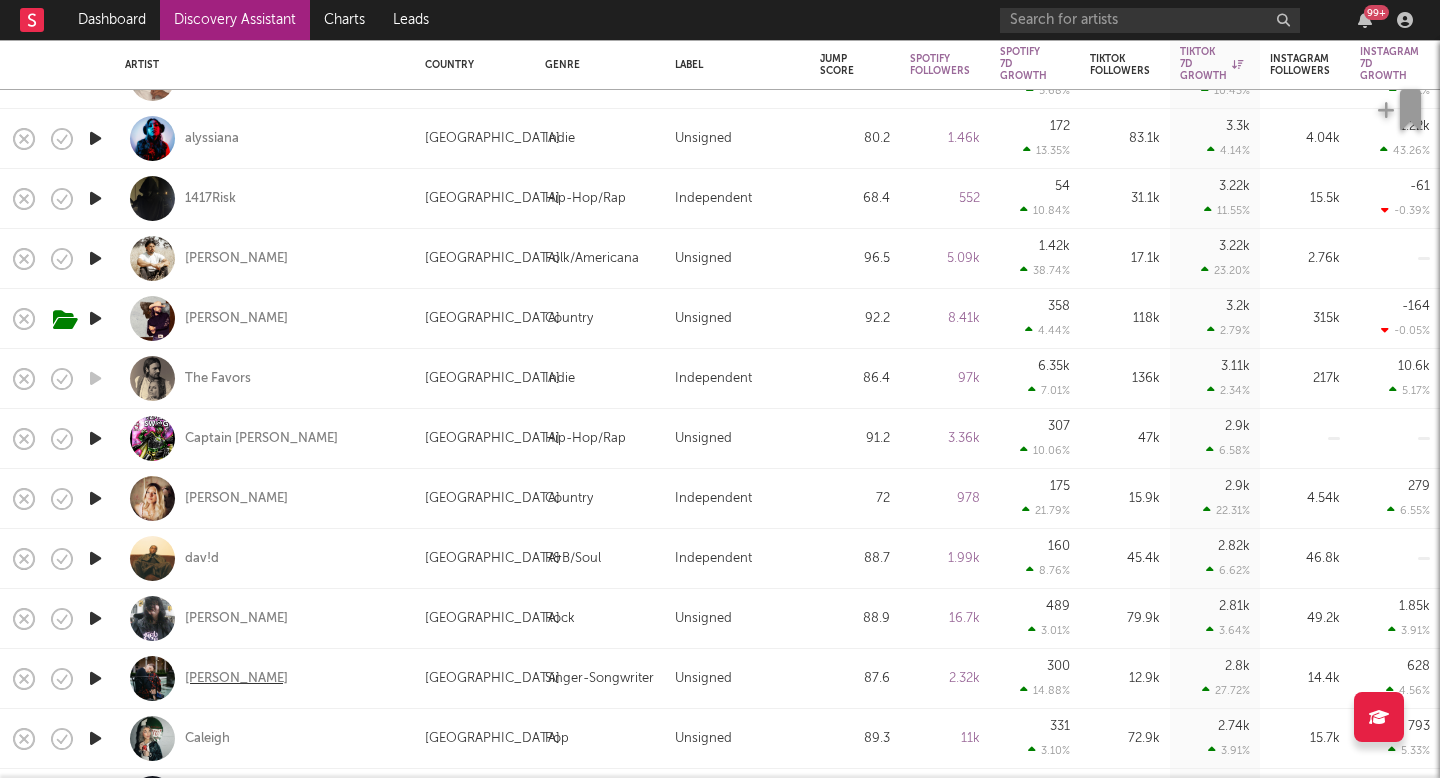 click on "Ruby Plume" at bounding box center [236, 679] 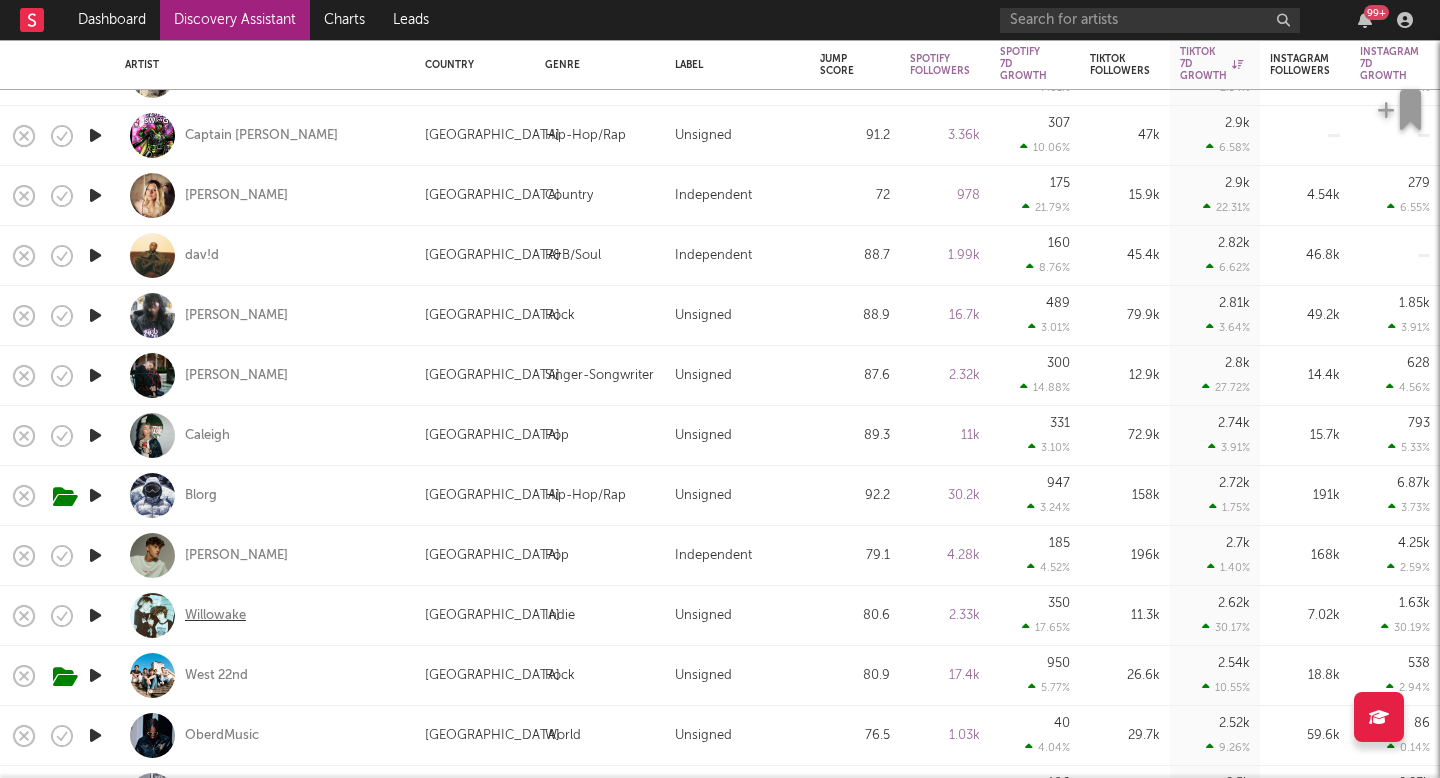 click on "Willowake" at bounding box center (215, 616) 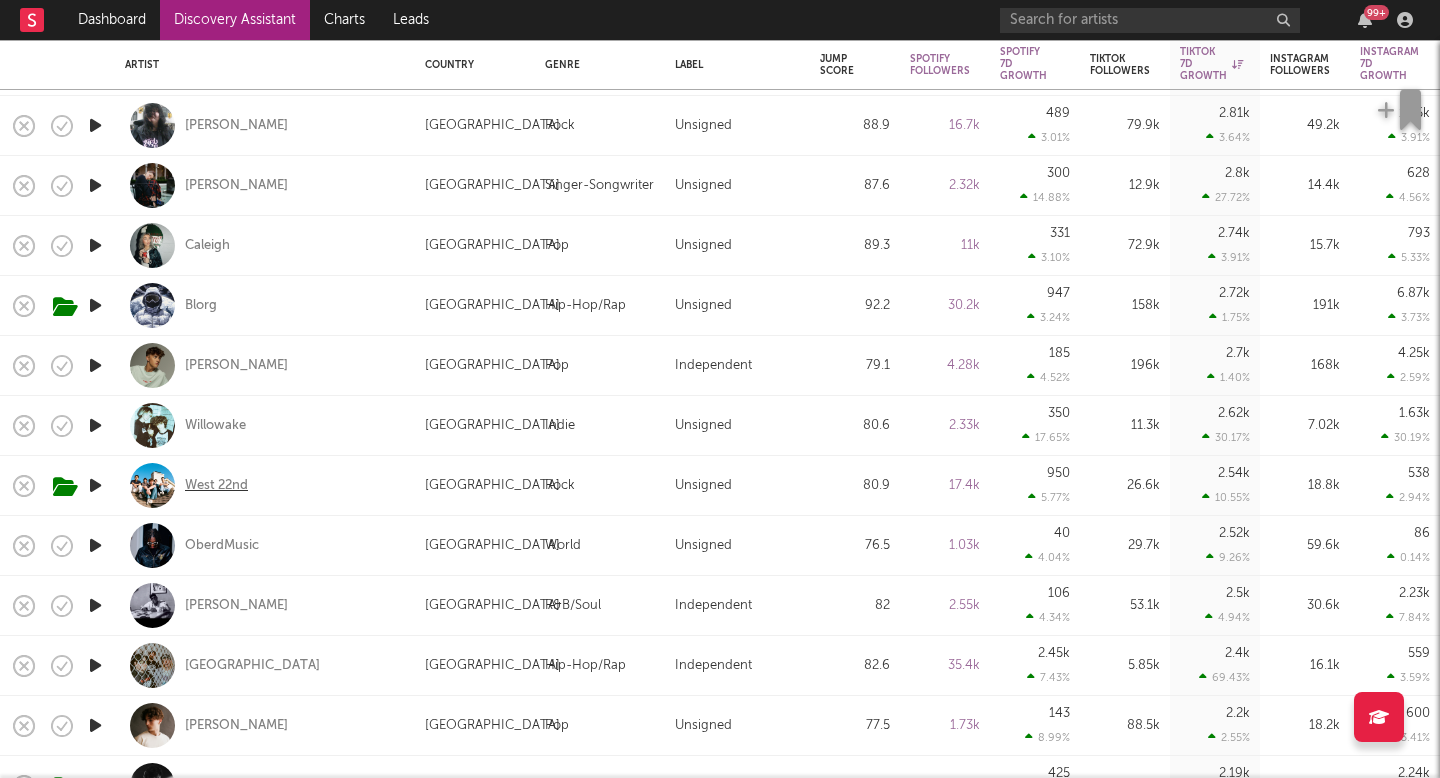 click on "West 22nd" at bounding box center [216, 486] 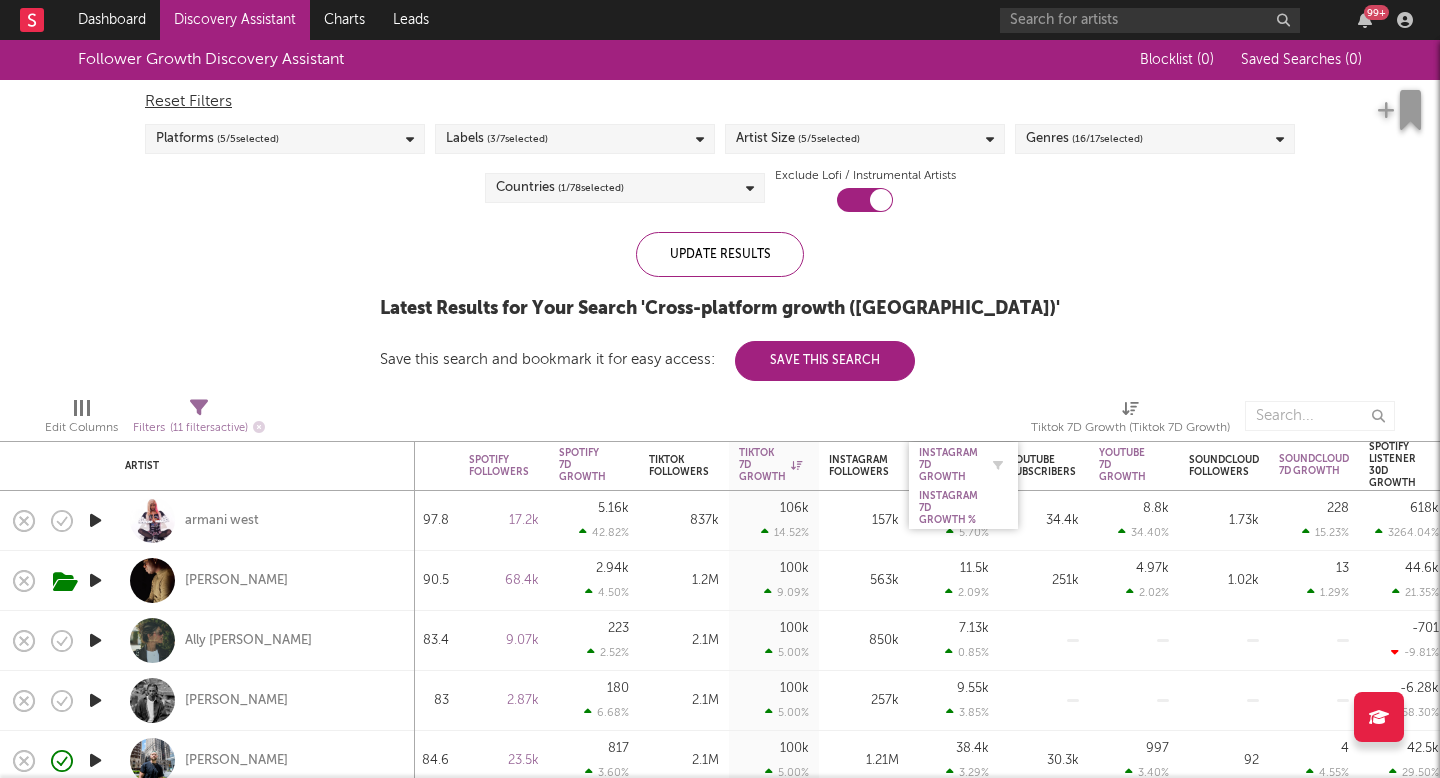 click on "Instagram 7D Growth" at bounding box center [948, 465] 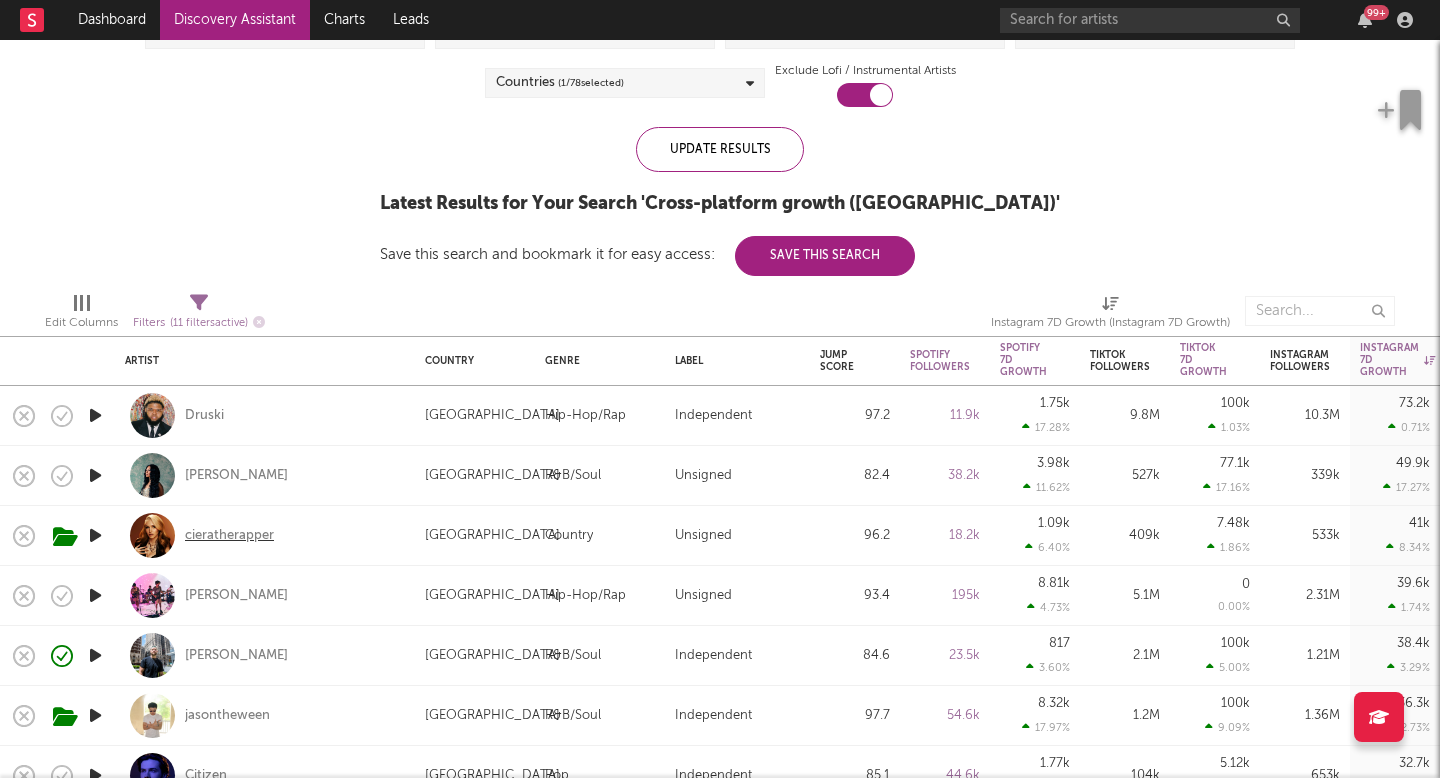 click on "cieratherapper" at bounding box center (229, 536) 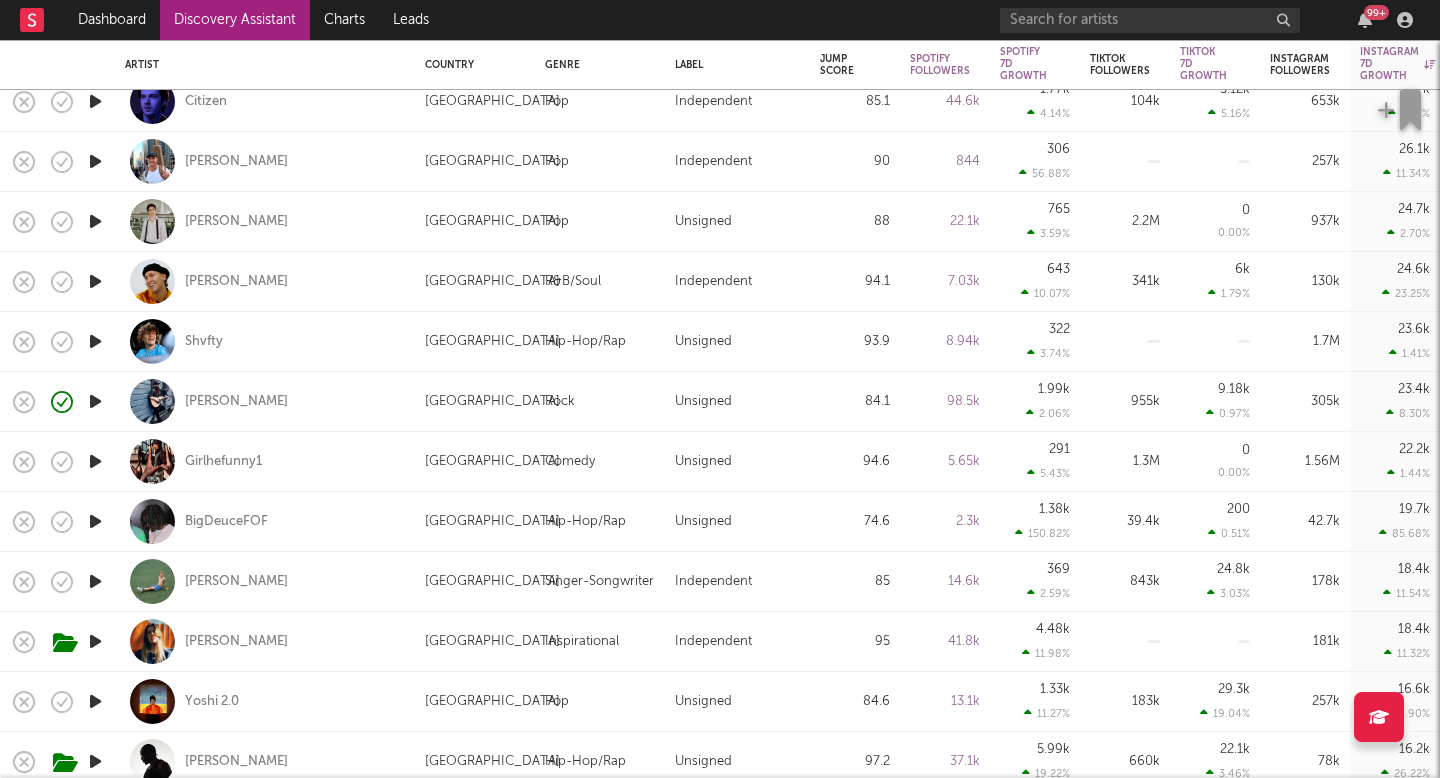 click on "Unsigned" at bounding box center (737, 522) 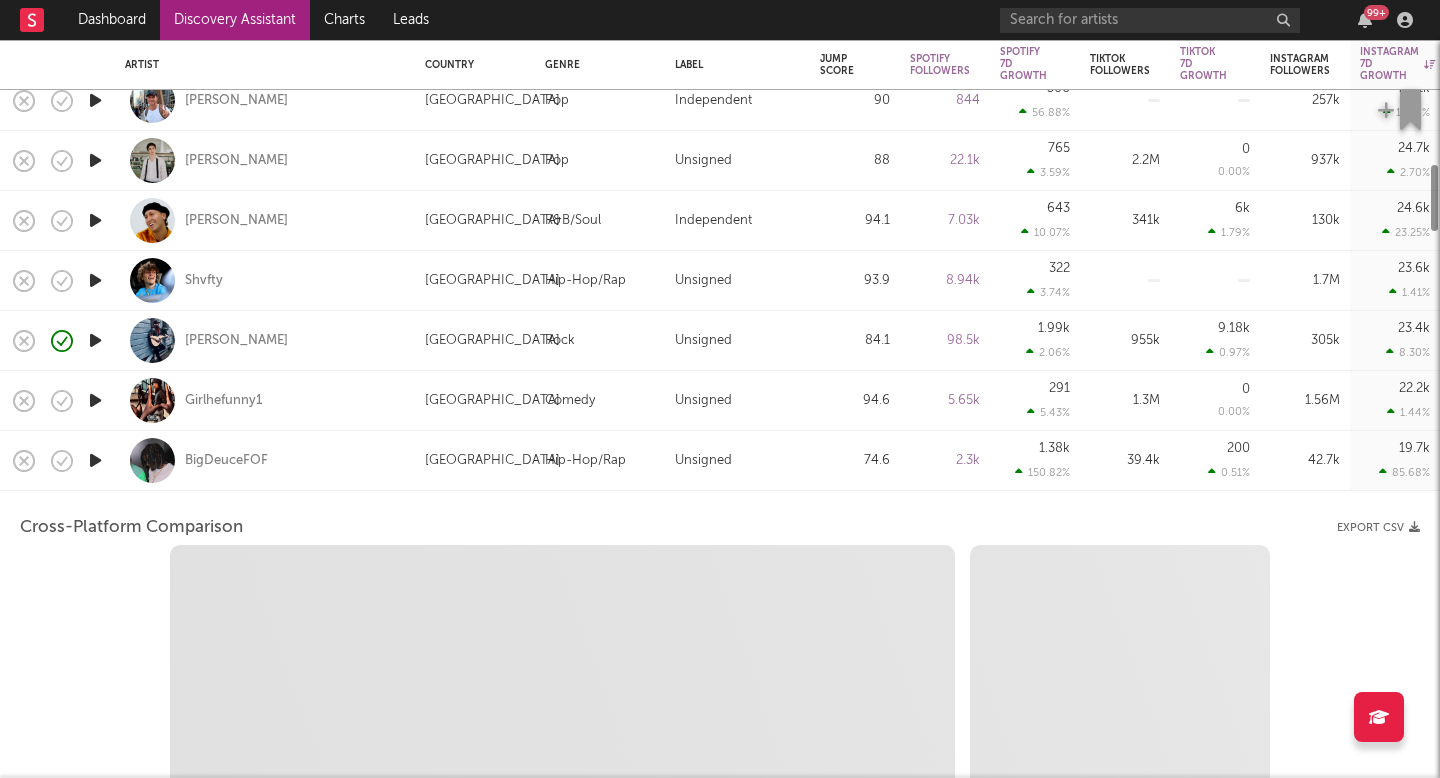 select on "1w" 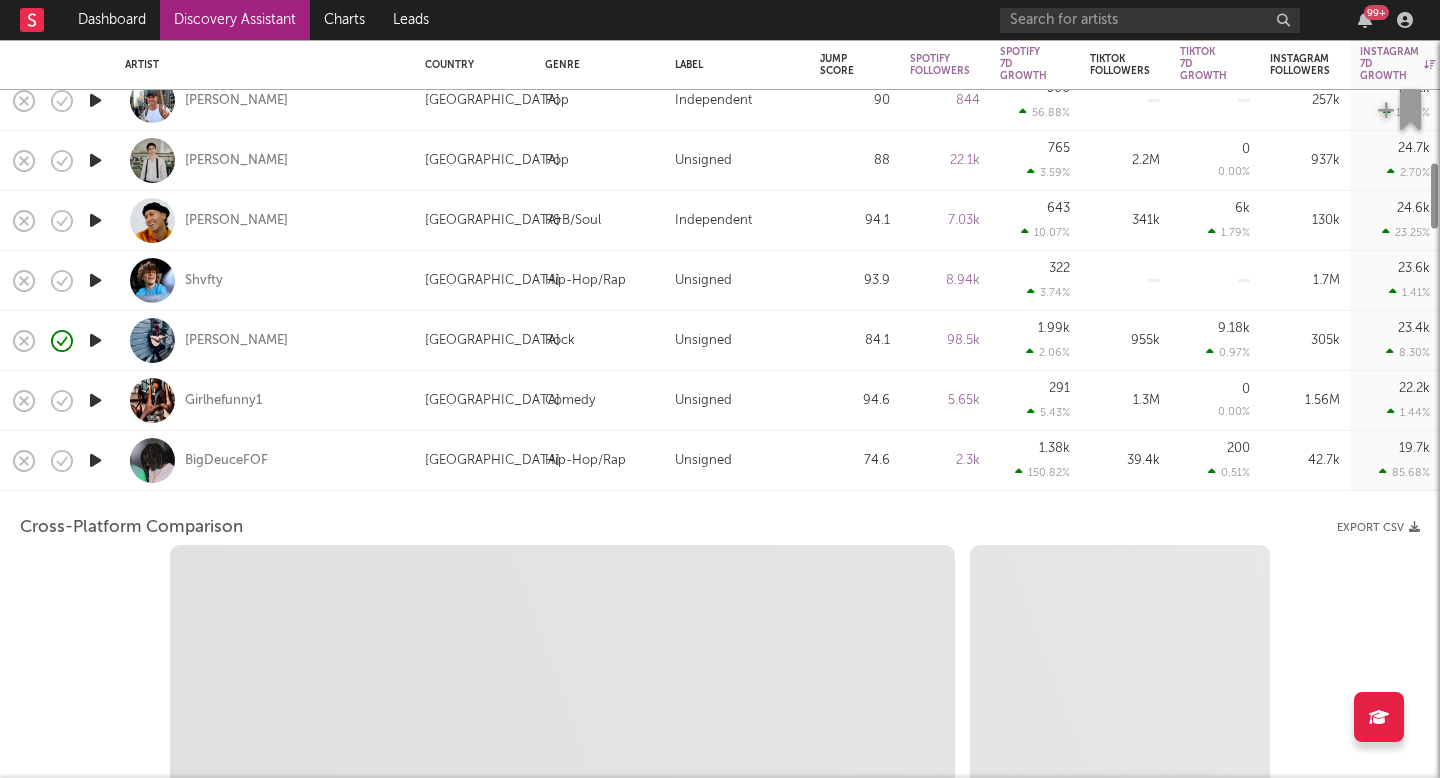 click on "Unsigned" at bounding box center [737, 461] 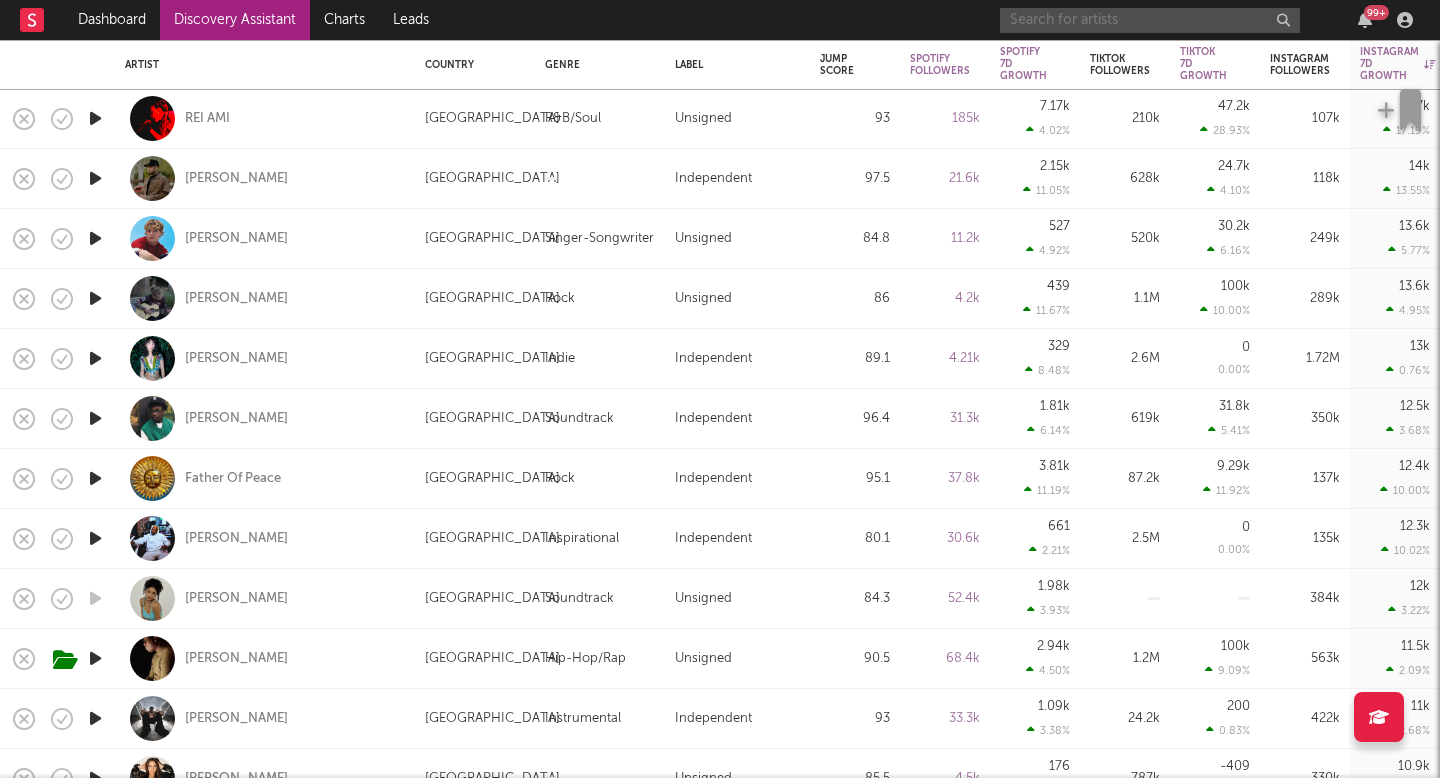 click at bounding box center (1150, 20) 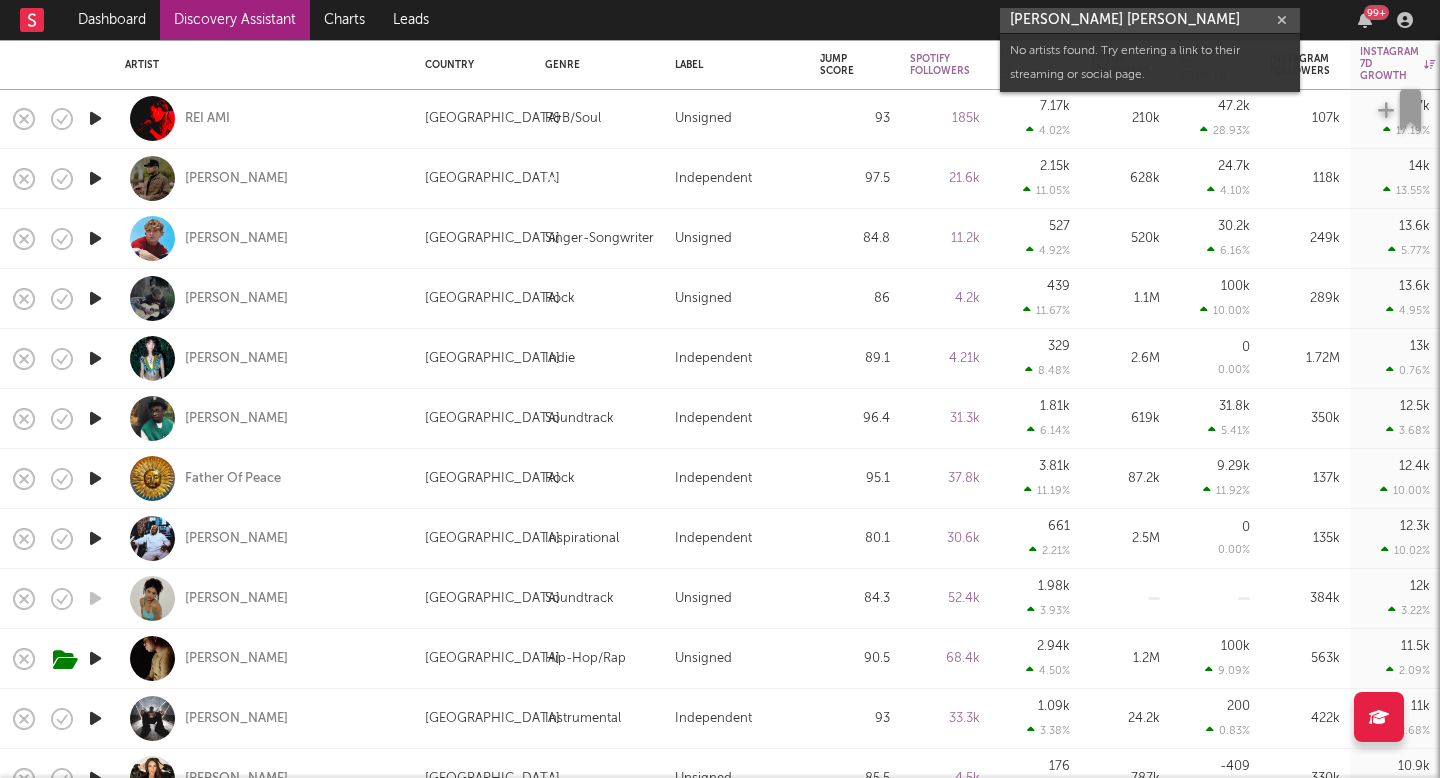 type on "cooper albright" 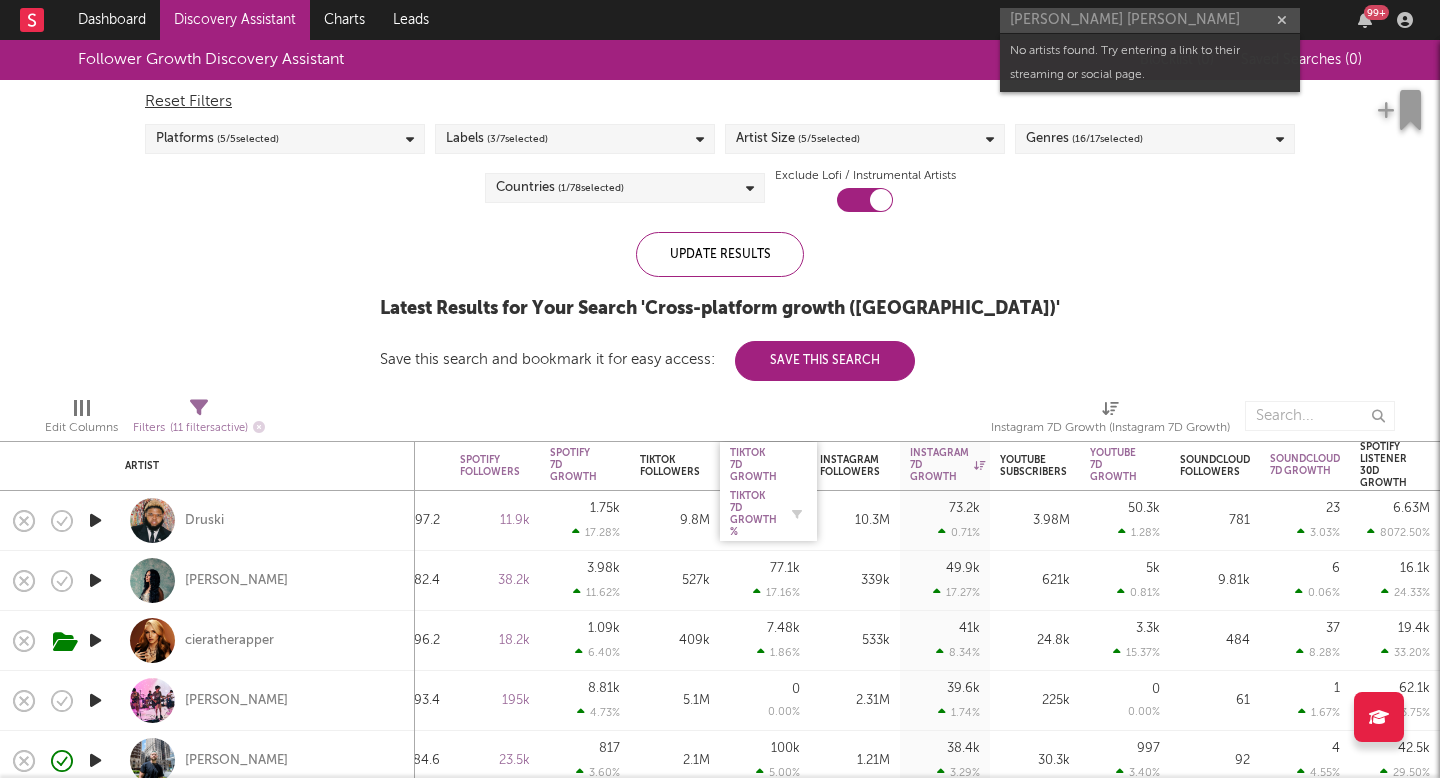click on "Tiktok 7D Growth %" at bounding box center (753, 514) 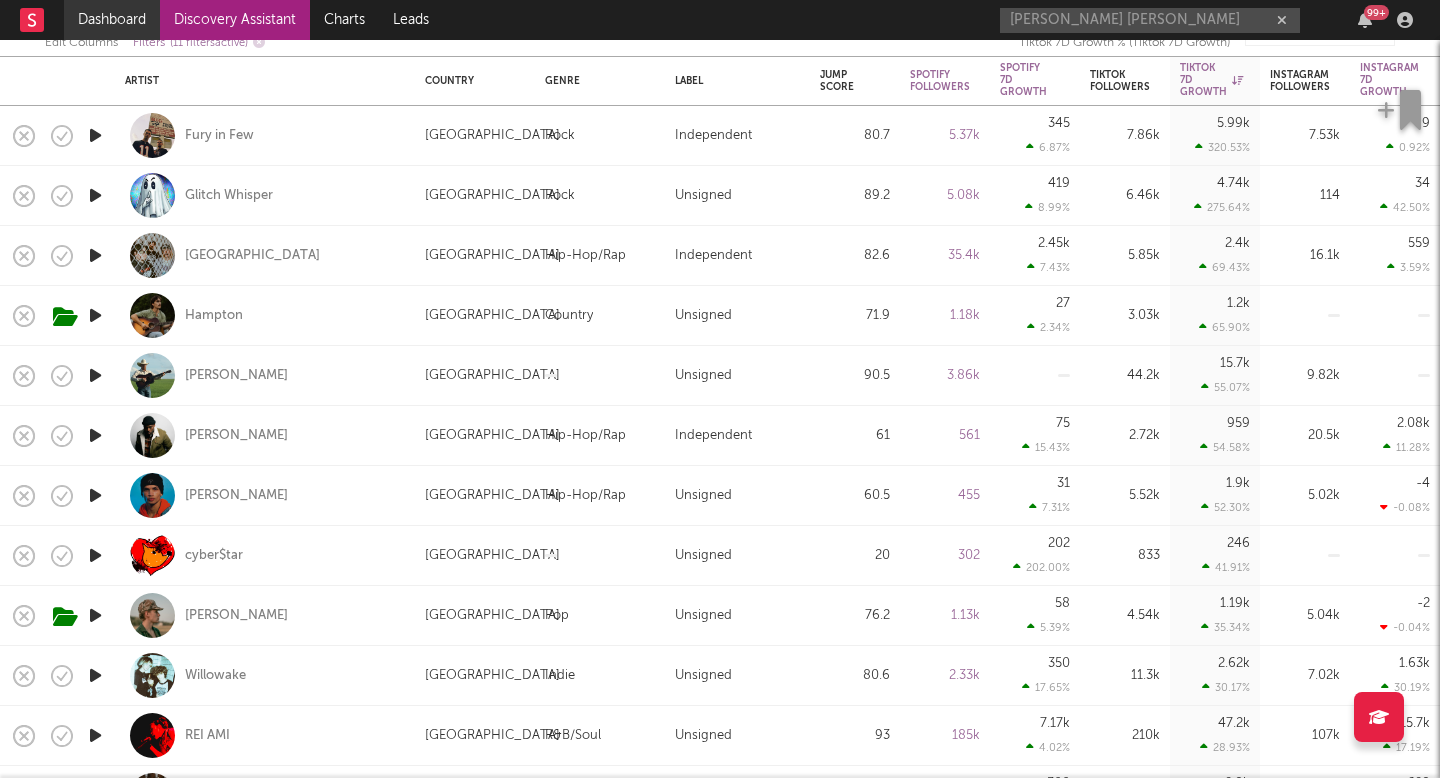 click on "Dashboard" at bounding box center [112, 20] 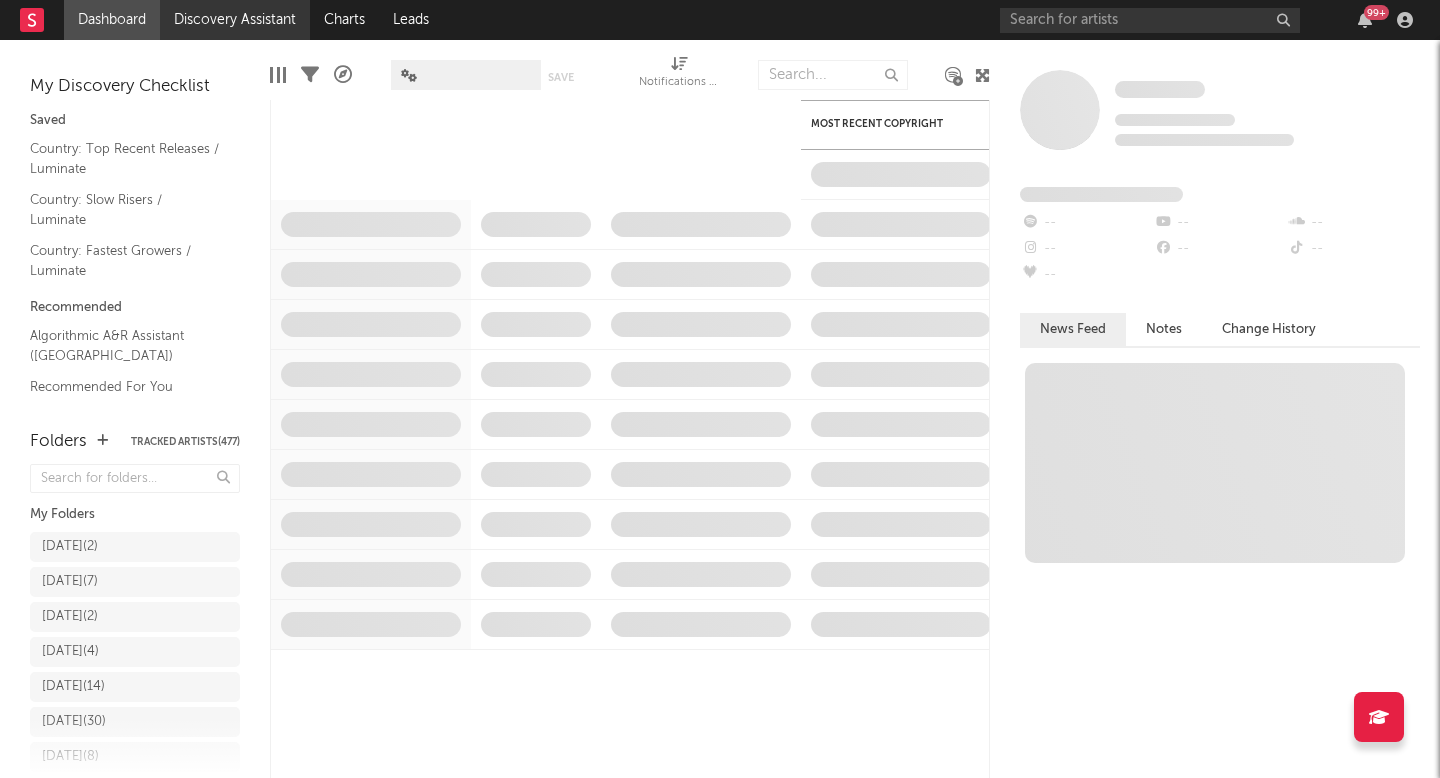 click on "Discovery Assistant" at bounding box center (235, 20) 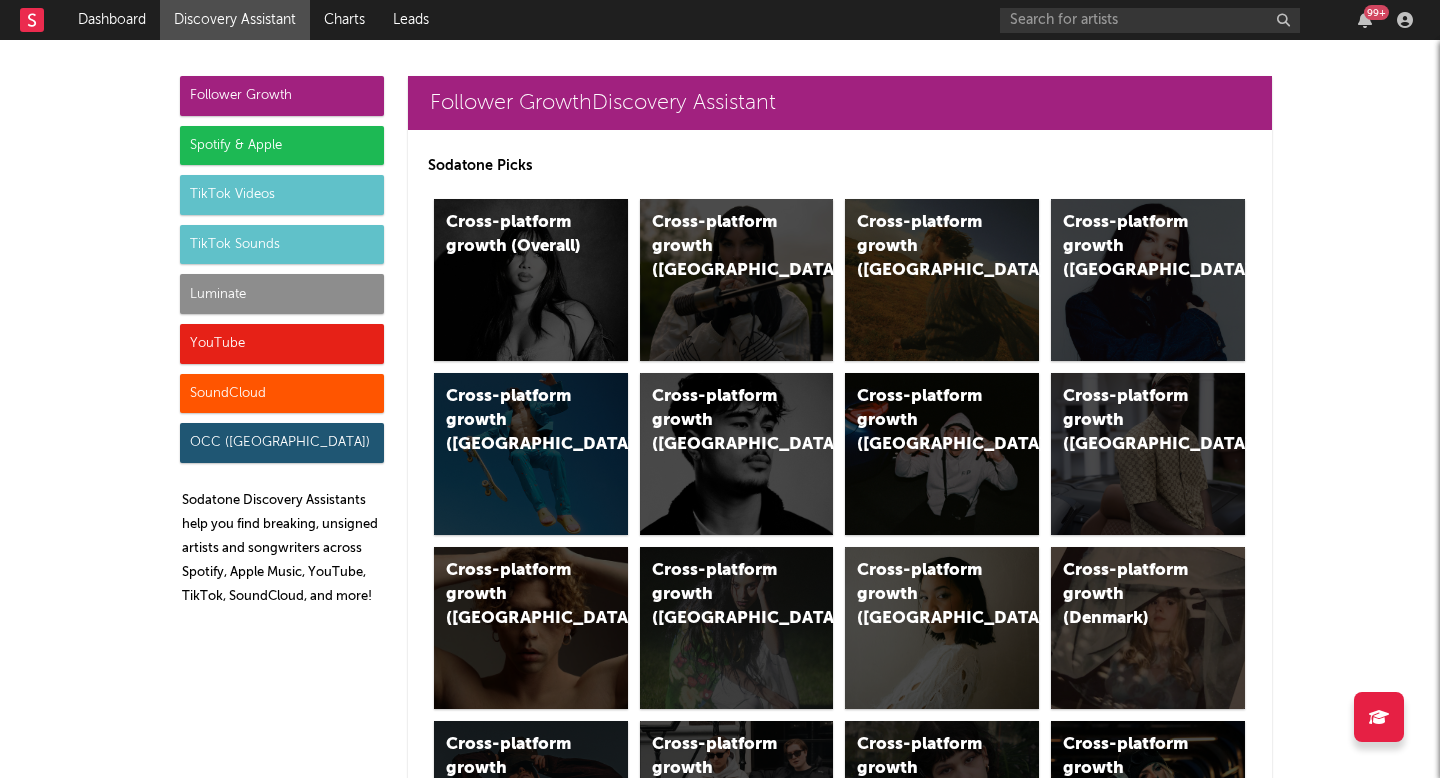 click on "Luminate" at bounding box center (282, 294) 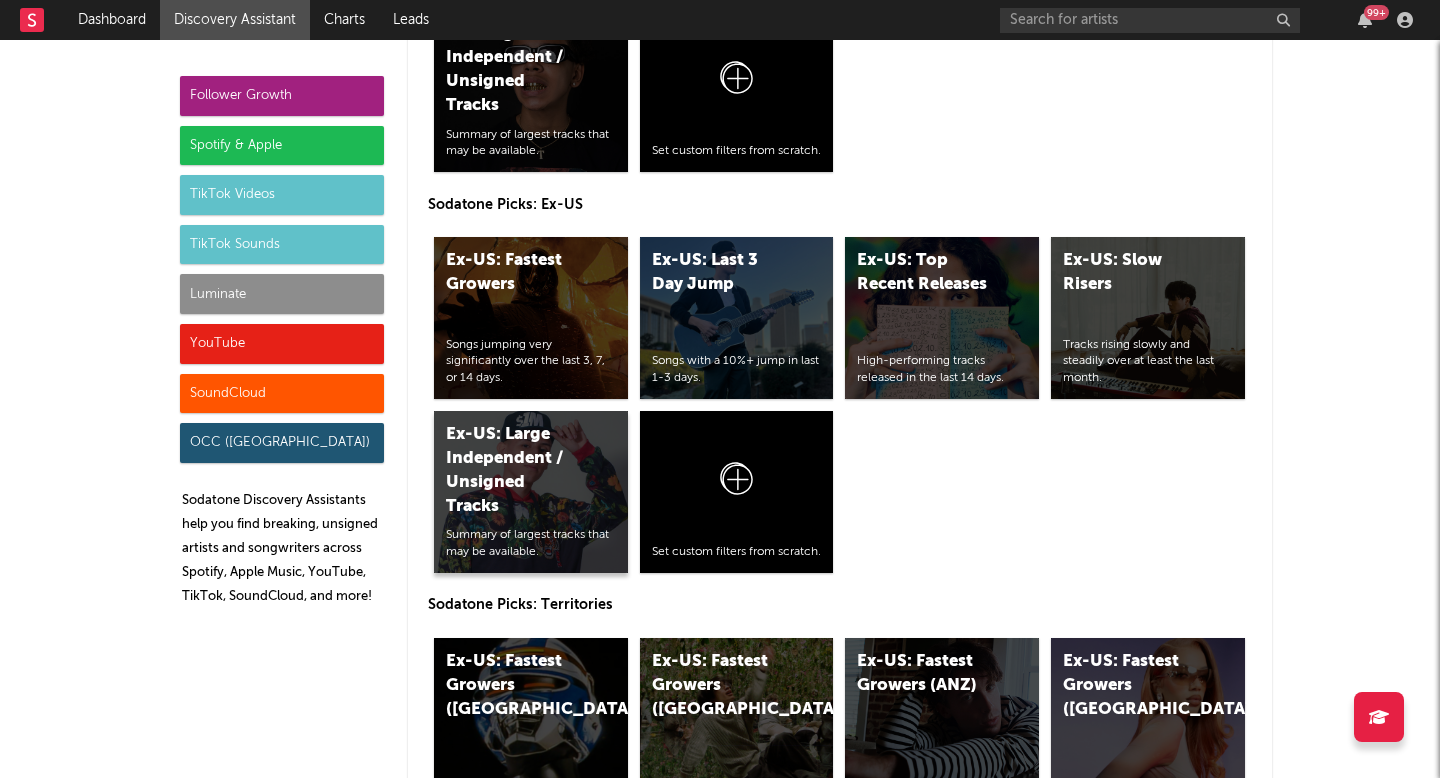 scroll, scrollTop: 9836, scrollLeft: 0, axis: vertical 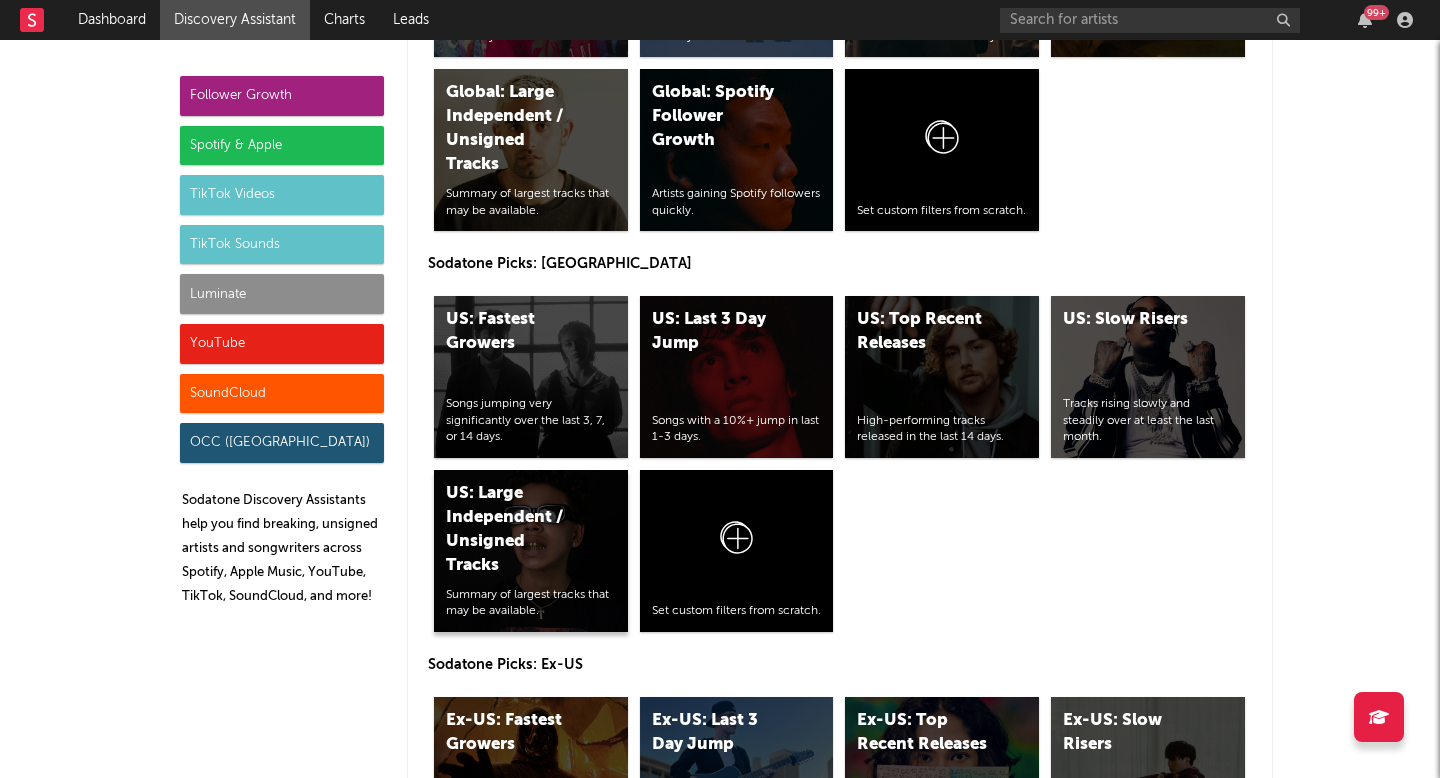 click on "US: Large Independent / Unsigned Tracks" at bounding box center [514, 530] 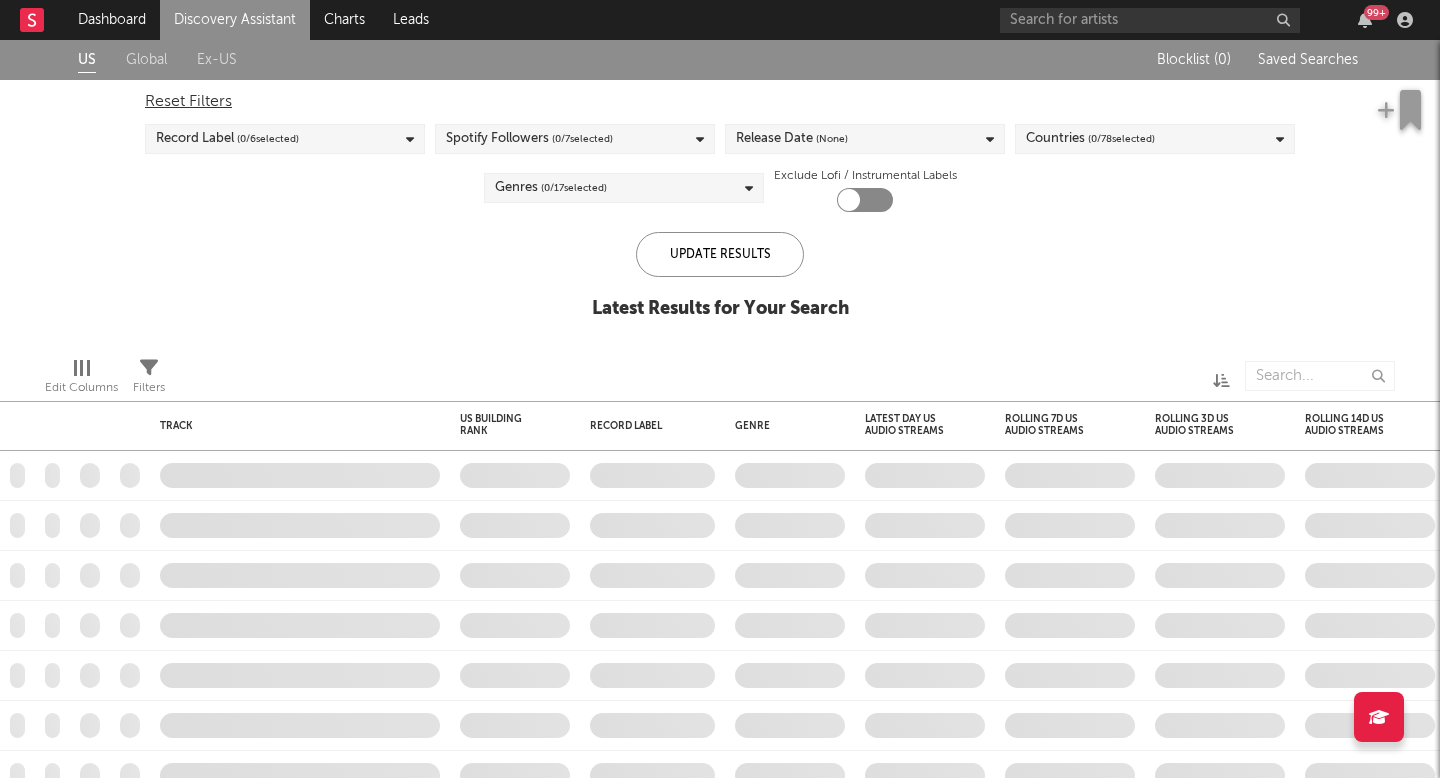 checkbox on "true" 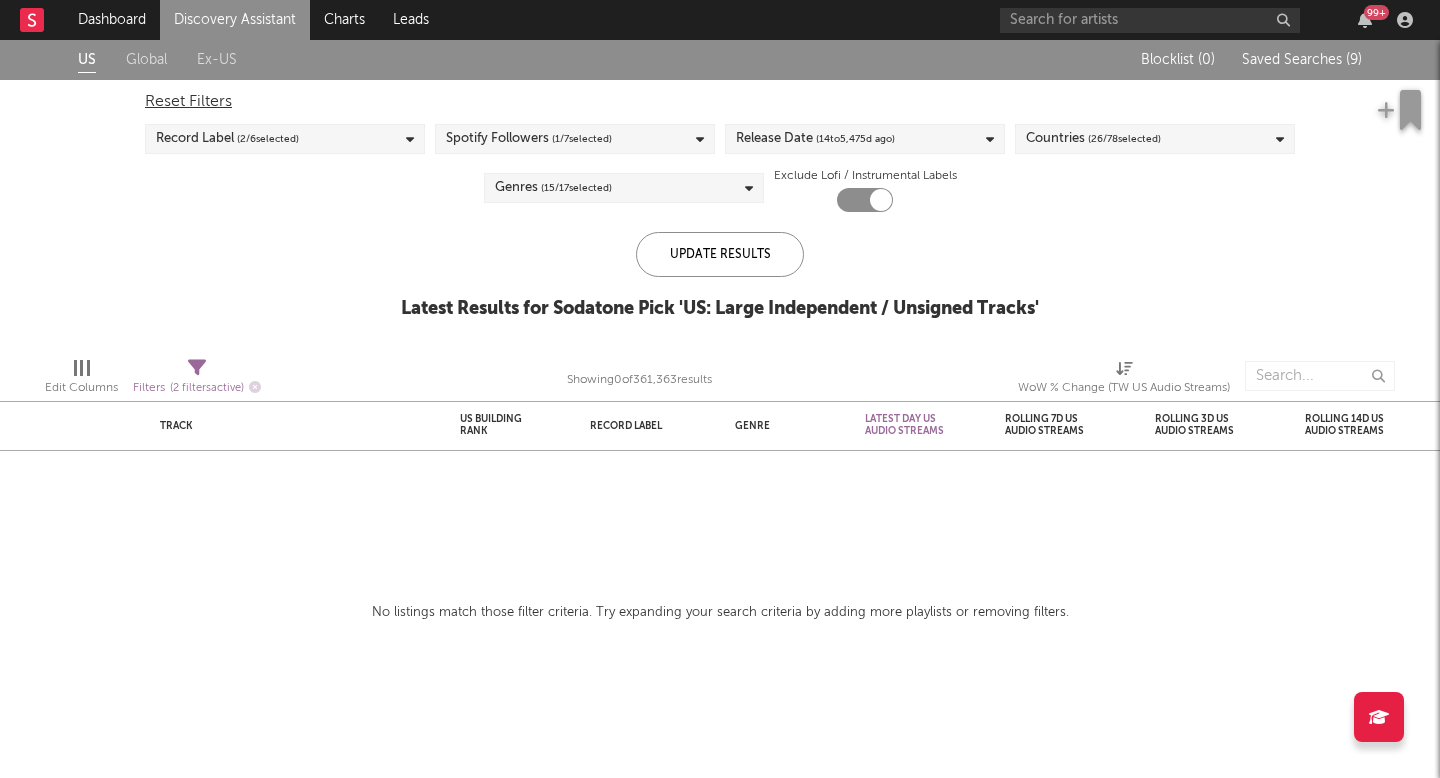 click at bounding box center (197, 368) 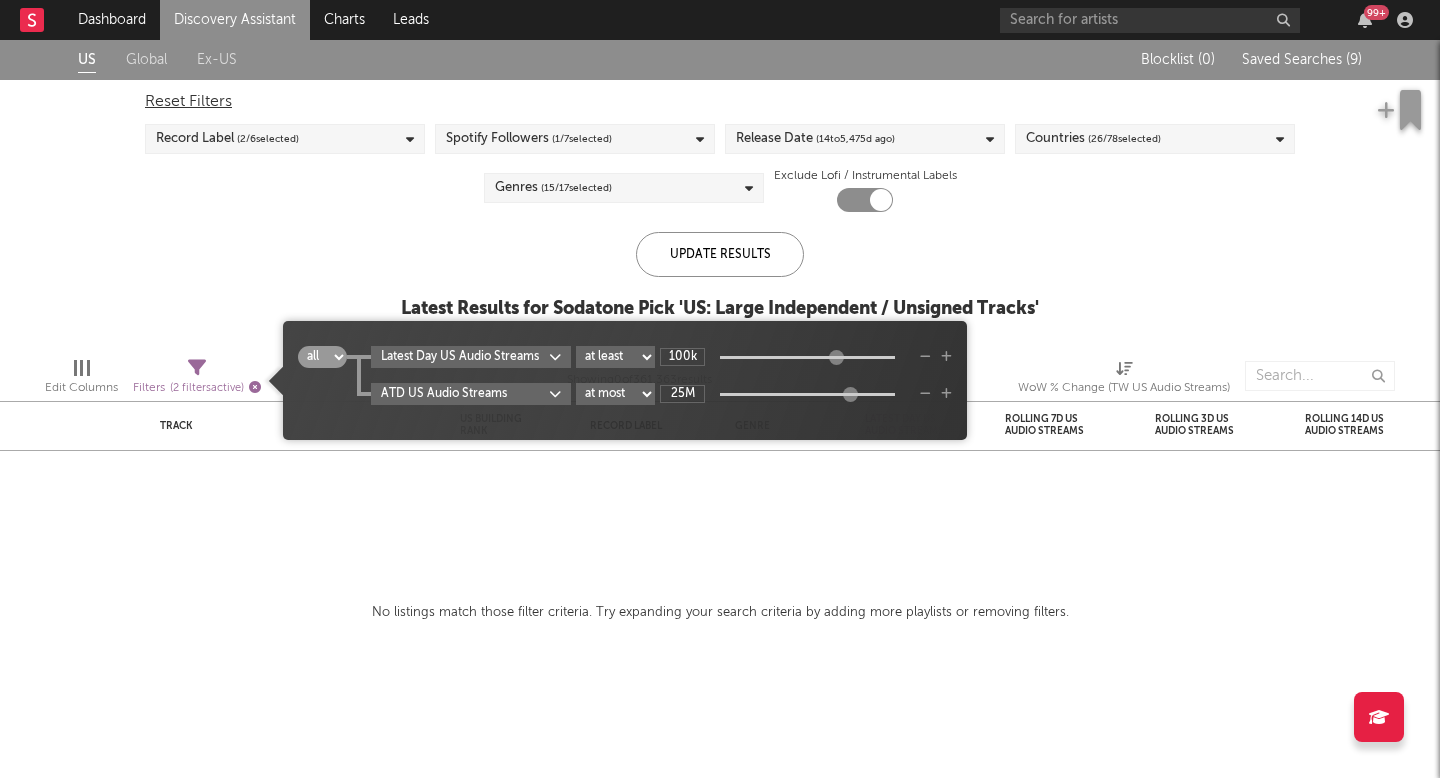 click at bounding box center (255, 387) 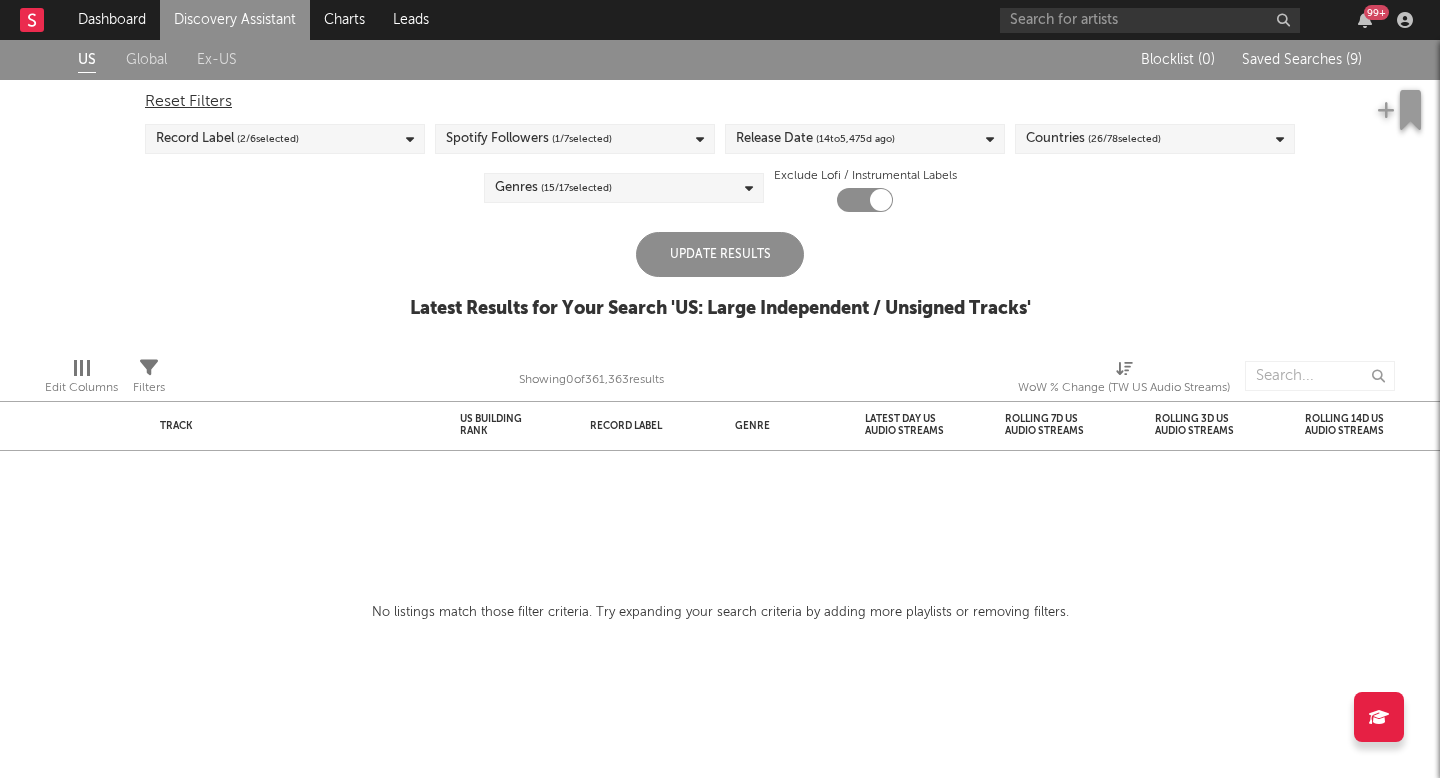 click on "Update Results" at bounding box center [720, 254] 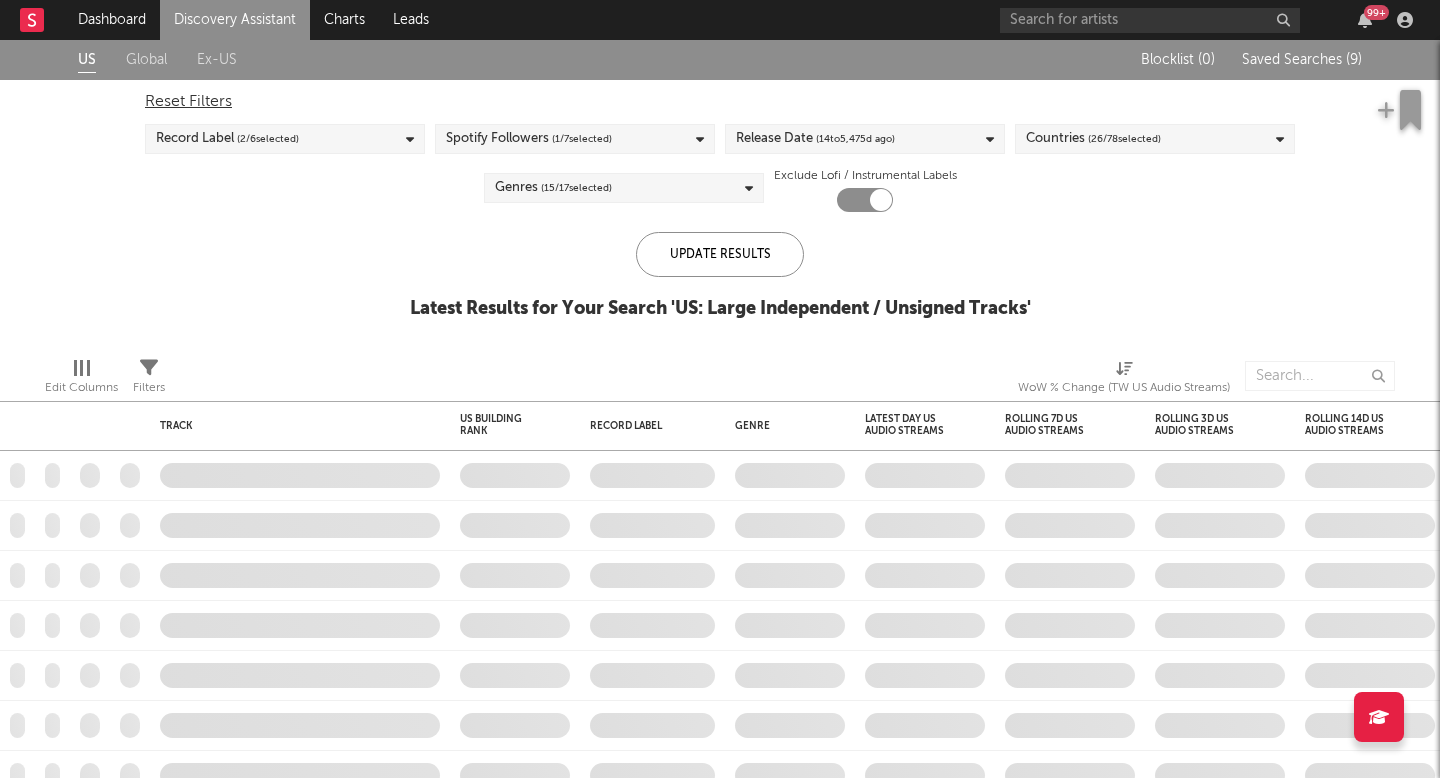click on "Discovery Assistant" at bounding box center (235, 20) 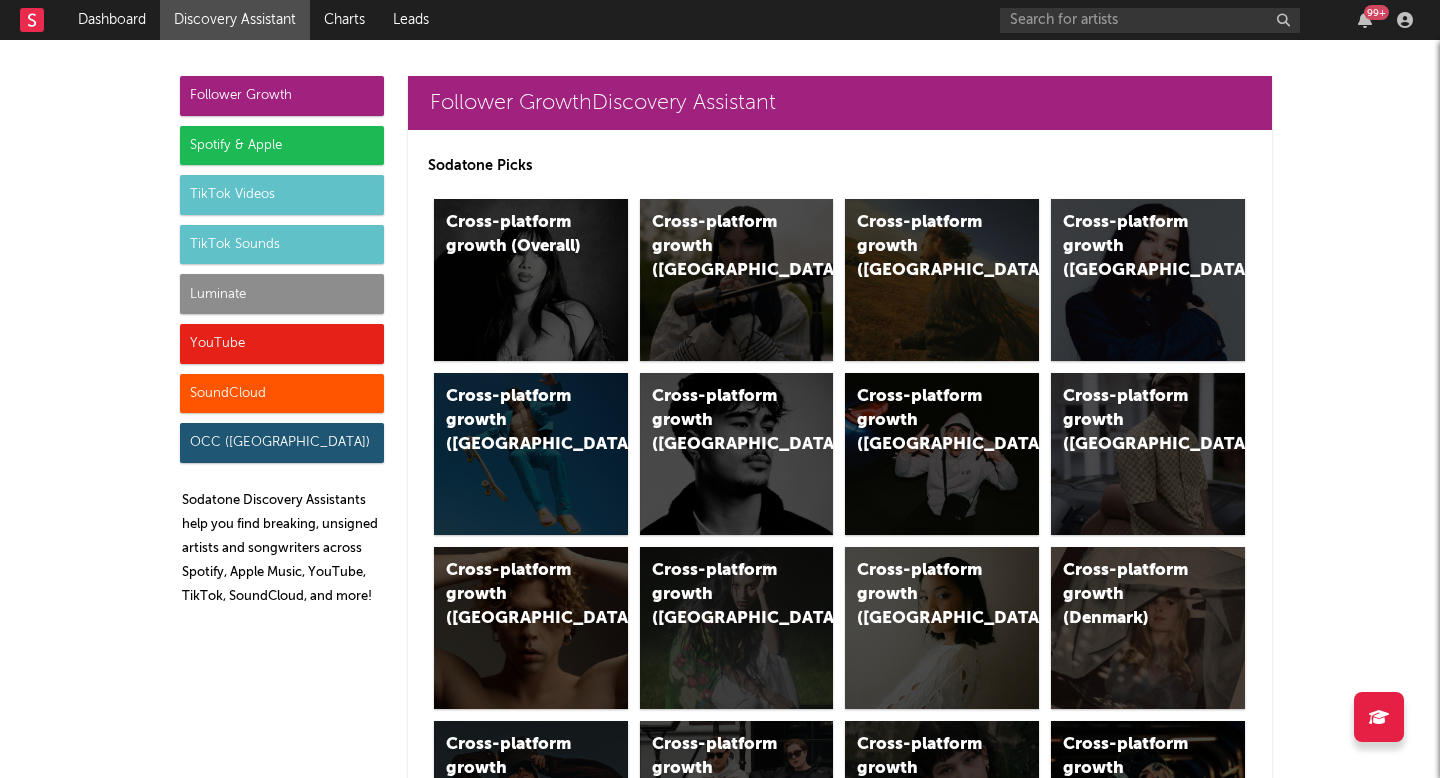 click on "Luminate" at bounding box center (282, 294) 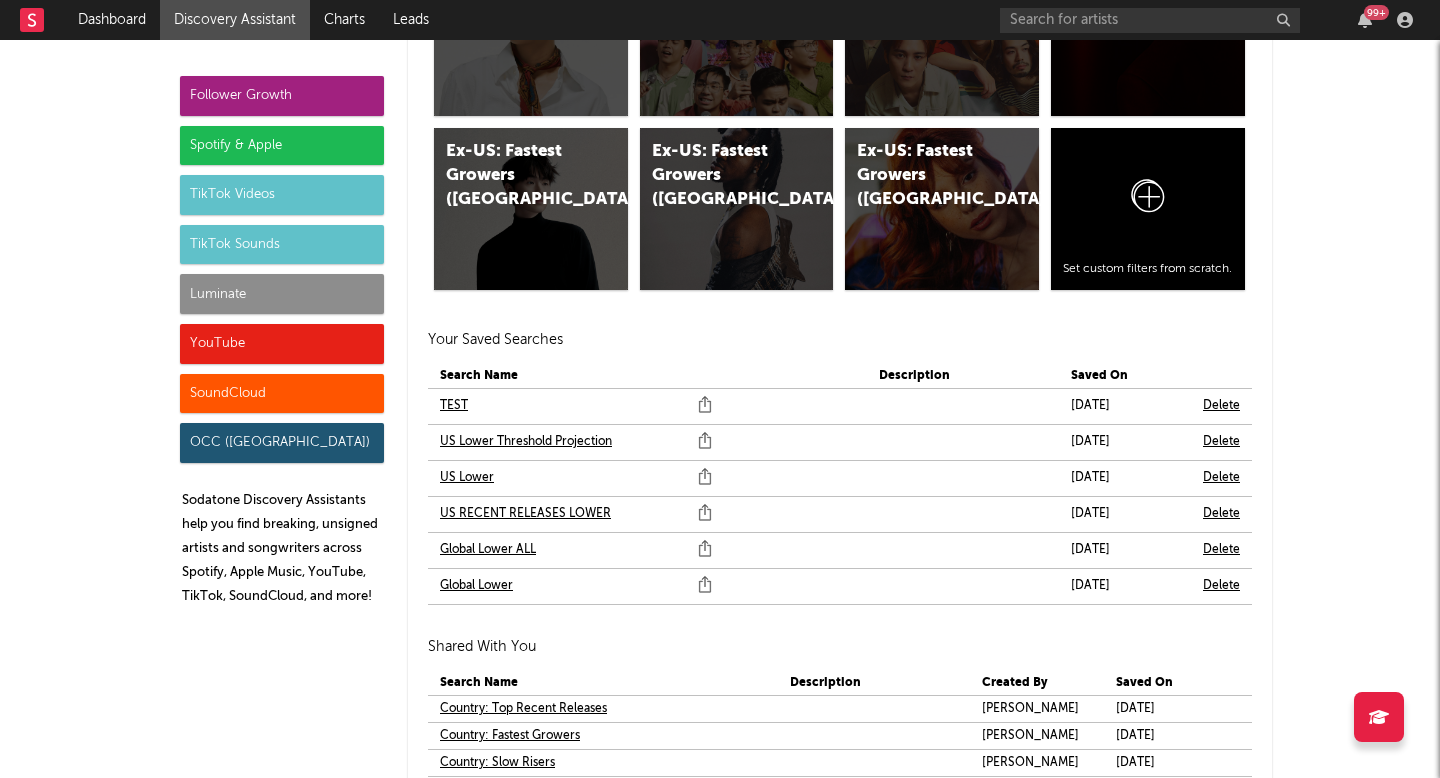 scroll, scrollTop: 11679, scrollLeft: 0, axis: vertical 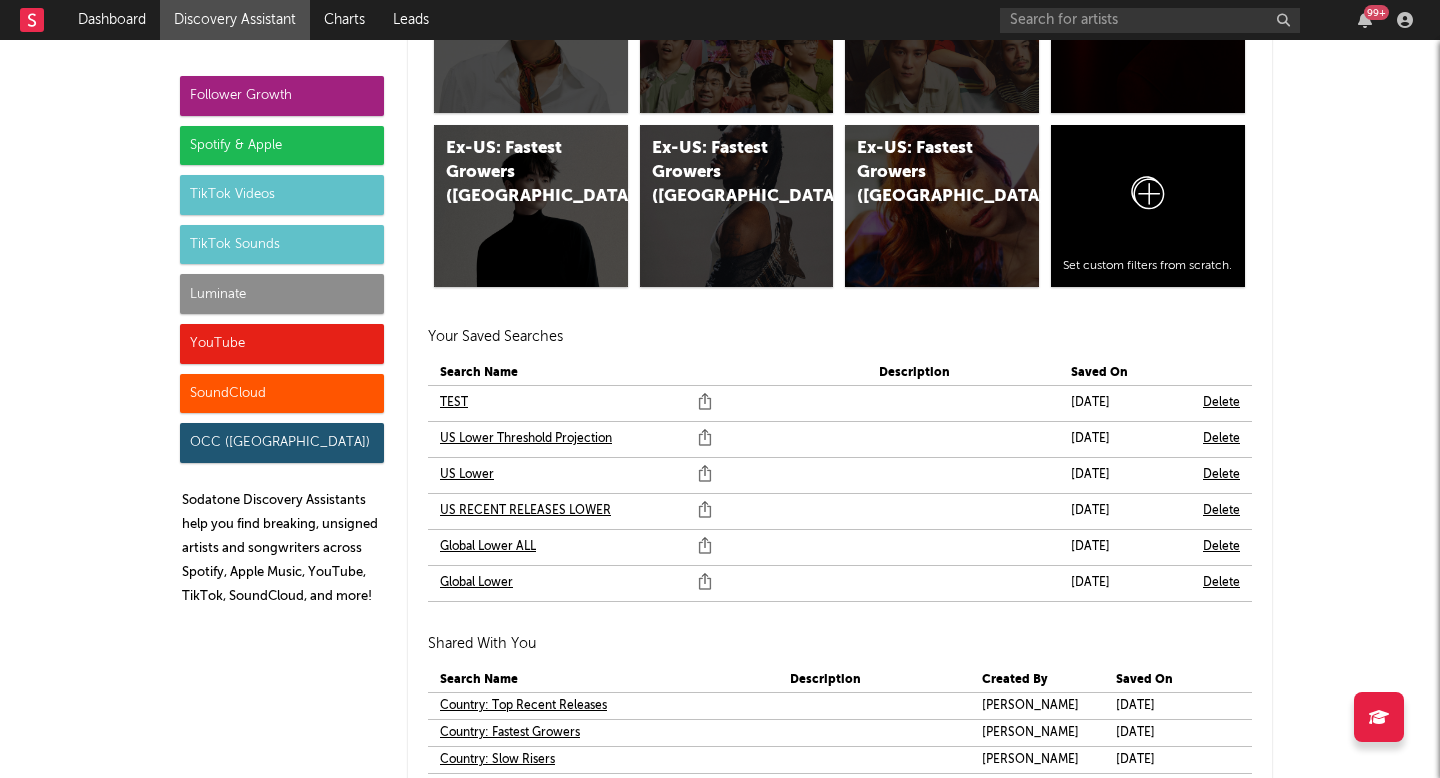 click on "US Lower" at bounding box center (467, 475) 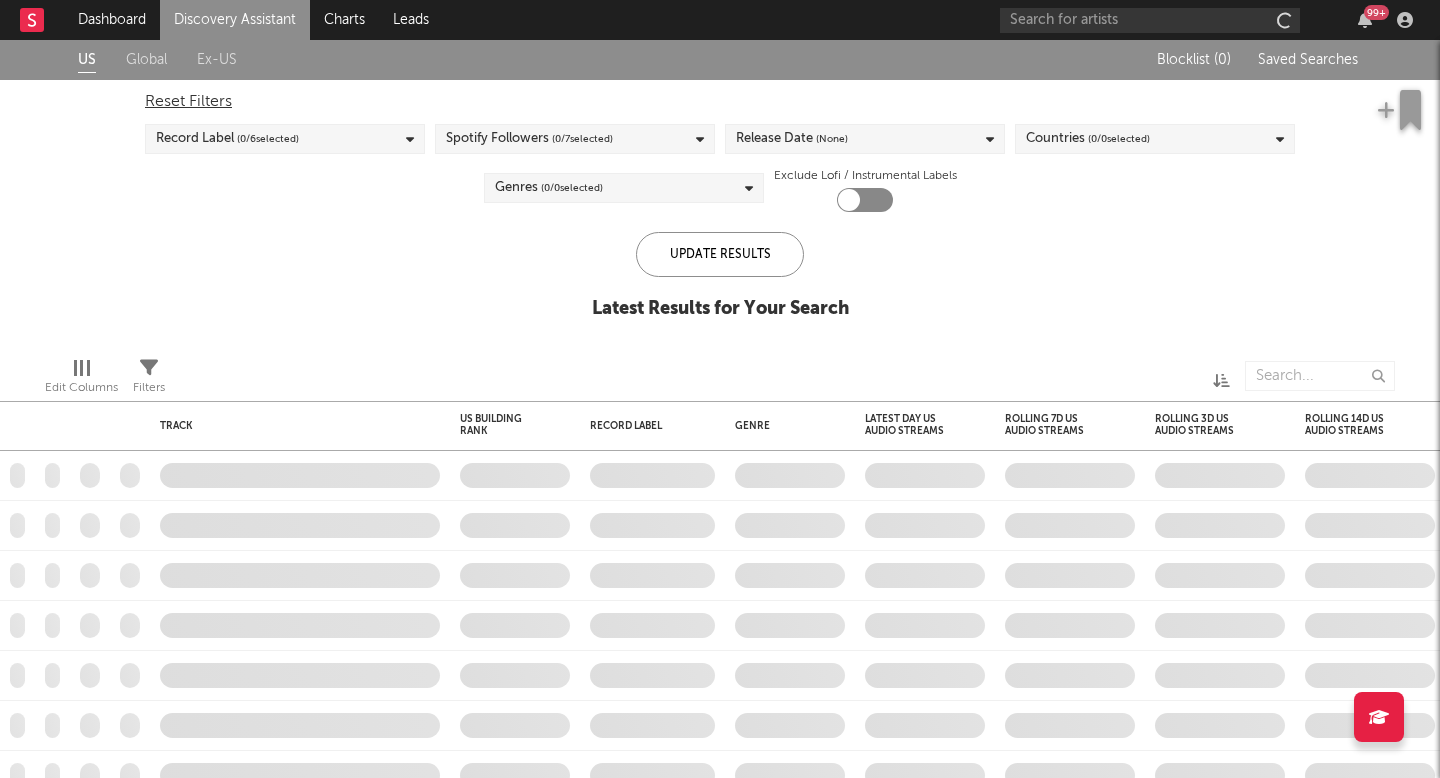 checkbox on "true" 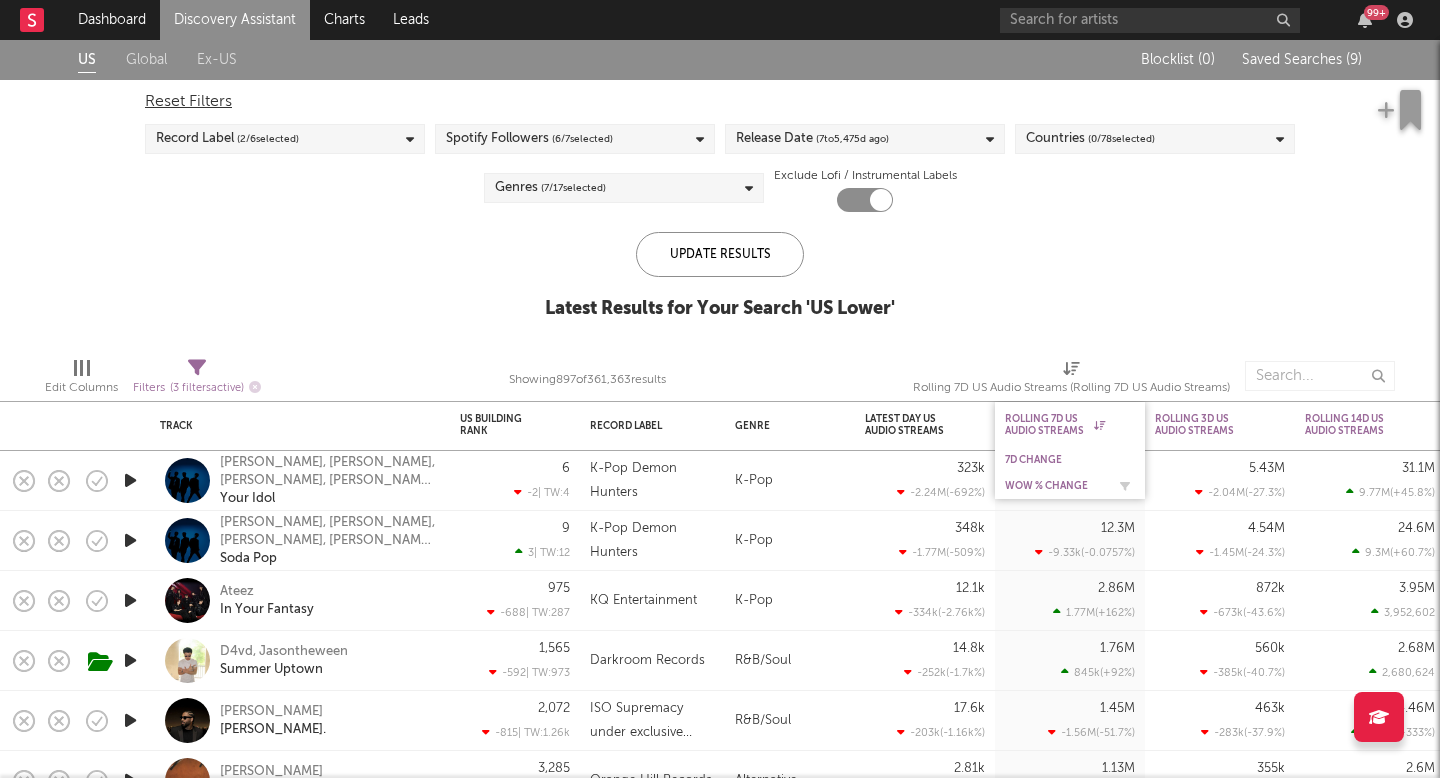 click on "WoW % Change" at bounding box center [1055, 486] 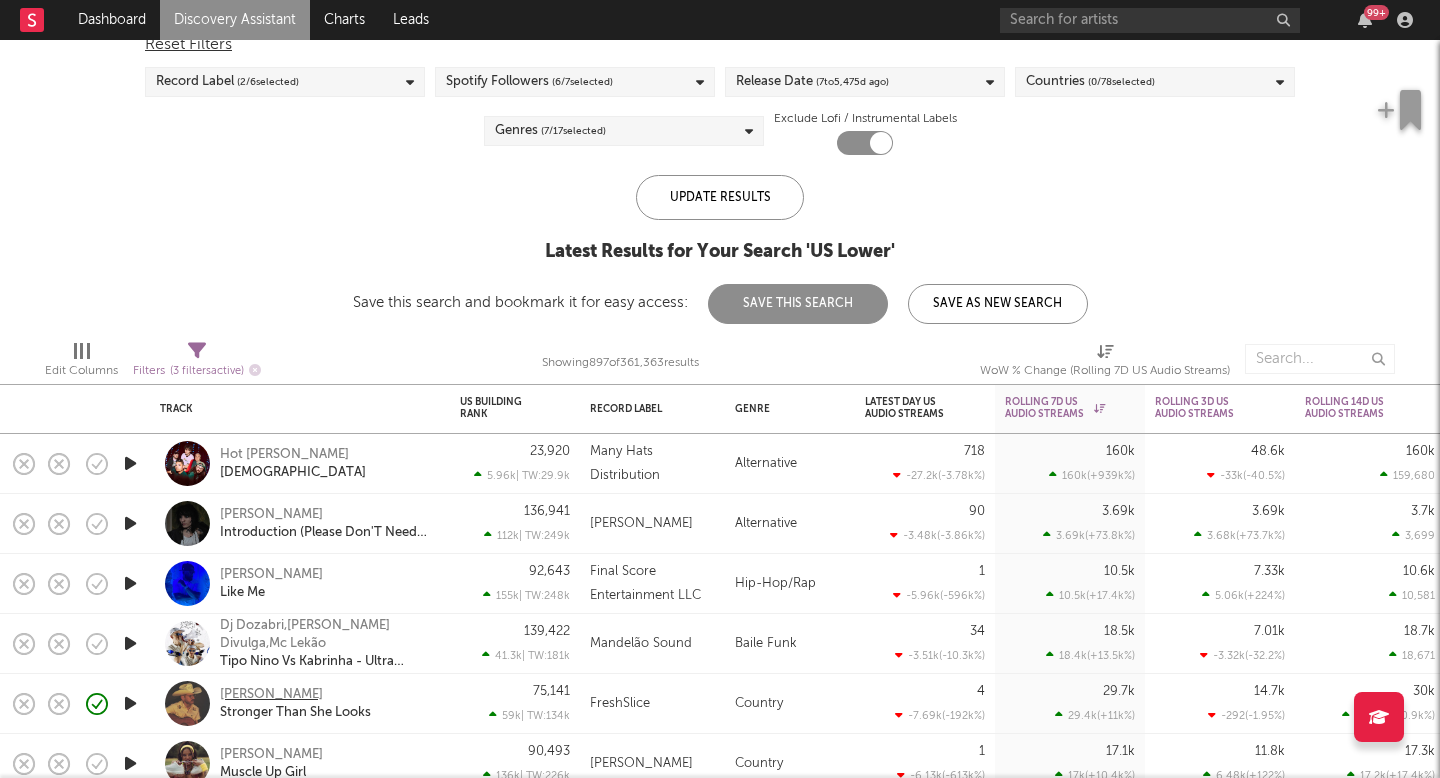 click on "Matthew Wayne" at bounding box center [271, 695] 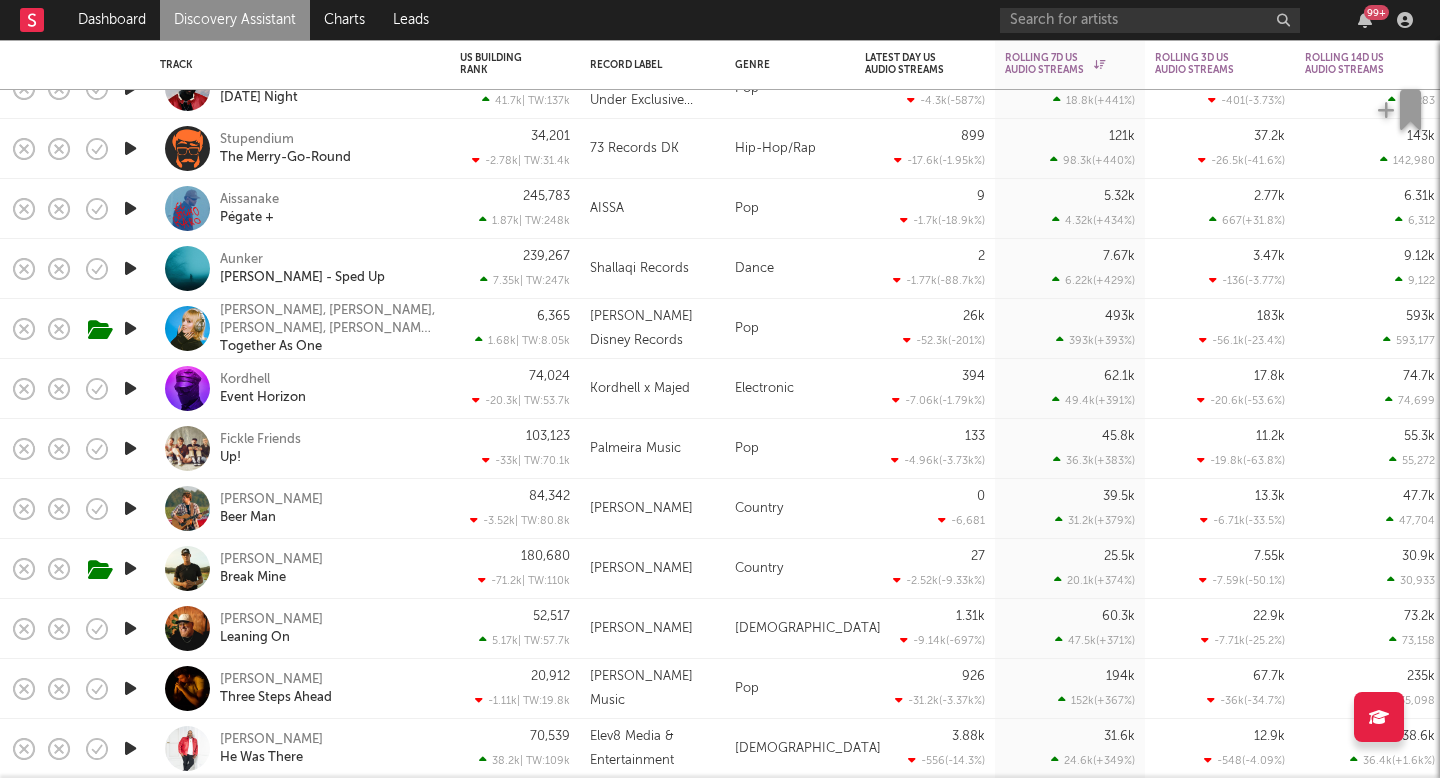 click on "Clayton Hackle Beer Man" at bounding box center (300, 508) 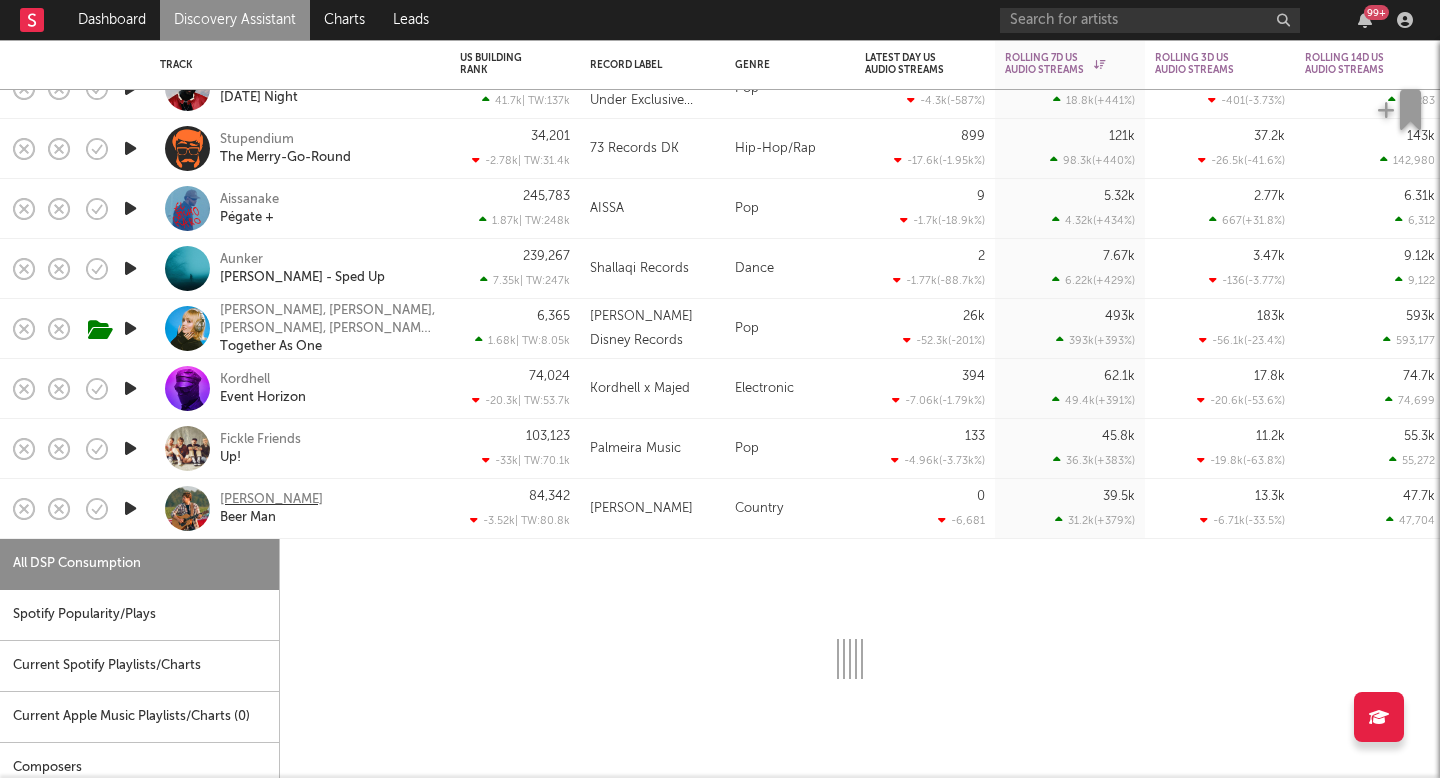click on "[PERSON_NAME]" at bounding box center (271, 500) 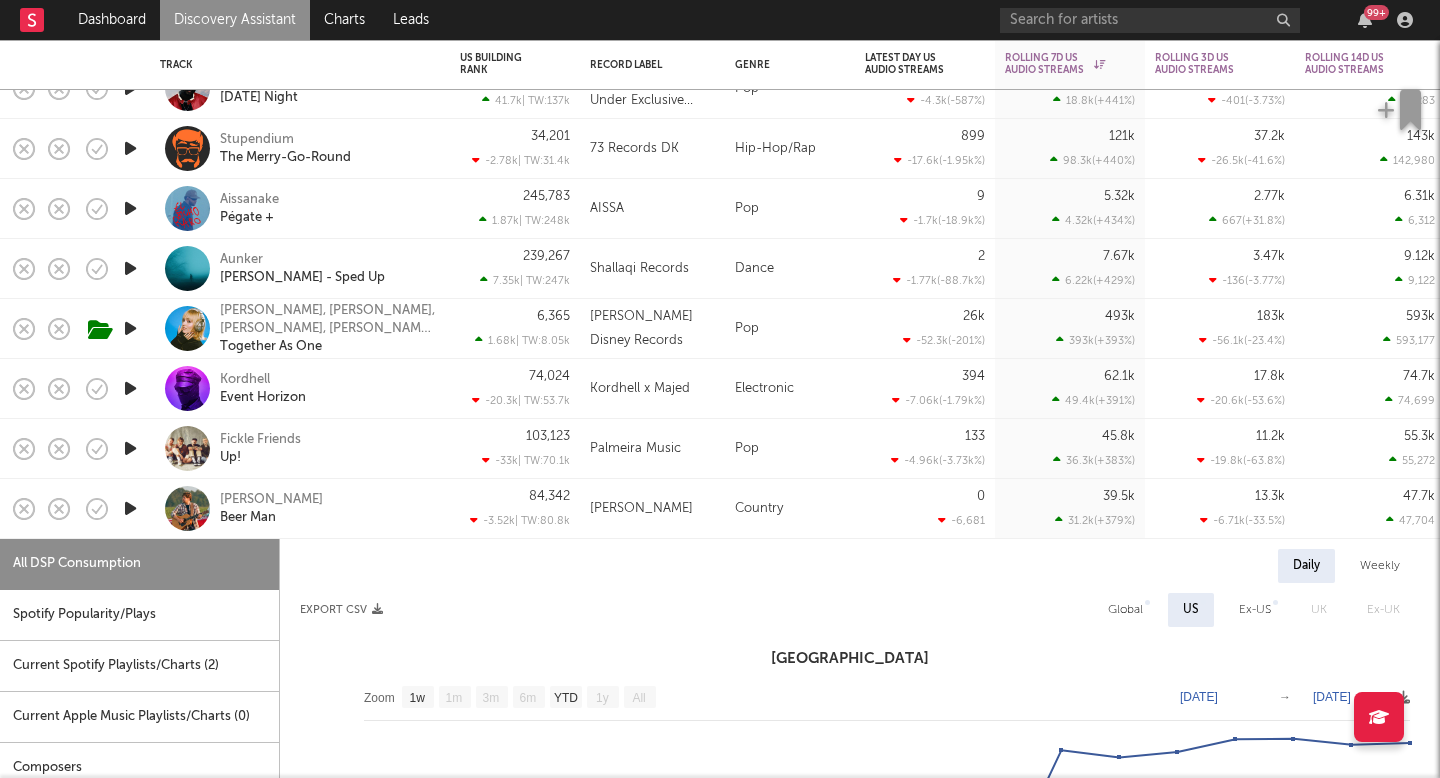 click on "0 -6,681" at bounding box center (925, 508) 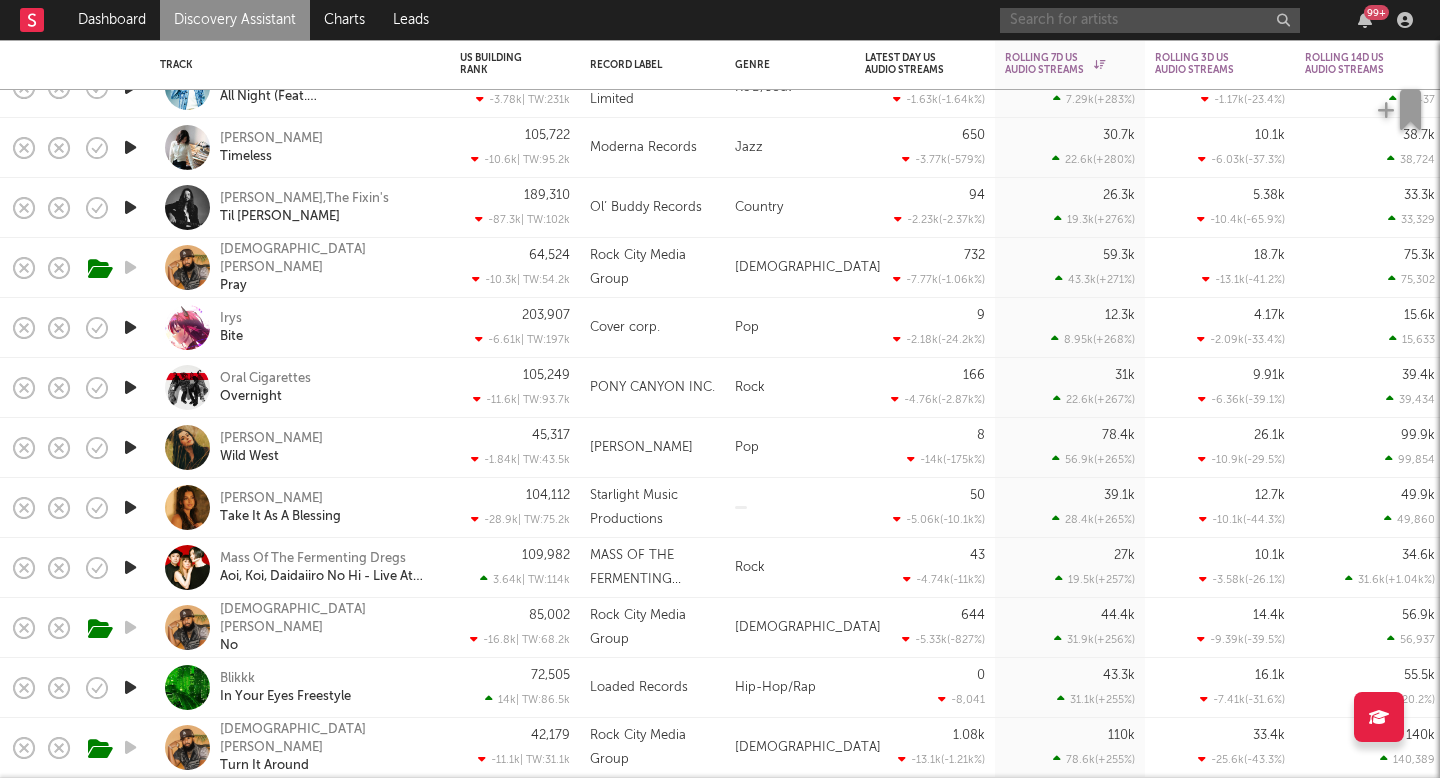 click at bounding box center (1150, 20) 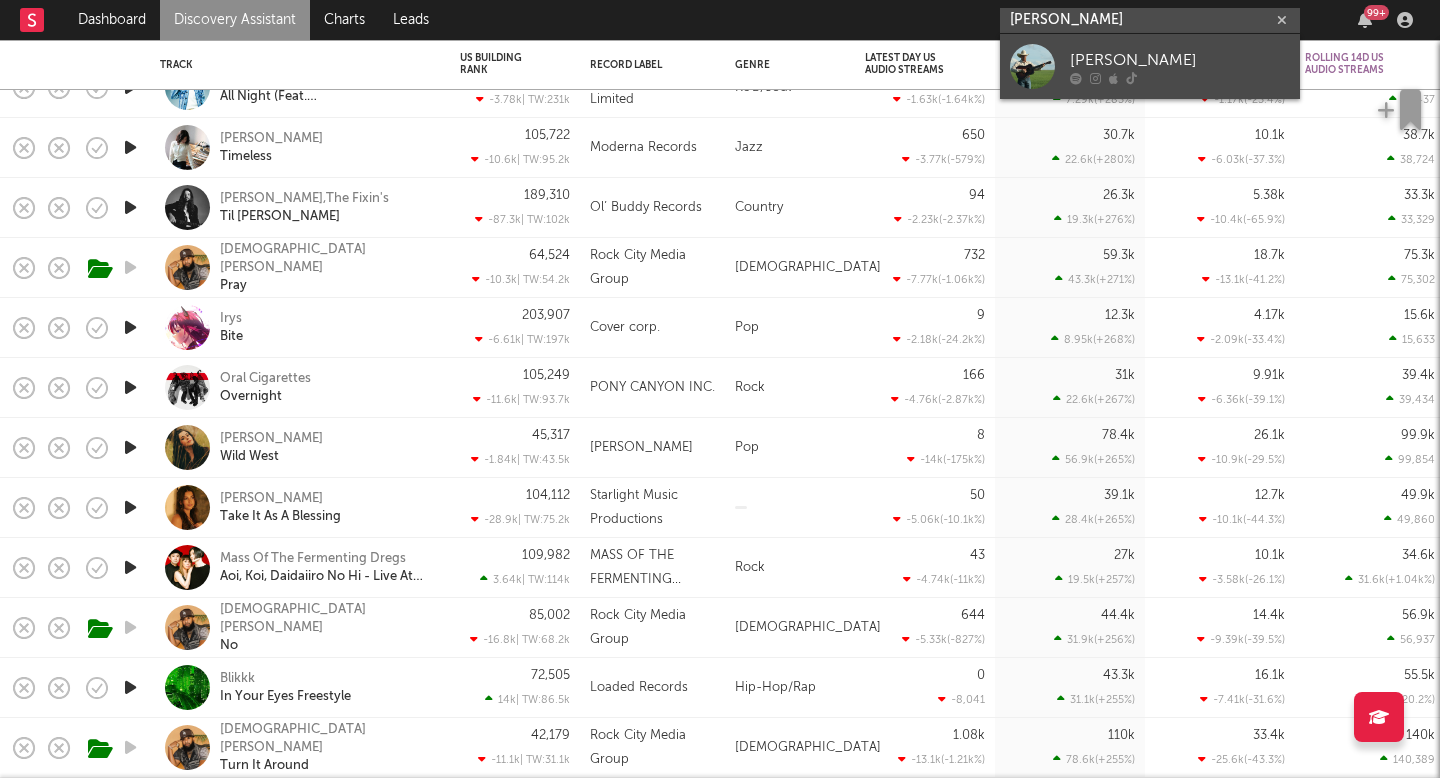 type on "tyce delk" 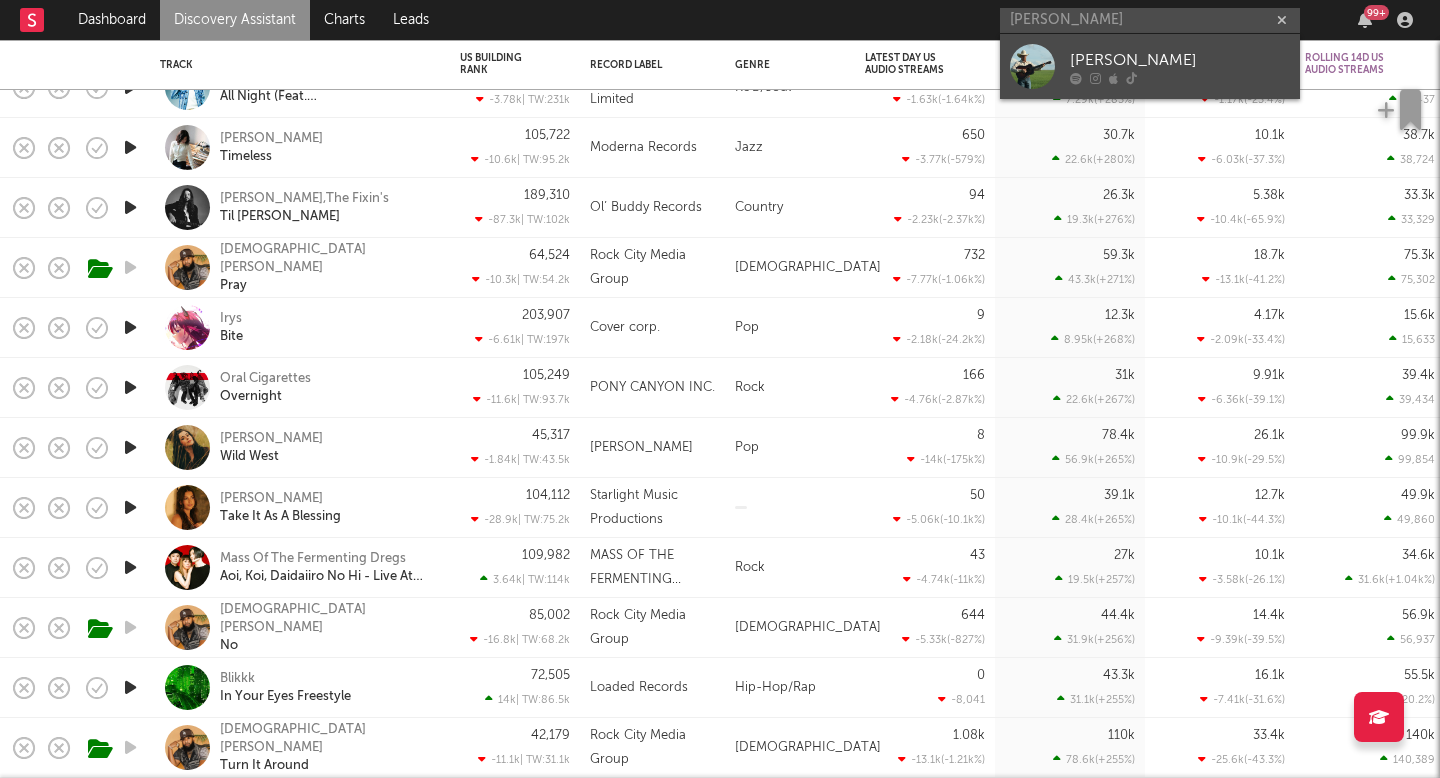 click at bounding box center (1131, 78) 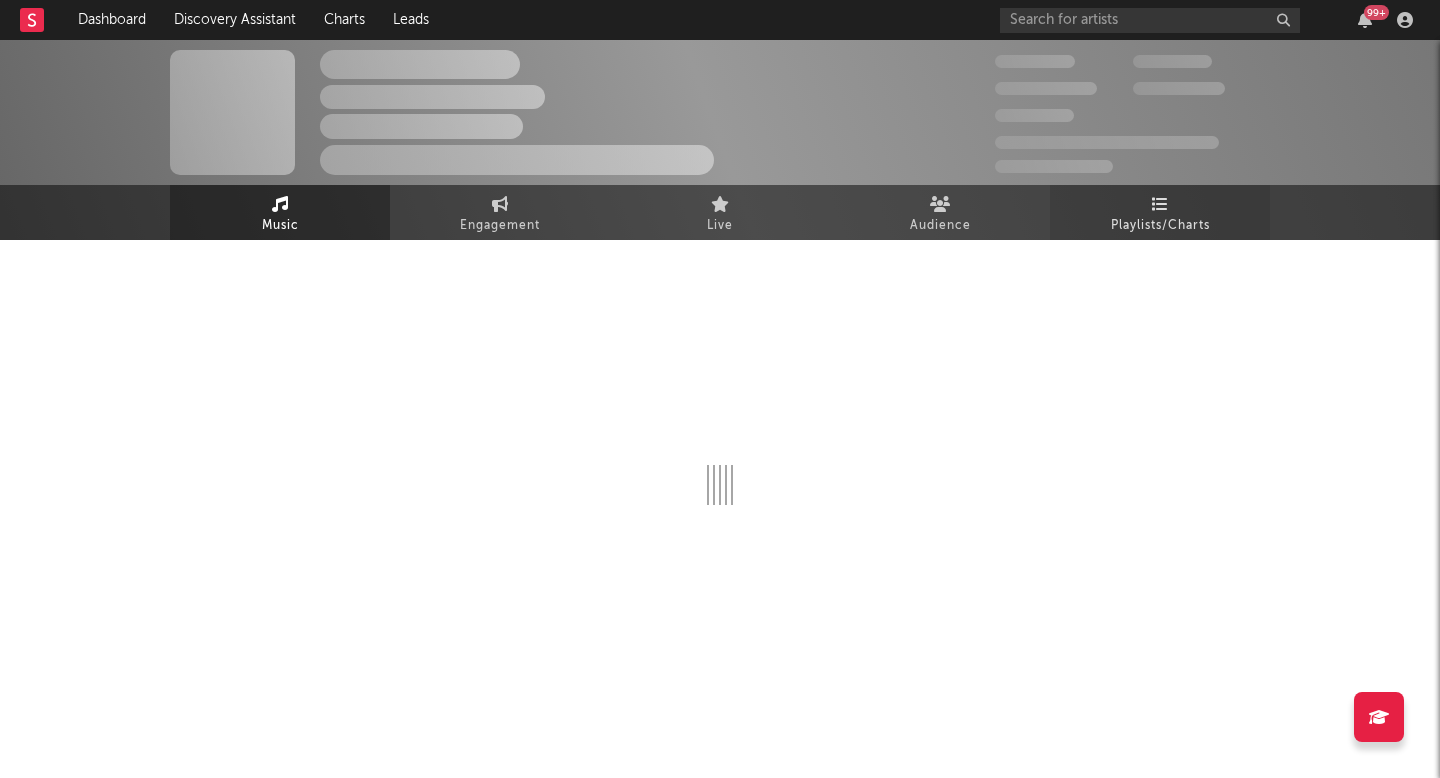 click on "Playlists/Charts" at bounding box center (1160, 226) 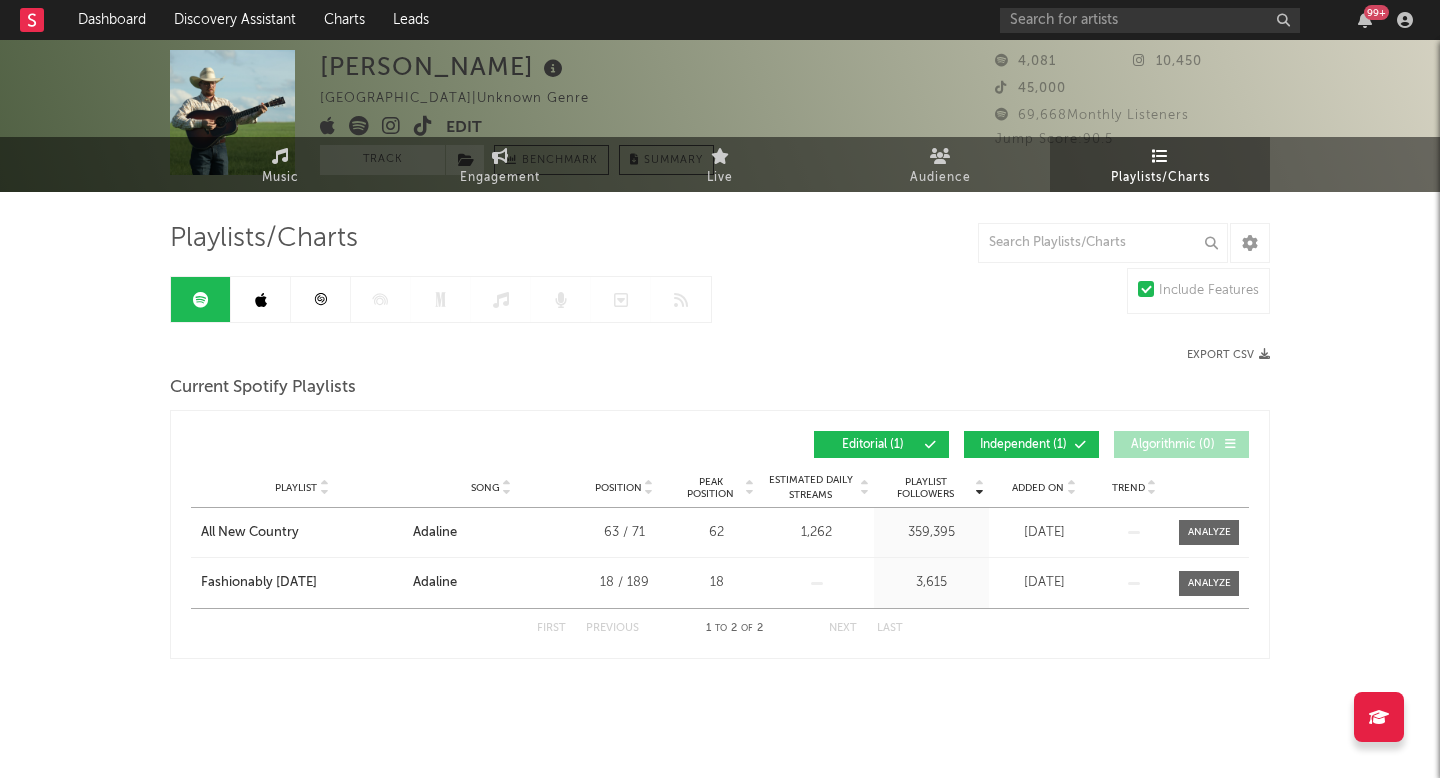 scroll, scrollTop: 49, scrollLeft: 0, axis: vertical 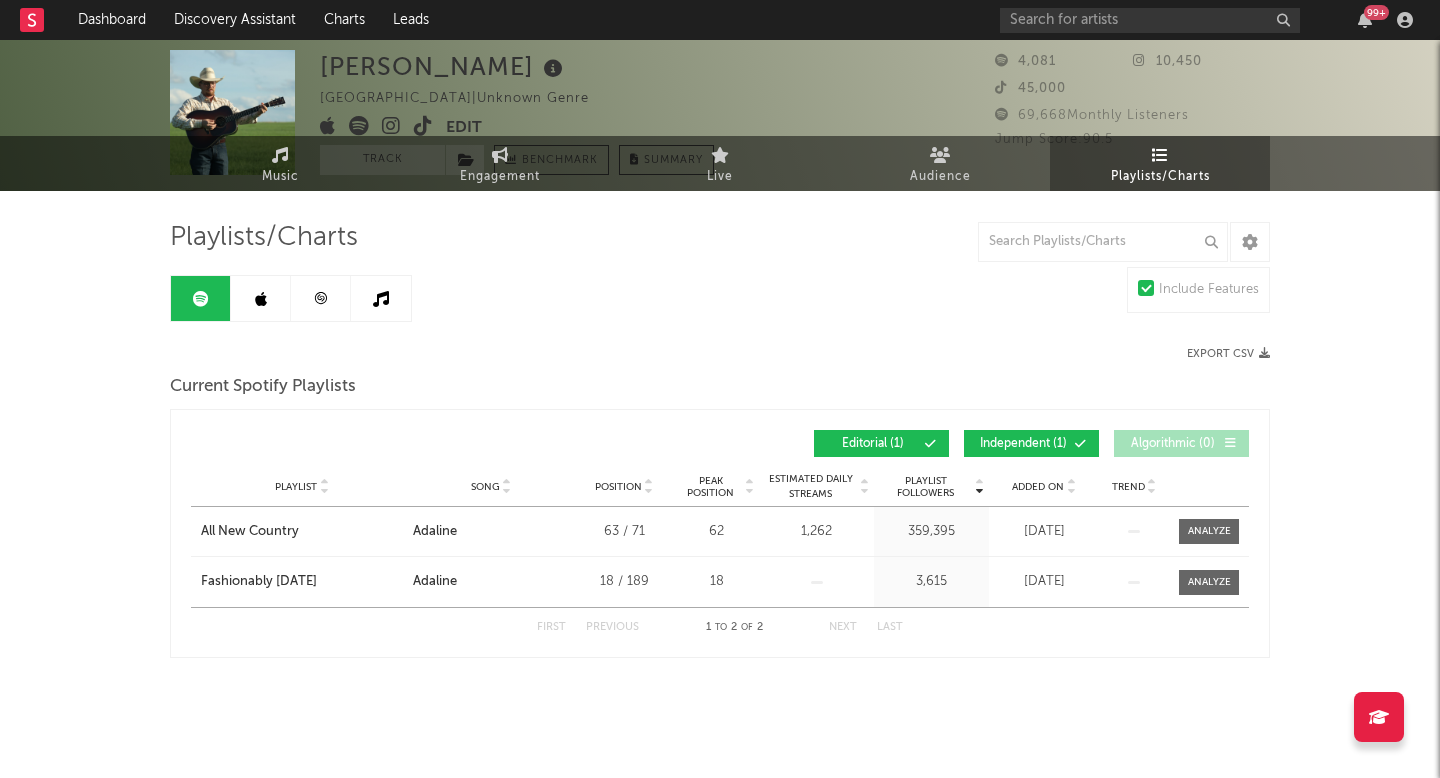 click 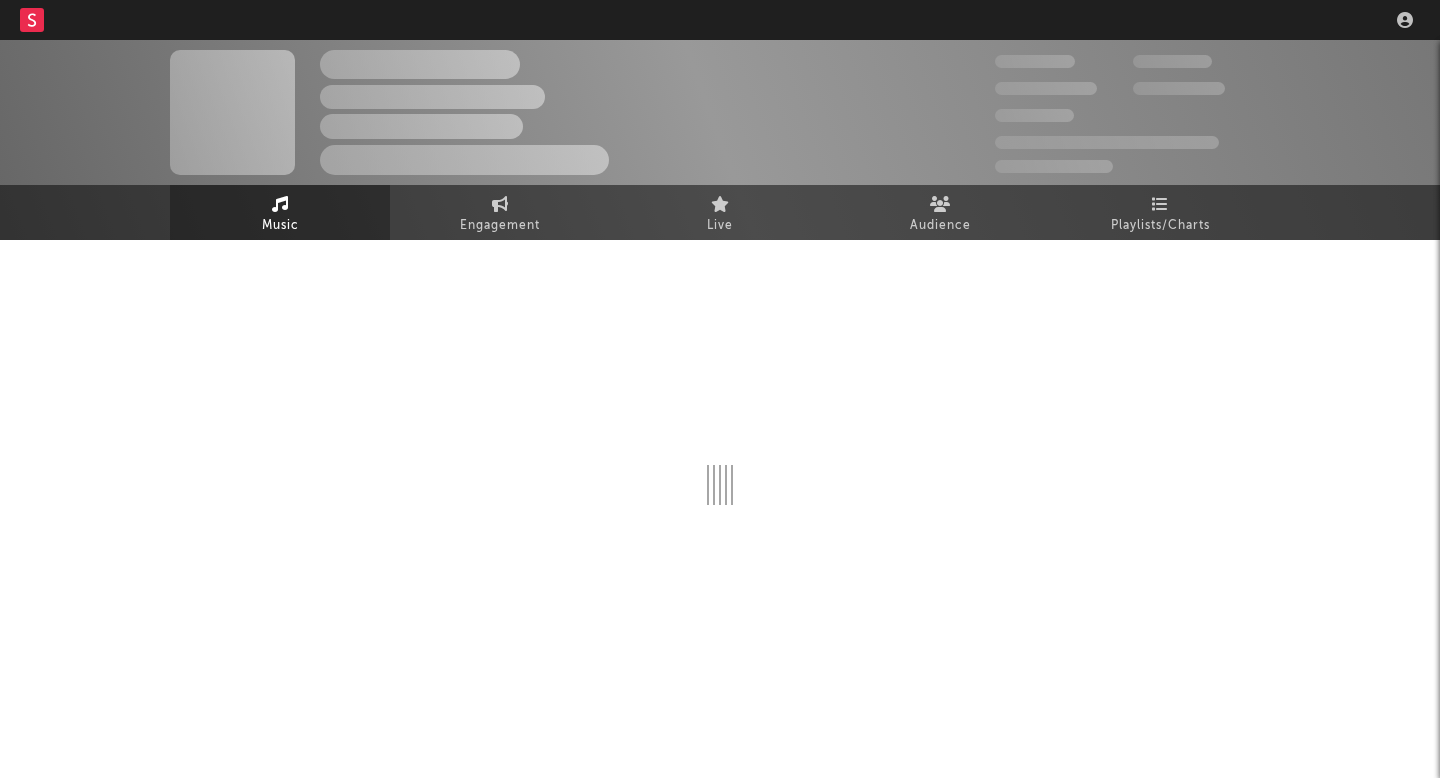 scroll, scrollTop: 0, scrollLeft: 0, axis: both 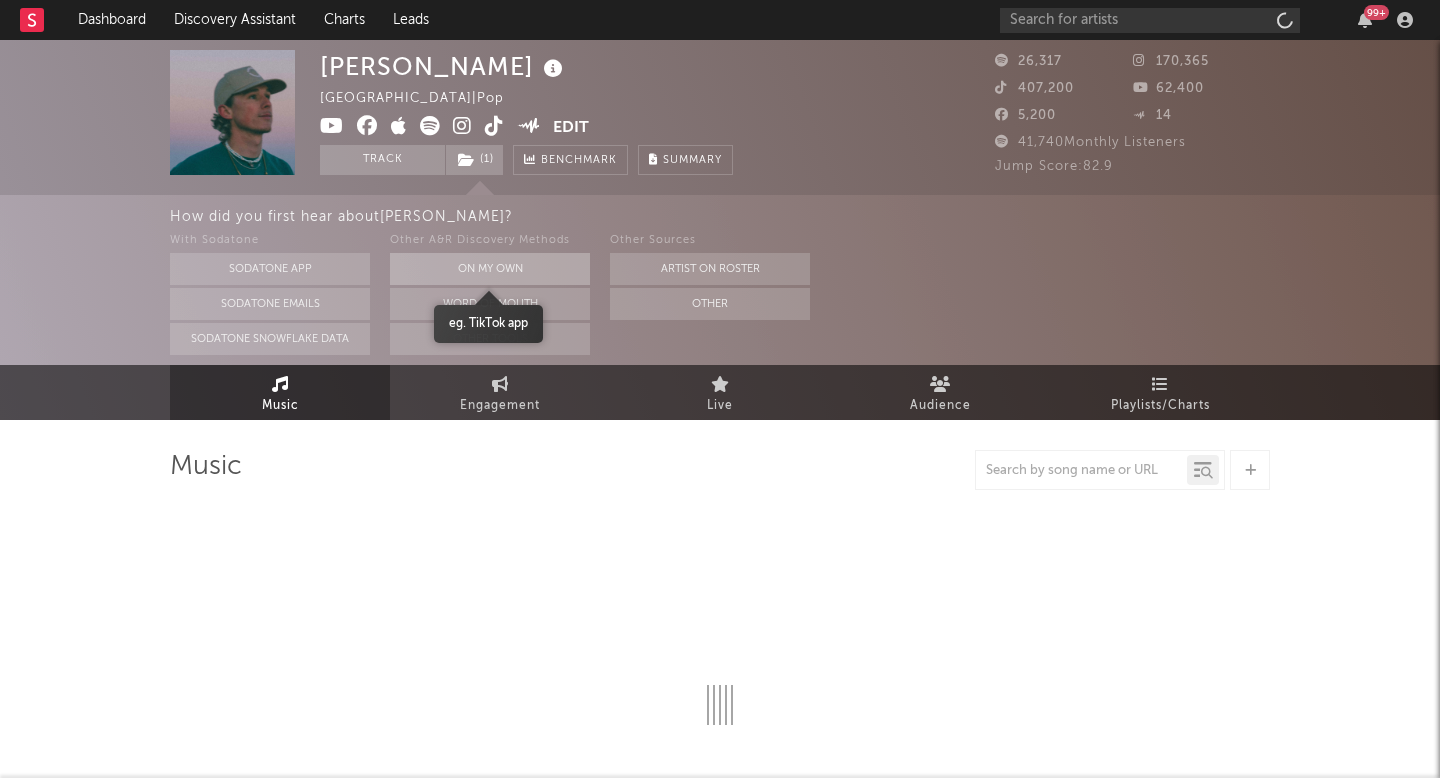 click on "On My Own" at bounding box center [490, 269] 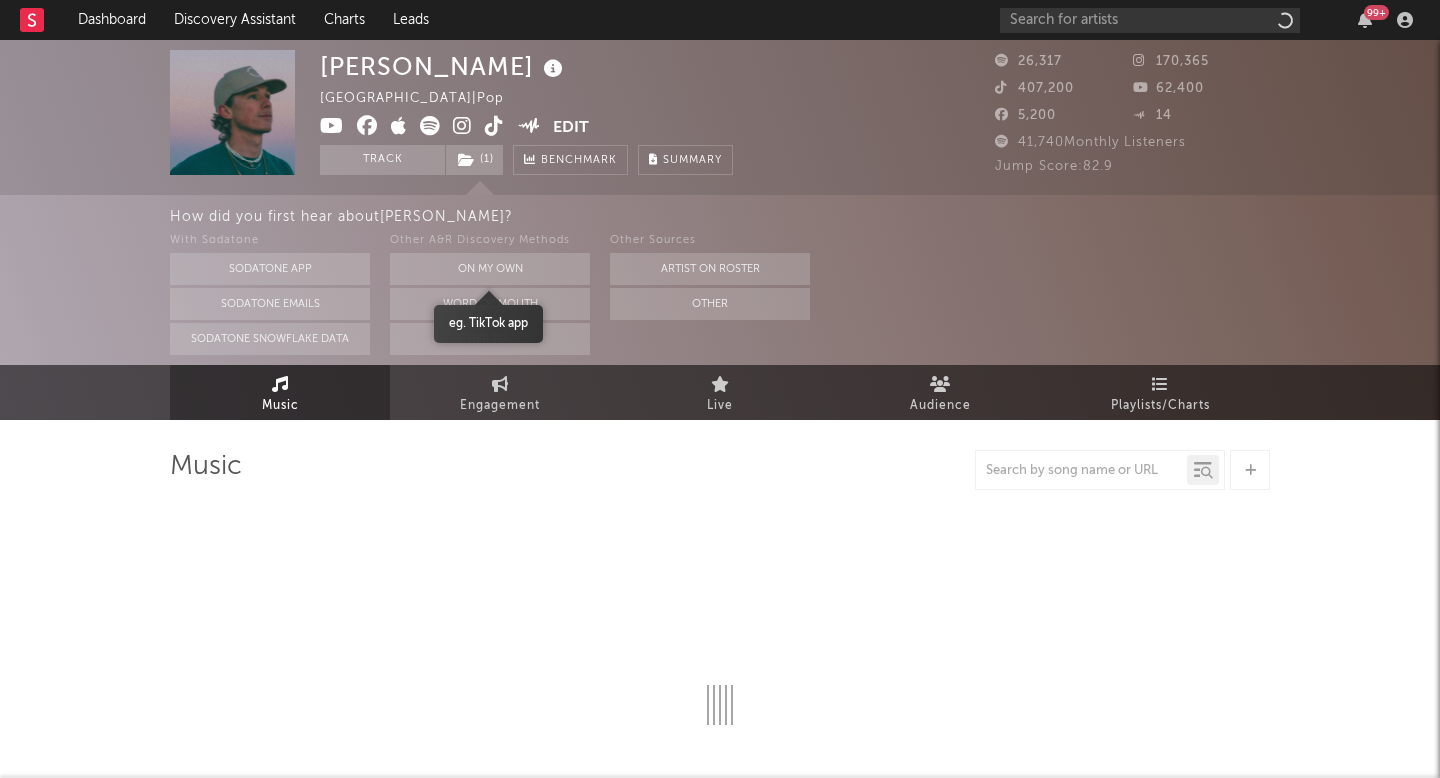 select on "6m" 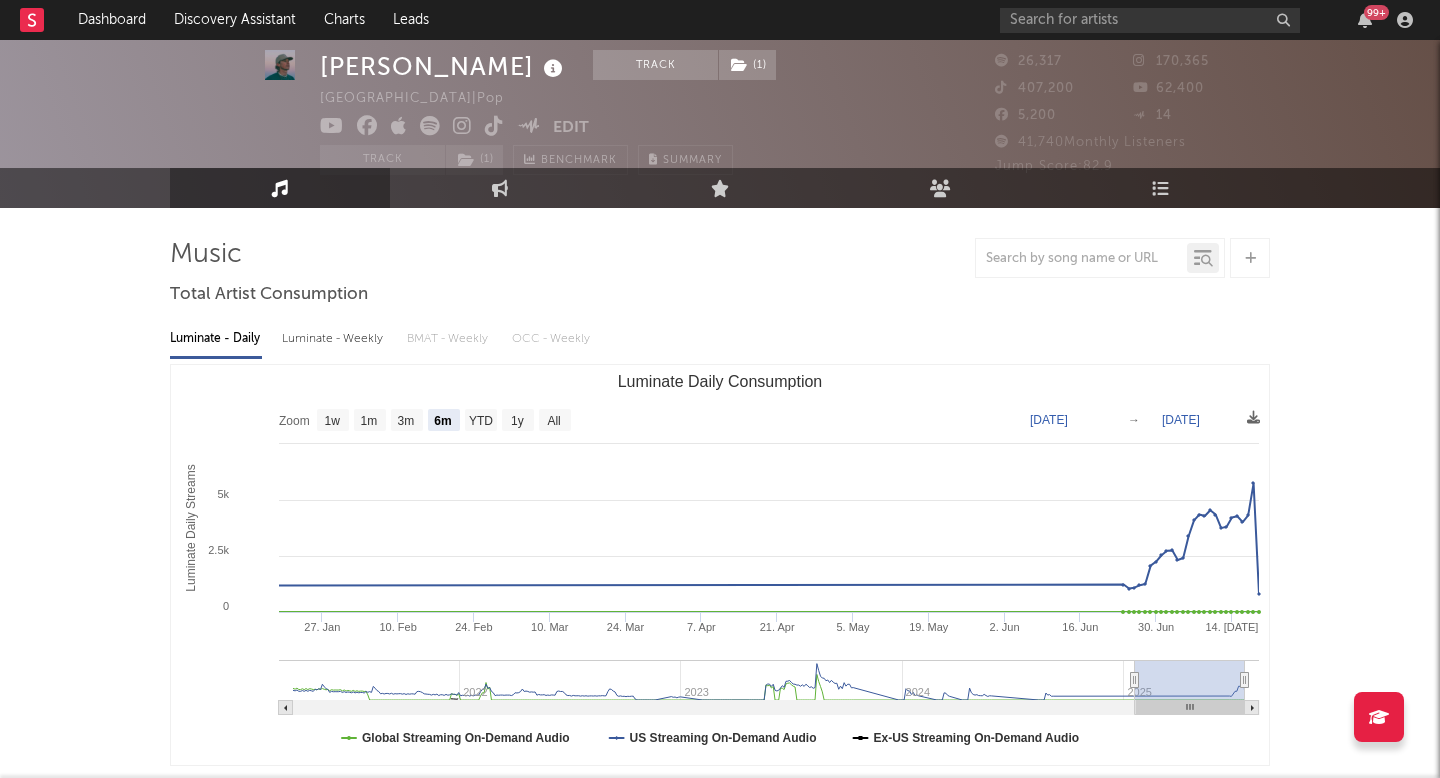 scroll, scrollTop: 37, scrollLeft: 0, axis: vertical 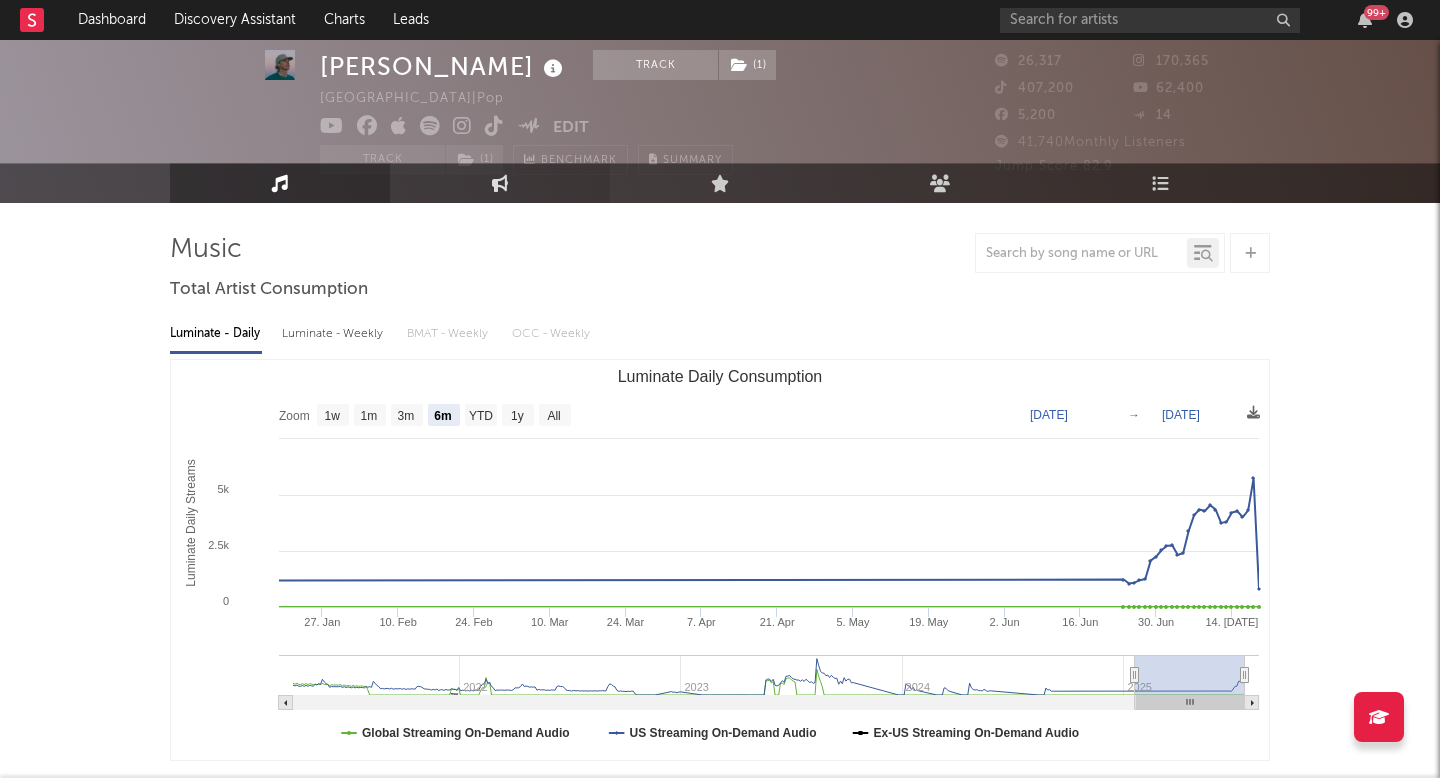 click on "Engagement" at bounding box center [500, 183] 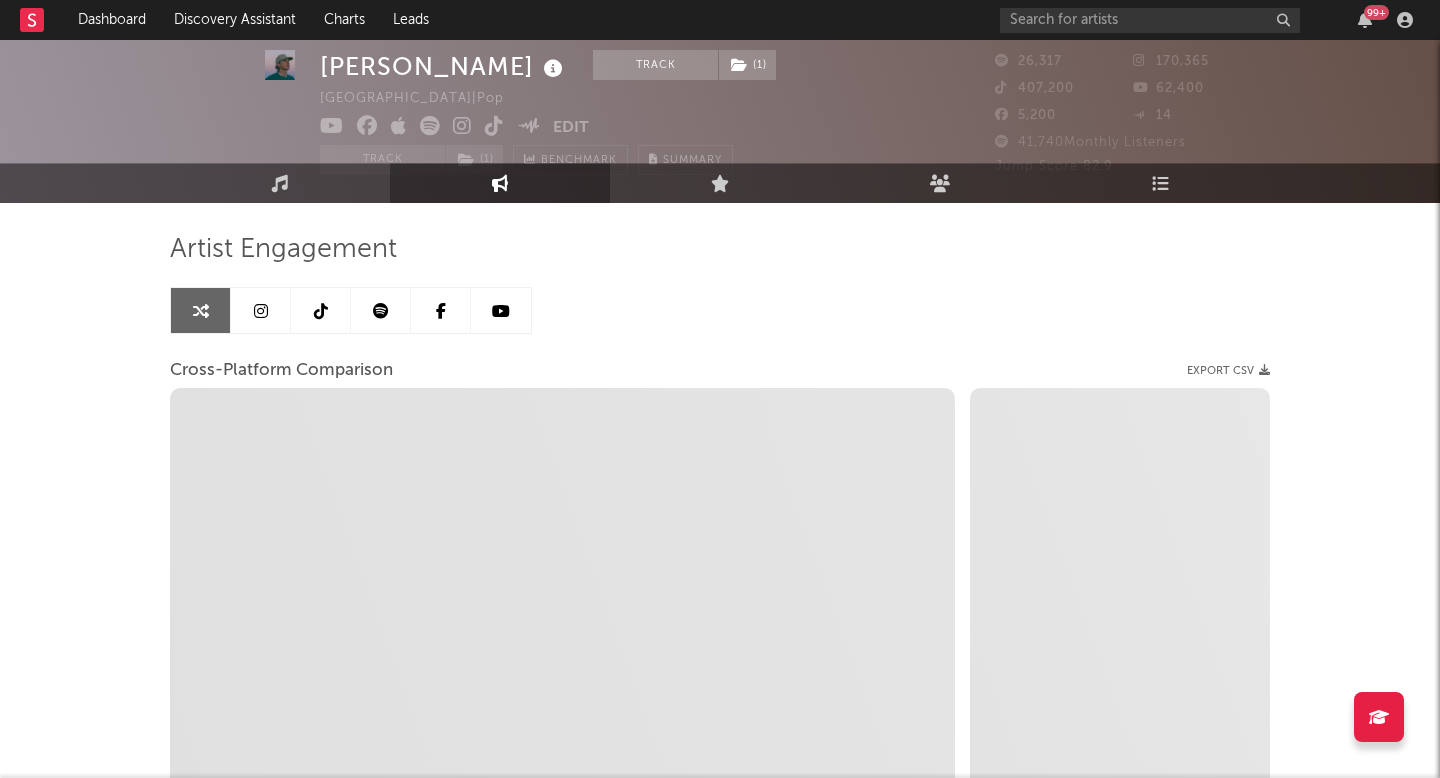 select on "1m" 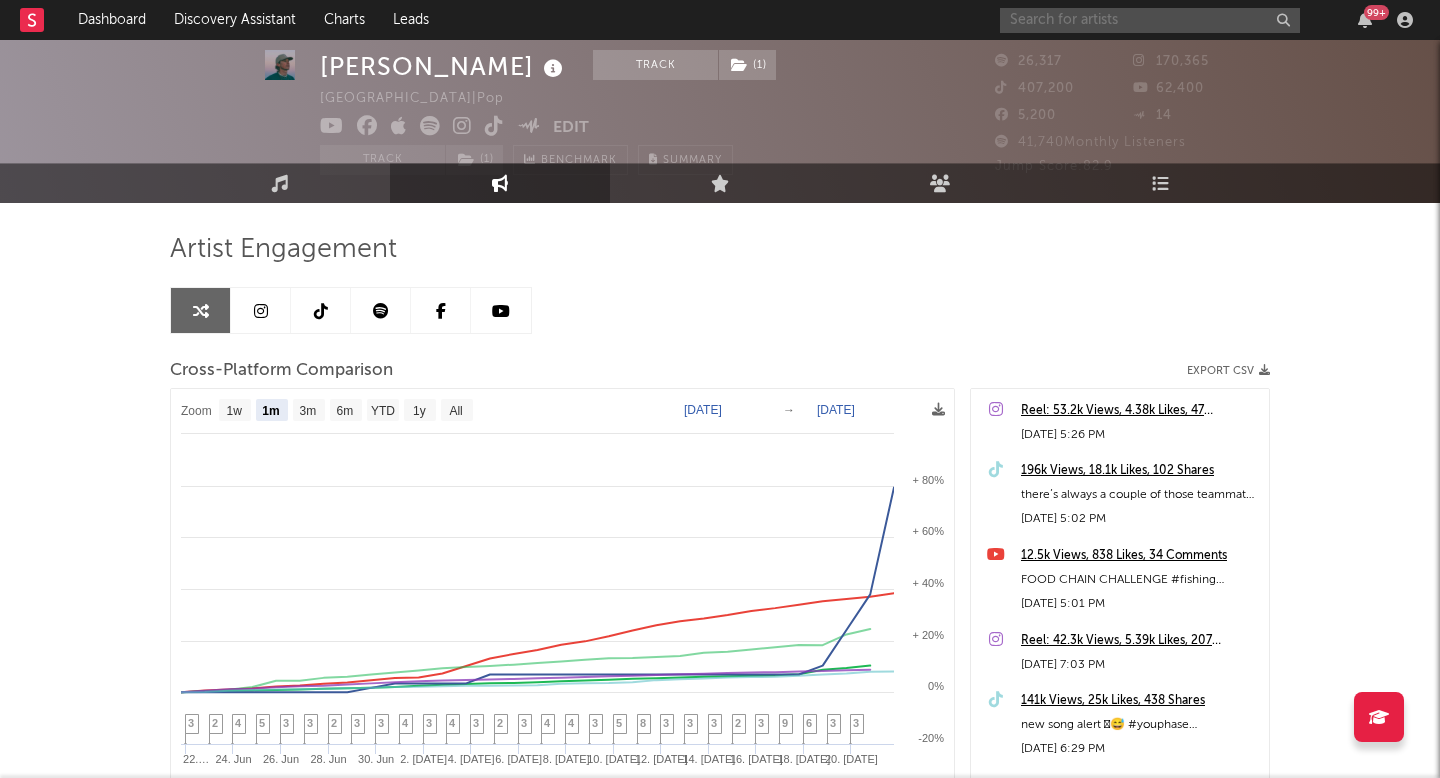 click at bounding box center (1150, 20) 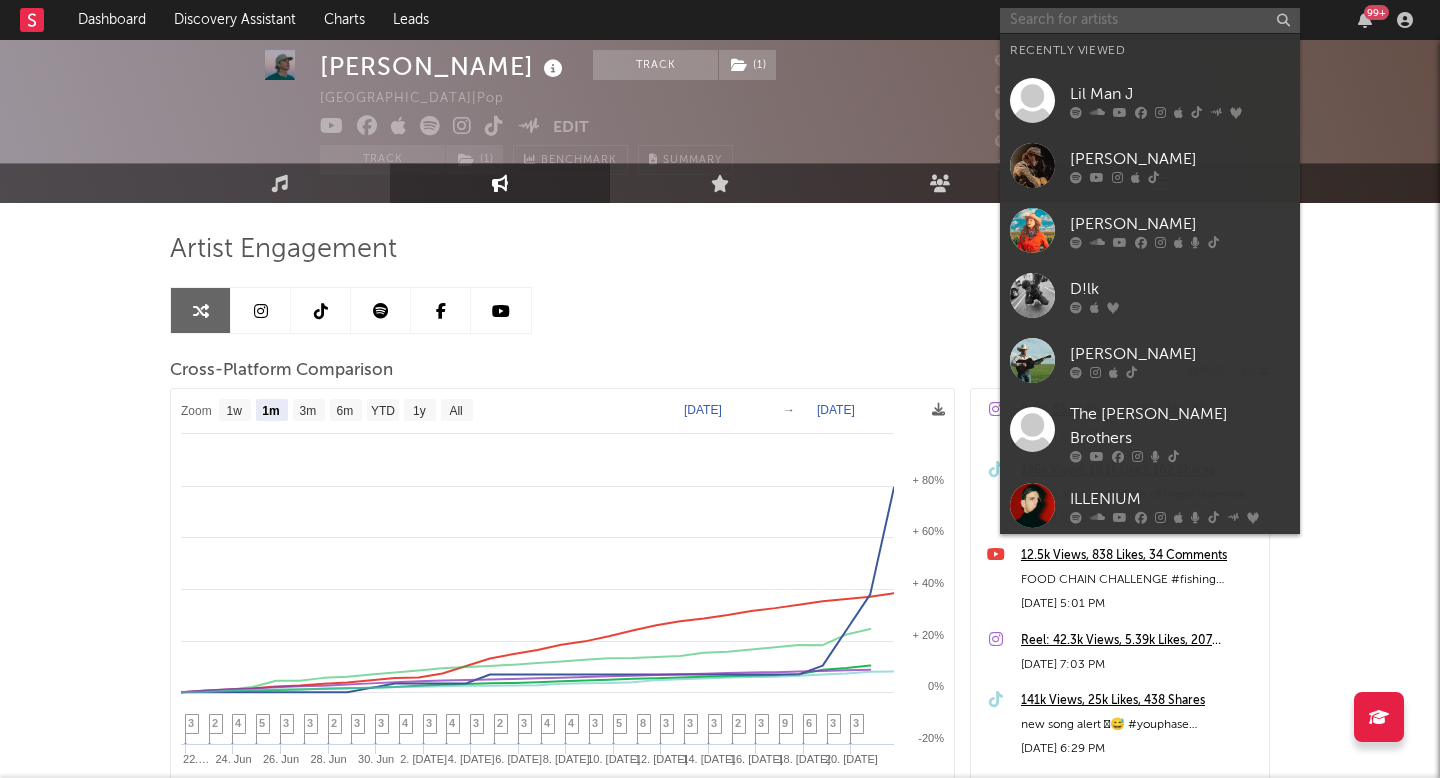 paste on "[PERSON_NAME]" 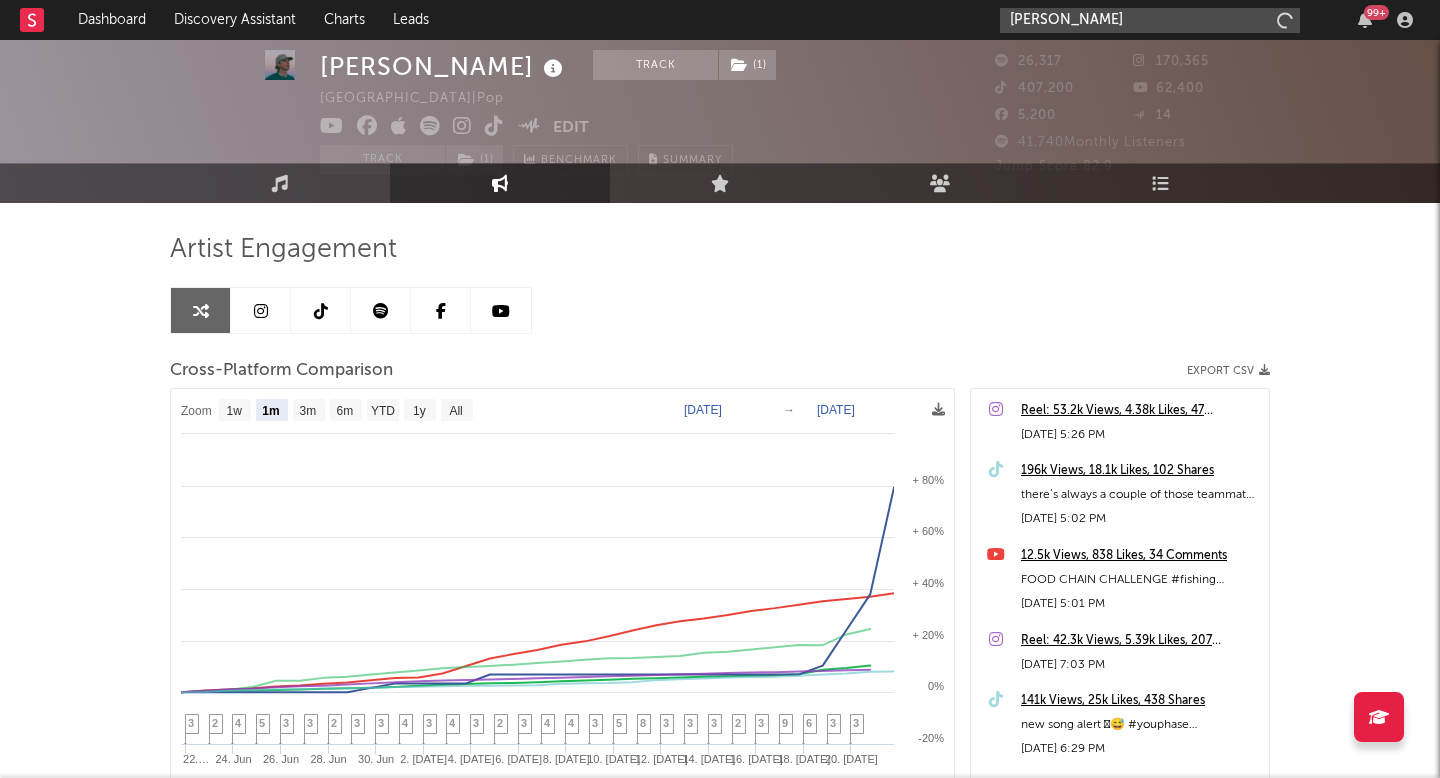 type on "[PERSON_NAME]" 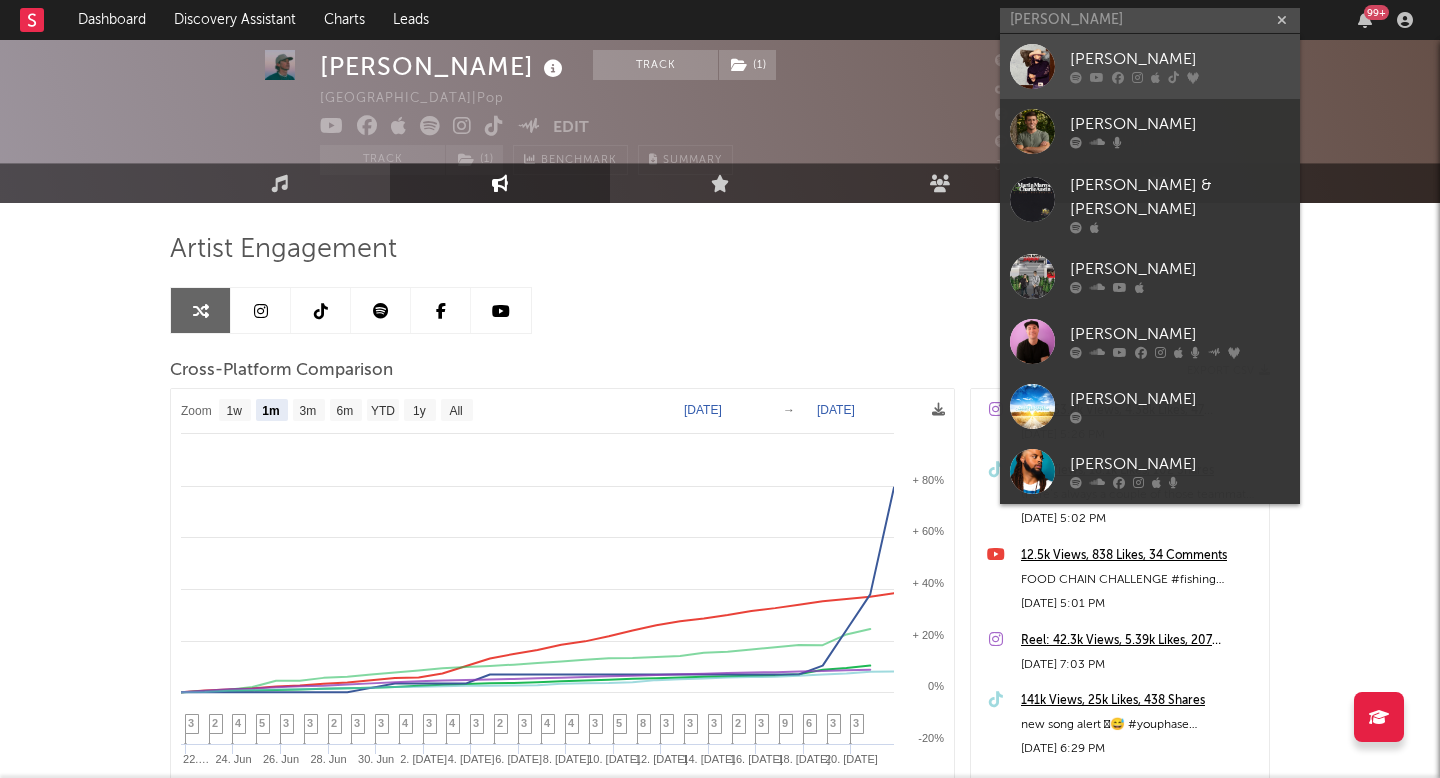 click on "[PERSON_NAME]" at bounding box center [1180, 60] 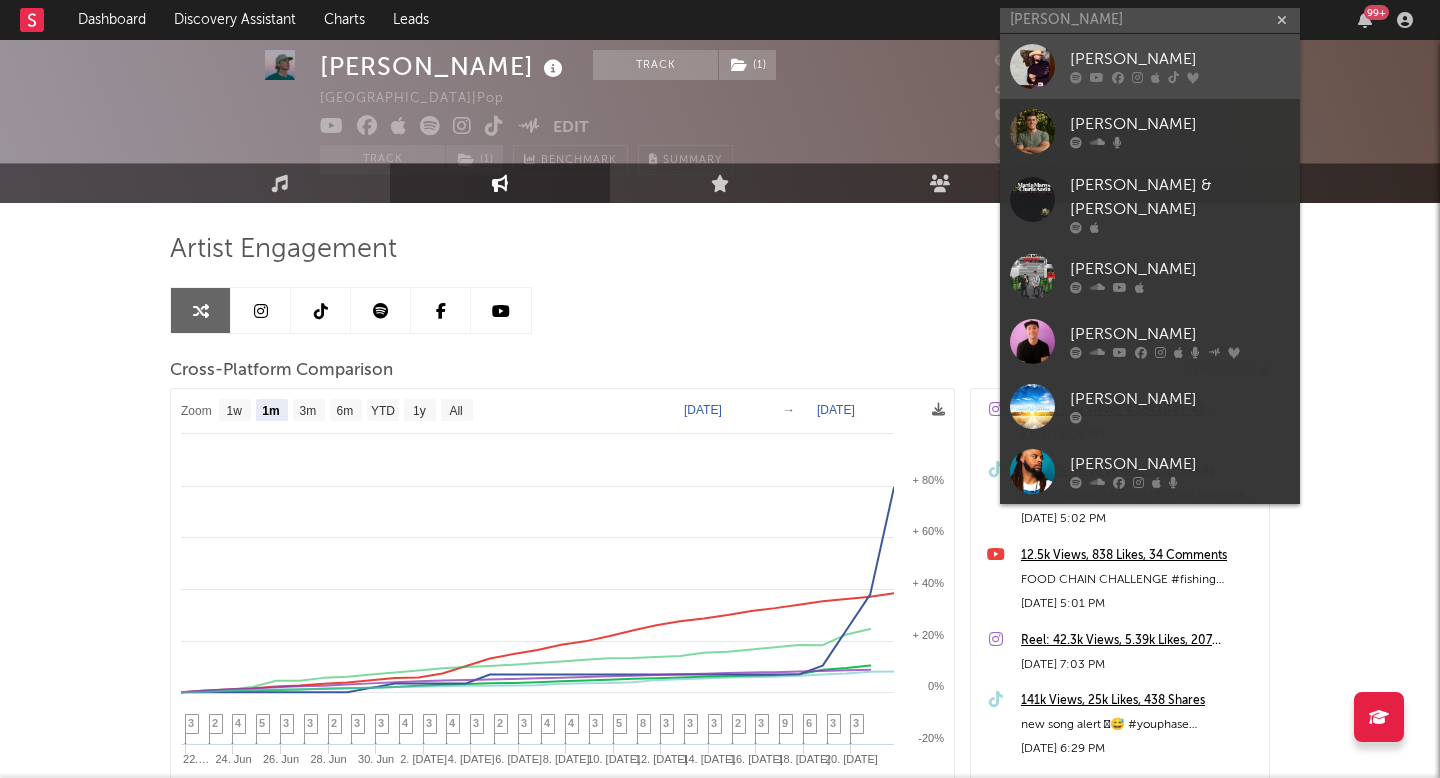 type 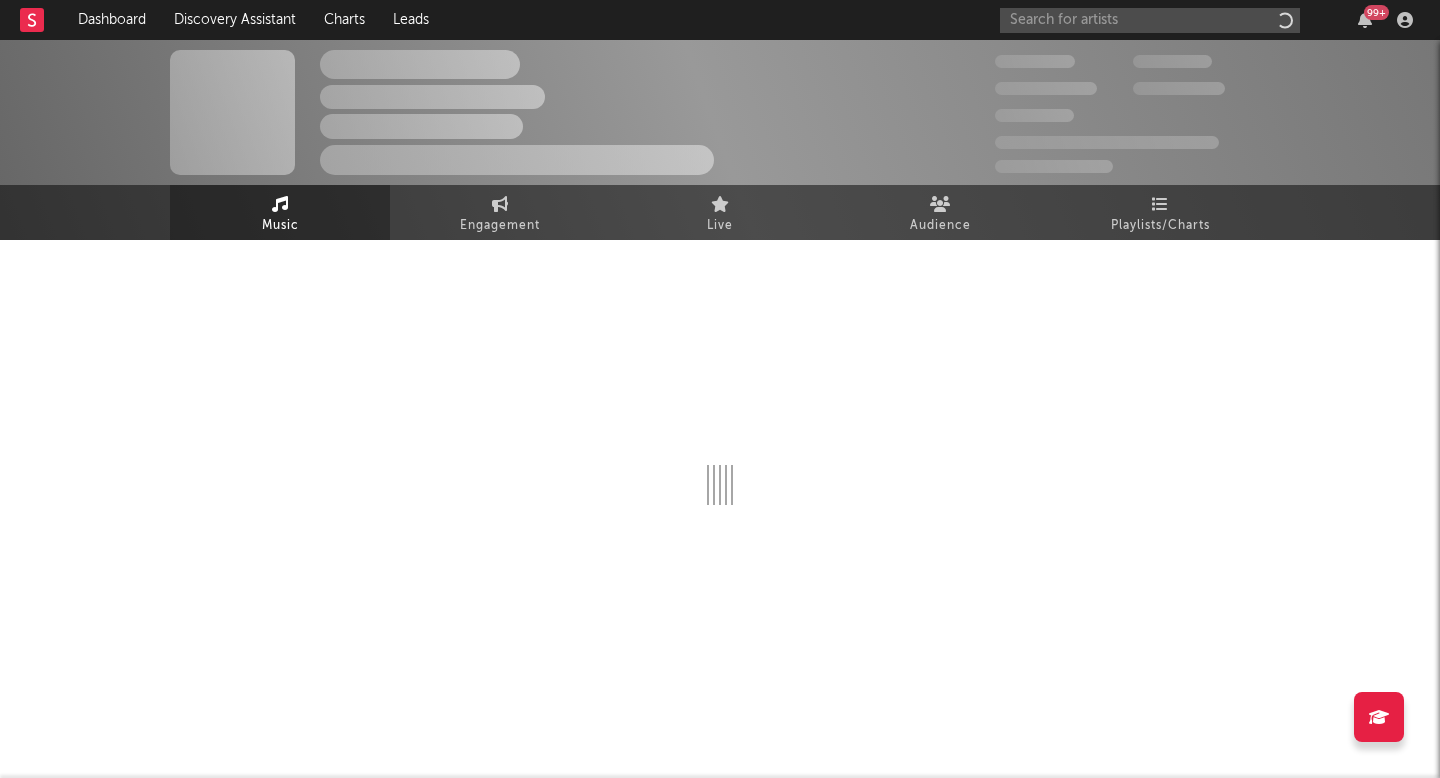 scroll, scrollTop: 0, scrollLeft: 0, axis: both 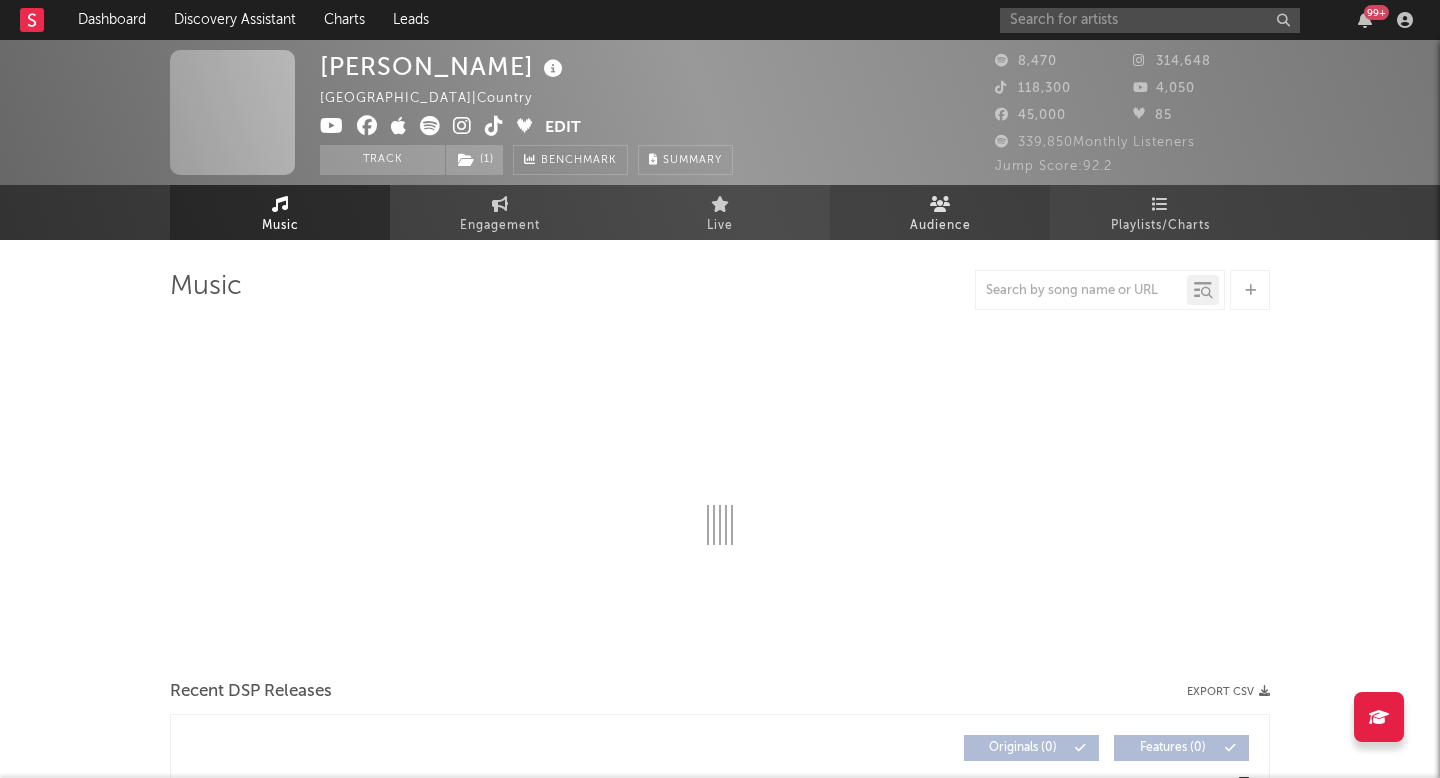 select on "6m" 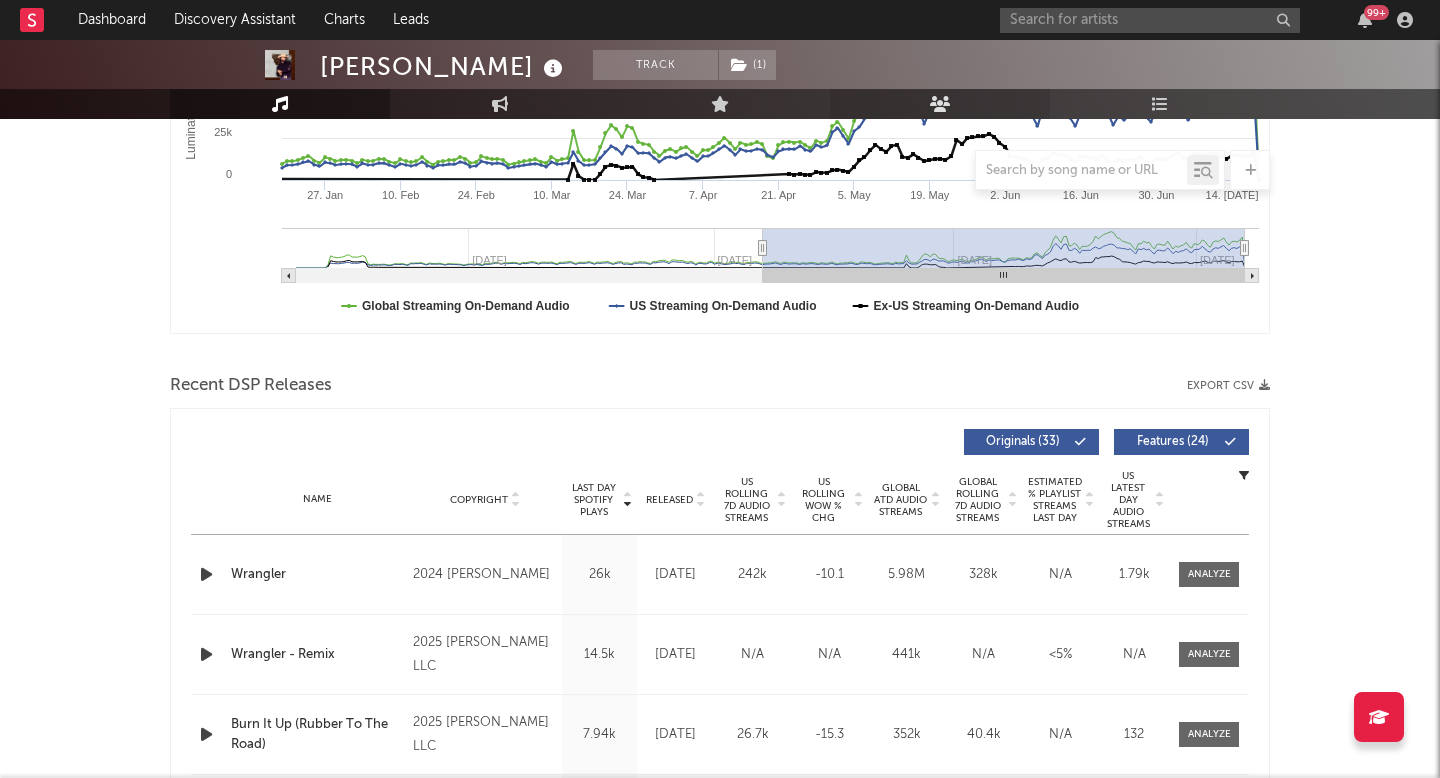 scroll, scrollTop: 468, scrollLeft: 0, axis: vertical 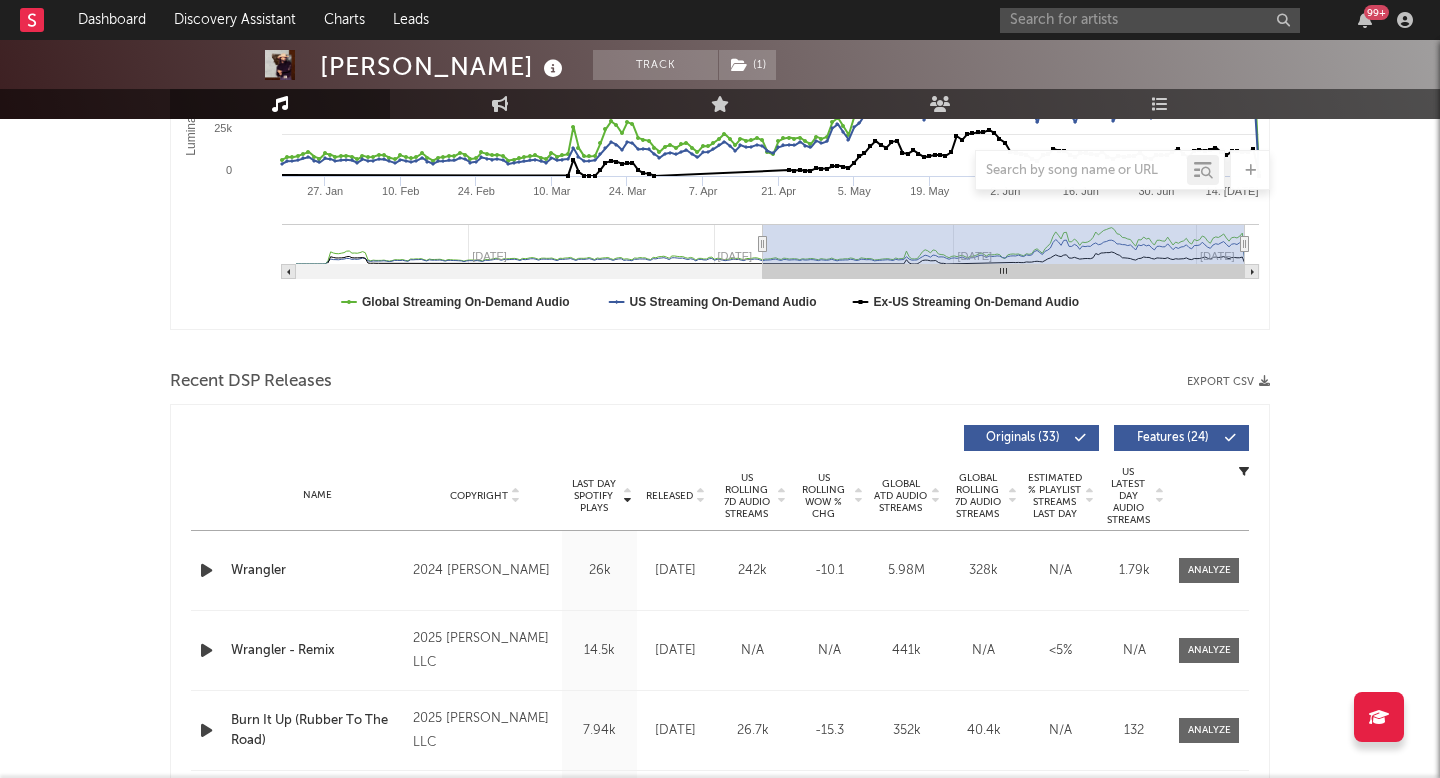 click on "US Rolling WoW % Chg" at bounding box center [823, 496] 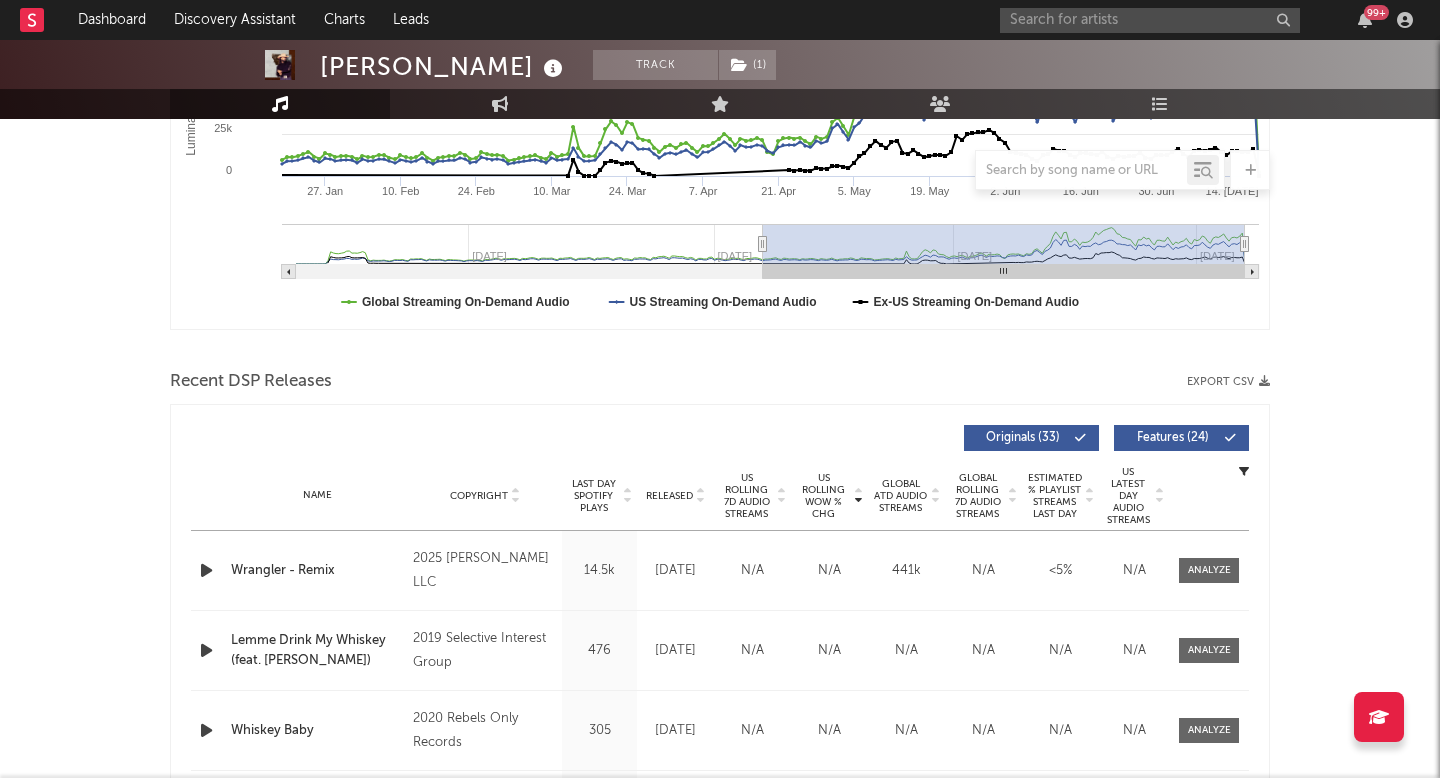 click on "Released" at bounding box center [675, 495] 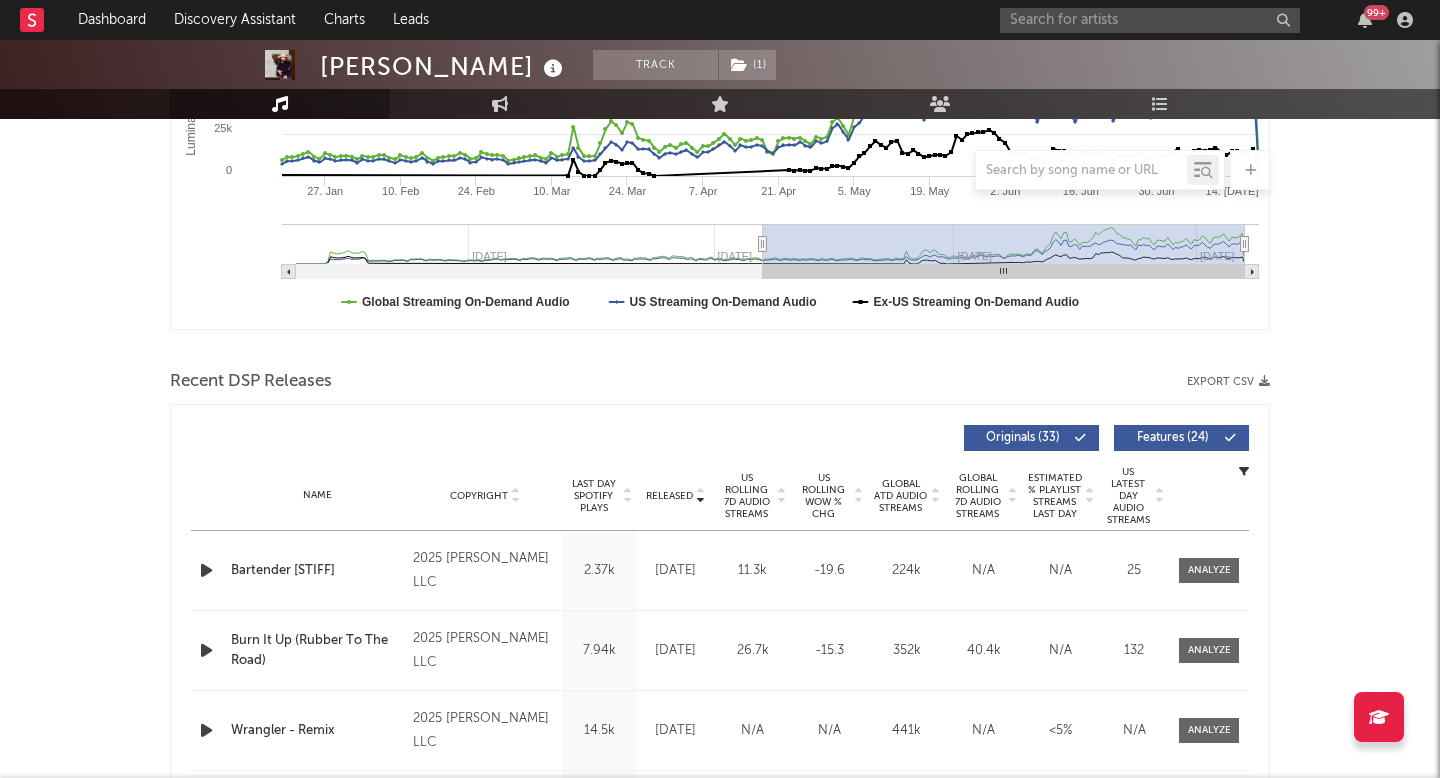 click on "US Rolling 7D Audio Streams" at bounding box center (746, 496) 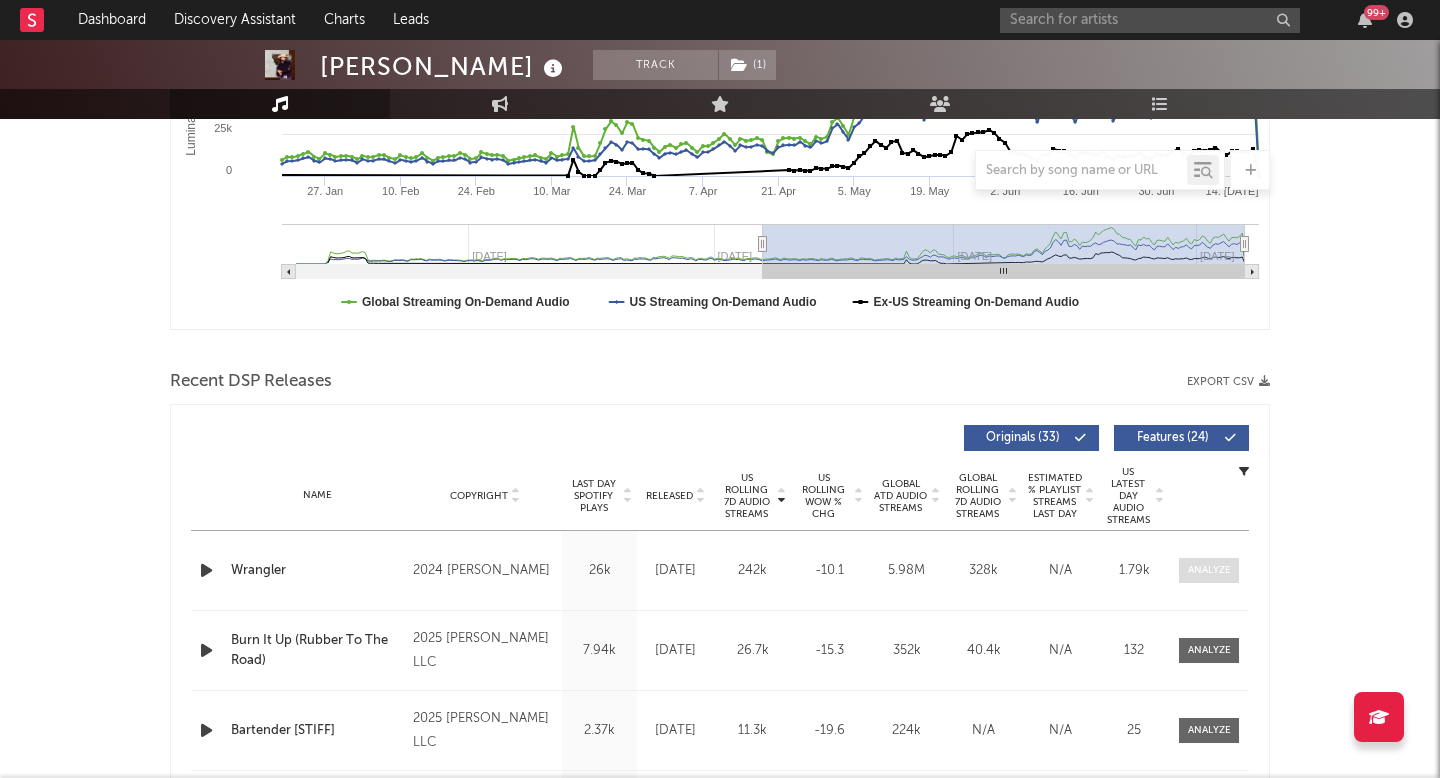 click at bounding box center (1209, 570) 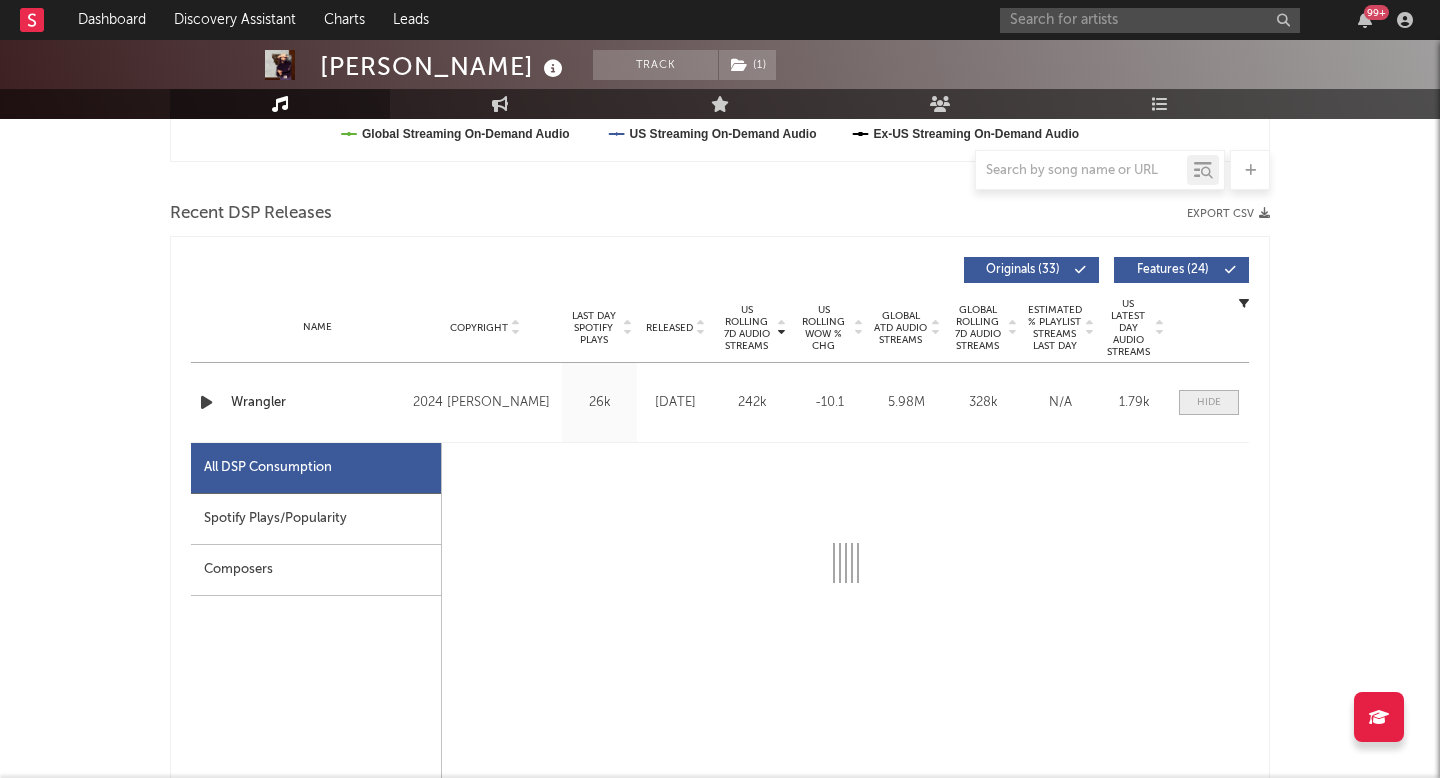 scroll, scrollTop: 641, scrollLeft: 0, axis: vertical 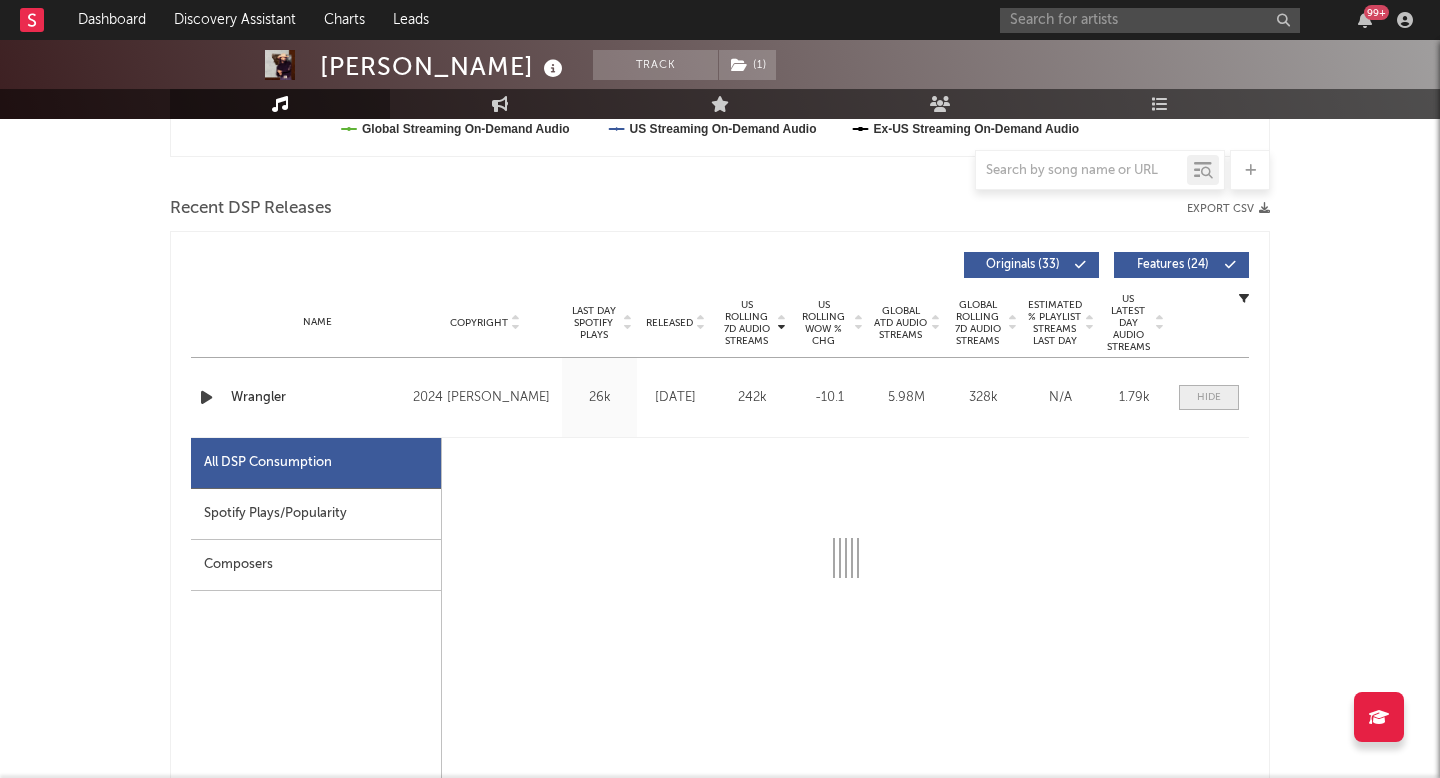 select on "6m" 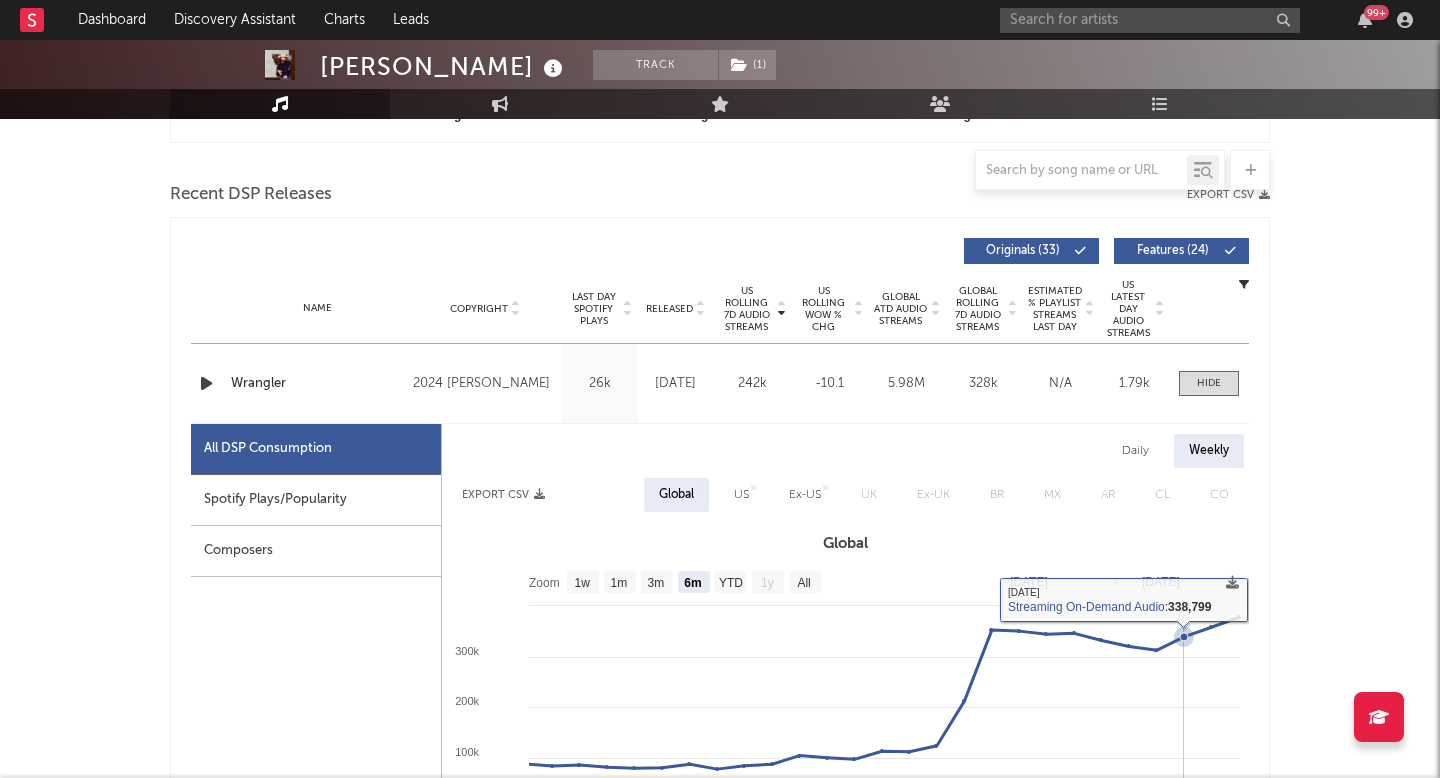 scroll, scrollTop: 659, scrollLeft: 0, axis: vertical 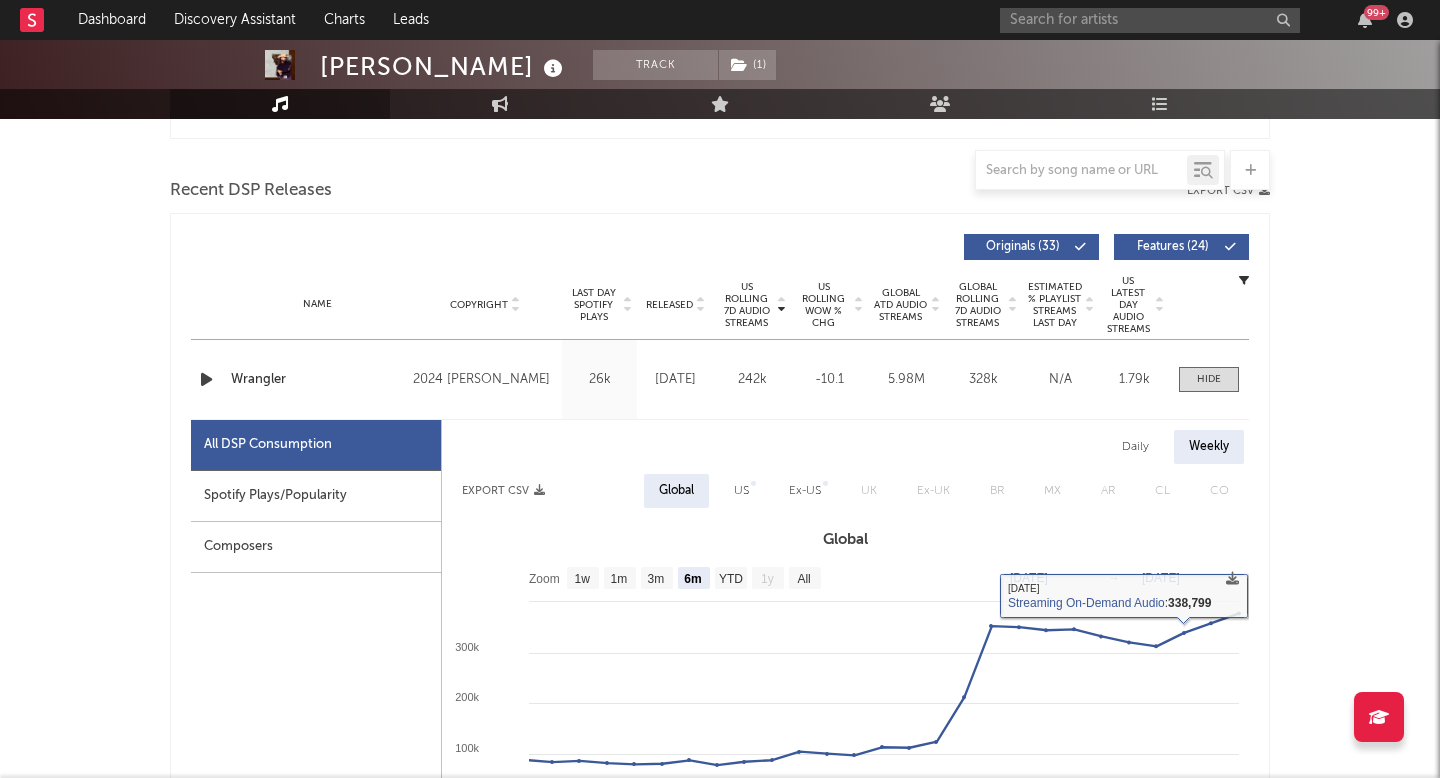 click on "Daily" at bounding box center [1135, 447] 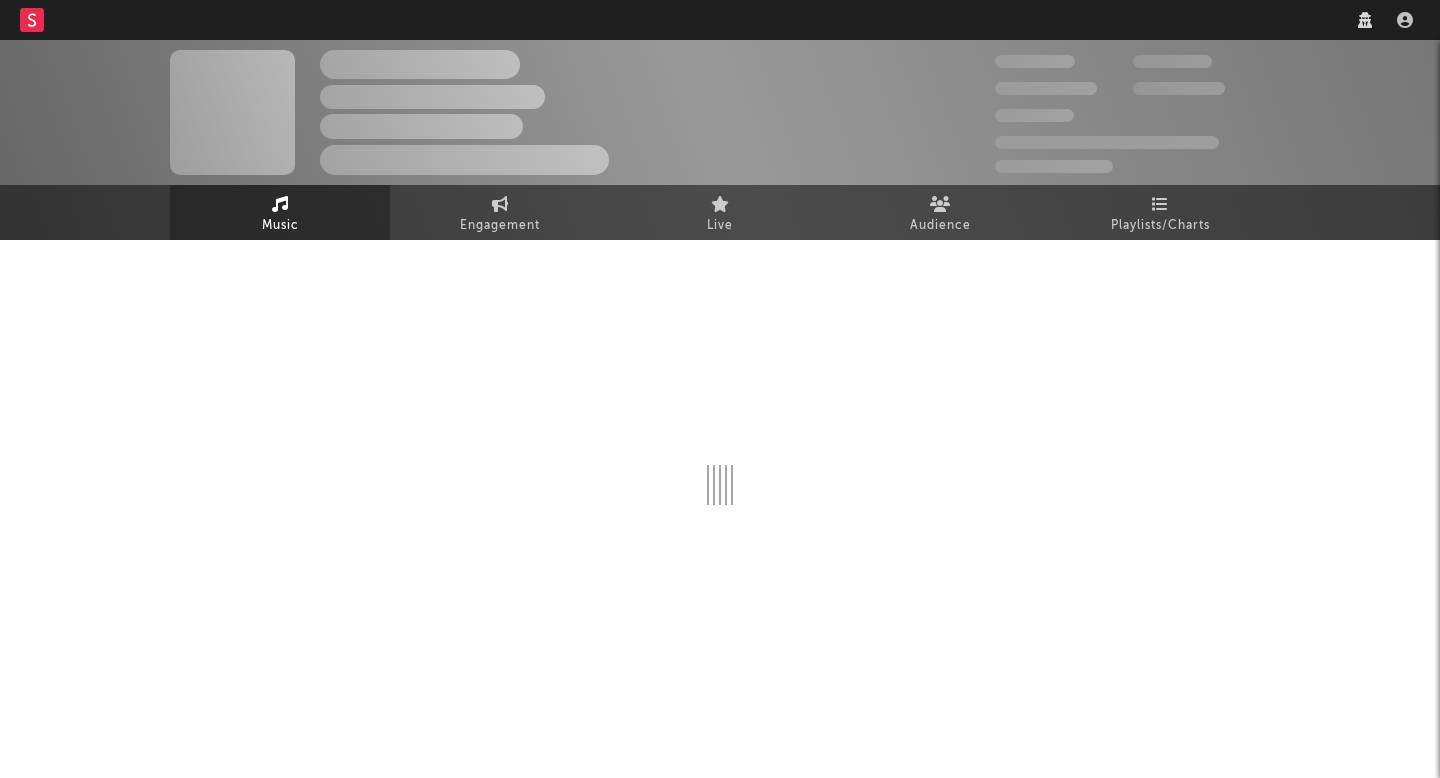 scroll, scrollTop: 0, scrollLeft: 0, axis: both 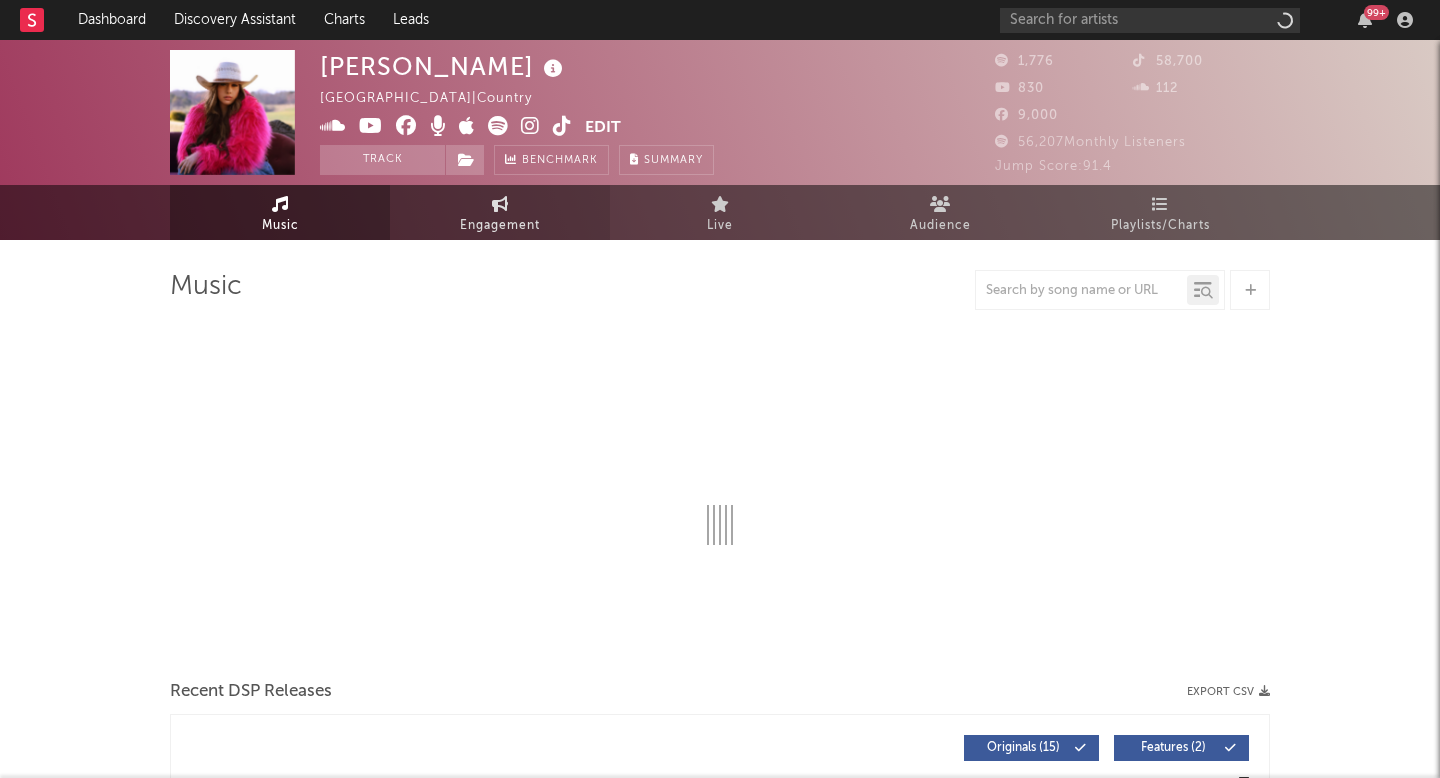 click on "Engagement" at bounding box center (500, 226) 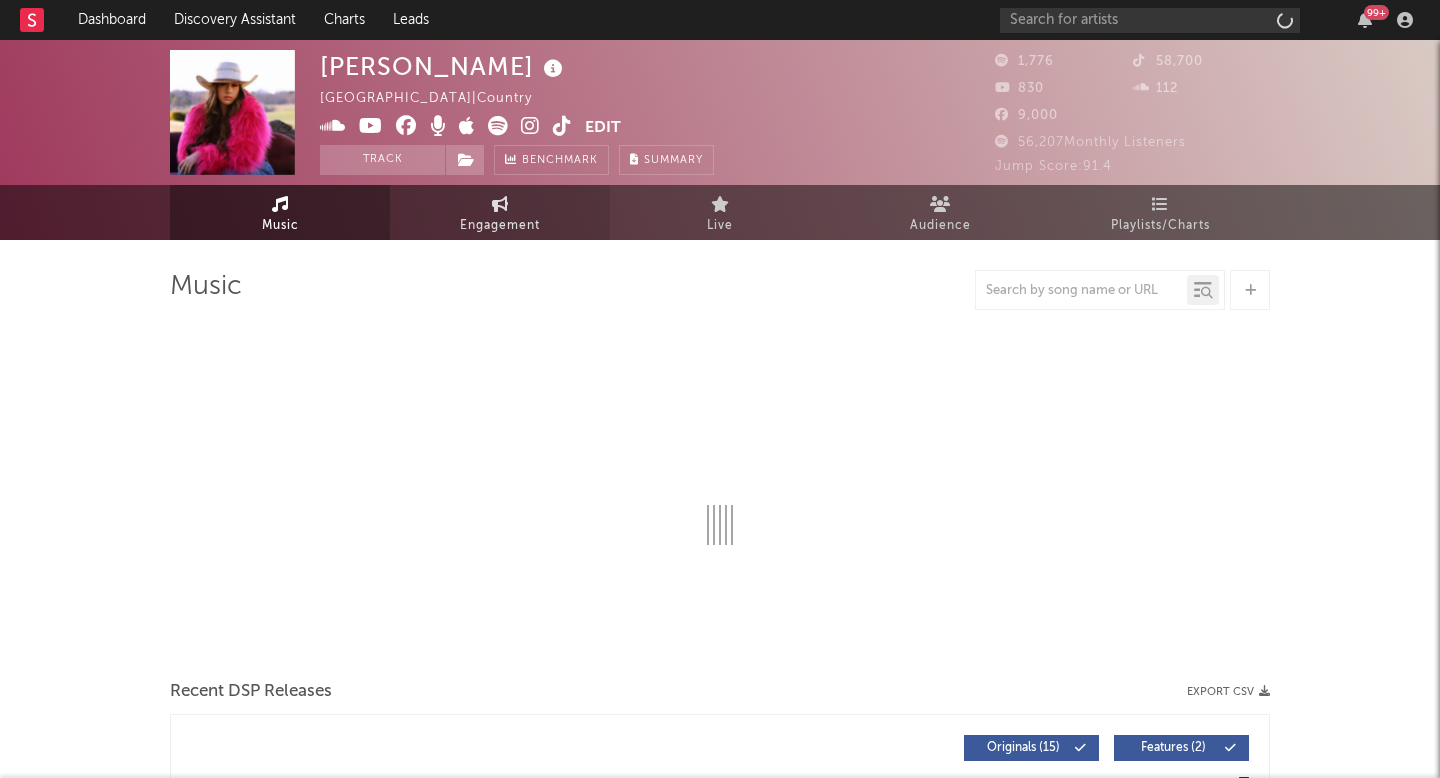 select on "1w" 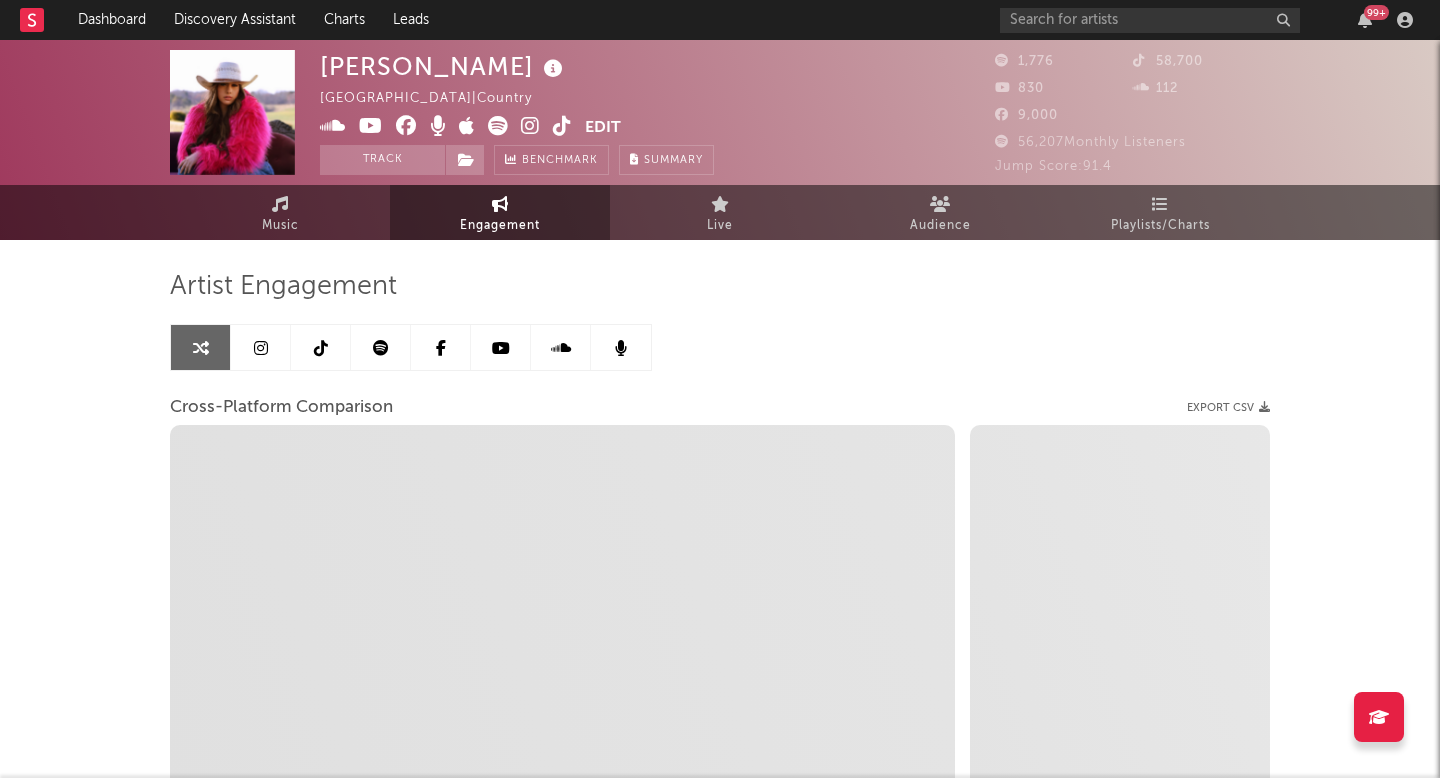 select on "1m" 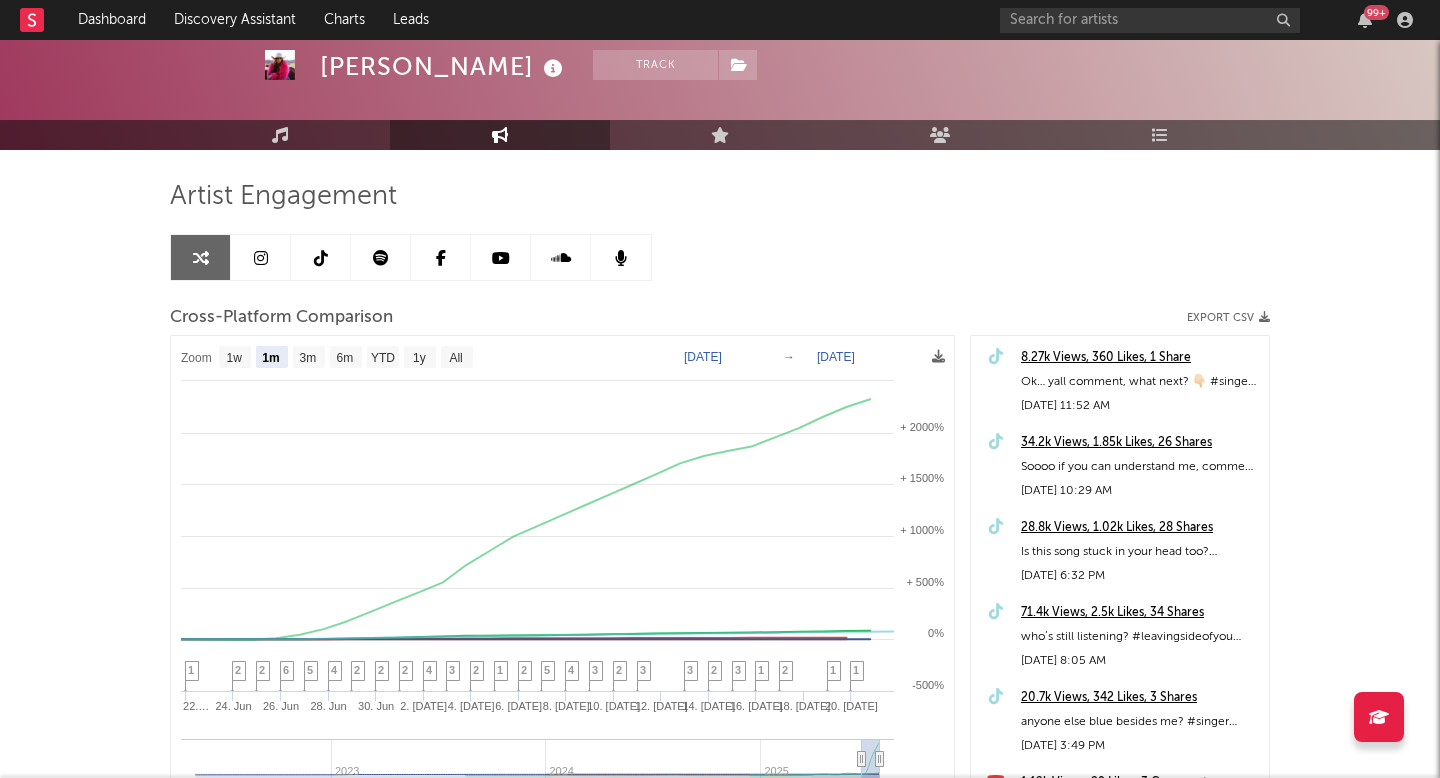 scroll, scrollTop: 114, scrollLeft: 0, axis: vertical 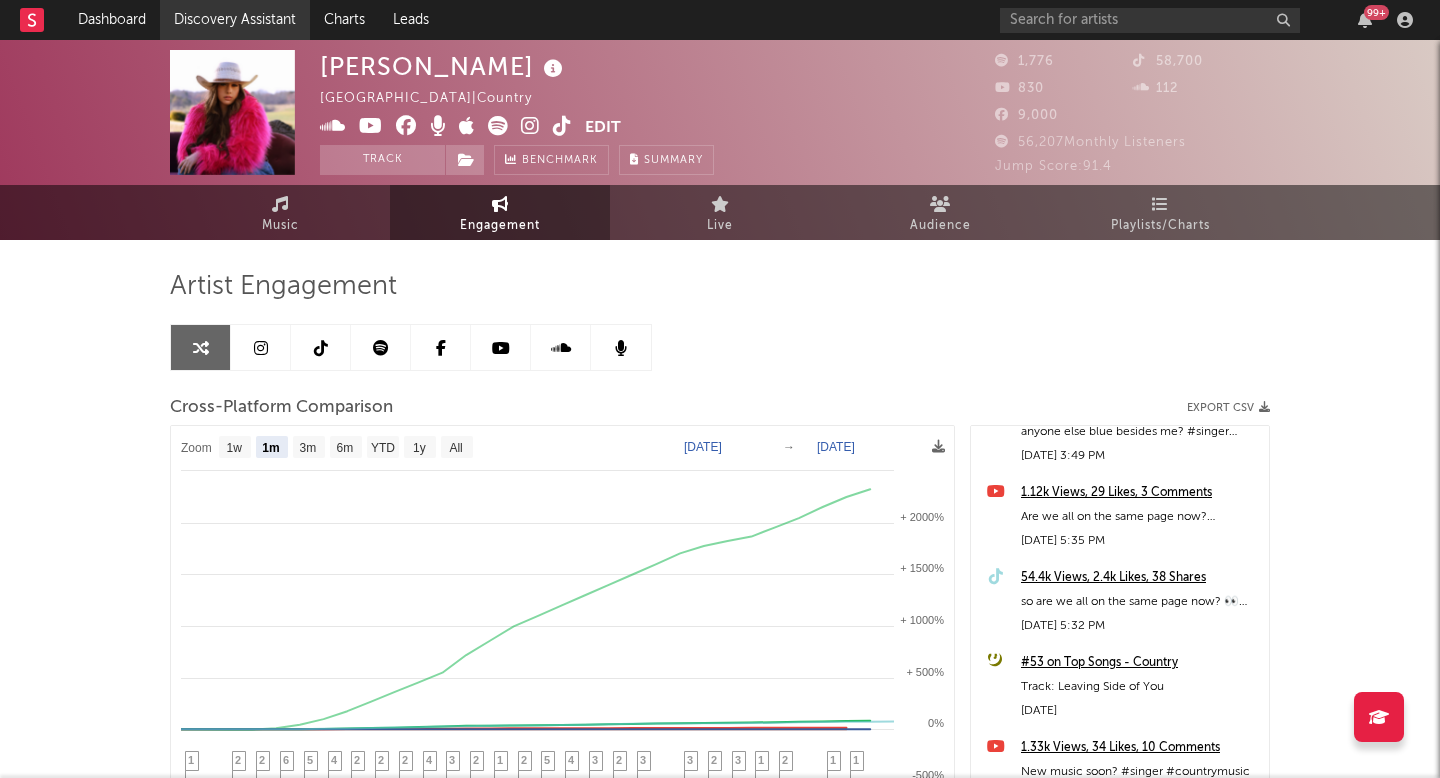 click on "Discovery Assistant" at bounding box center (235, 20) 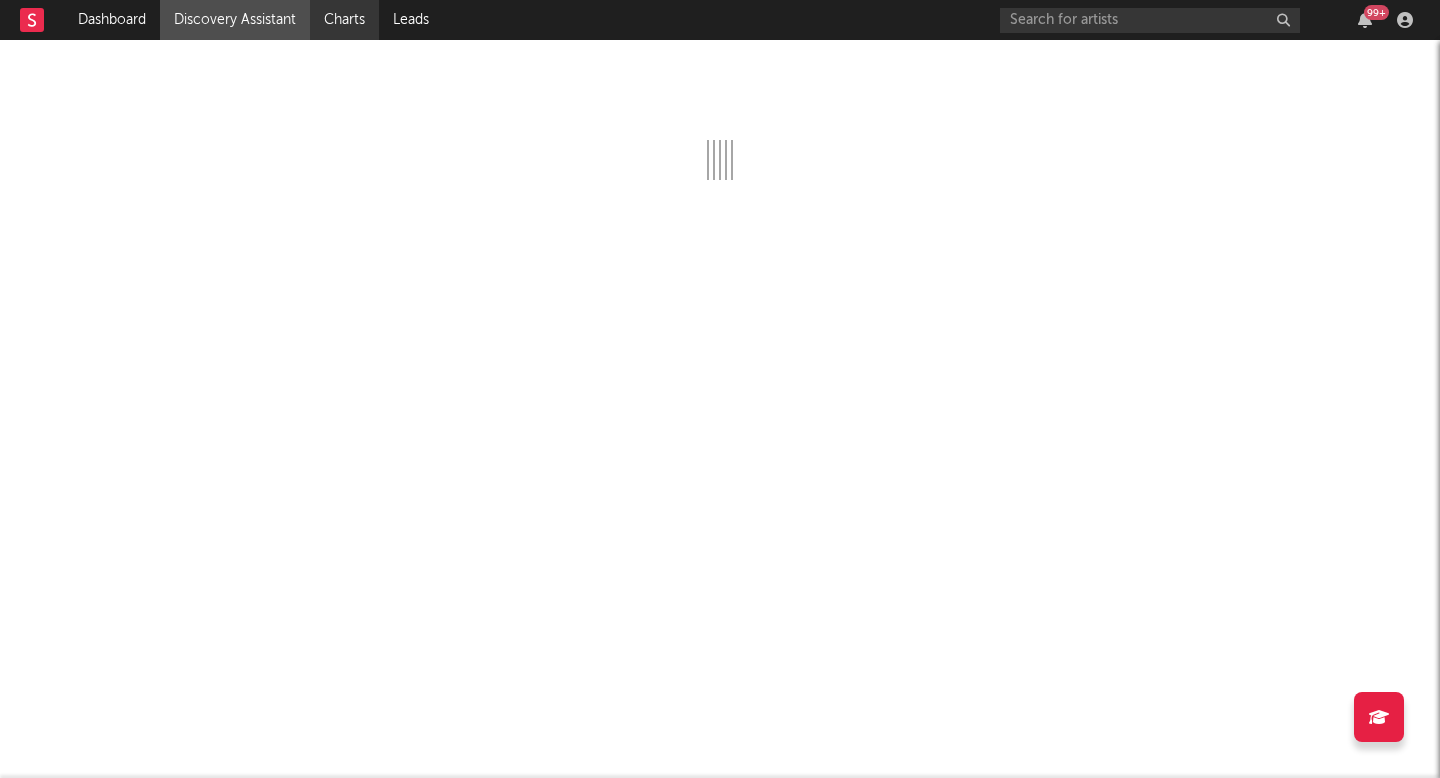 click on "Charts" at bounding box center [344, 20] 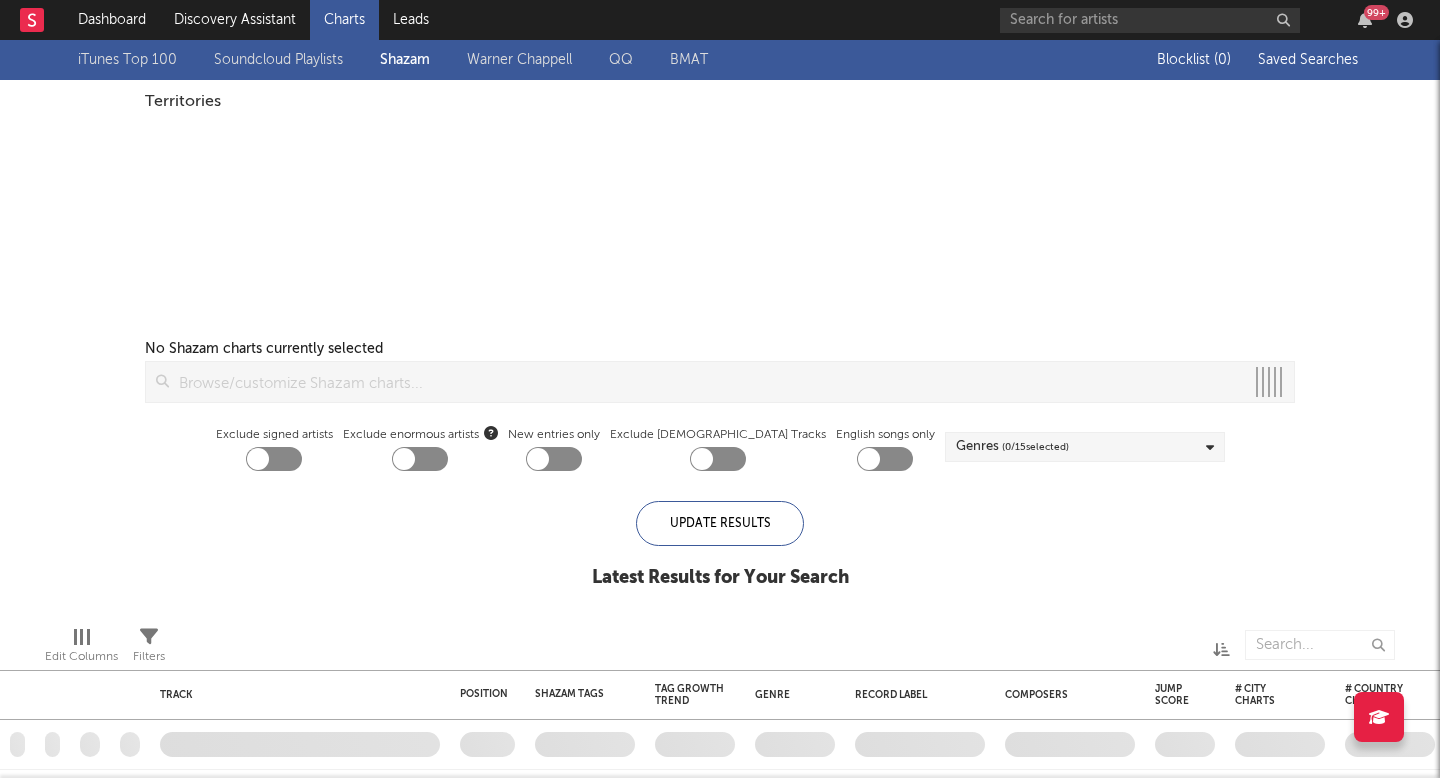 checkbox on "true" 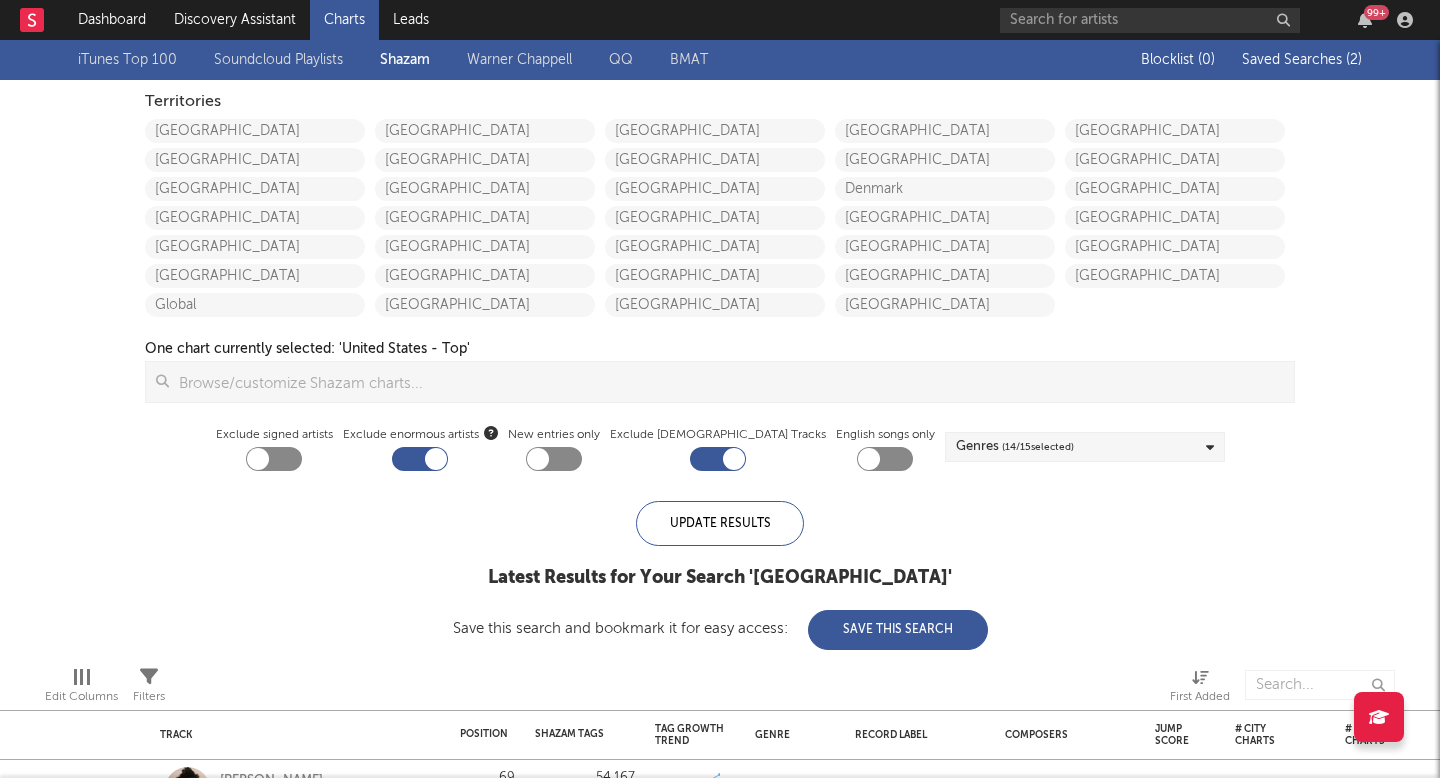 click on "( 2 )" at bounding box center [1354, 60] 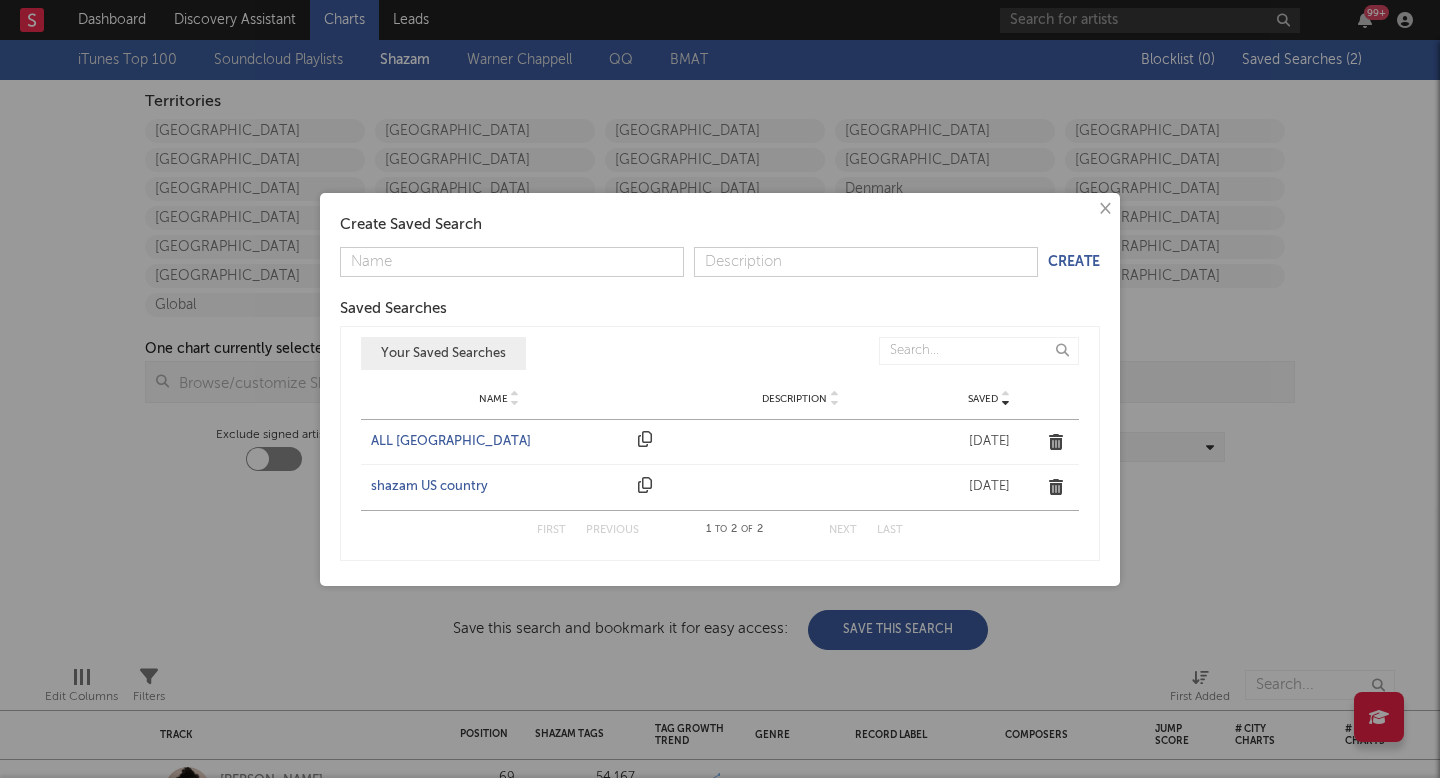 click on "ALL UNITED STATES" at bounding box center (499, 442) 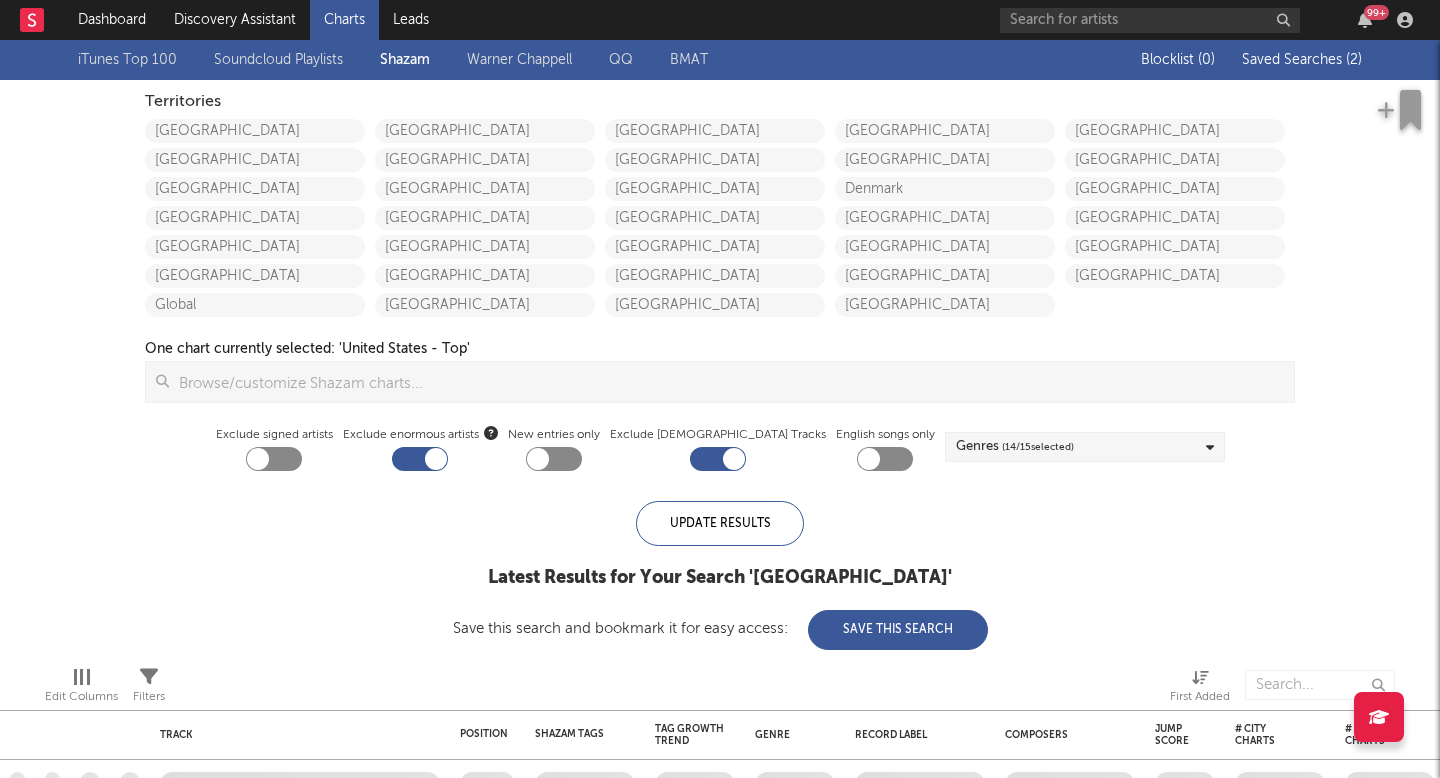 checkbox on "false" 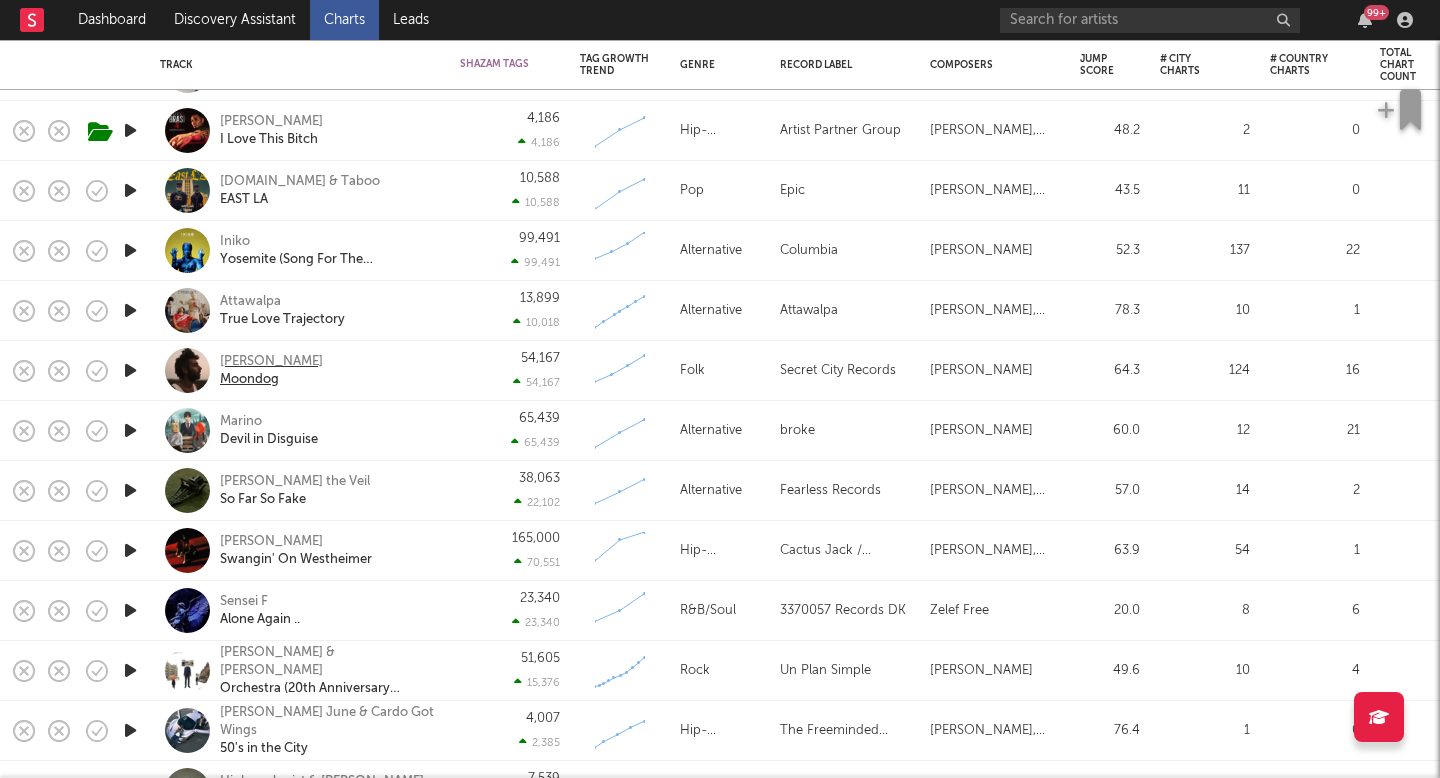 click on "Leif Vollebekk" at bounding box center [271, 362] 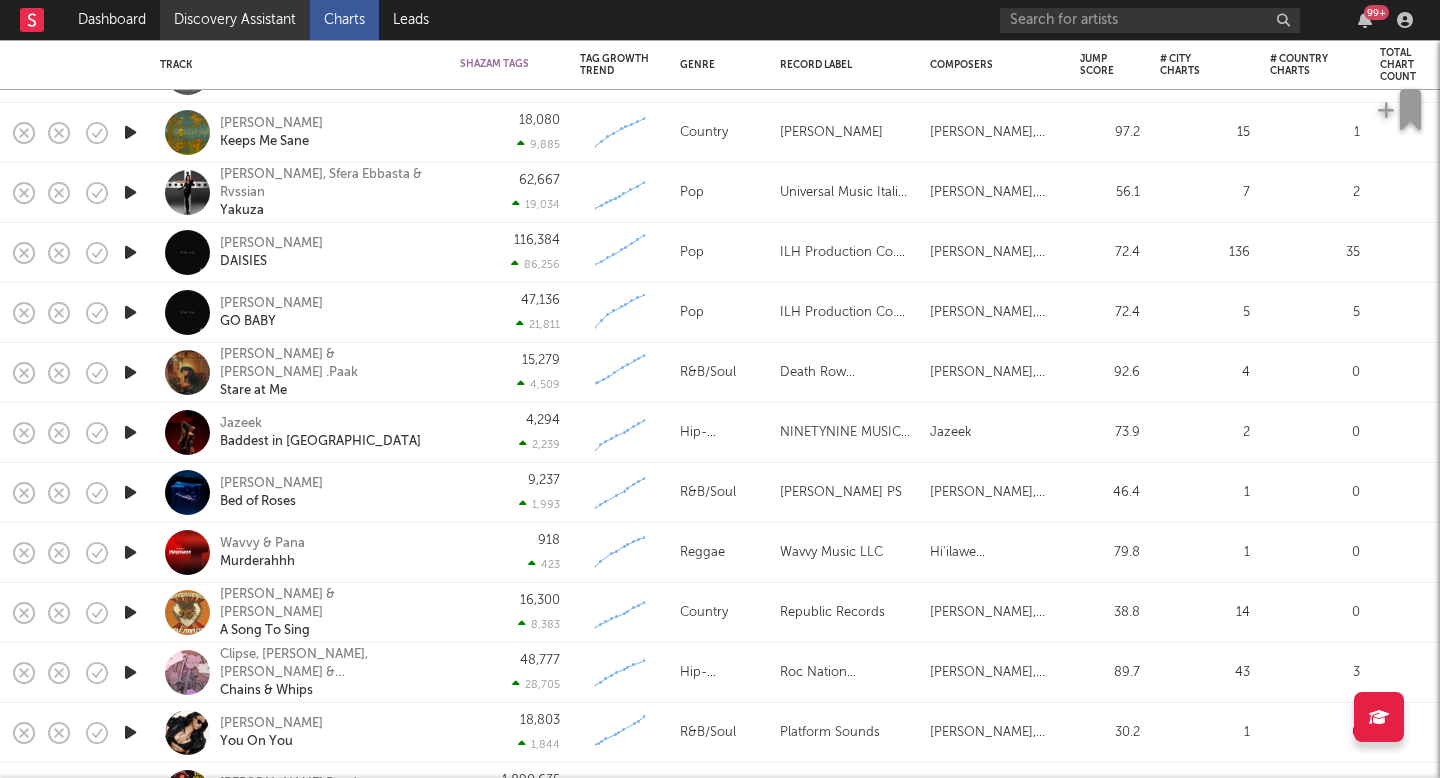 click on "Discovery Assistant" at bounding box center (235, 20) 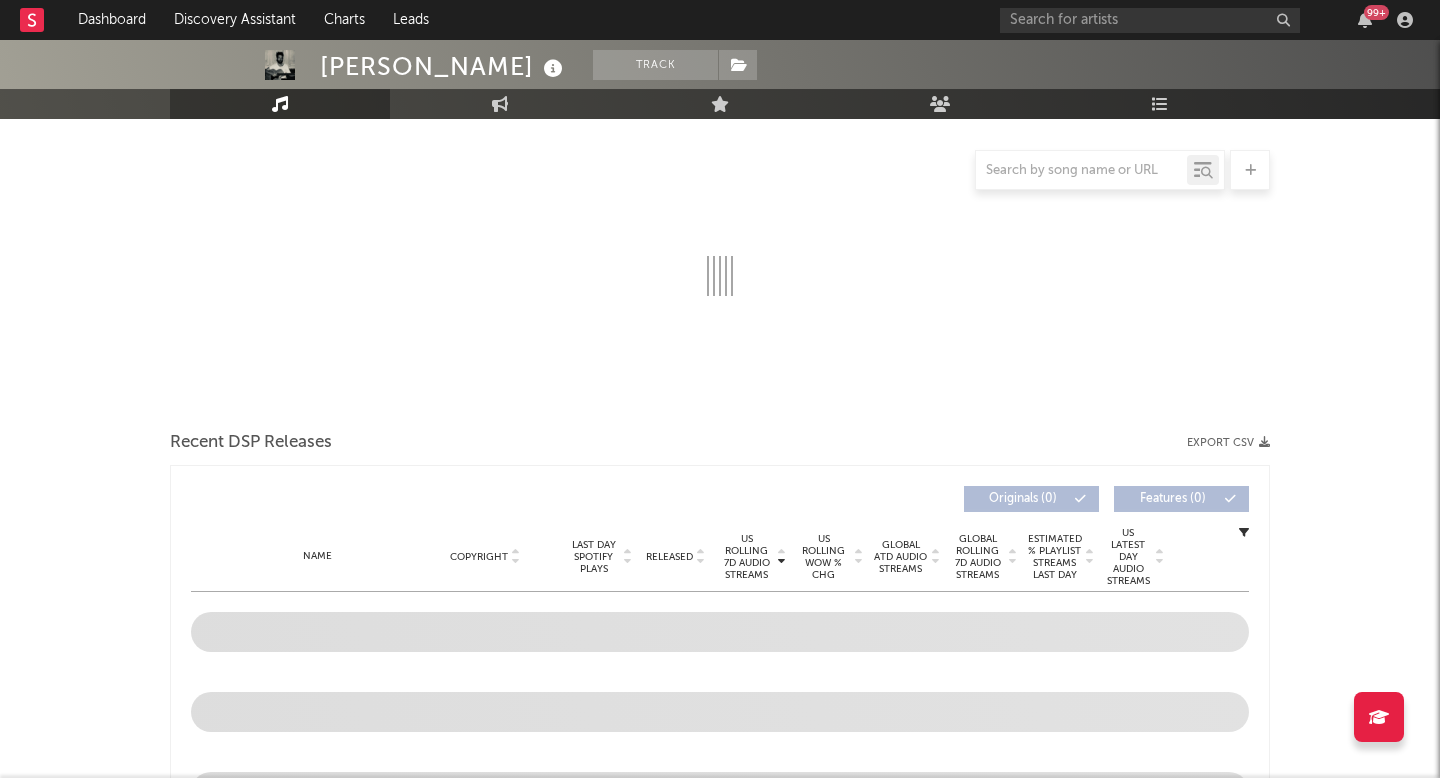 scroll, scrollTop: 259, scrollLeft: 0, axis: vertical 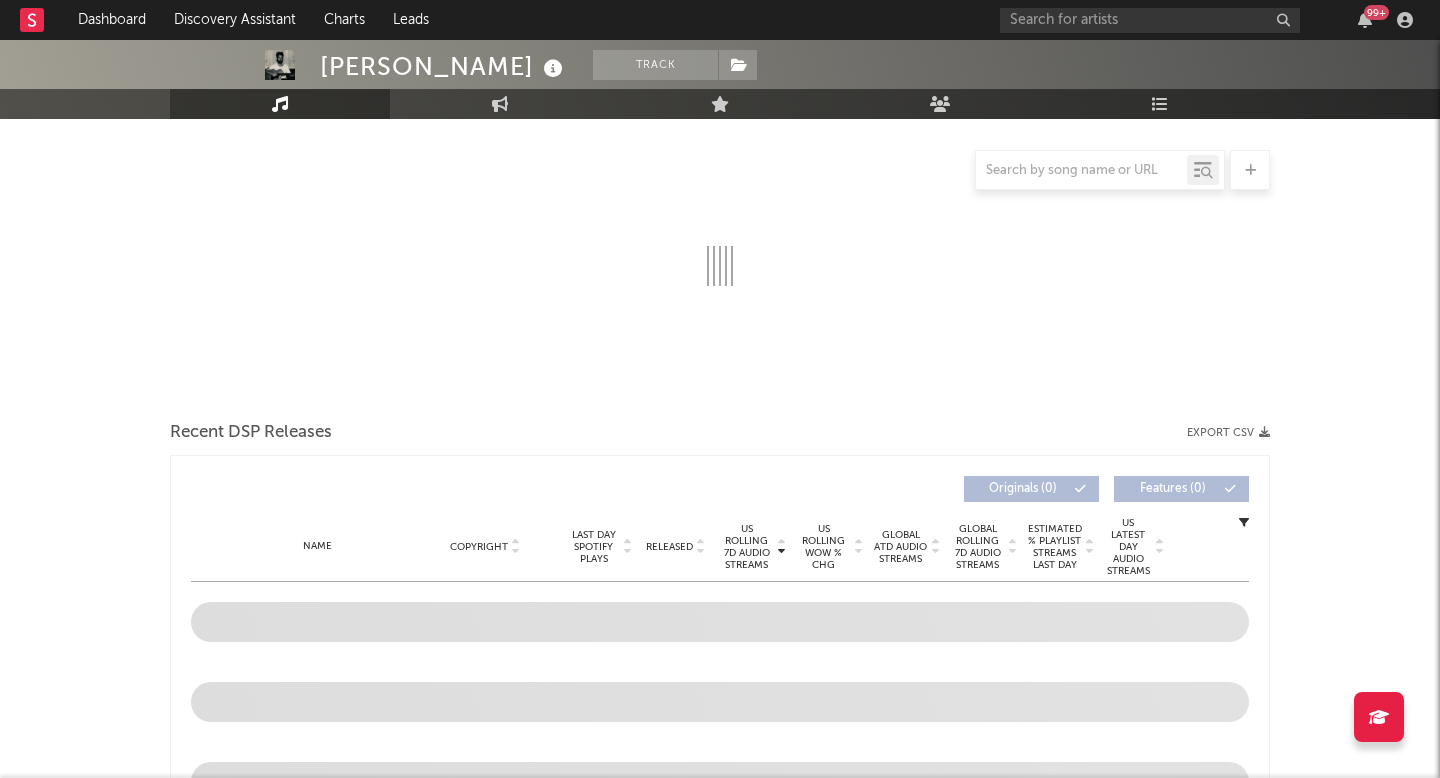 select on "6m" 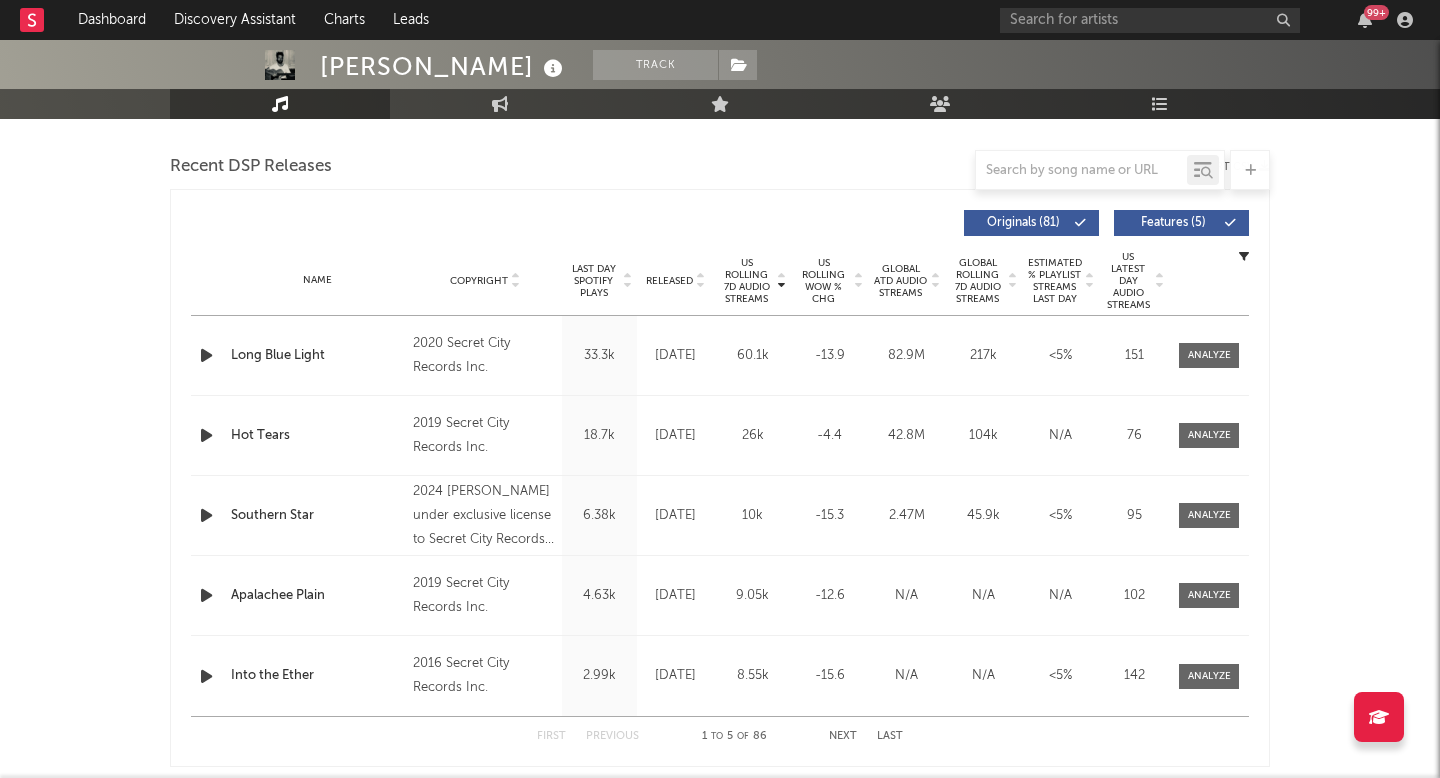 scroll, scrollTop: 718, scrollLeft: 0, axis: vertical 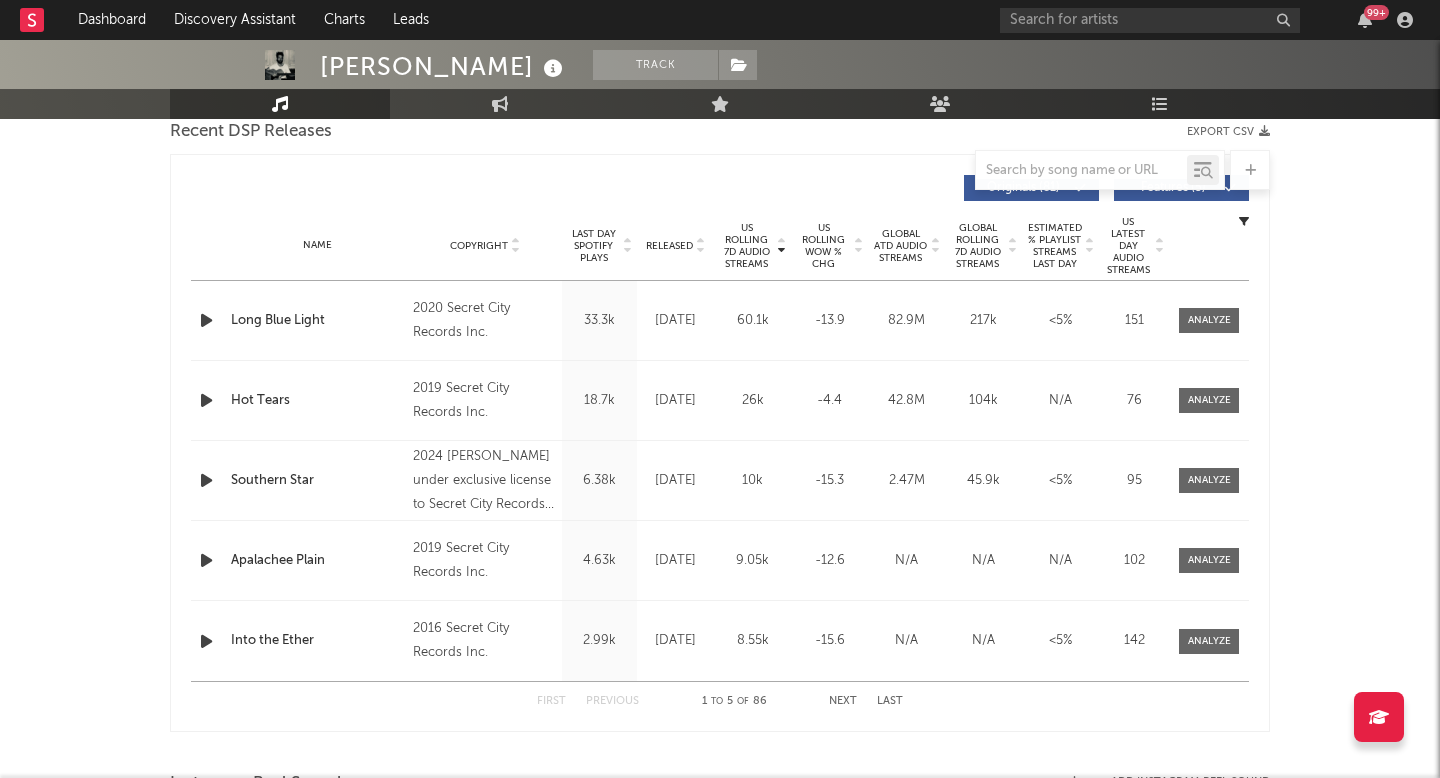 click on "Next" at bounding box center [843, 701] 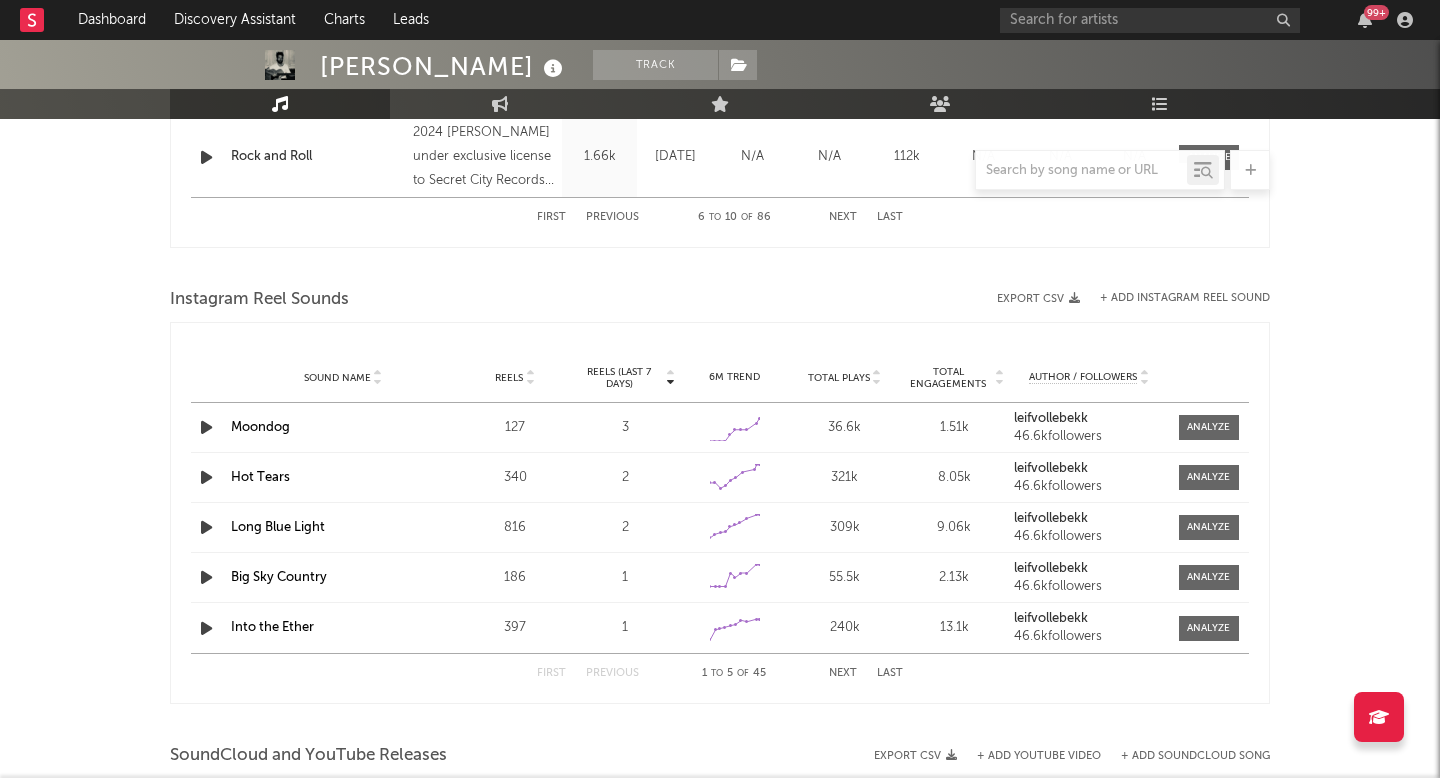 scroll, scrollTop: 1204, scrollLeft: 0, axis: vertical 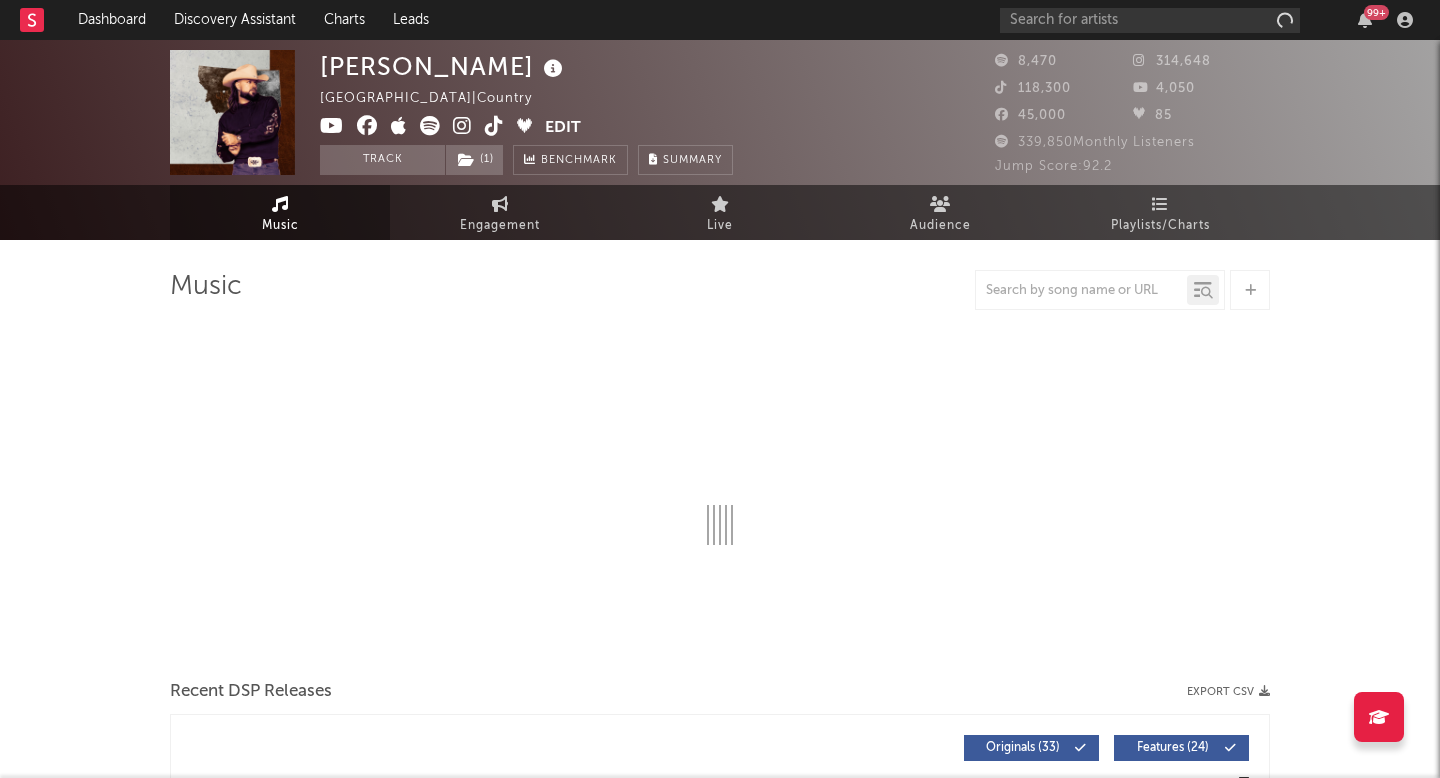 select on "6m" 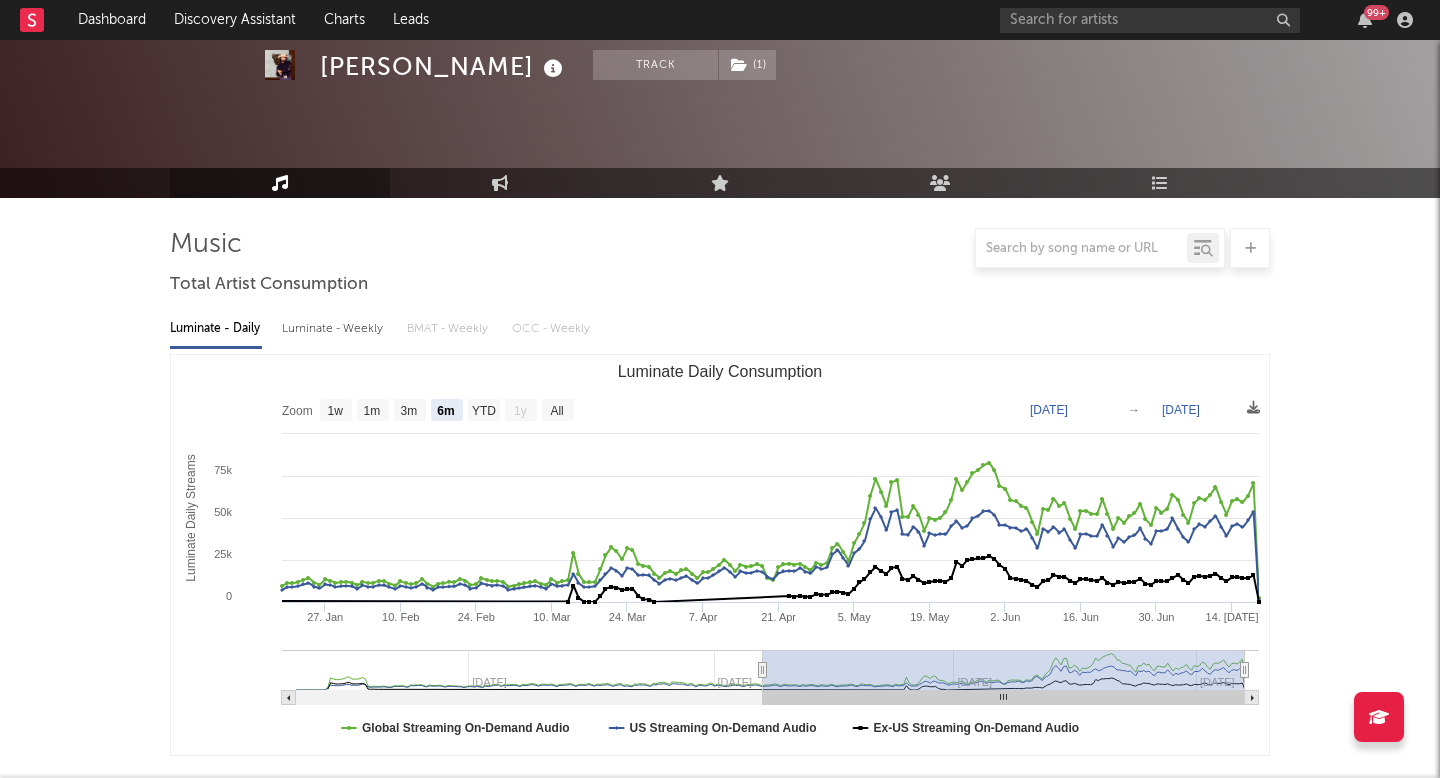 scroll, scrollTop: 0, scrollLeft: 0, axis: both 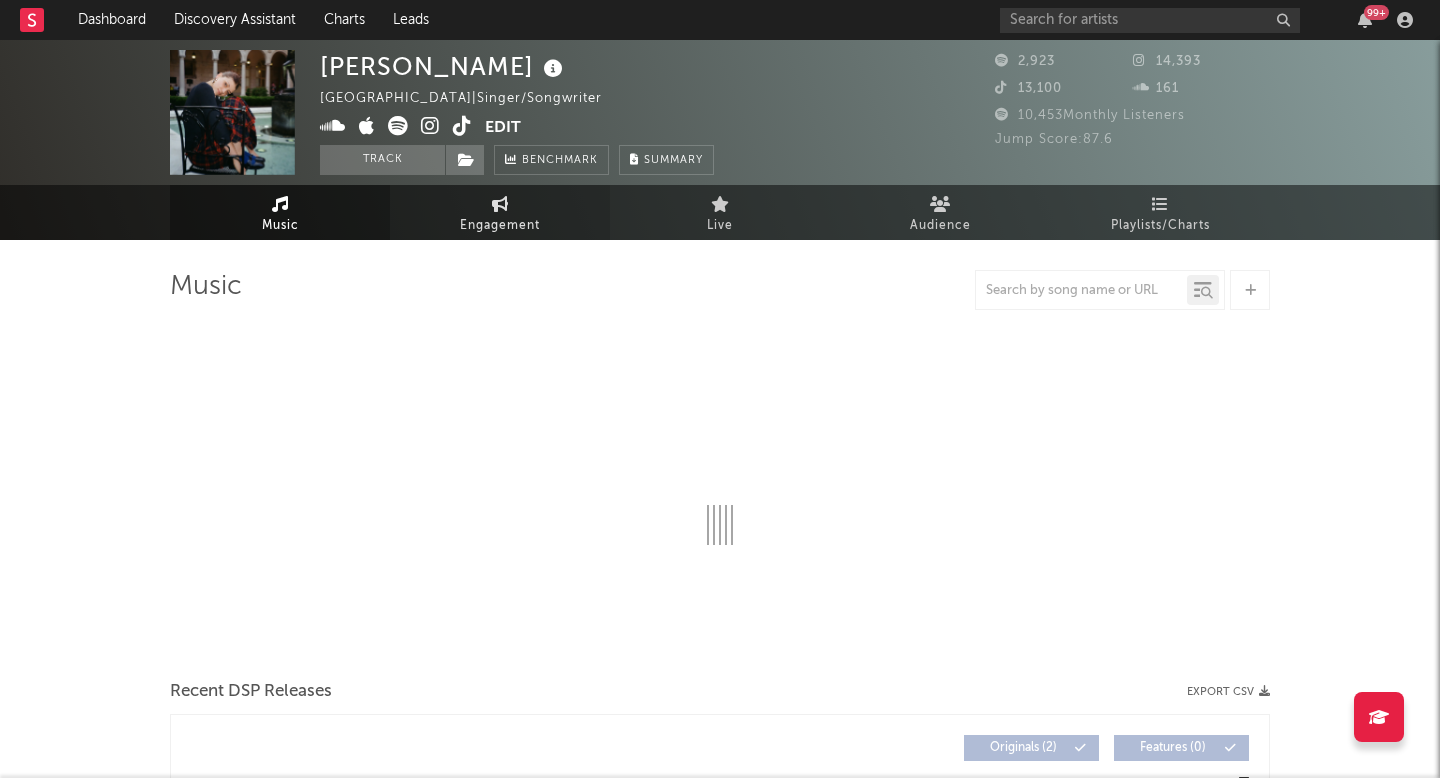 select on "1w" 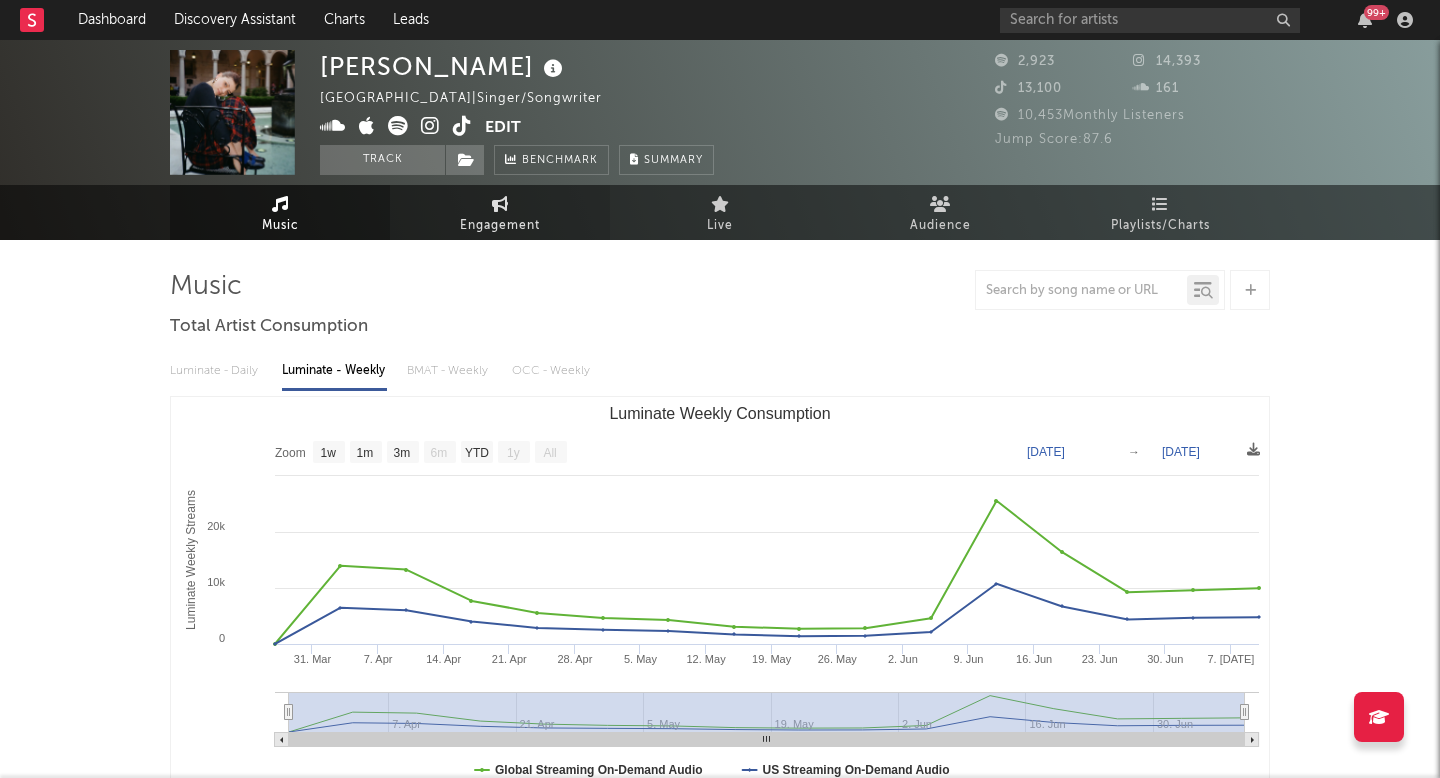 click on "Engagement" at bounding box center [500, 226] 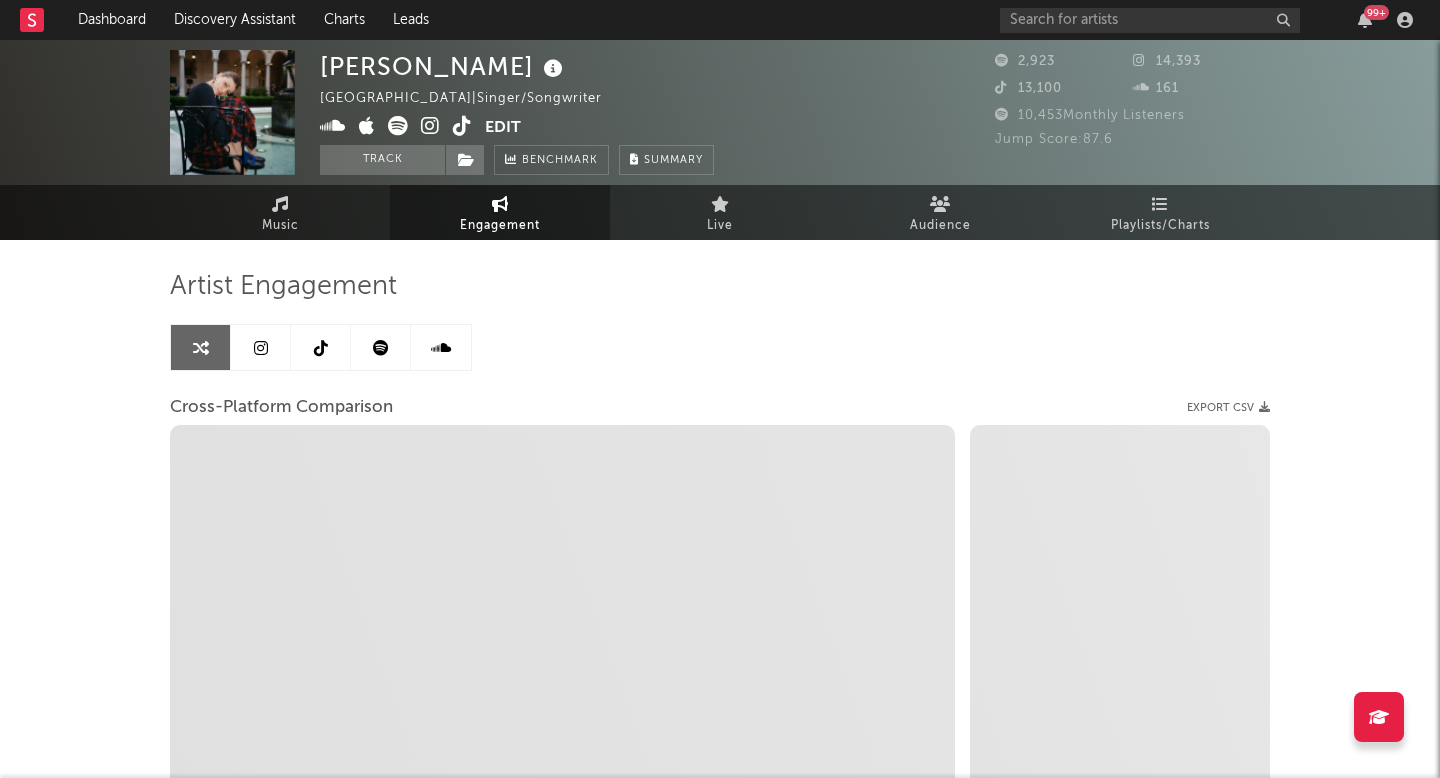 select on "1m" 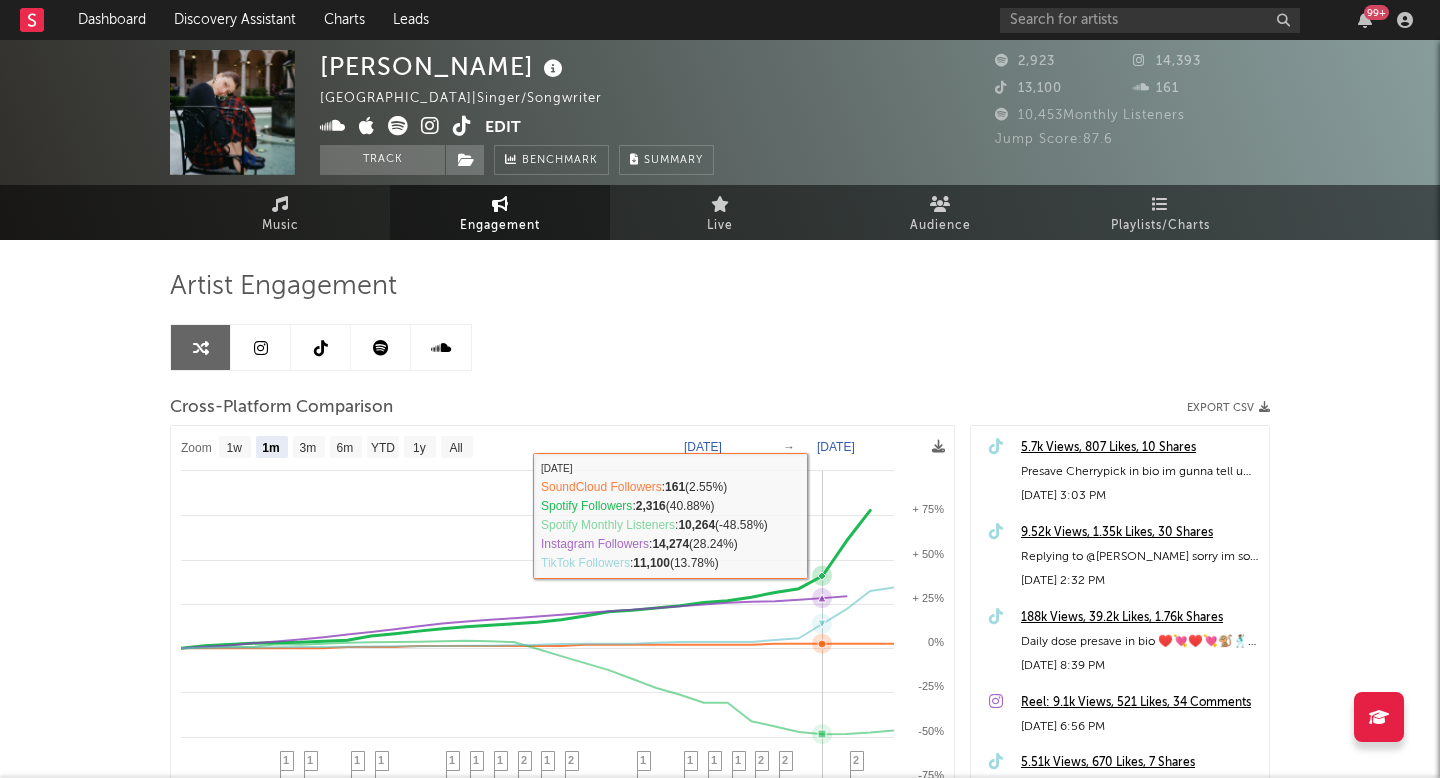 click 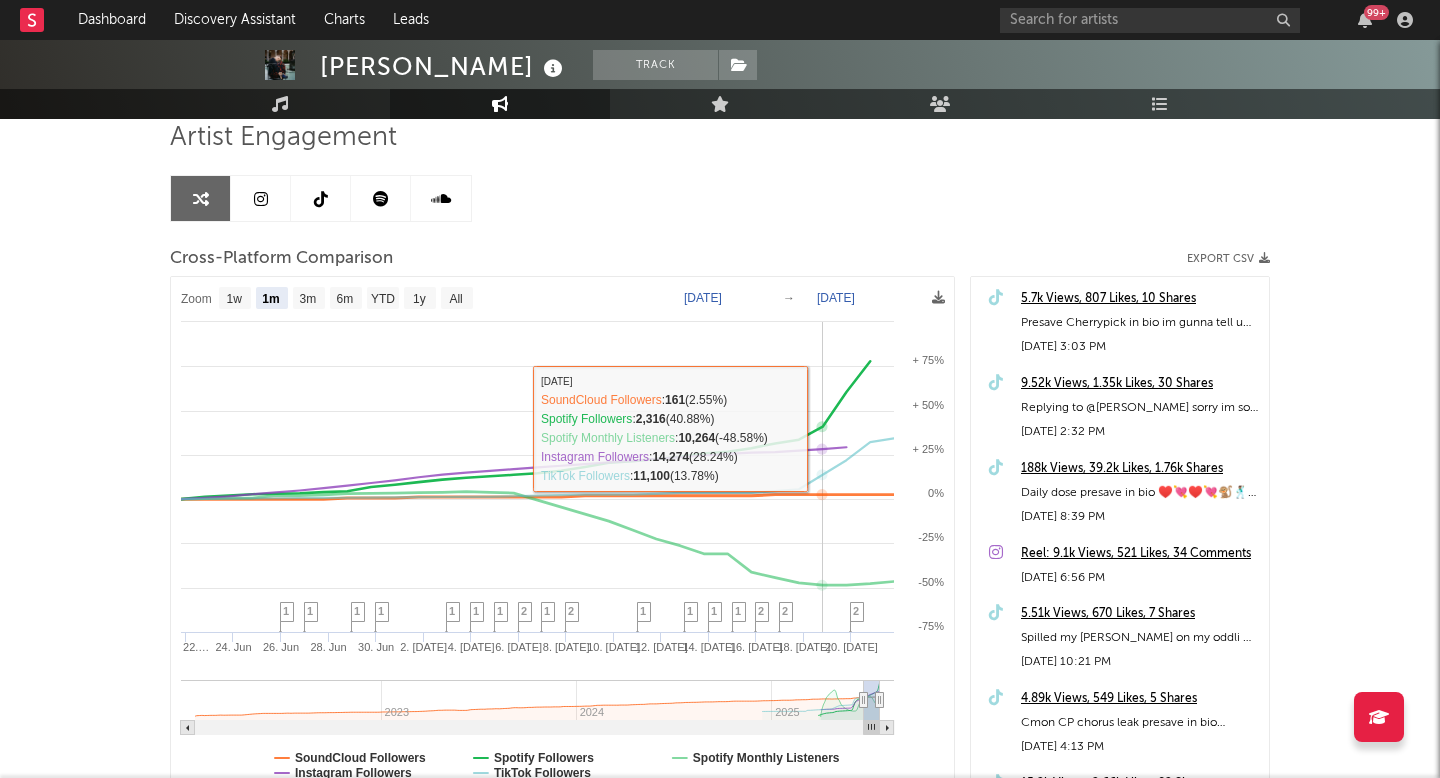 scroll, scrollTop: 183, scrollLeft: 0, axis: vertical 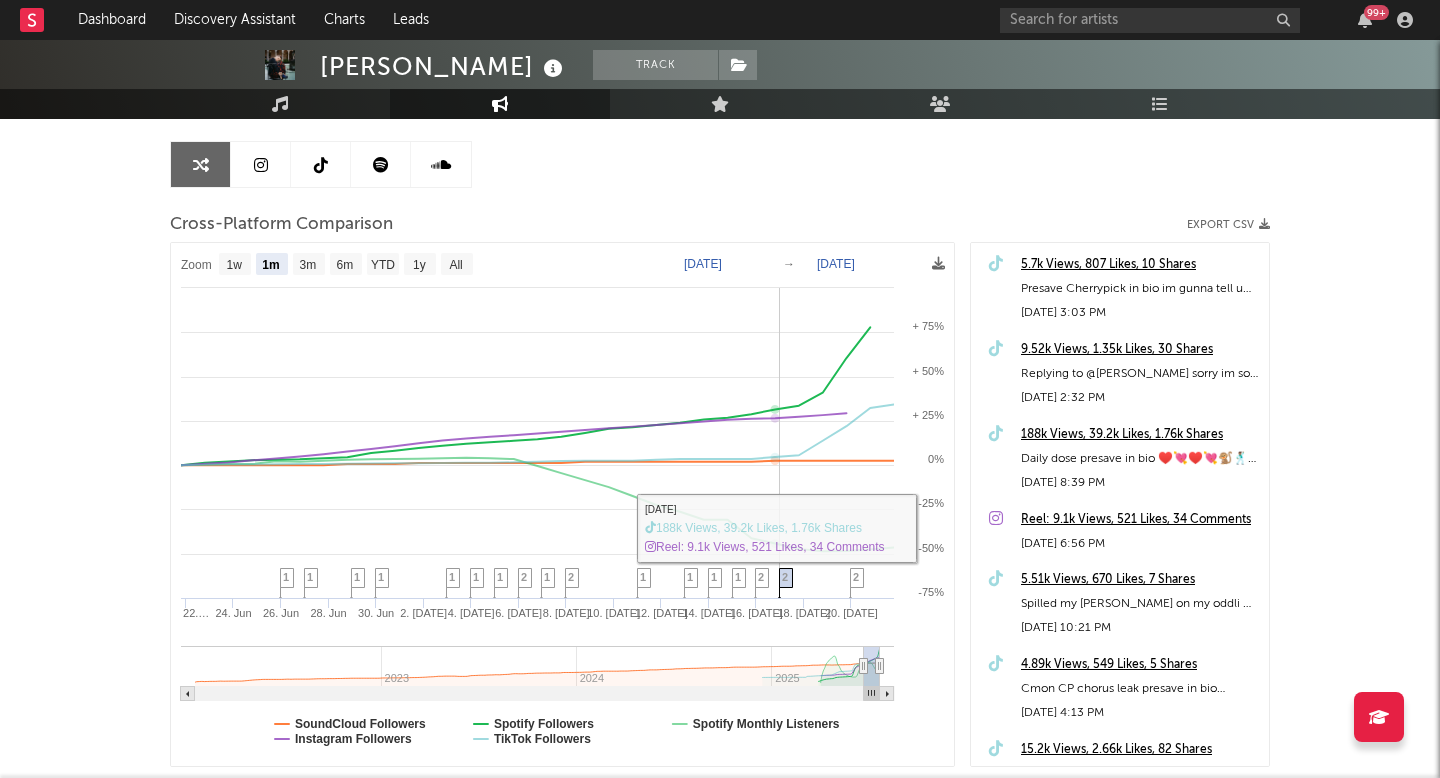 click on "2" at bounding box center [785, 577] 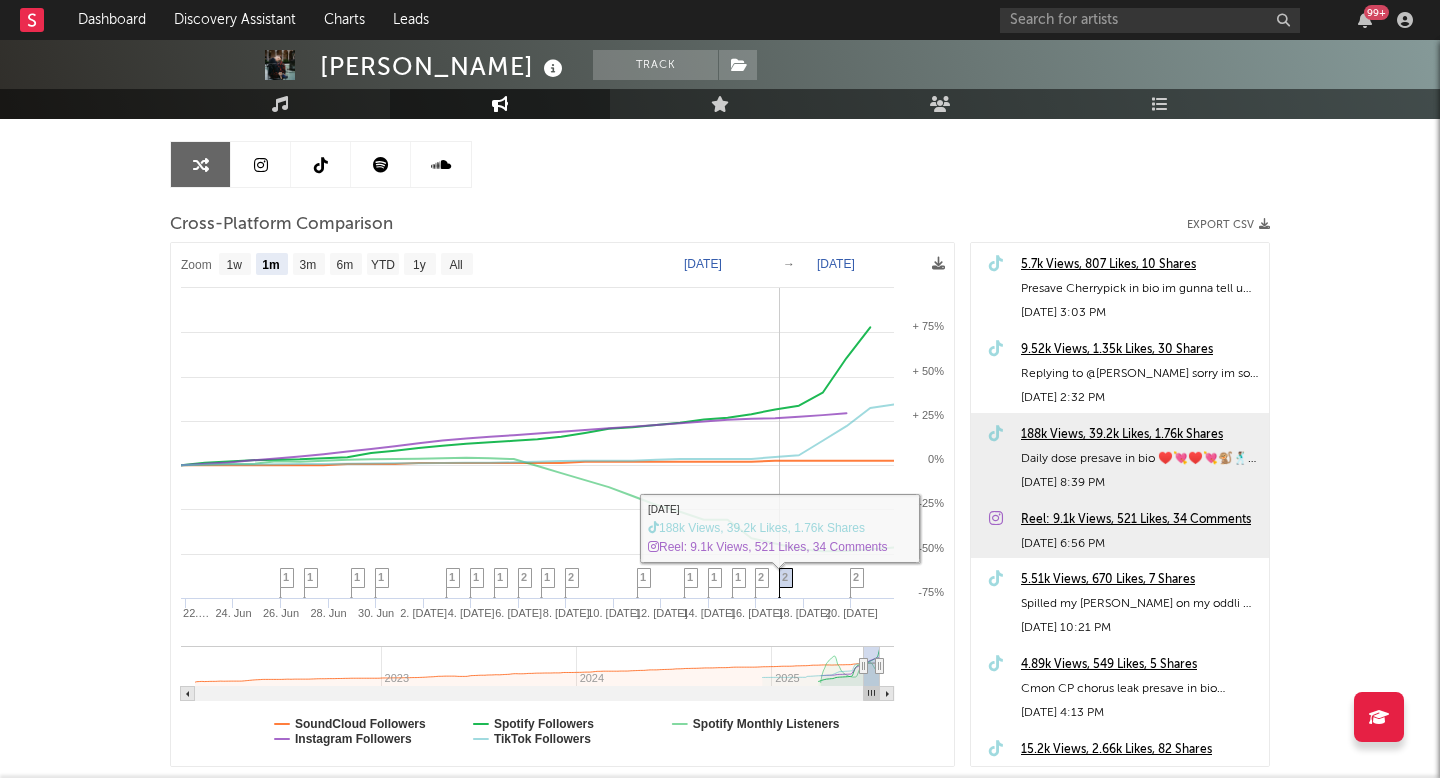 scroll, scrollTop: 170, scrollLeft: 0, axis: vertical 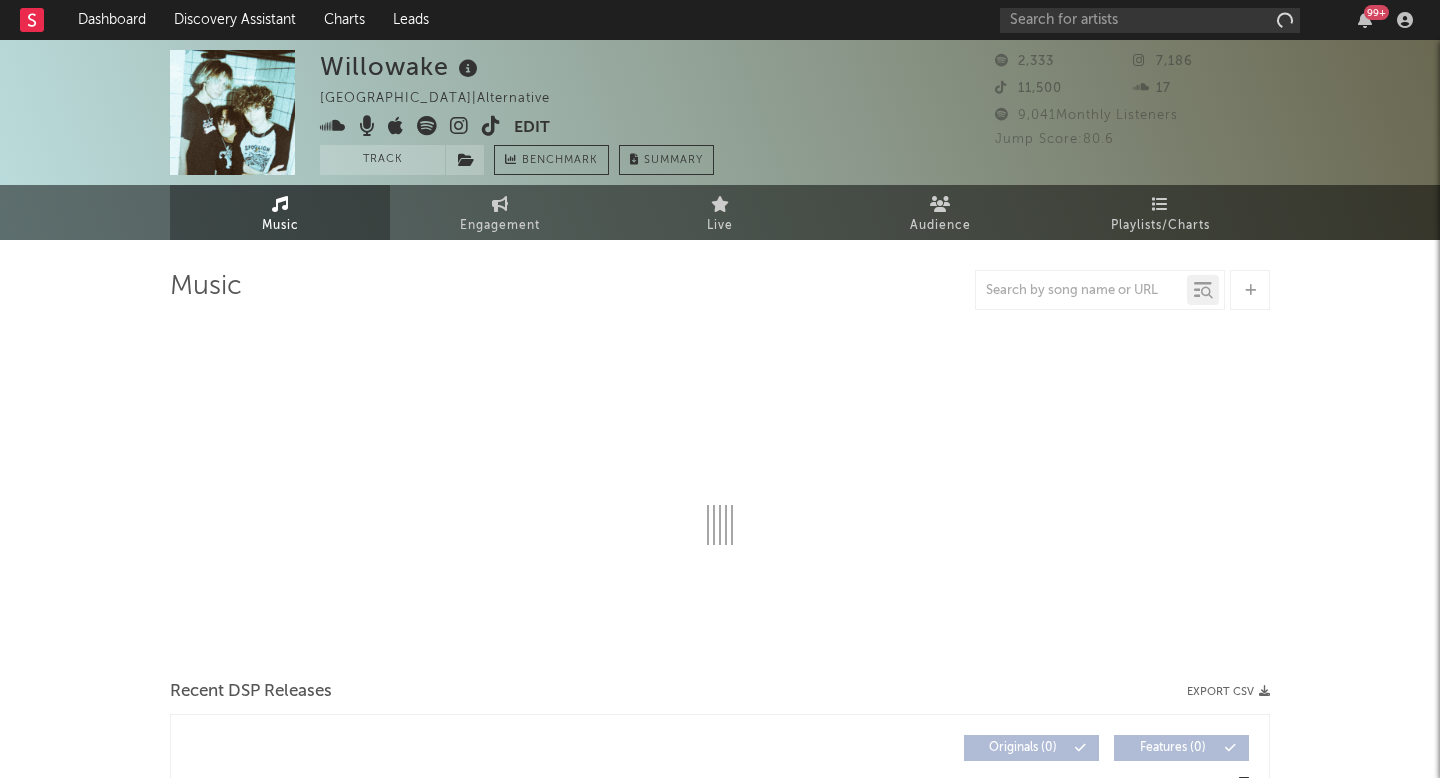 select on "1w" 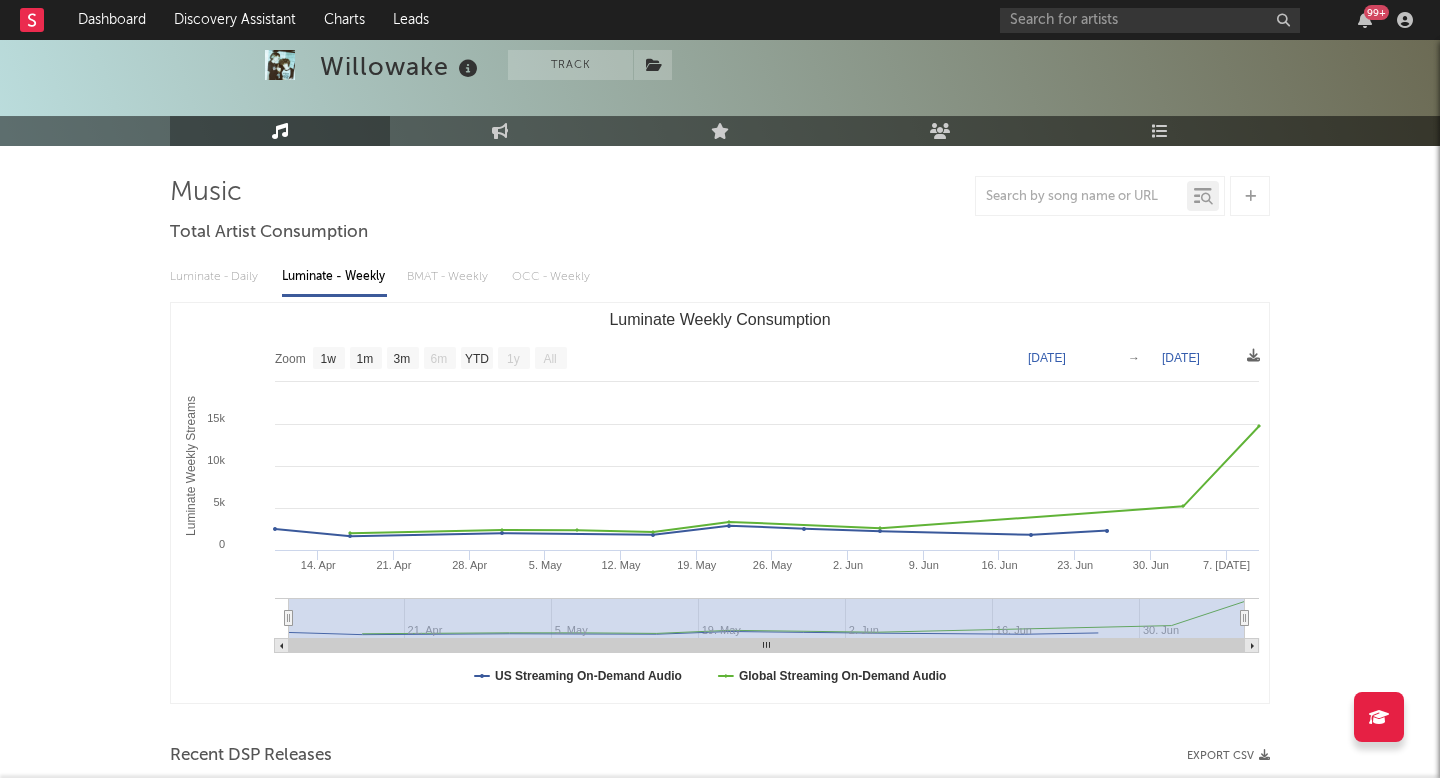 scroll, scrollTop: 97, scrollLeft: 0, axis: vertical 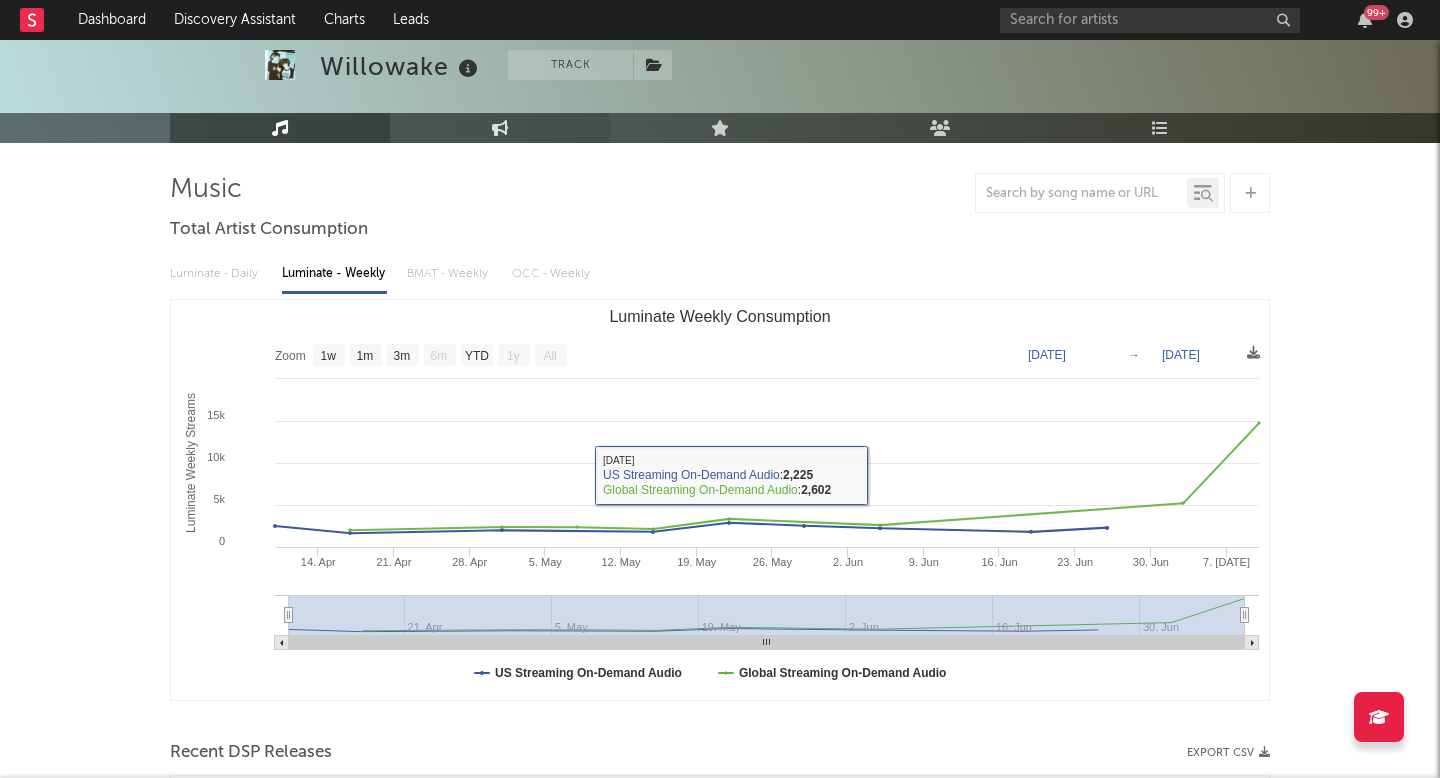click on "Engagement" at bounding box center [500, 128] 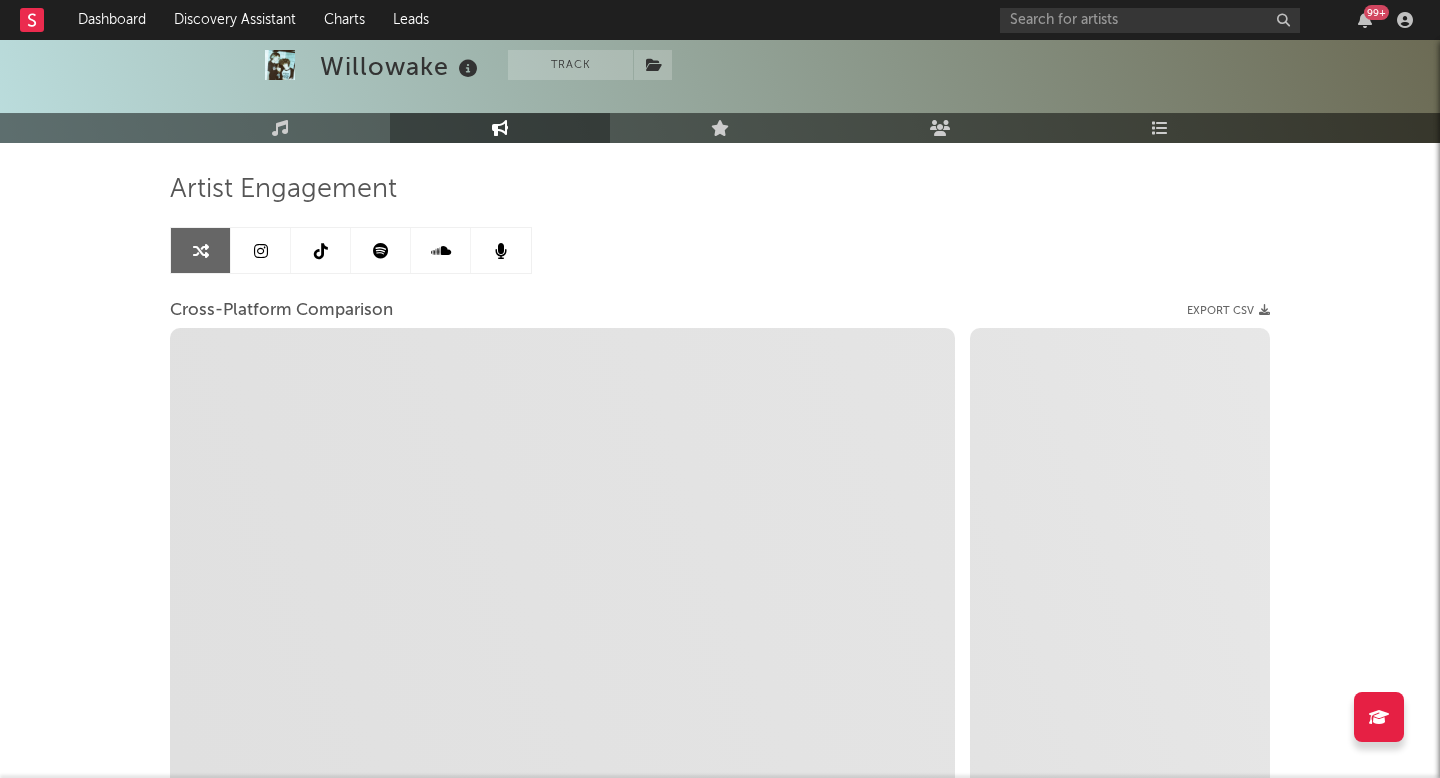 select on "1m" 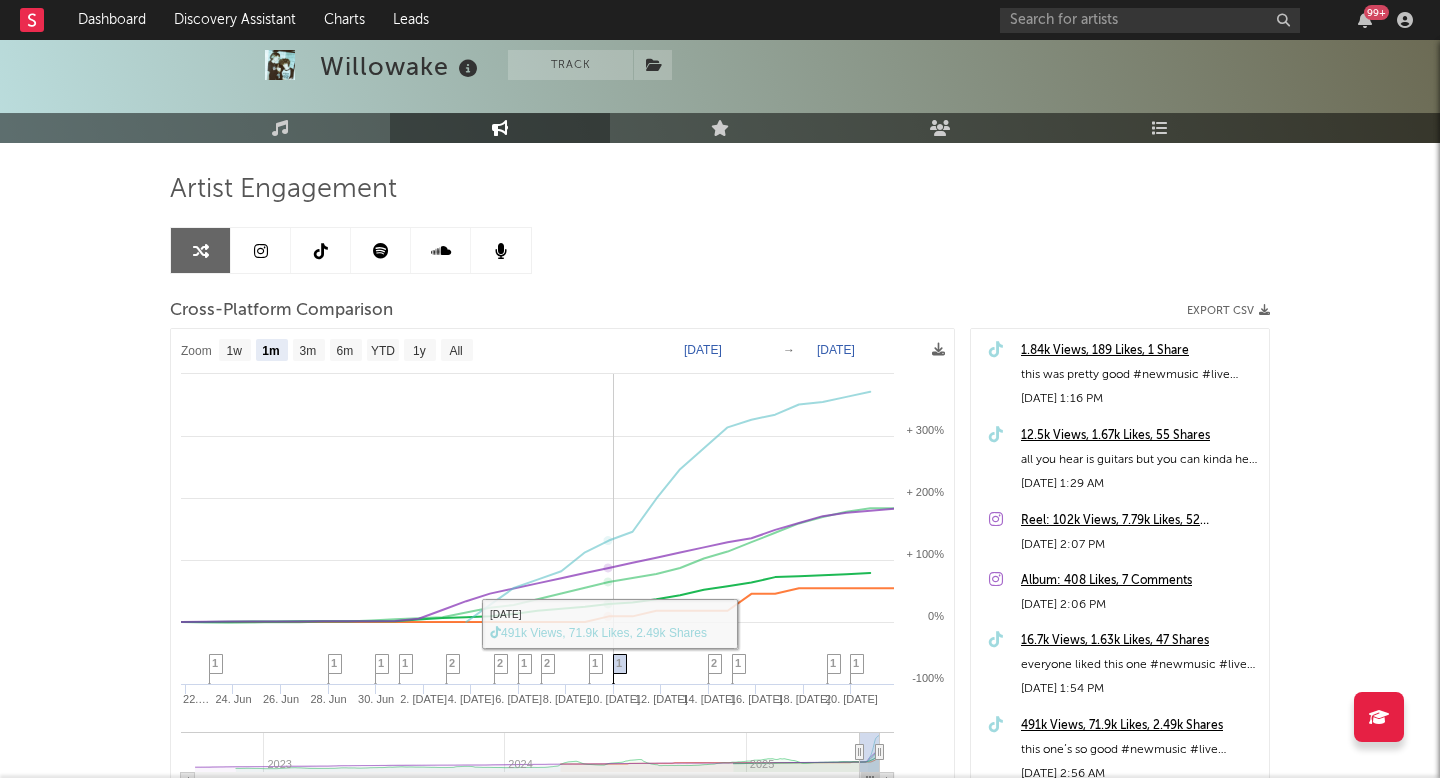 click on "1" at bounding box center (619, 663) 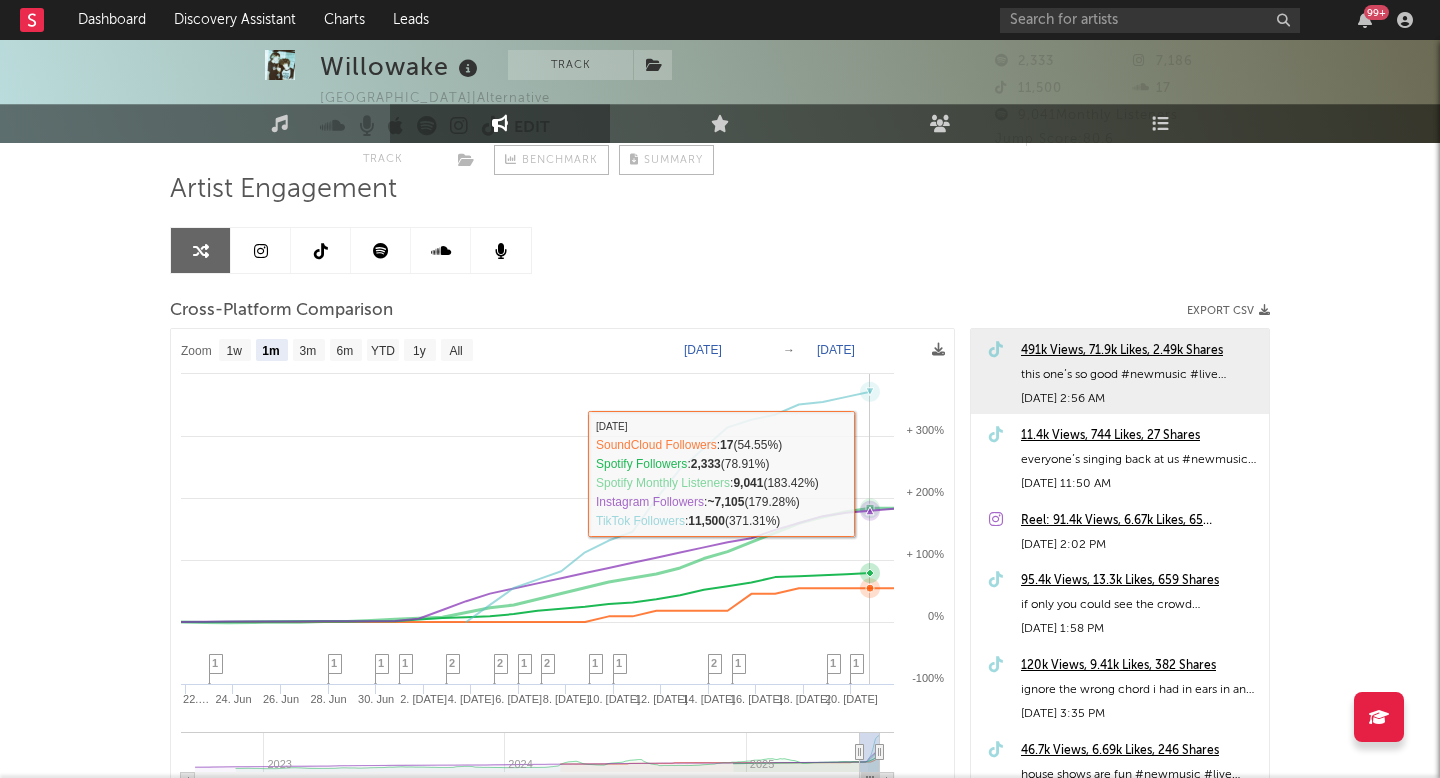 scroll, scrollTop: 0, scrollLeft: 0, axis: both 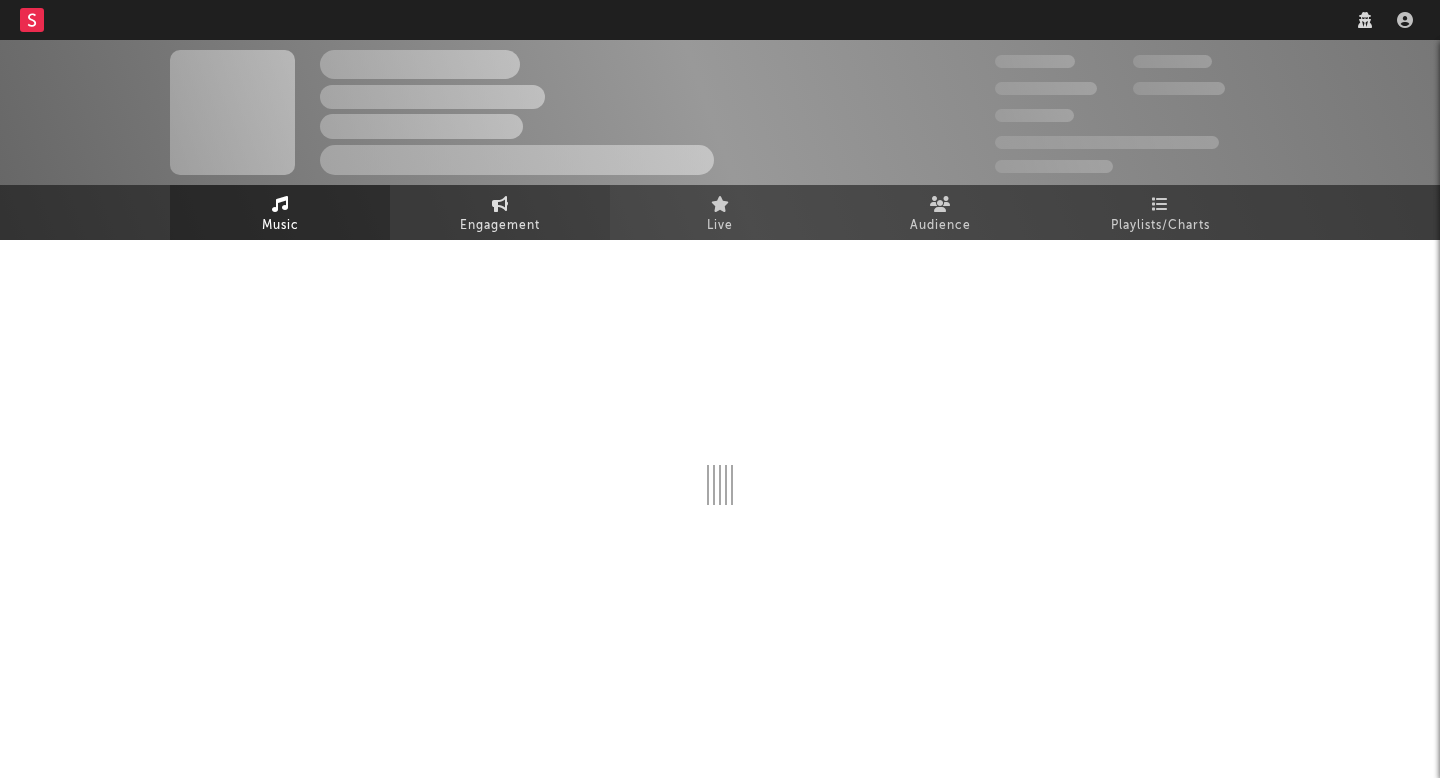 click on "Engagement" at bounding box center [500, 212] 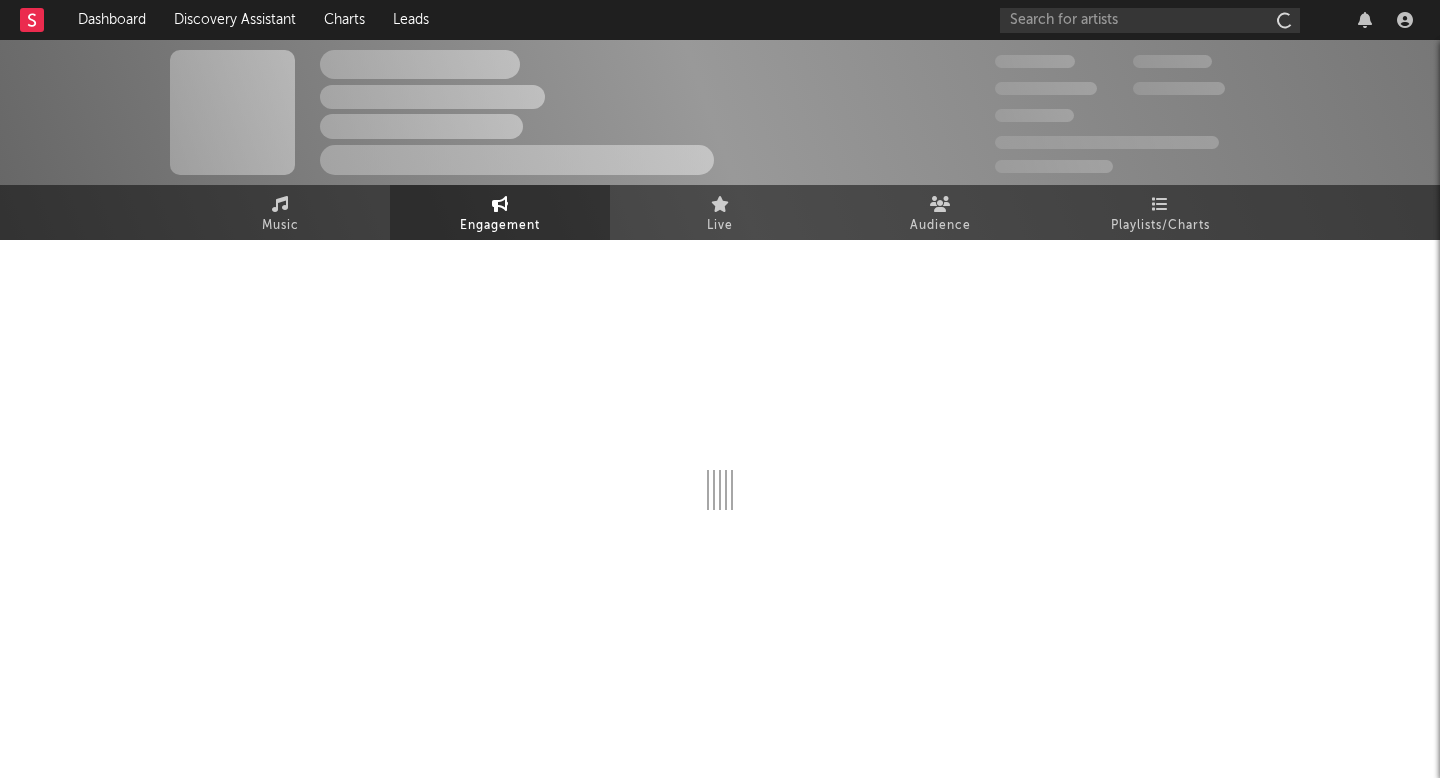 select on "1w" 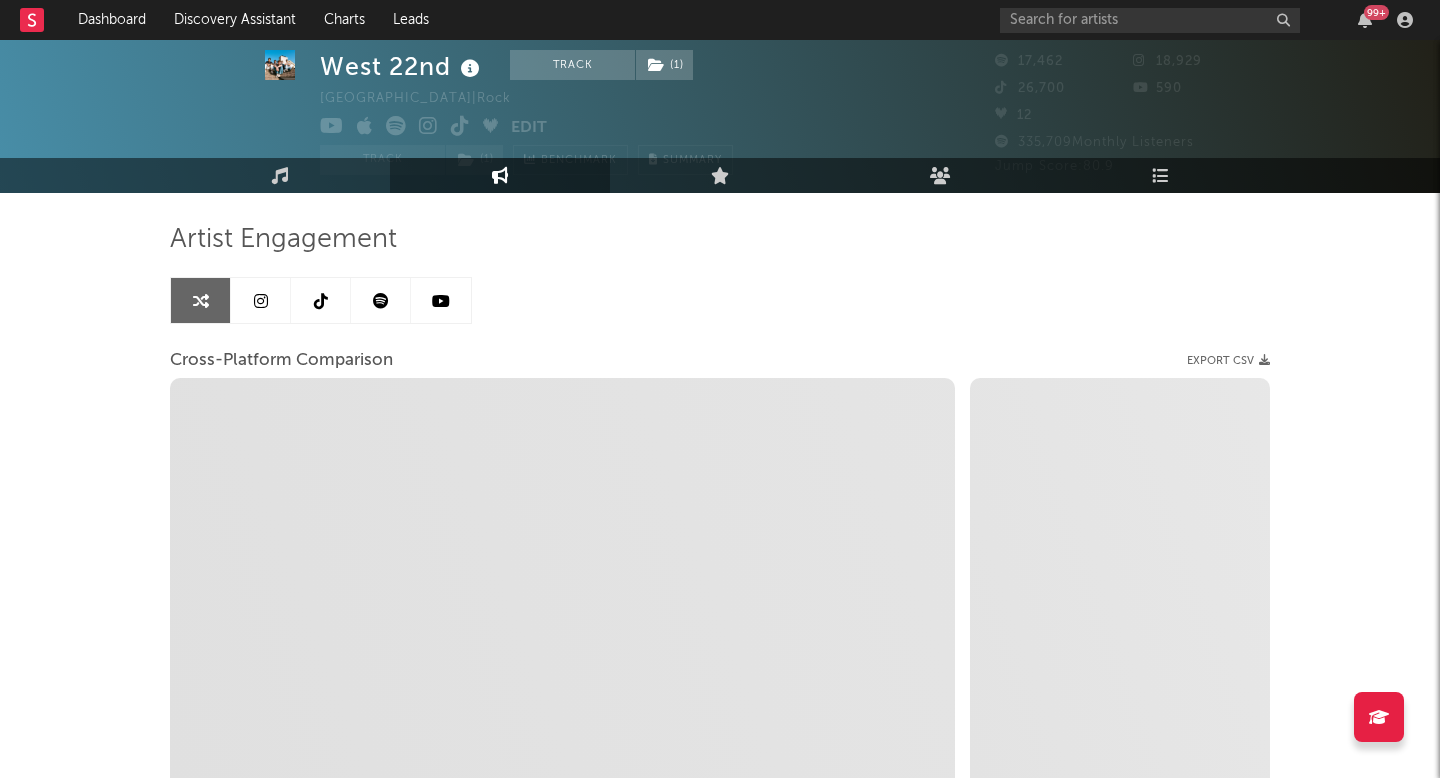 select on "1m" 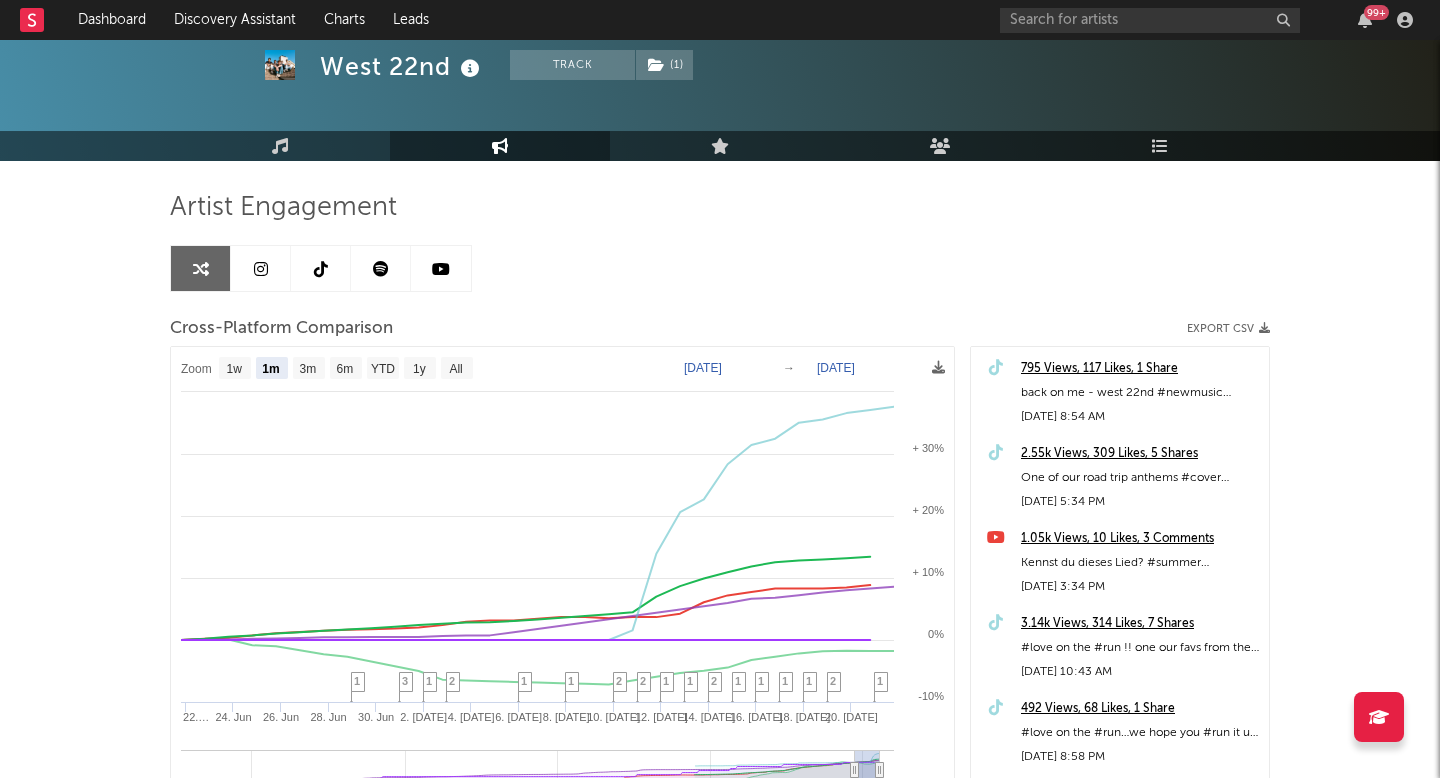 scroll, scrollTop: 81, scrollLeft: 0, axis: vertical 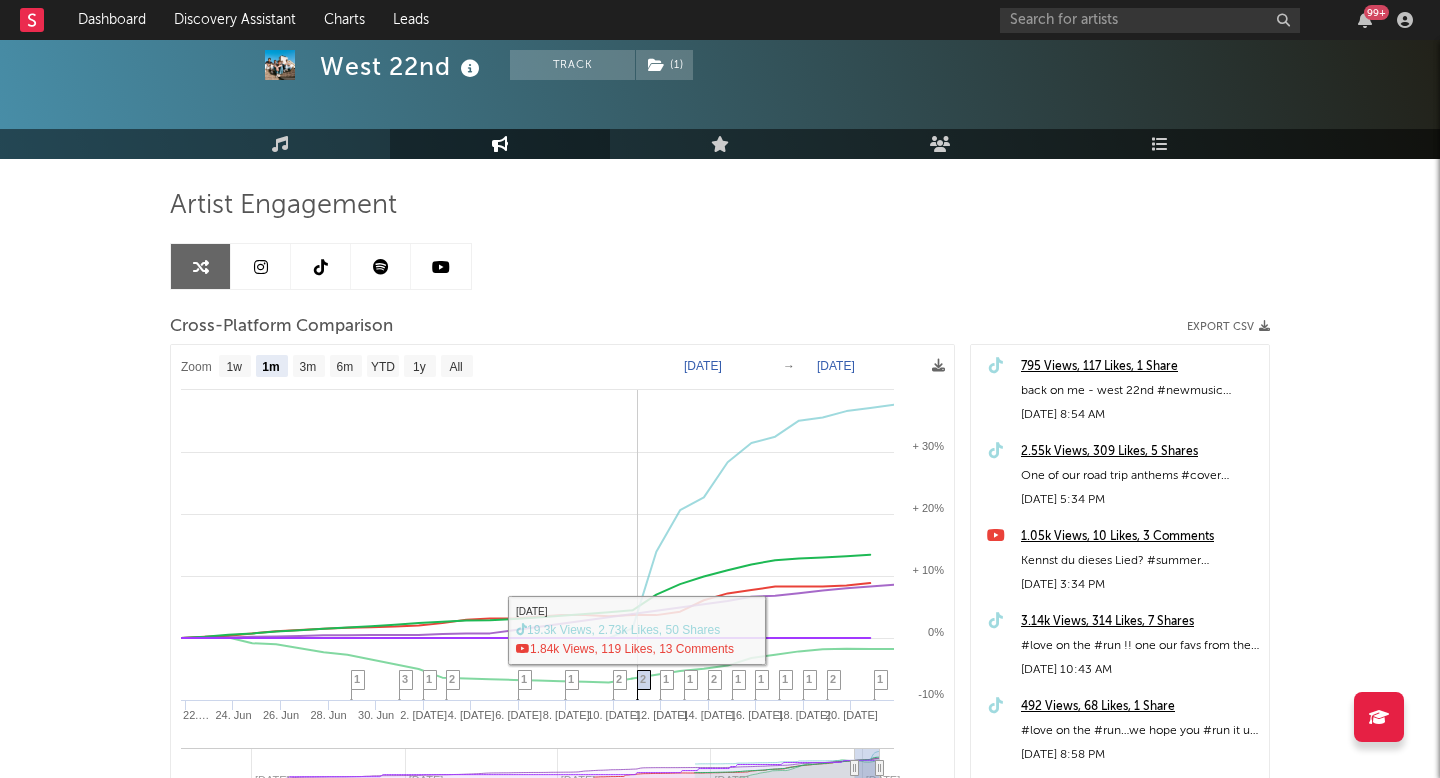 click on "2" at bounding box center [643, 679] 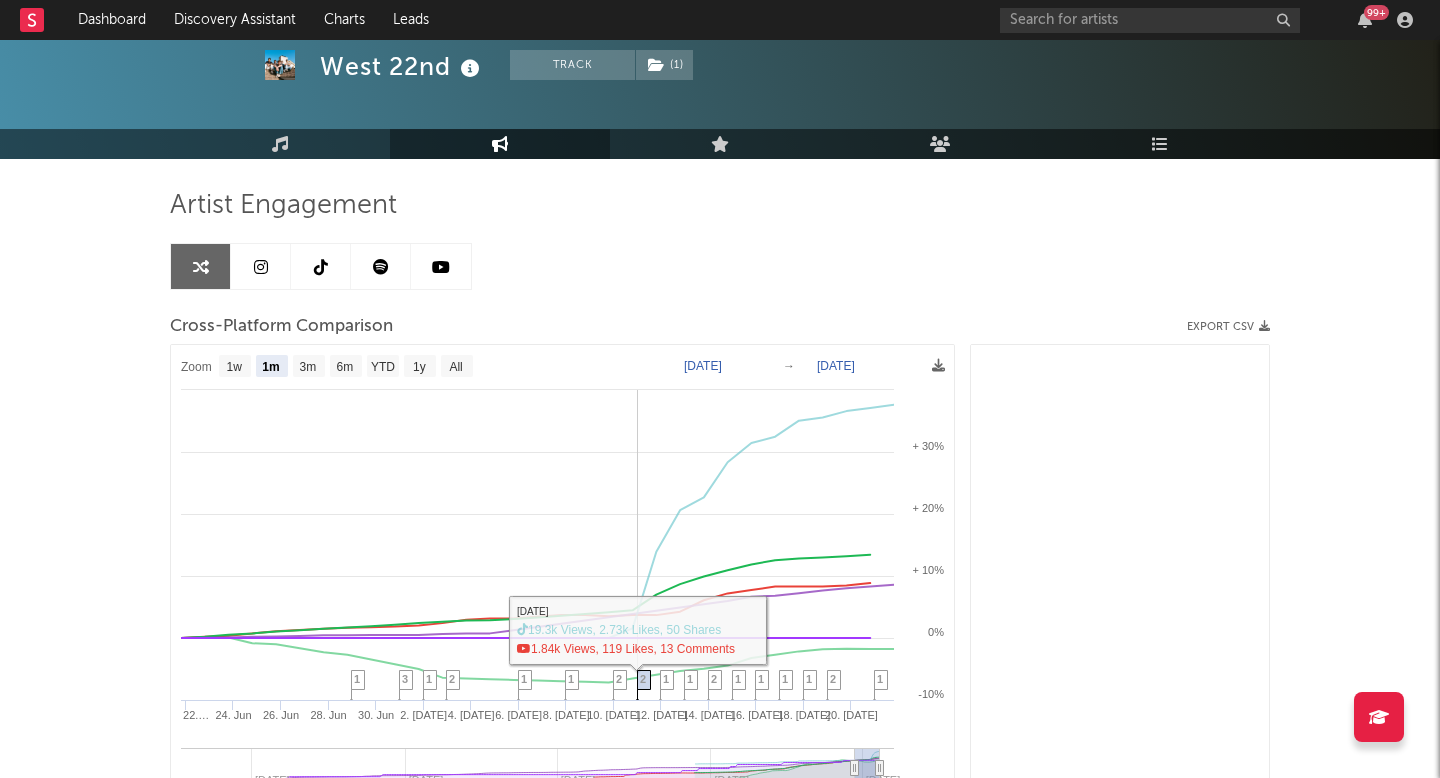 scroll, scrollTop: 885, scrollLeft: 0, axis: vertical 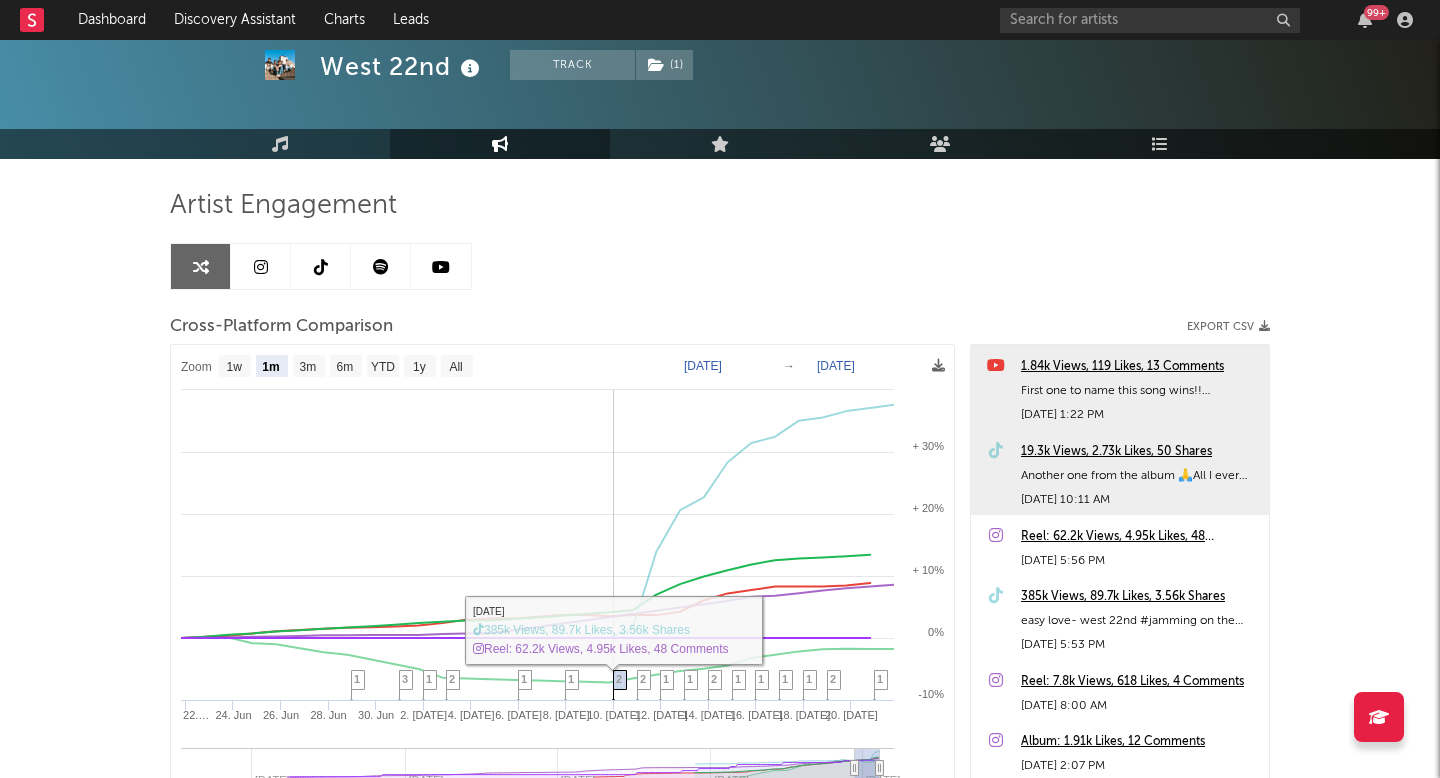 click 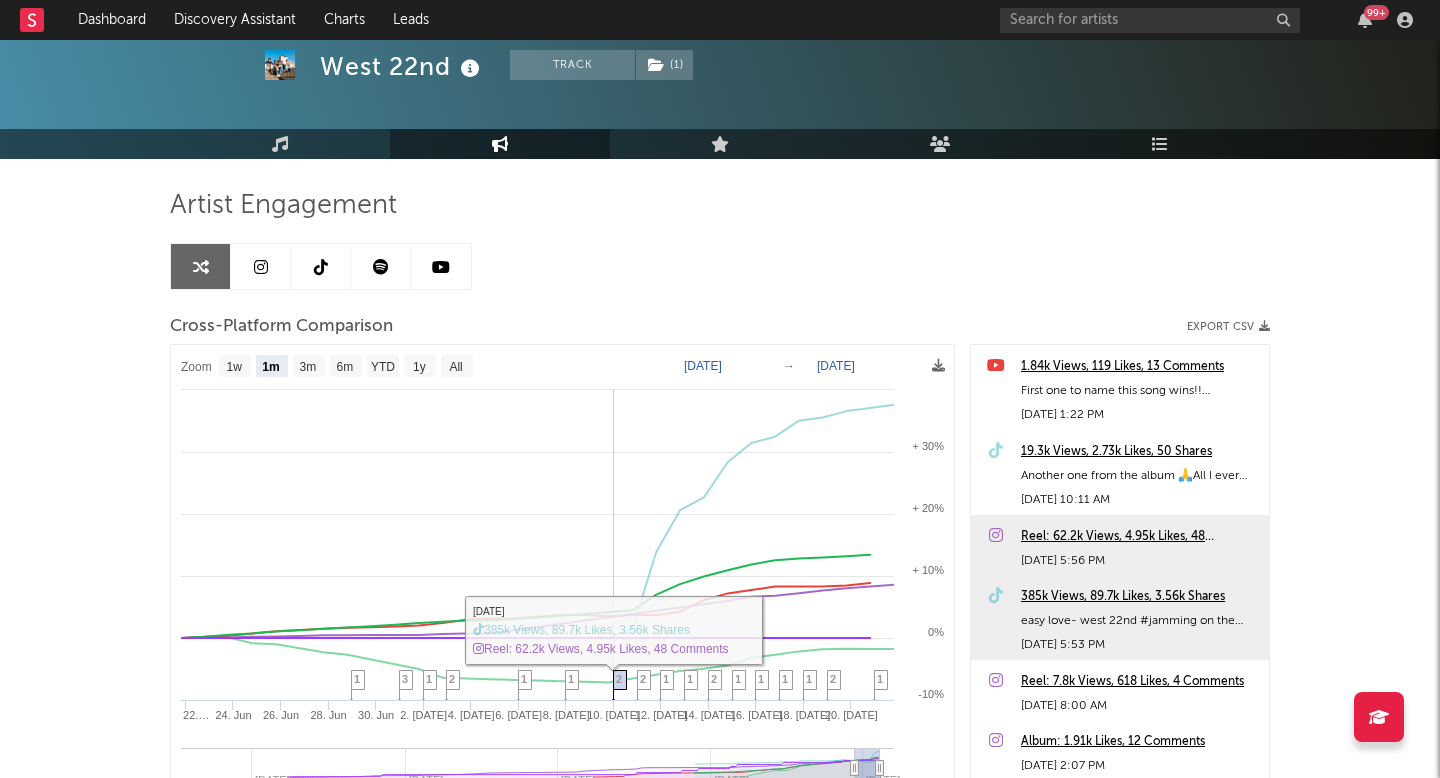 scroll, scrollTop: 1055, scrollLeft: 0, axis: vertical 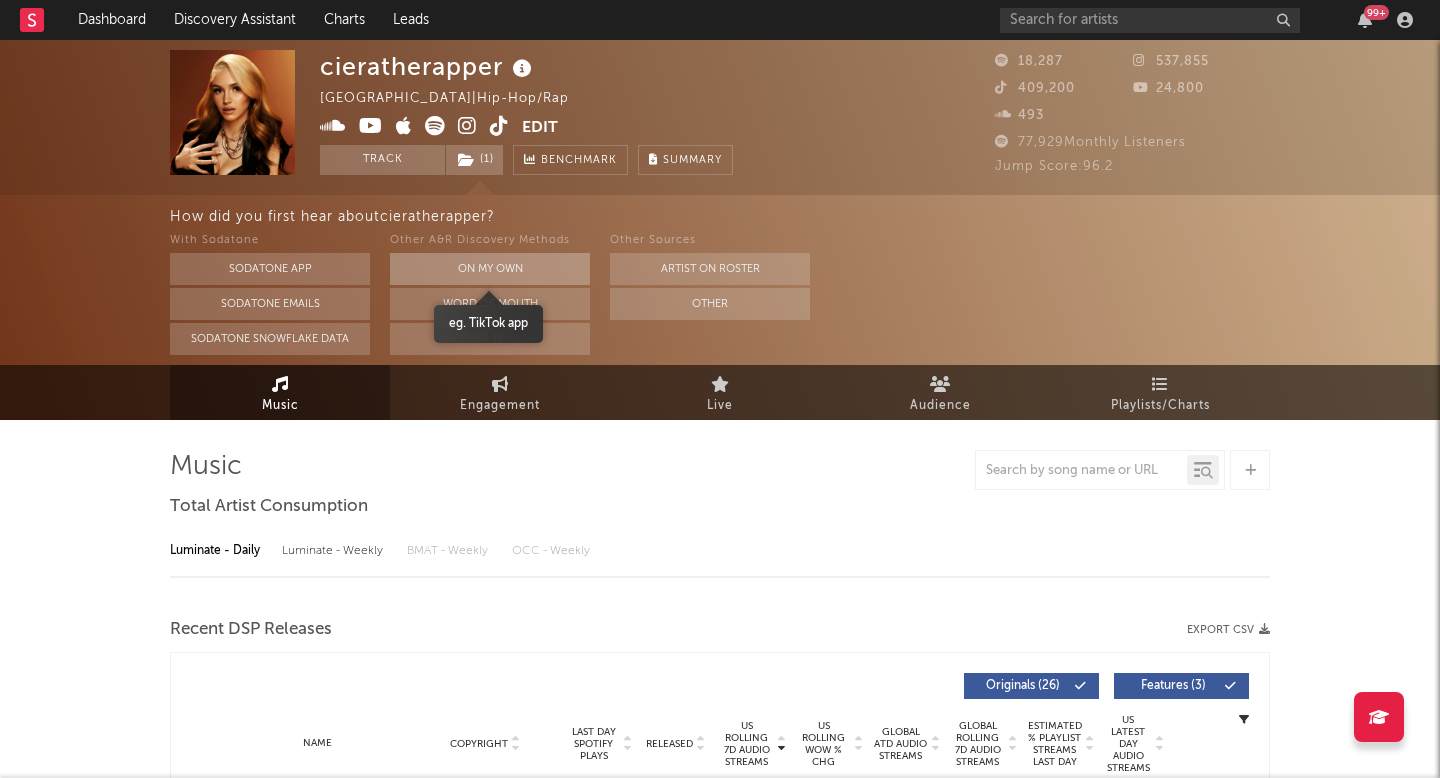 select on "6m" 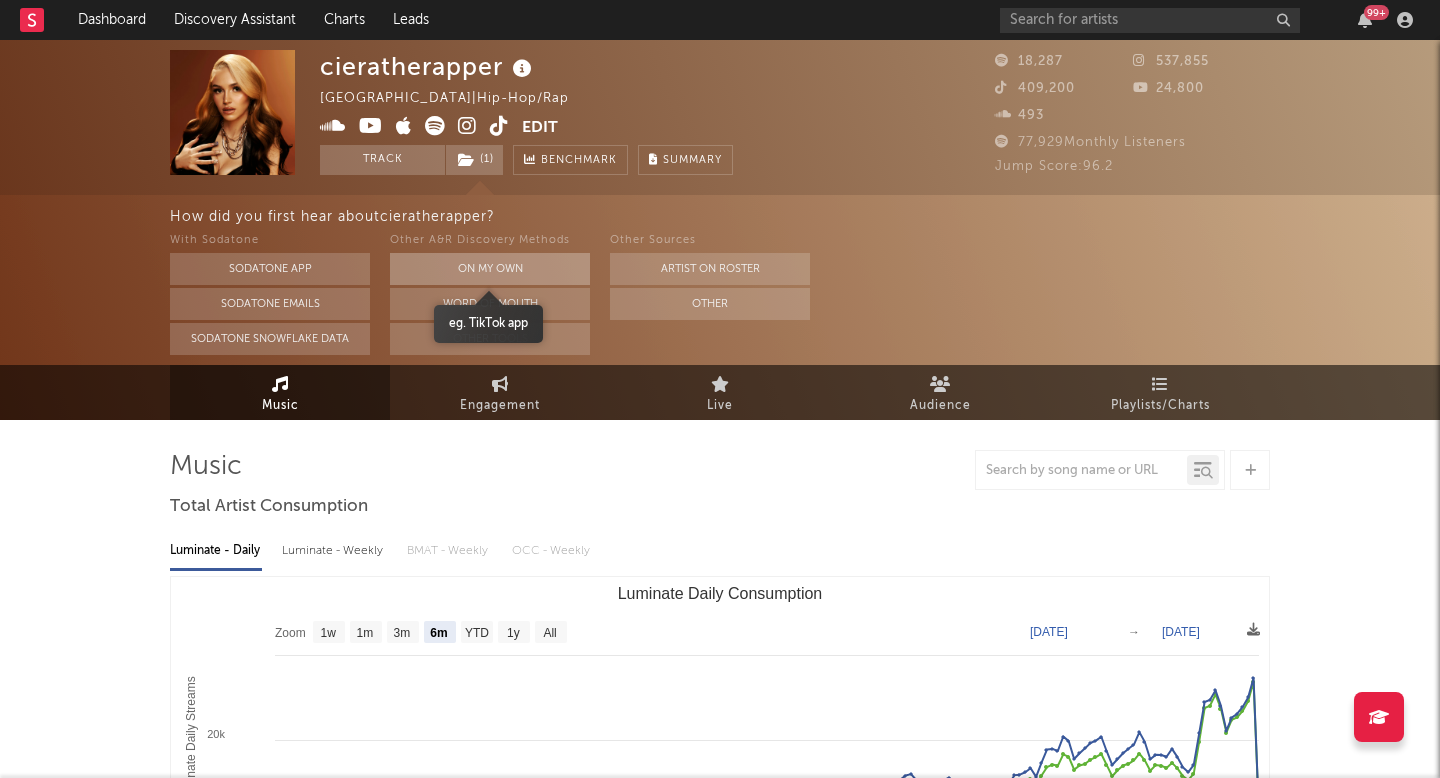 click on "On My Own" at bounding box center (490, 269) 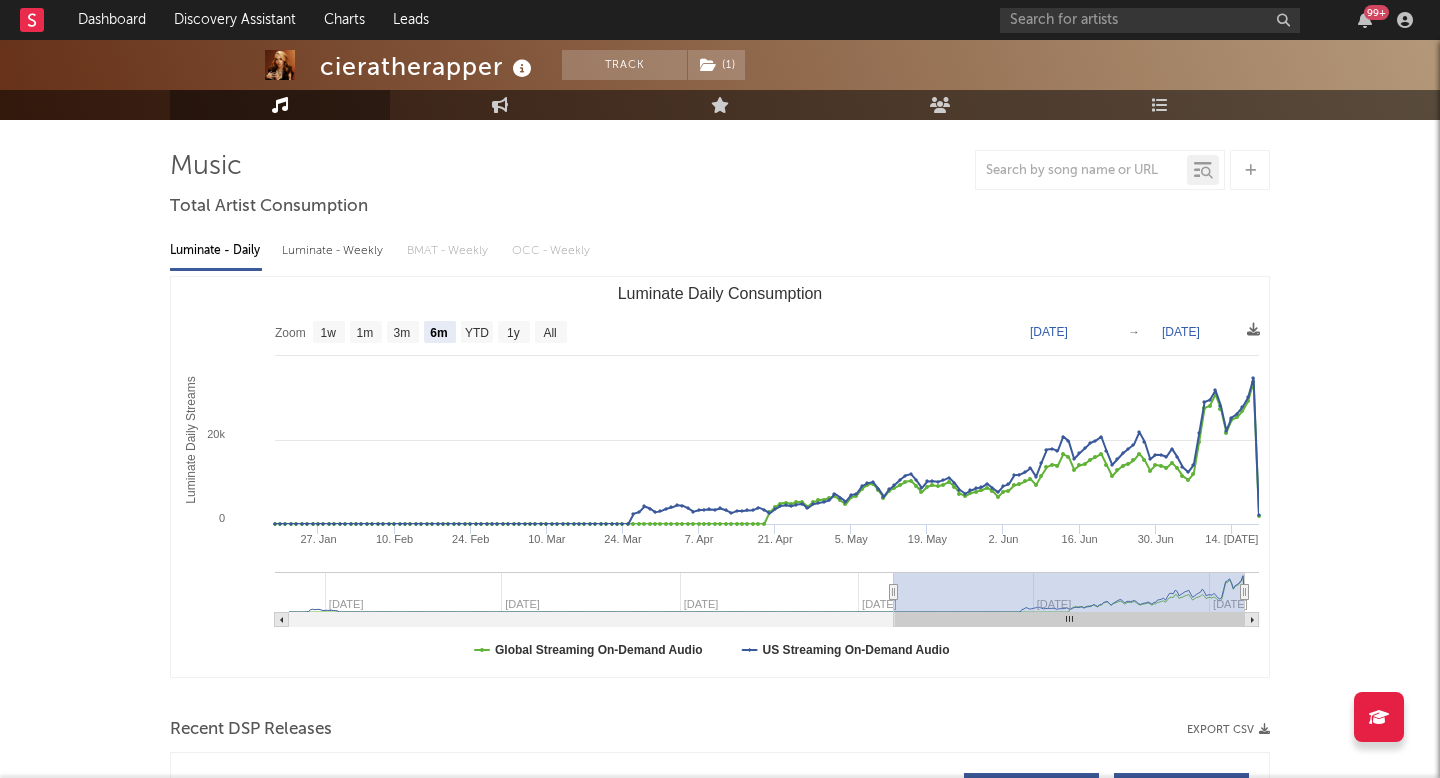scroll, scrollTop: 0, scrollLeft: 0, axis: both 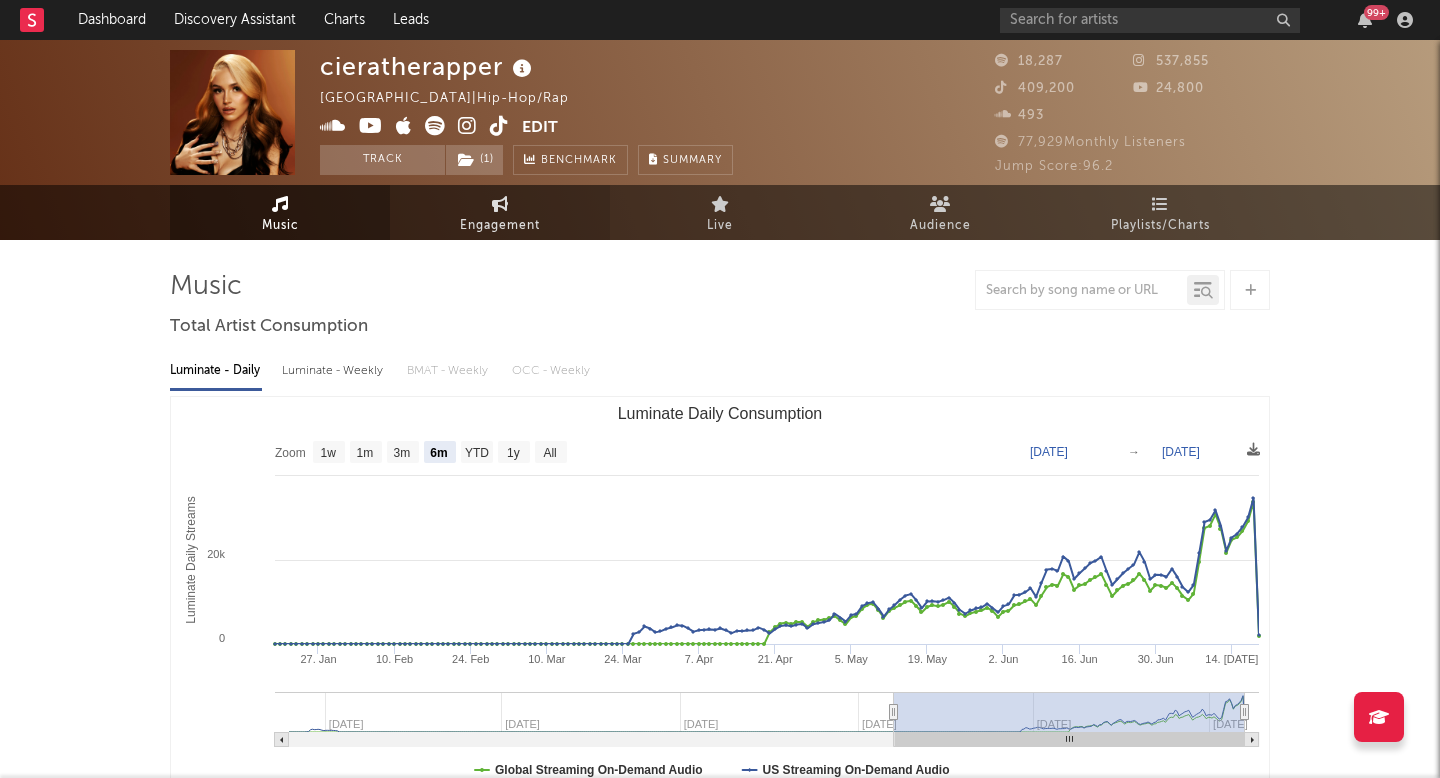 click on "Engagement" at bounding box center (500, 212) 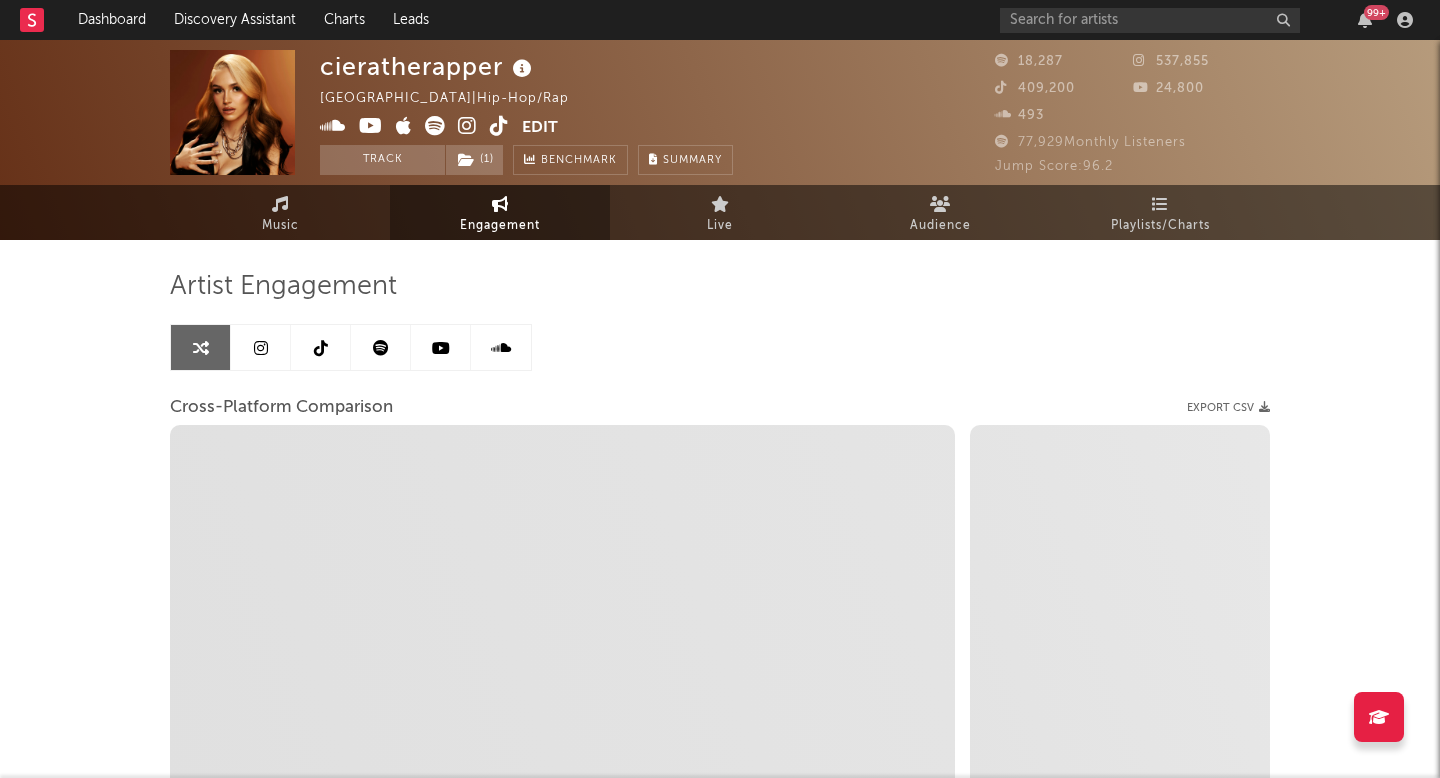 select on "1m" 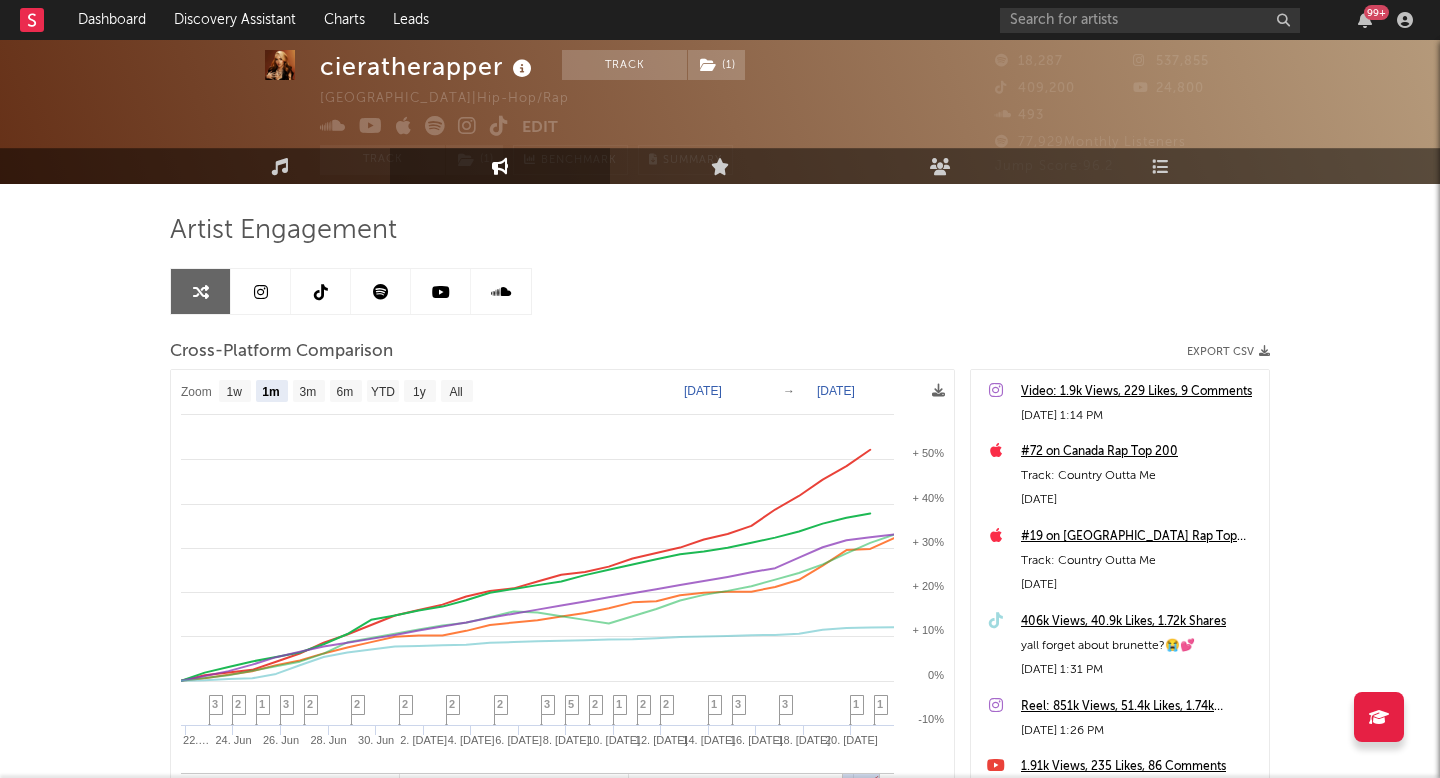 scroll, scrollTop: 85, scrollLeft: 0, axis: vertical 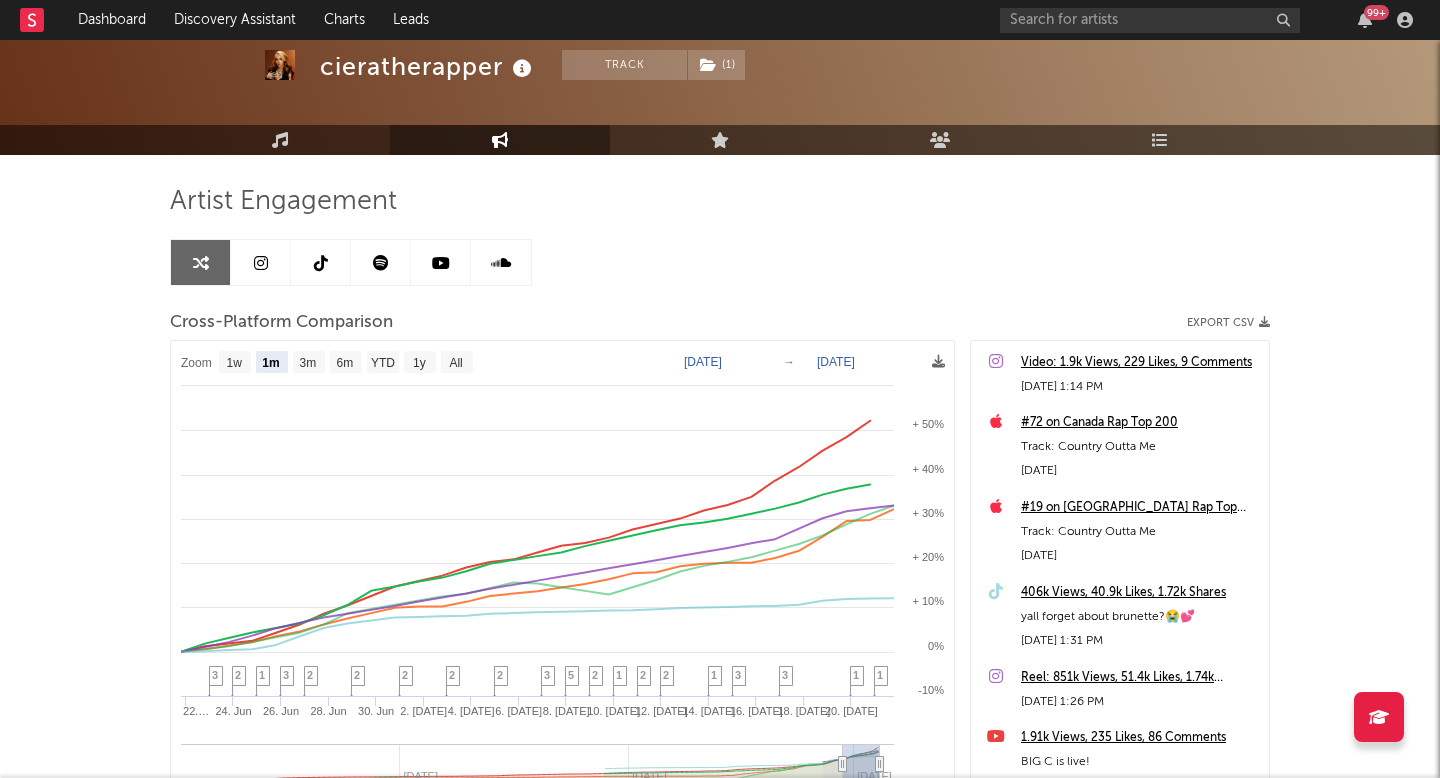 click on "99 +" at bounding box center (1210, 20) 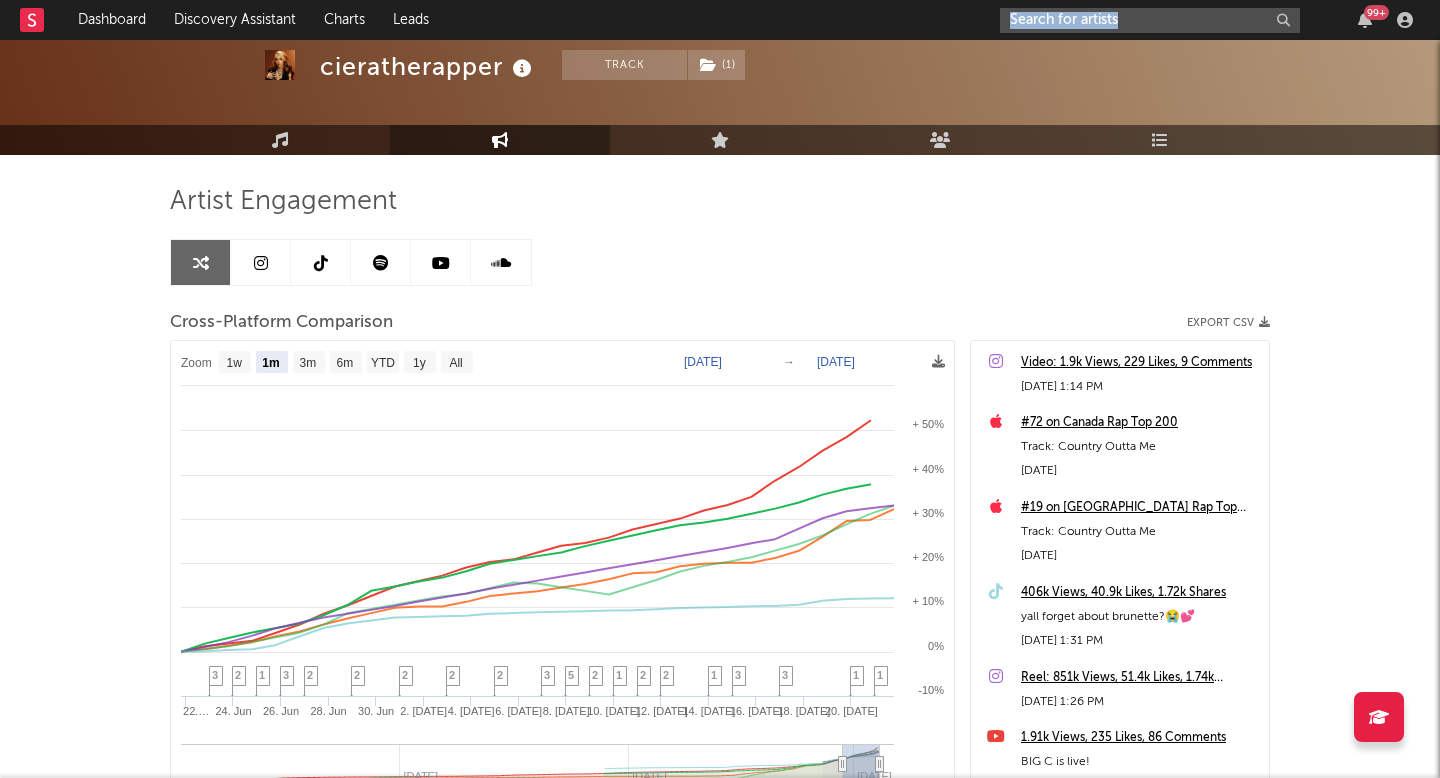 click at bounding box center (1150, 20) 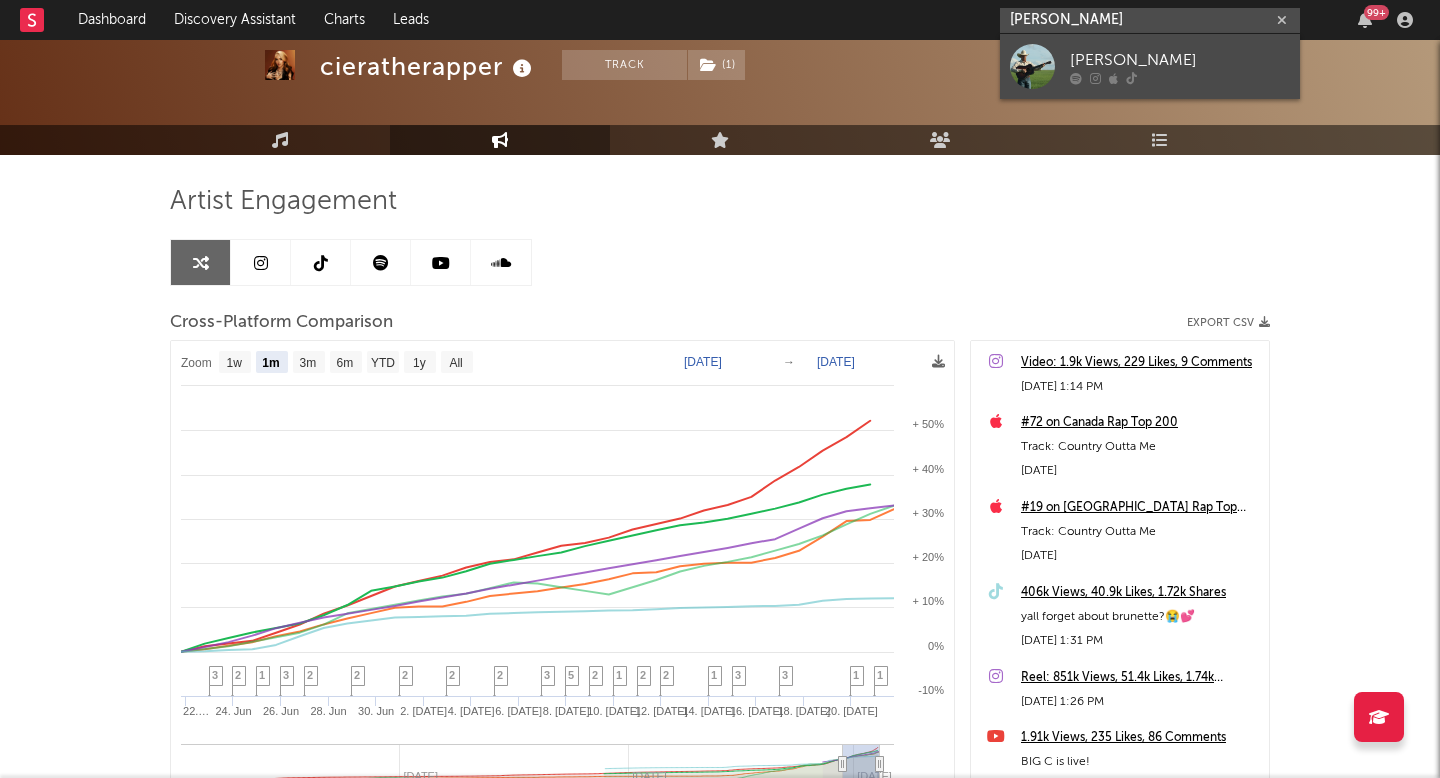 type on "tyce delk" 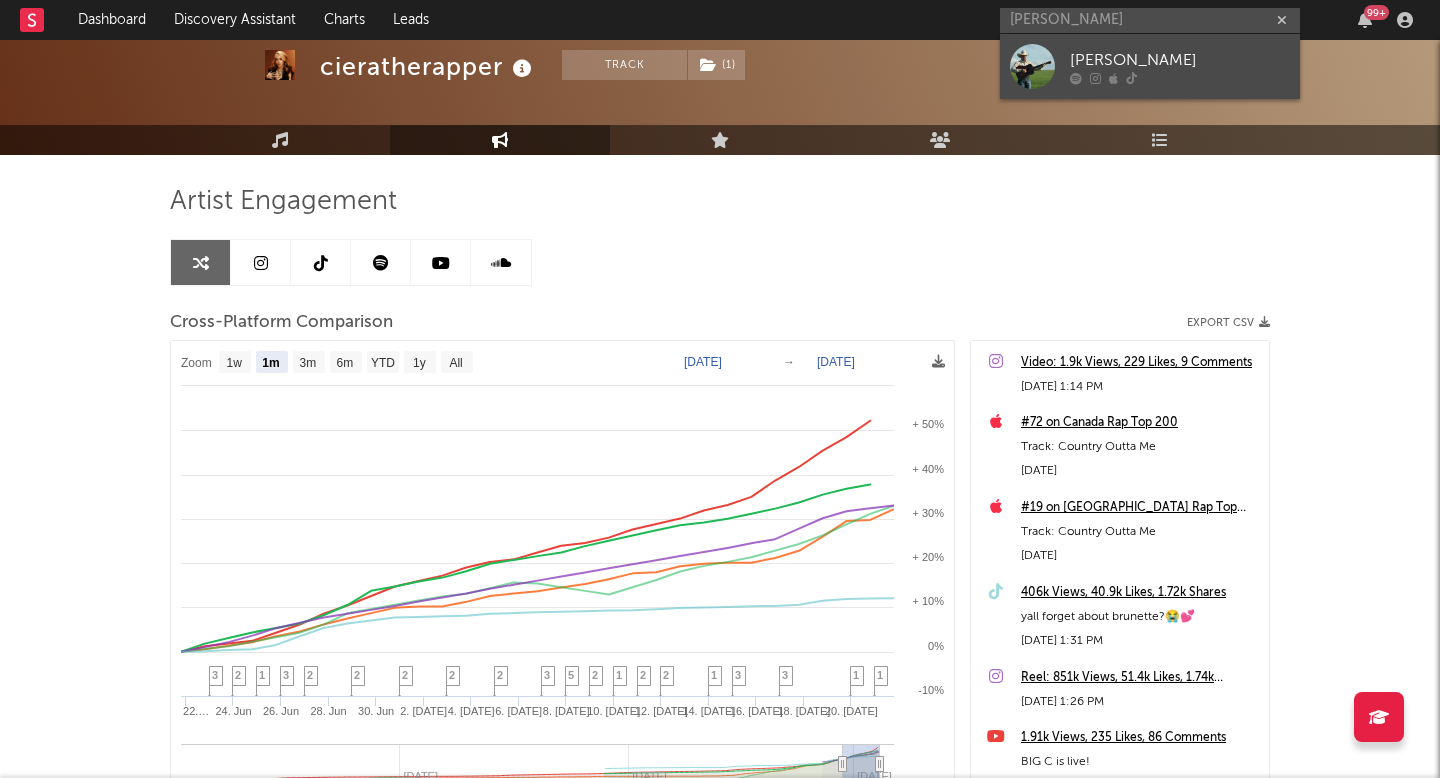 click on "Tyce Delk" at bounding box center [1150, 66] 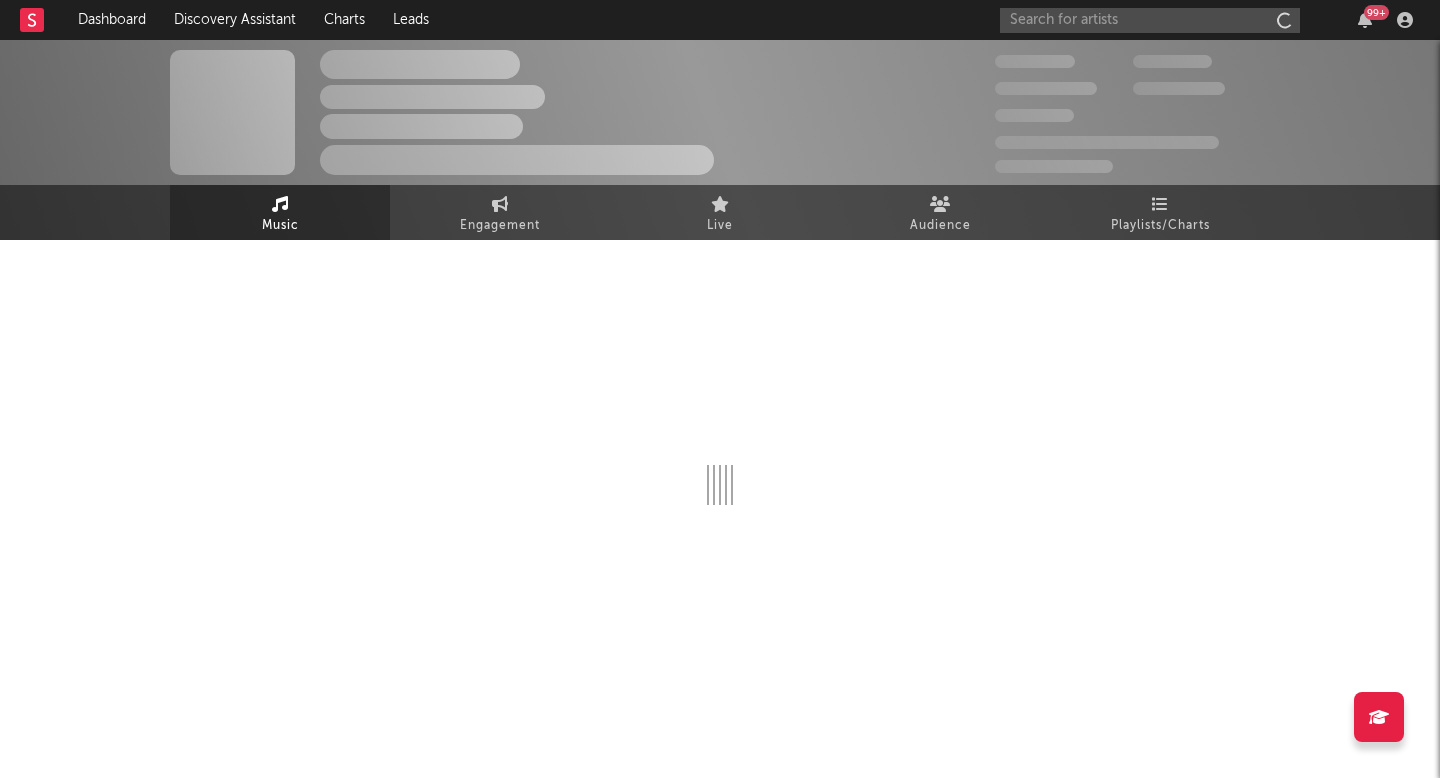 scroll, scrollTop: 0, scrollLeft: 0, axis: both 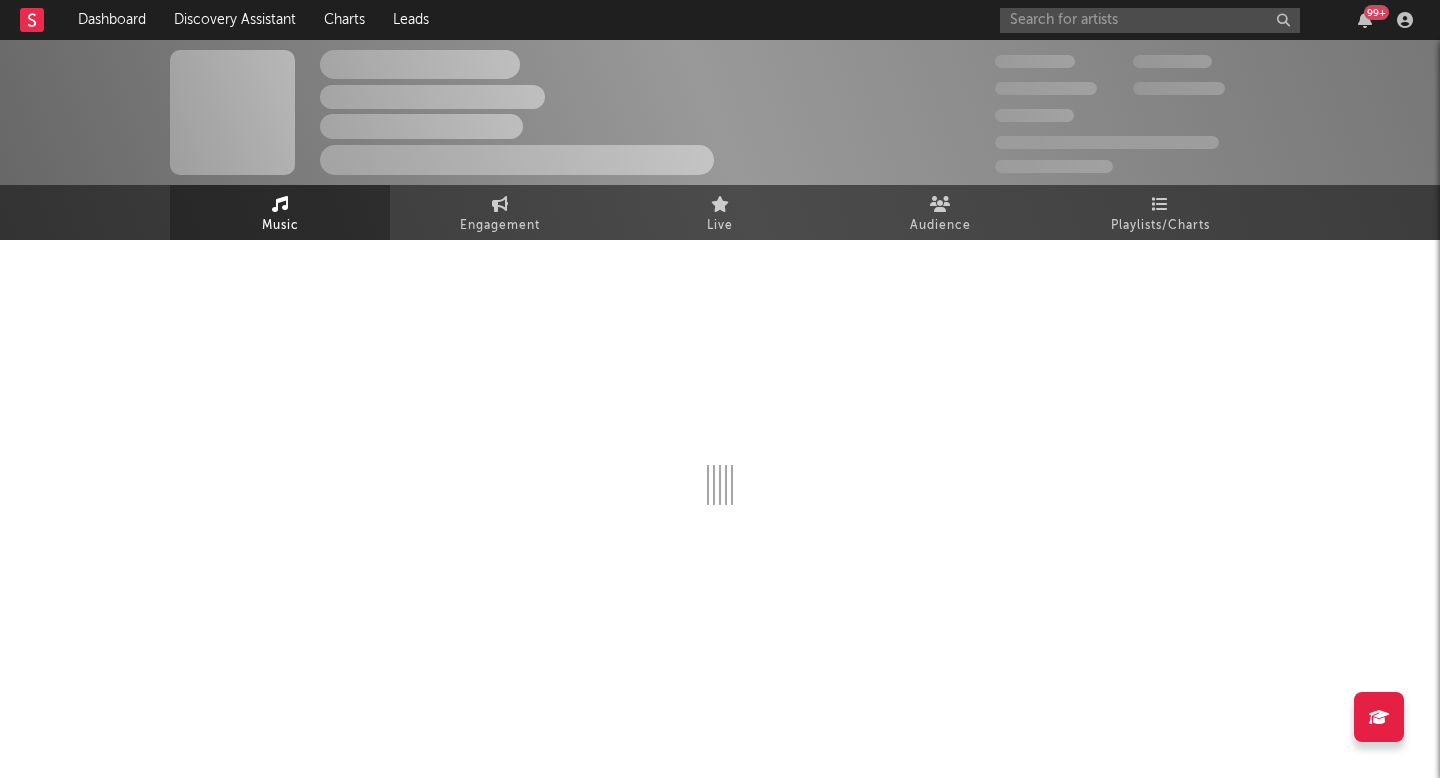 select on "1w" 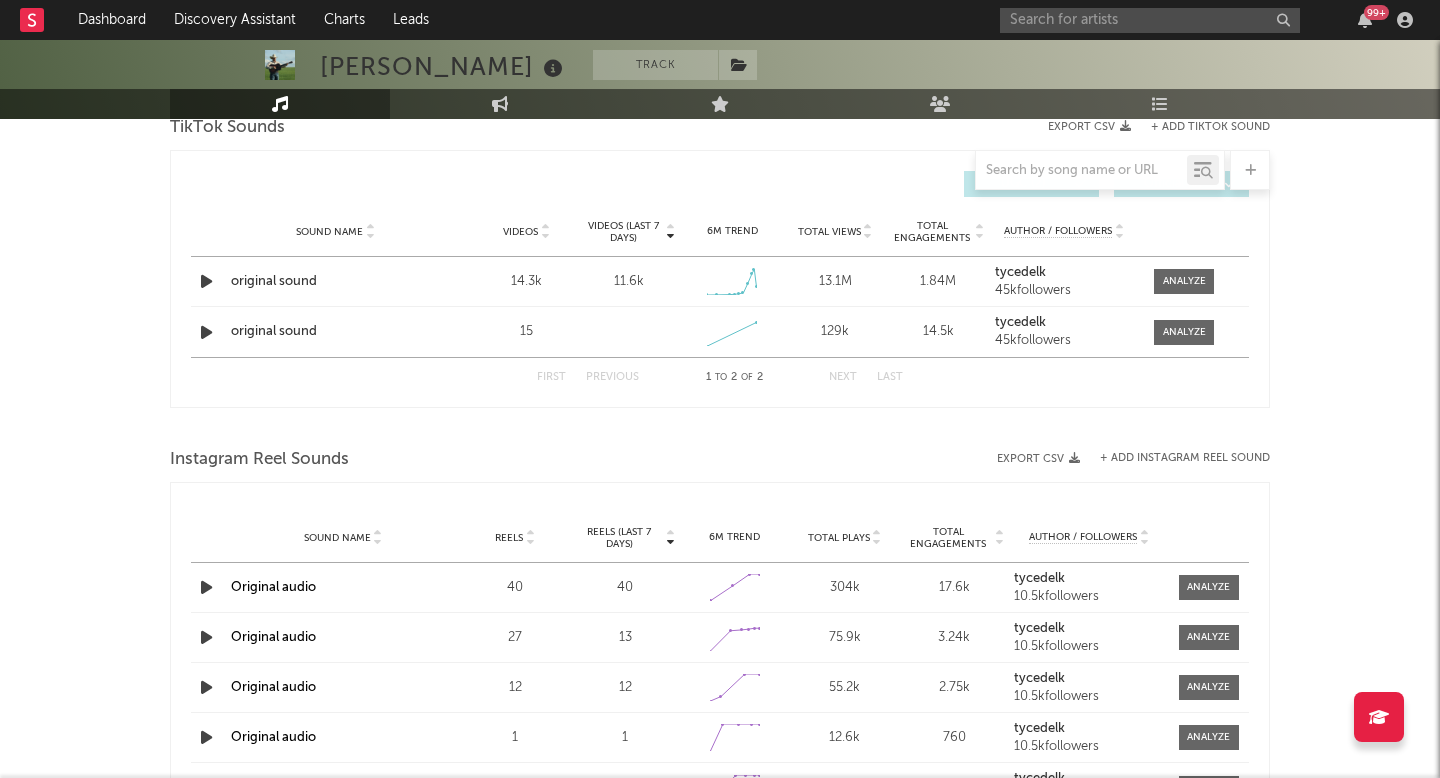 scroll, scrollTop: 1031, scrollLeft: 0, axis: vertical 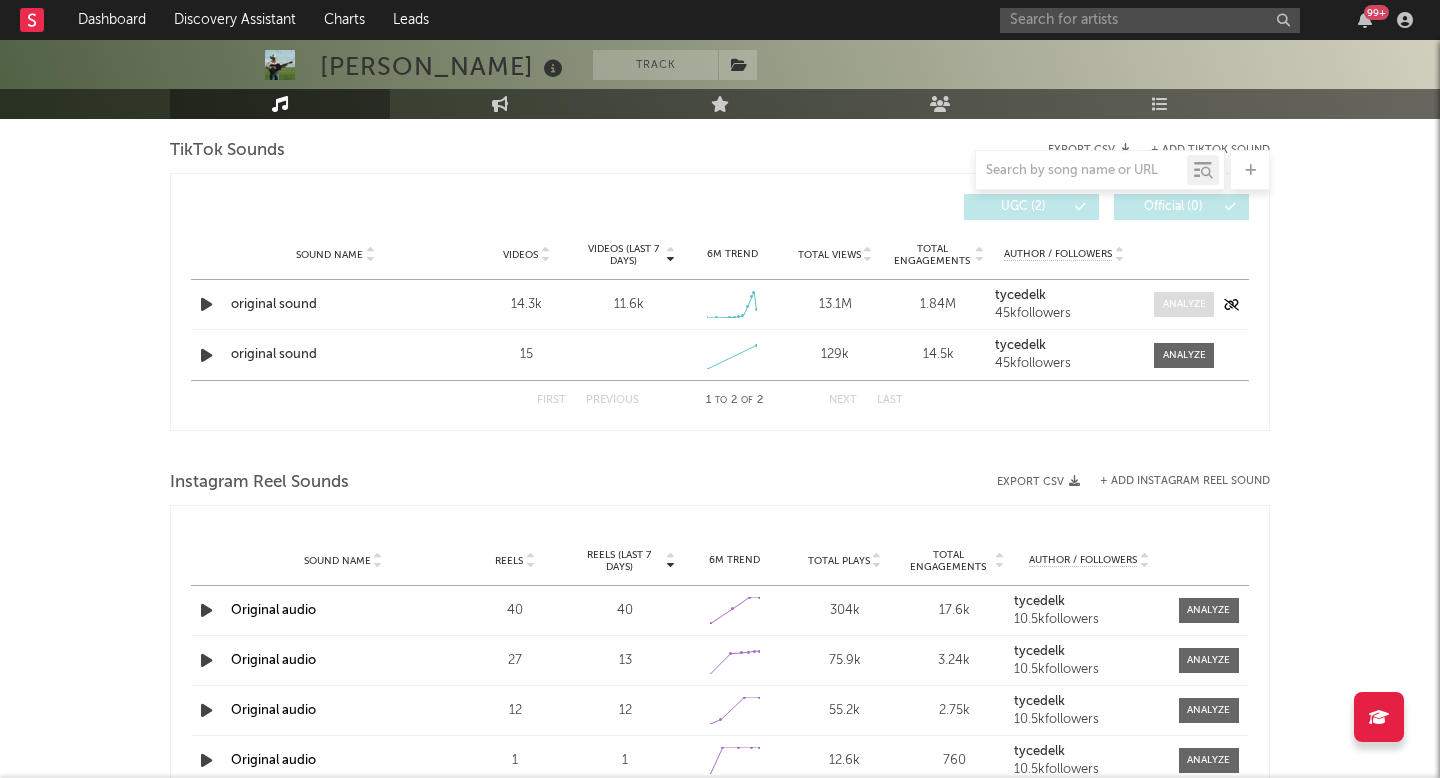 click at bounding box center (1184, 304) 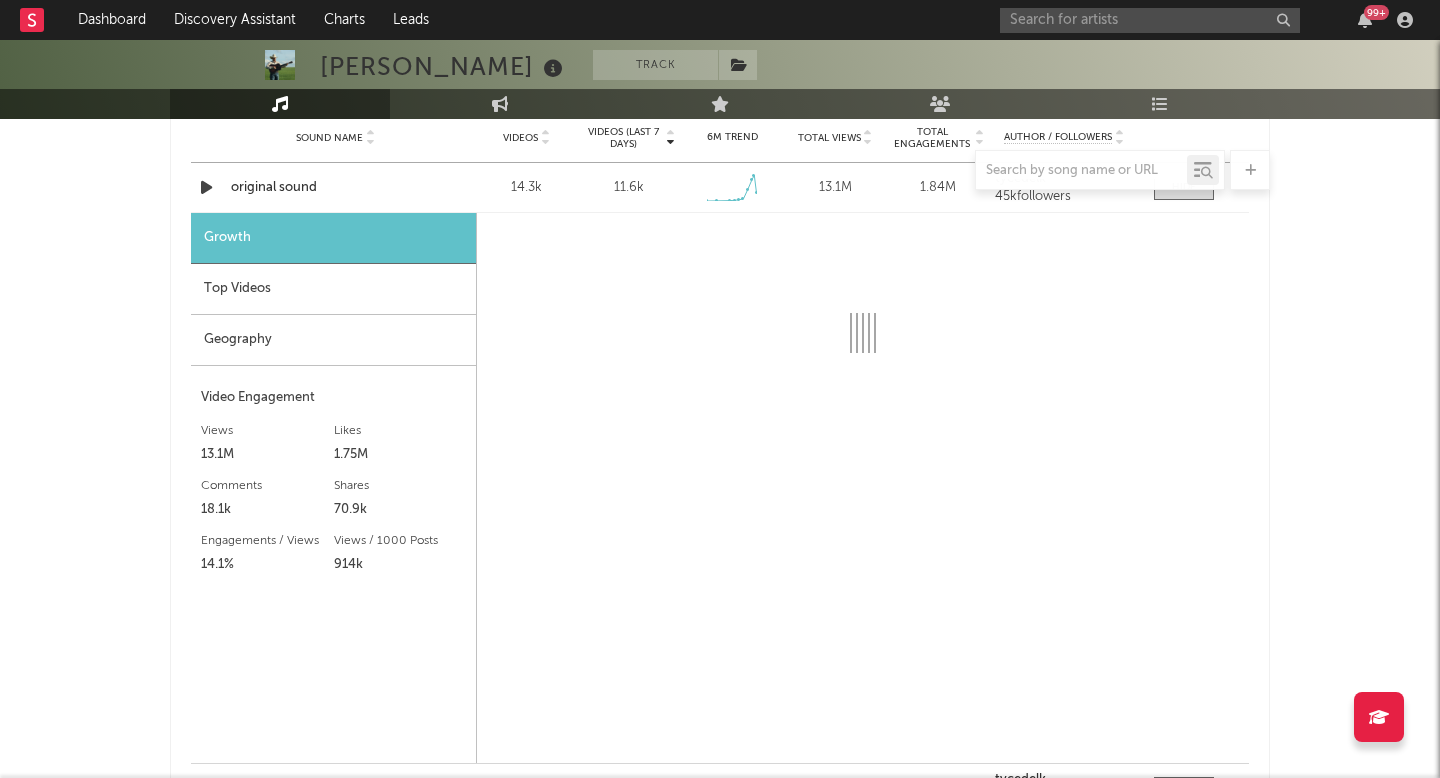 select on "1w" 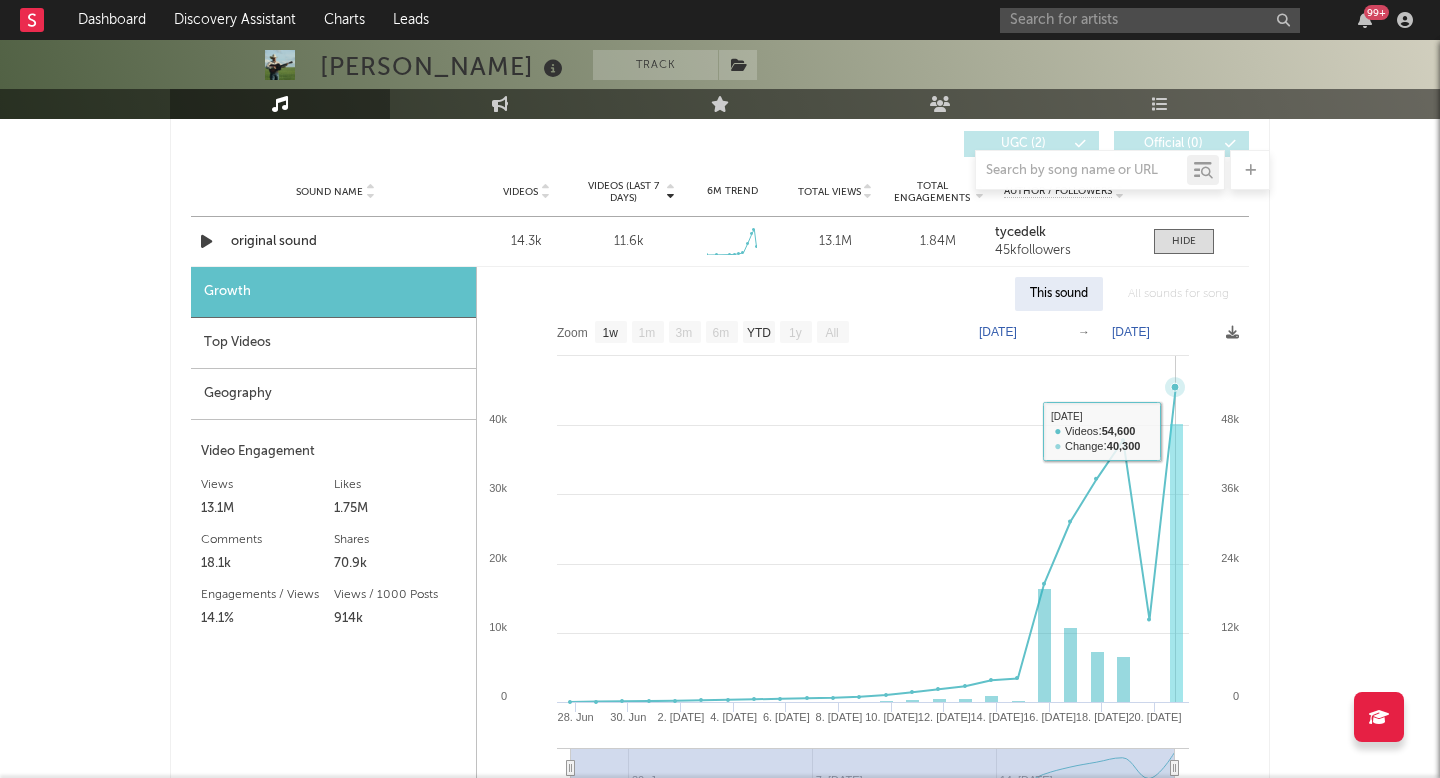 scroll, scrollTop: 1095, scrollLeft: 0, axis: vertical 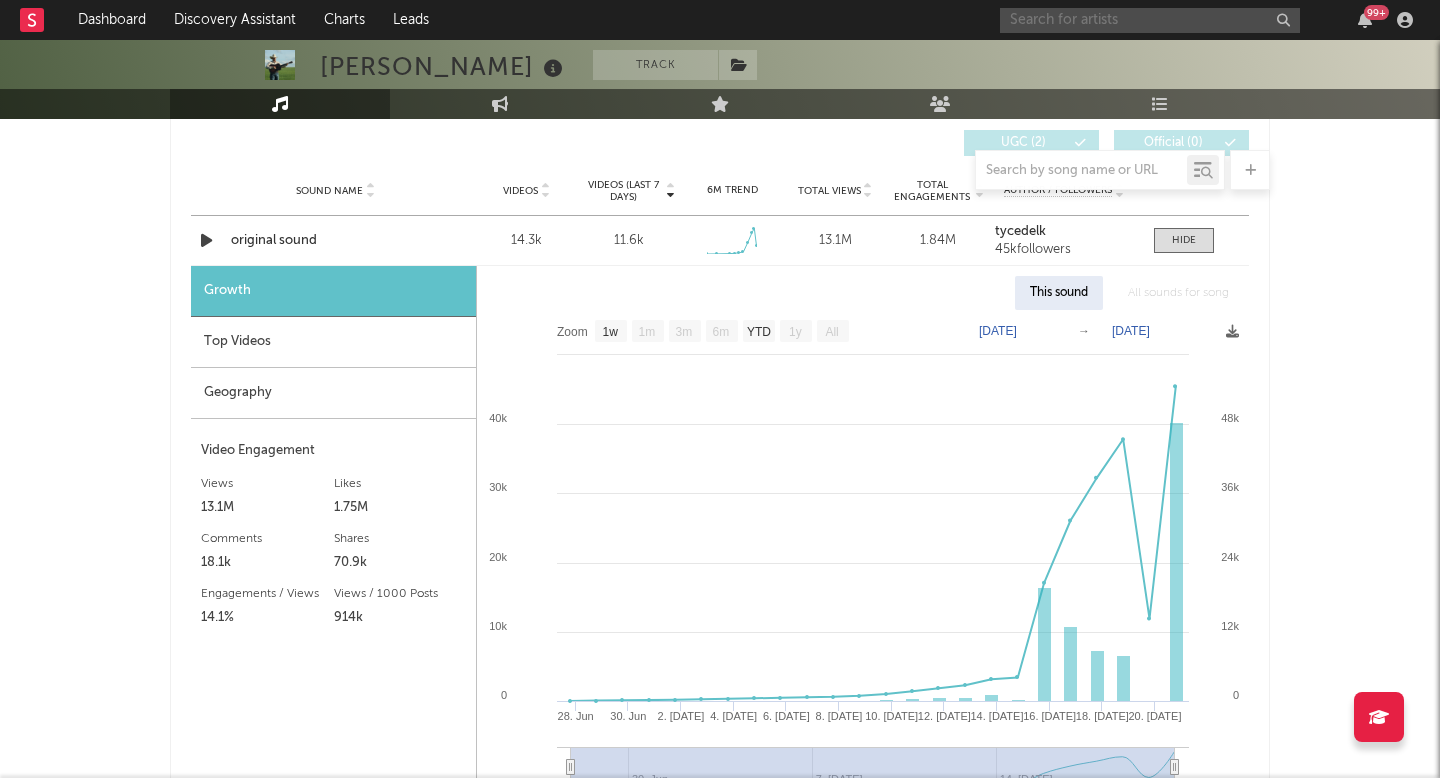 click at bounding box center (1150, 20) 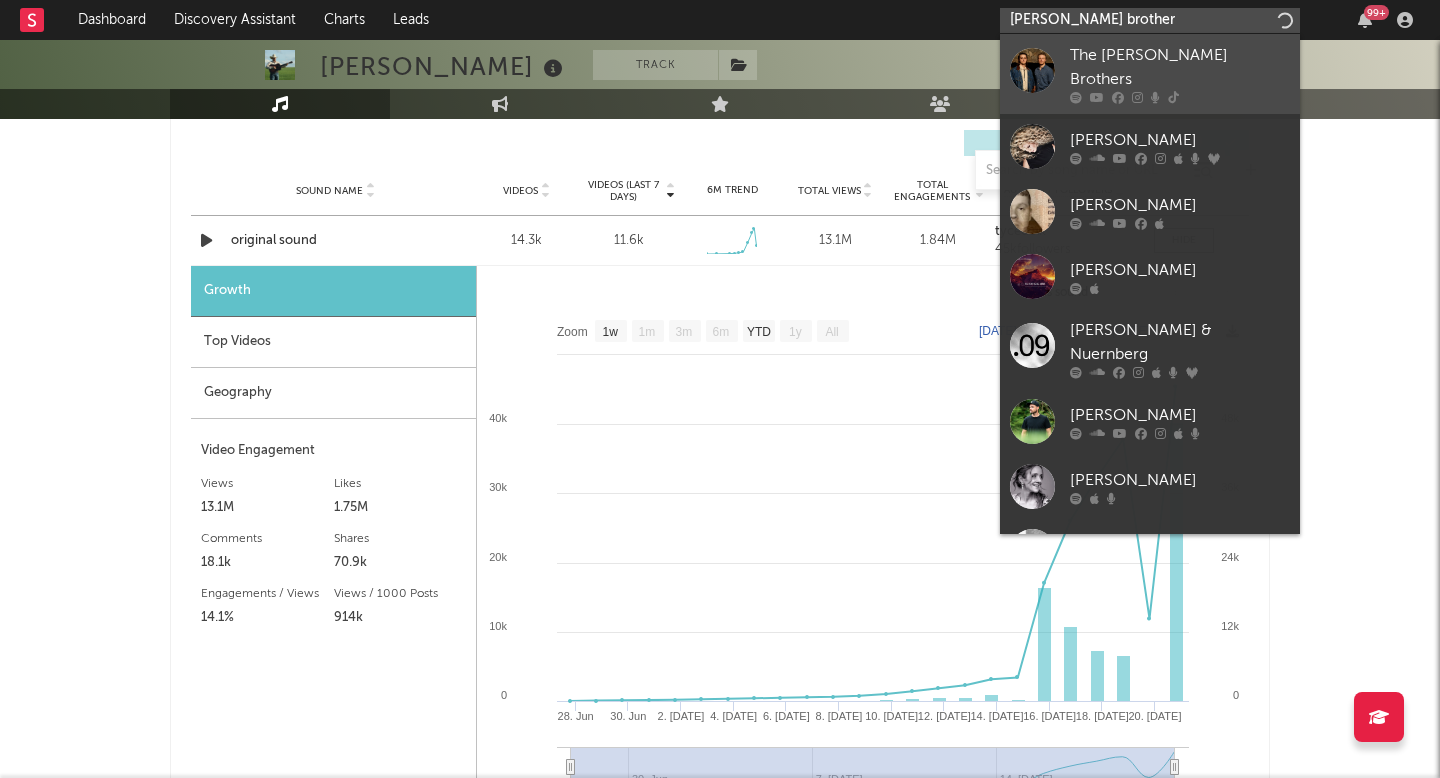type on "kruse brother" 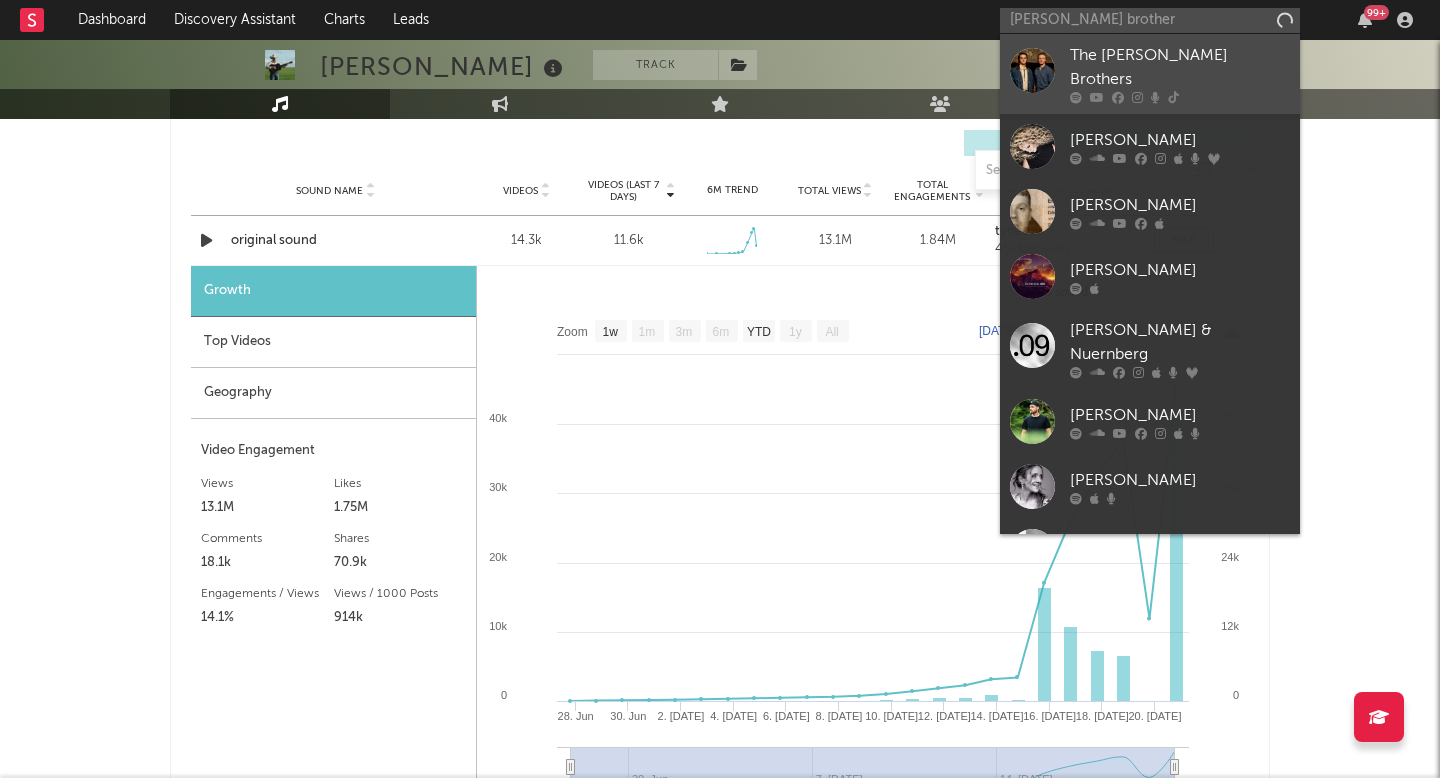click at bounding box center [1173, 98] 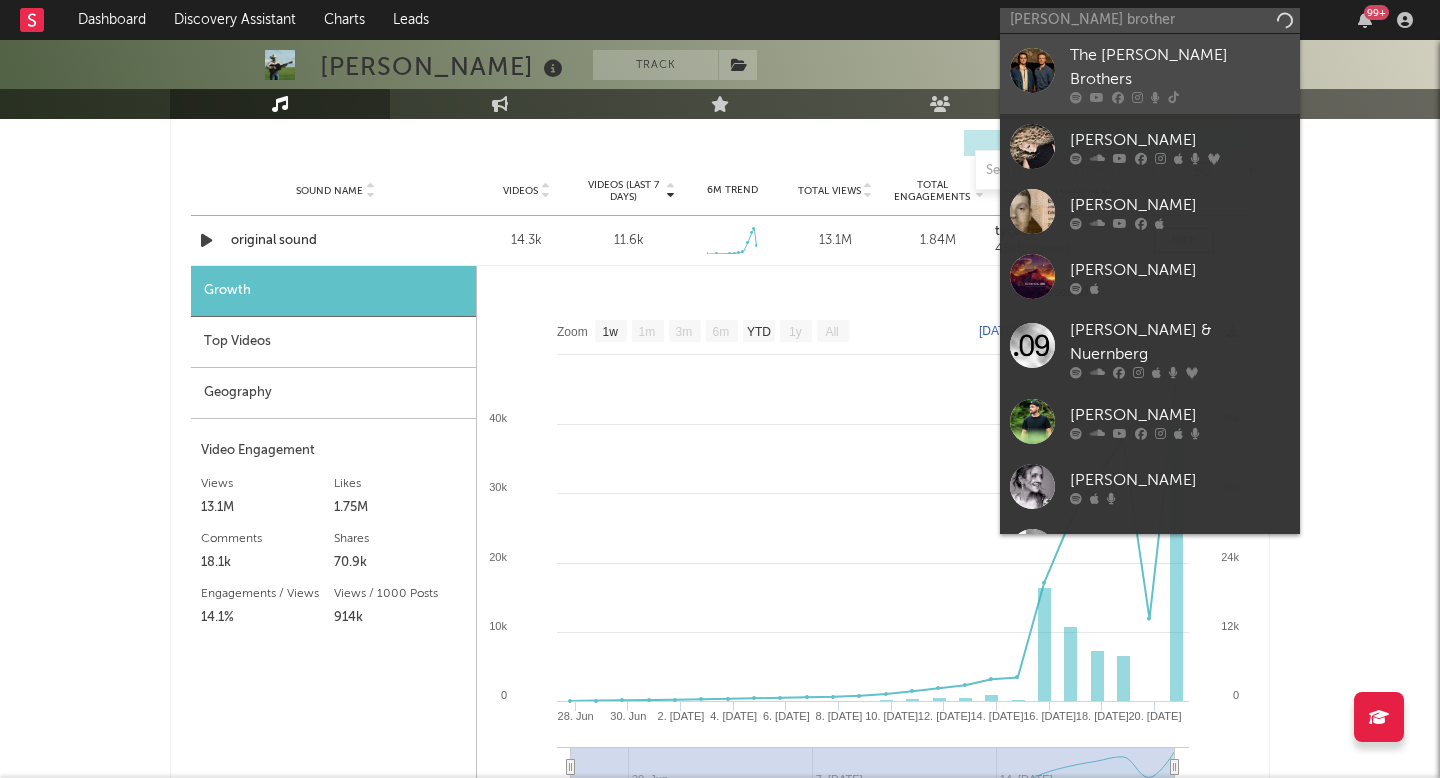 type 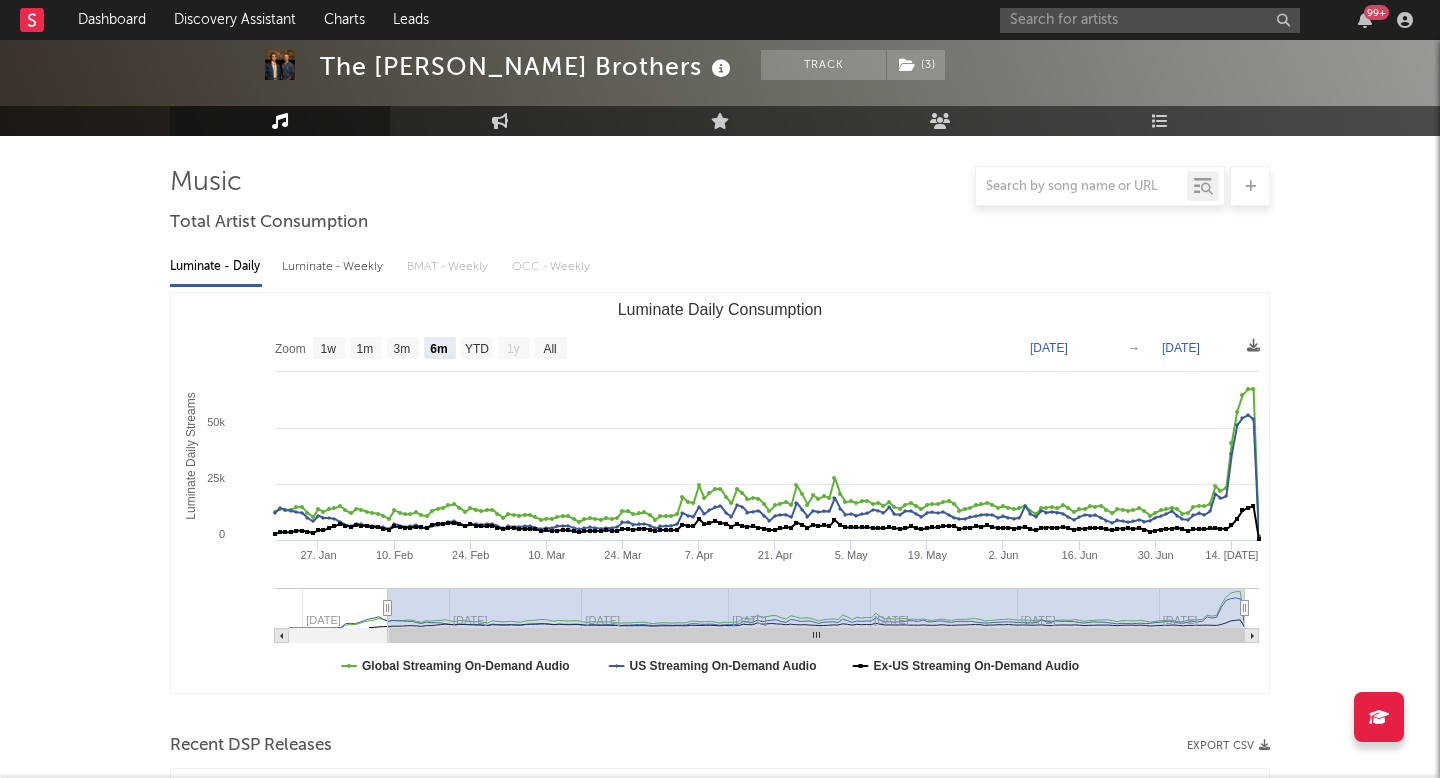 scroll, scrollTop: 0, scrollLeft: 0, axis: both 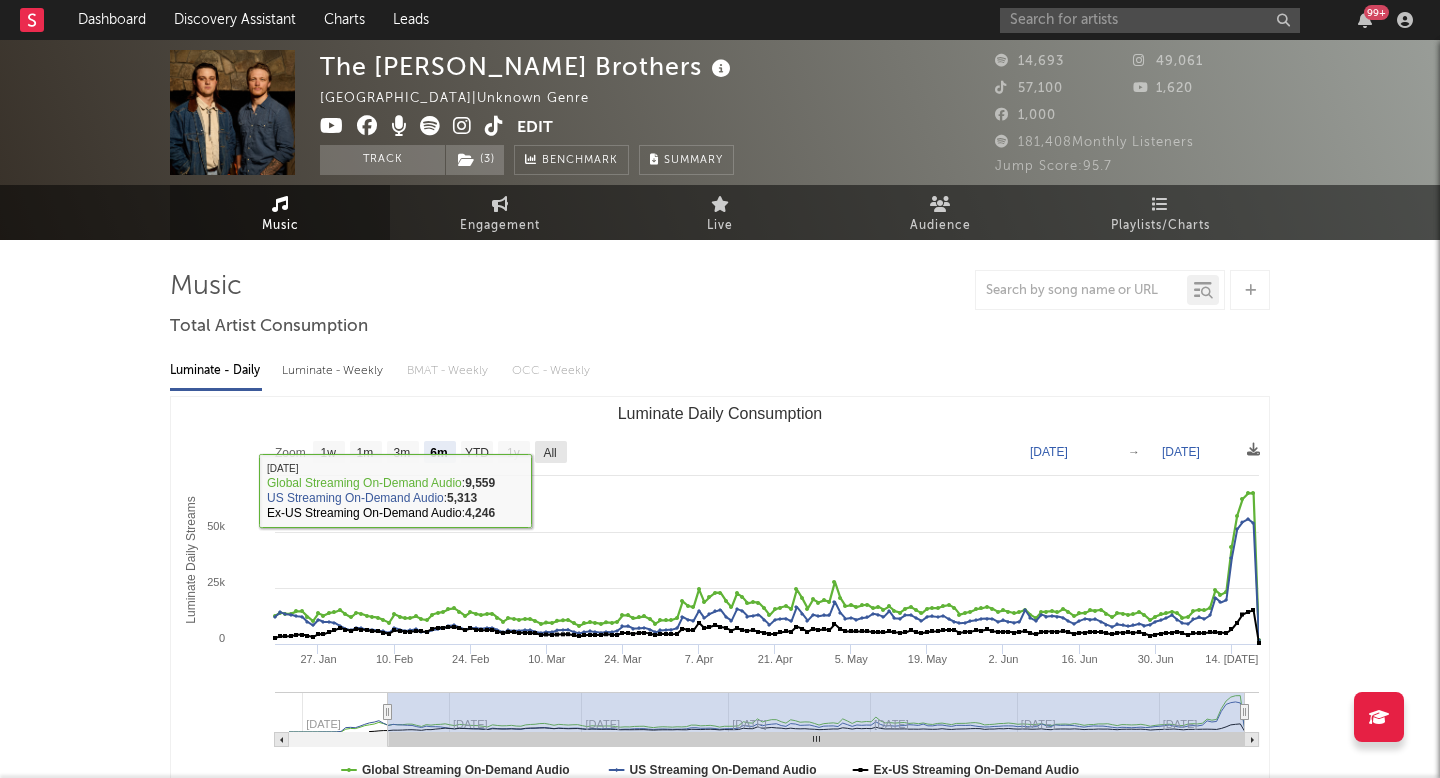 click on "All" 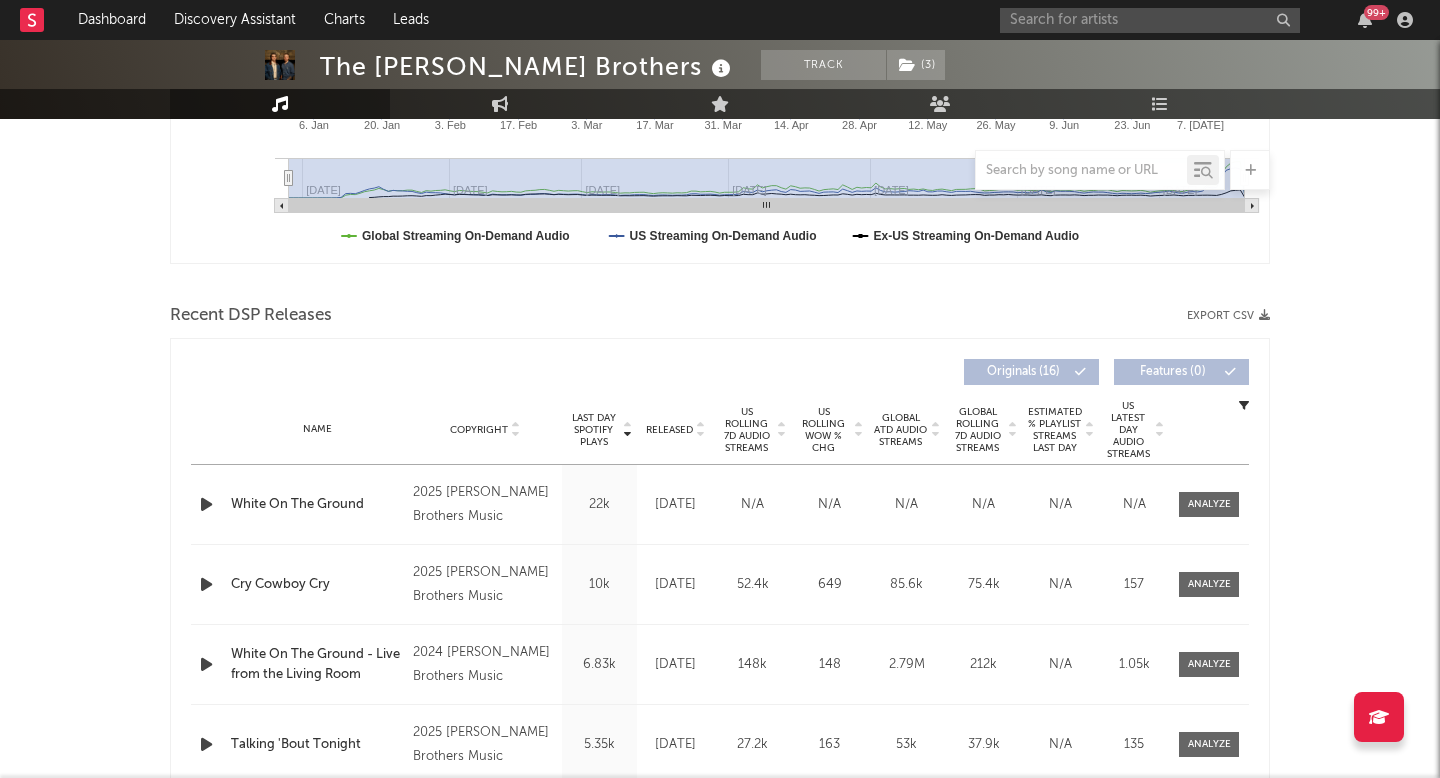scroll, scrollTop: 560, scrollLeft: 0, axis: vertical 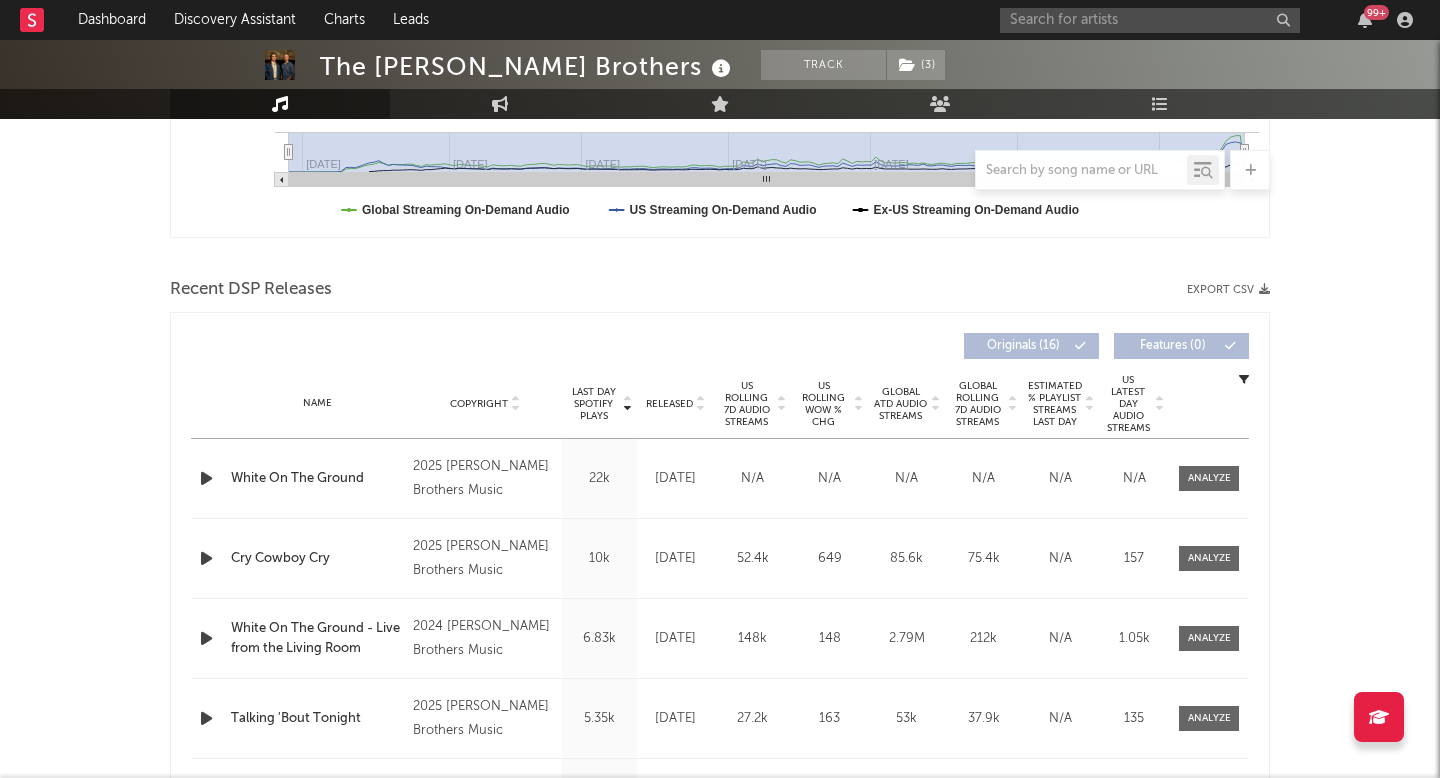 click on "US Rolling 7D Audio Streams" at bounding box center [746, 404] 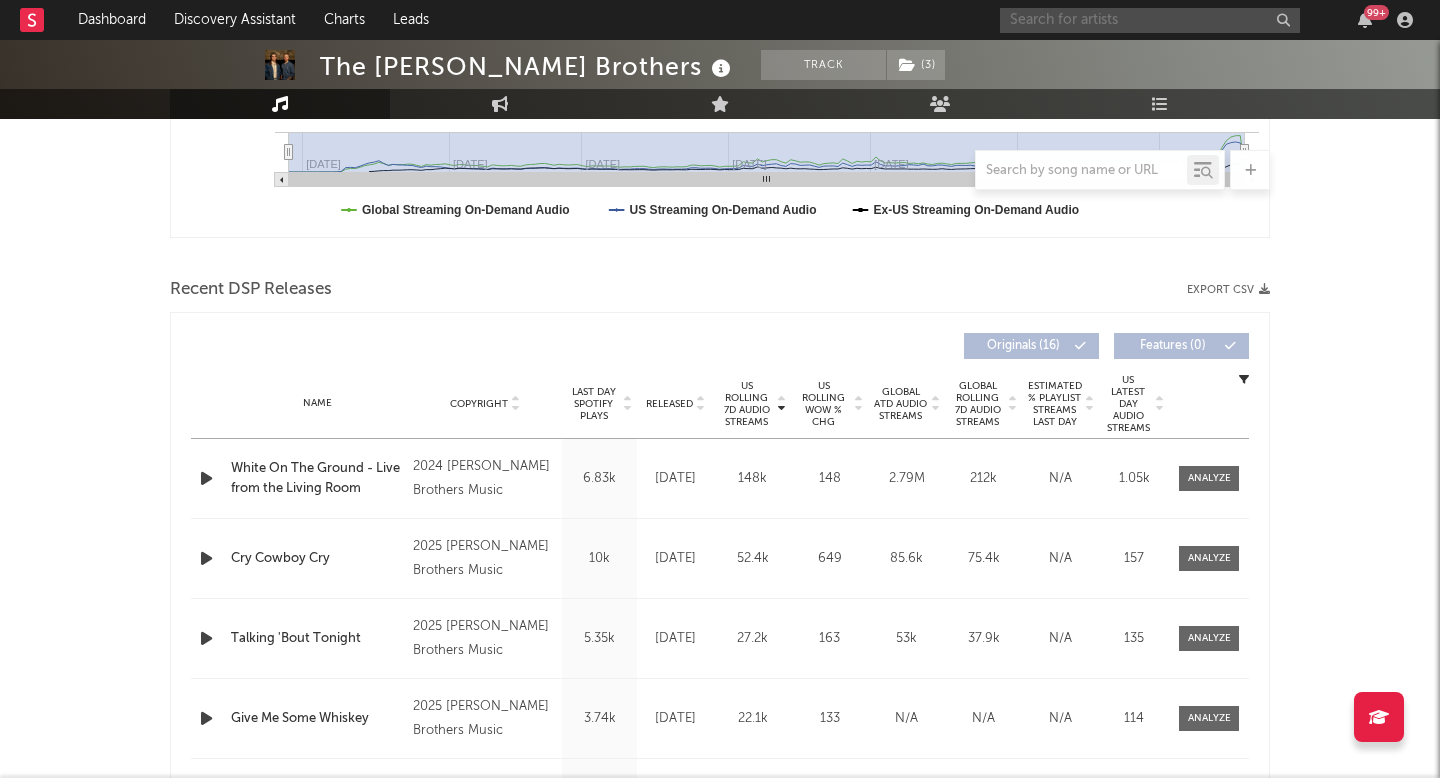 click at bounding box center [1150, 20] 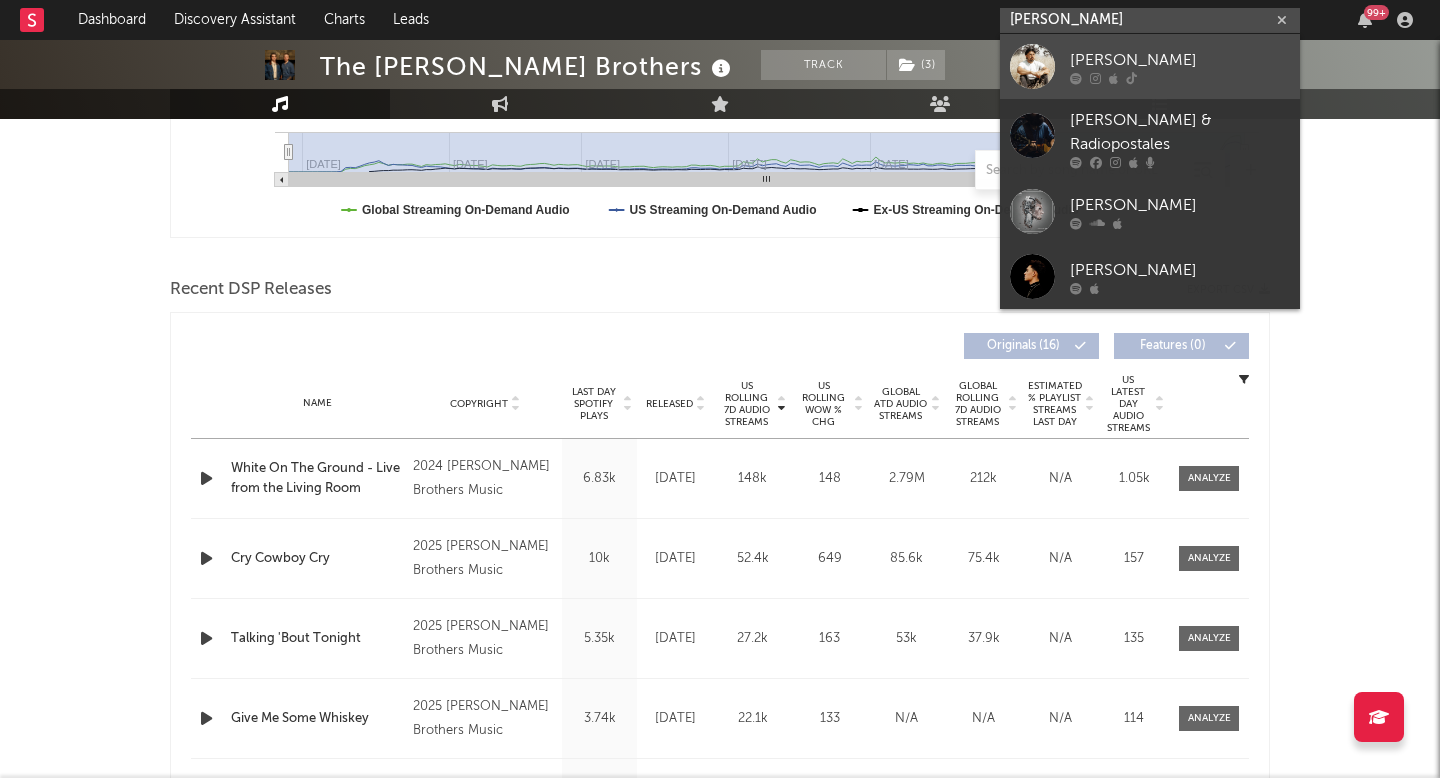 type on "ivan castro" 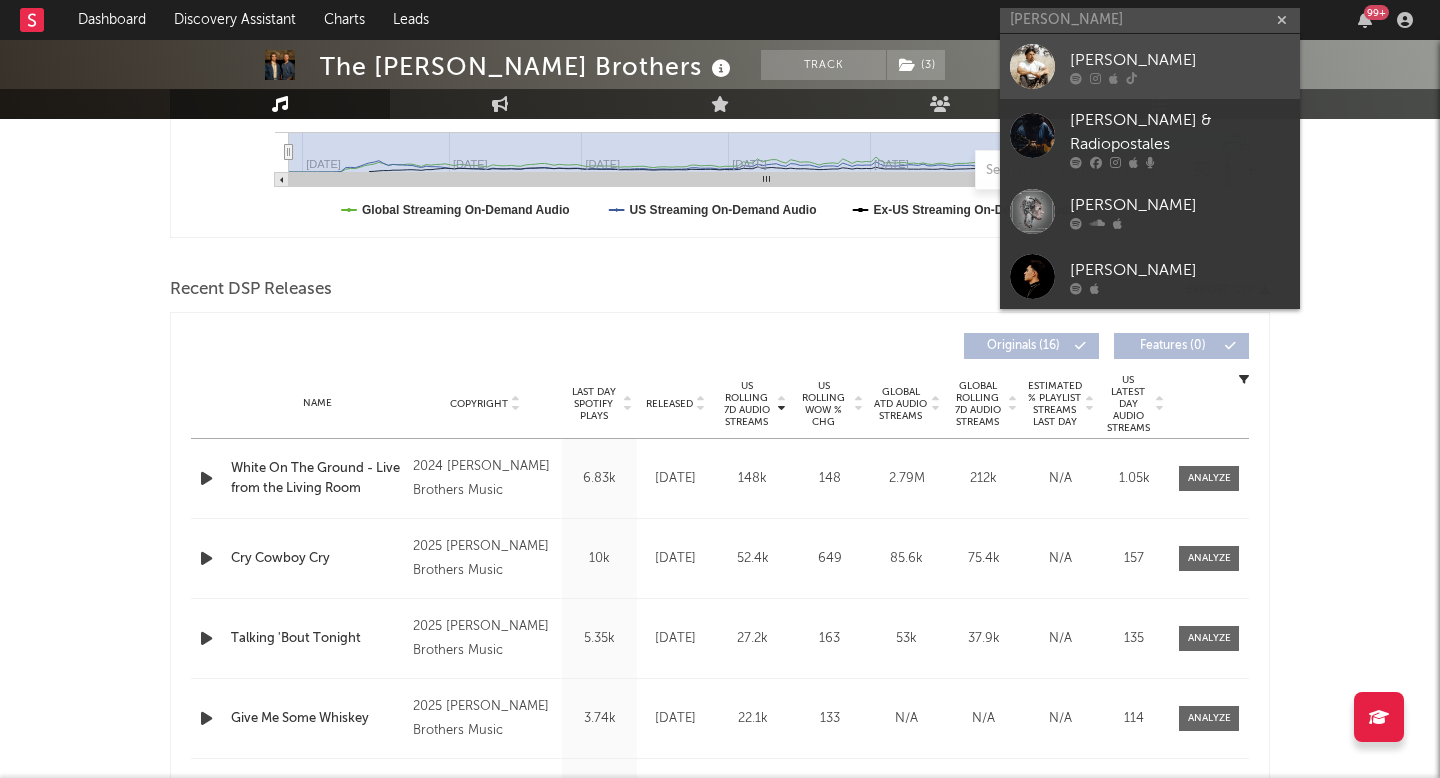 click on "Ivan Castro" at bounding box center [1180, 60] 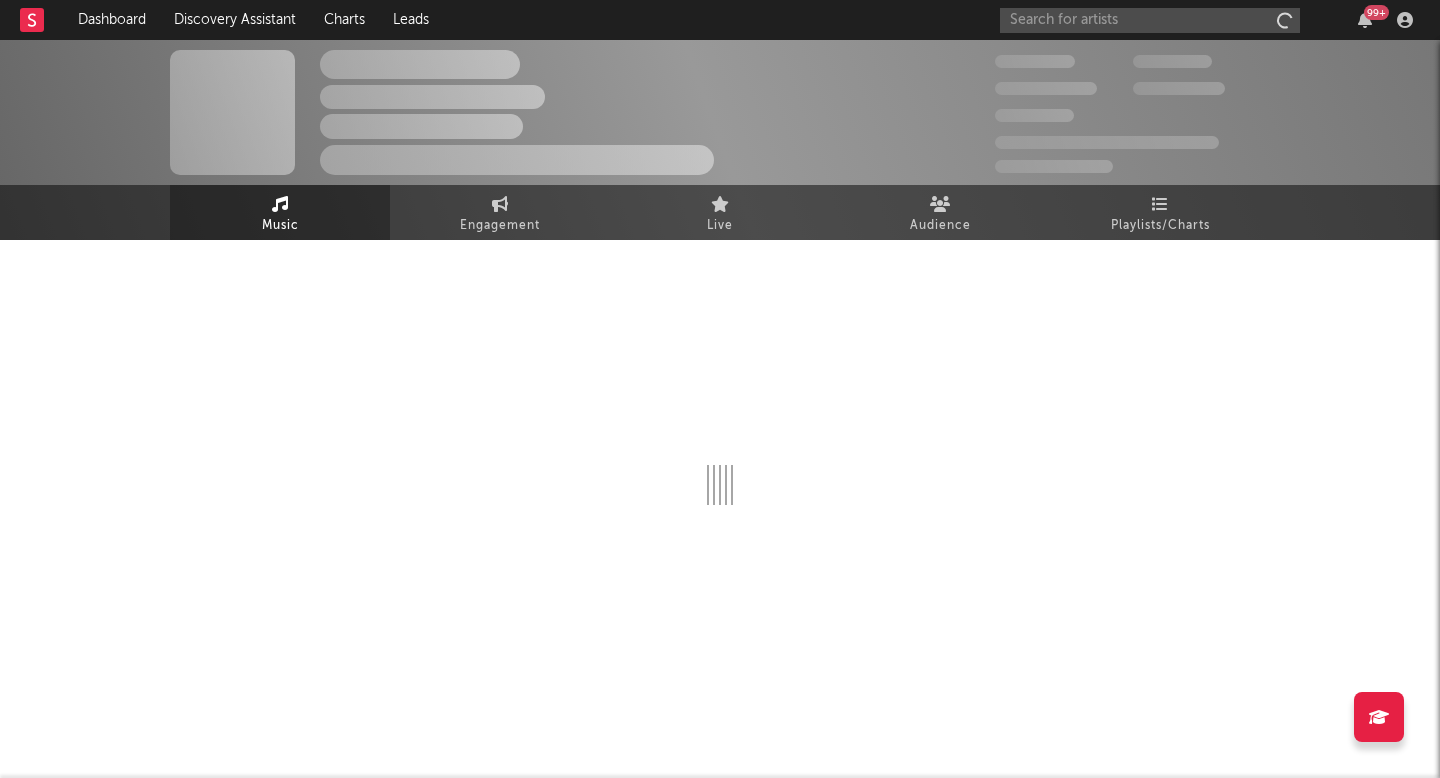scroll, scrollTop: 0, scrollLeft: 0, axis: both 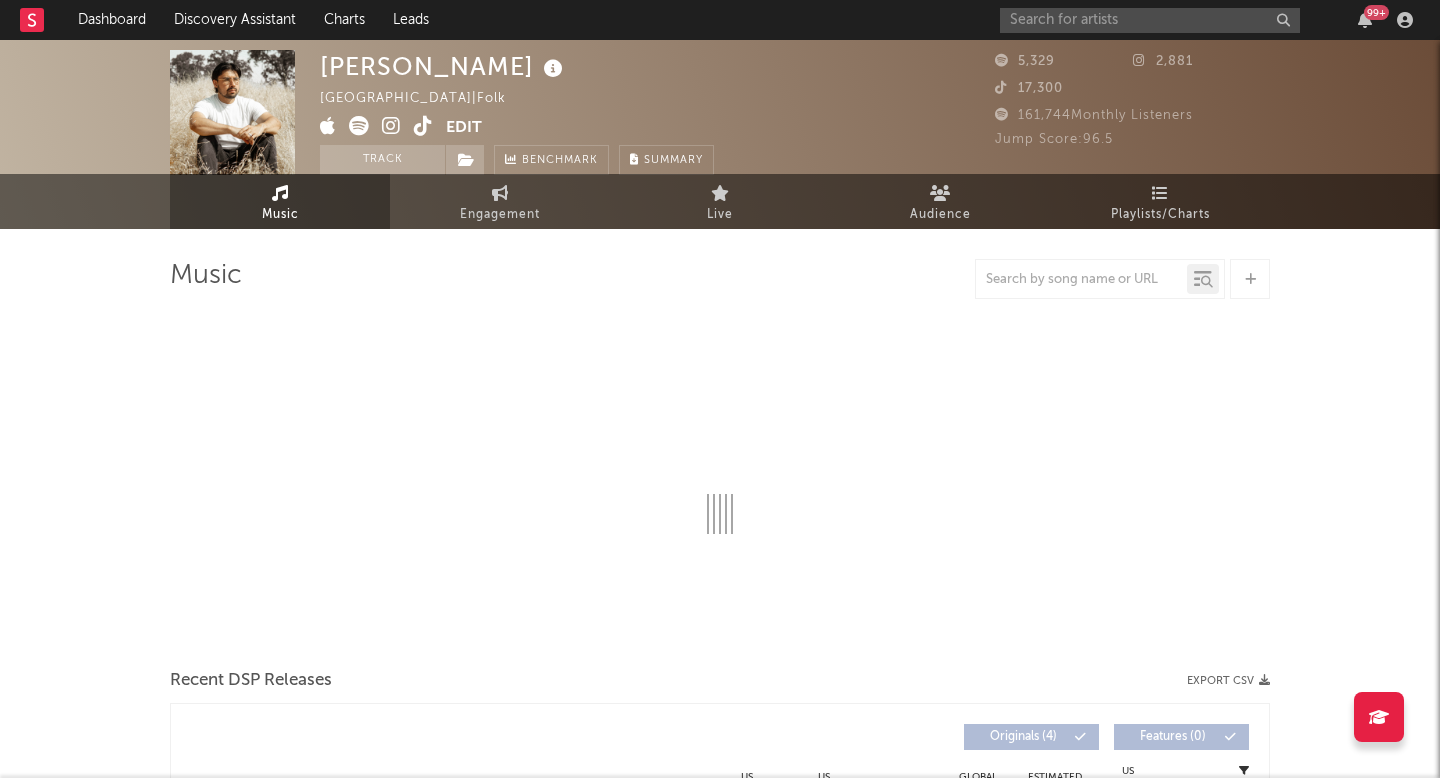 select on "1w" 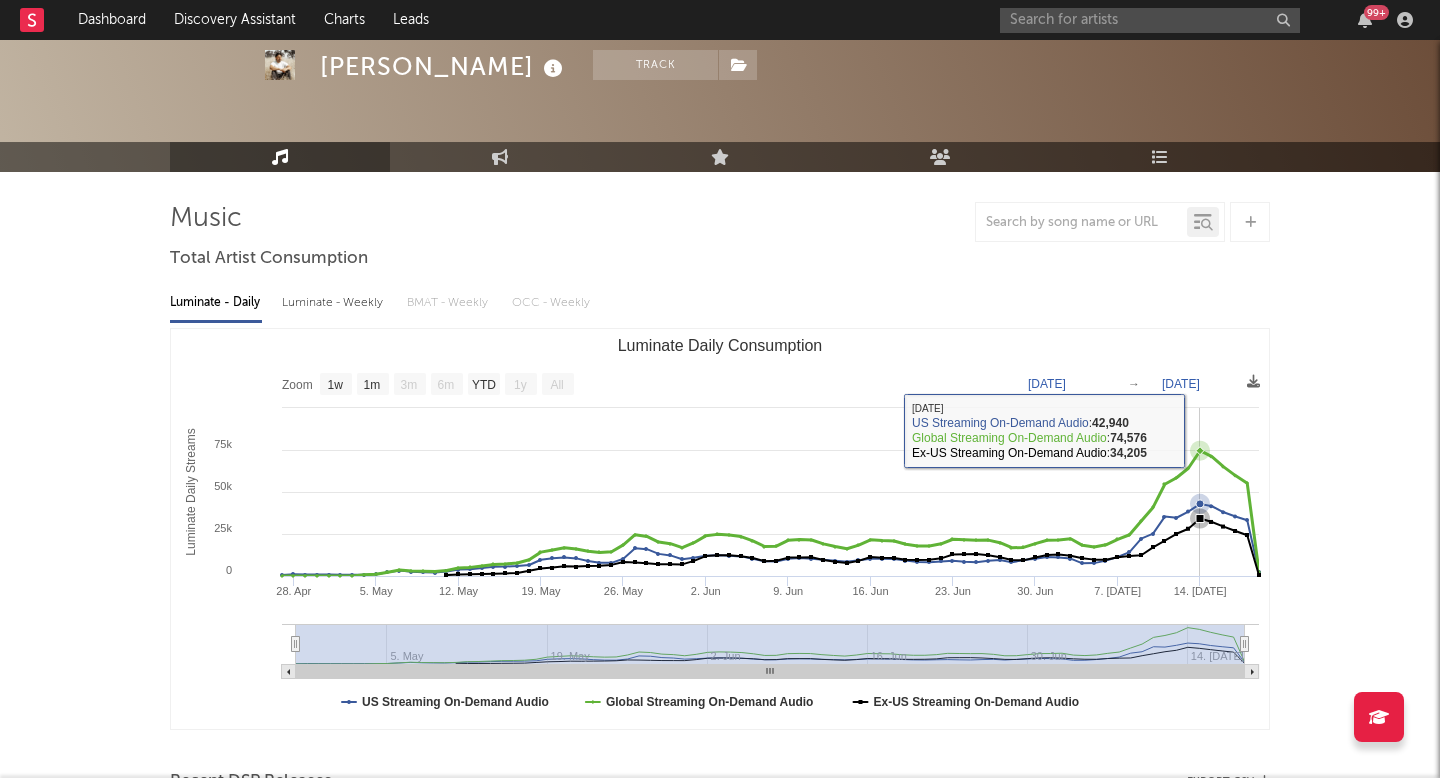 scroll, scrollTop: 0, scrollLeft: 0, axis: both 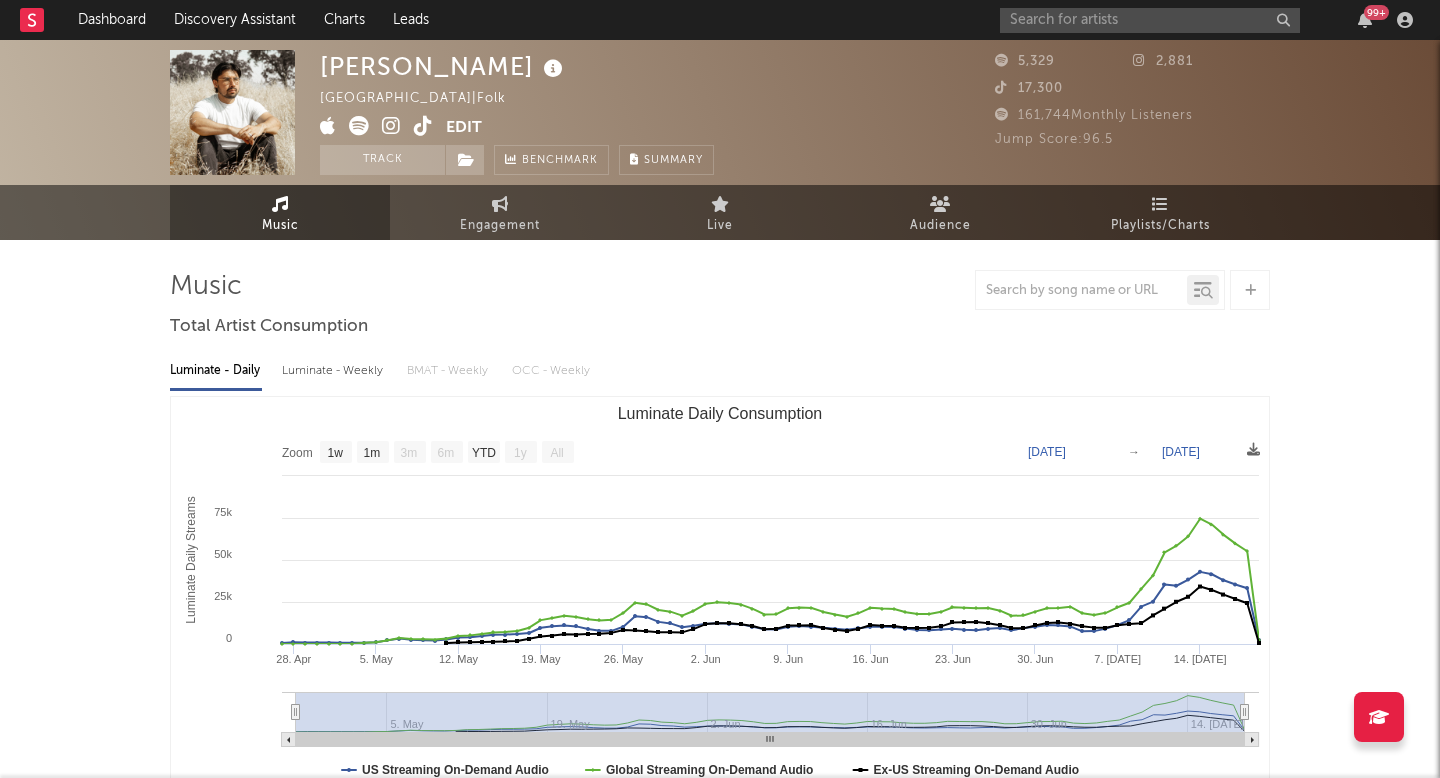 click on "99 +" at bounding box center [1210, 20] 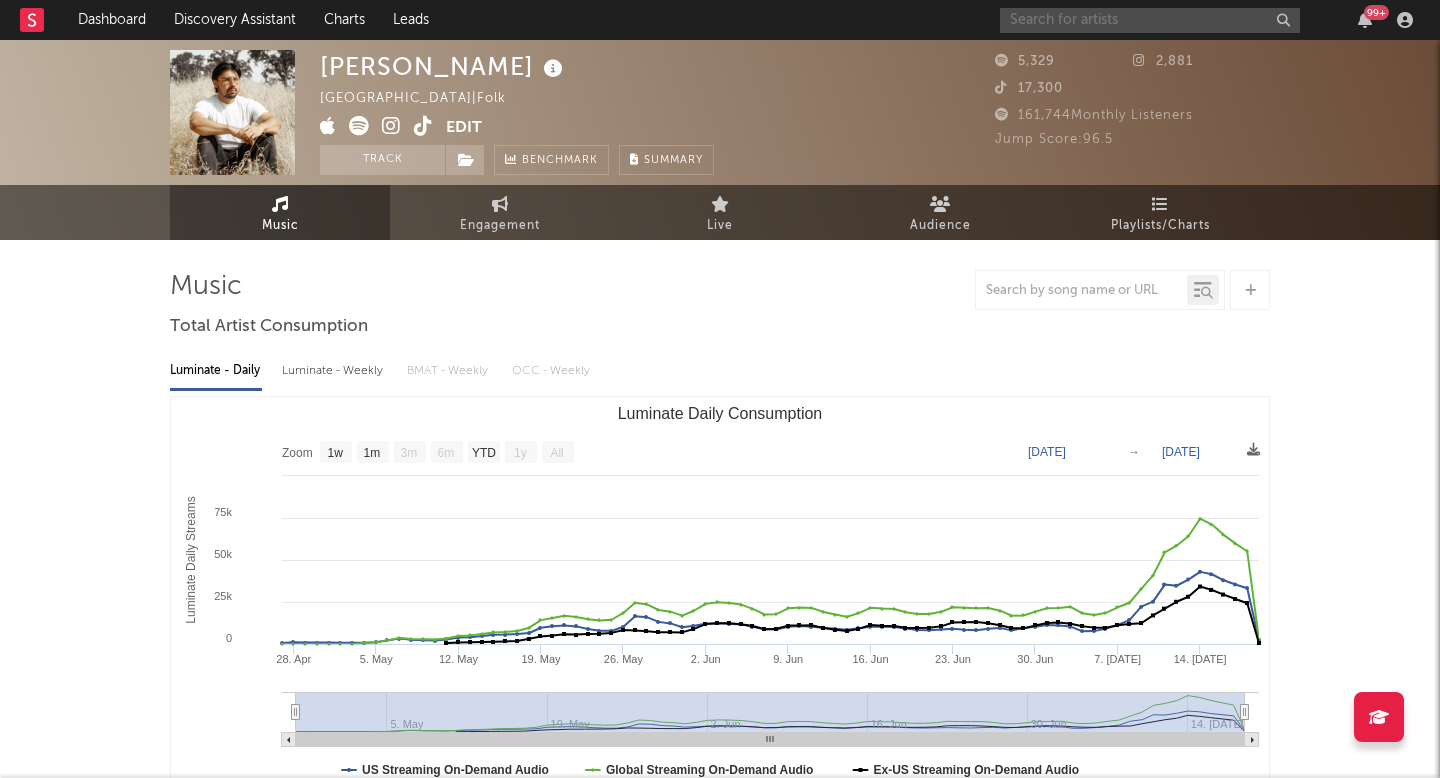 click at bounding box center (1150, 20) 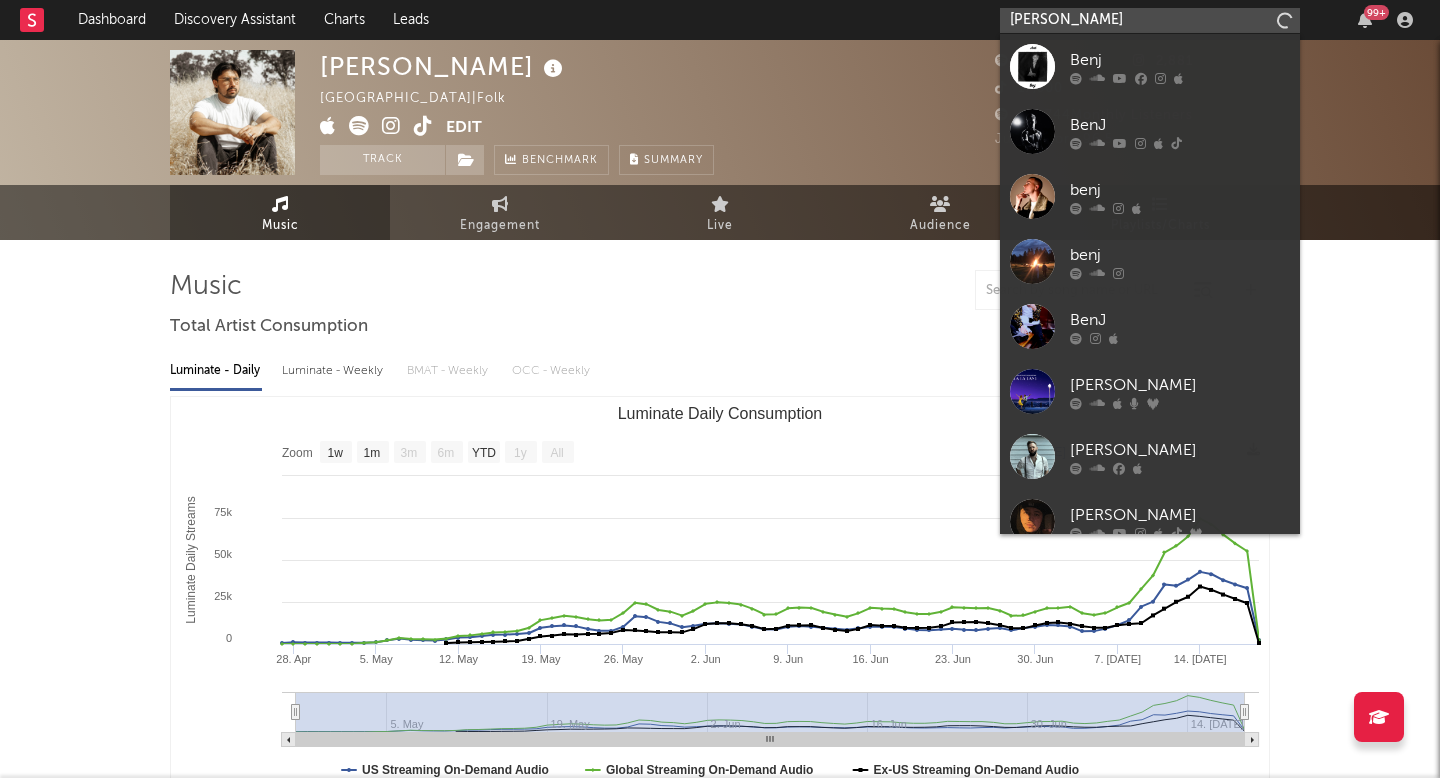type on "benjamin jos" 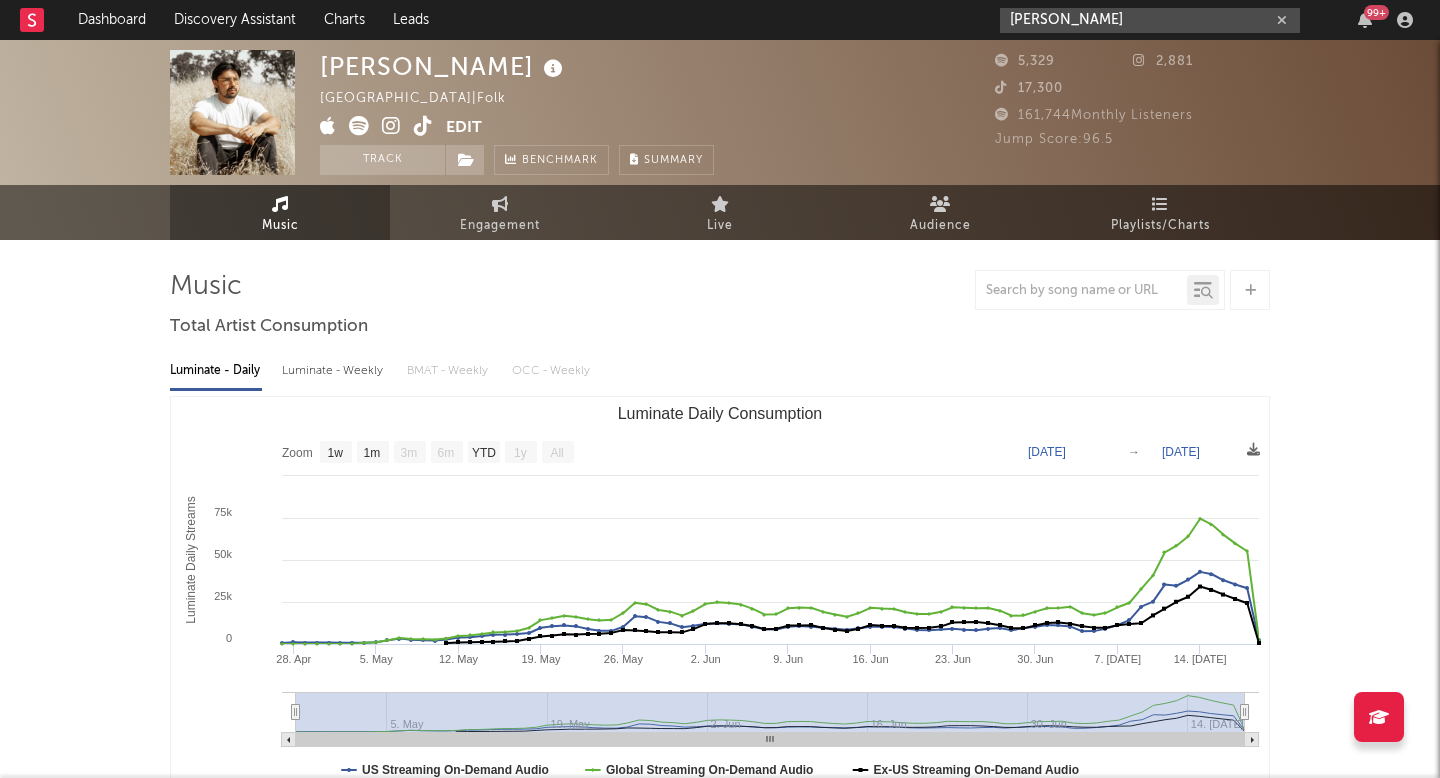 drag, startPoint x: 1124, startPoint y: 30, endPoint x: 889, endPoint y: 23, distance: 235.10423 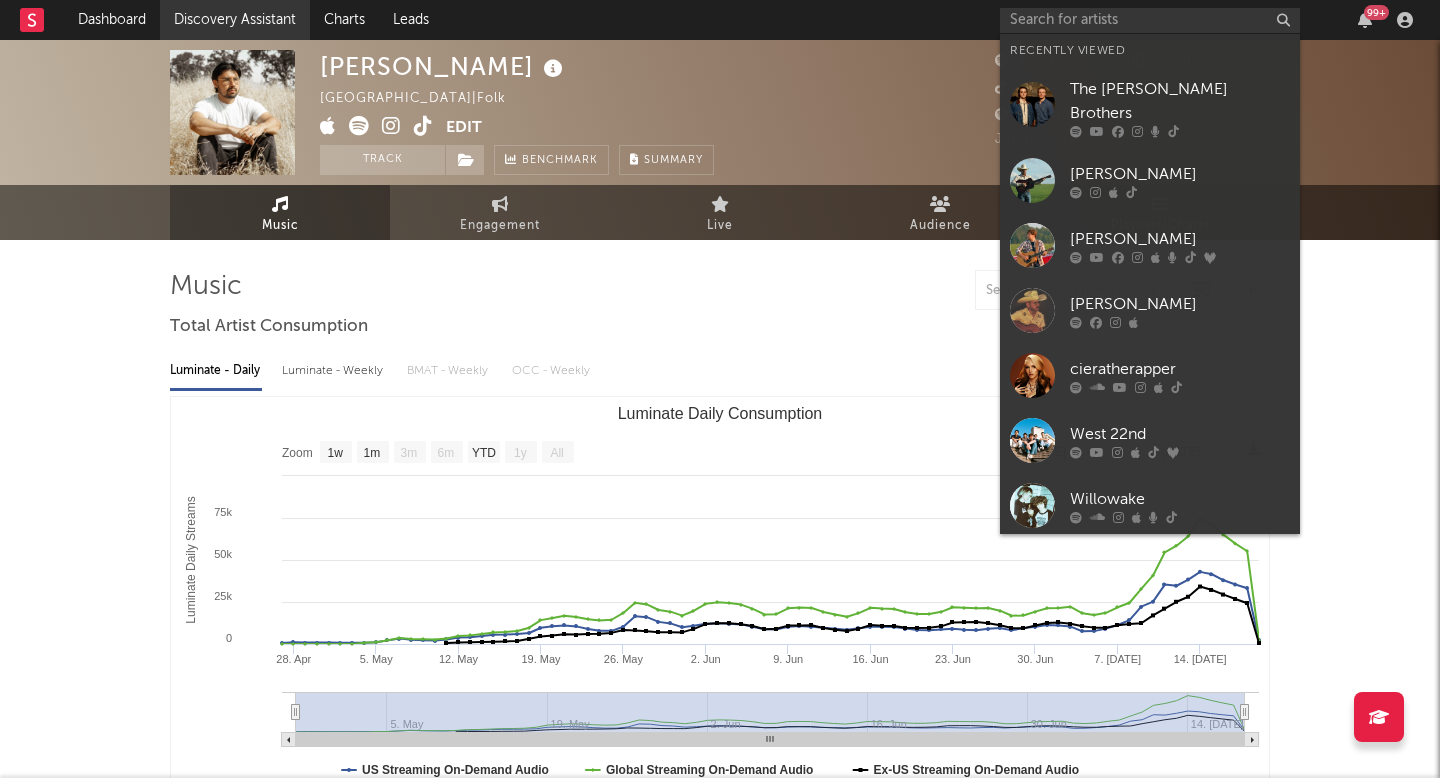 click on "Discovery Assistant" at bounding box center [235, 20] 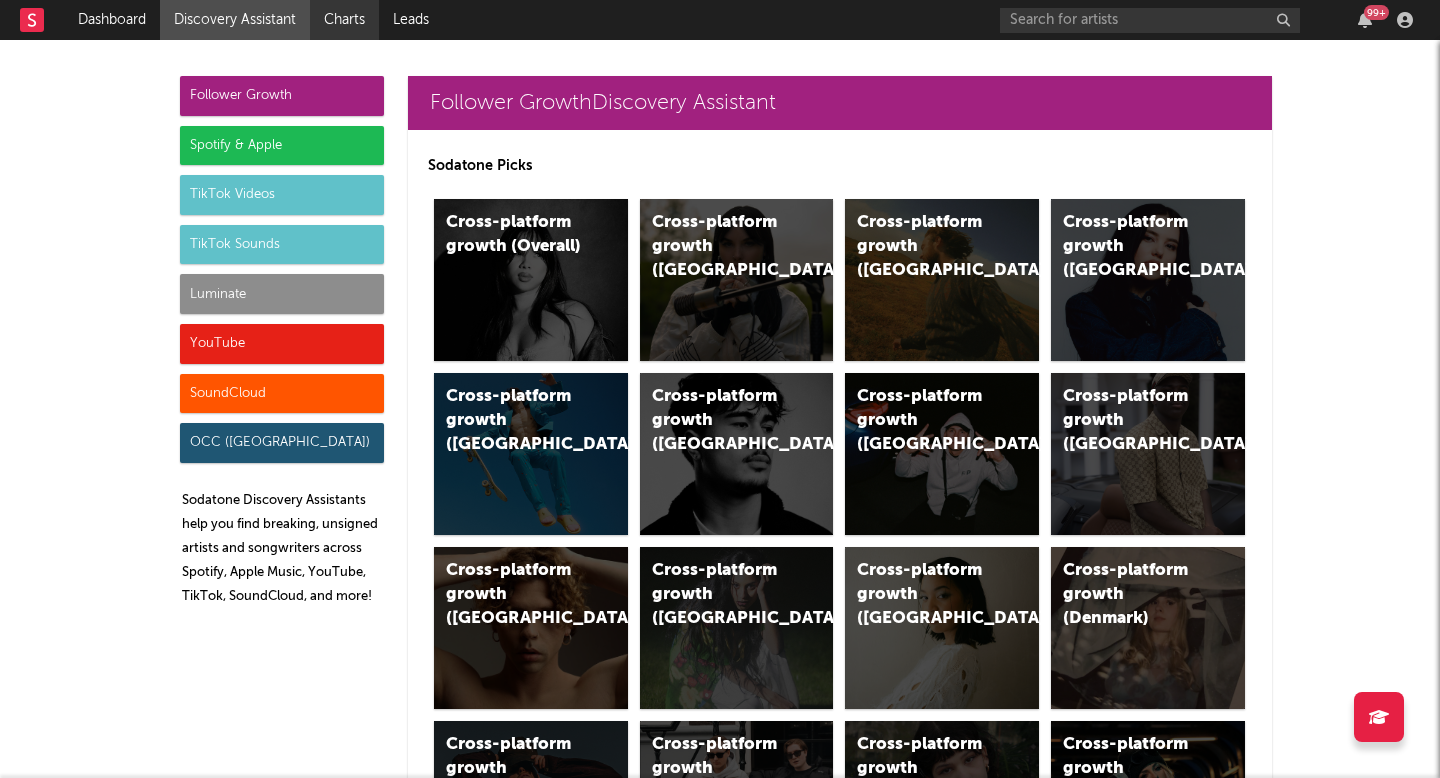 click on "Charts" at bounding box center (344, 20) 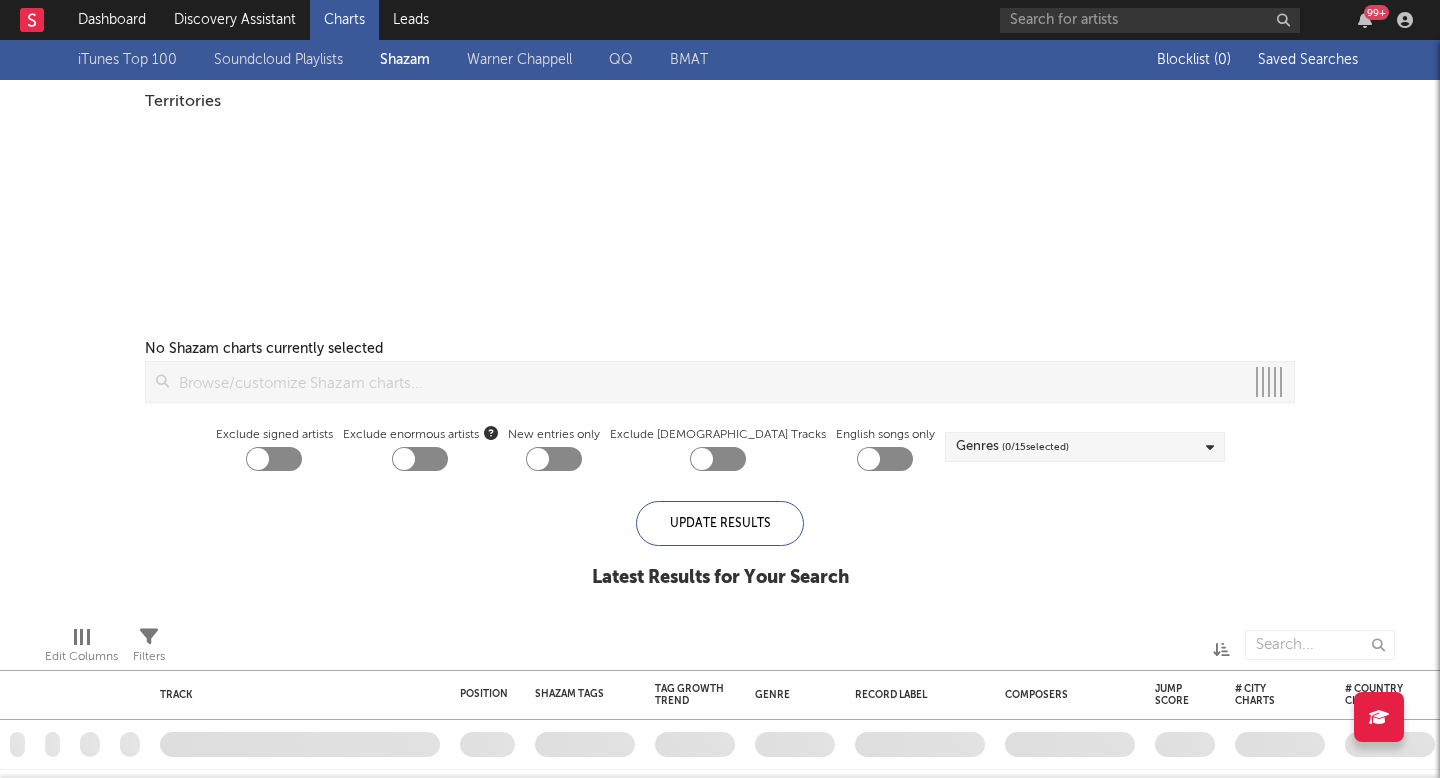 checkbox on "true" 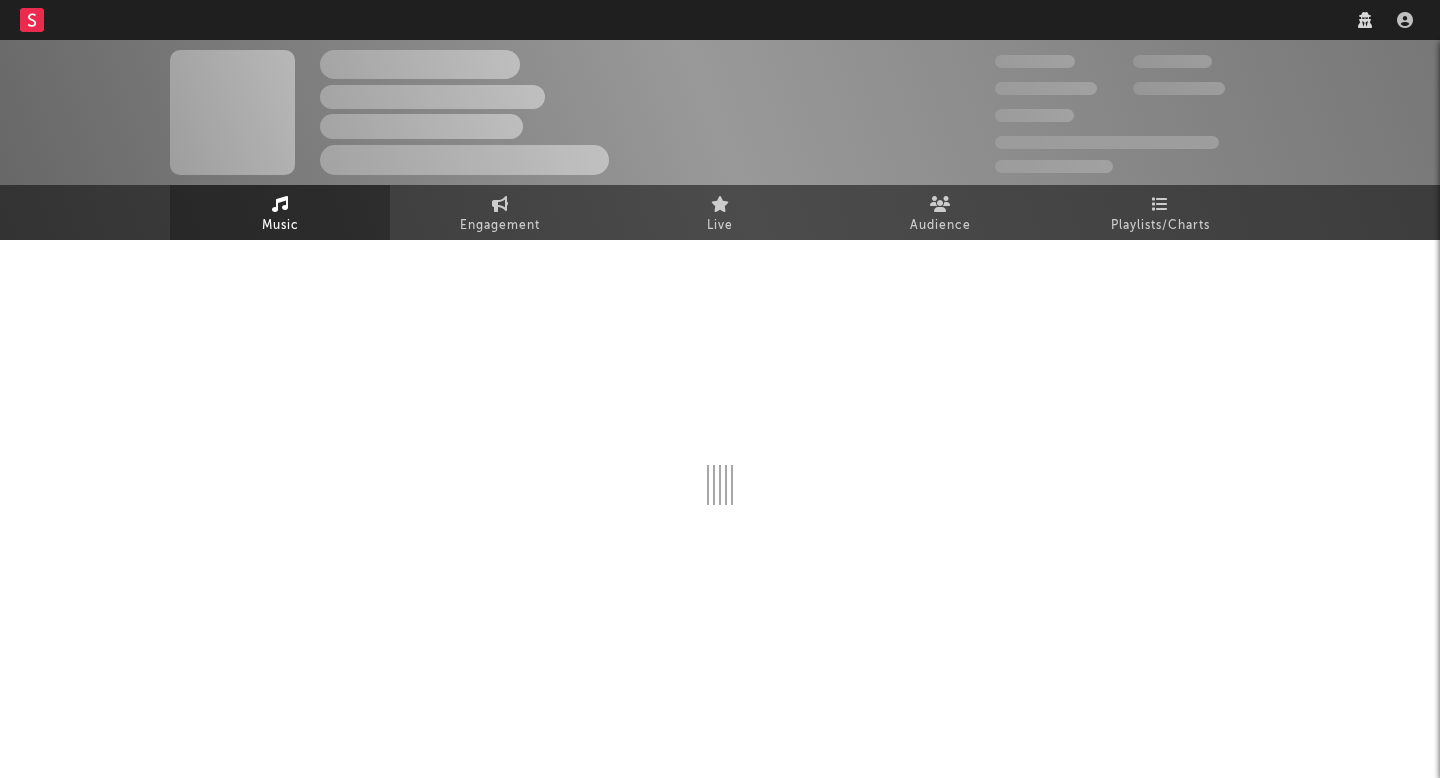 scroll, scrollTop: 0, scrollLeft: 0, axis: both 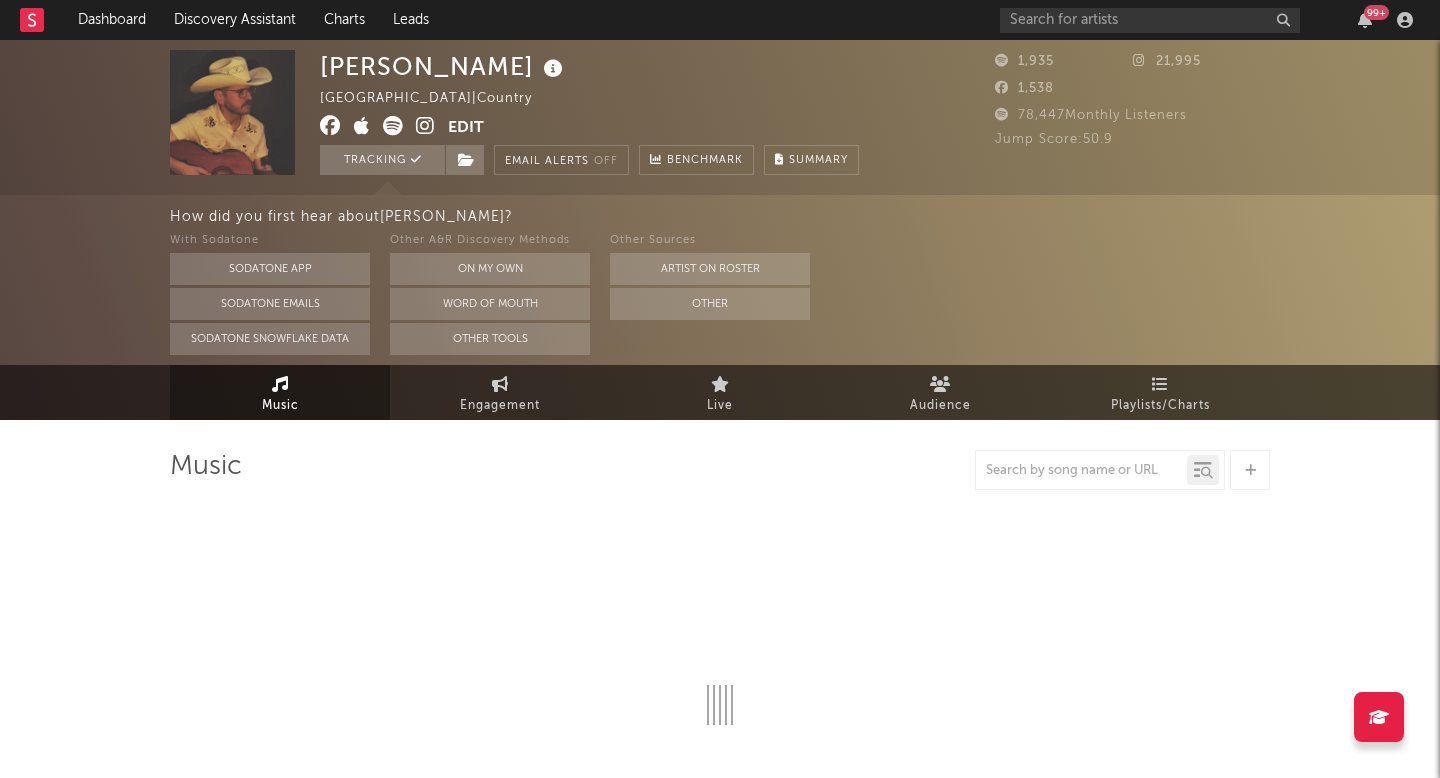 select on "6m" 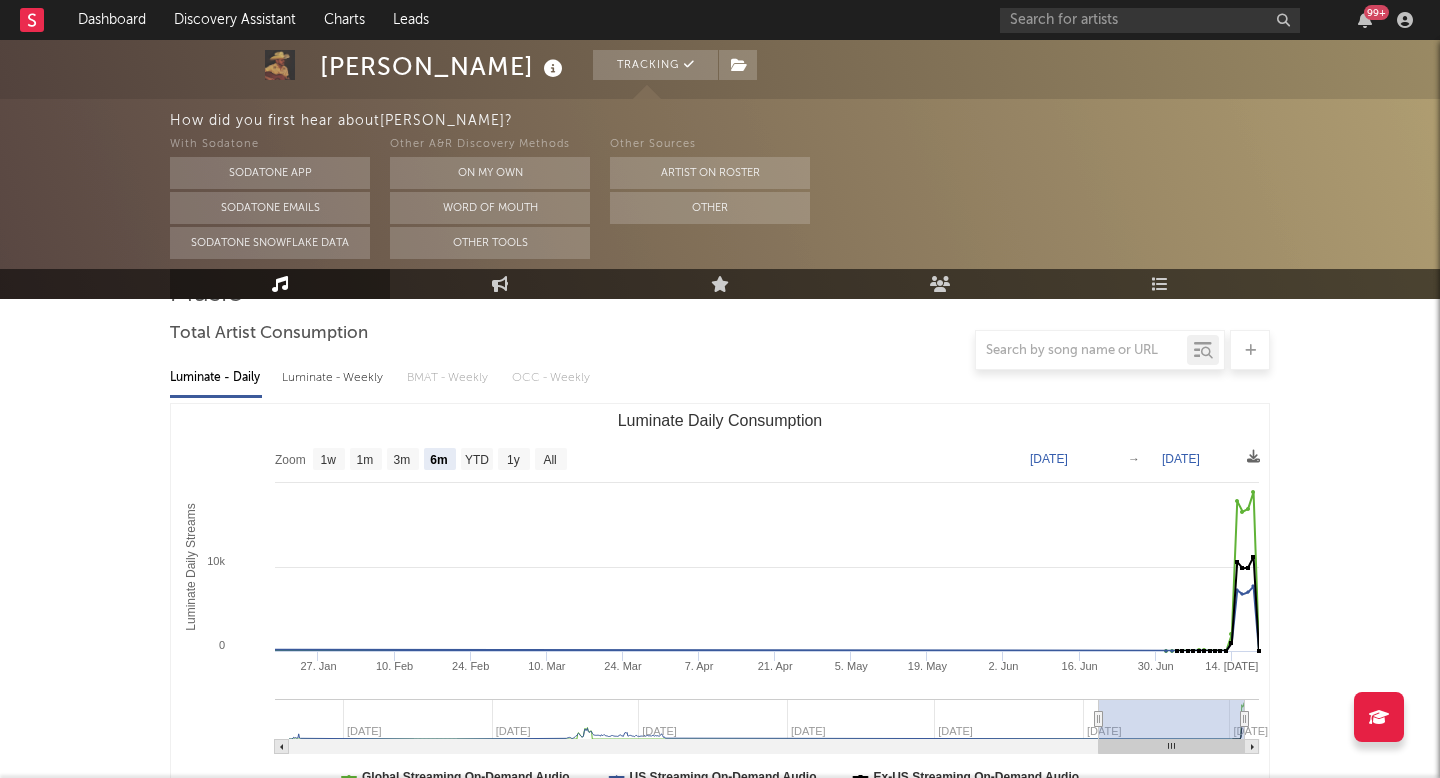 scroll, scrollTop: 290, scrollLeft: 0, axis: vertical 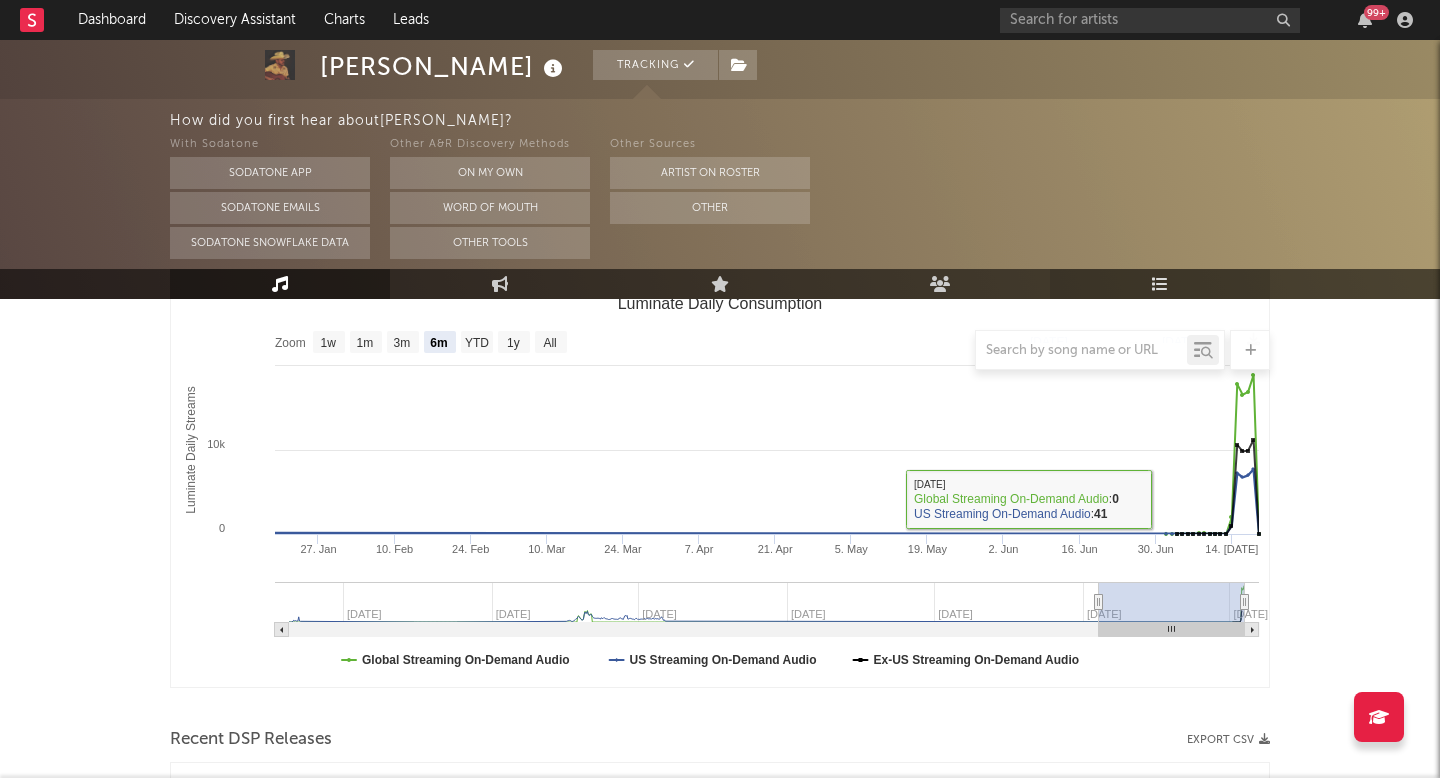 click at bounding box center (1160, 284) 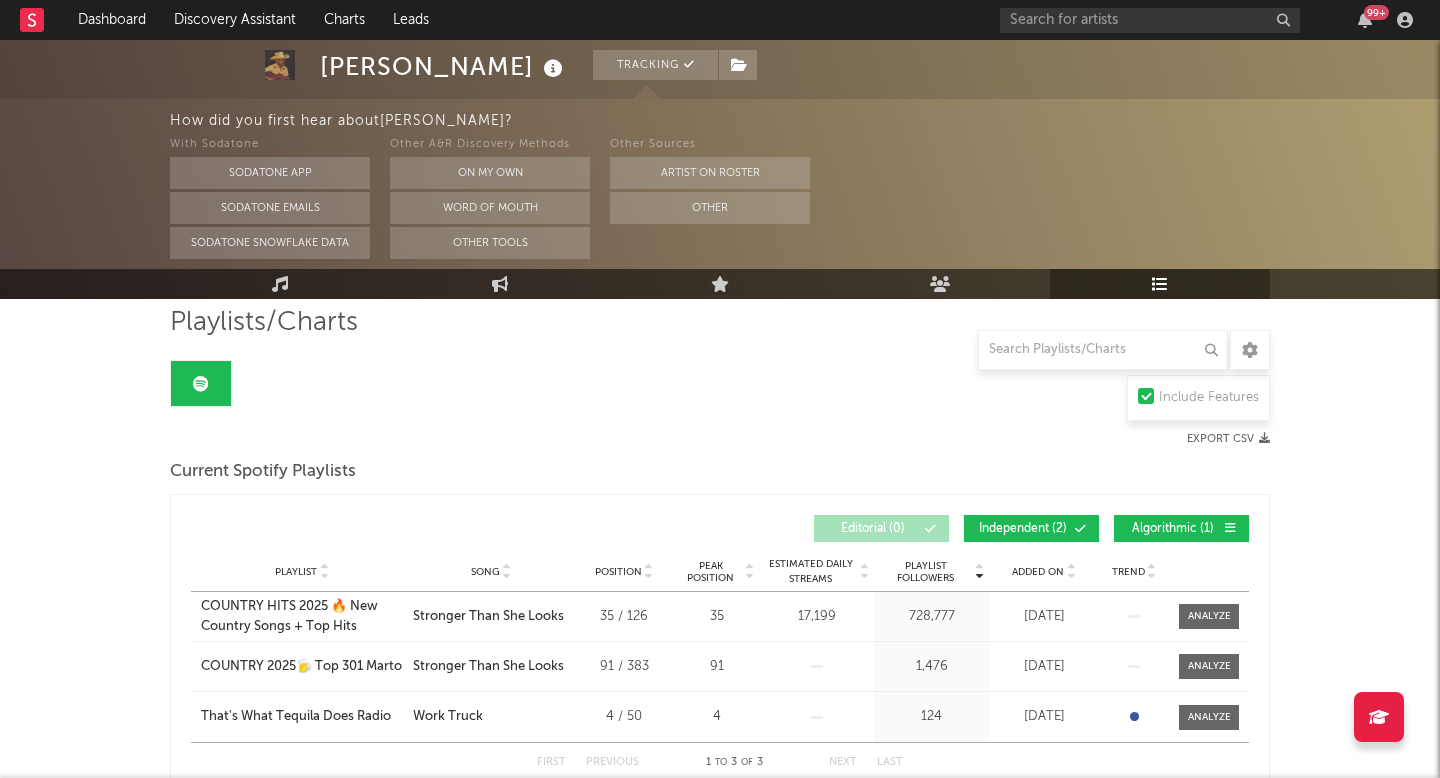 scroll, scrollTop: 156, scrollLeft: 0, axis: vertical 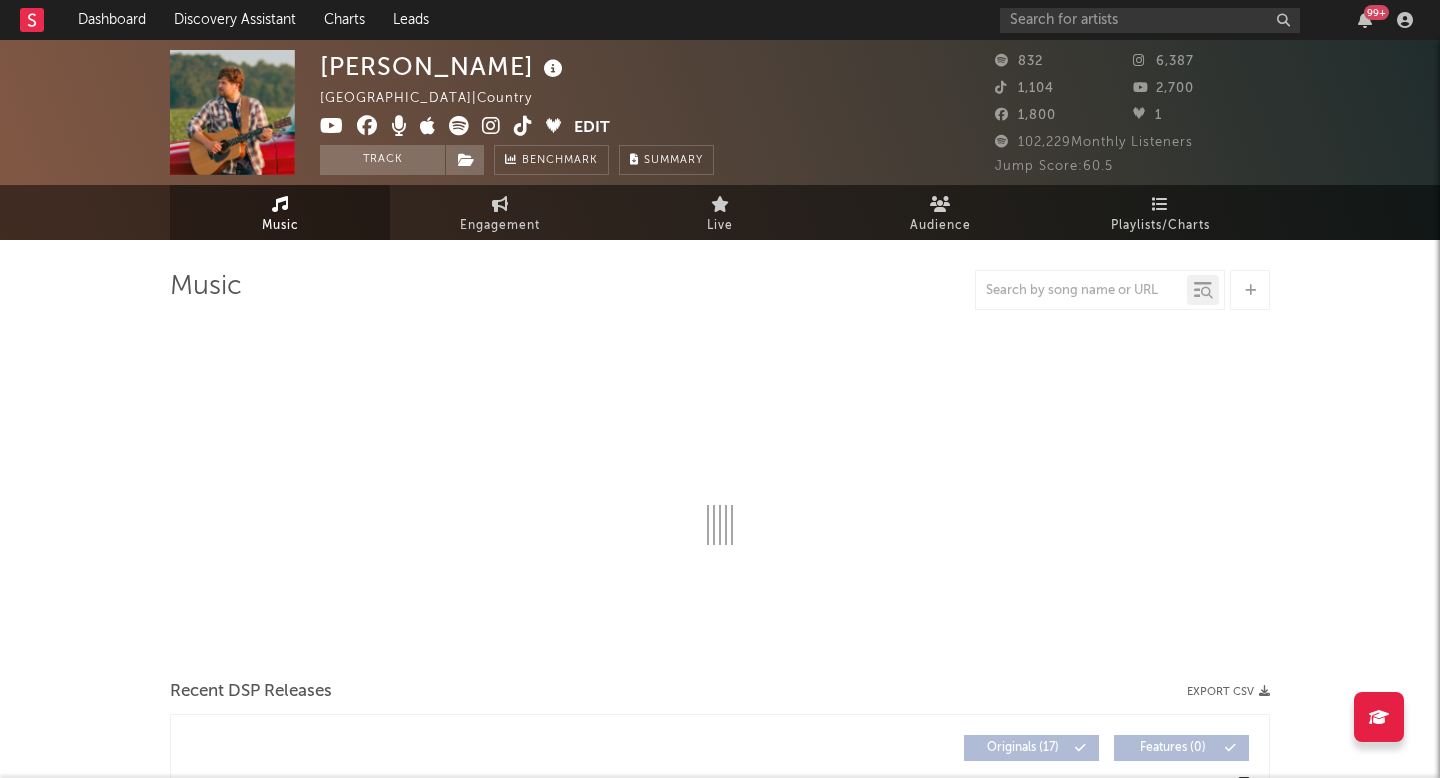 select on "6m" 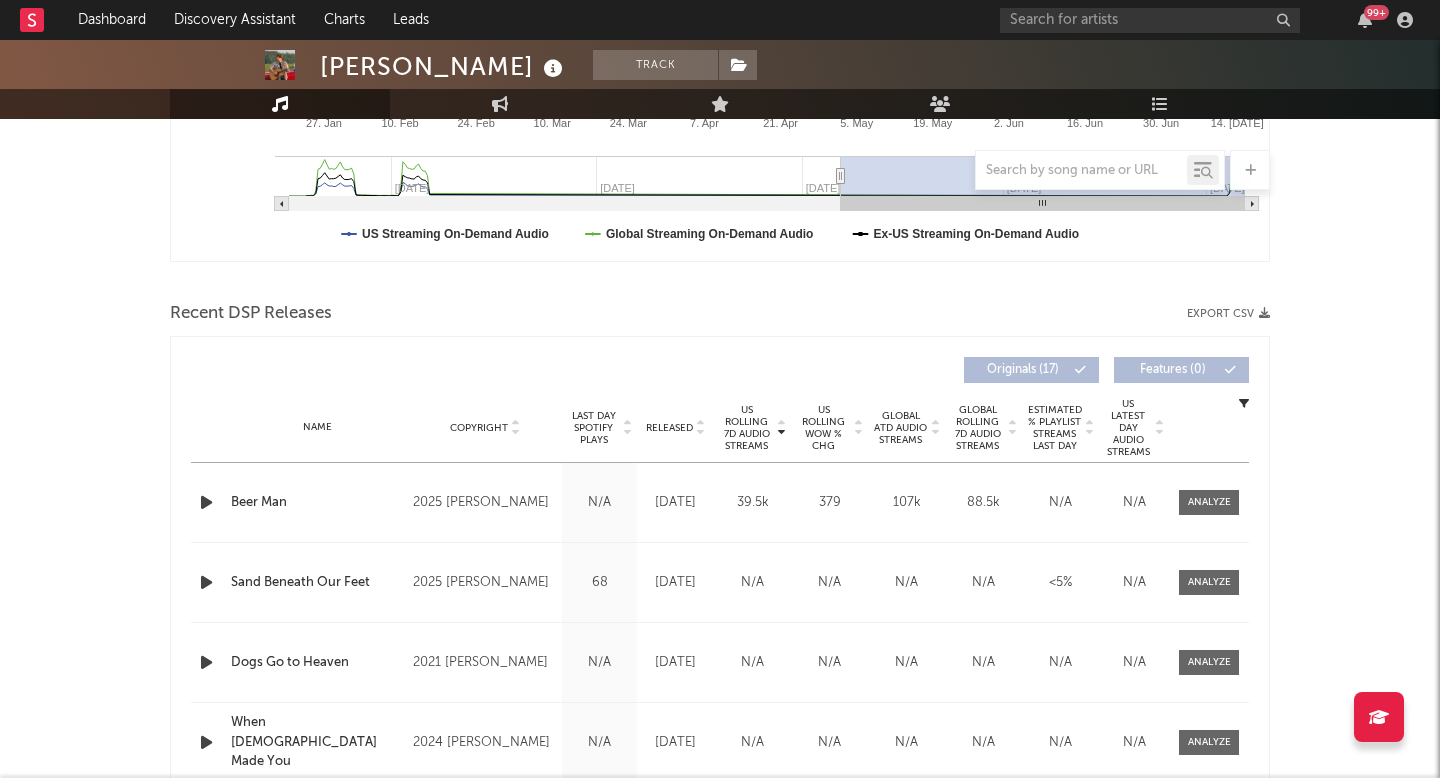 scroll, scrollTop: 535, scrollLeft: 0, axis: vertical 